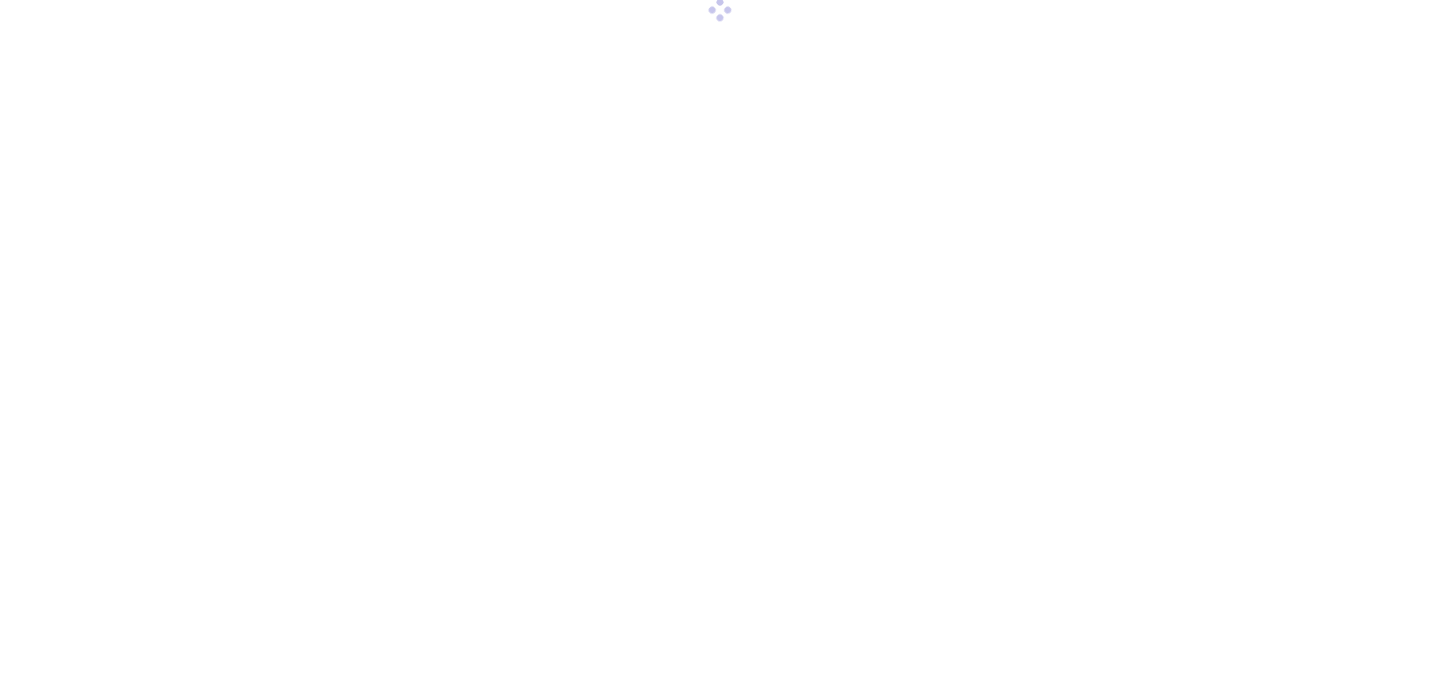 scroll, scrollTop: 0, scrollLeft: 0, axis: both 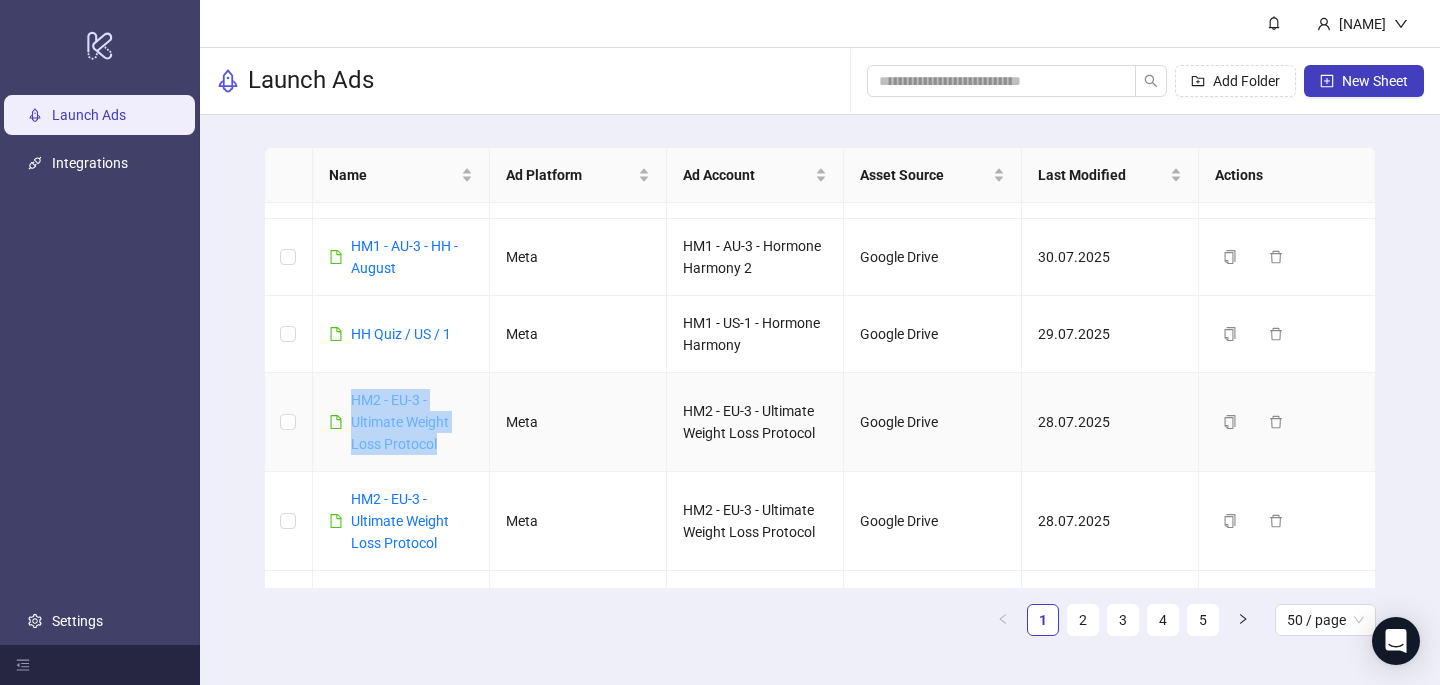 drag, startPoint x: 447, startPoint y: 439, endPoint x: 351, endPoint y: 403, distance: 102.528046 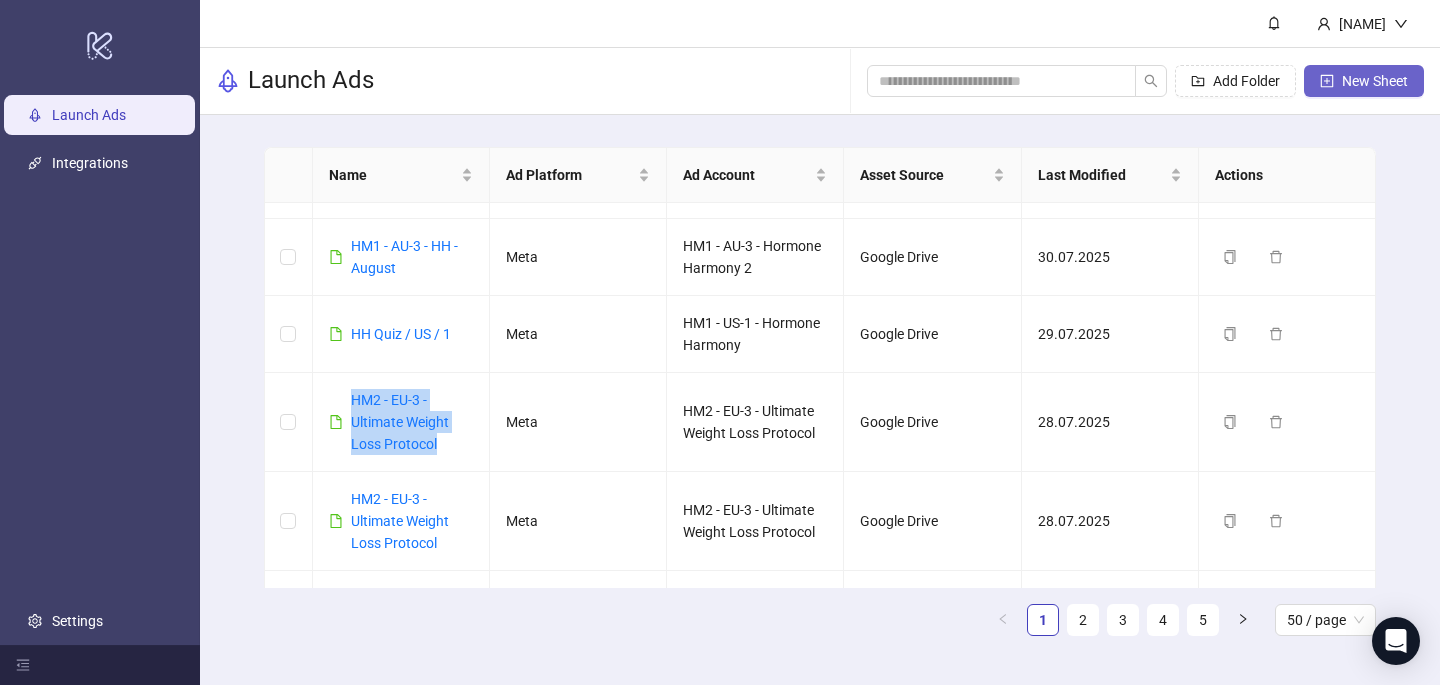 click on "New Sheet" at bounding box center (1364, 81) 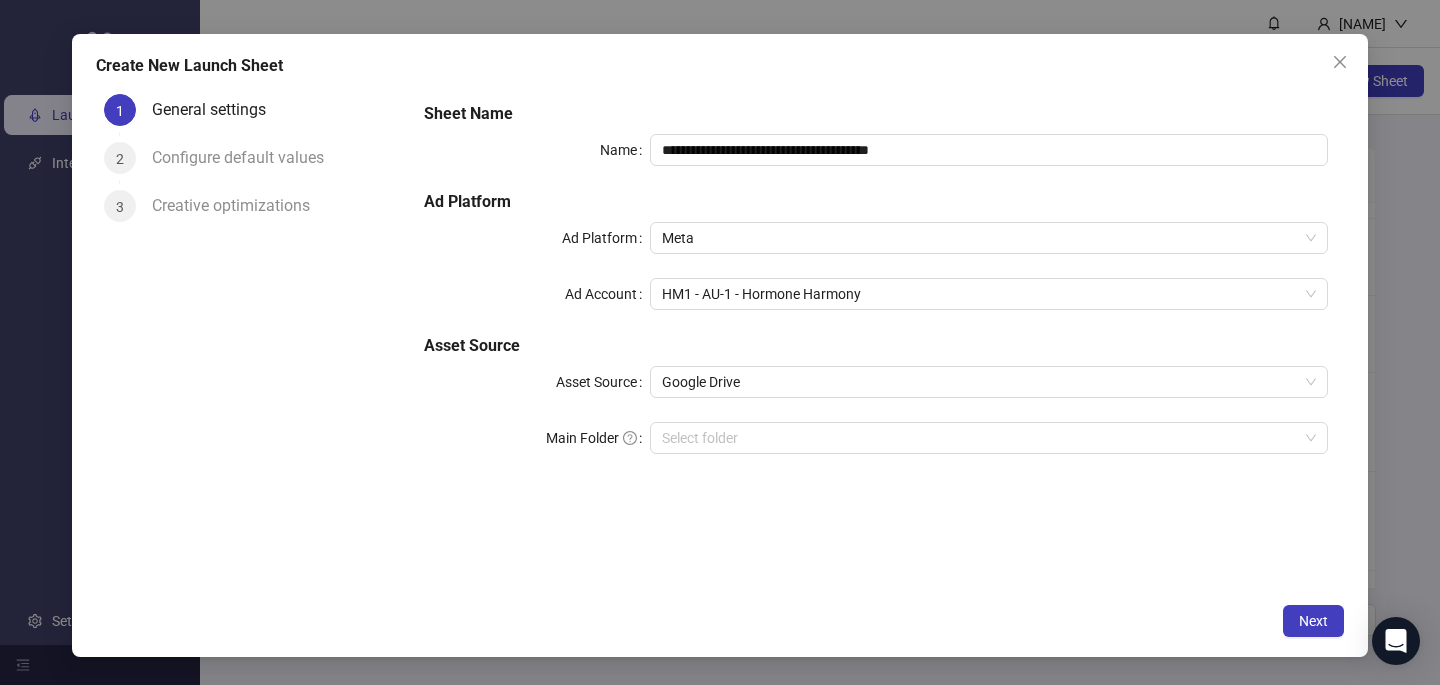 click on "**********" at bounding box center (876, 290) 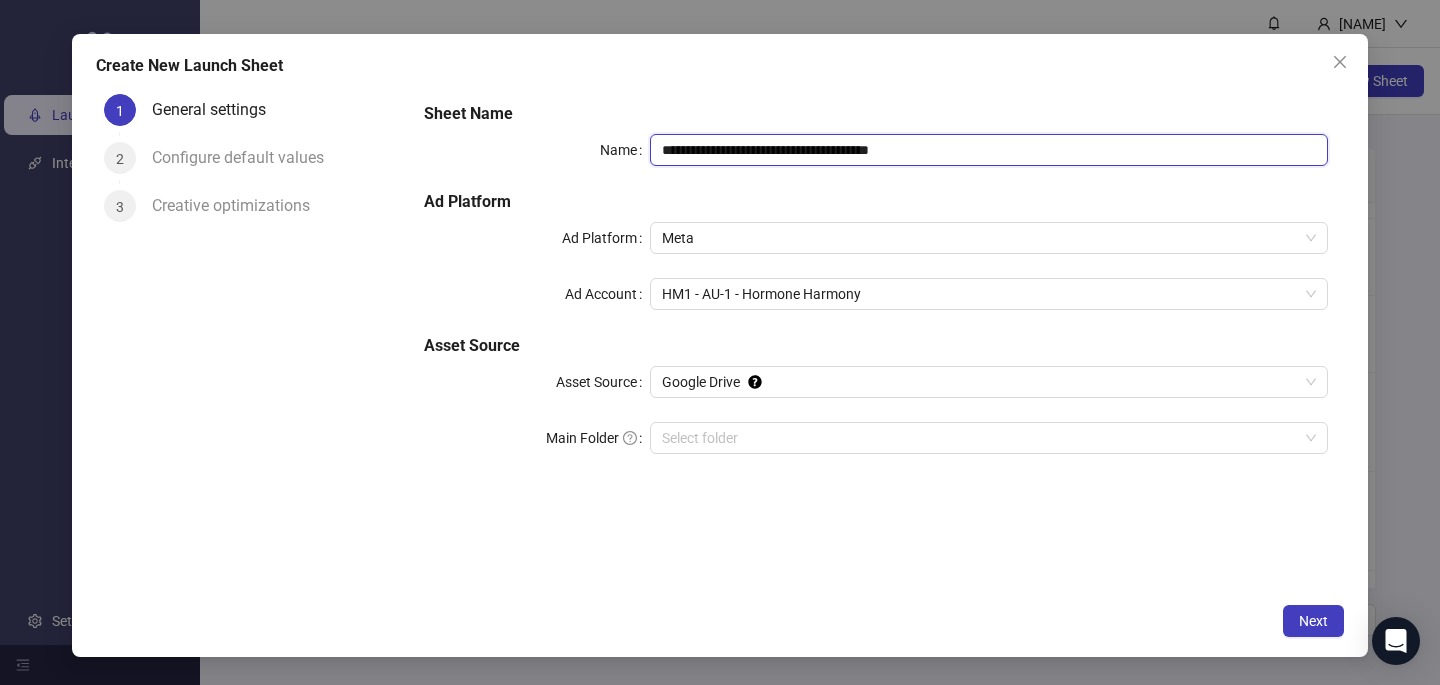 click on "**********" at bounding box center [989, 150] 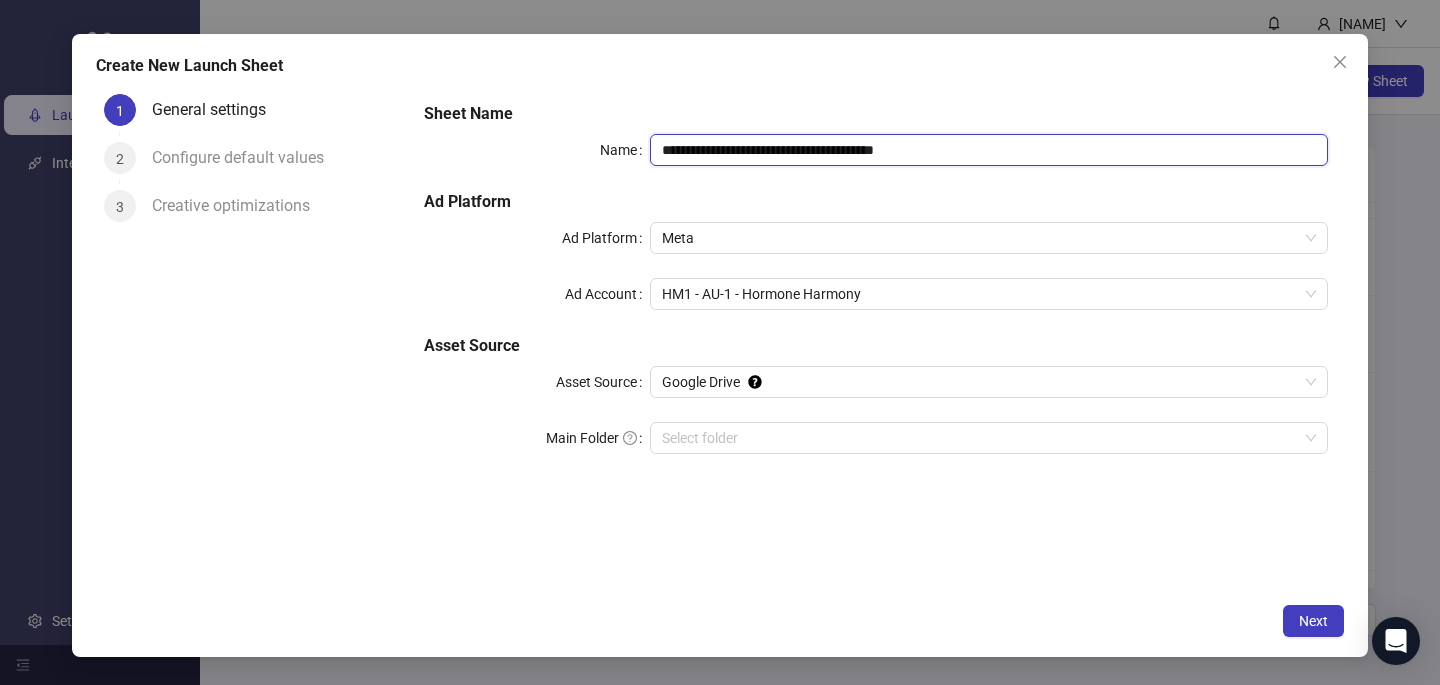 type on "**********" 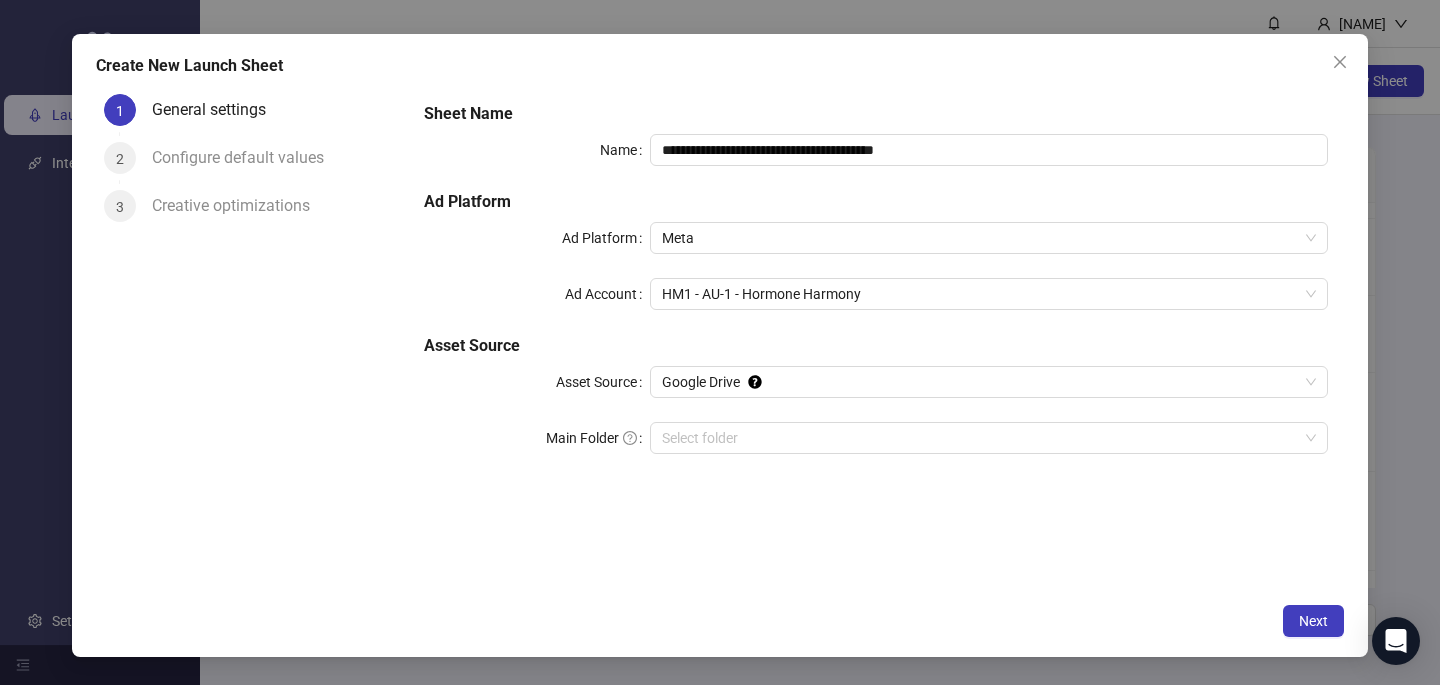 click on "**********" at bounding box center [720, 345] 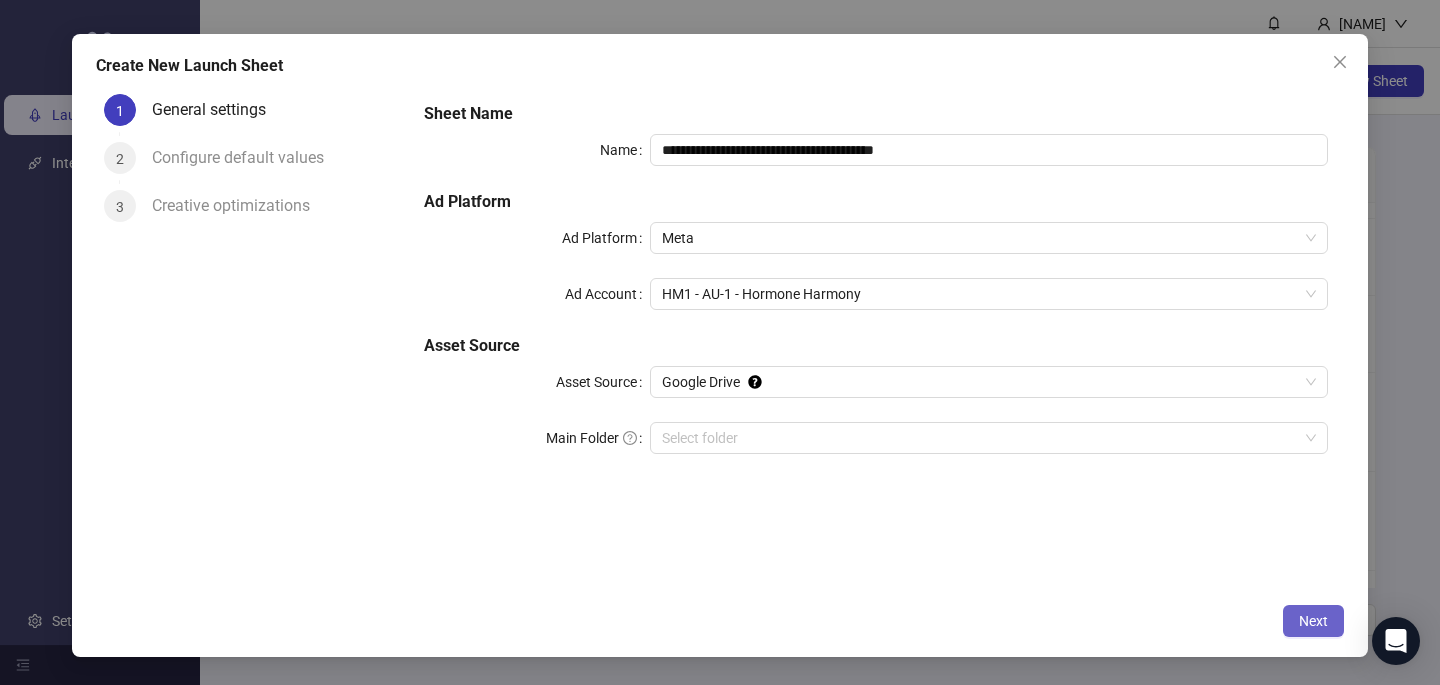 click on "Next" at bounding box center (1313, 621) 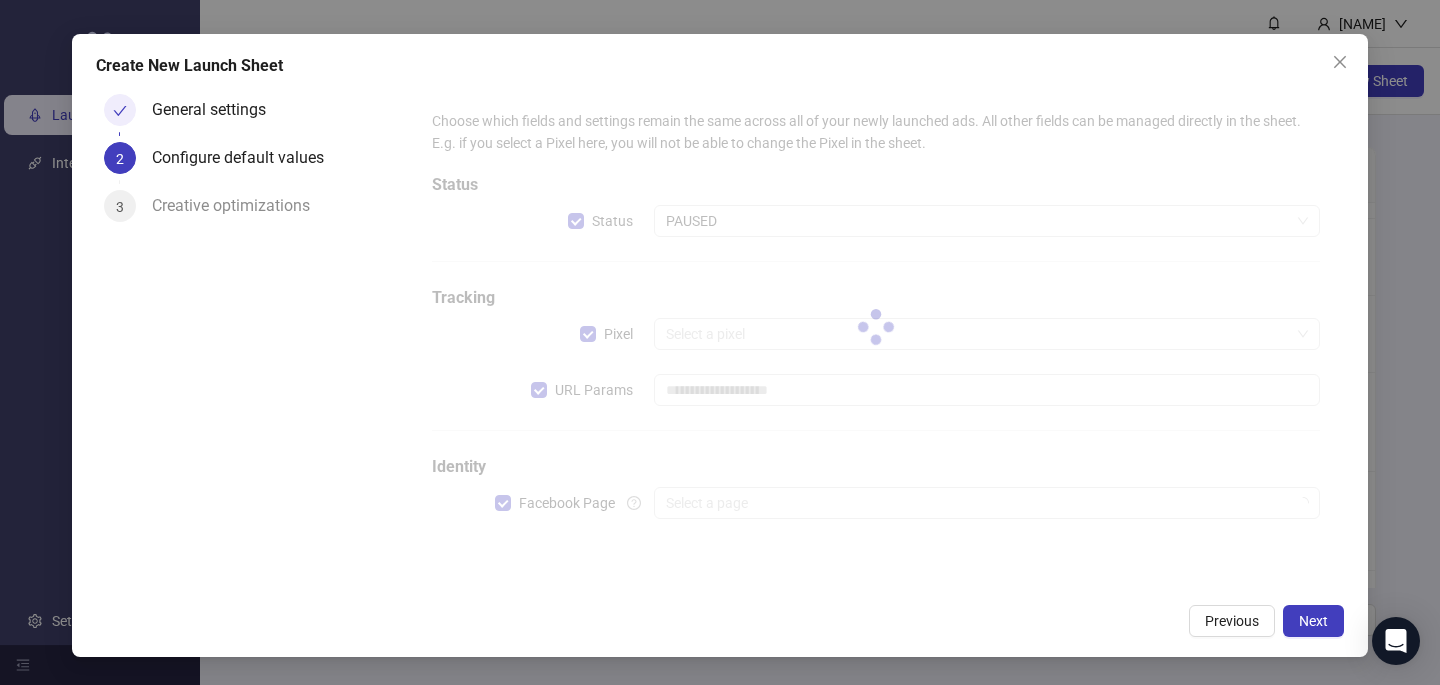 type on "**********" 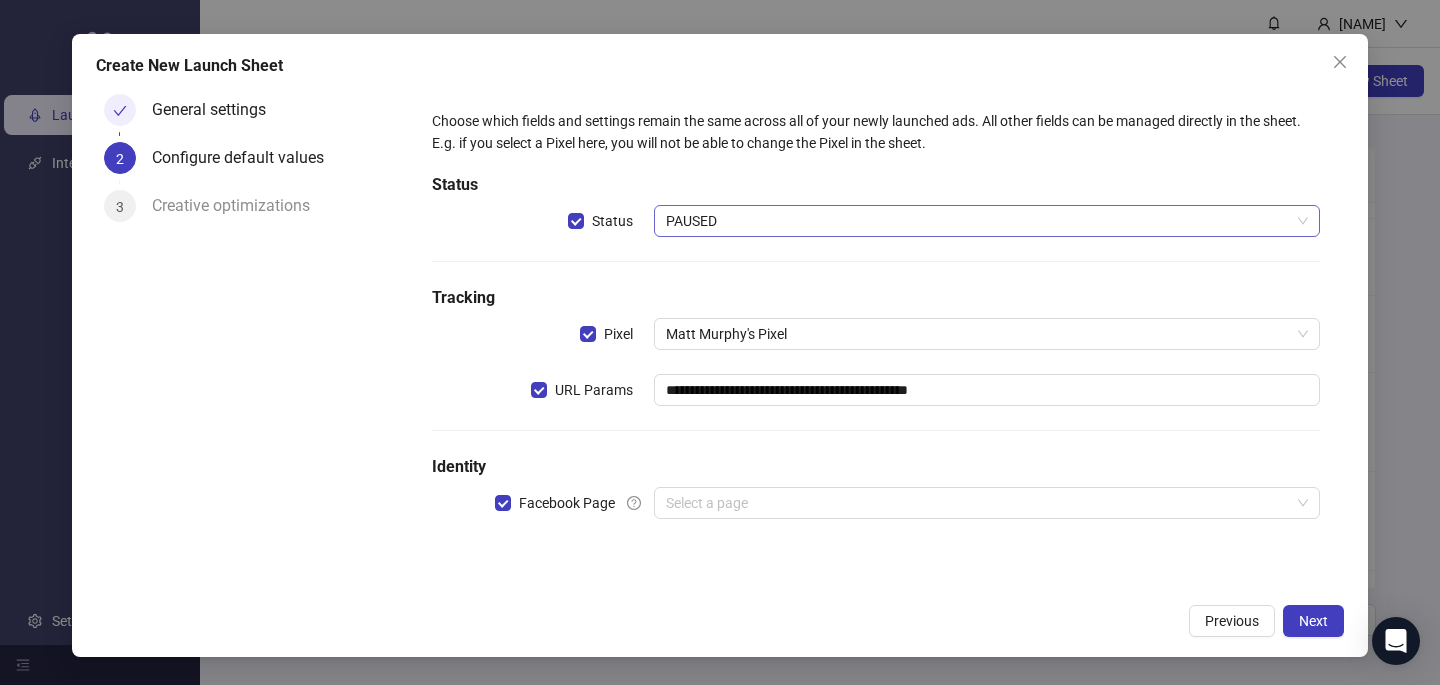 click on "PAUSED" at bounding box center (987, 221) 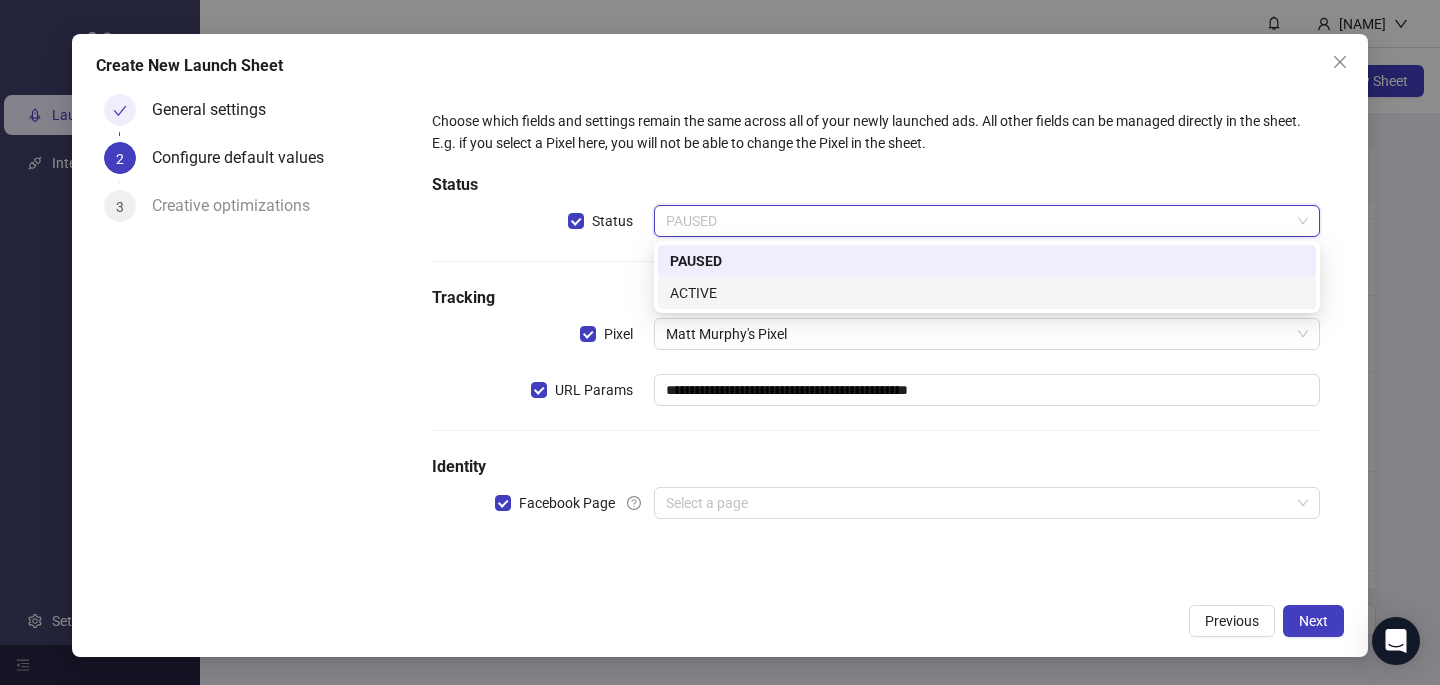 click on "ACTIVE" at bounding box center (987, 293) 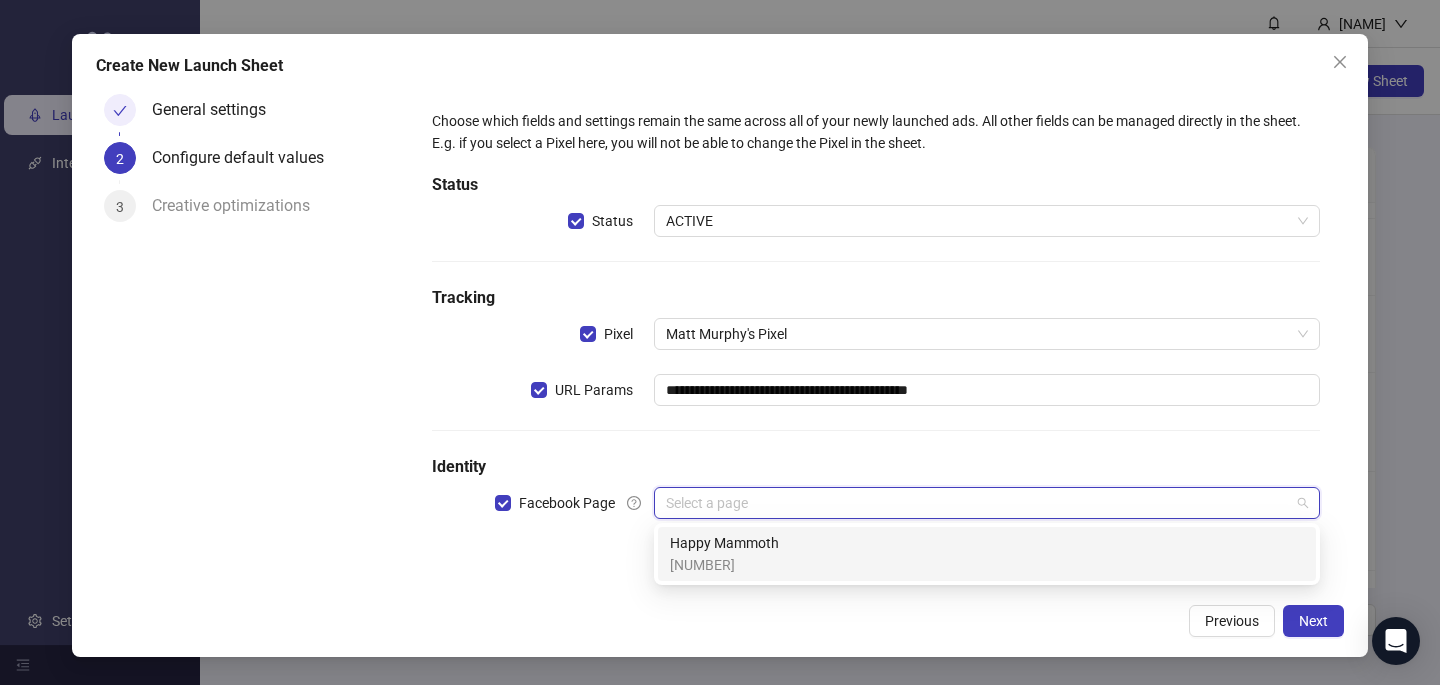 click at bounding box center [978, 503] 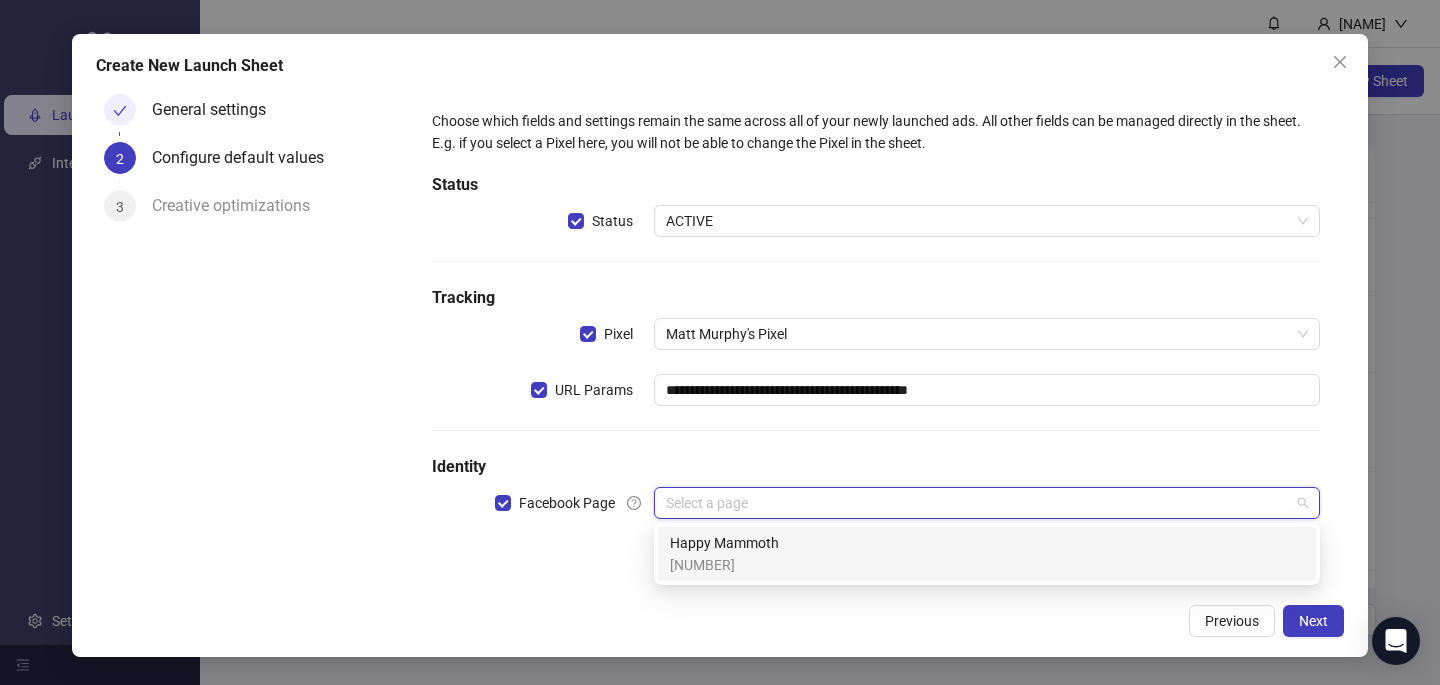 click on "1343771369029582" at bounding box center [724, 565] 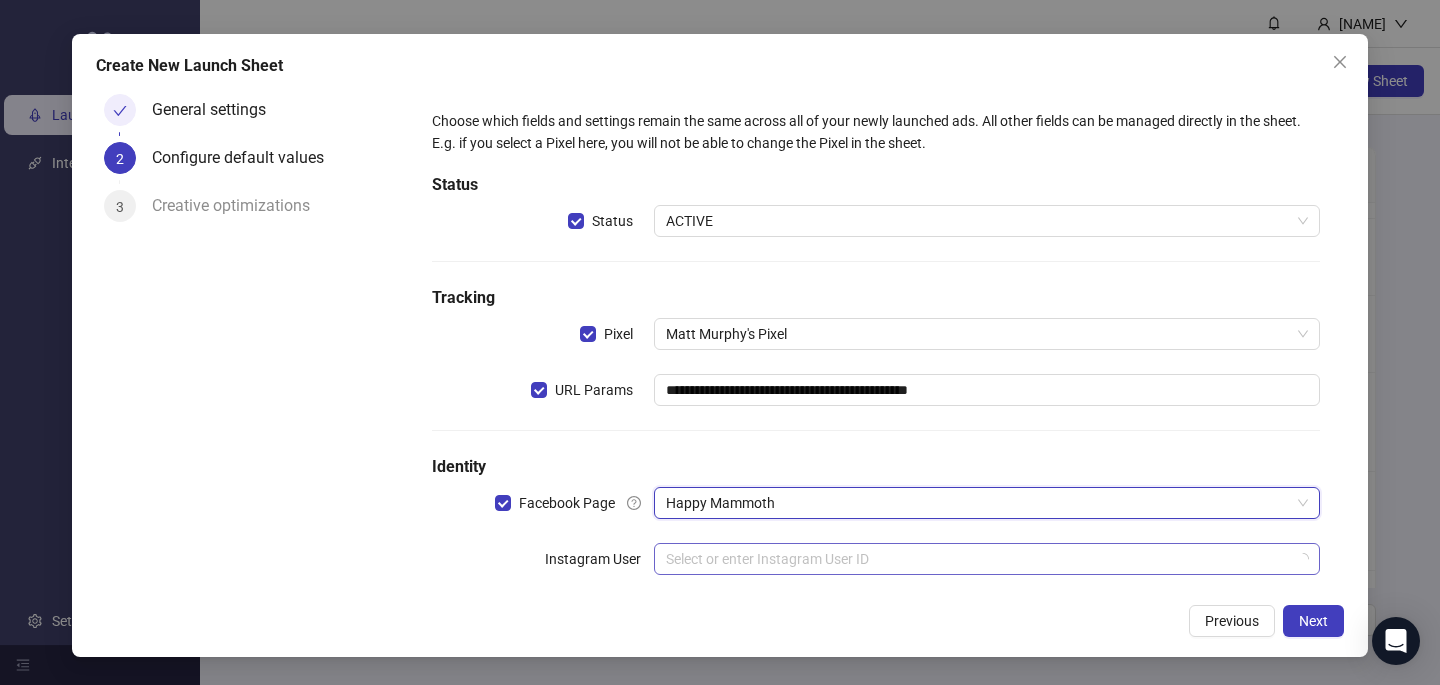 click at bounding box center [978, 559] 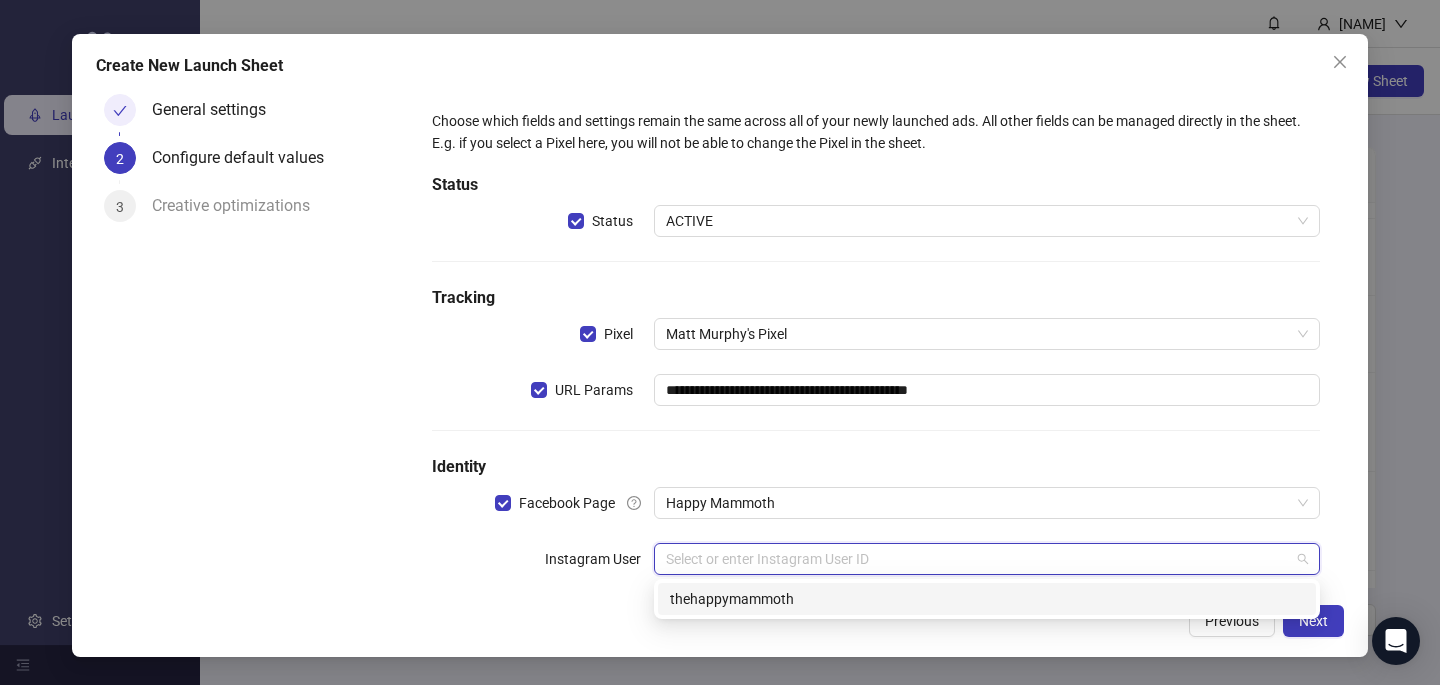 click on "17841402336518414 thehappymammoth" at bounding box center (987, 599) 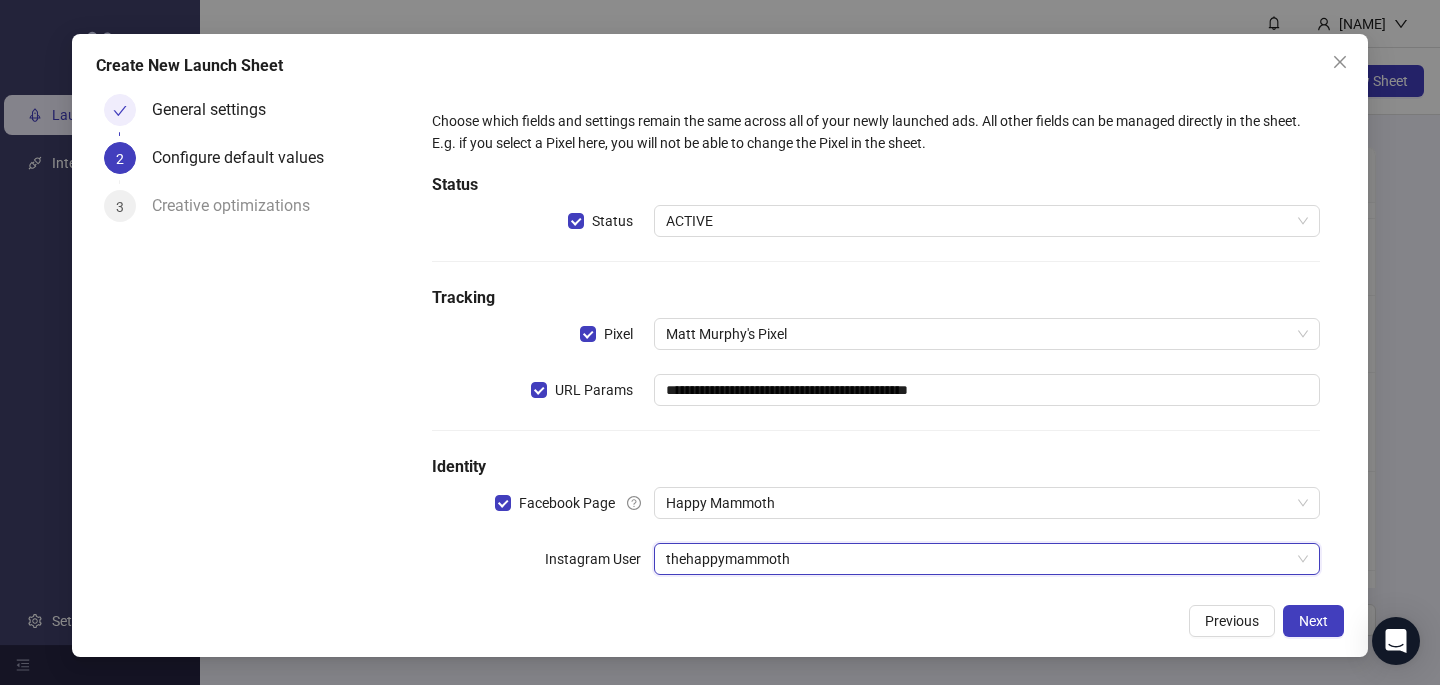 click on "Previous Next" at bounding box center [720, 621] 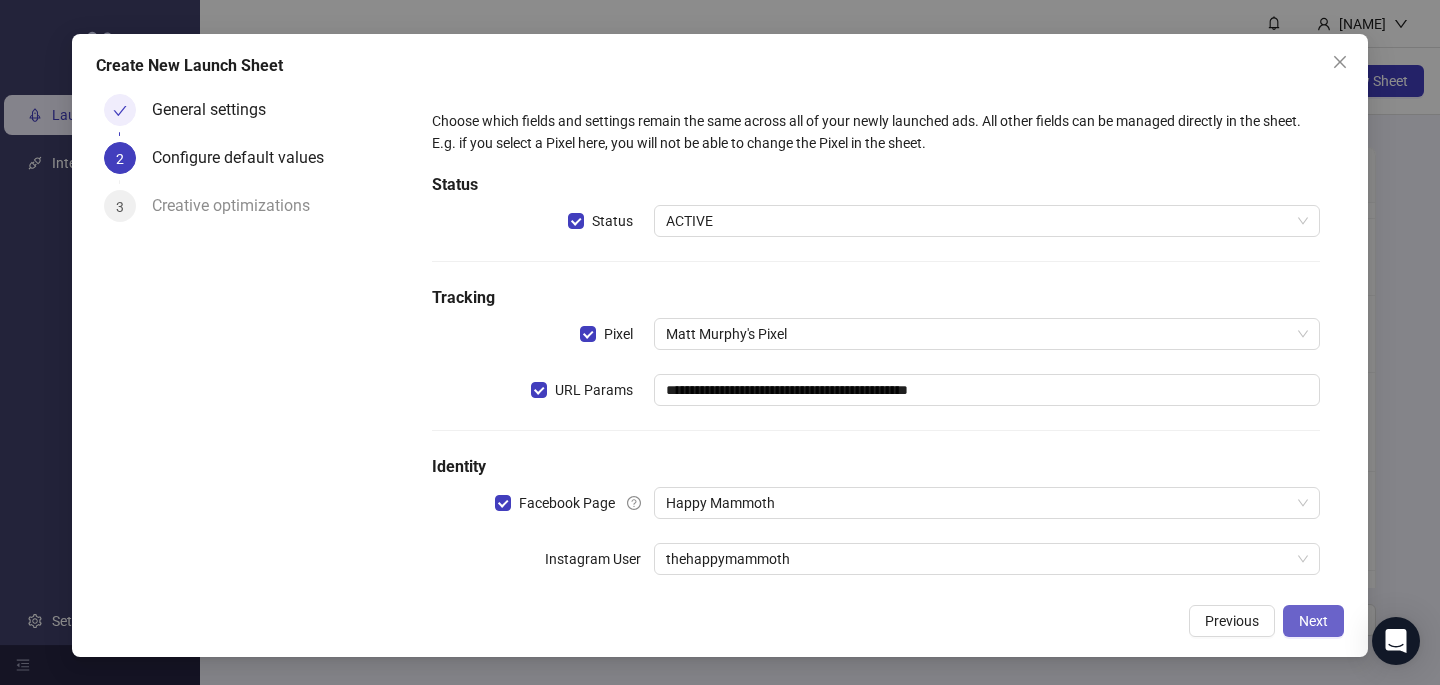 click on "Next" at bounding box center [1313, 621] 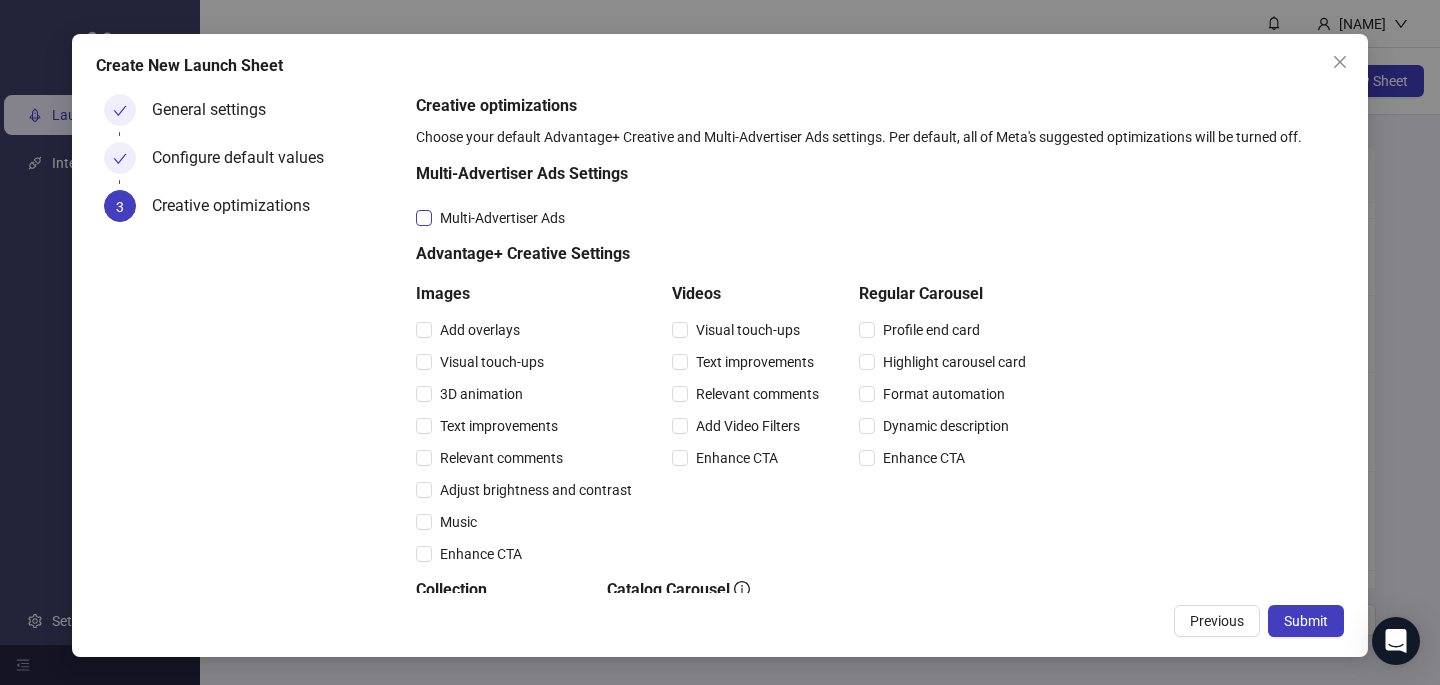 click on "Multi-Advertiser Ads" at bounding box center (502, 218) 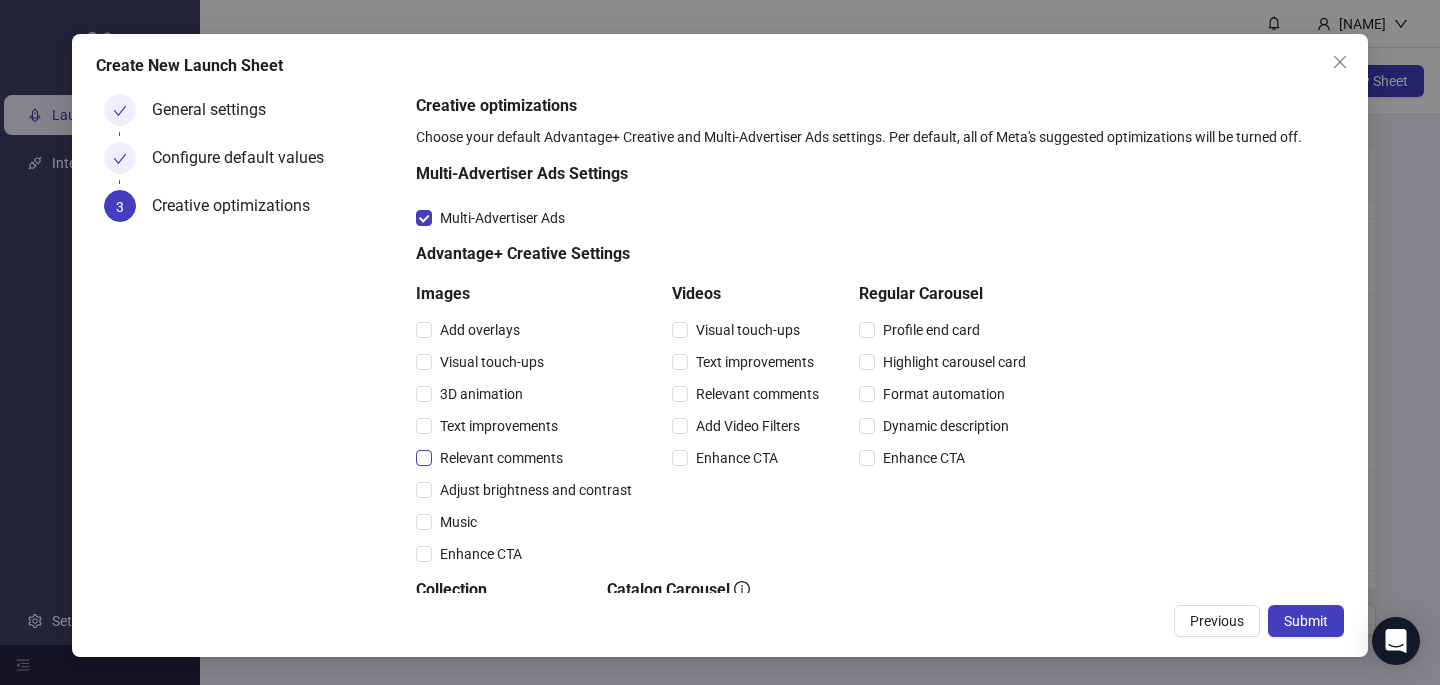 click on "Relevant comments" at bounding box center (501, 458) 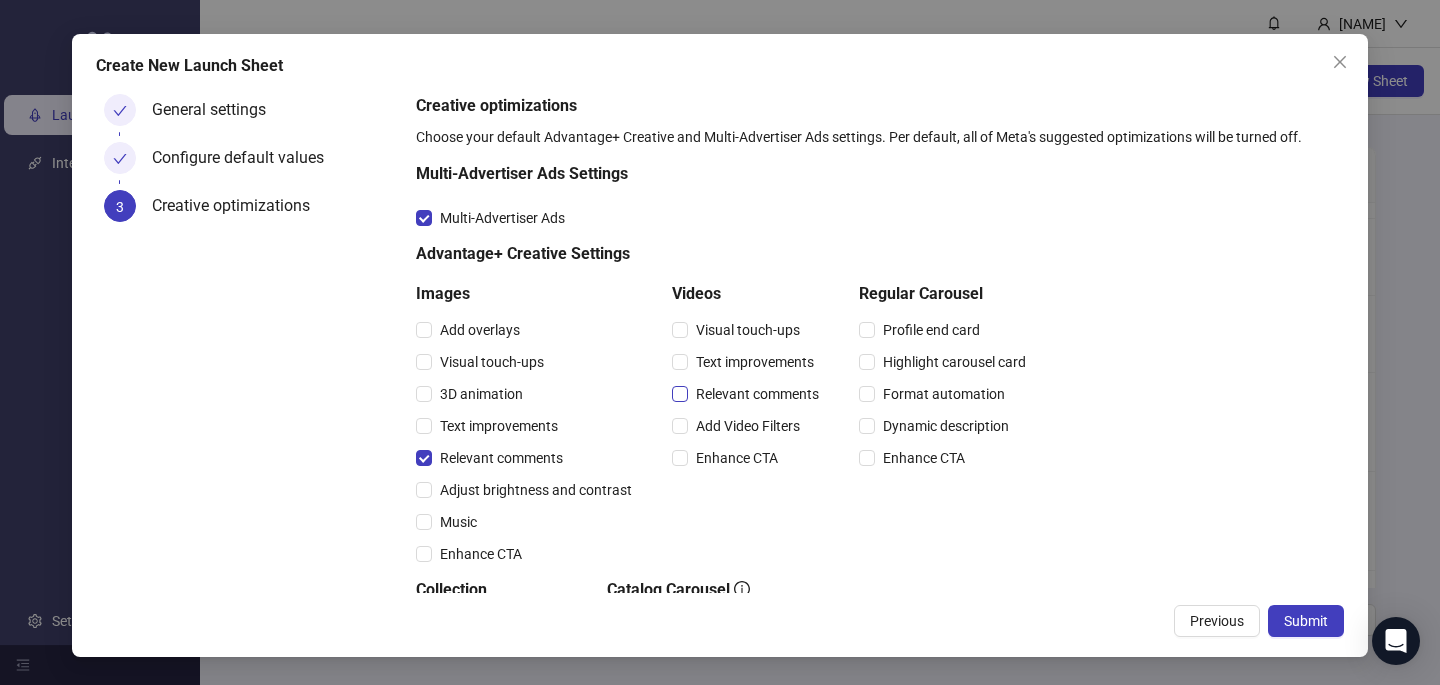 click on "Relevant comments" at bounding box center (757, 394) 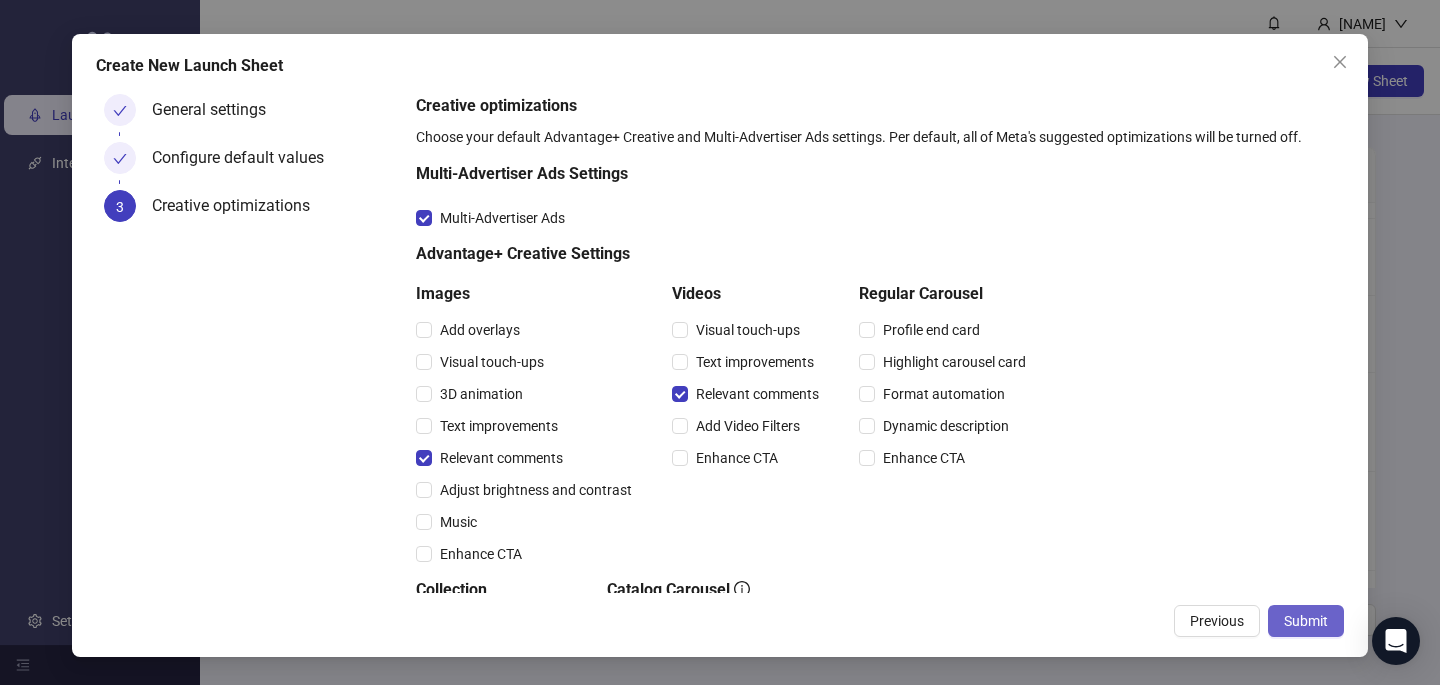 click on "Submit" at bounding box center [1306, 621] 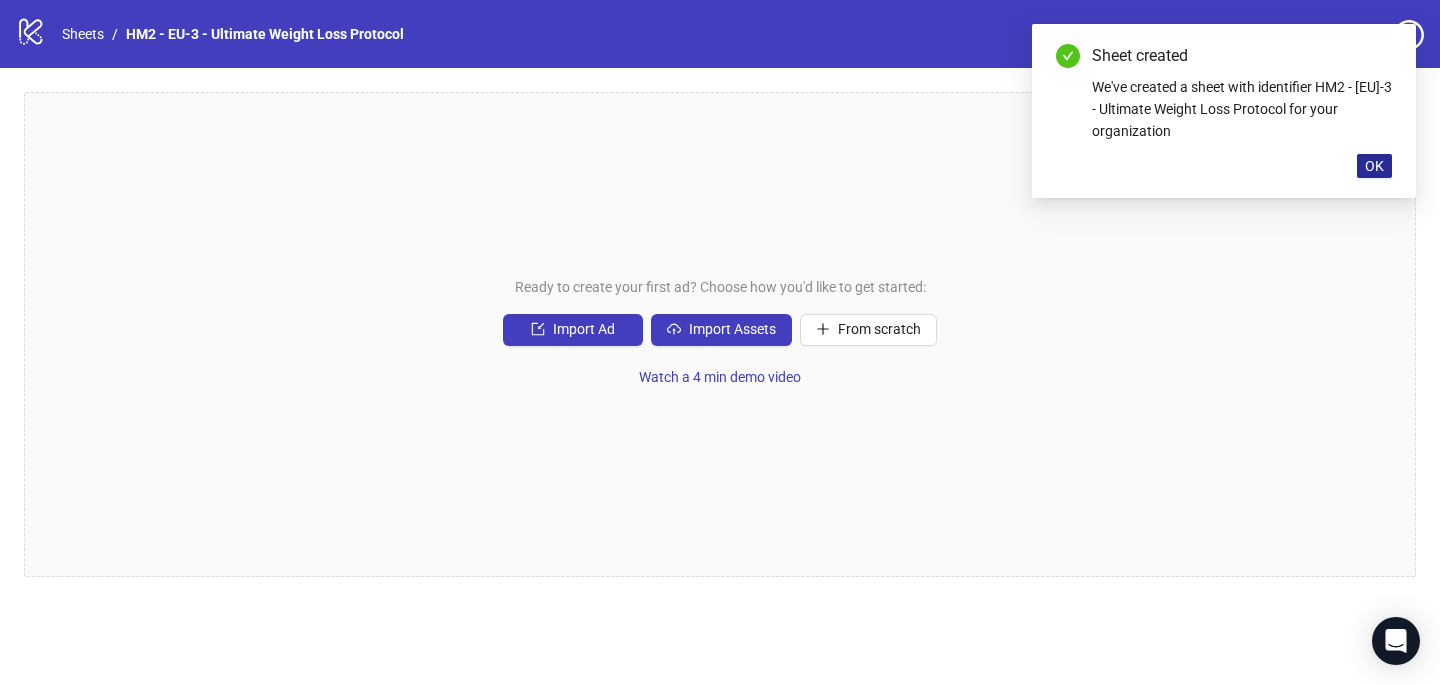 click on "OK" at bounding box center [1374, 166] 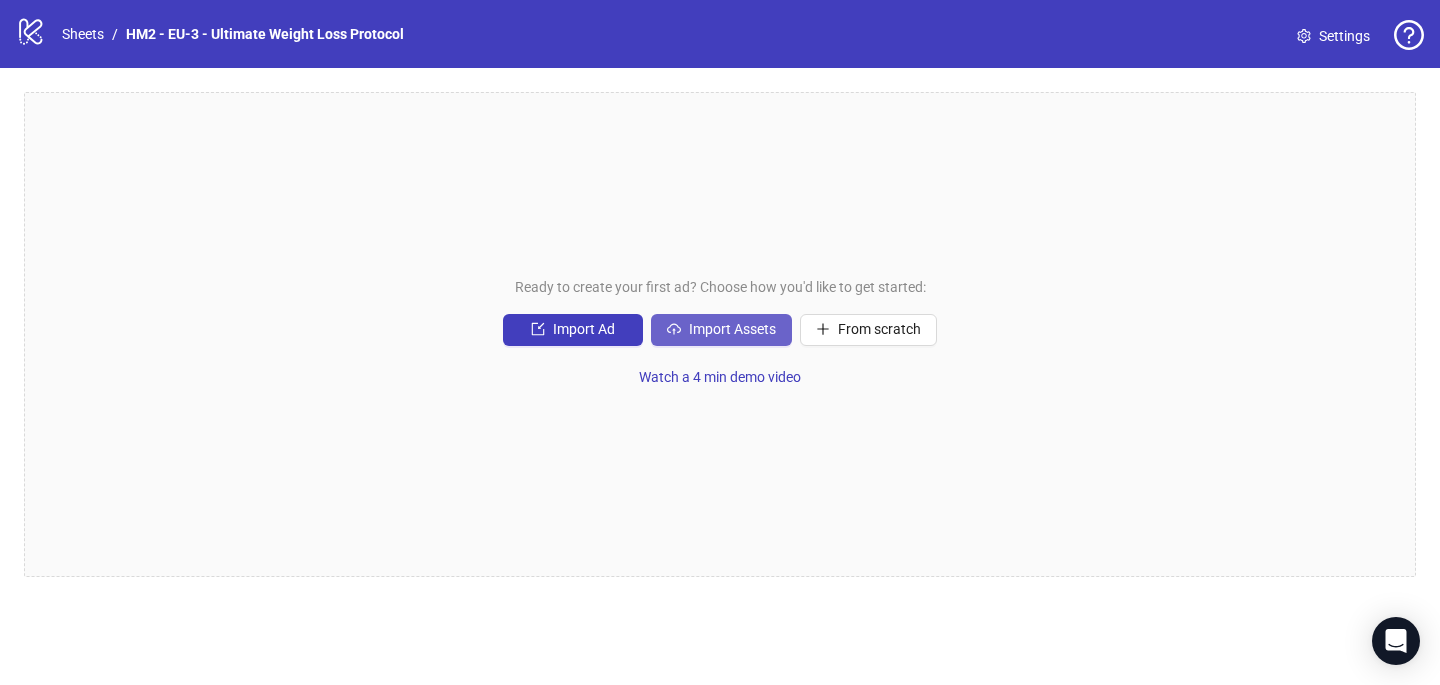 click on "Import Assets" at bounding box center [732, 329] 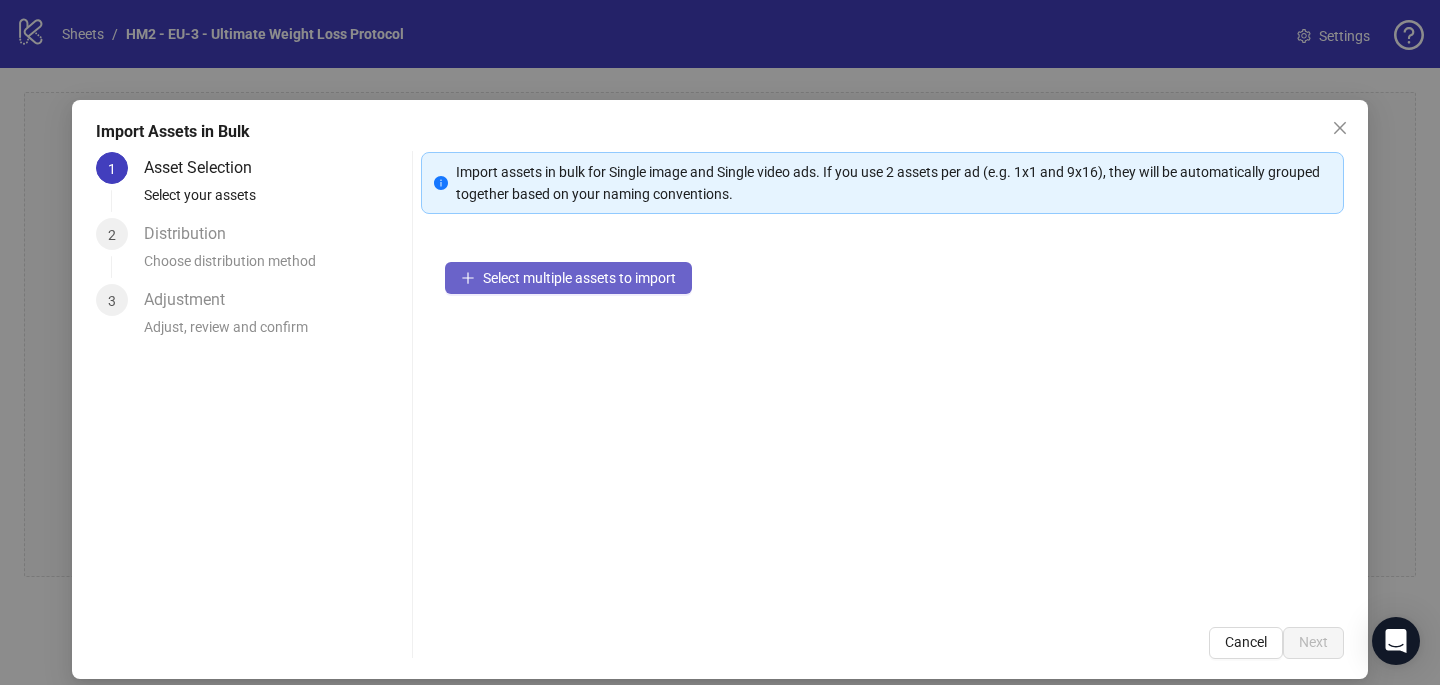 click on "Select multiple assets to import" at bounding box center (568, 278) 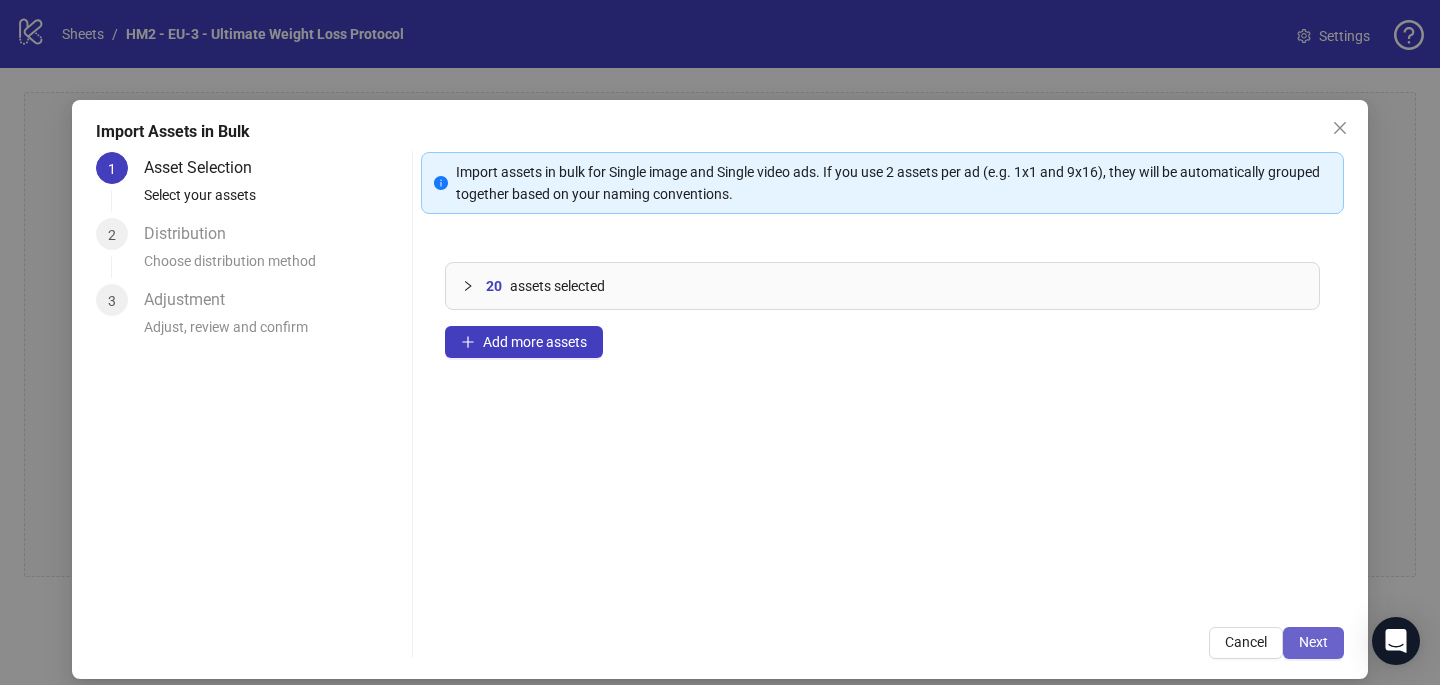 click on "Next" at bounding box center [1313, 643] 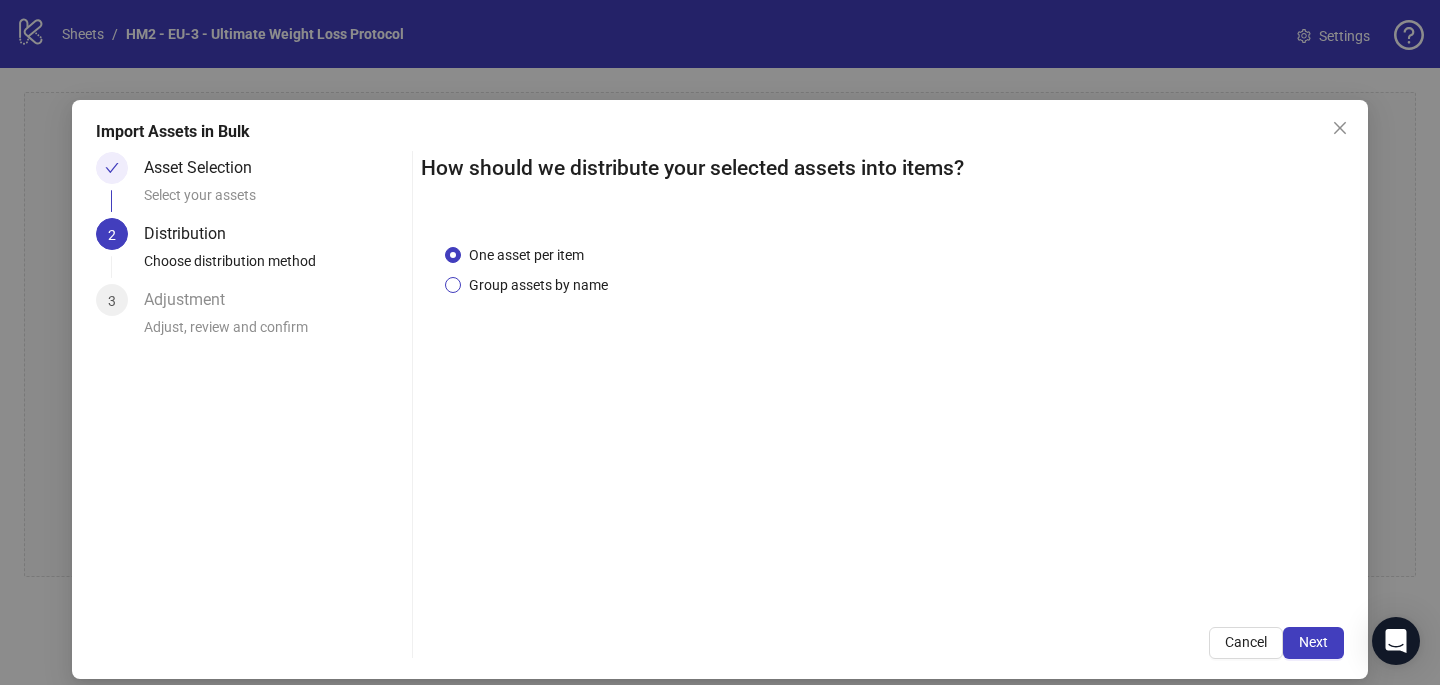 click on "Group assets by name" at bounding box center [538, 285] 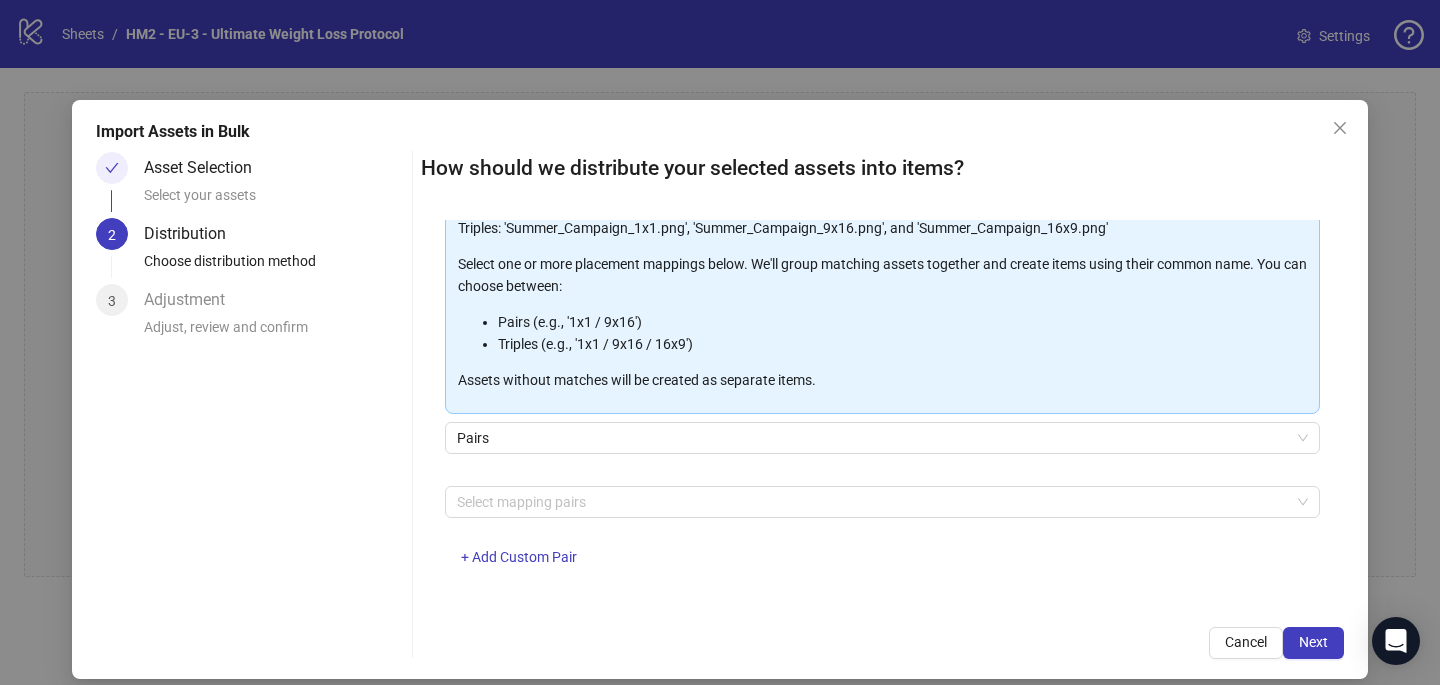 scroll, scrollTop: 203, scrollLeft: 0, axis: vertical 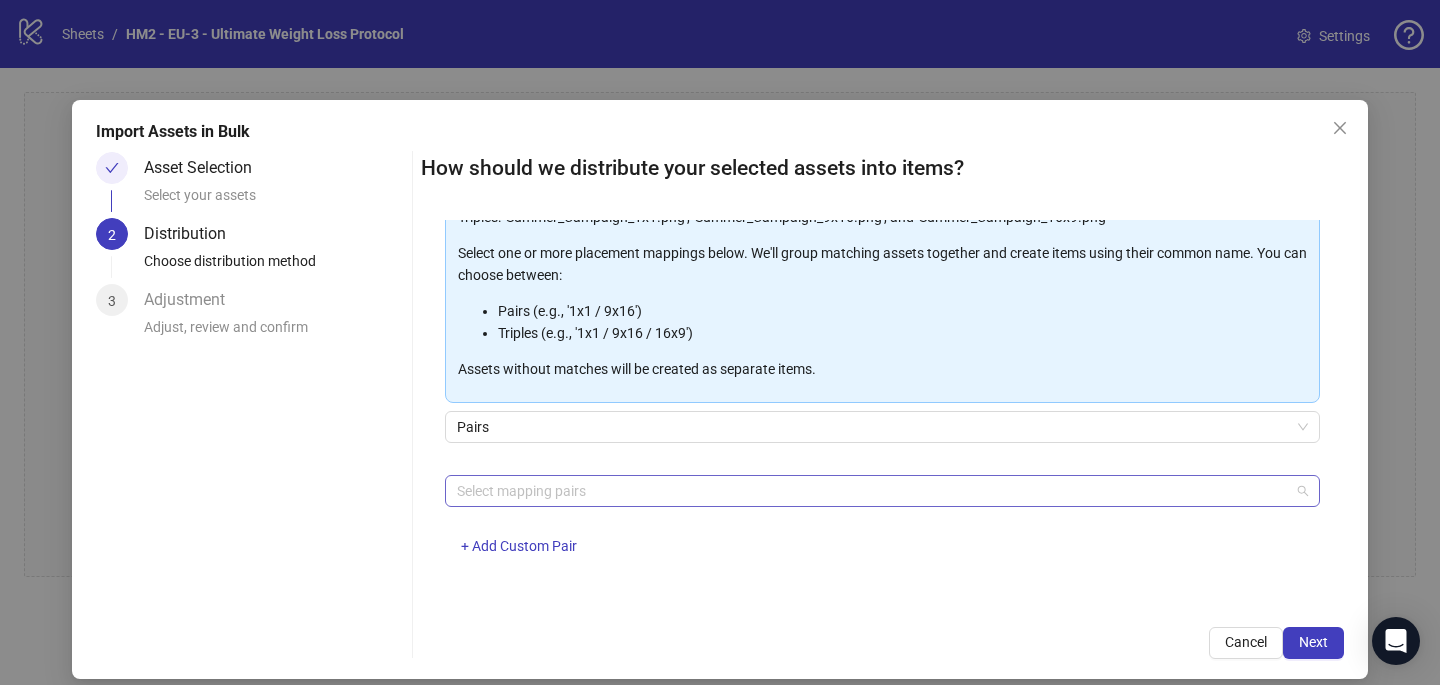 click at bounding box center [872, 491] 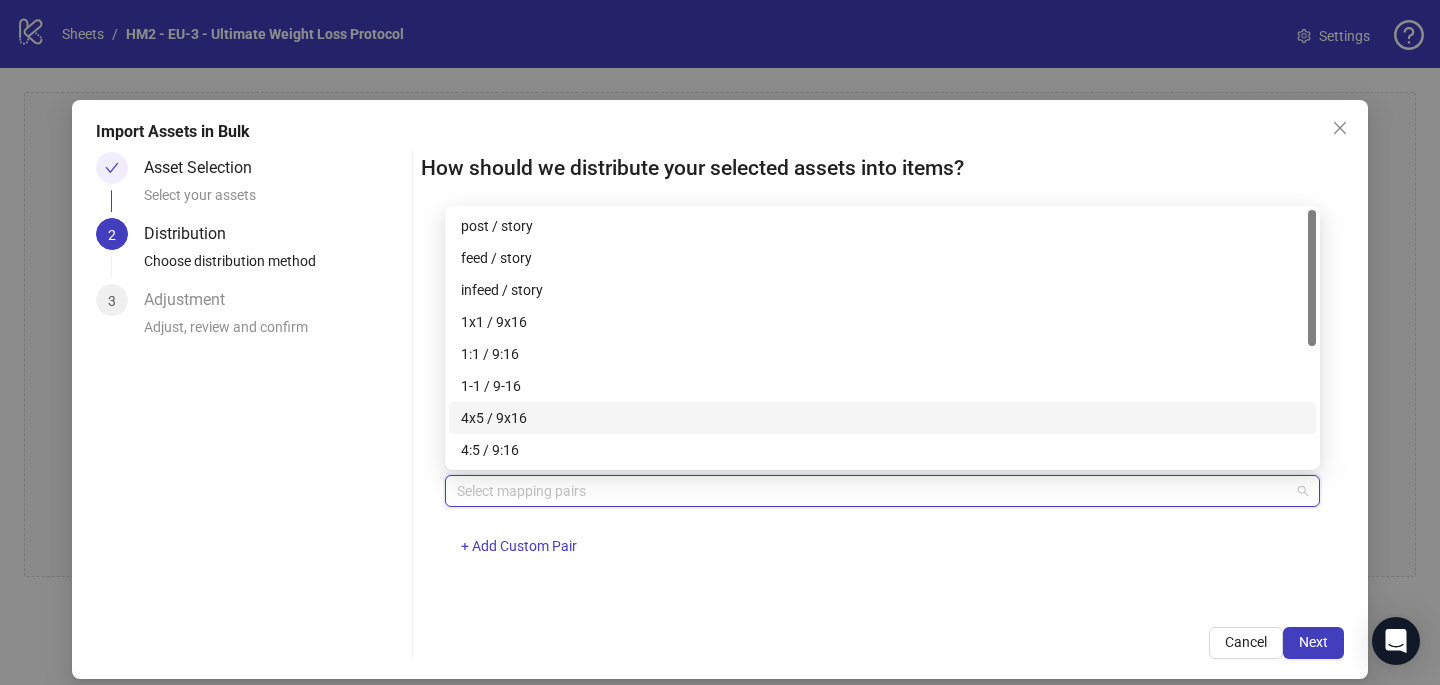 click on "4x5 / 9x16" at bounding box center (882, 418) 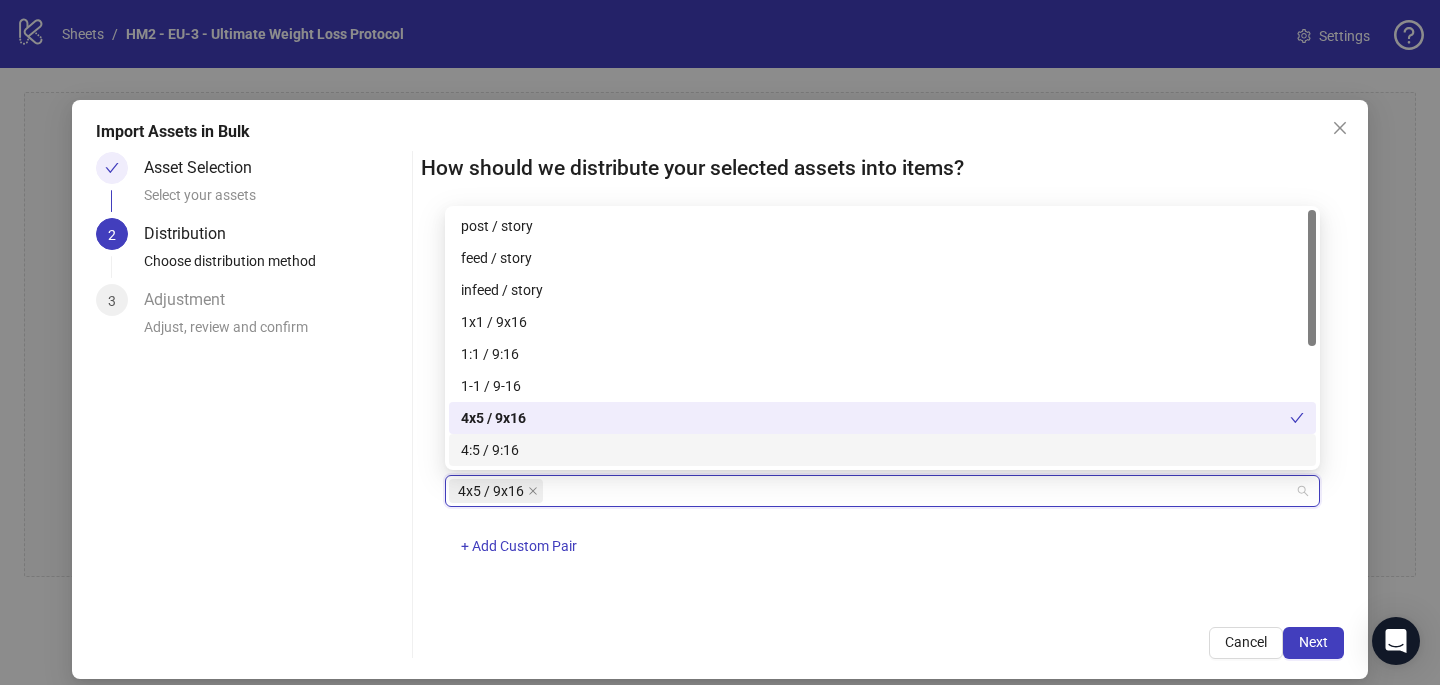 click on "4x5 / 9x16   + Add Custom Pair" at bounding box center [882, 527] 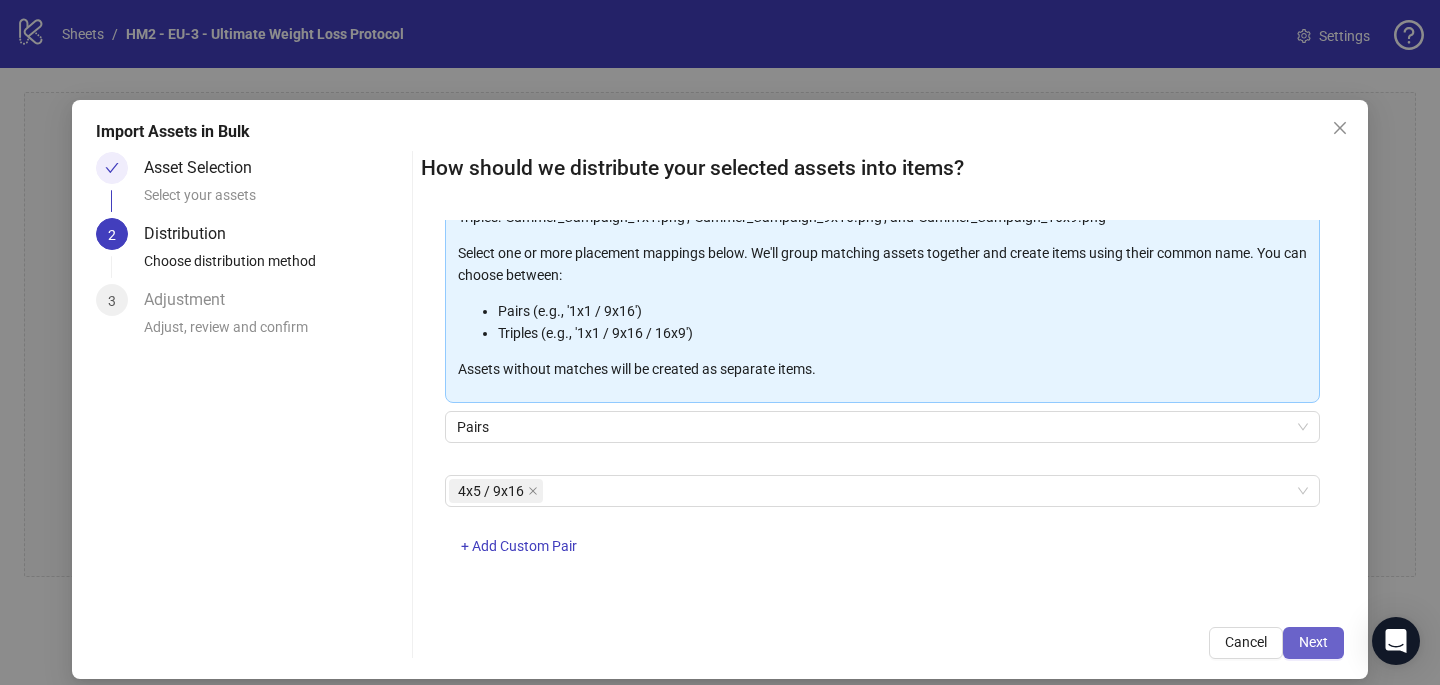 click on "Next" at bounding box center [1313, 642] 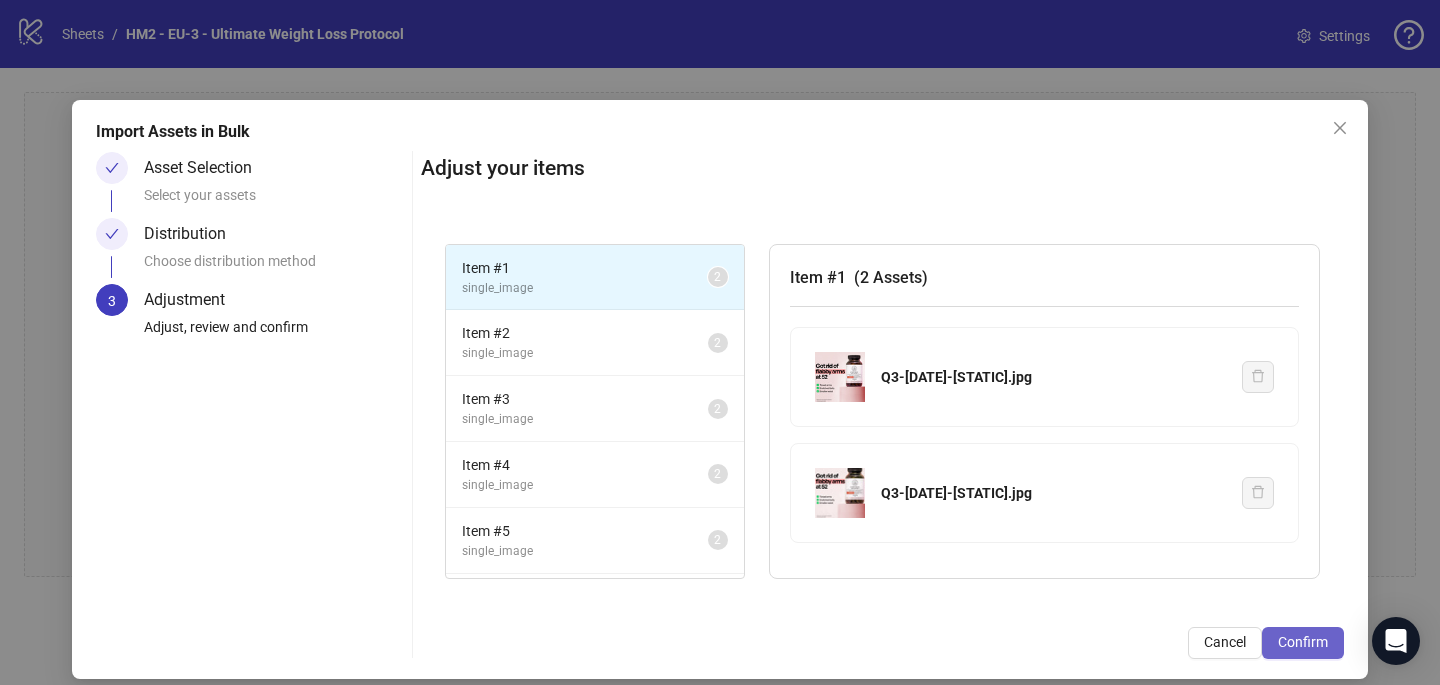 click on "Confirm" at bounding box center (1303, 642) 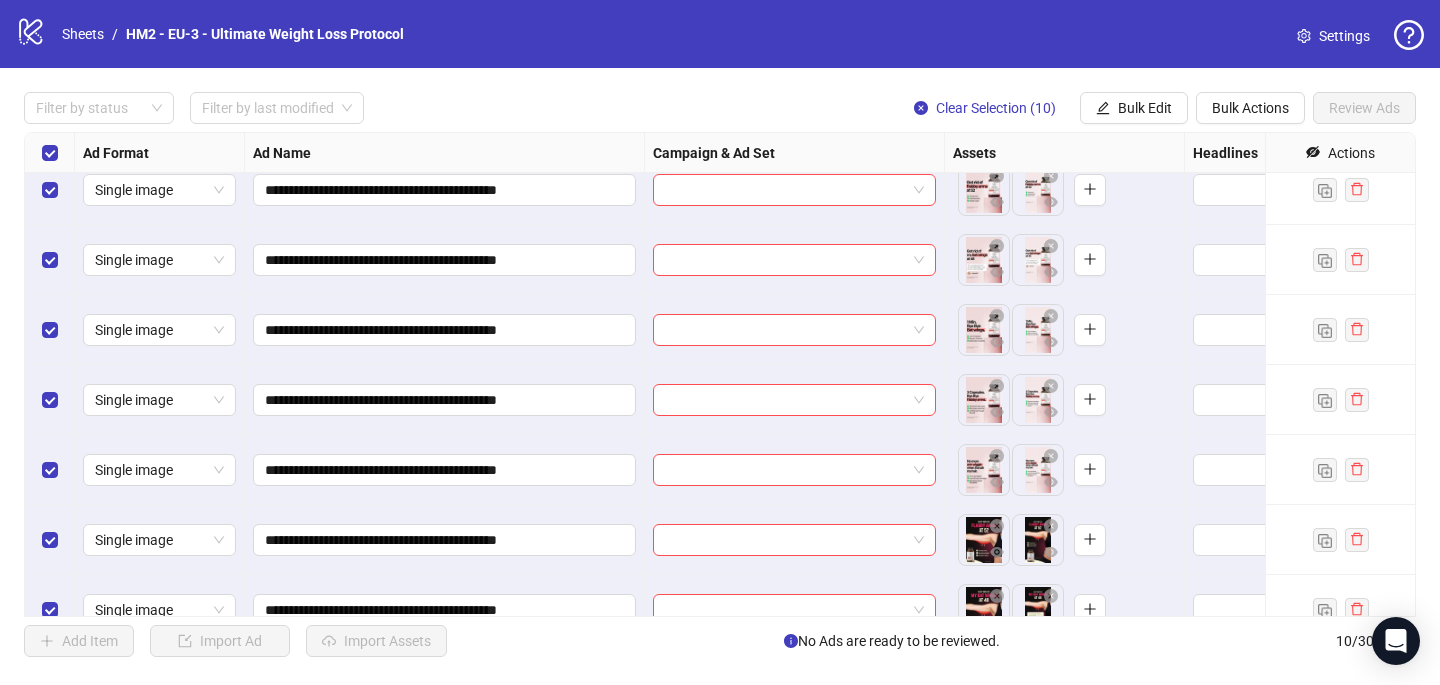 scroll, scrollTop: 0, scrollLeft: 0, axis: both 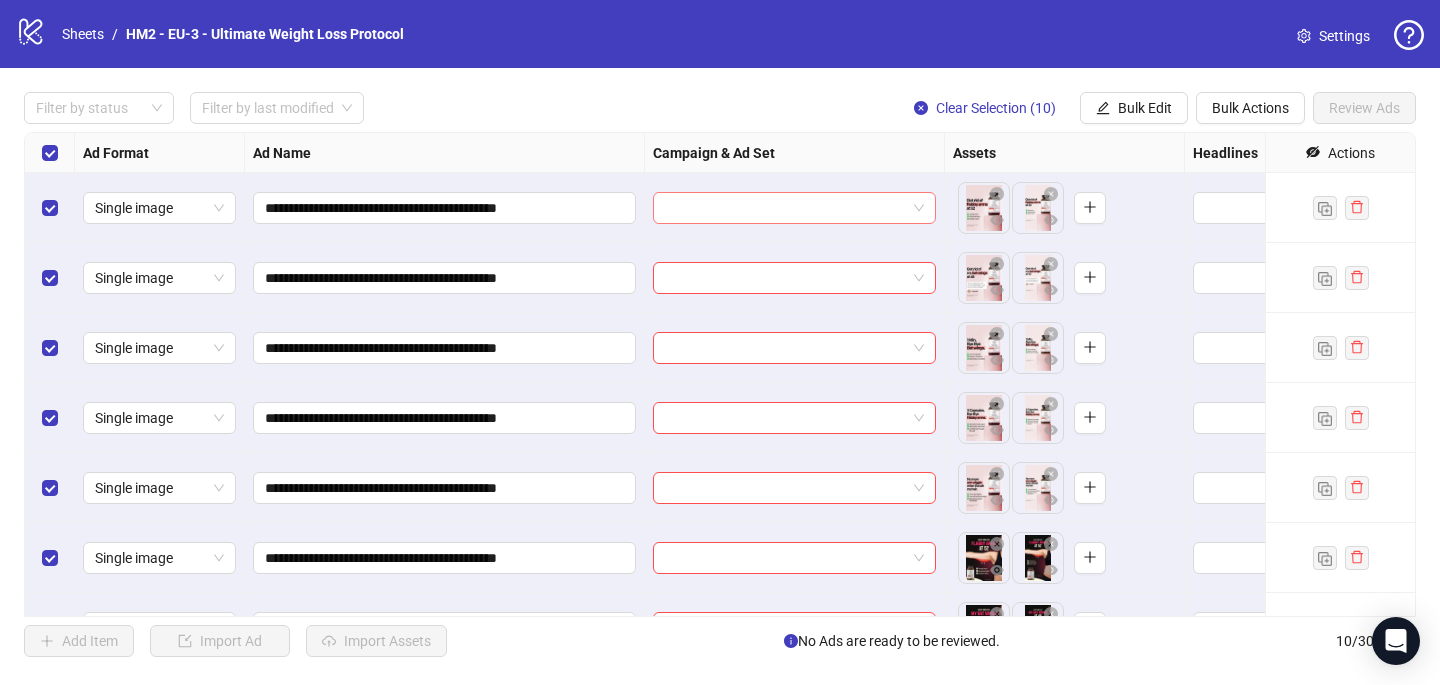click at bounding box center [785, 208] 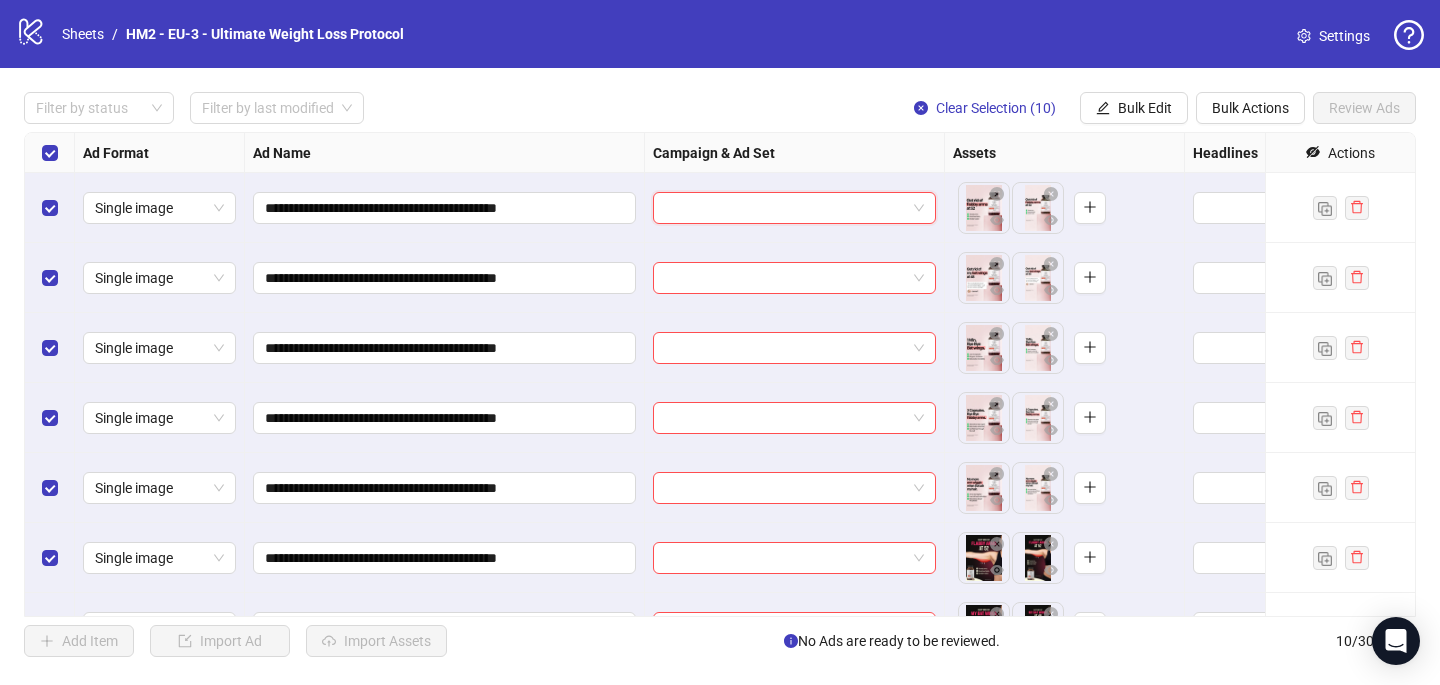 paste on "**********" 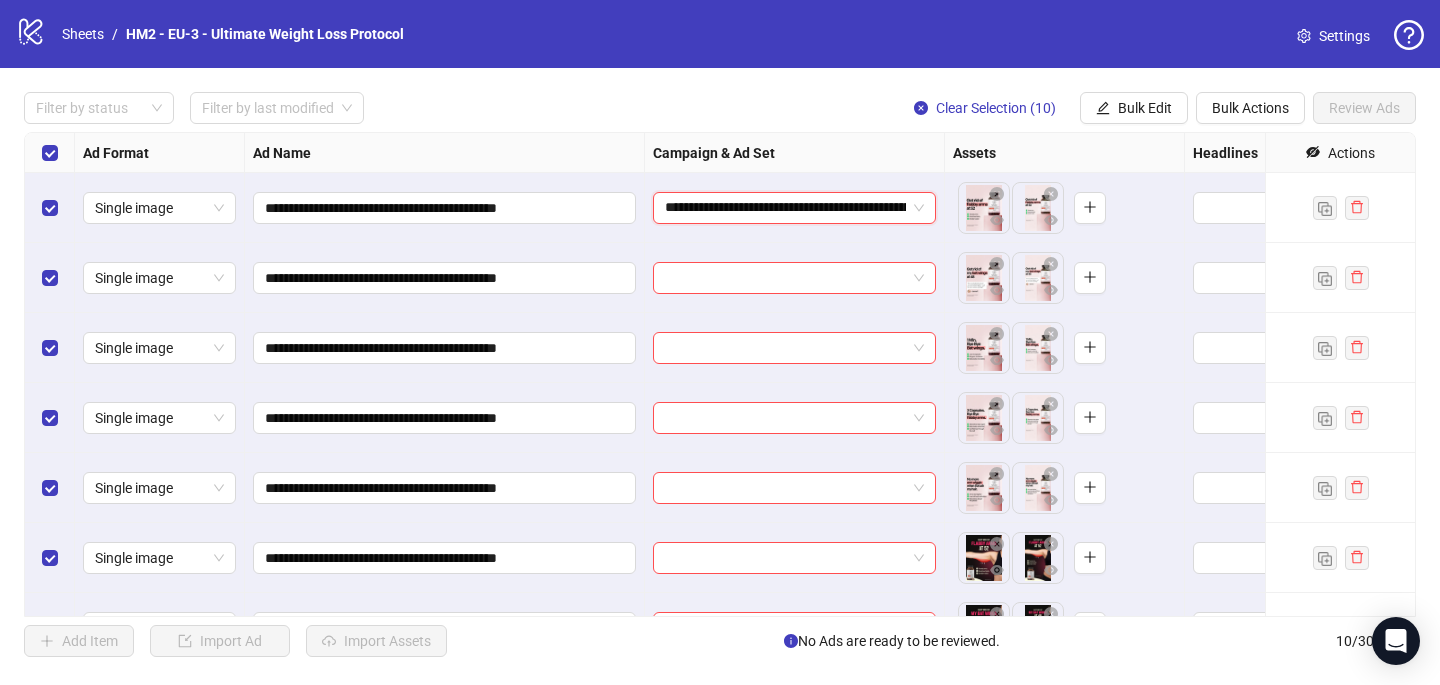 scroll, scrollTop: 0, scrollLeft: 1007, axis: horizontal 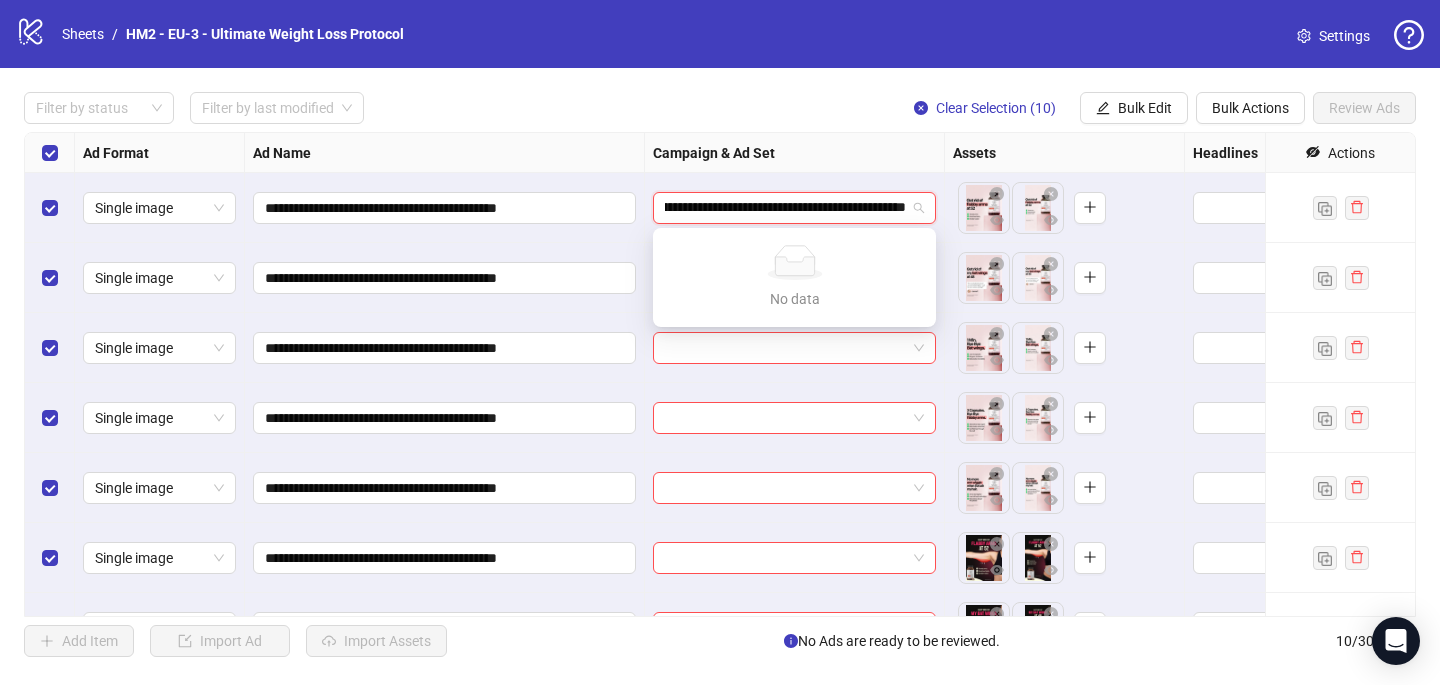 type on "**********" 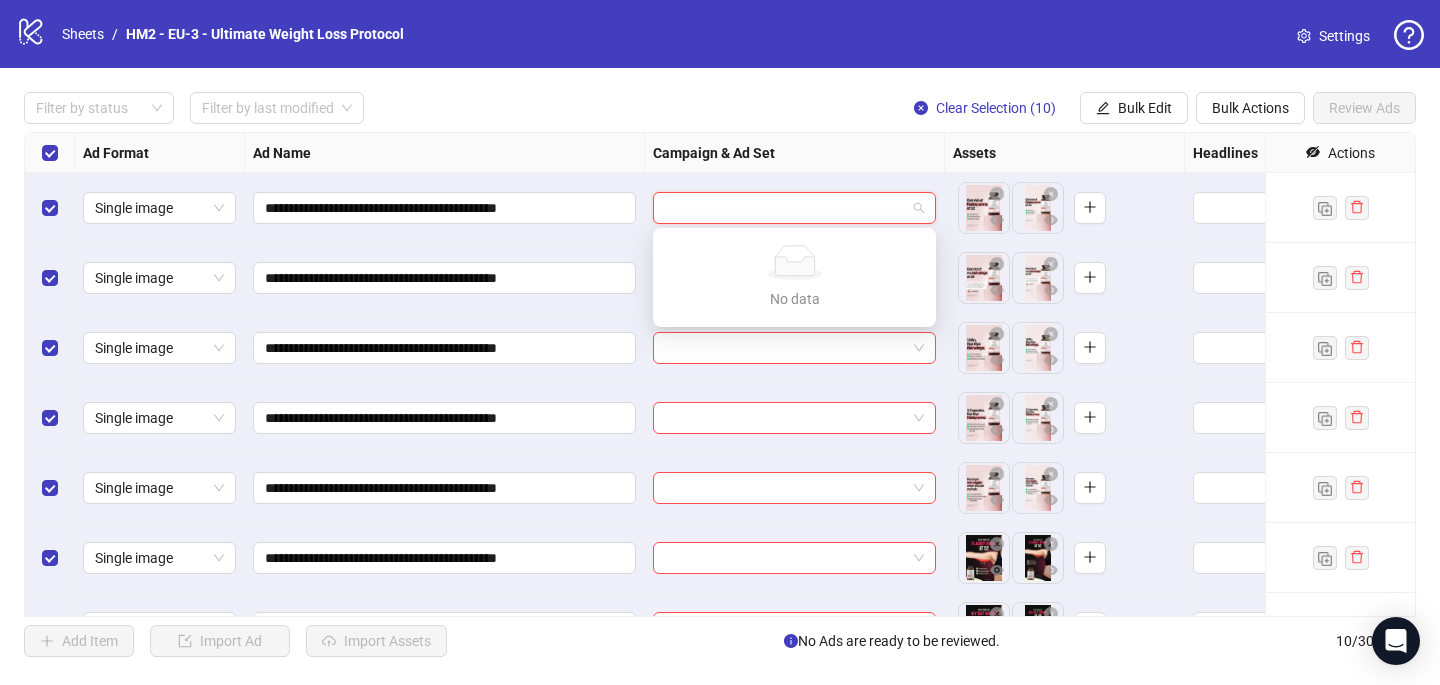 click on "Filter by status Filter by last modified Clear Selection (10) Bulk Edit Bulk Actions Review Ads" at bounding box center [720, 108] 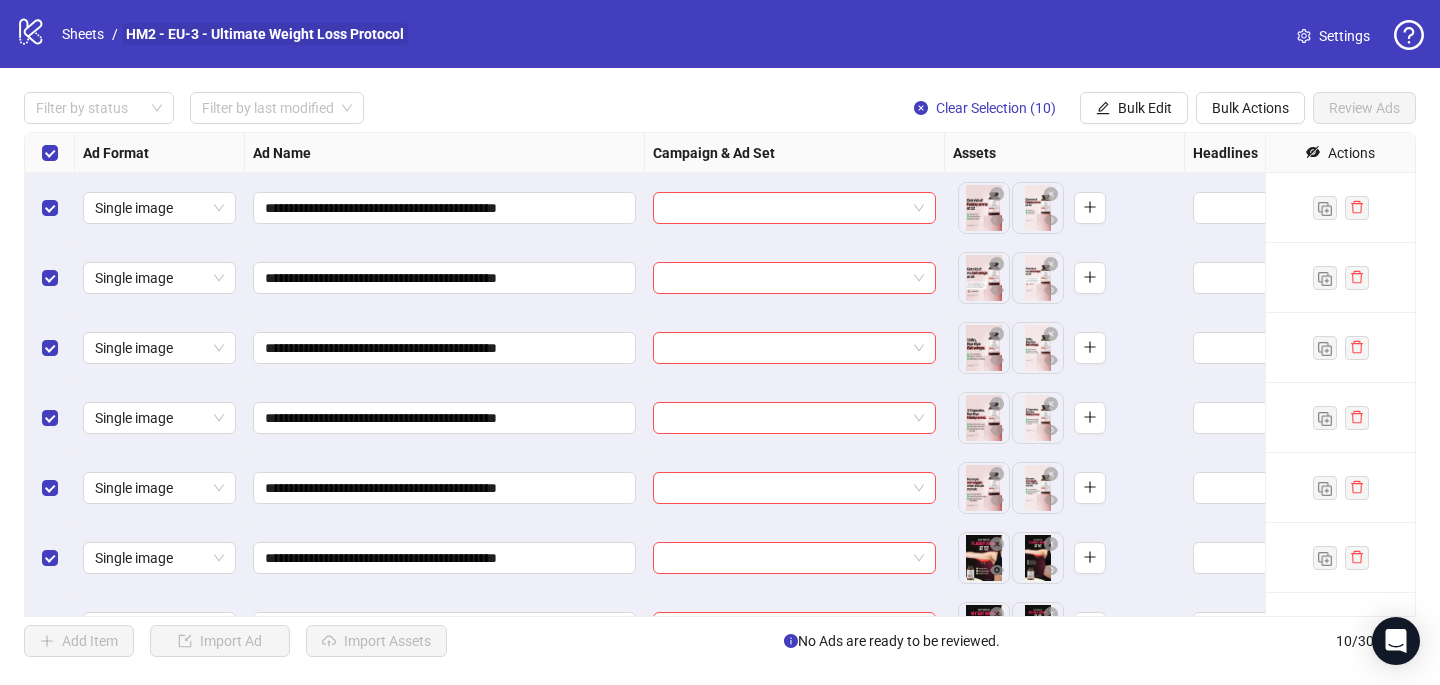 click on "HM2 - EU-3 - Ultimate Weight Loss Protocol" at bounding box center [265, 34] 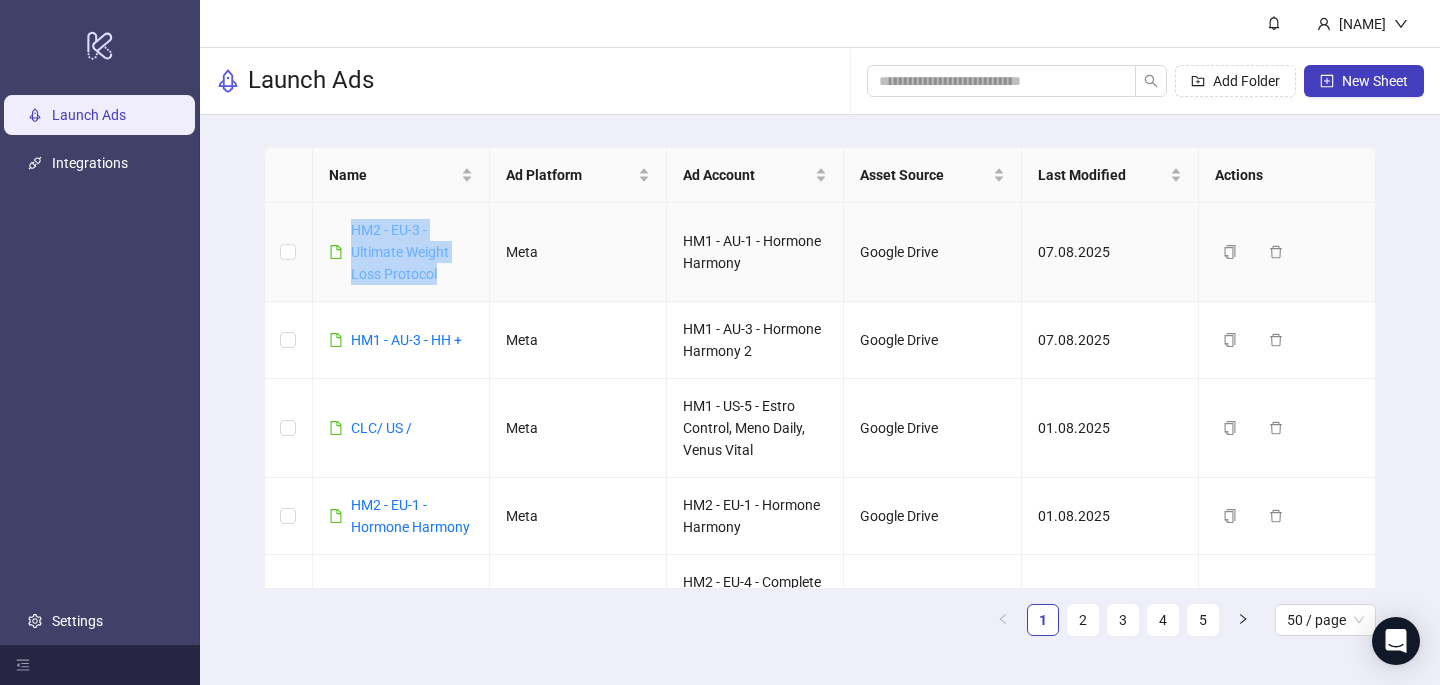 drag, startPoint x: 450, startPoint y: 274, endPoint x: 357, endPoint y: 234, distance: 101.23734 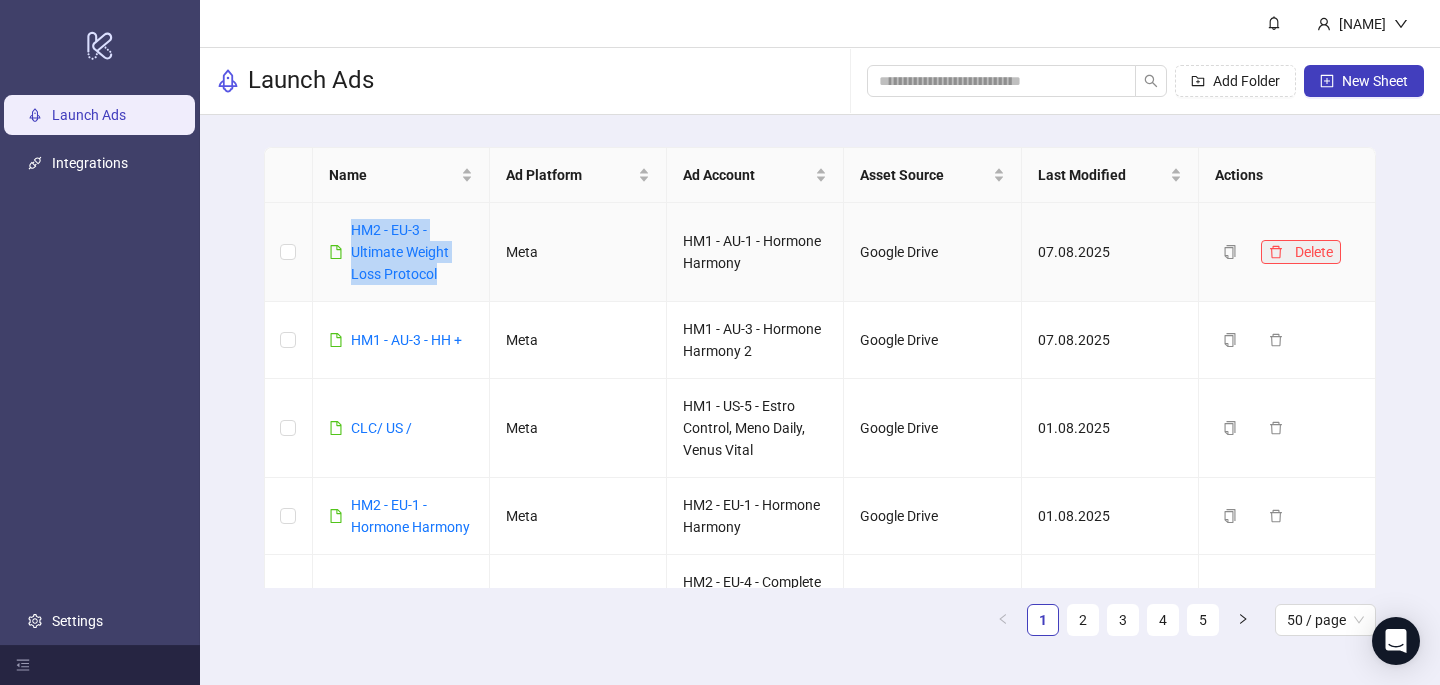 click at bounding box center (1276, 252) 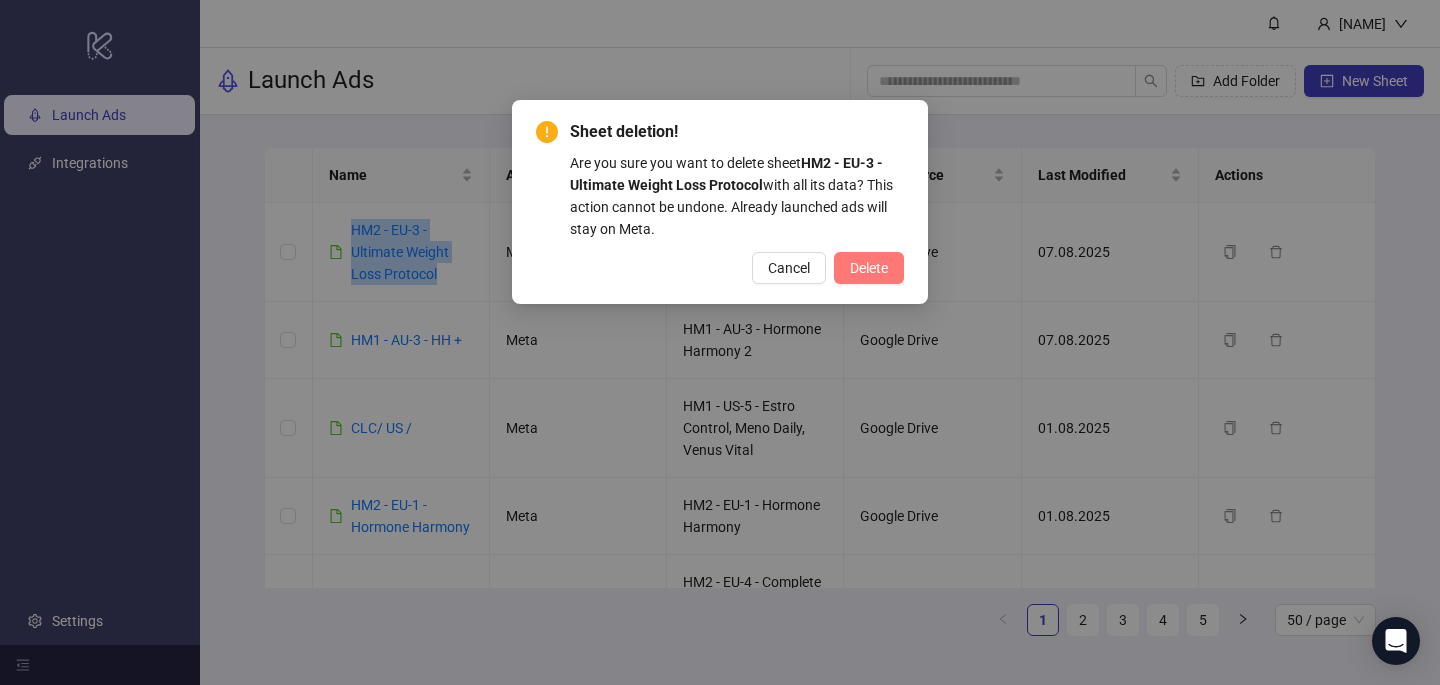 click on "Delete" at bounding box center [869, 268] 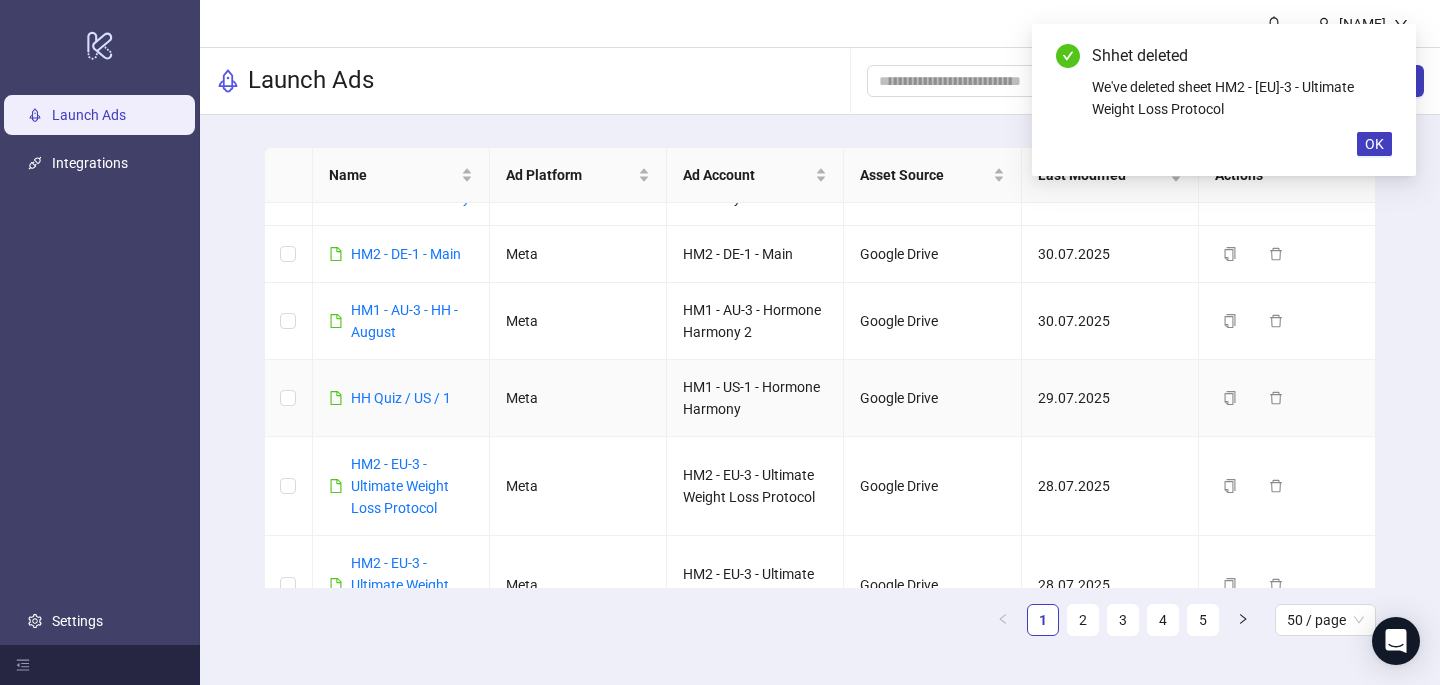 scroll, scrollTop: 432, scrollLeft: 0, axis: vertical 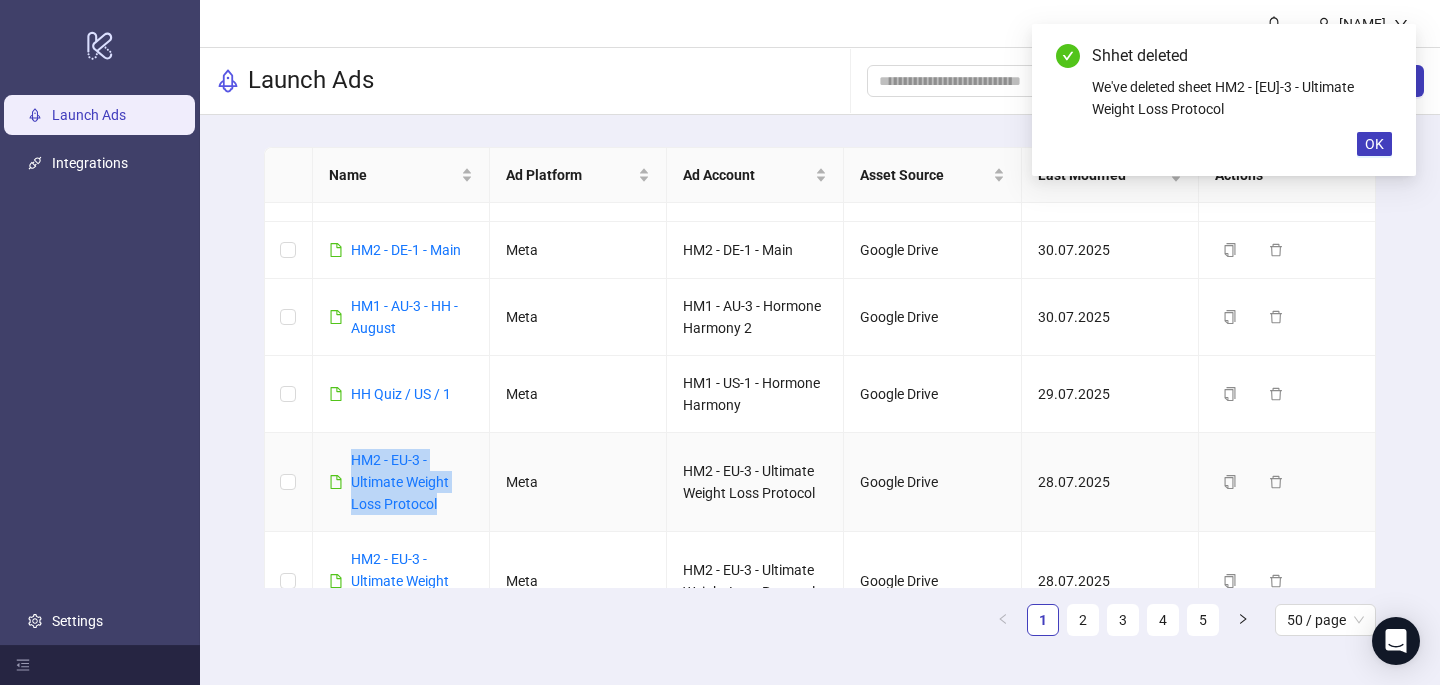 drag, startPoint x: 438, startPoint y: 505, endPoint x: 348, endPoint y: 460, distance: 100.62306 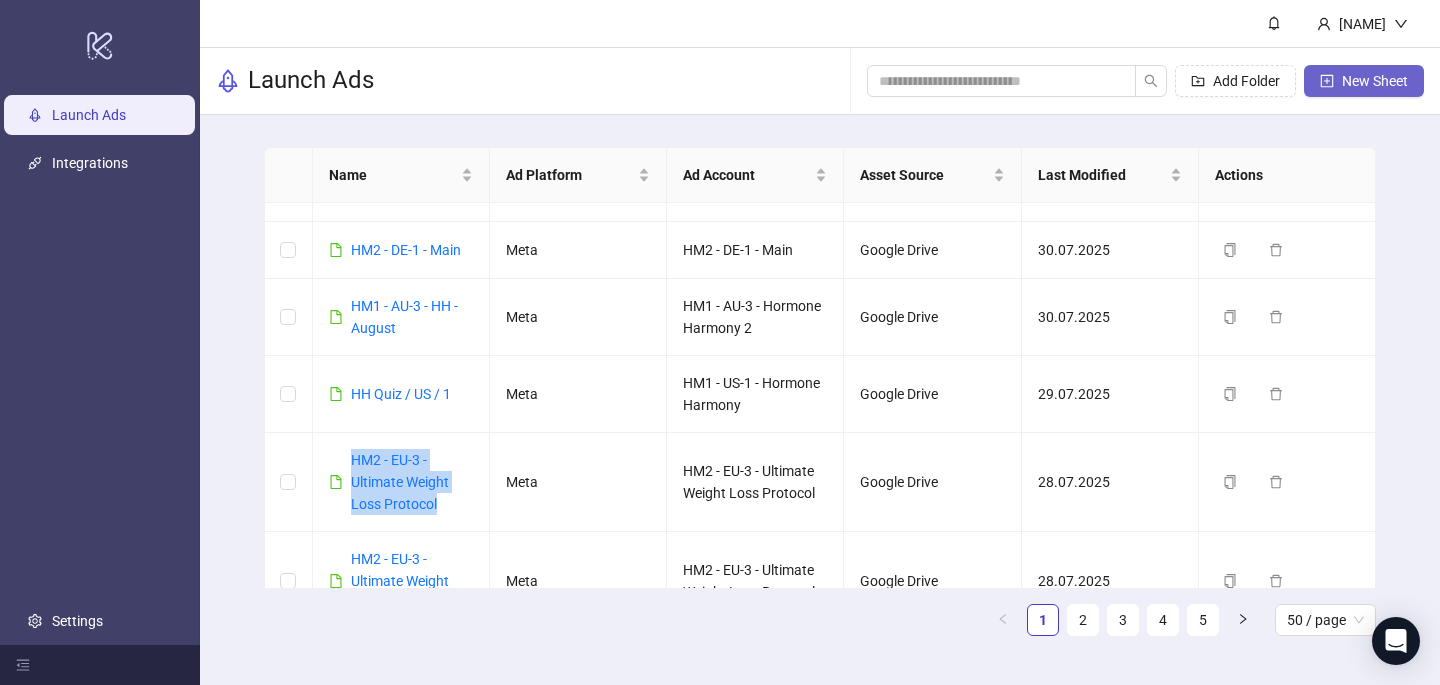 click on "New Sheet" at bounding box center (1375, 81) 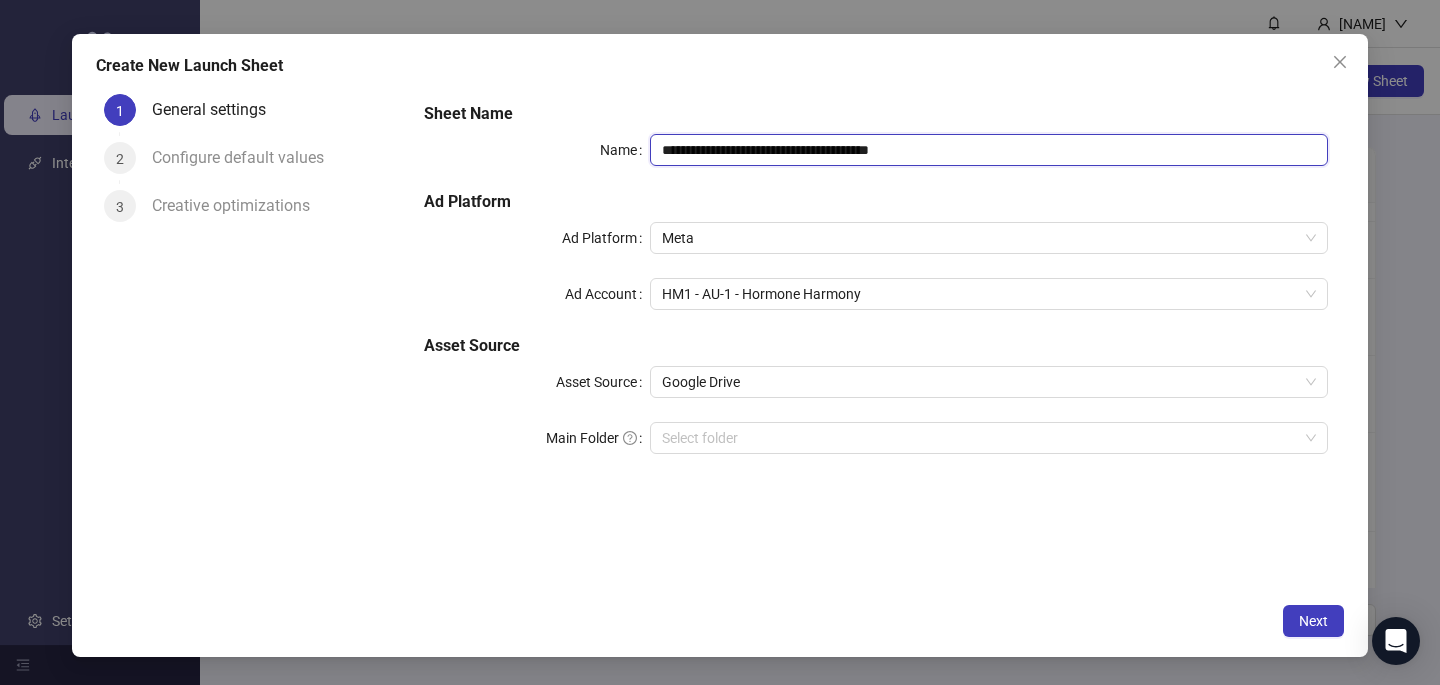 click on "**********" at bounding box center (989, 150) 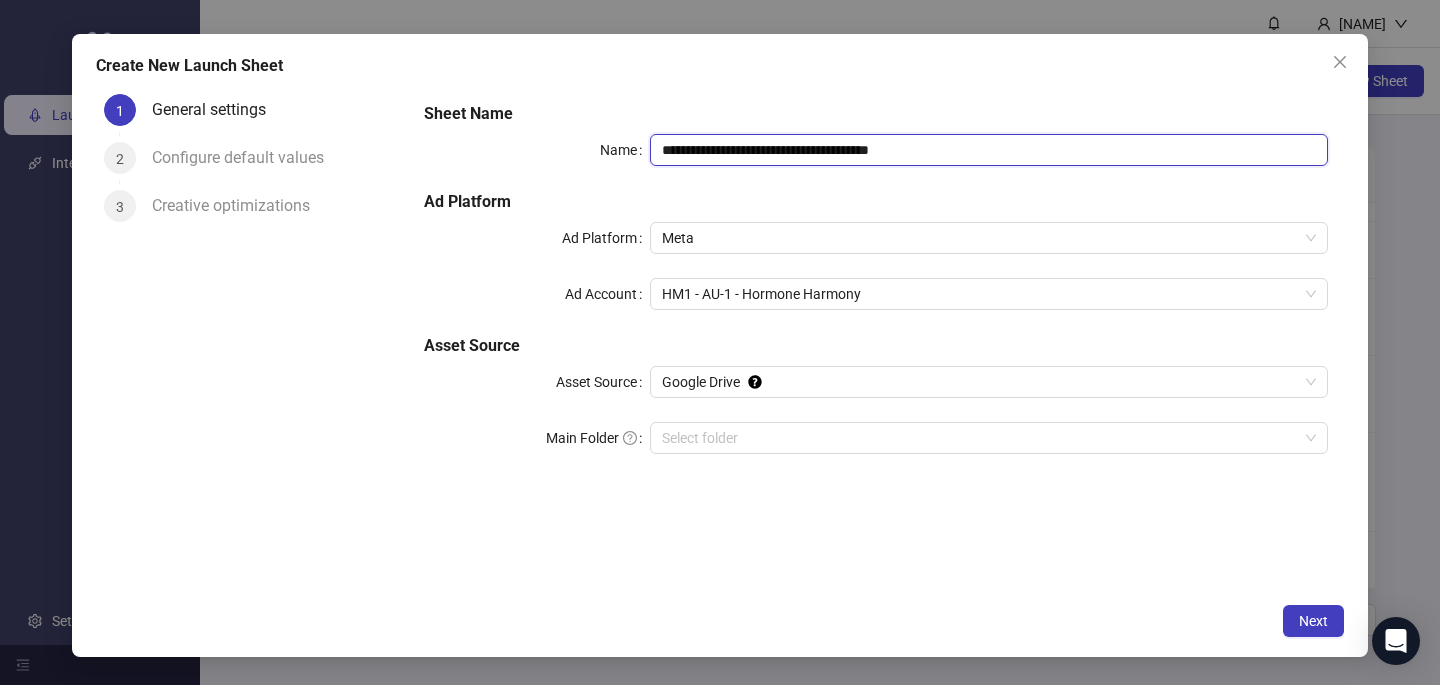 click on "**********" at bounding box center [989, 150] 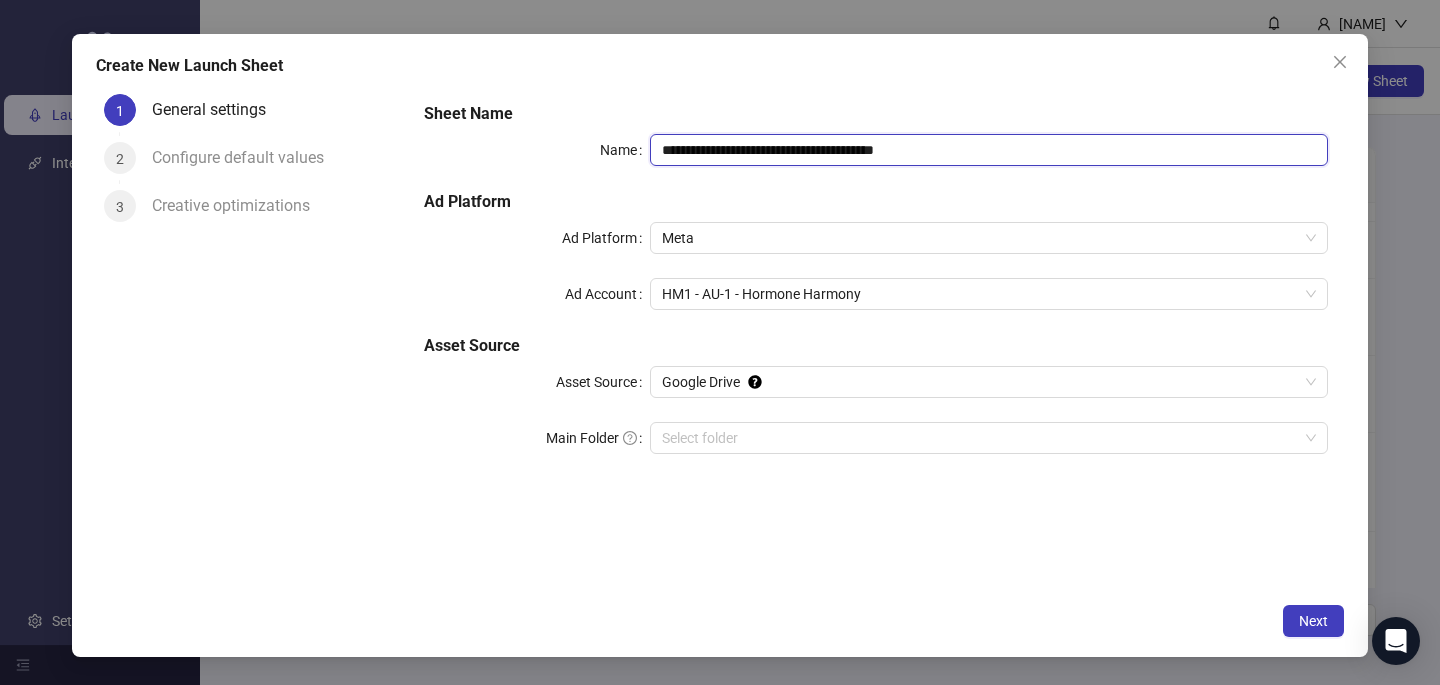 type on "**********" 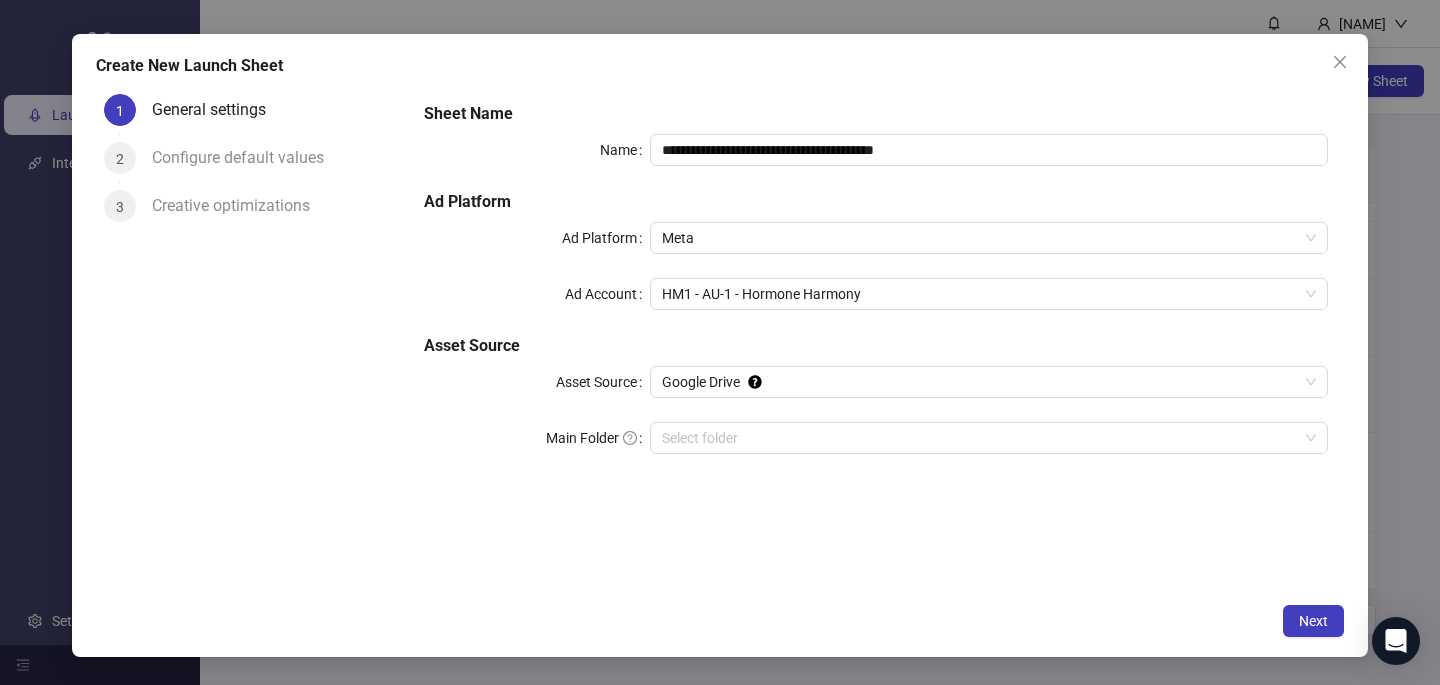 click on "**********" at bounding box center (876, 290) 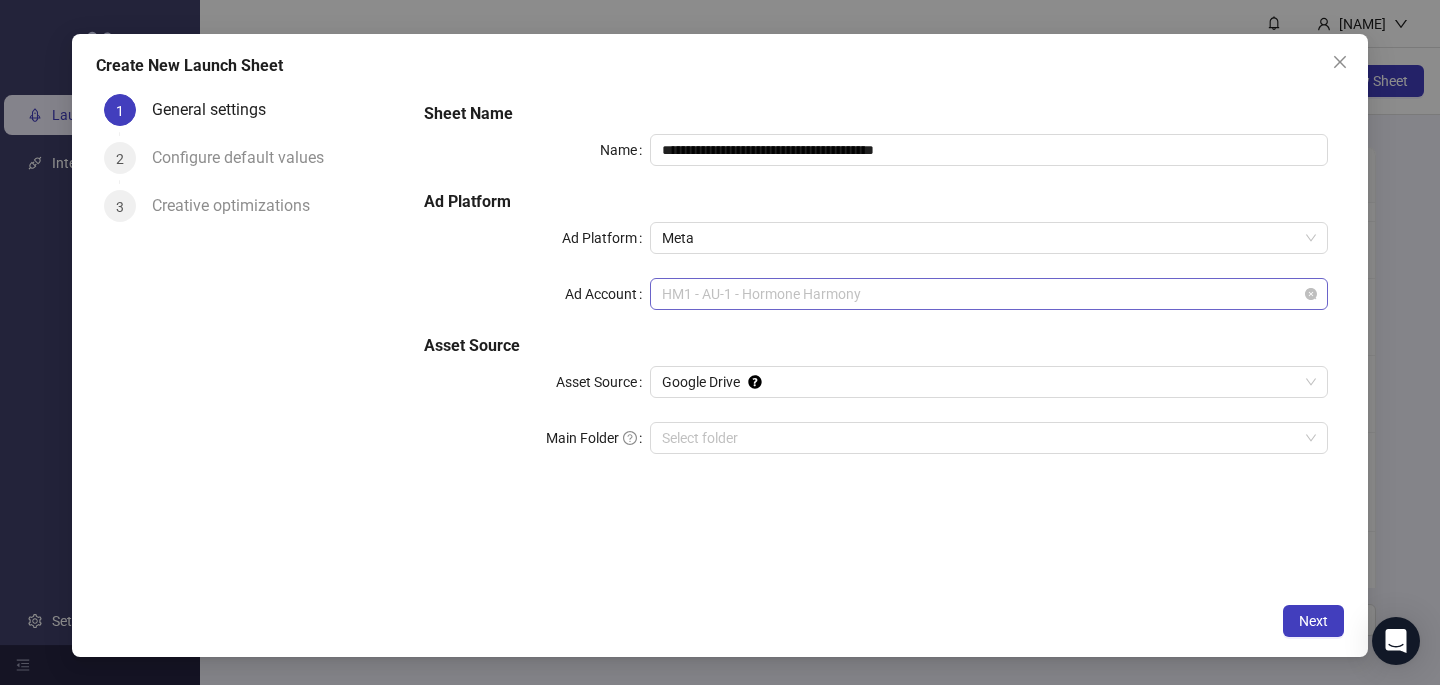 click on "HM1 - AU-1 - Hormone Harmony" at bounding box center (989, 294) 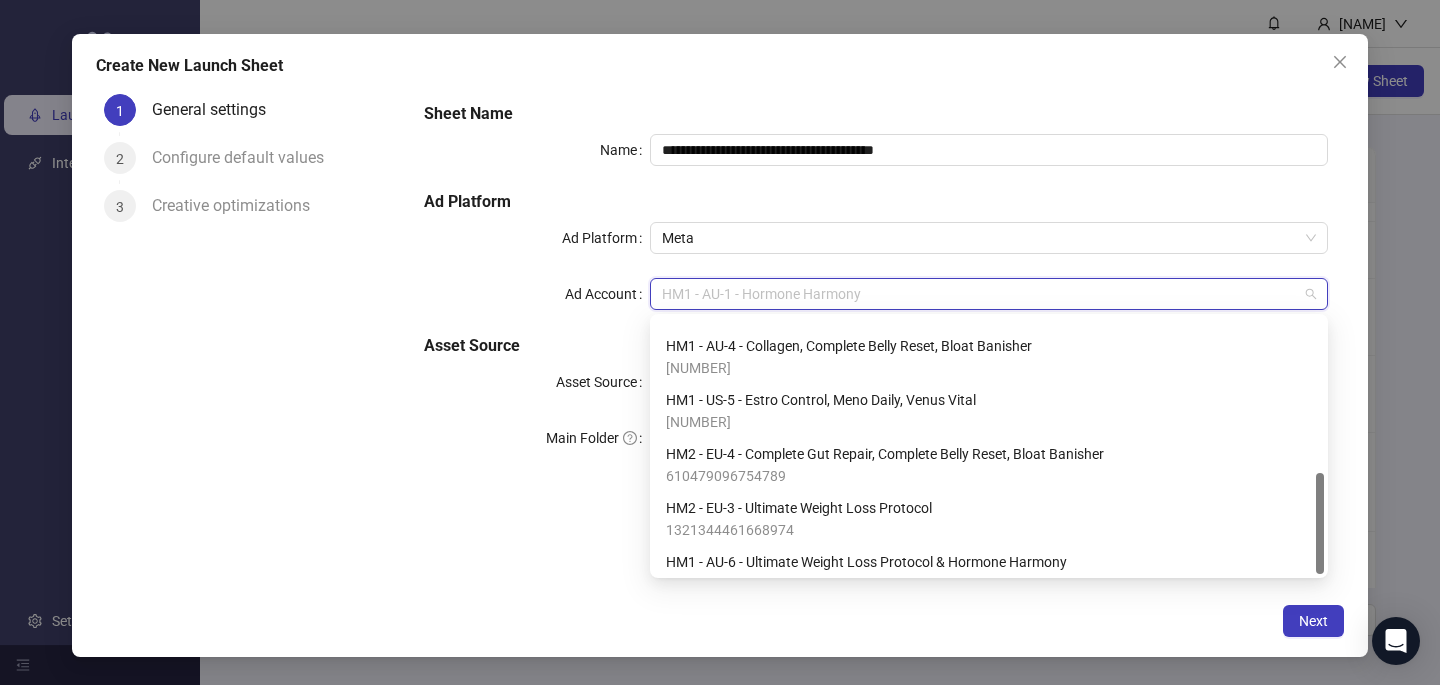 scroll, scrollTop: 392, scrollLeft: 0, axis: vertical 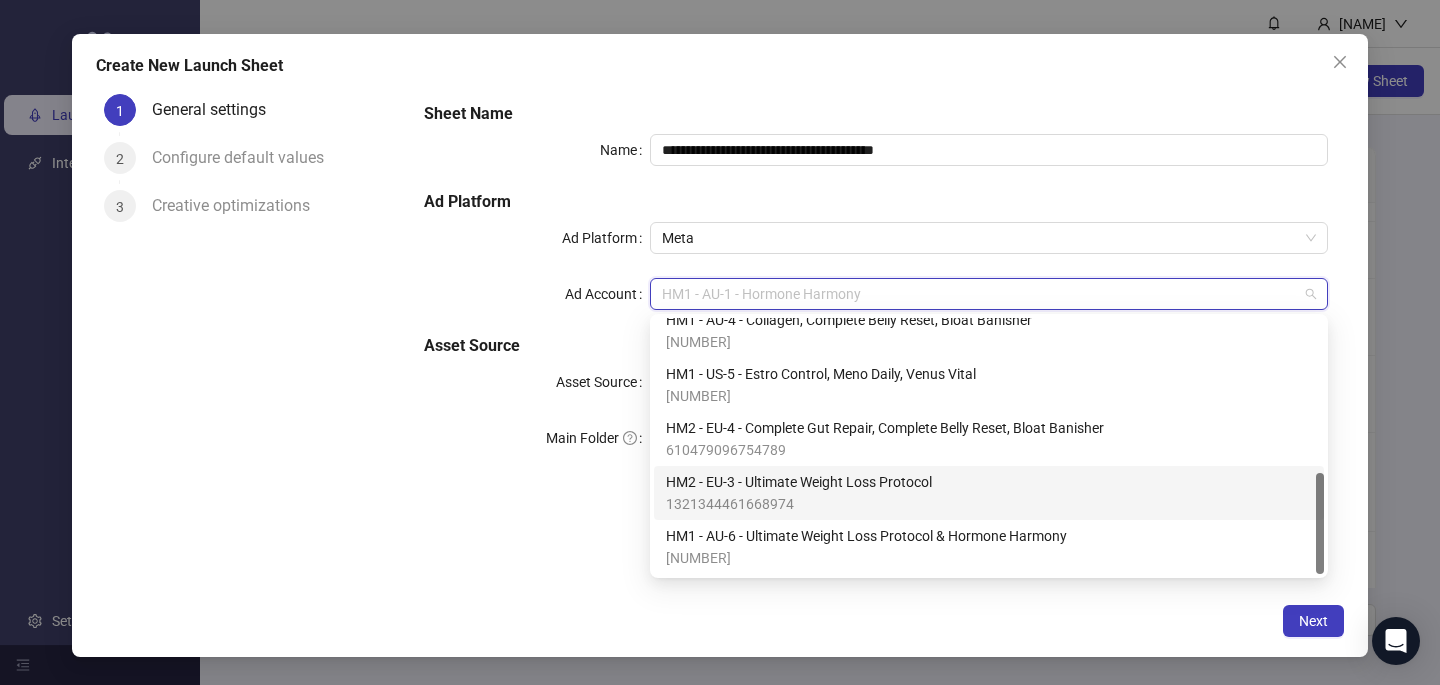 click on "HM2 - EU-3 - Ultimate Weight Loss Protocol" at bounding box center (799, 482) 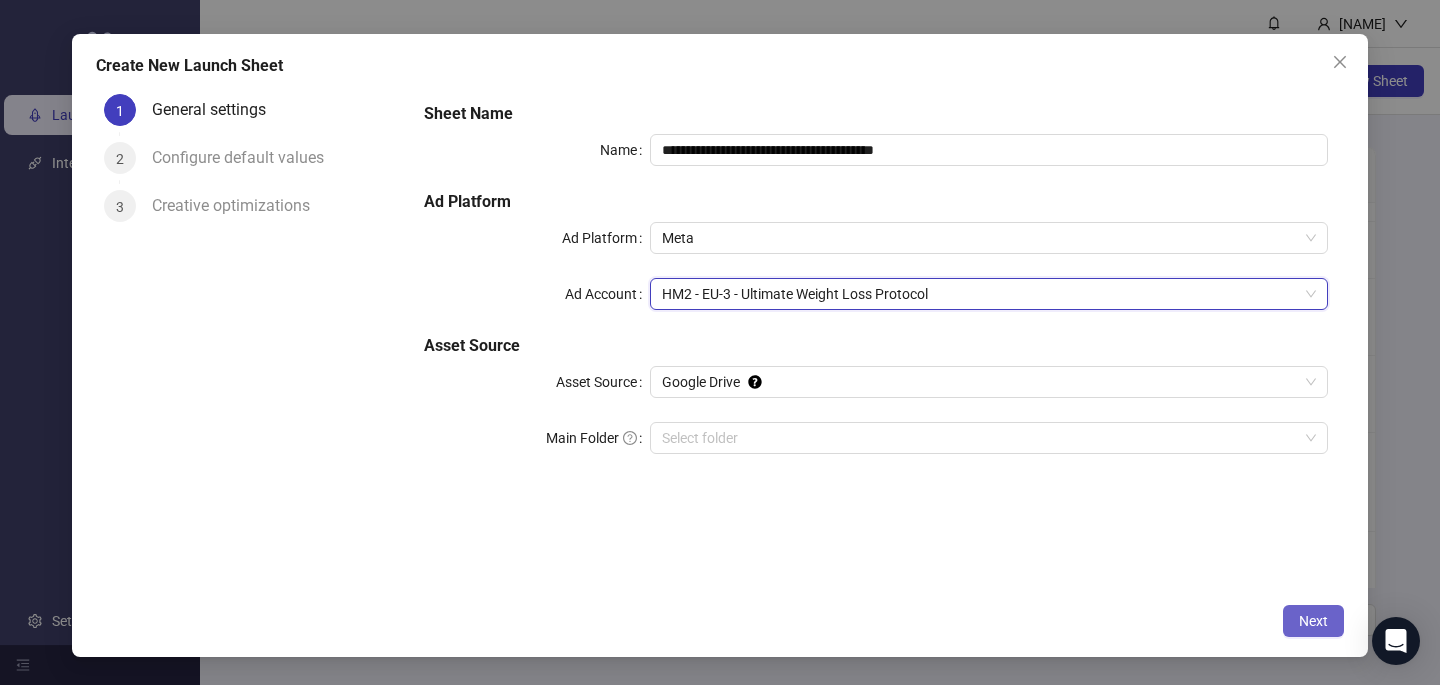 click on "Next" at bounding box center (1313, 621) 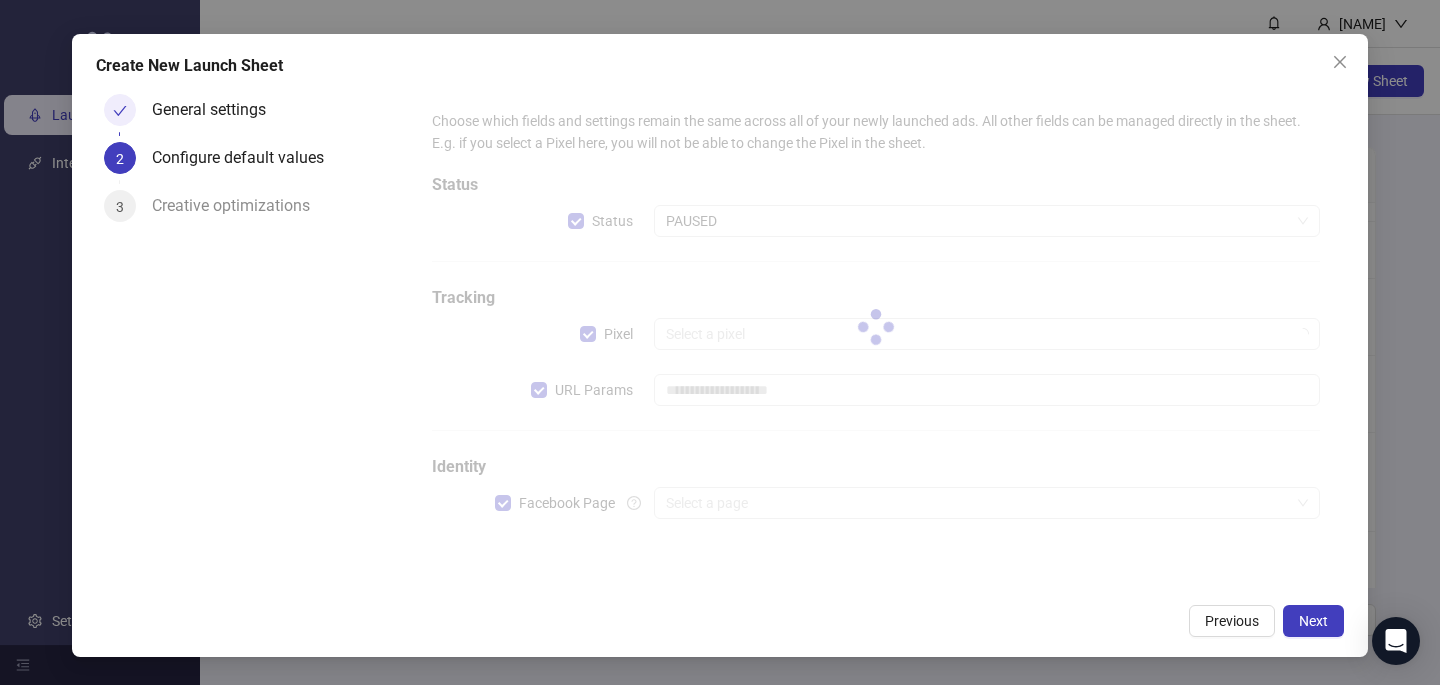 type on "**********" 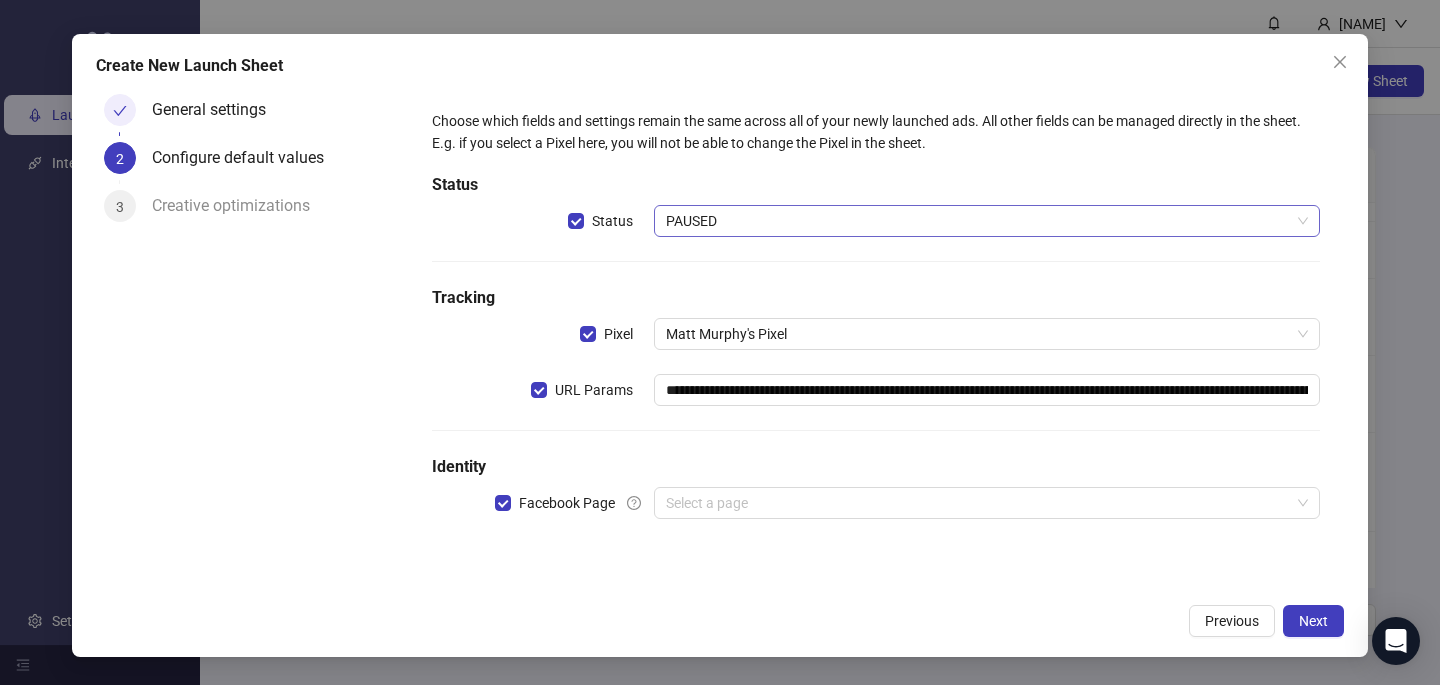 click on "PAUSED" at bounding box center (987, 221) 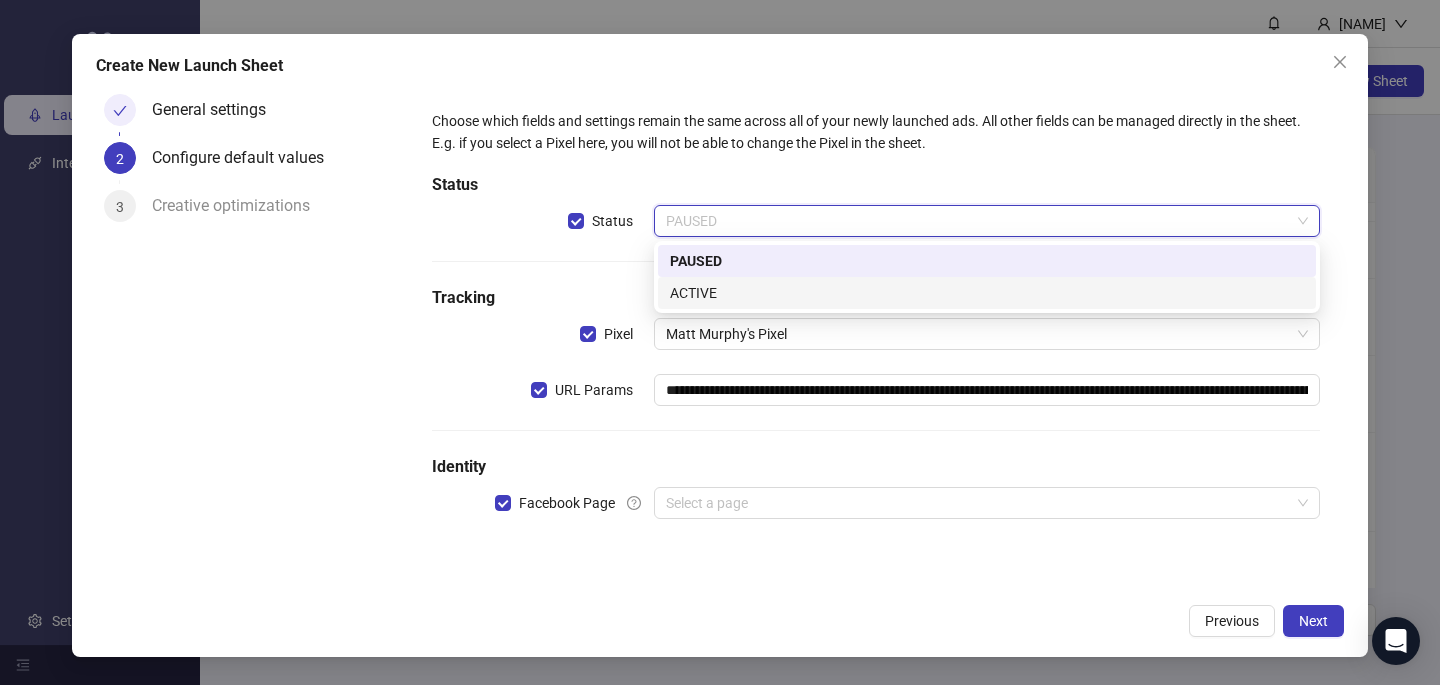 click on "ACTIVE" at bounding box center (987, 293) 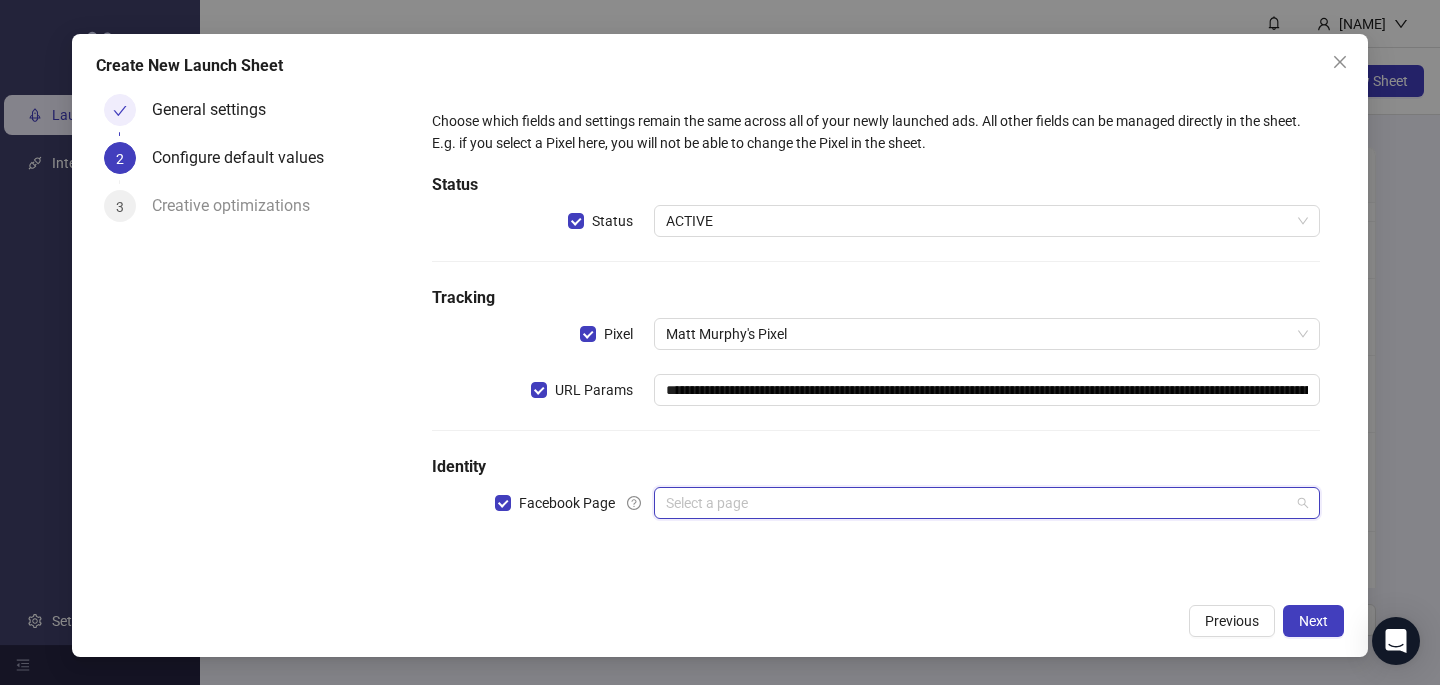 click at bounding box center [978, 503] 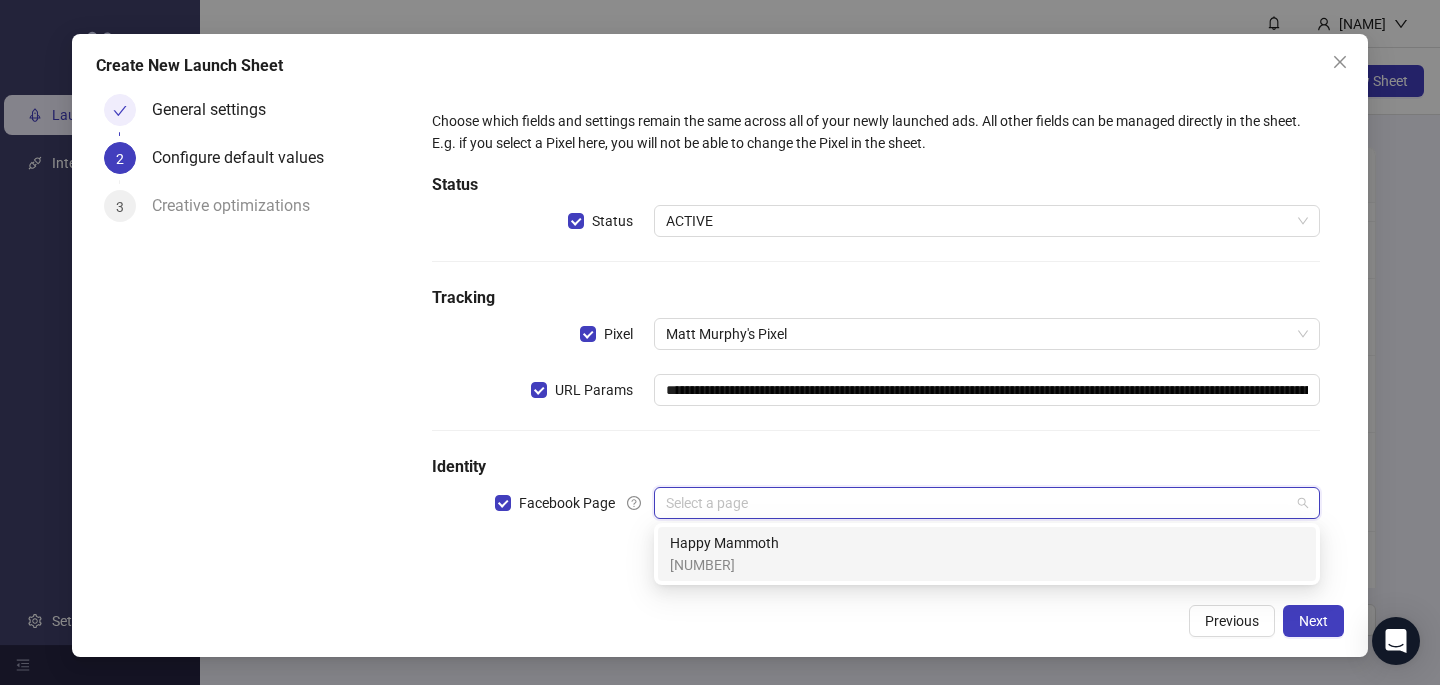 click on "Happy Mammoth" at bounding box center [724, 543] 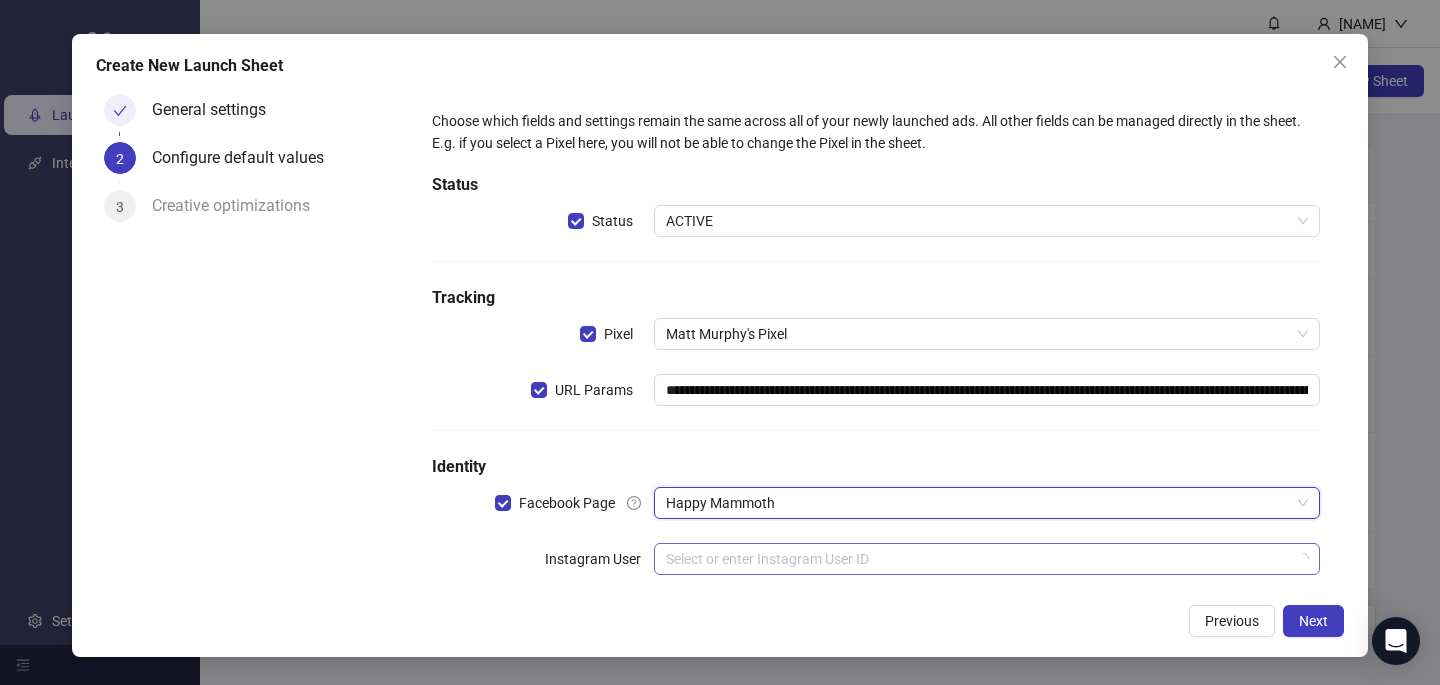 click at bounding box center [978, 559] 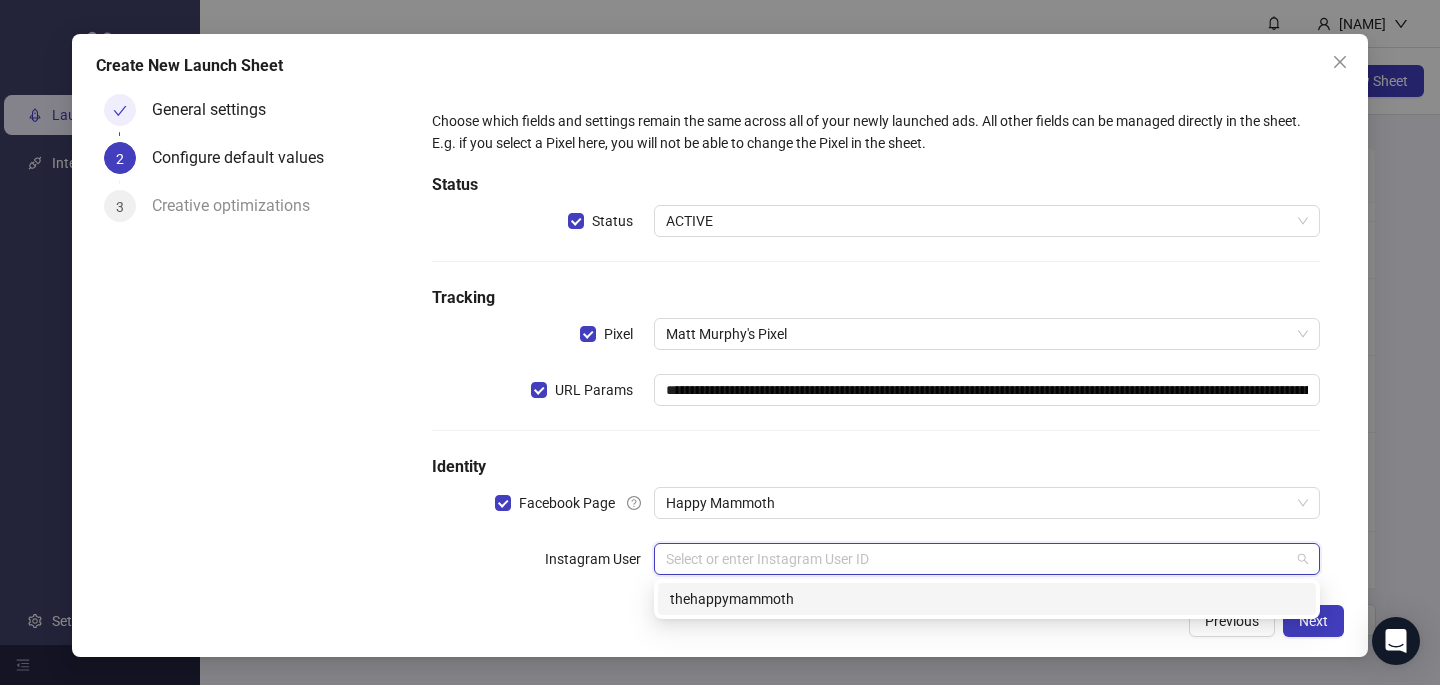 click on "thehappymammoth" at bounding box center [987, 599] 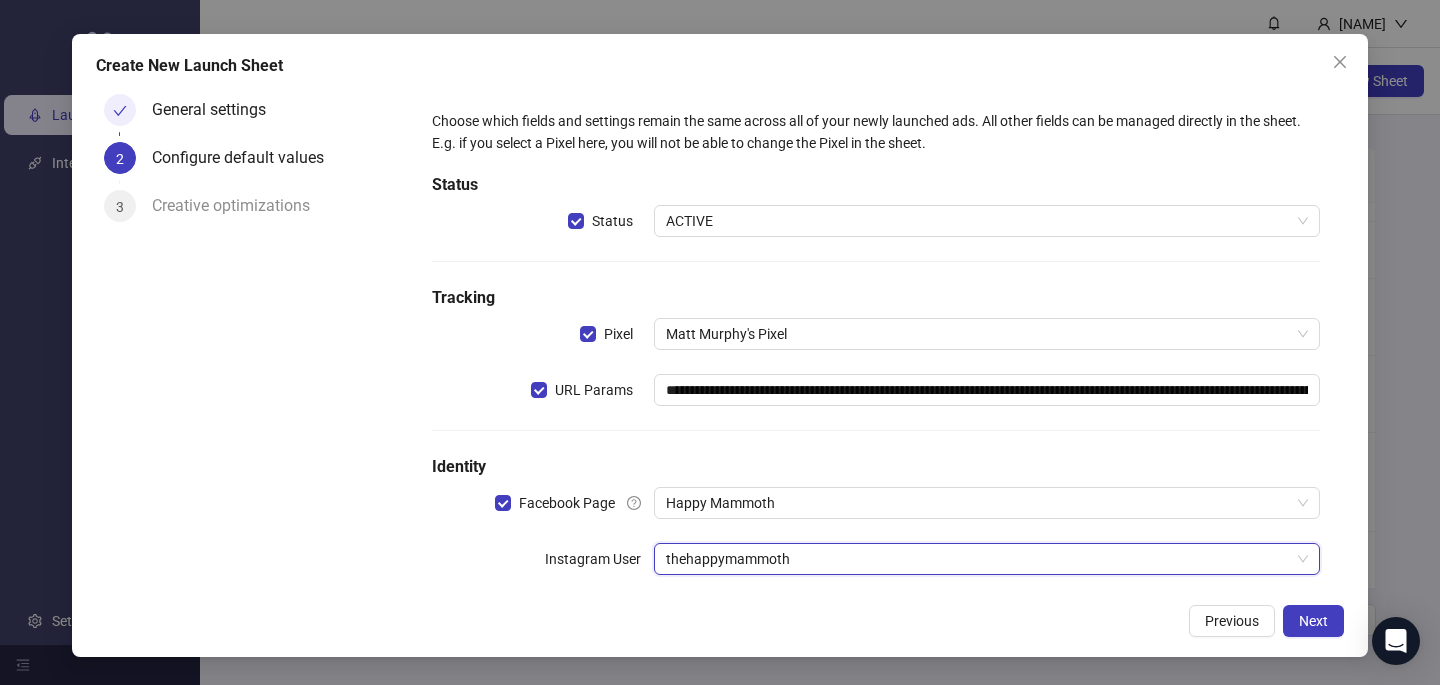 click on "Previous Next" at bounding box center [720, 621] 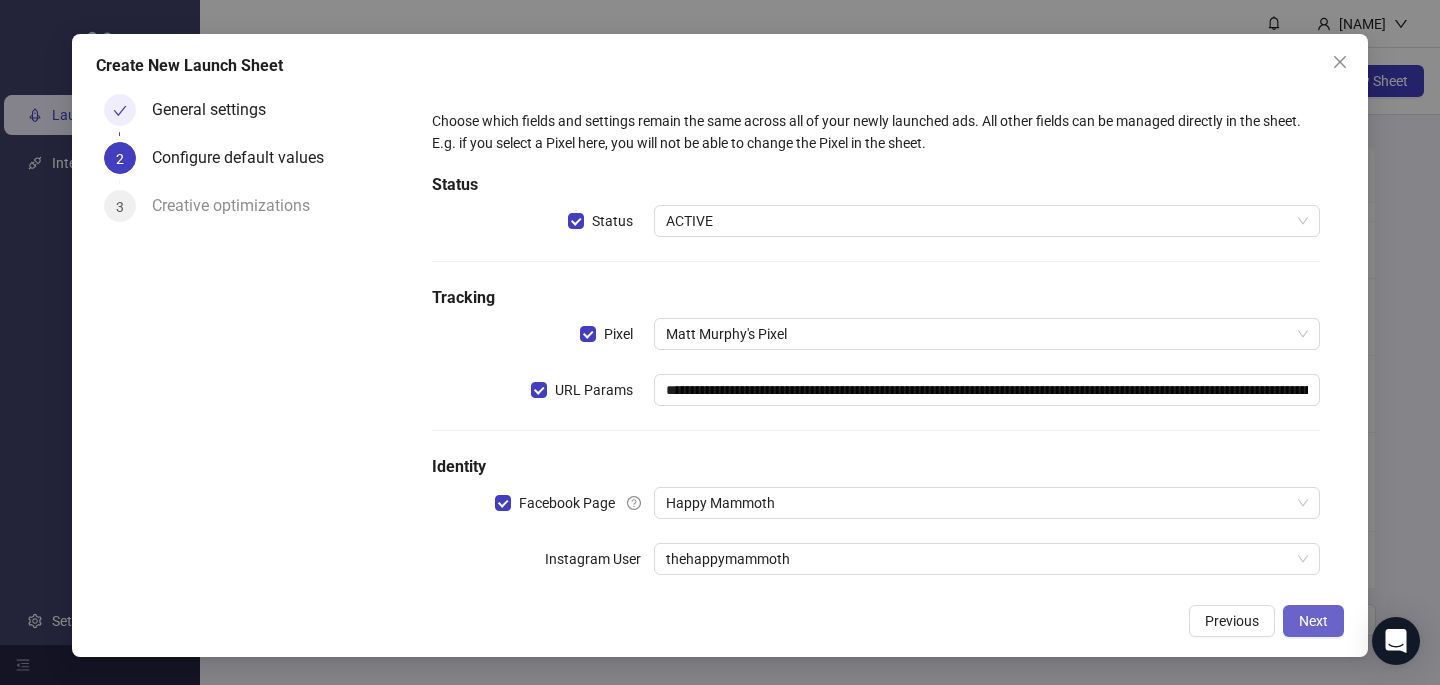 click on "Next" at bounding box center (1313, 621) 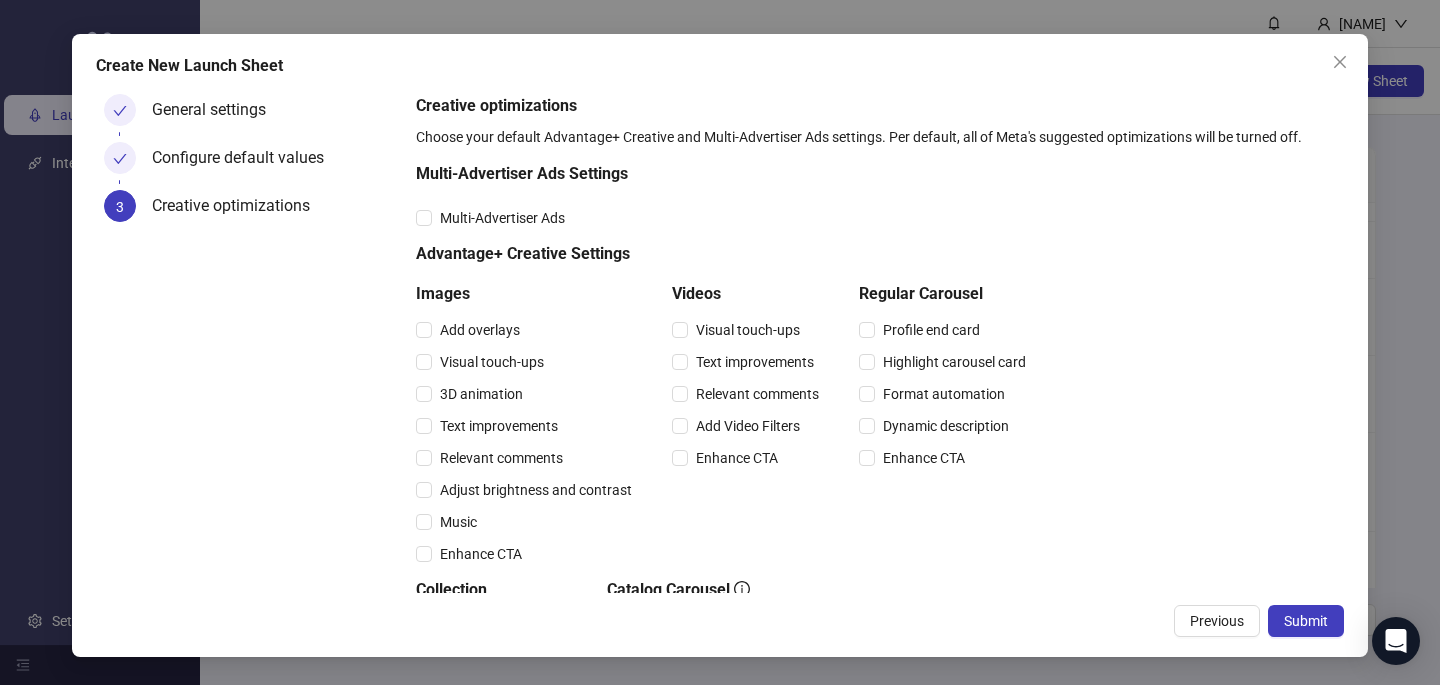 click on "Multi-Advertiser Ads Settings" at bounding box center (725, 174) 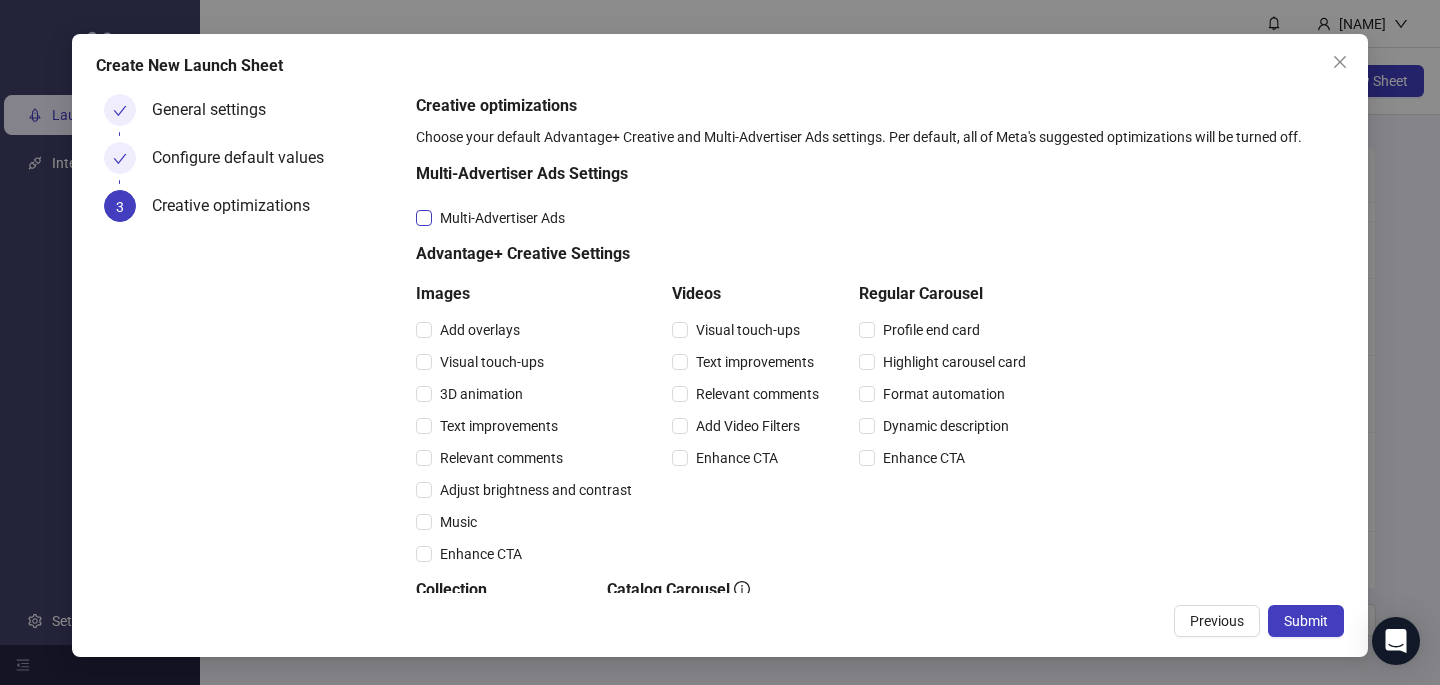 click on "Multi-Advertiser Ads" at bounding box center (502, 218) 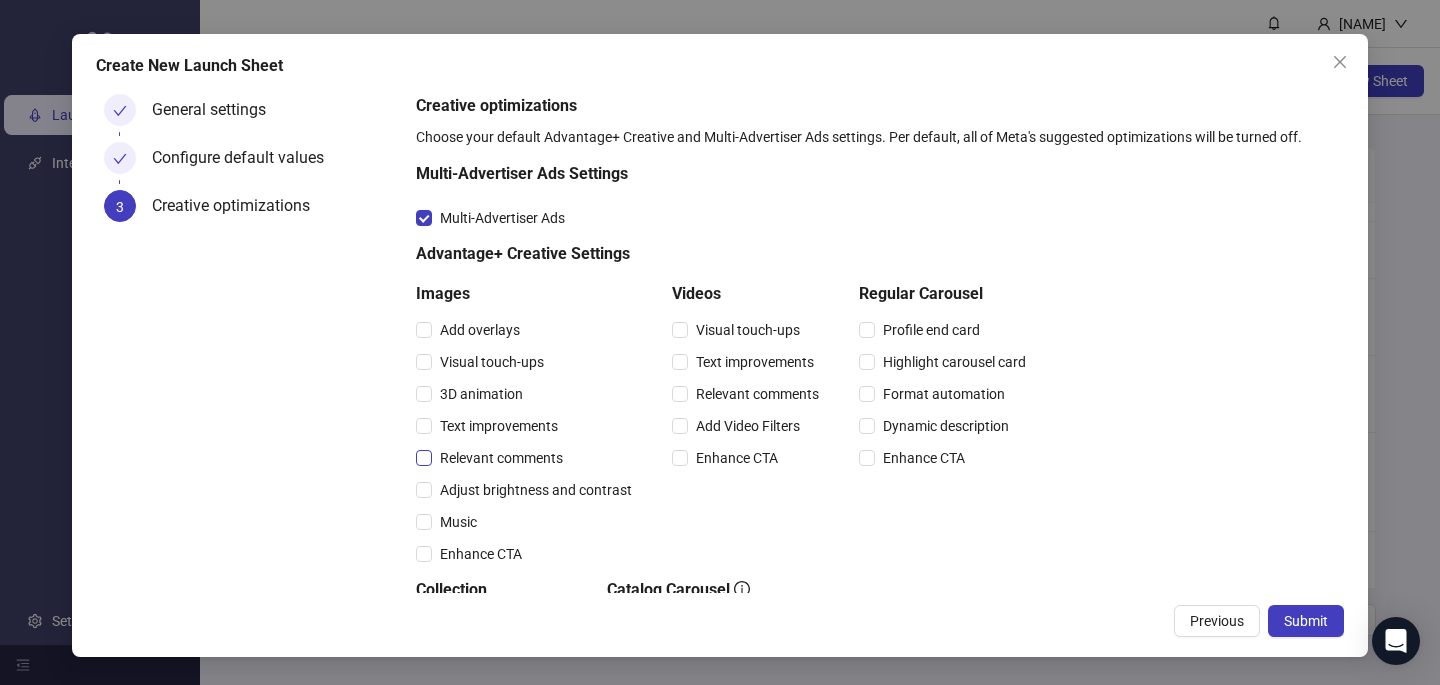 click on "Relevant comments" at bounding box center (501, 458) 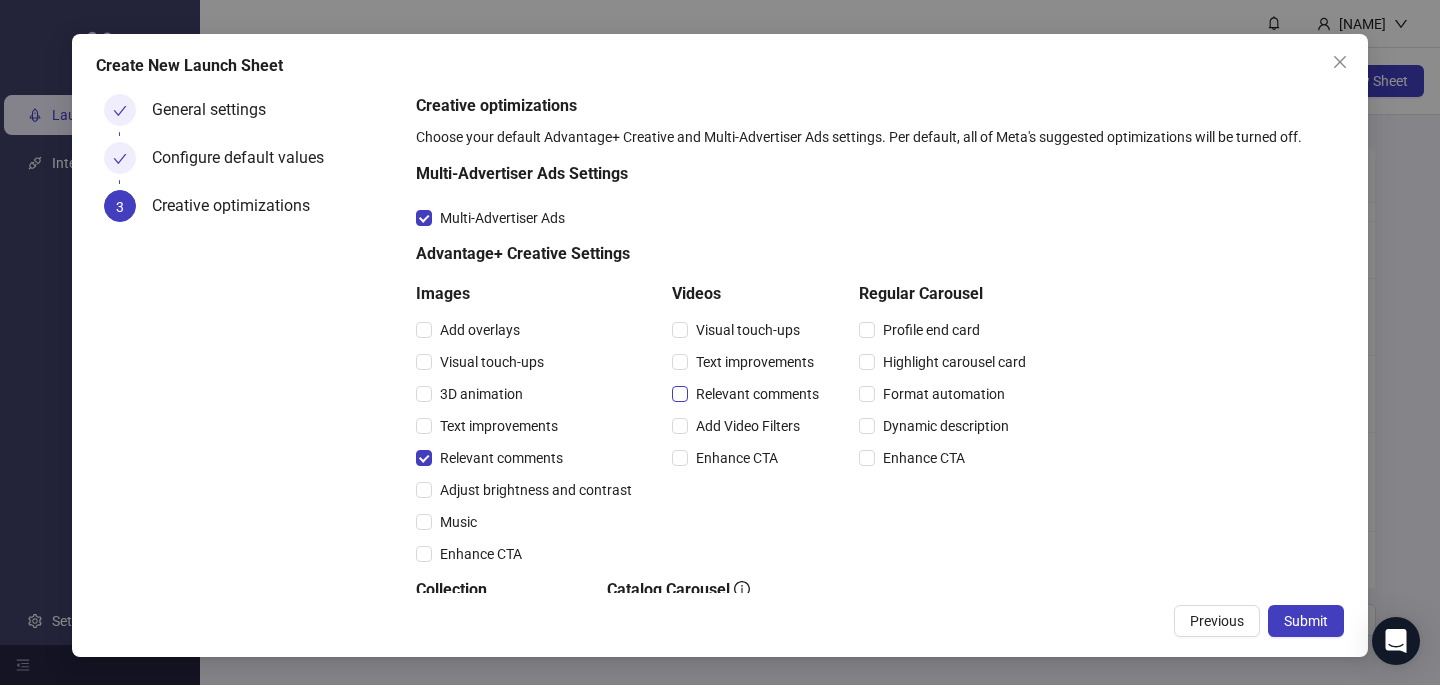 click on "Relevant comments" at bounding box center [757, 394] 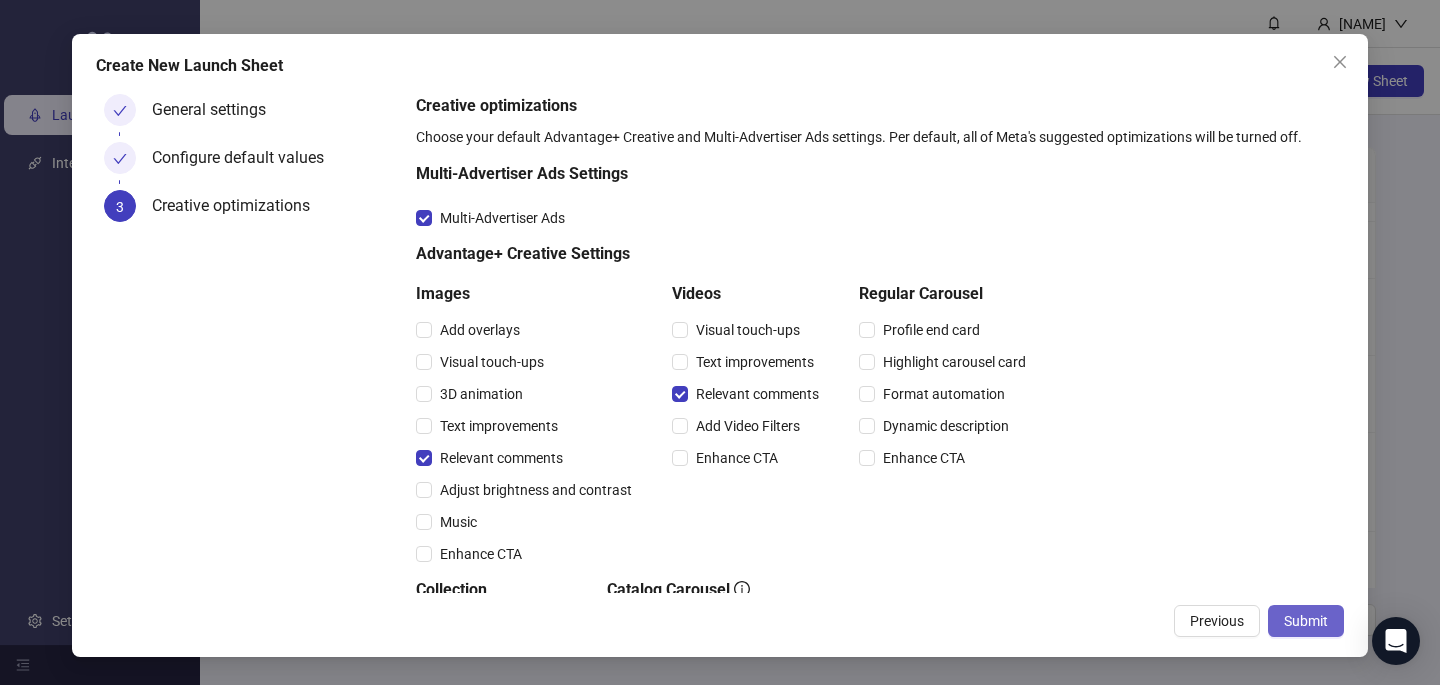 click on "Submit" at bounding box center (1306, 621) 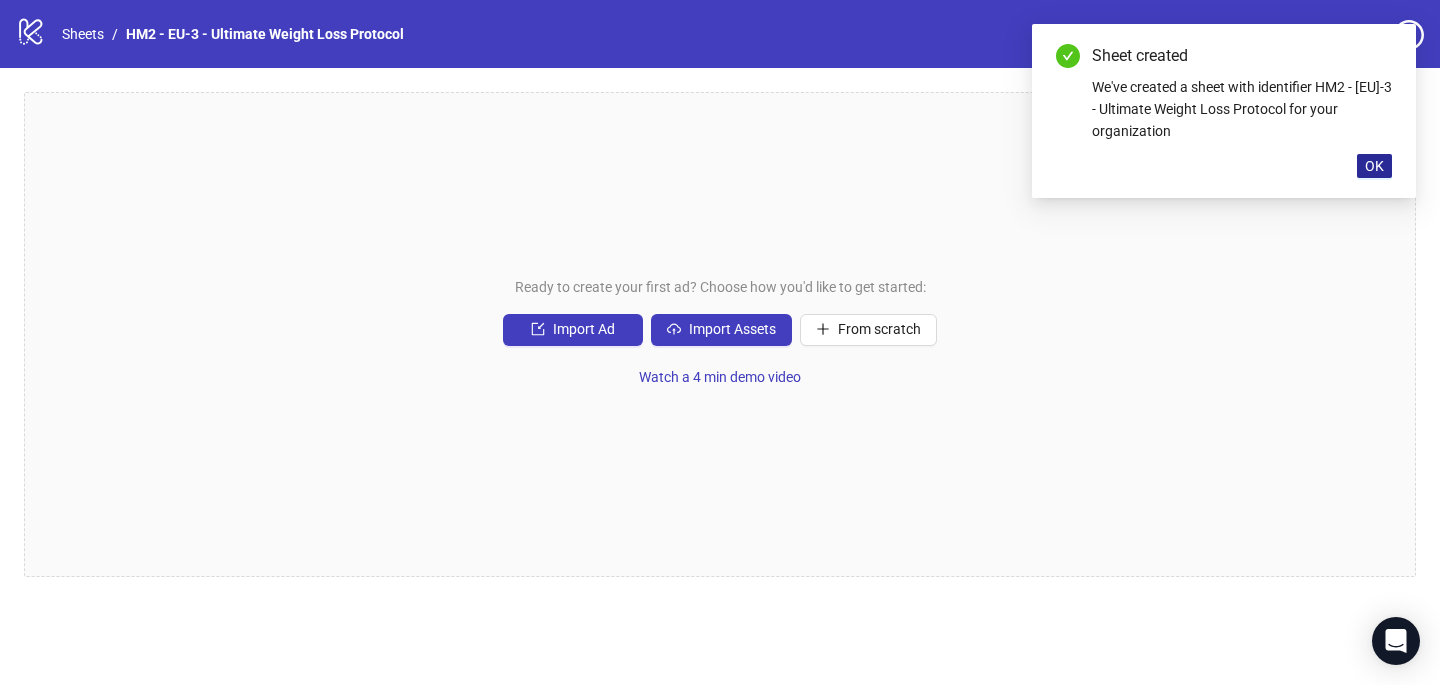 click on "OK" at bounding box center [1374, 166] 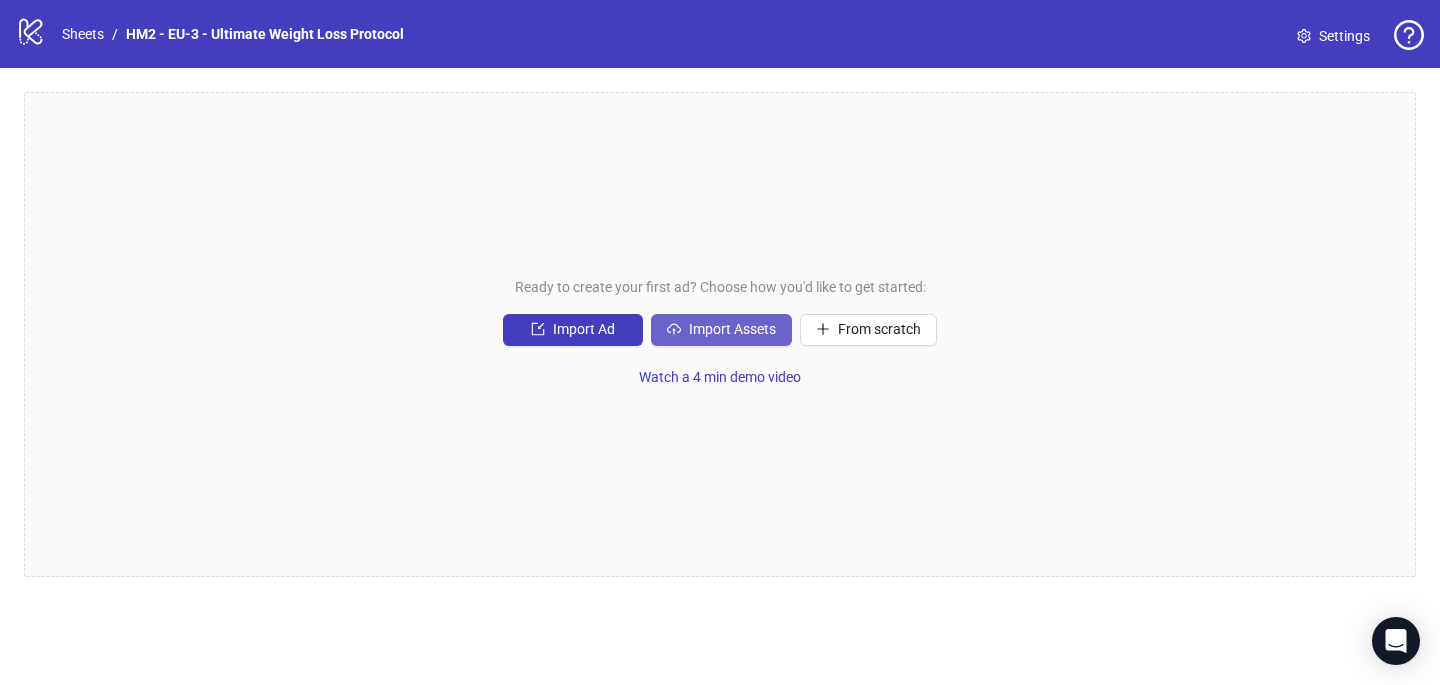 click on "Import Assets" at bounding box center (732, 329) 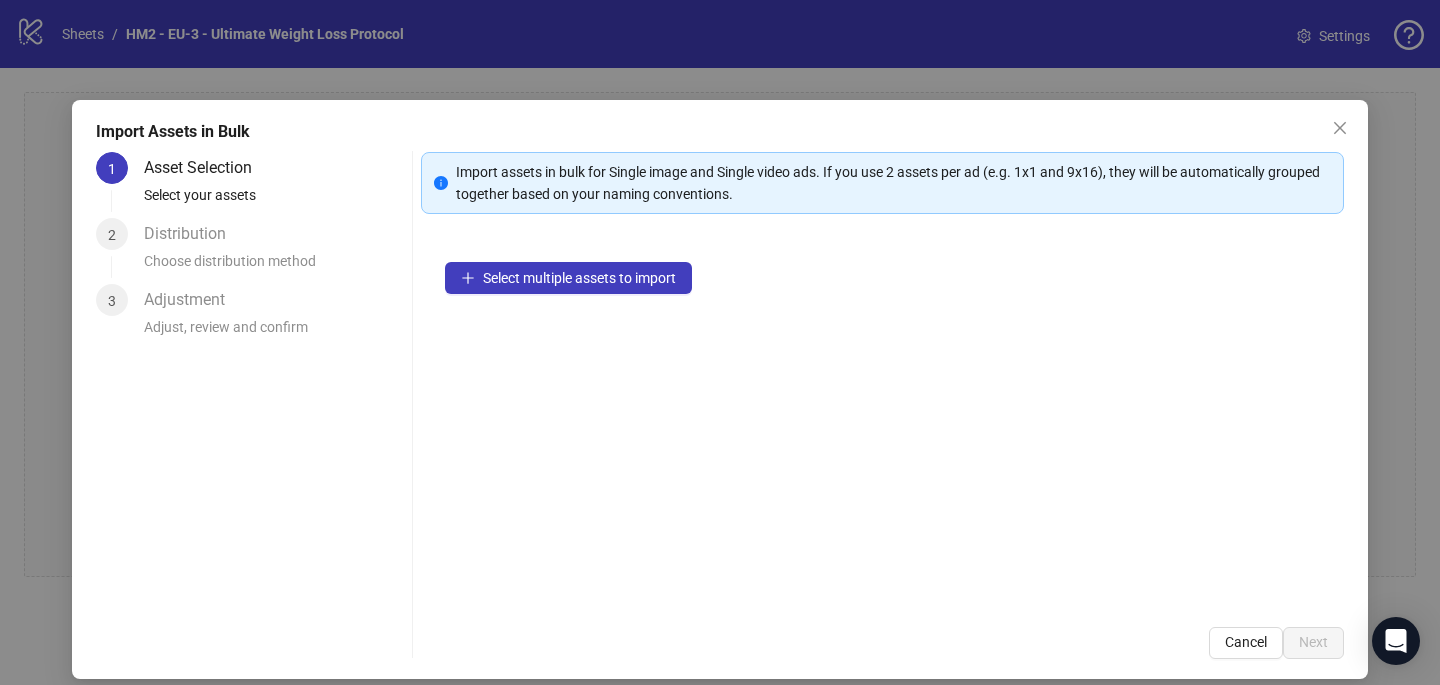 click on "Select multiple assets to import" at bounding box center [882, 420] 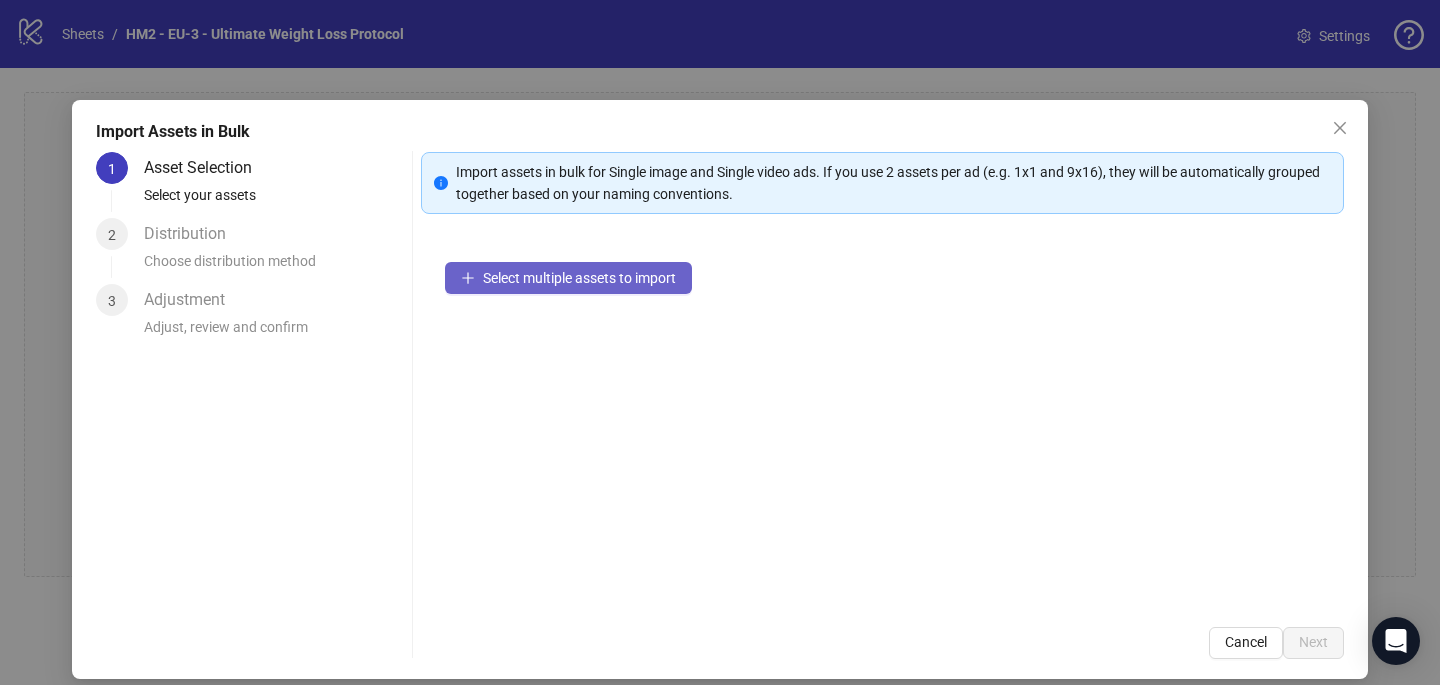 click on "Select multiple assets to import" at bounding box center (579, 278) 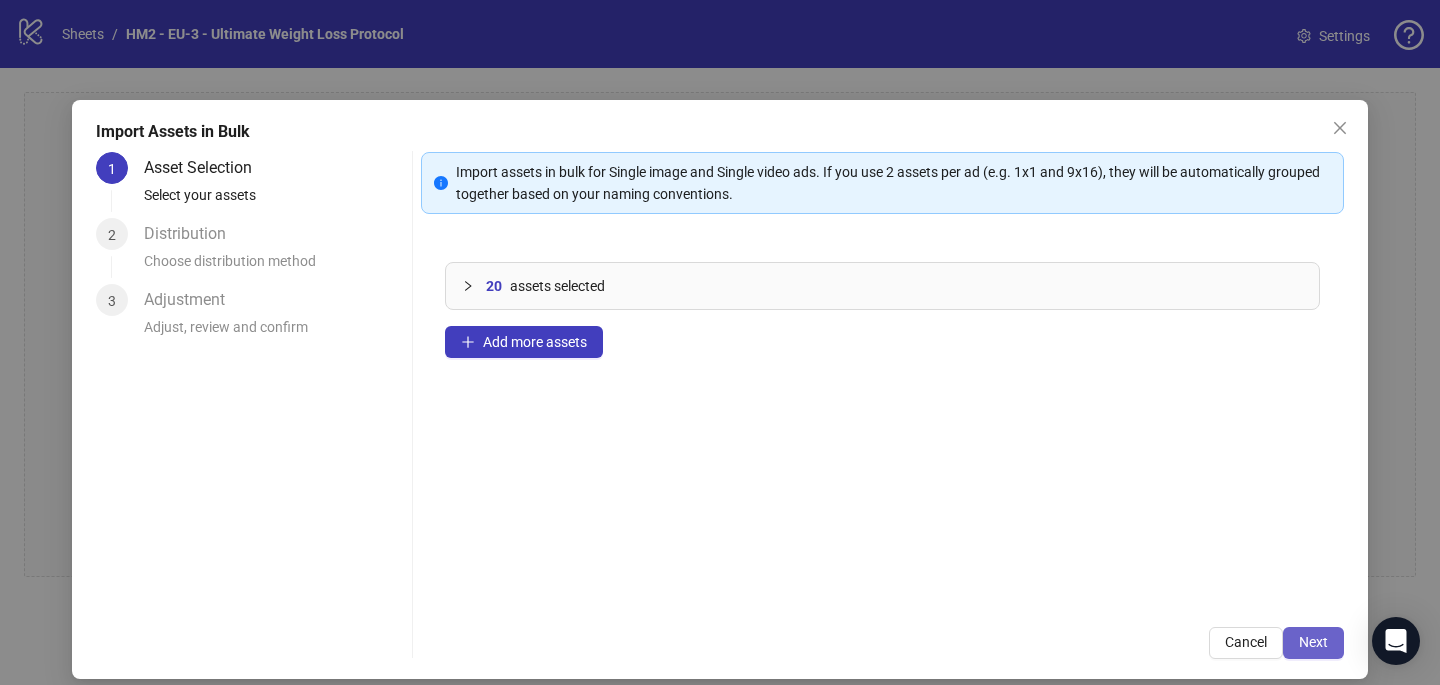 click on "Next" at bounding box center [1313, 642] 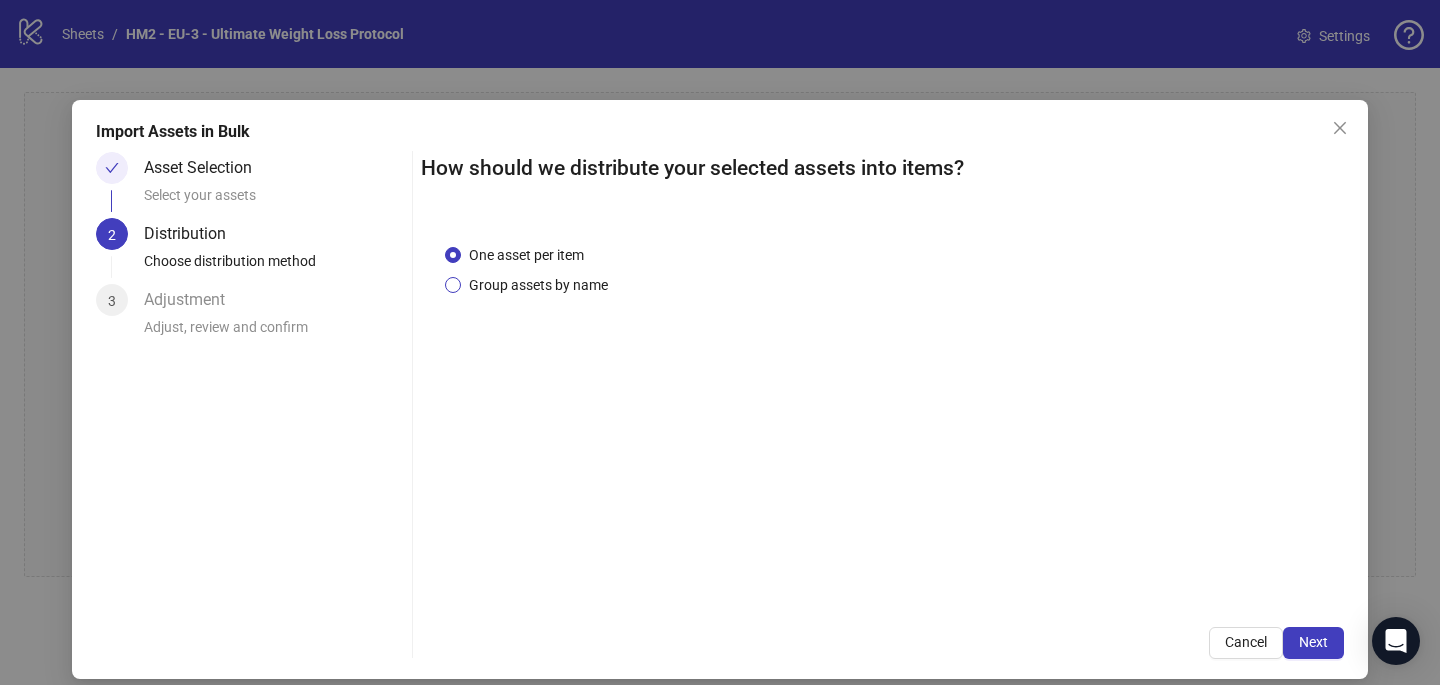 click on "Group assets by name" at bounding box center (538, 285) 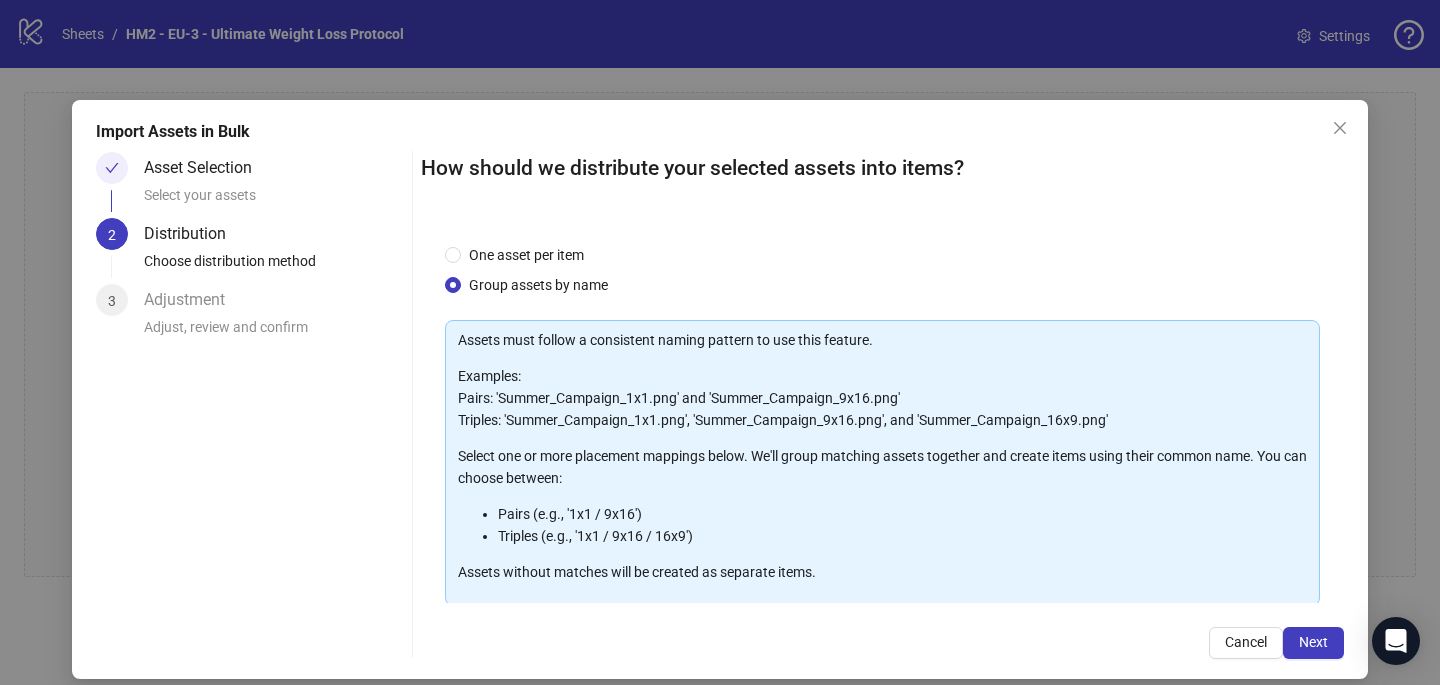 scroll, scrollTop: 203, scrollLeft: 0, axis: vertical 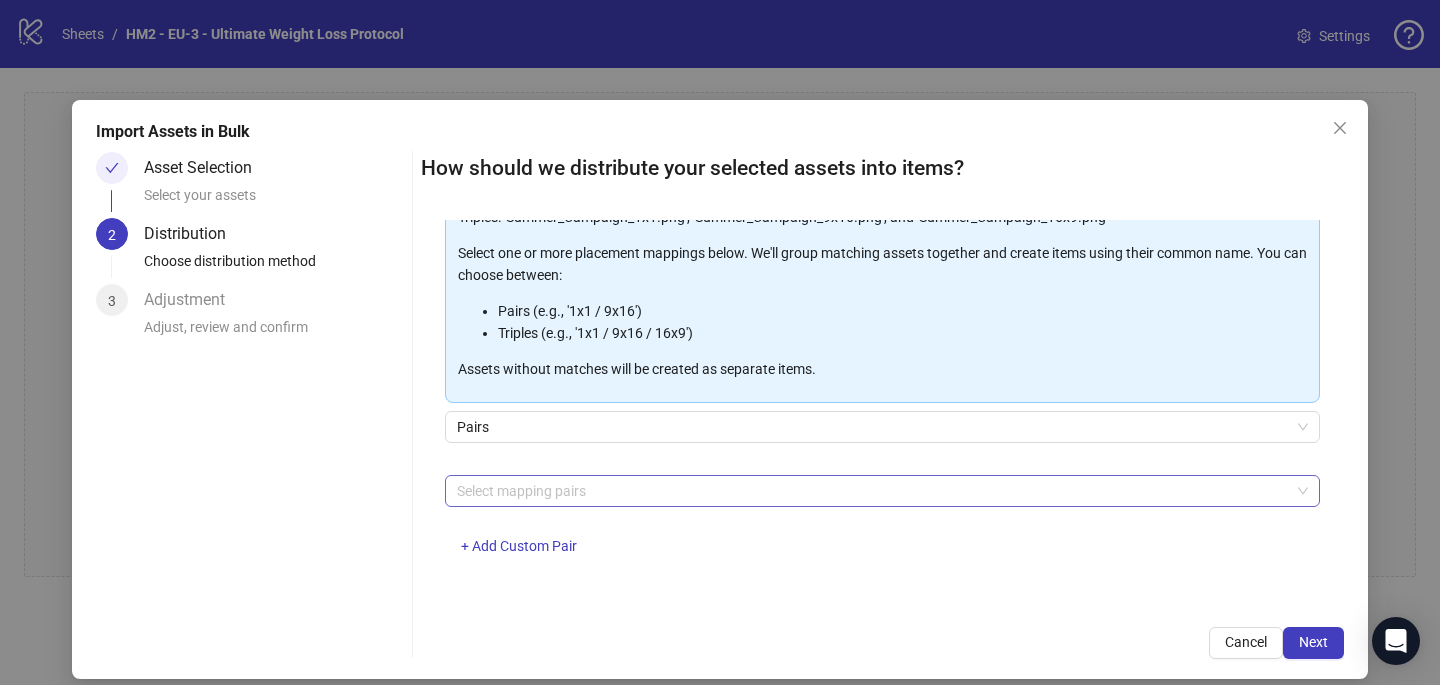click on "Select mapping pairs" at bounding box center (882, 491) 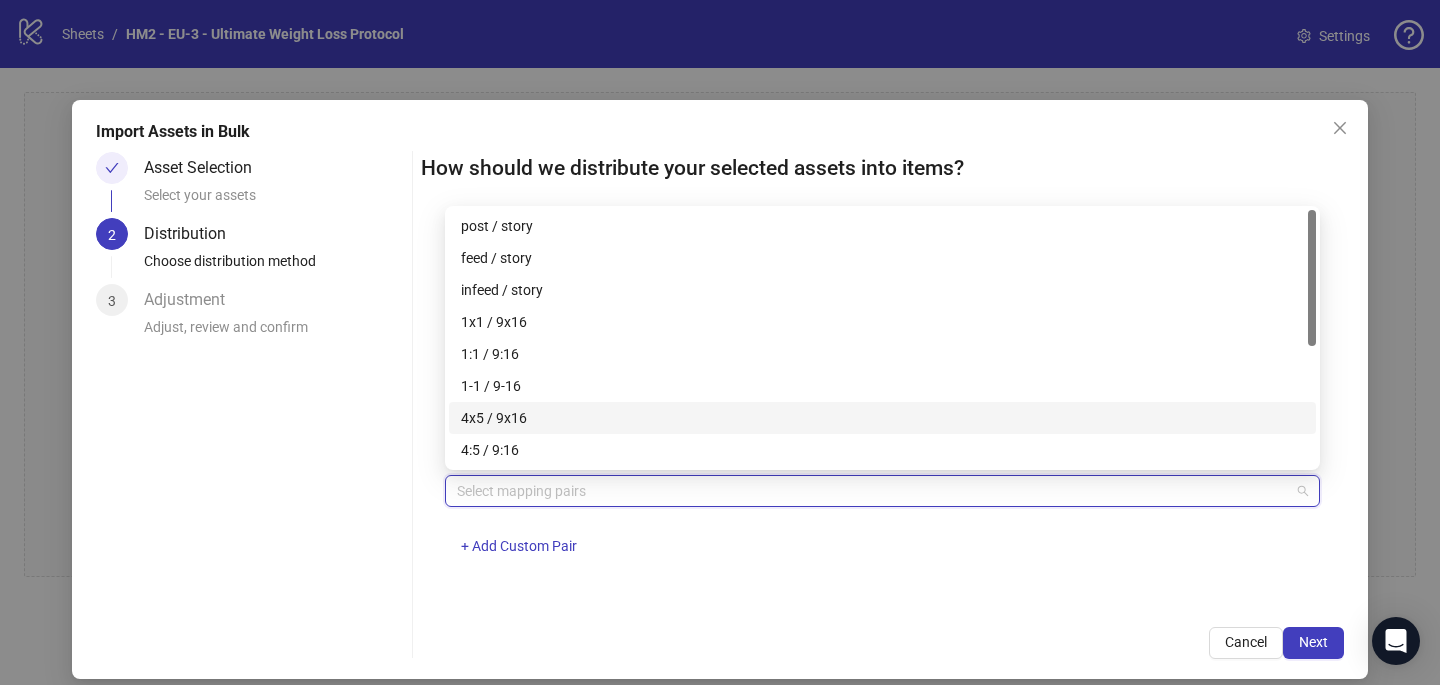 click on "4x5 / 9x16" at bounding box center (882, 418) 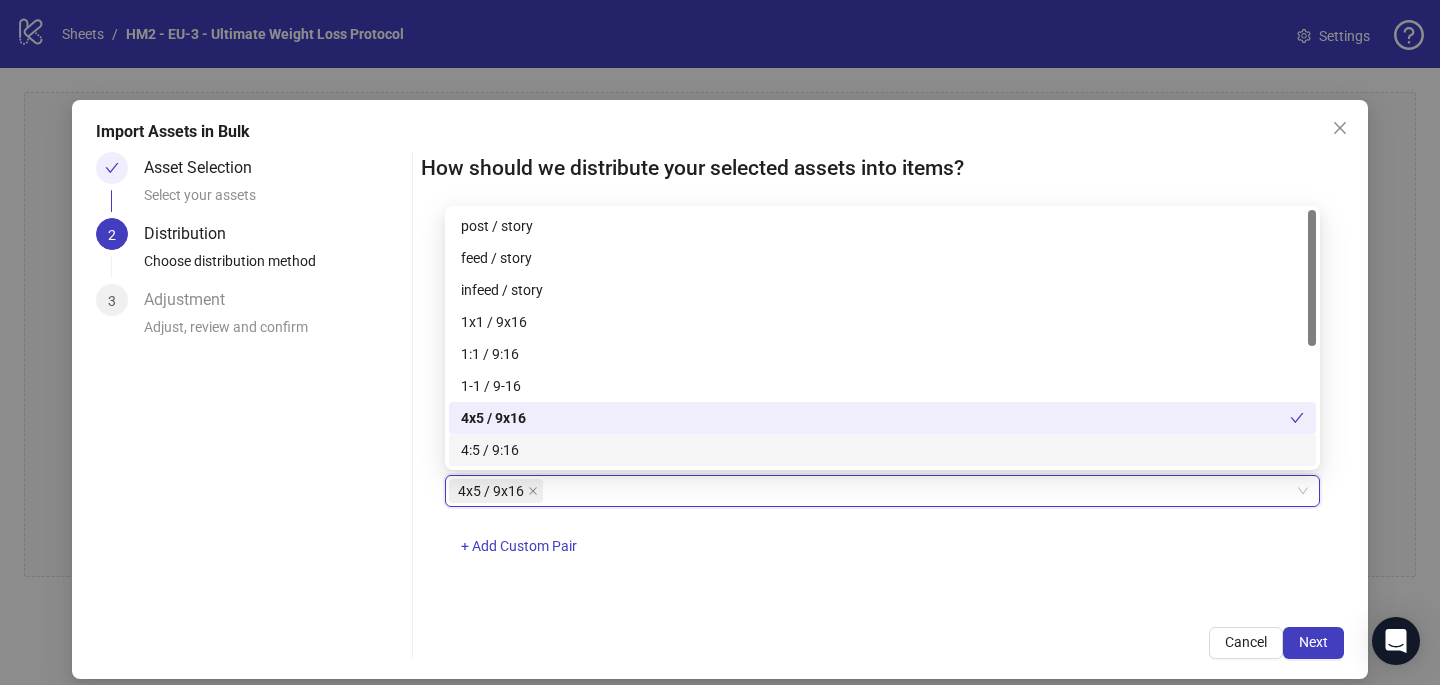 click on "One asset per item Group assets by name Assets must follow a consistent naming pattern to use this feature. Examples: Pairs: 'Summer_Campaign_1x1.png' and 'Summer_Campaign_9x16.png' Triples: 'Summer_Campaign_1x1.png', 'Summer_Campaign_9x16.png', and 'Summer_Campaign_16x9.png' Select one or more placement mappings below. We'll group matching assets together and create items using their common name. You can choose between: Pairs (e.g., '1x1 / 9x16') Triples (e.g., '1x1 / 9x16 / 16x9') Assets without matches will be created as separate items. Pairs 4x5 / 9x16 4x5 / 9x16   + Add Custom Pair" at bounding box center (882, 411) 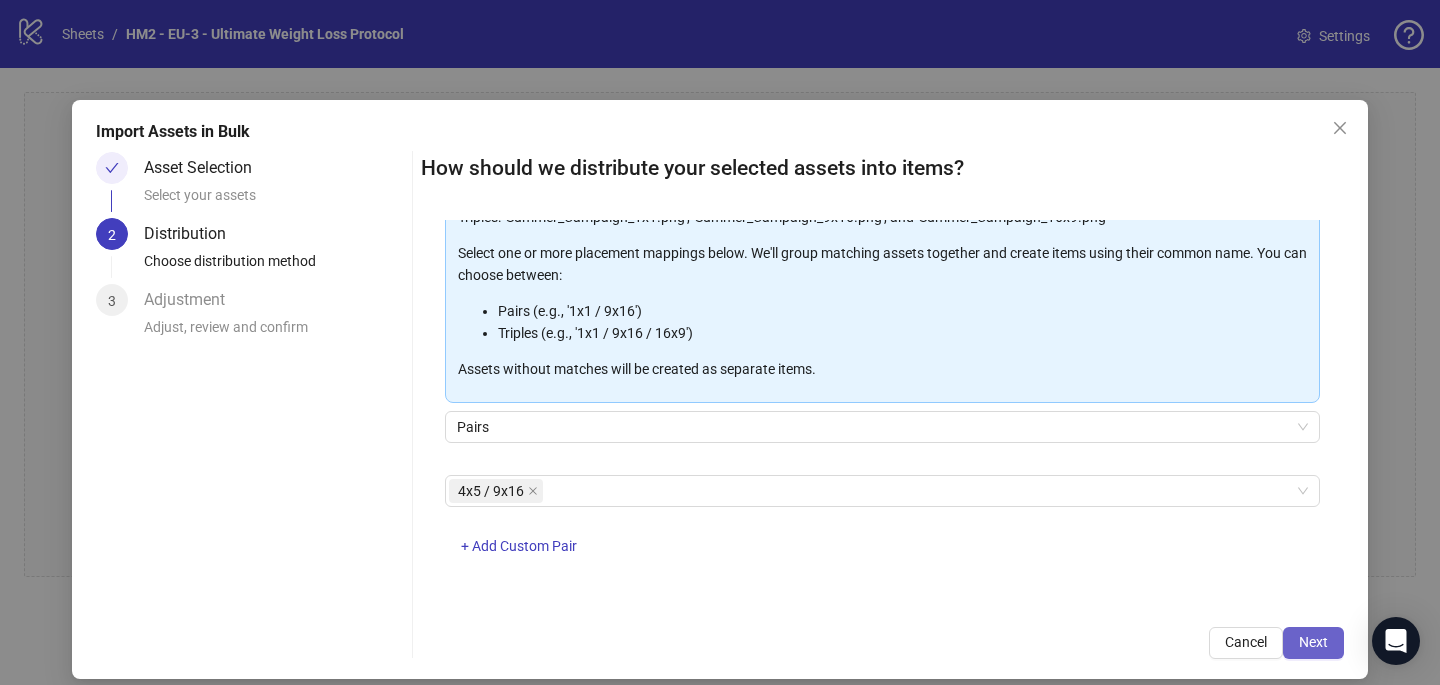 click on "Next" at bounding box center (1313, 642) 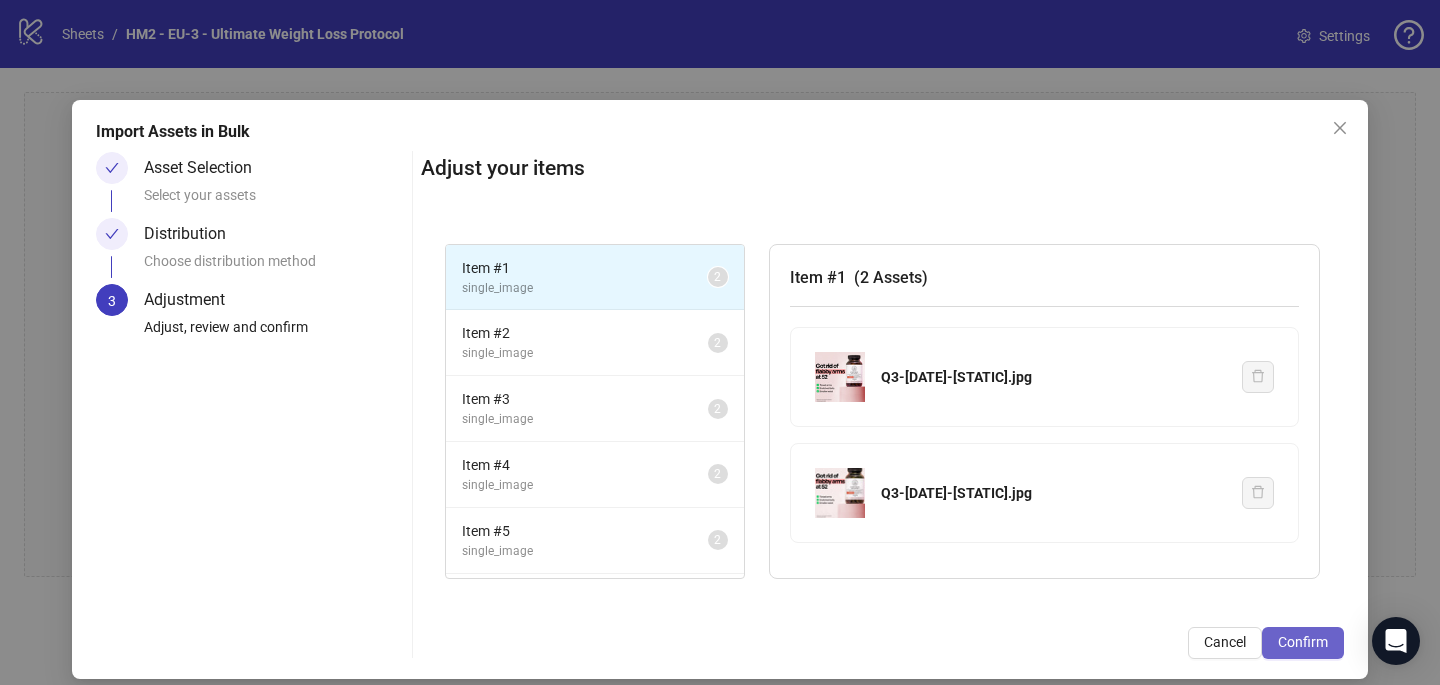 click on "Confirm" at bounding box center [1303, 642] 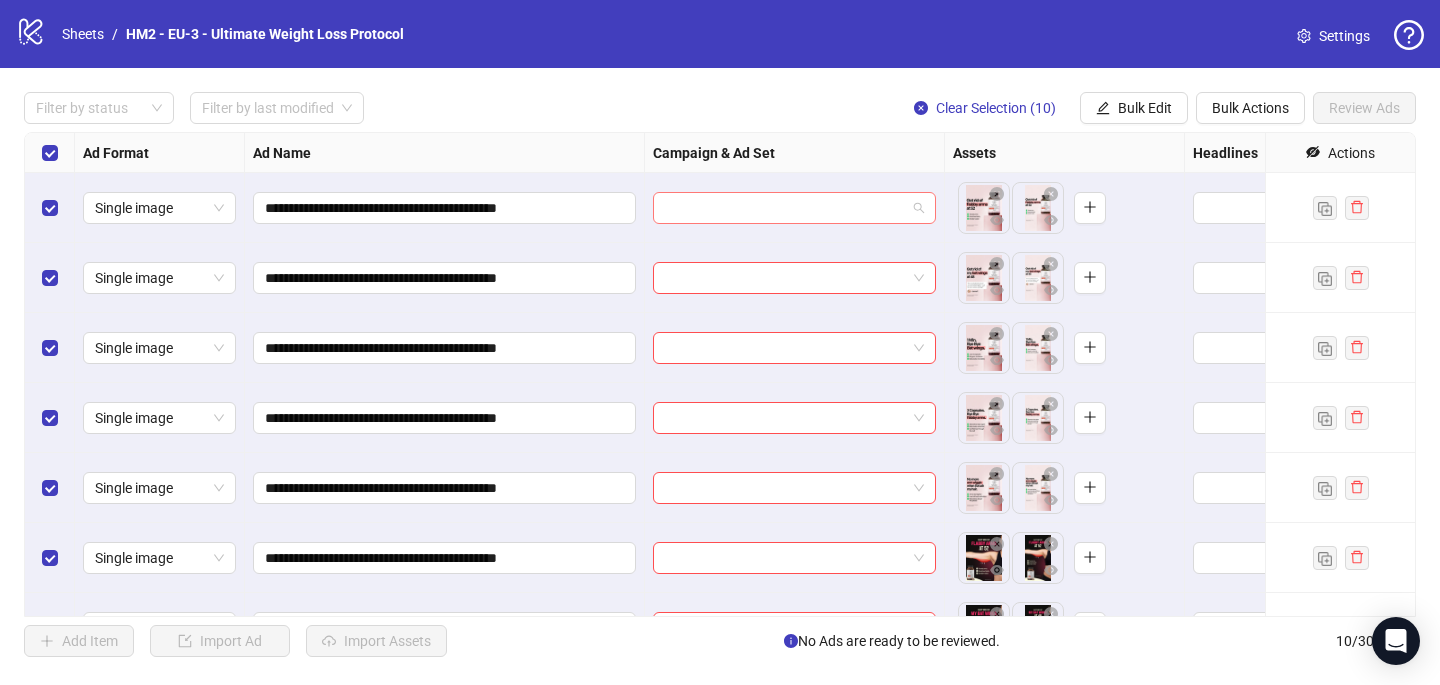 click at bounding box center [785, 208] 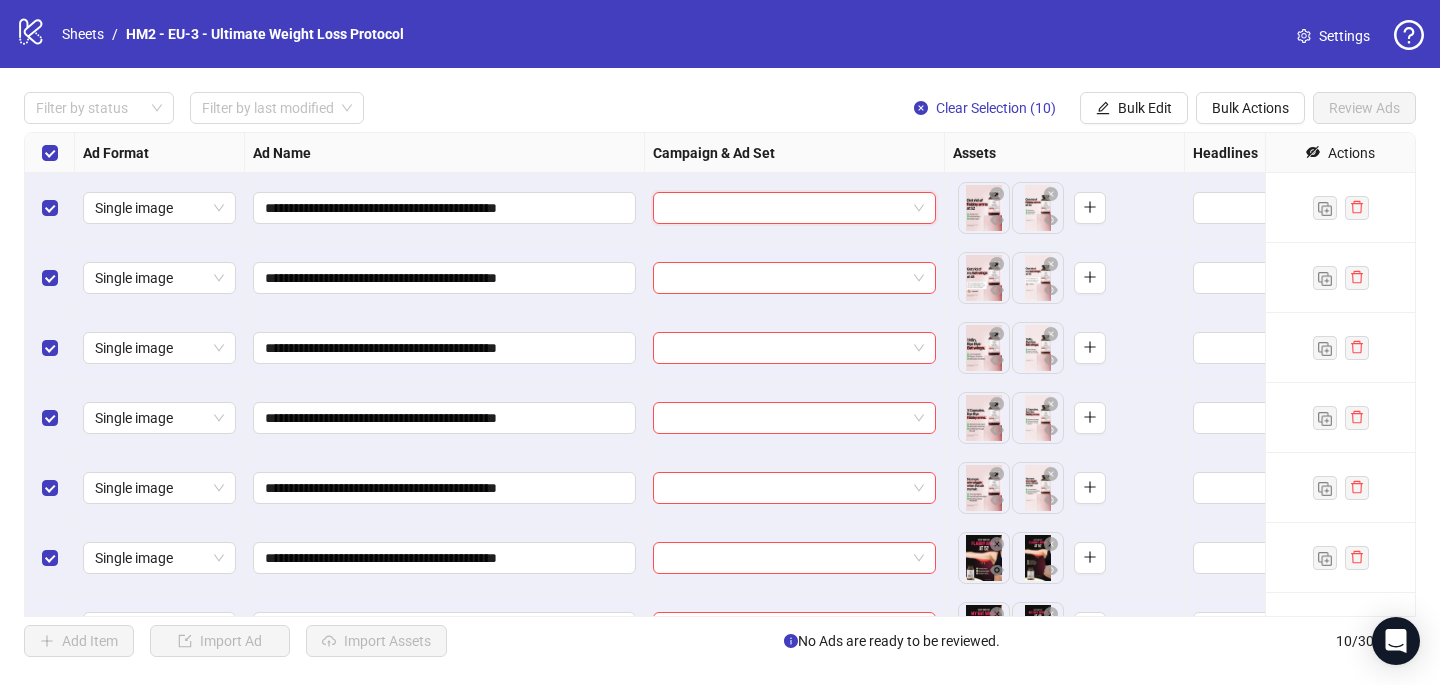paste on "**********" 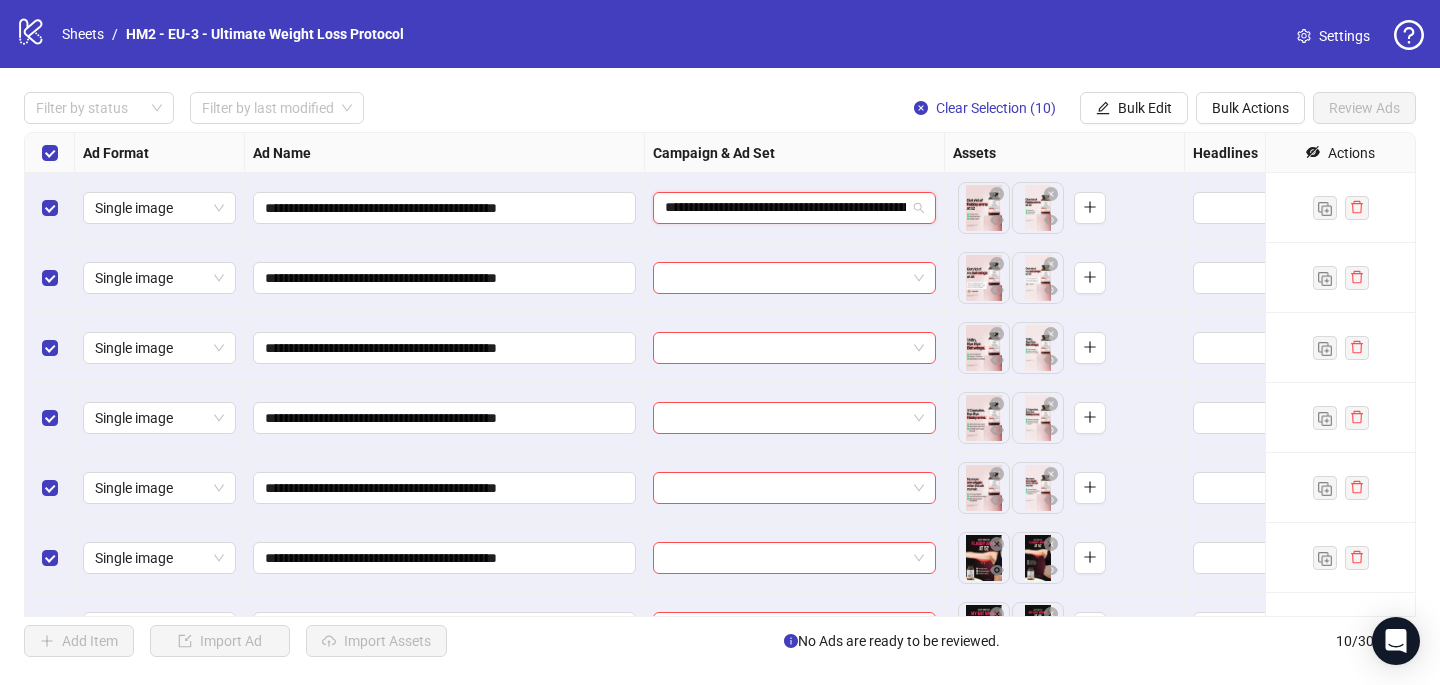 scroll, scrollTop: 0, scrollLeft: 1007, axis: horizontal 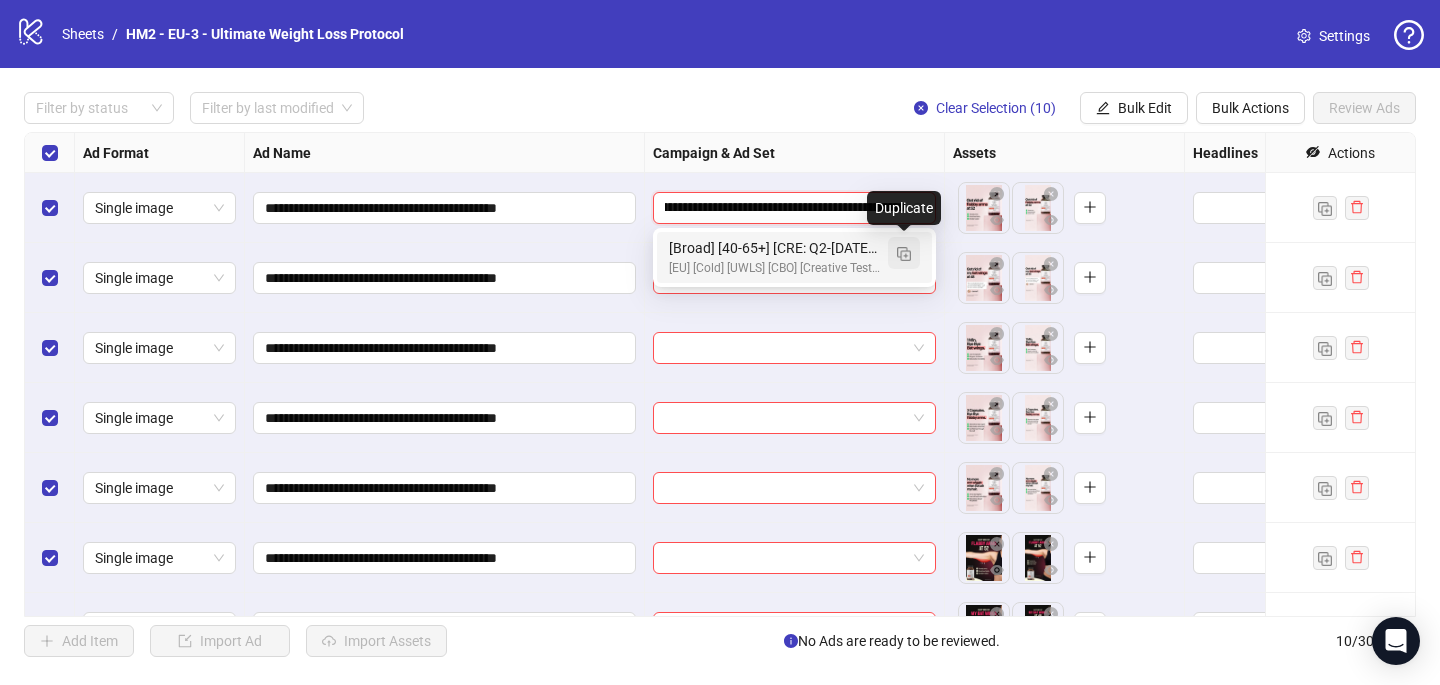 click at bounding box center [904, 254] 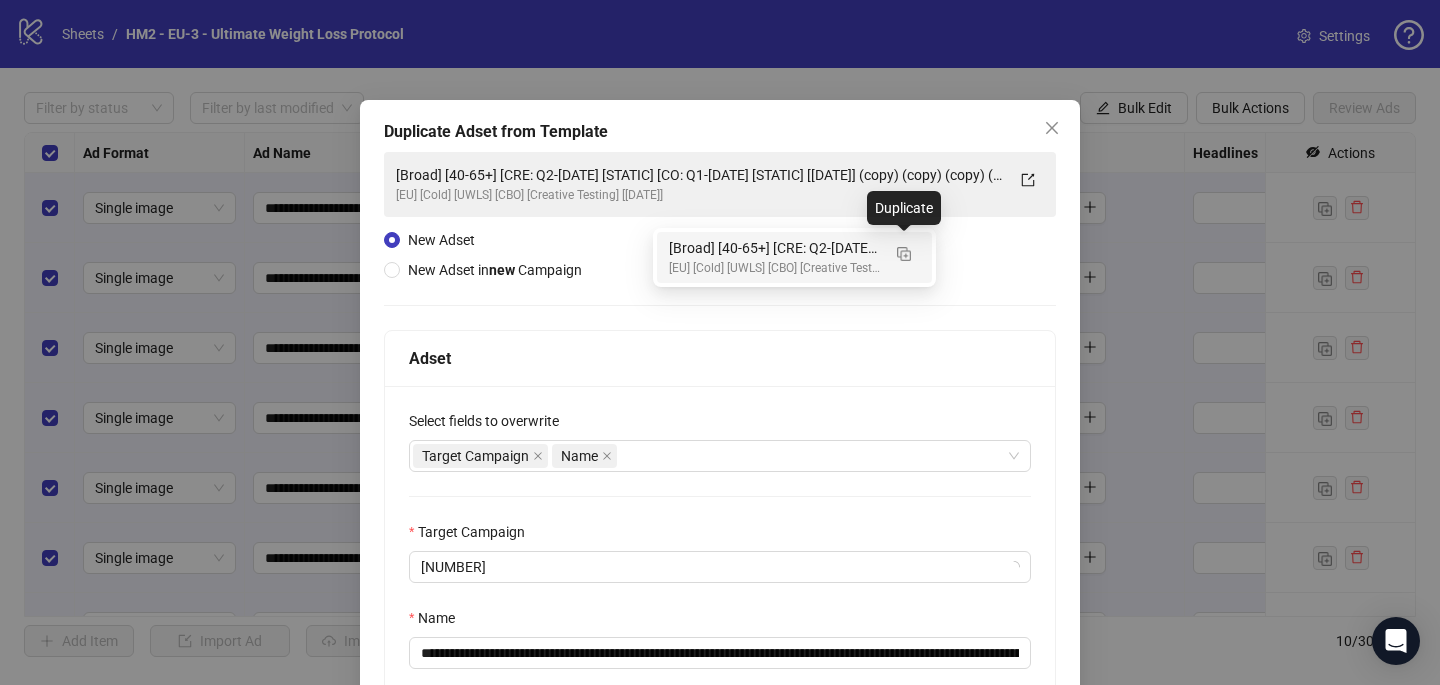 type on "**********" 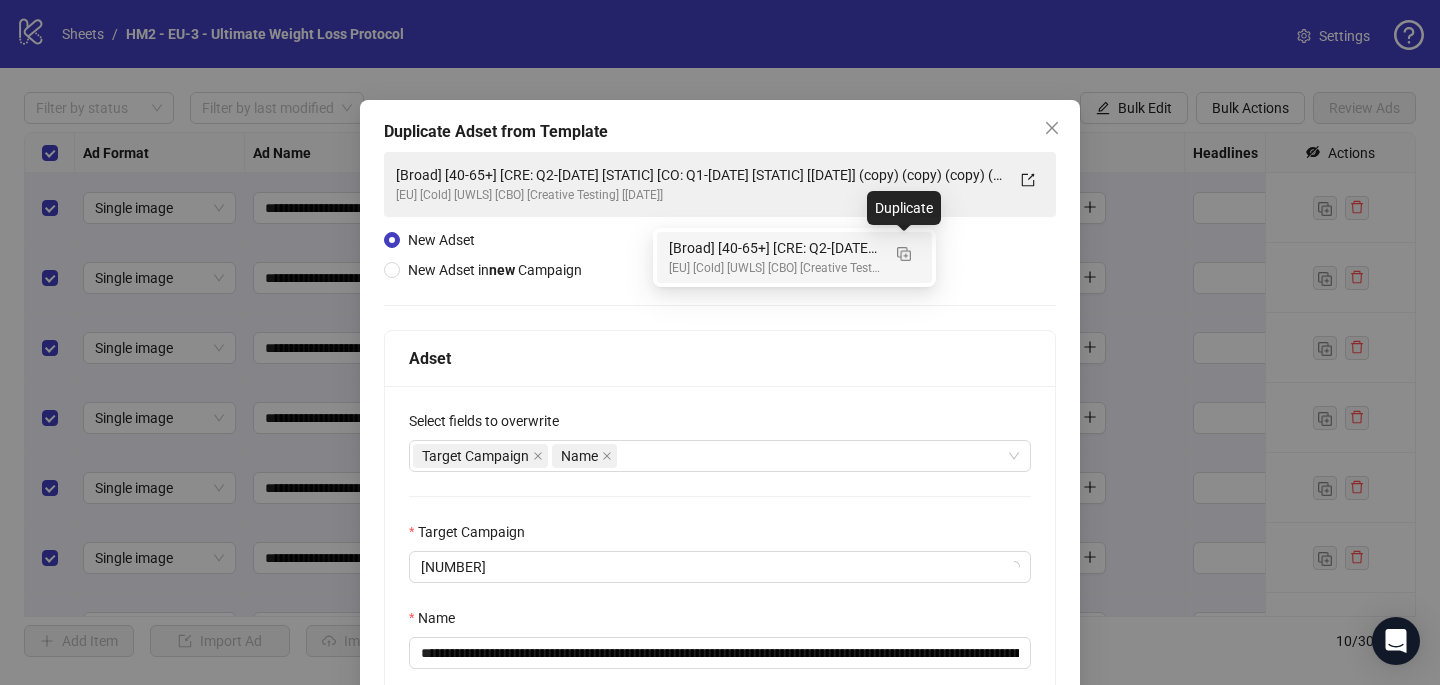 type 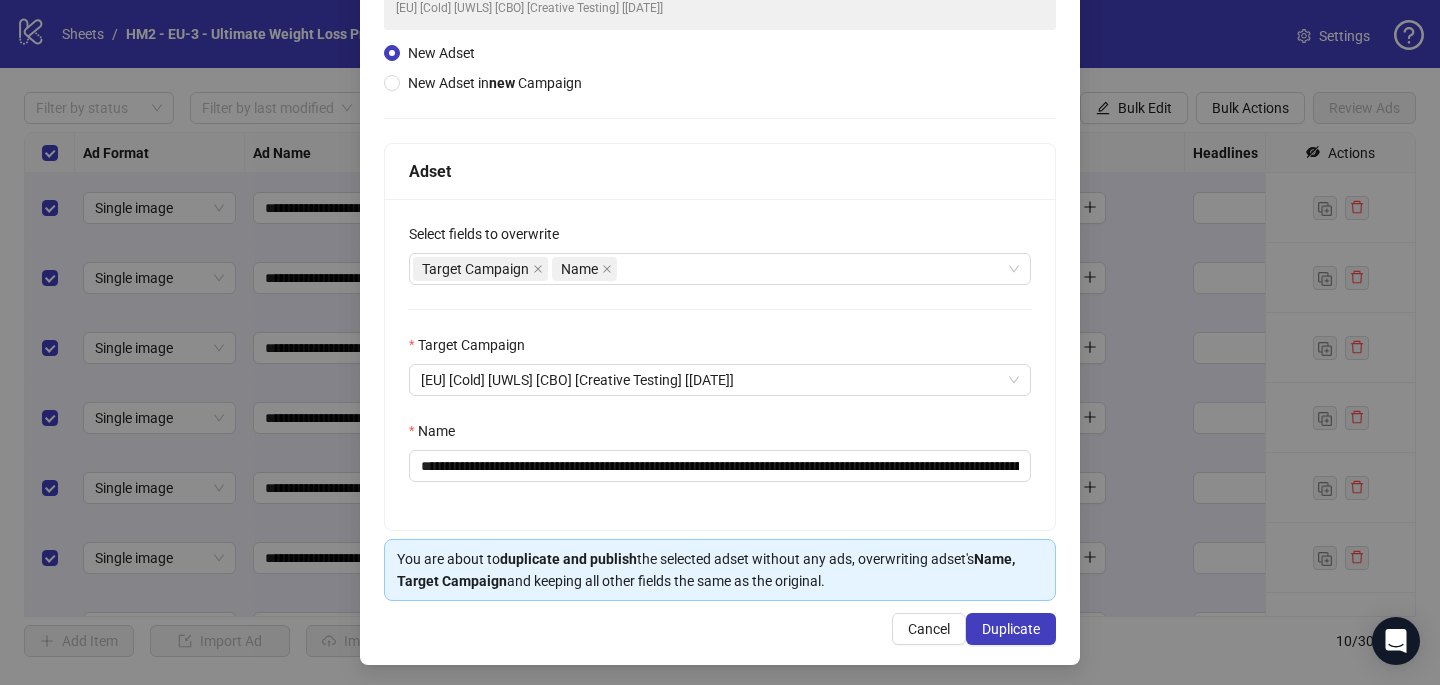 scroll, scrollTop: 189, scrollLeft: 0, axis: vertical 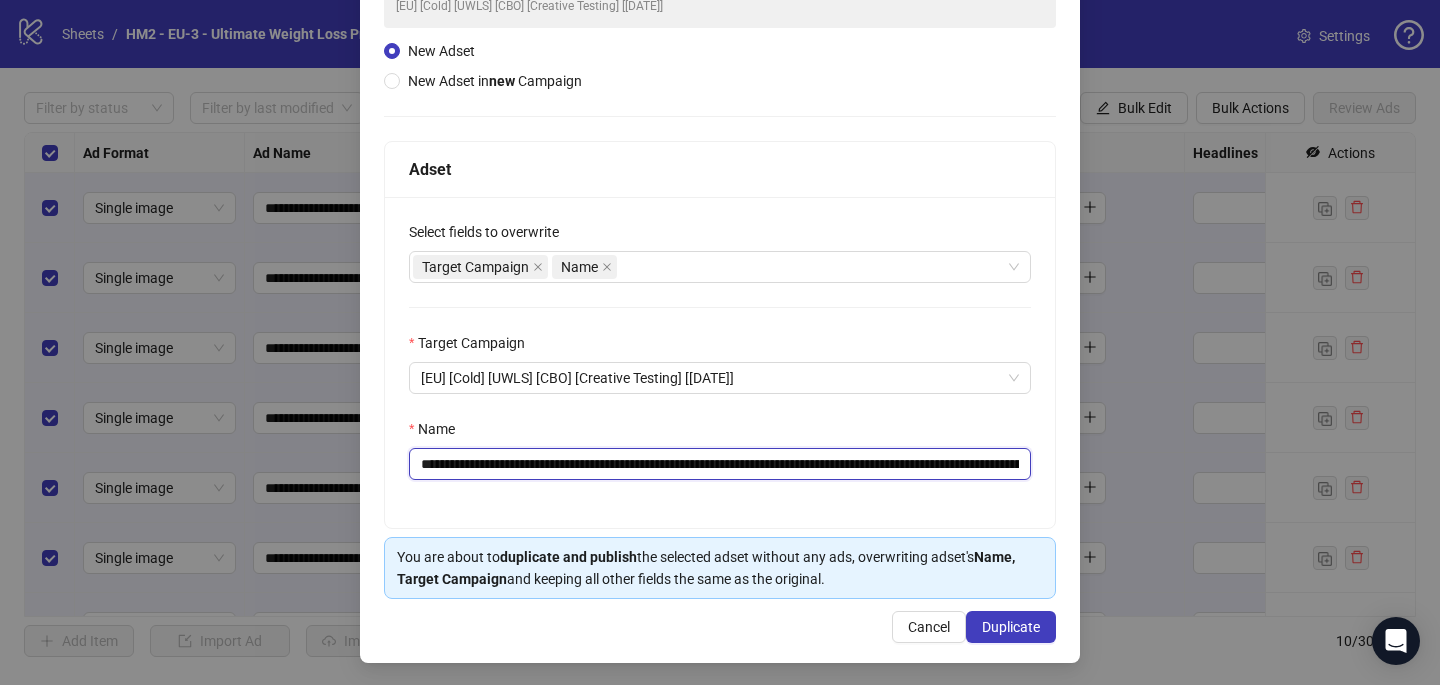 click on "**********" at bounding box center (720, 464) 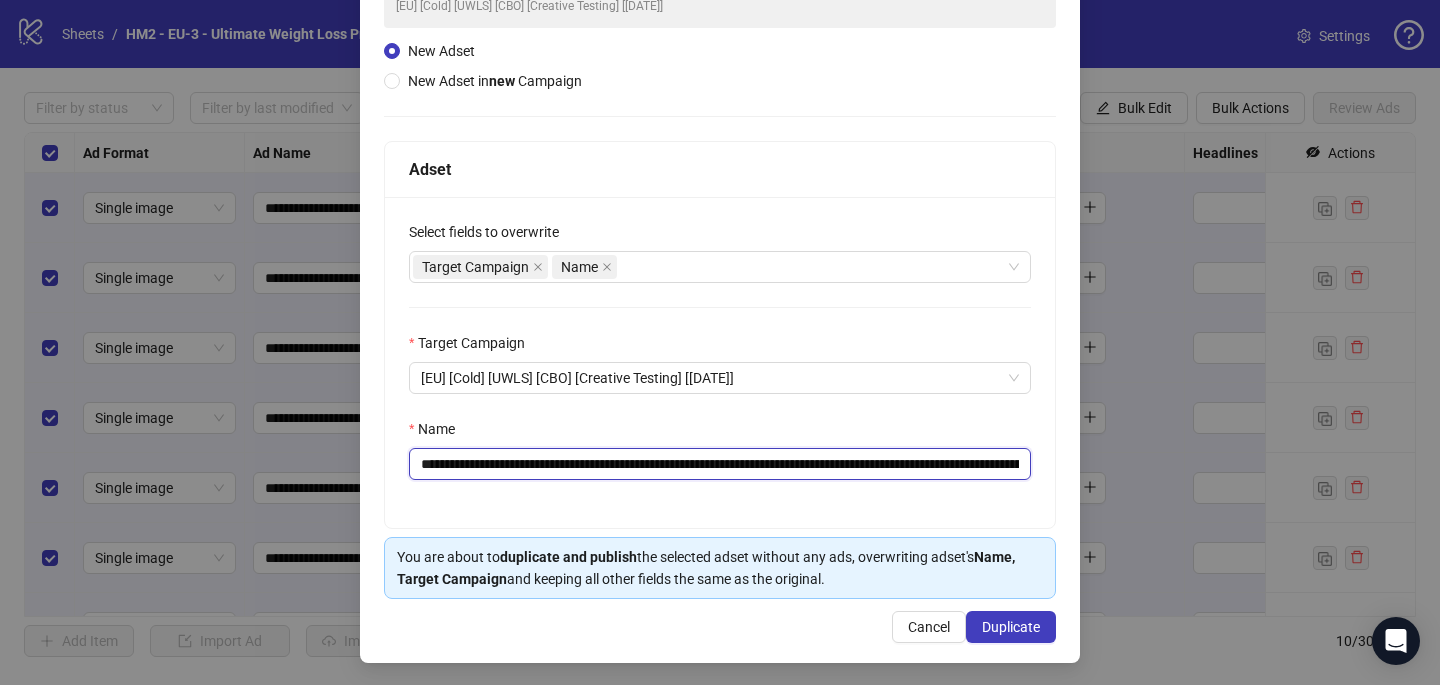 drag, startPoint x: 964, startPoint y: 464, endPoint x: 558, endPoint y: 460, distance: 406.0197 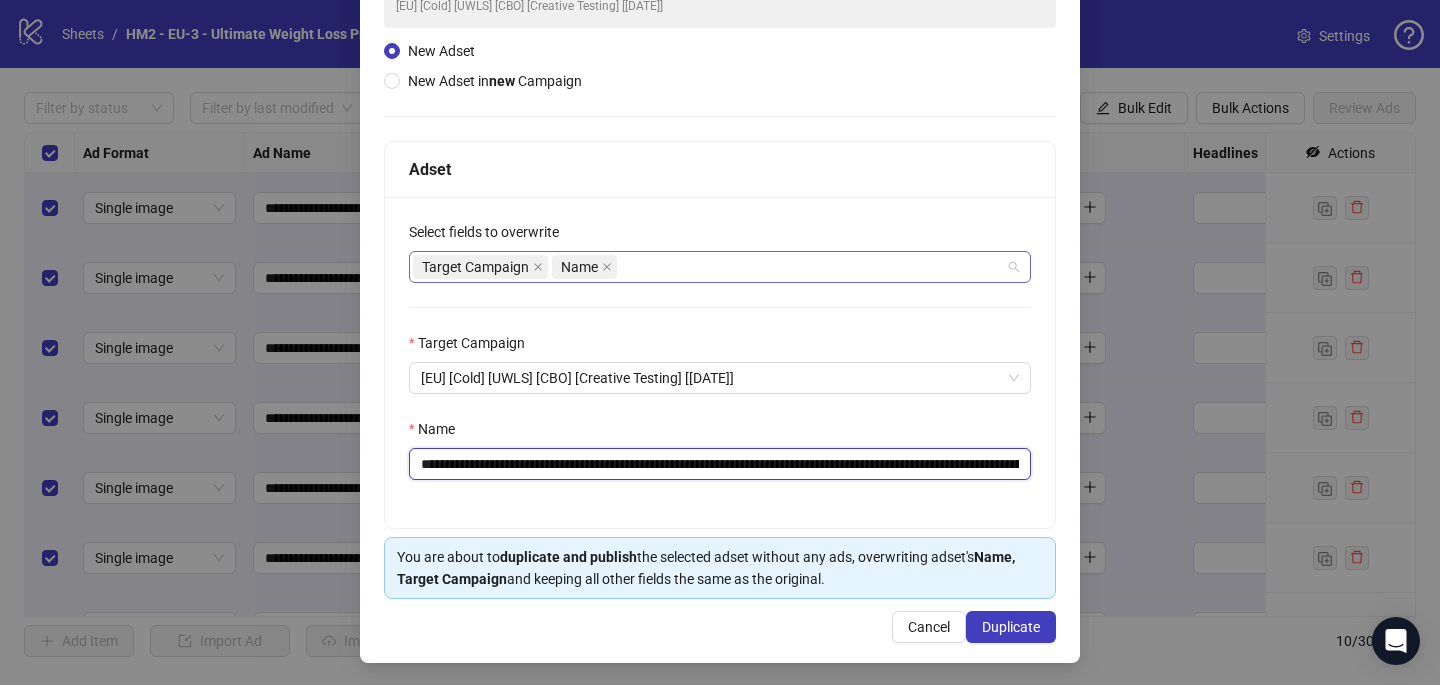click on "Target Campaign Name" at bounding box center (709, 267) 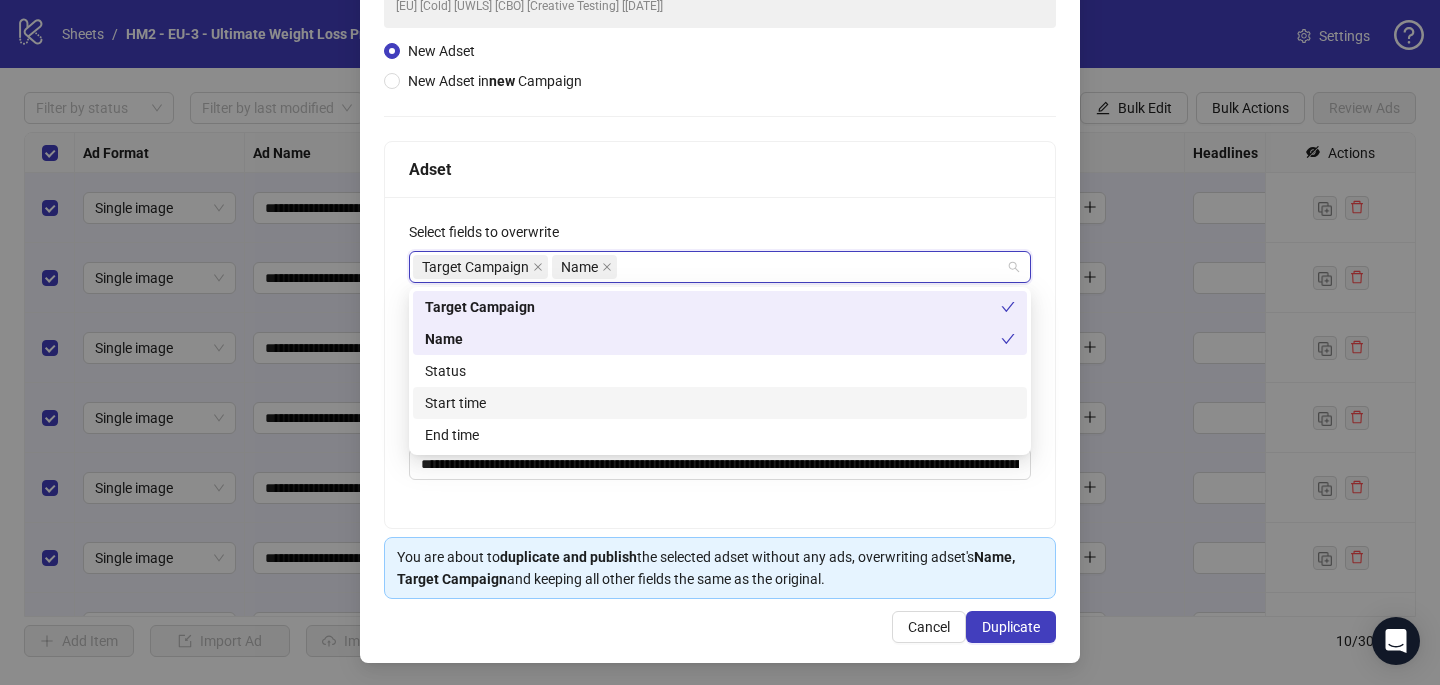 click on "Start time" at bounding box center (720, 403) 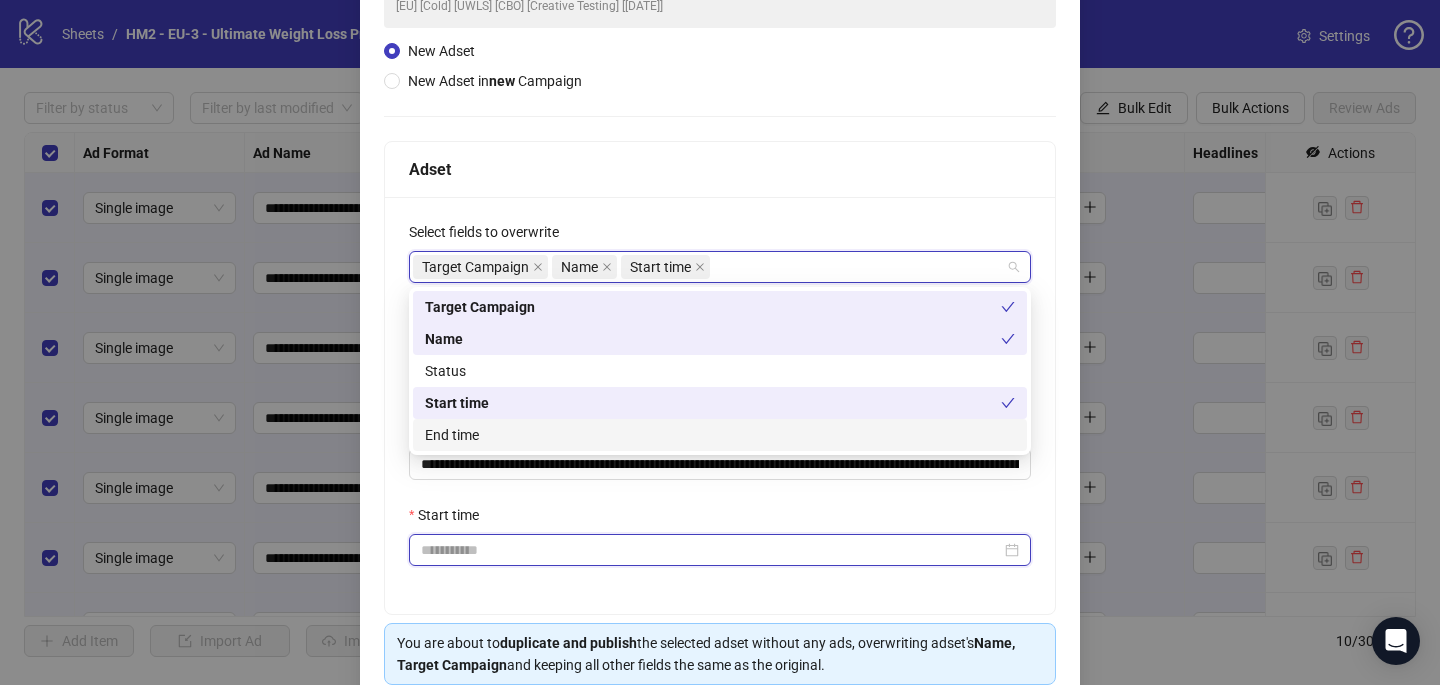 click on "Start time" at bounding box center (711, 550) 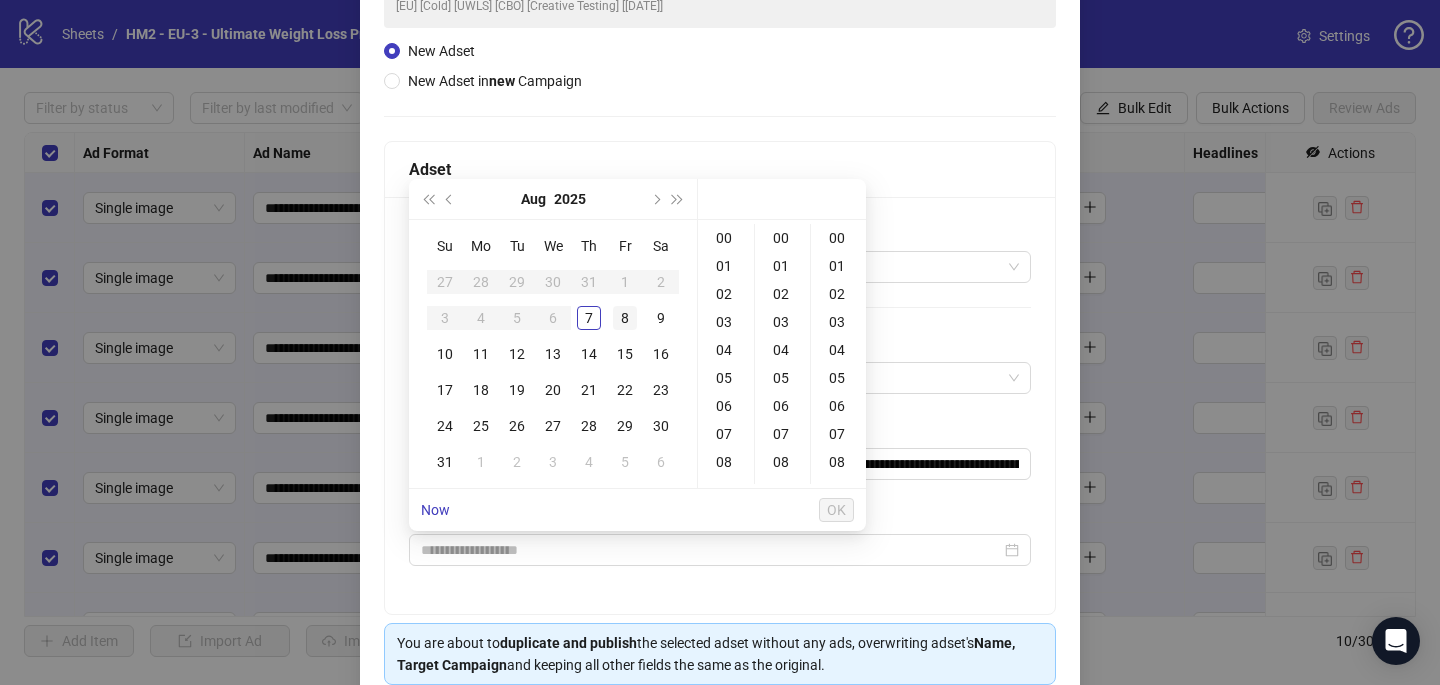 click on "8" at bounding box center [625, 318] 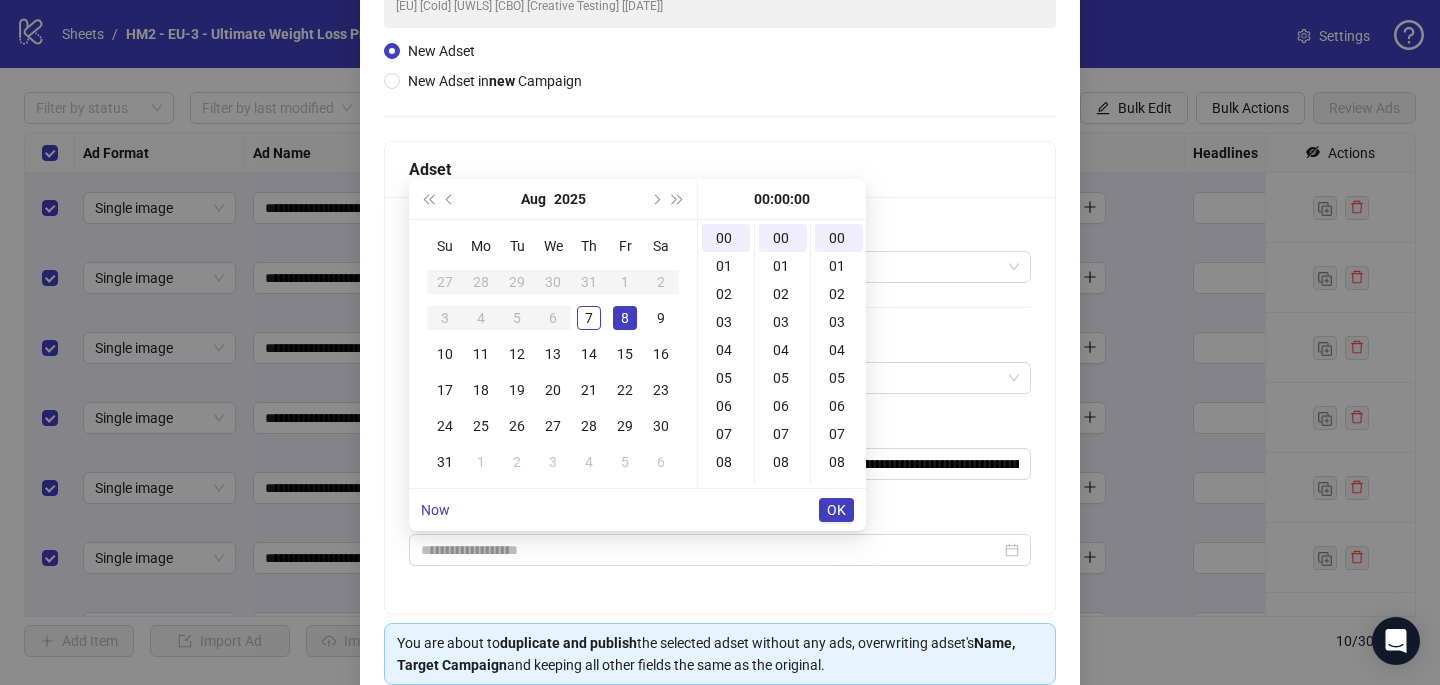 type on "**********" 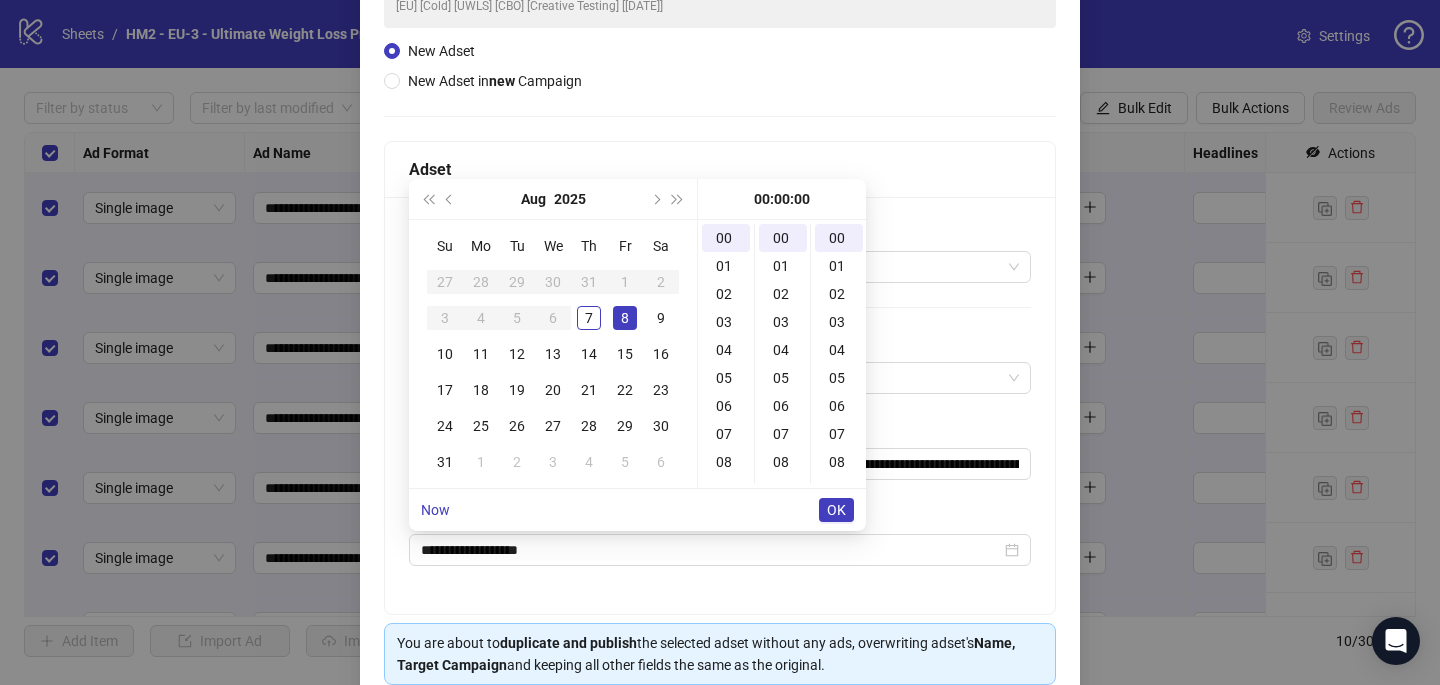 click on "OK" at bounding box center [836, 510] 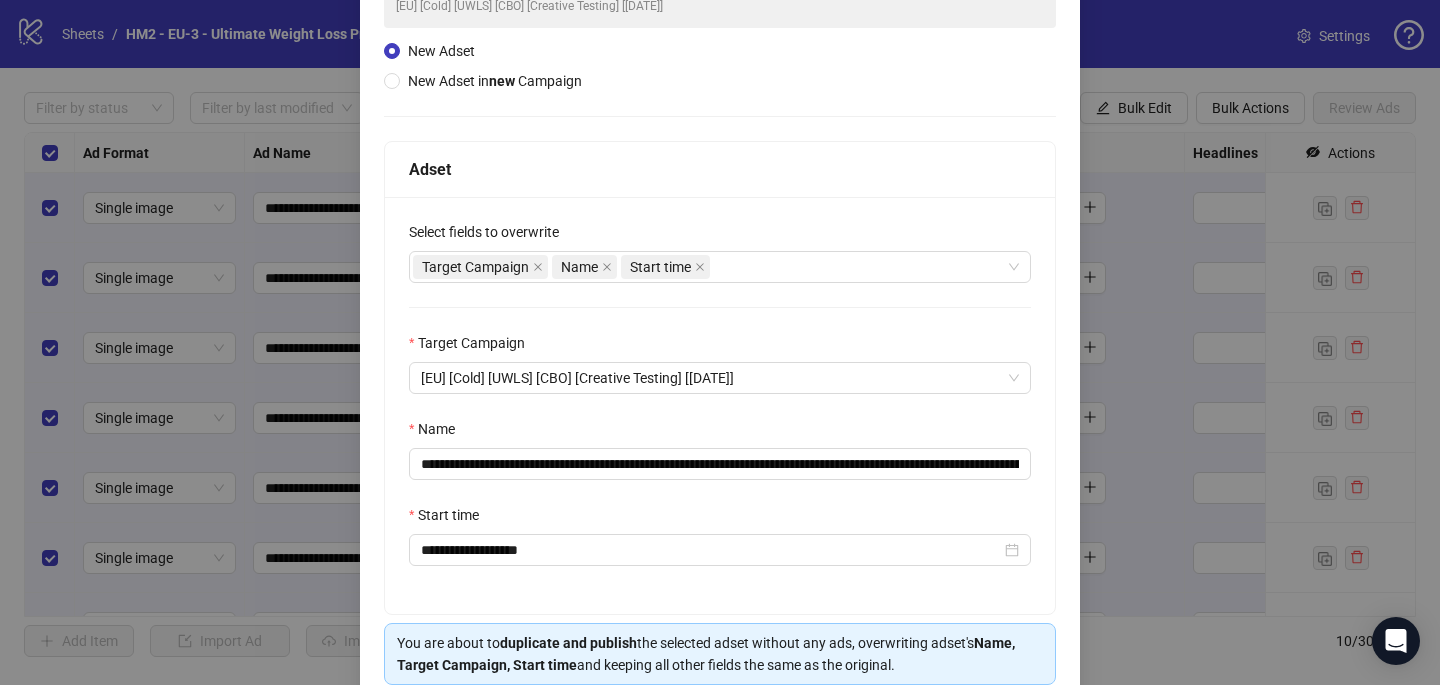 scroll, scrollTop: 227, scrollLeft: 0, axis: vertical 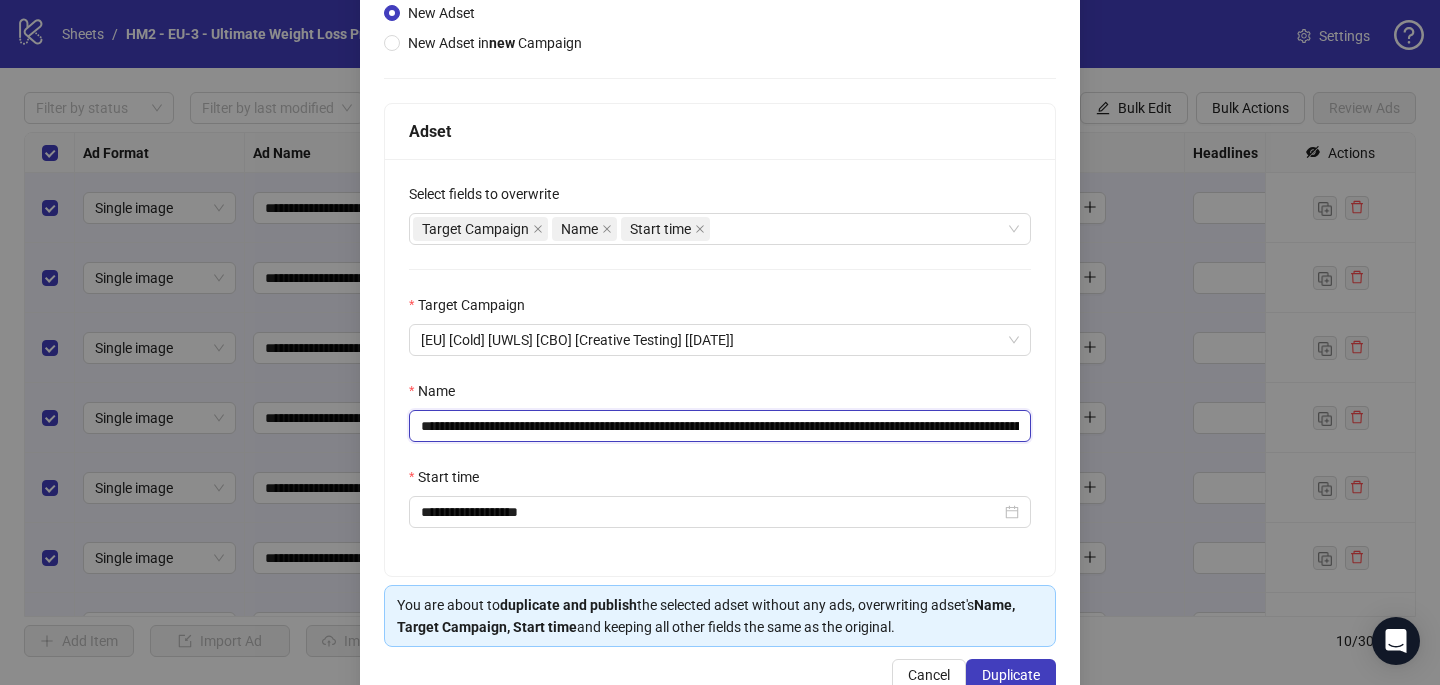 click on "**********" at bounding box center (720, 426) 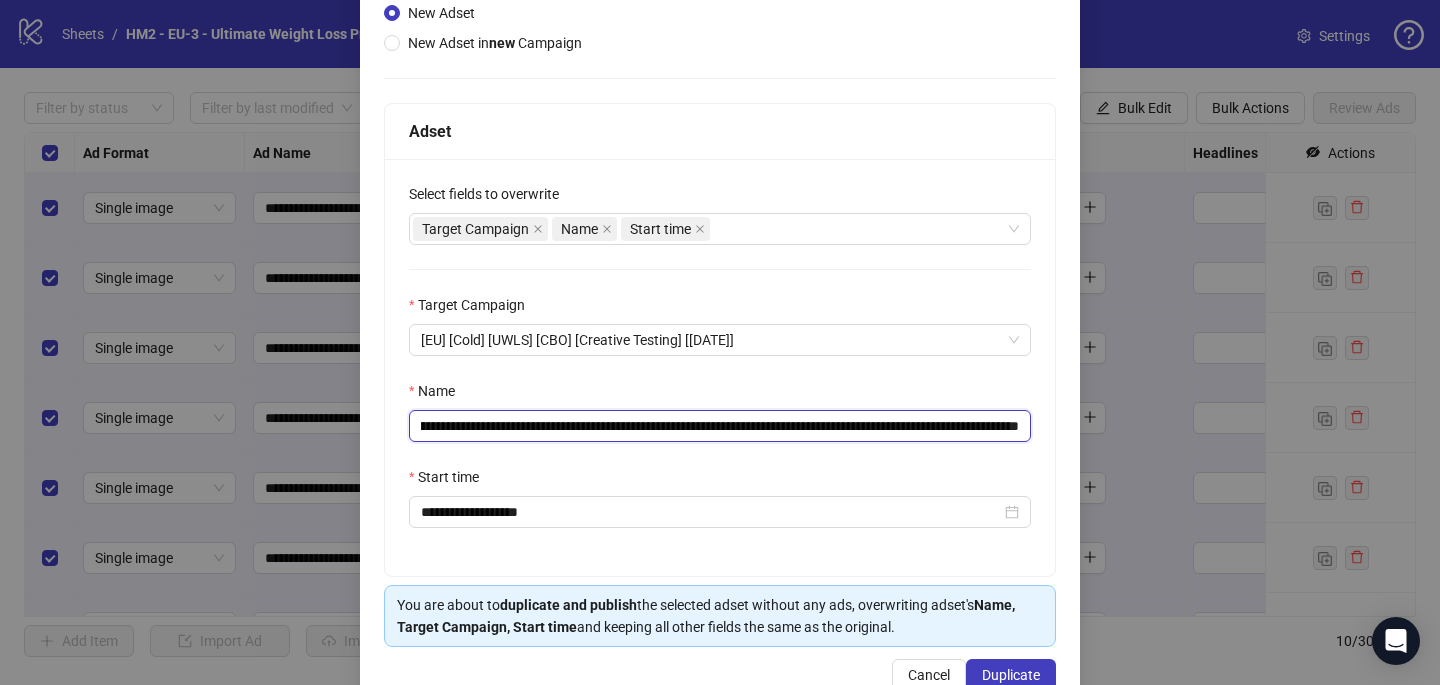 drag, startPoint x: 932, startPoint y: 423, endPoint x: 1040, endPoint y: 429, distance: 108.16654 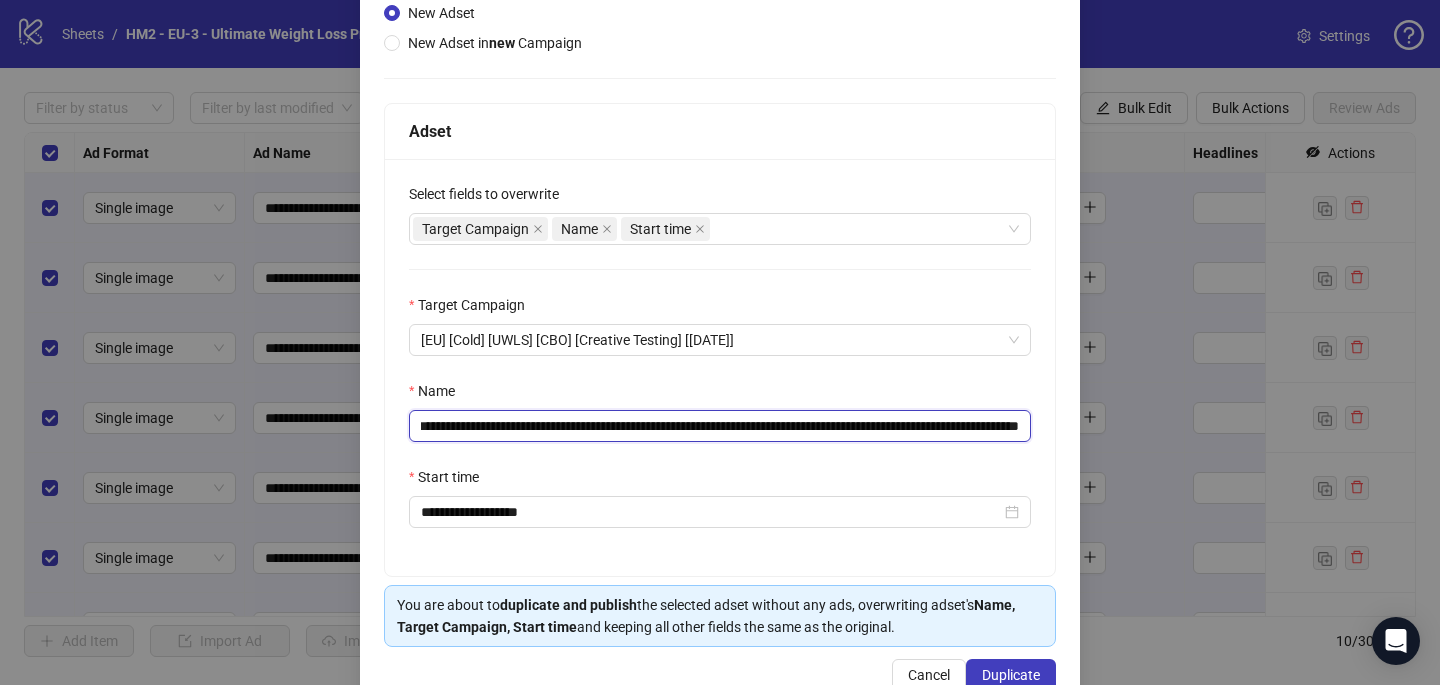 scroll, scrollTop: 0, scrollLeft: 205, axis: horizontal 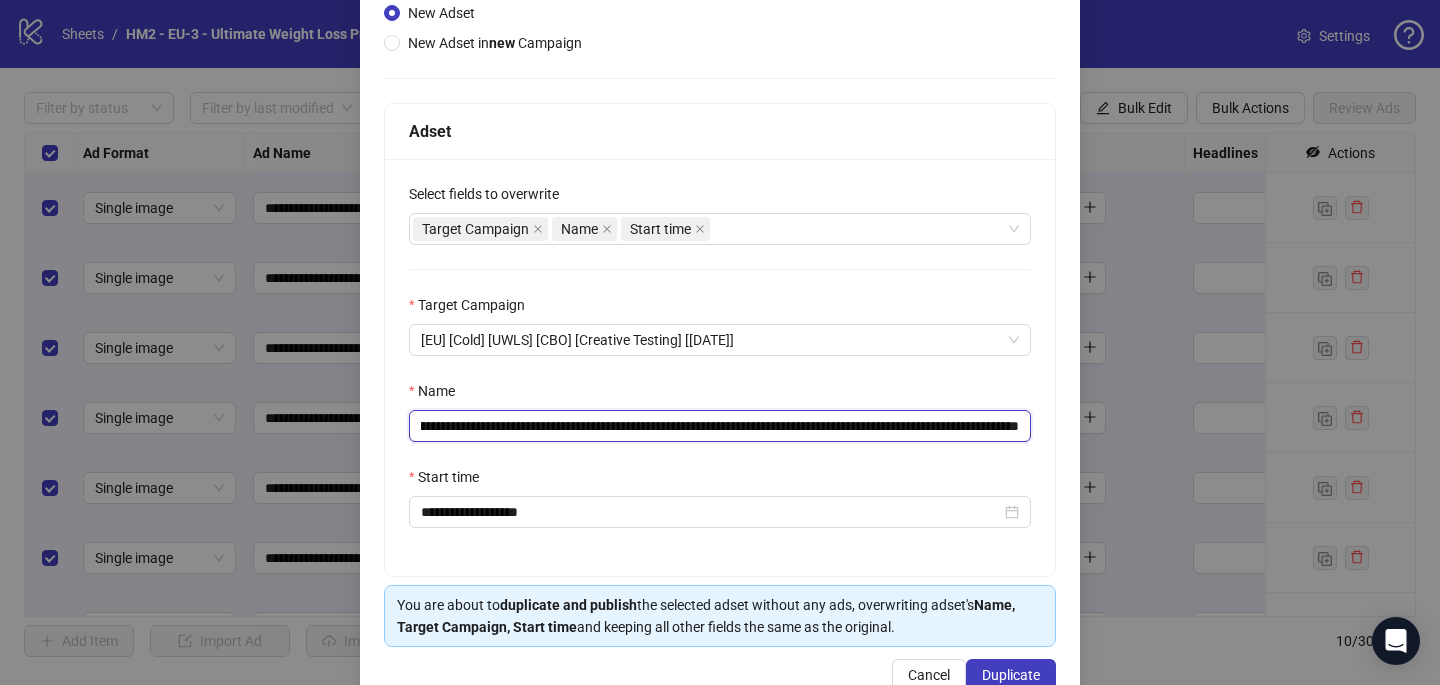 click on "**********" at bounding box center (720, 426) 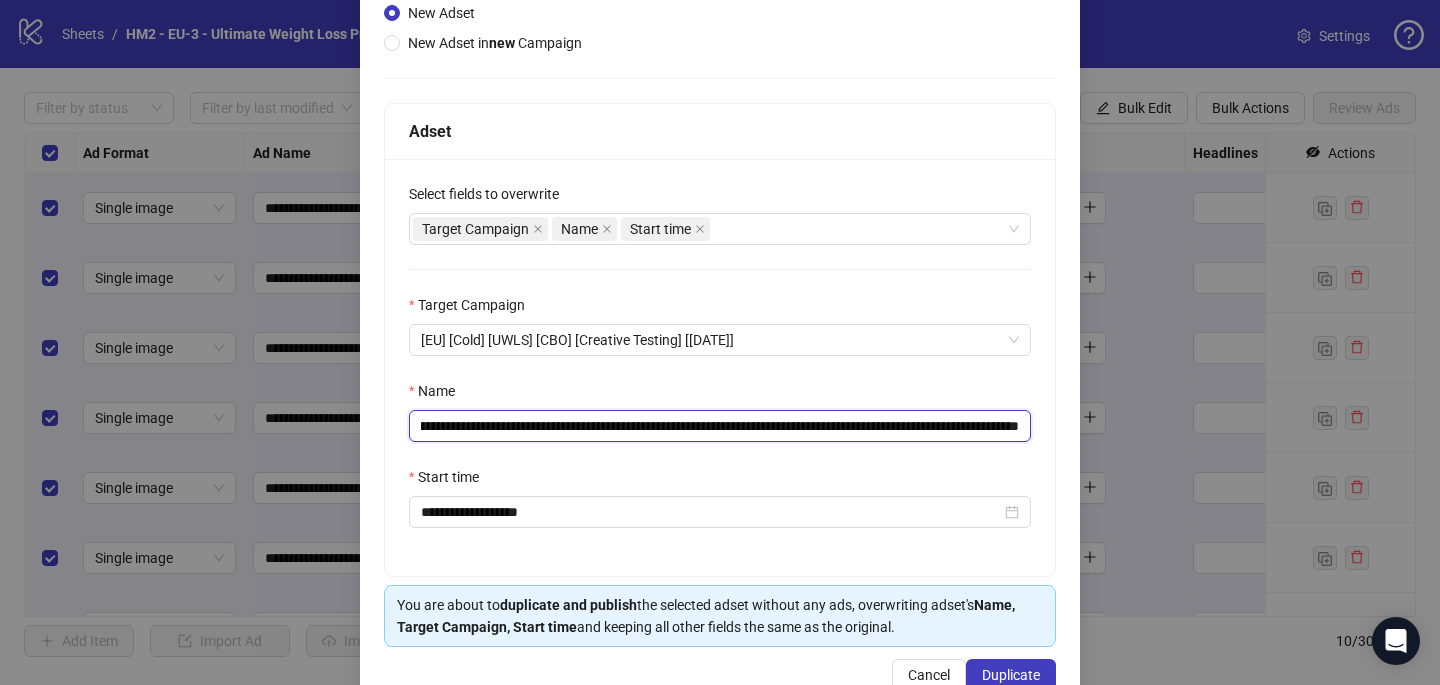 scroll, scrollTop: 278, scrollLeft: 0, axis: vertical 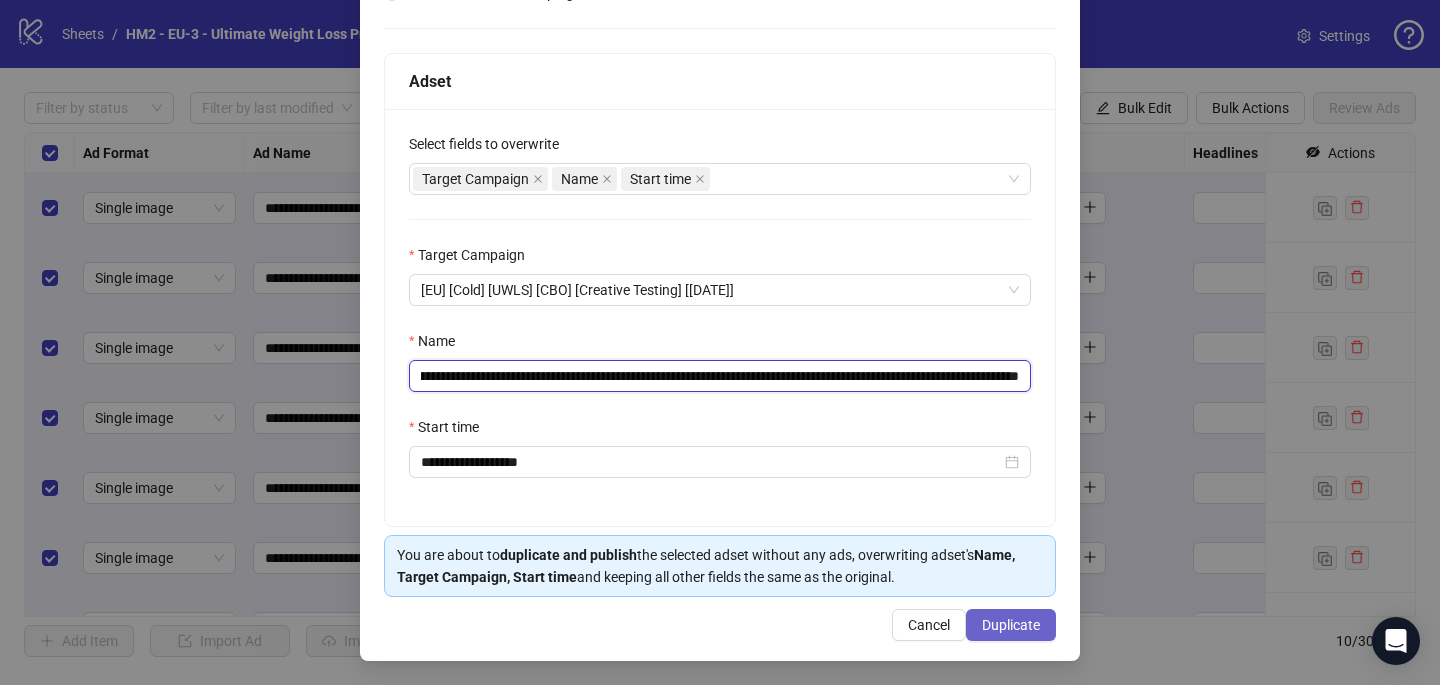type on "**********" 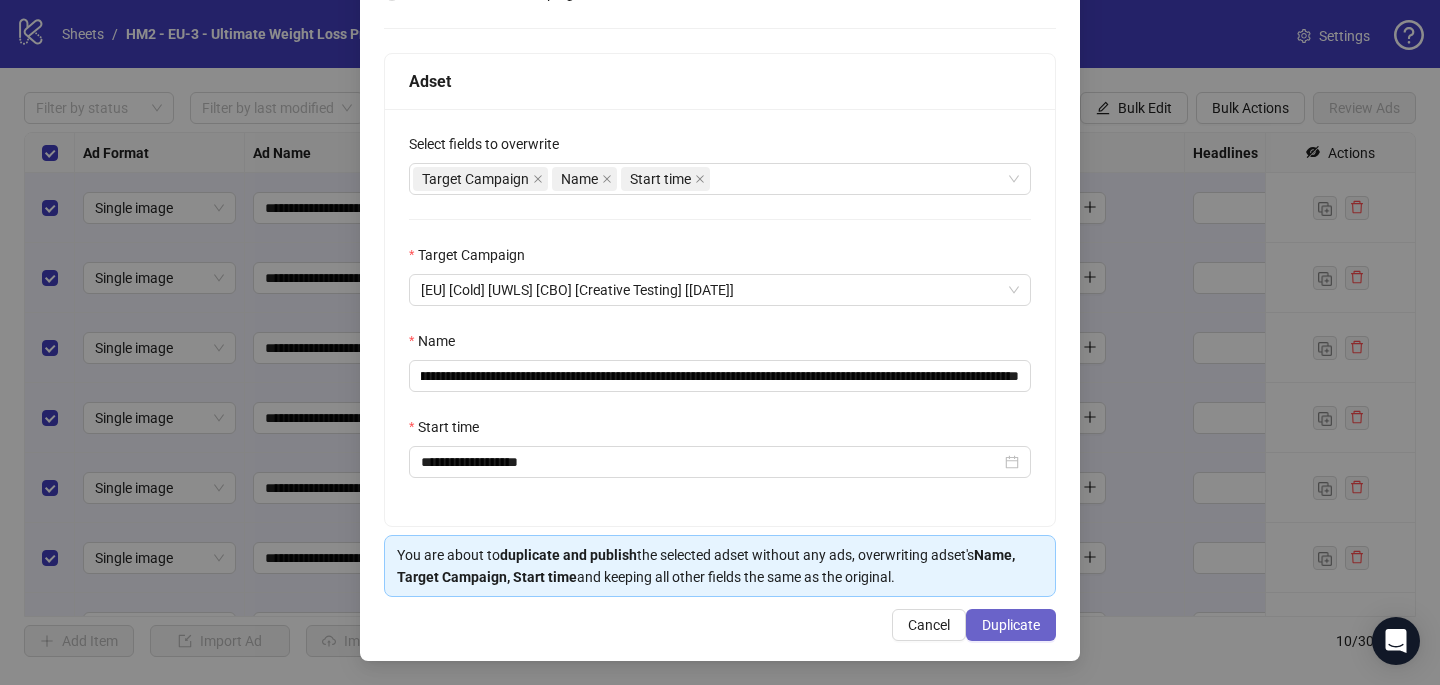 scroll, scrollTop: 0, scrollLeft: 0, axis: both 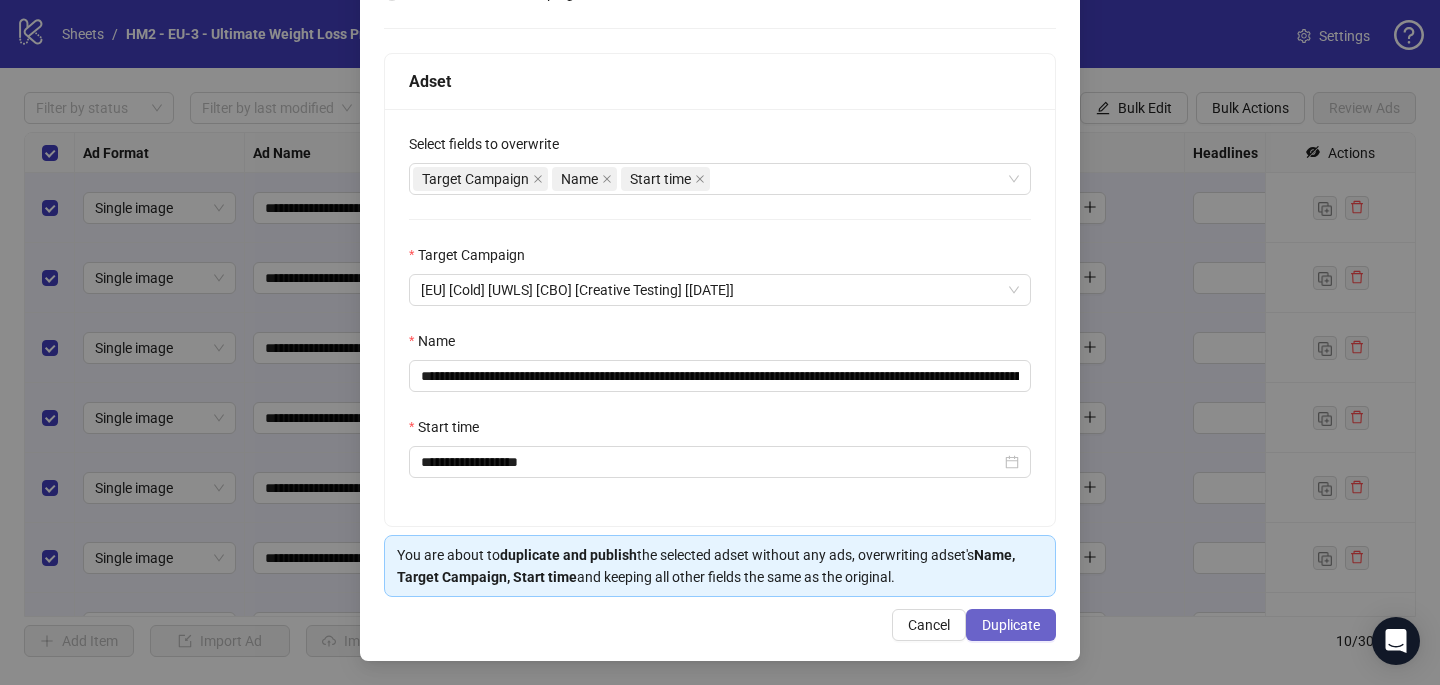 click on "Duplicate" at bounding box center [1011, 625] 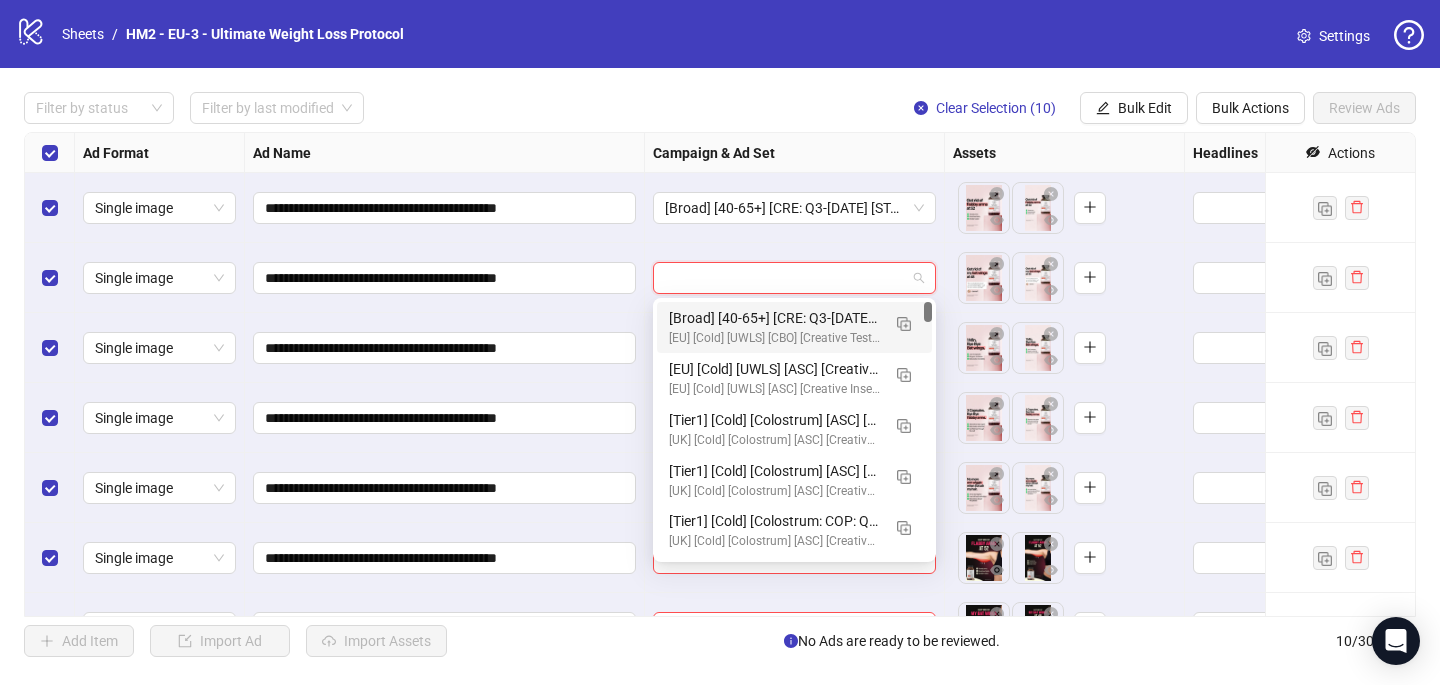 click at bounding box center [785, 278] 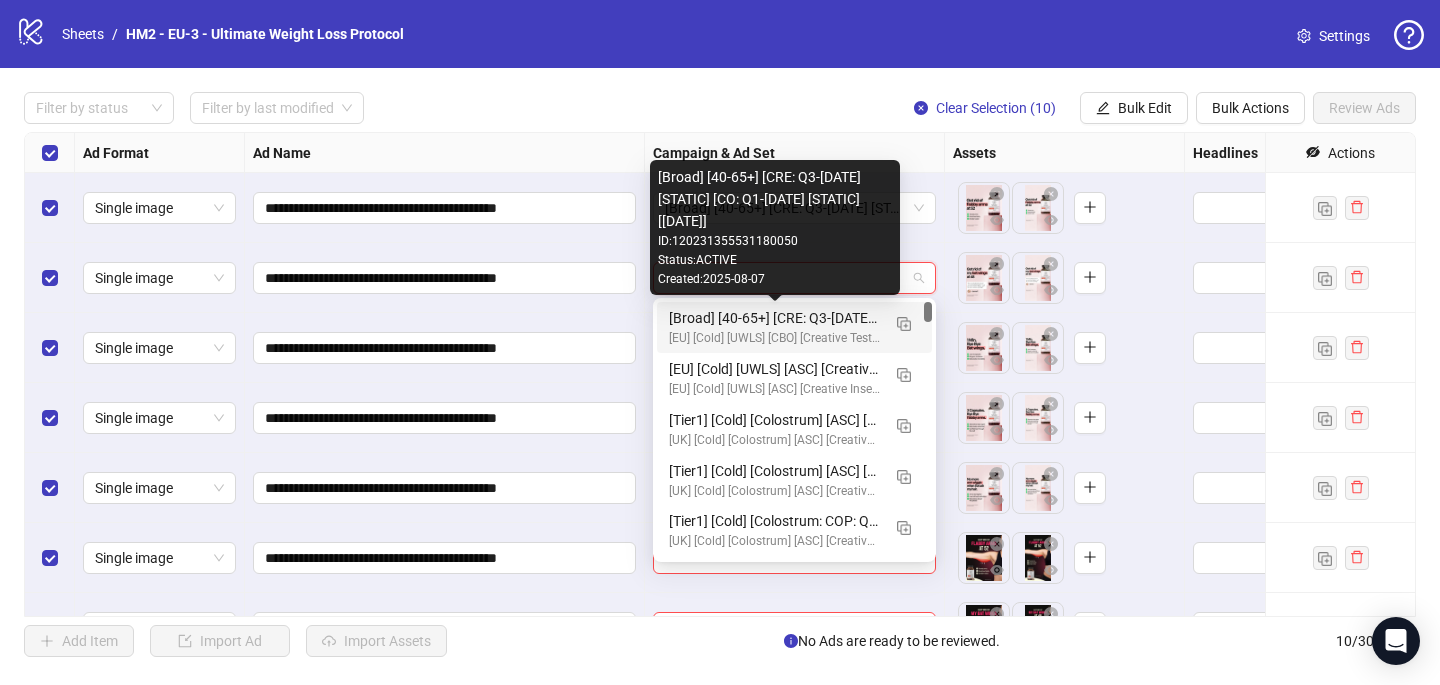 click on "[Broad] [40-65+] [CRE: Q3-07-JUL-2025-flabby arms-Text Only-UWC/UWLS] [CO: Q1-01-JAN-2025-SkinnyEra-UWC/MH] [8 Aug 2025]" at bounding box center (774, 318) 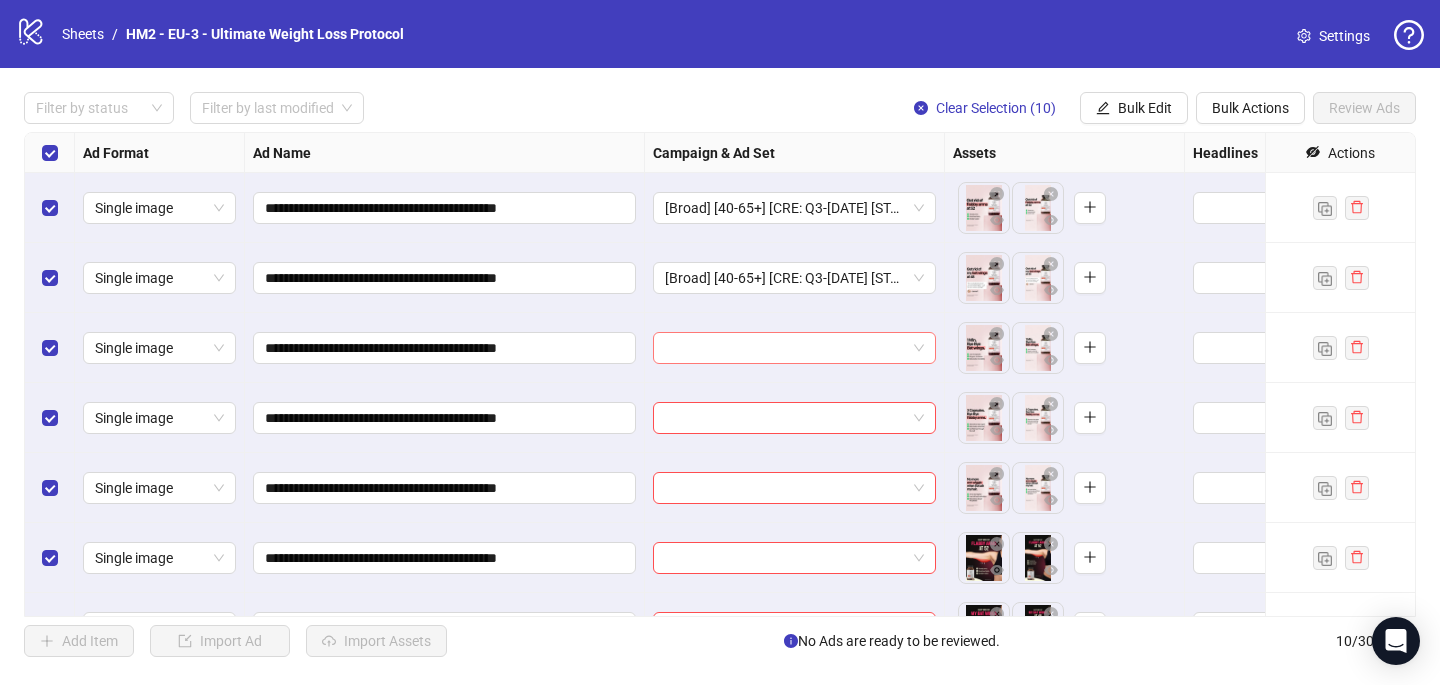 click at bounding box center (785, 348) 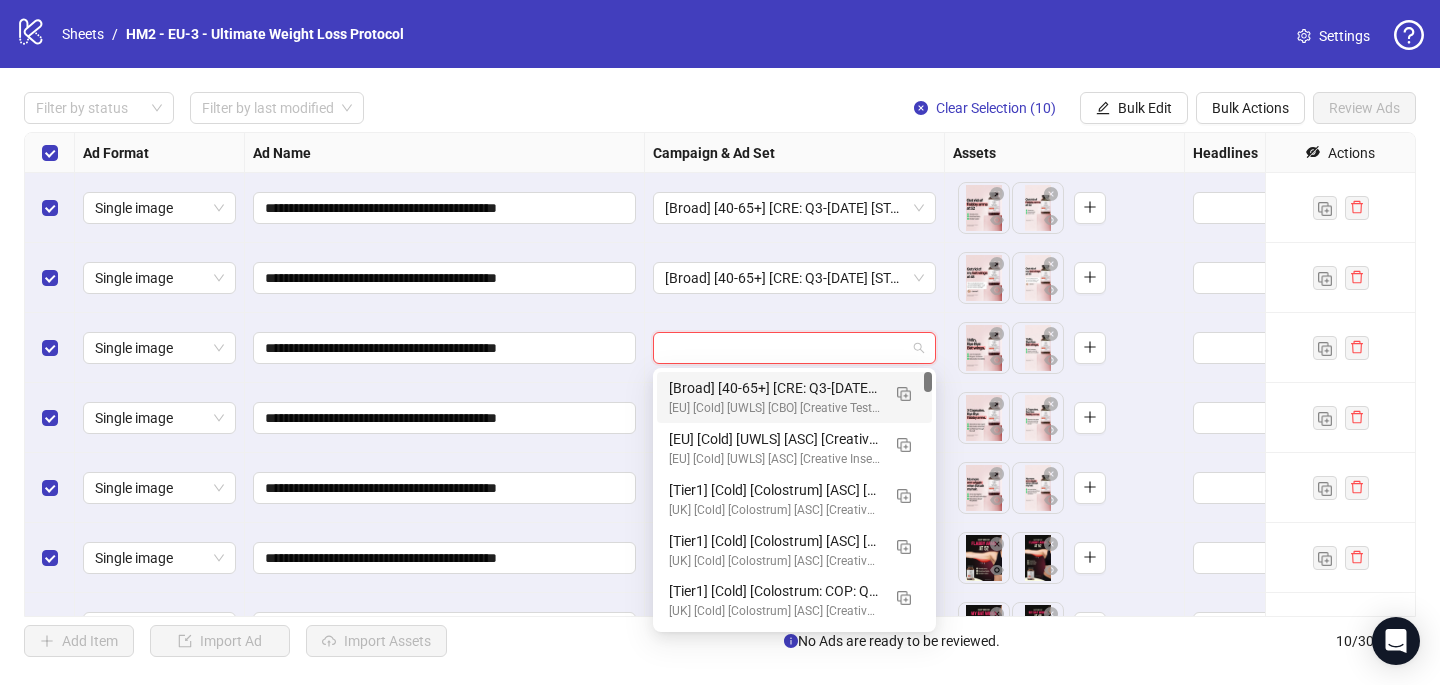 click on "[Broad] [40-65+] [CRE: Q3-07-JUL-2025-flabby arms-Text Only-UWC/UWLS] [CO: Q1-01-JAN-2025-SkinnyEra-UWC/MH] [8 Aug 2025]" at bounding box center (774, 388) 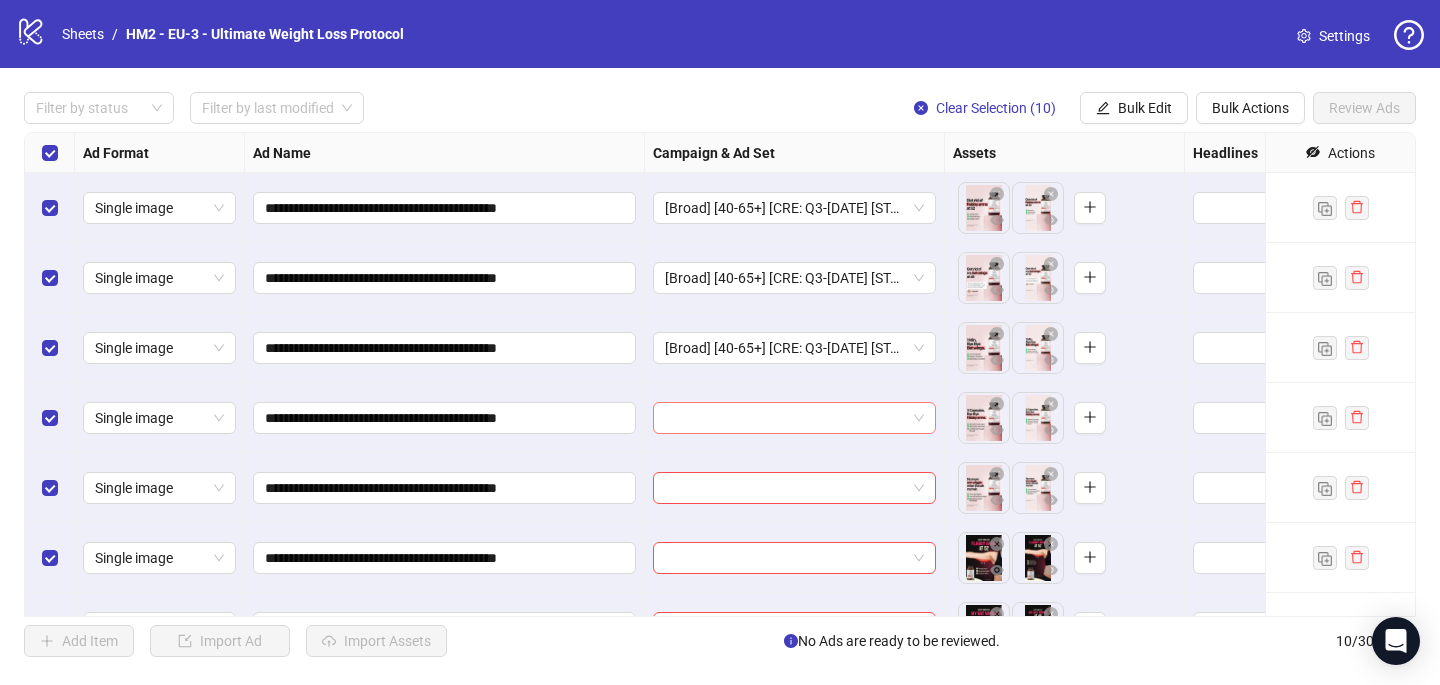 click at bounding box center [785, 418] 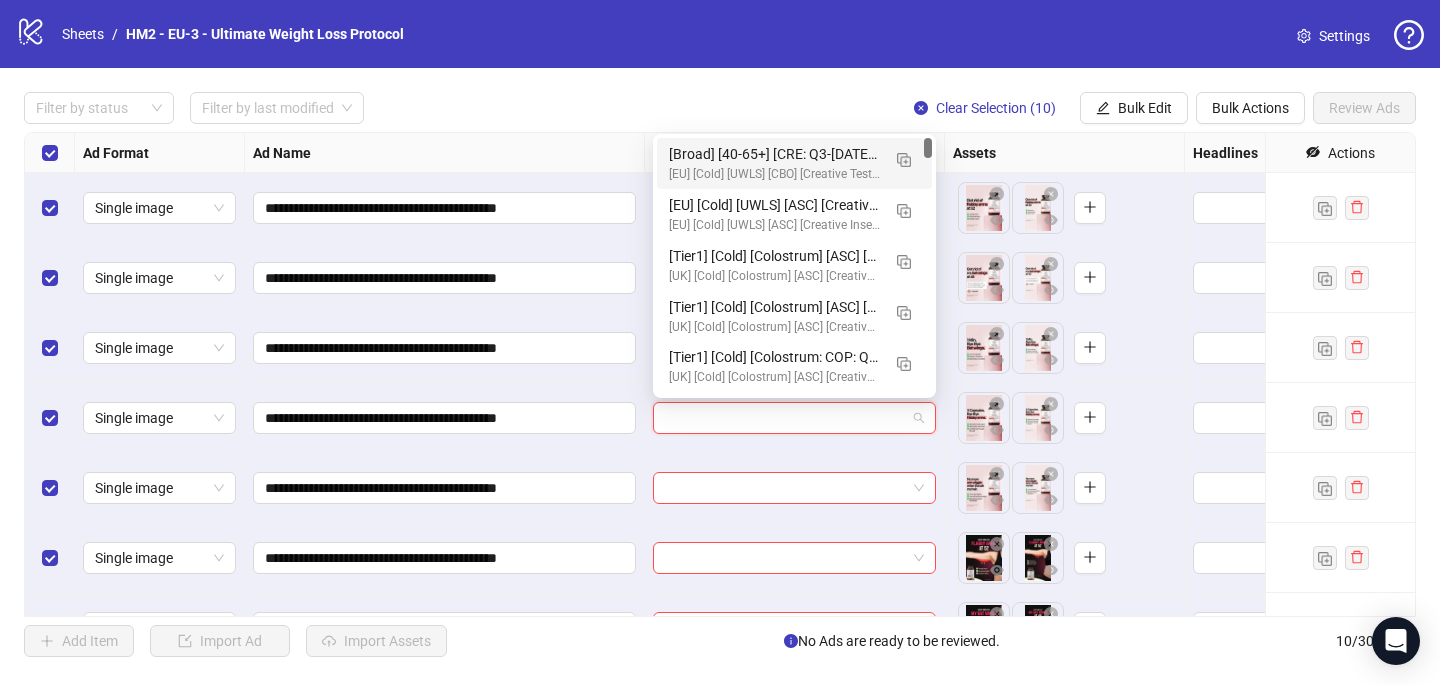 click on "[EU] [Cold] [UWLS] [CBO] [Creative Testing] [29 July 2025]" at bounding box center [774, 174] 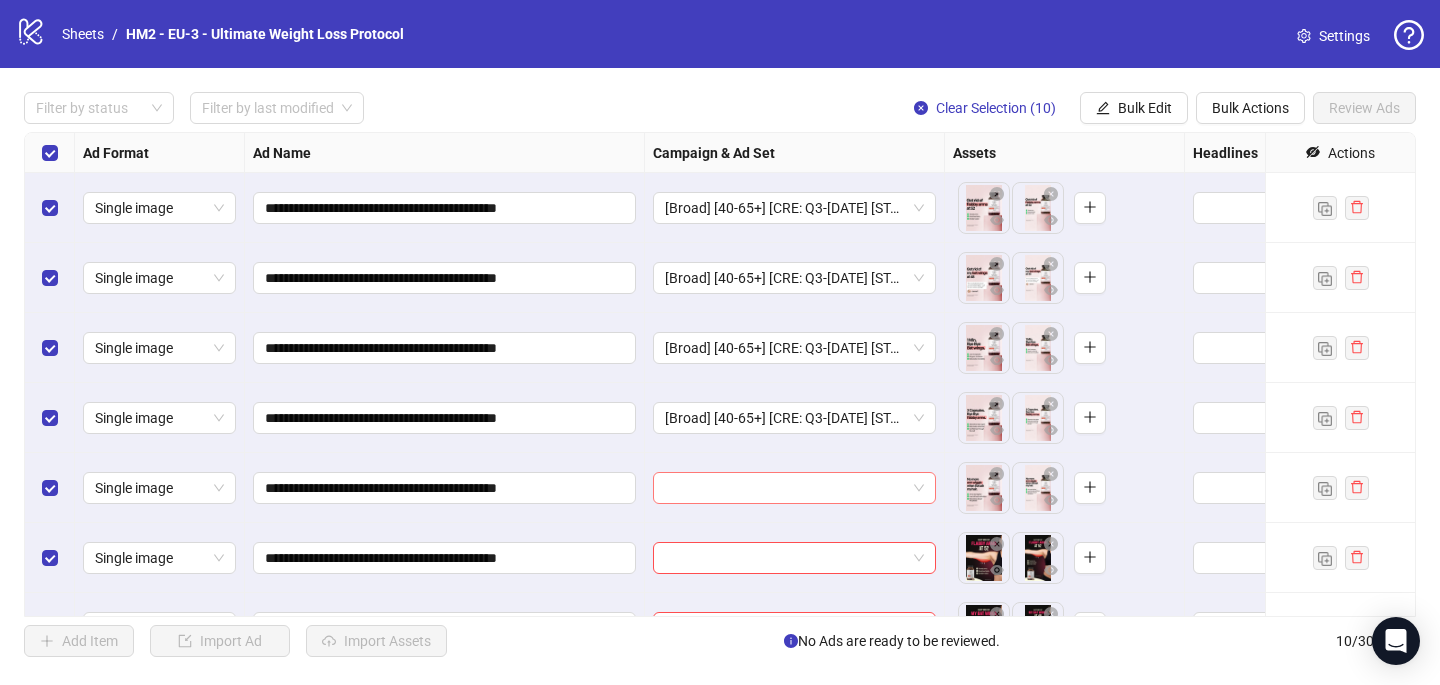click at bounding box center [785, 488] 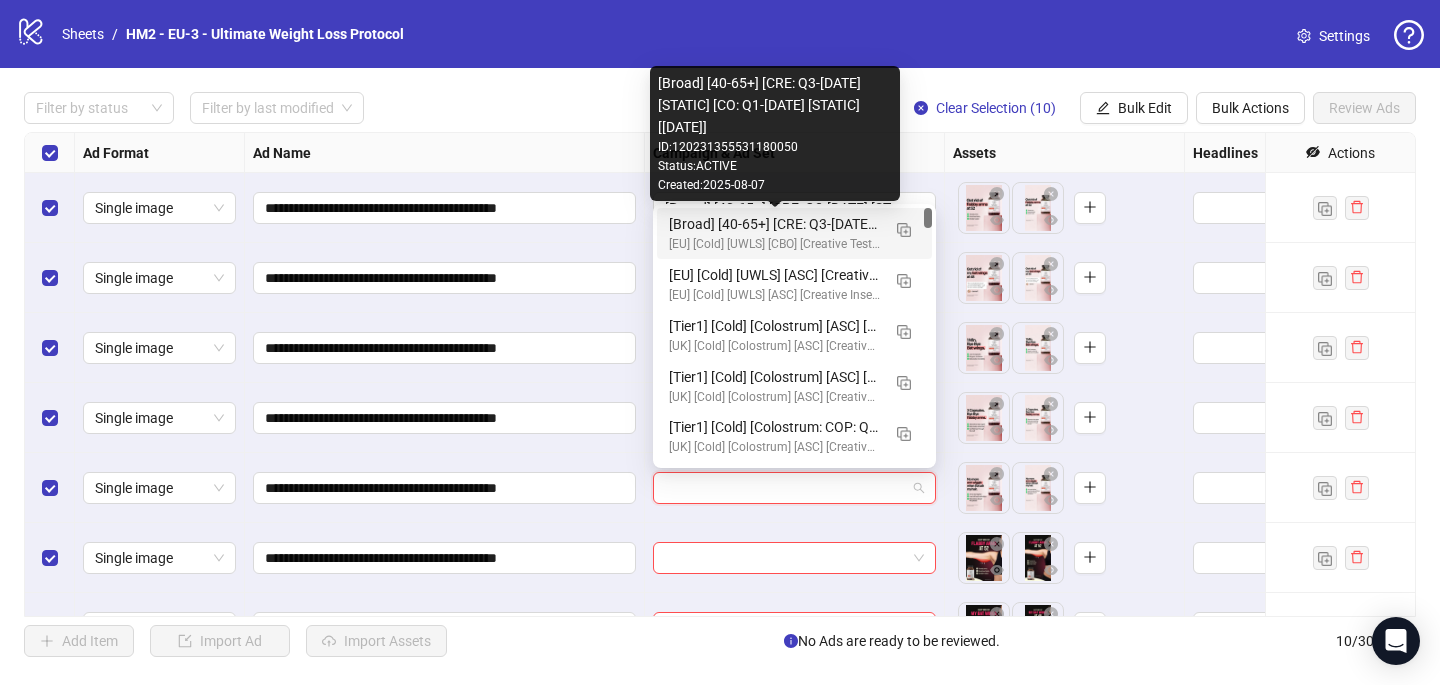 click on "[Broad] [40-65+] [CRE: Q3-07-JUL-2025-flabby arms-Text Only-UWC/UWLS] [CO: Q1-01-JAN-2025-SkinnyEra-UWC/MH] [8 Aug 2025]" at bounding box center (774, 224) 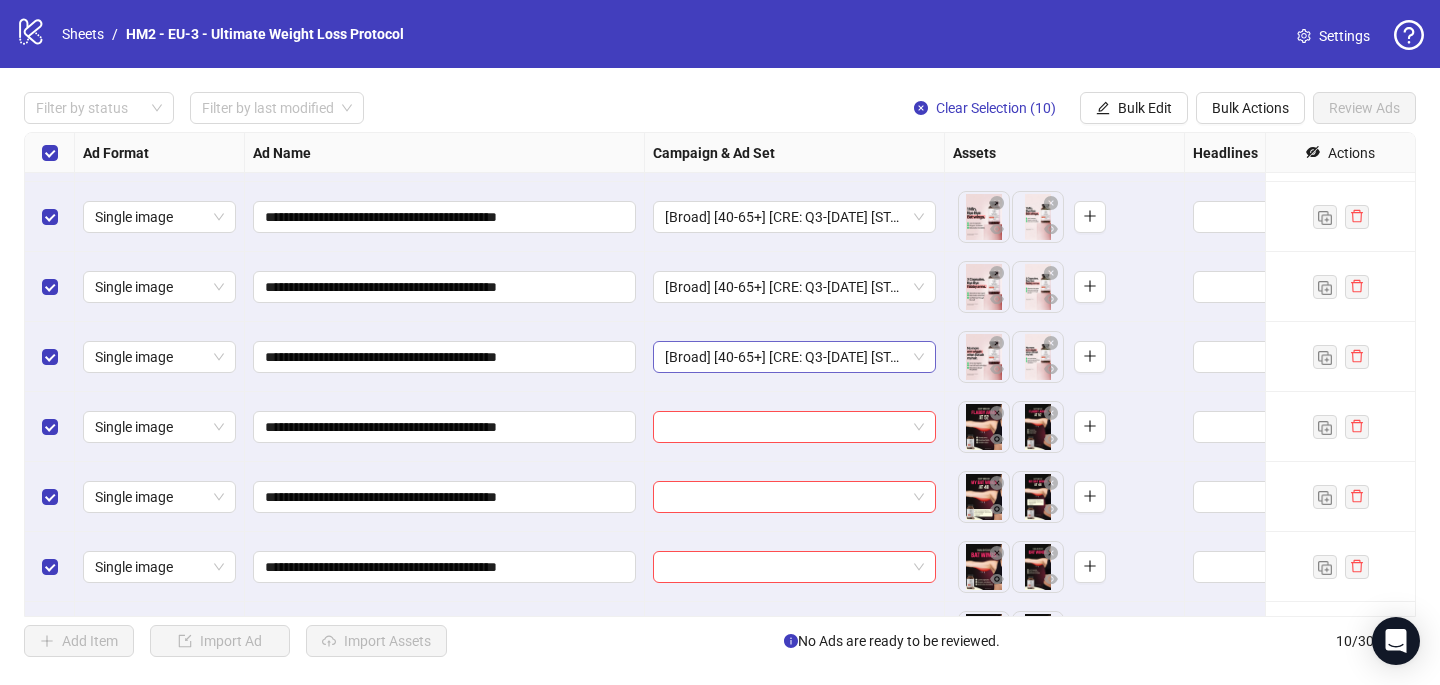 scroll, scrollTop: 151, scrollLeft: 0, axis: vertical 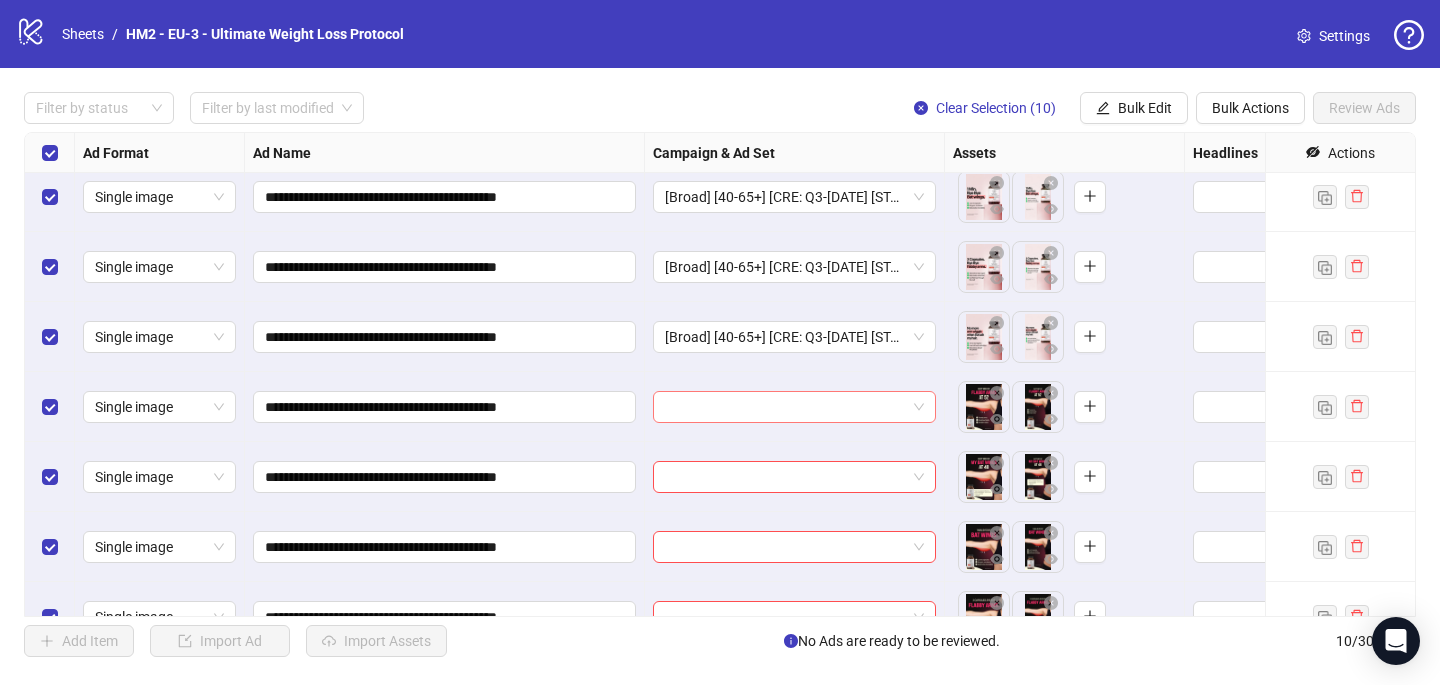 click at bounding box center [785, 407] 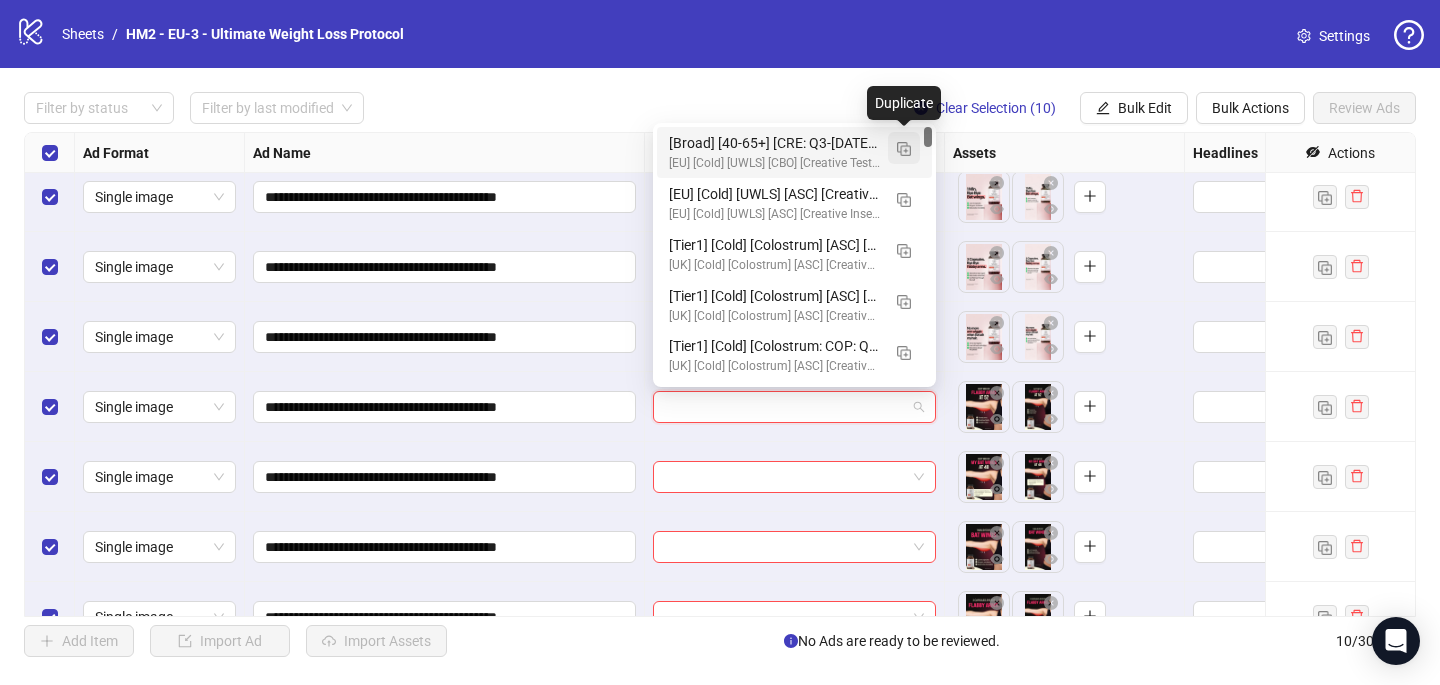 click at bounding box center (904, 149) 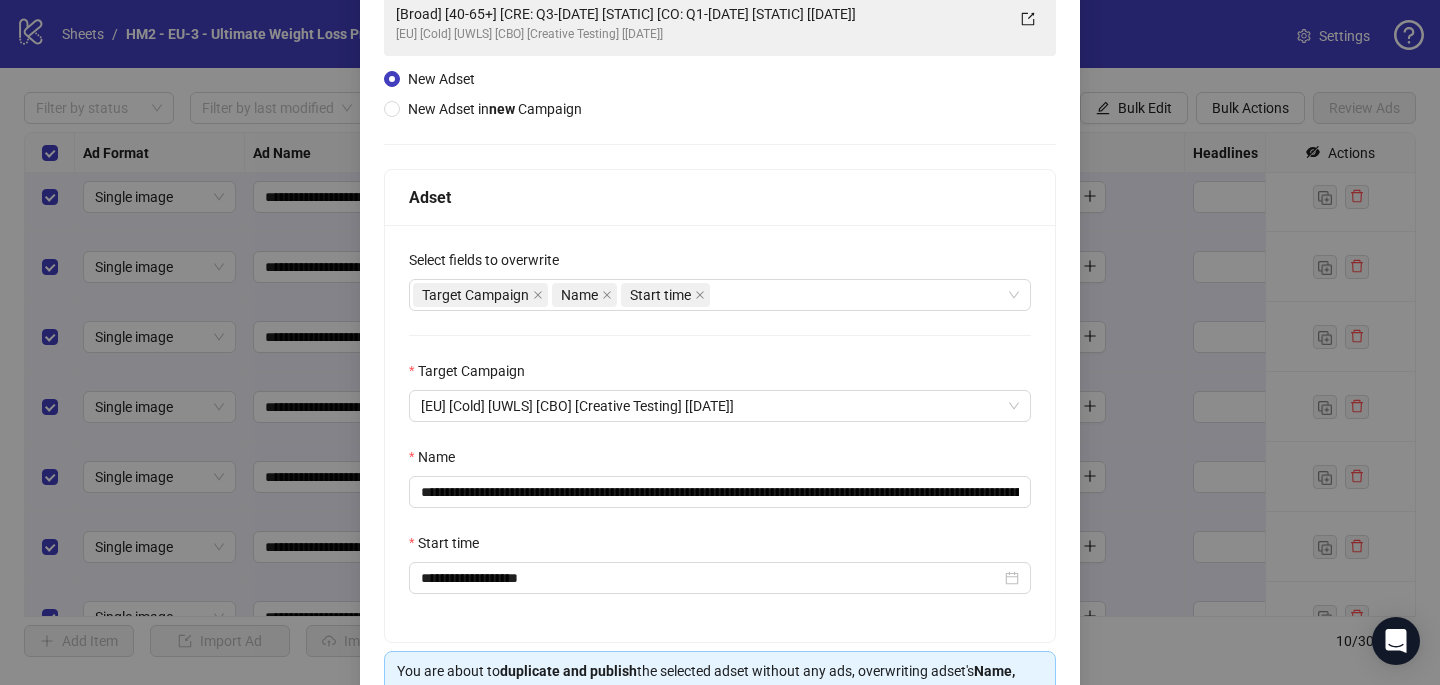 scroll, scrollTop: 163, scrollLeft: 0, axis: vertical 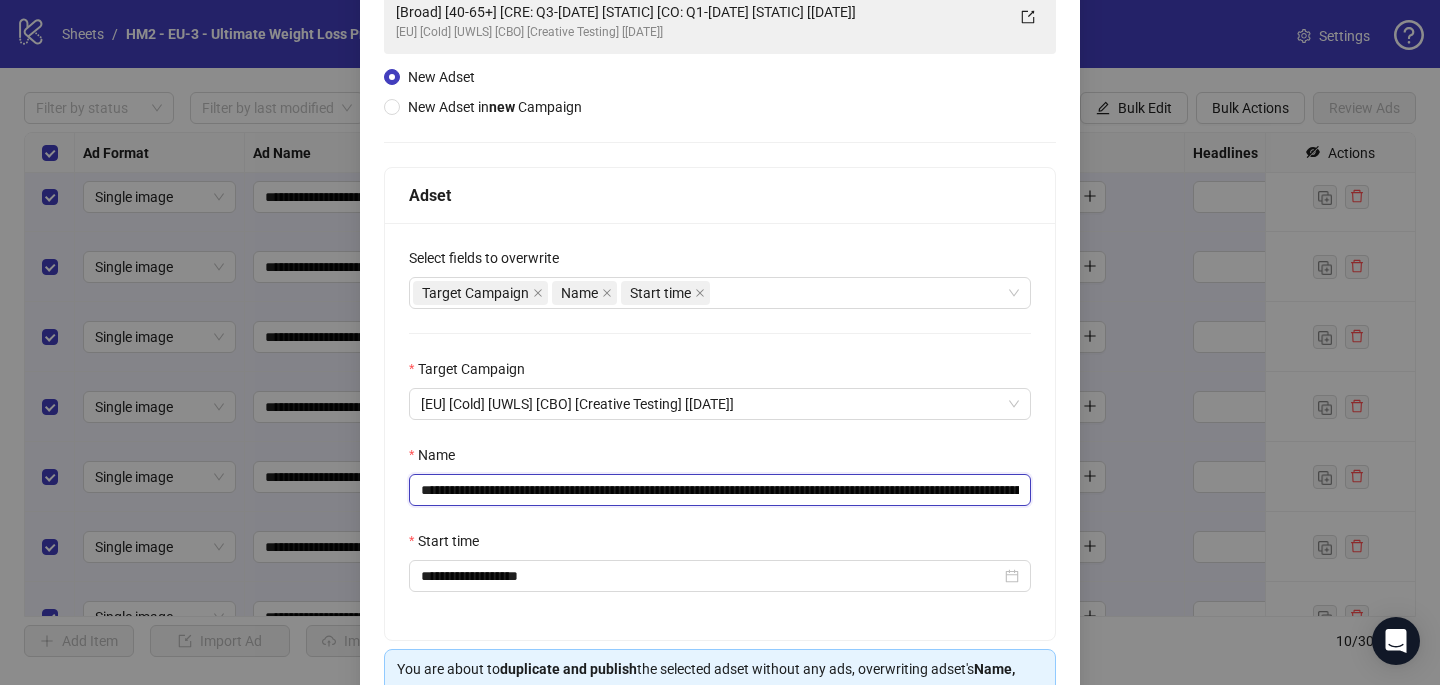 click on "**********" at bounding box center (720, 490) 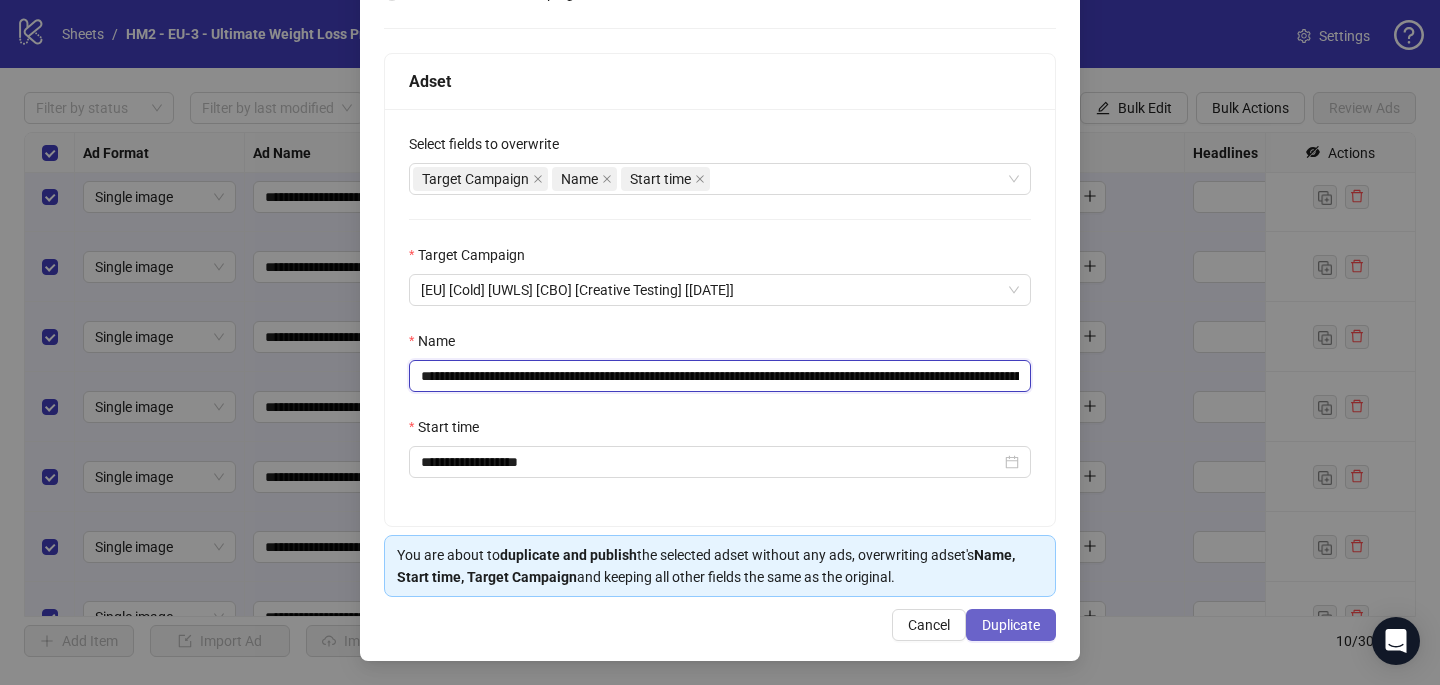 type on "**********" 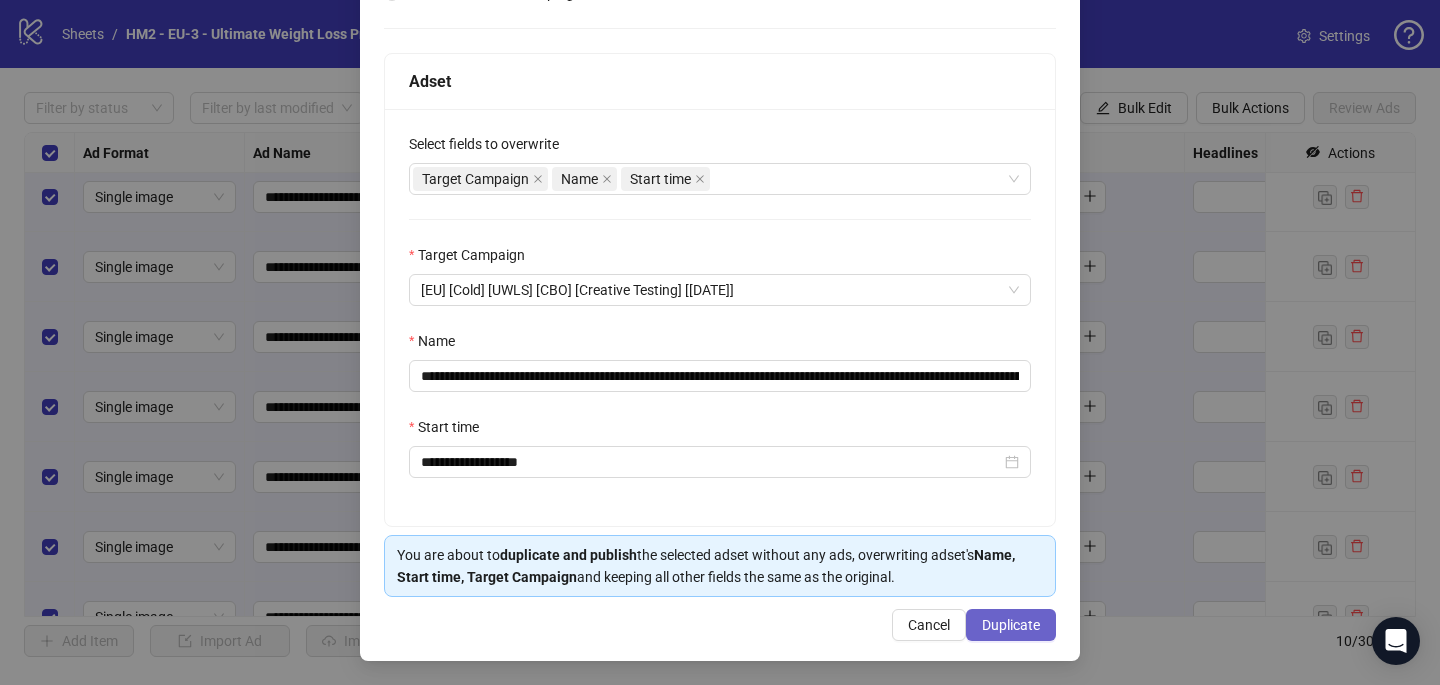click on "Duplicate" at bounding box center [1011, 625] 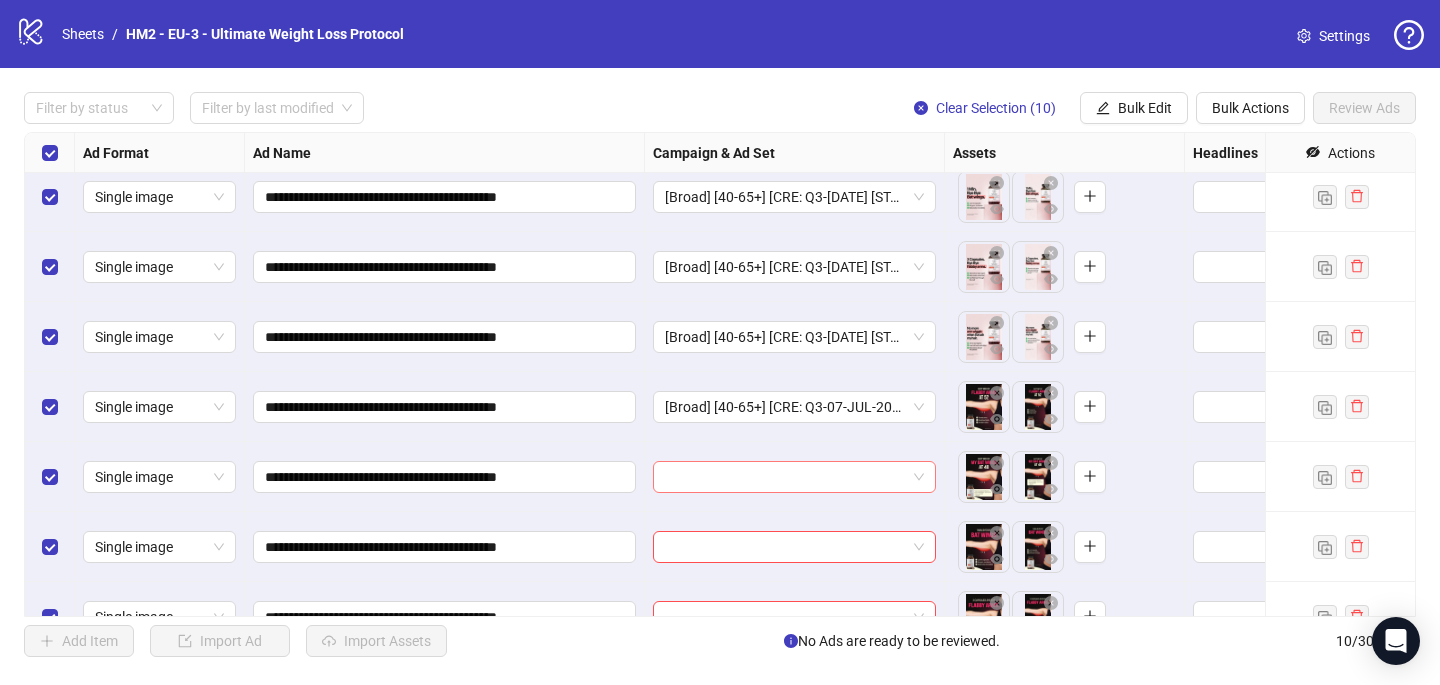 click at bounding box center (785, 477) 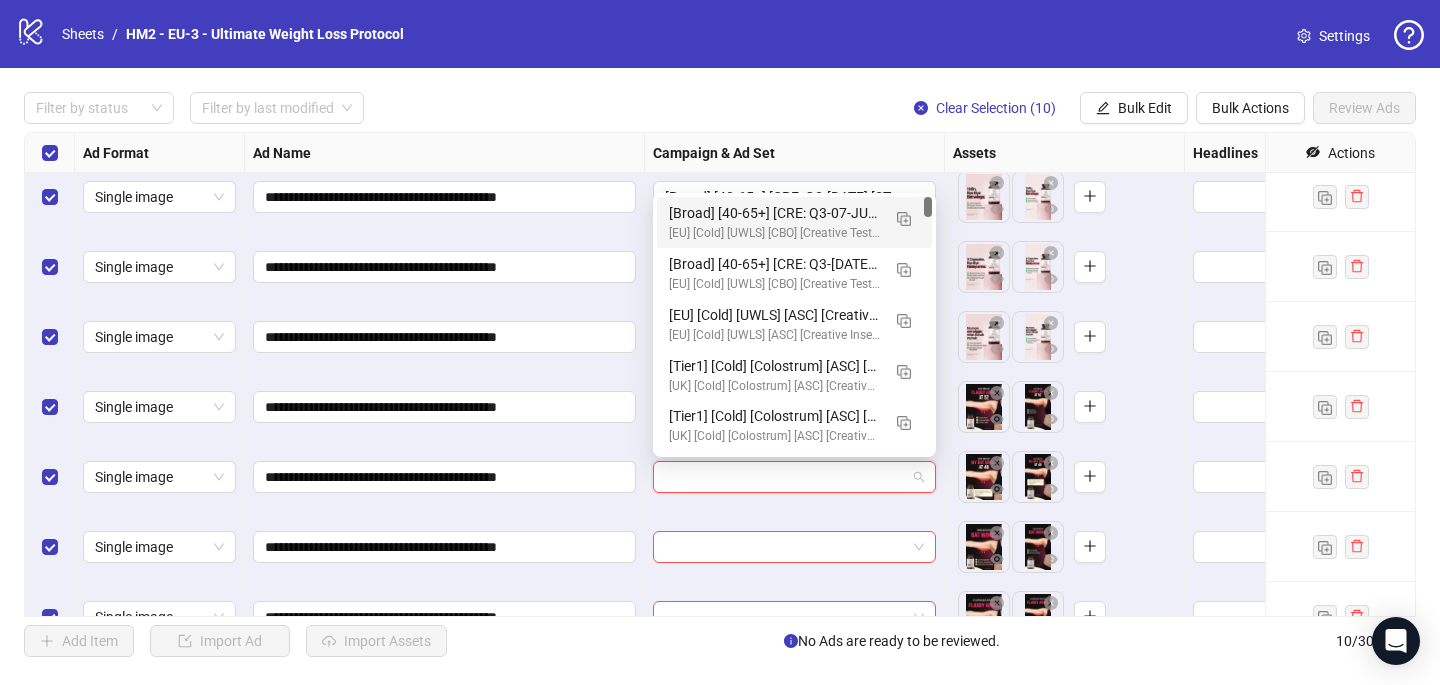 click on "[Broad] [40-65+] [CRE: Q3-07-JUL-2025-flabby arms-Text Only-UWC/UWLS #2] [CO: Q1-01-JAN-2025-SkinnyEra-UWC/MH] [8 Aug 2025] (copy)" at bounding box center (774, 213) 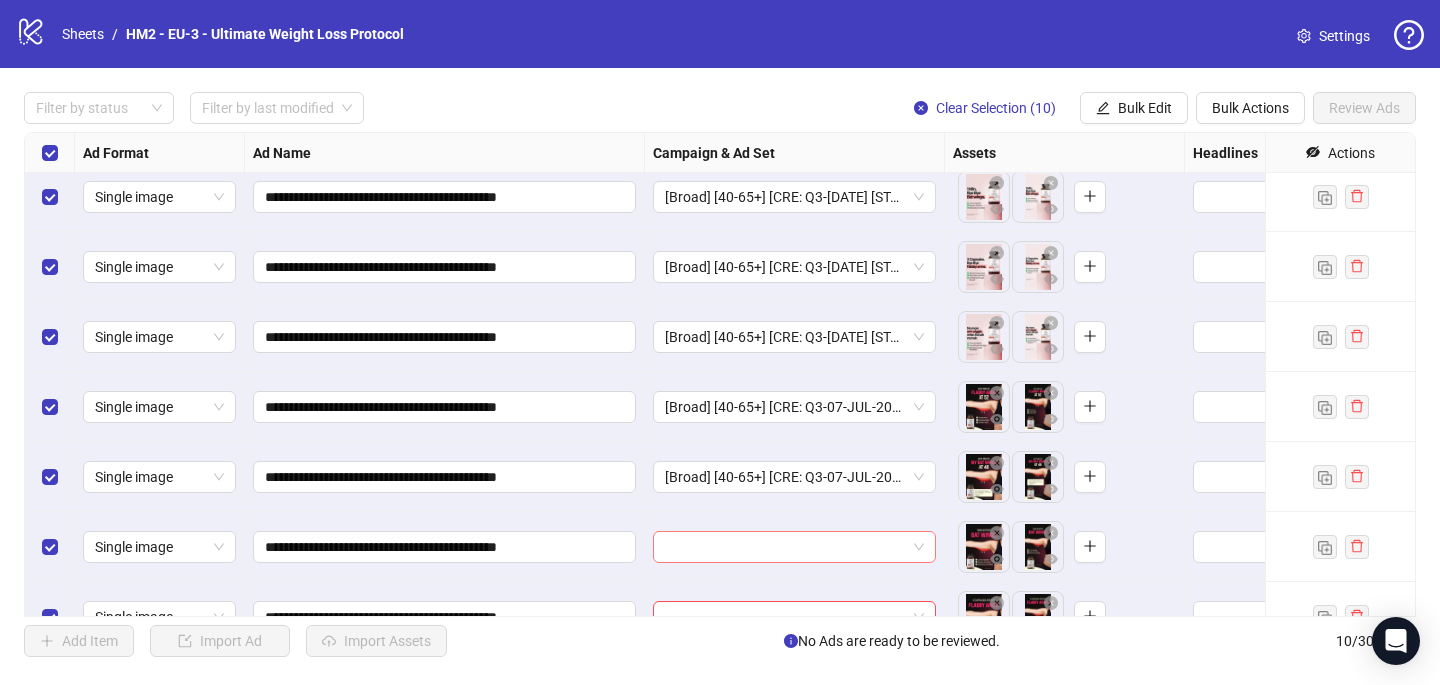 click at bounding box center (785, 547) 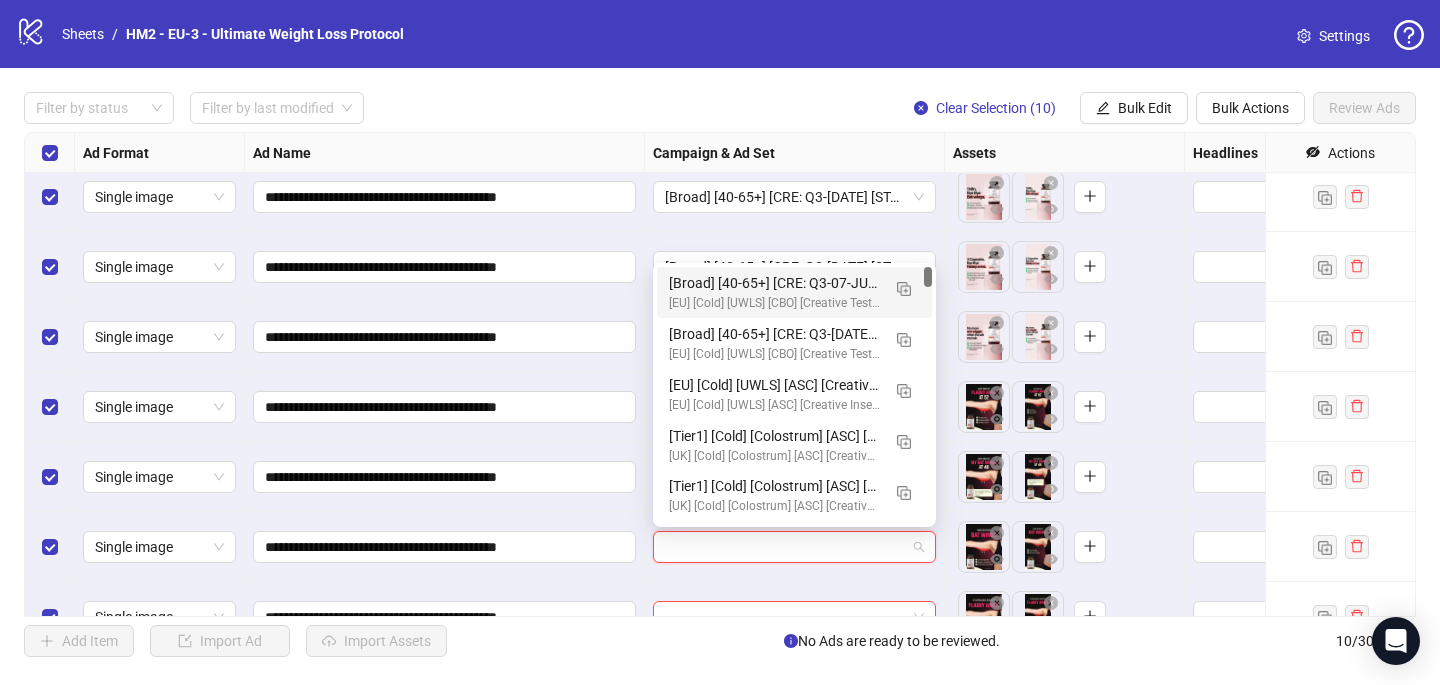 click on "[Broad] [40-65+] [CRE: Q3-07-JUL-2025-flabby arms-Text Only-UWC/UWLS #2] [CO: Q1-01-JAN-2025-SkinnyEra-UWC/MH] [8 Aug 2025] (copy)" at bounding box center (774, 283) 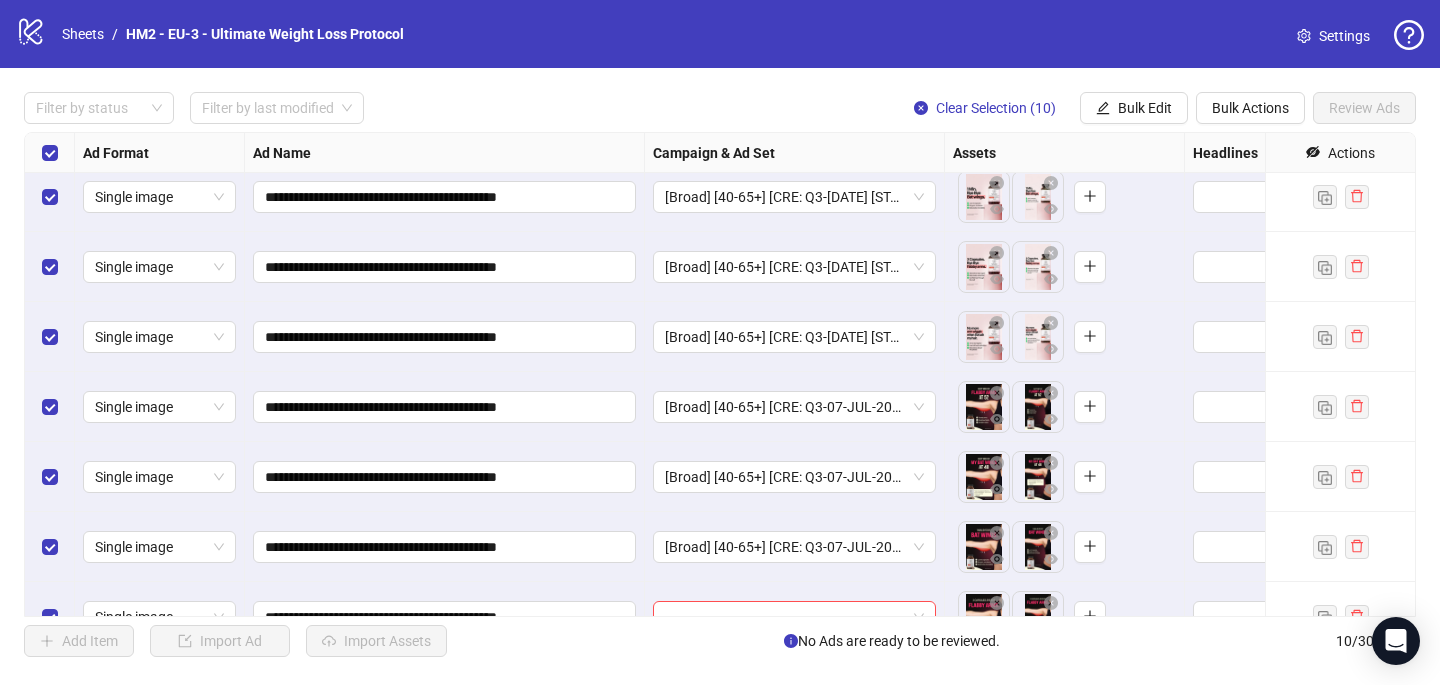 scroll, scrollTop: 257, scrollLeft: 0, axis: vertical 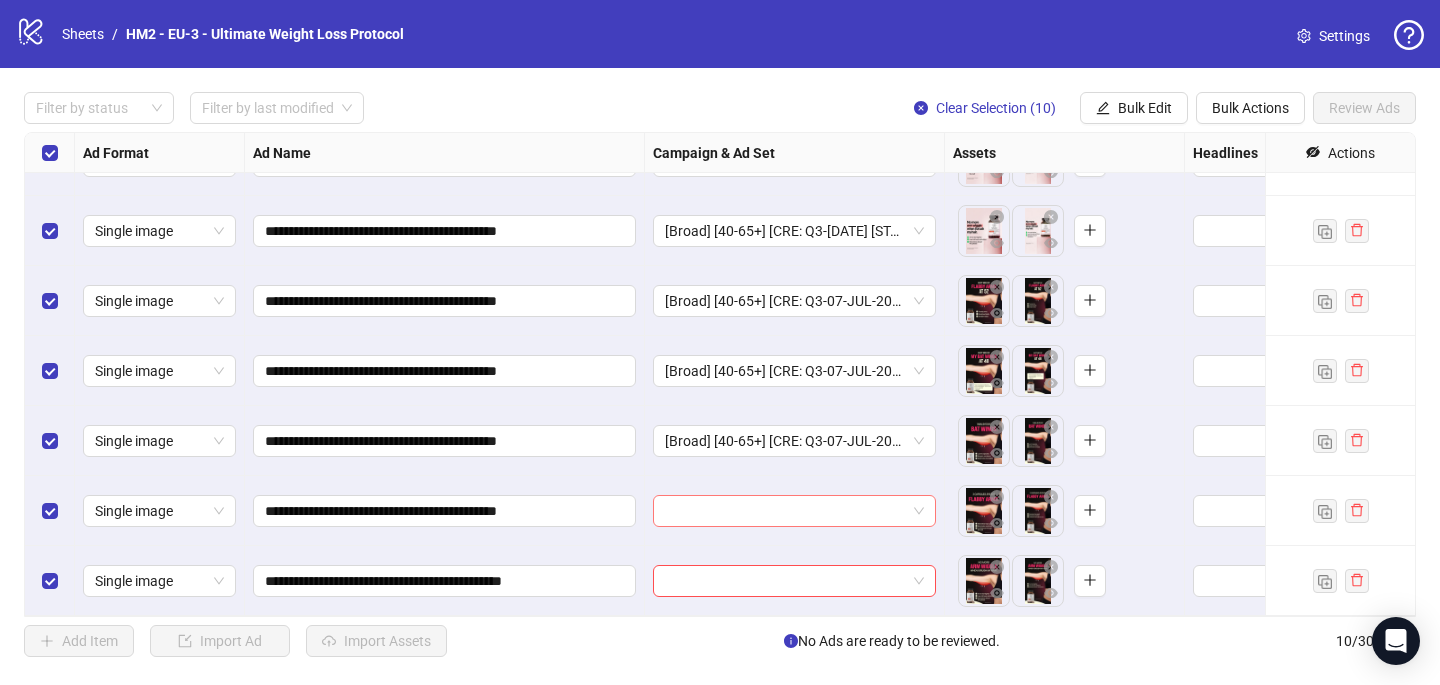 click at bounding box center (785, 511) 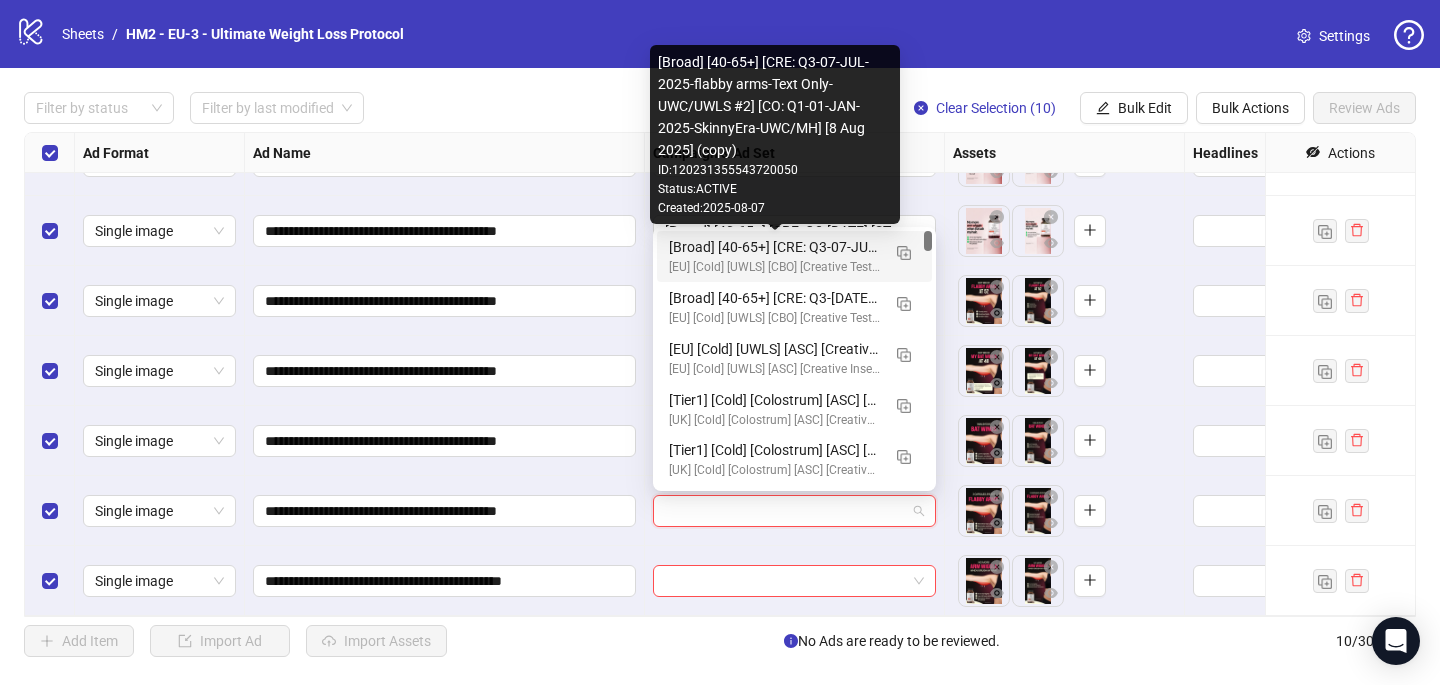 click on "[Broad] [40-65+] [CRE: Q3-07-JUL-2025-flabby arms-Text Only-UWC/UWLS #2] [CO: Q1-01-JAN-2025-SkinnyEra-UWC/MH] [8 Aug 2025] (copy)" at bounding box center (774, 247) 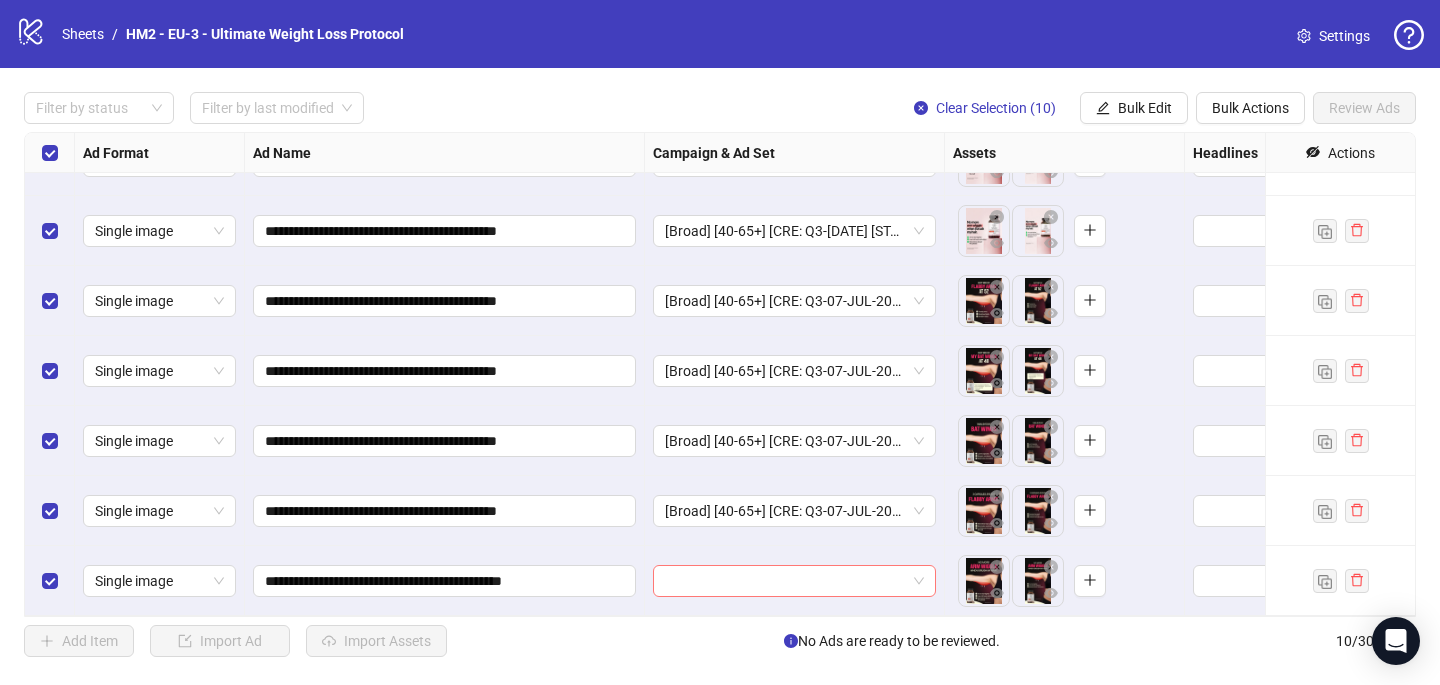 click at bounding box center [785, 581] 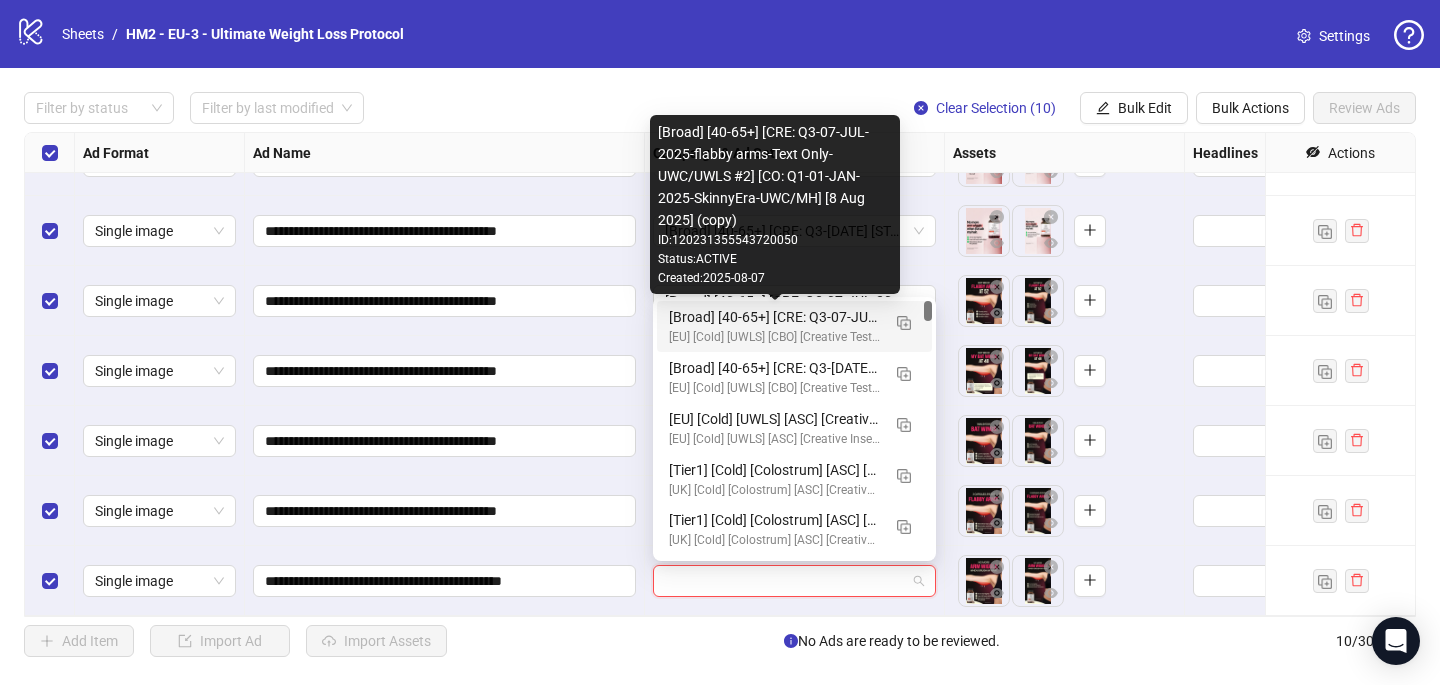 click on "[Broad] [40-65+] [CRE: Q3-07-JUL-2025-flabby arms-Text Only-UWC/UWLS #2] [CO: Q1-01-JAN-2025-SkinnyEra-UWC/MH] [8 Aug 2025] (copy)" at bounding box center (774, 317) 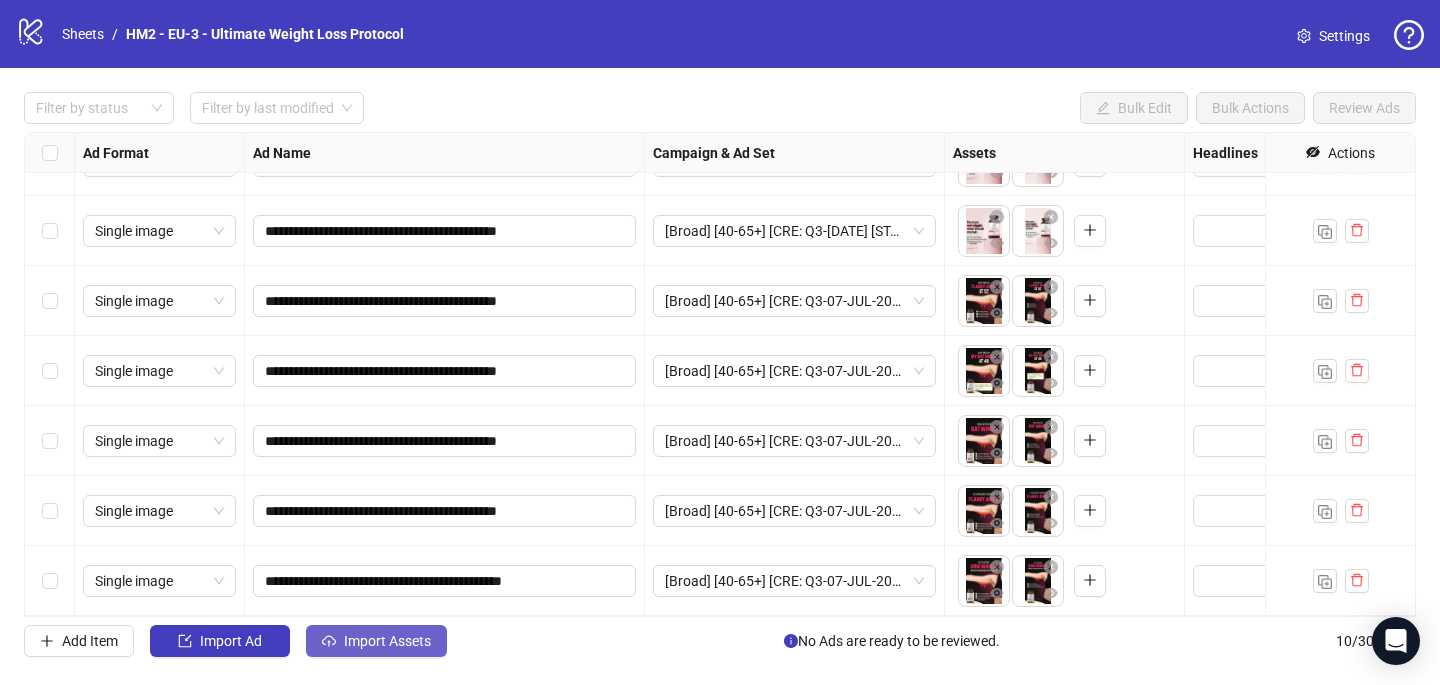 click on "Import Assets" at bounding box center (387, 641) 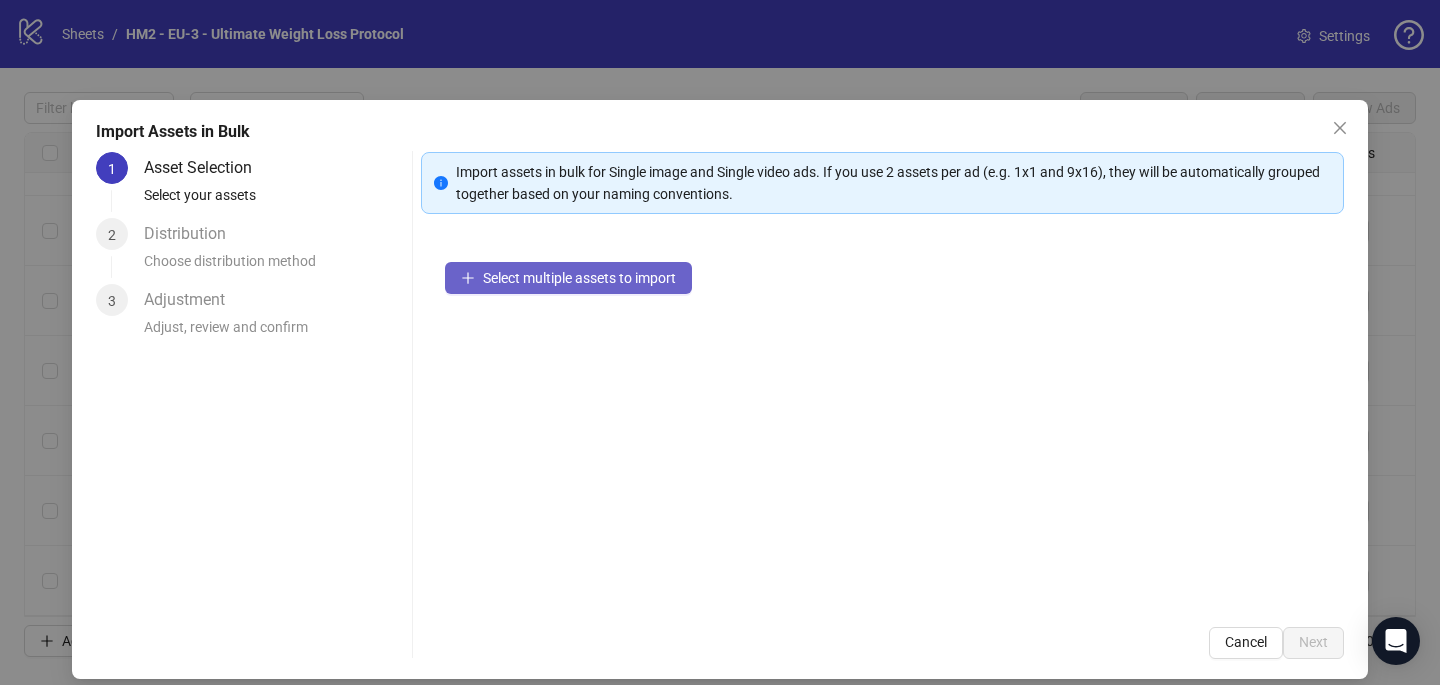 click on "Select multiple assets to import" at bounding box center [579, 278] 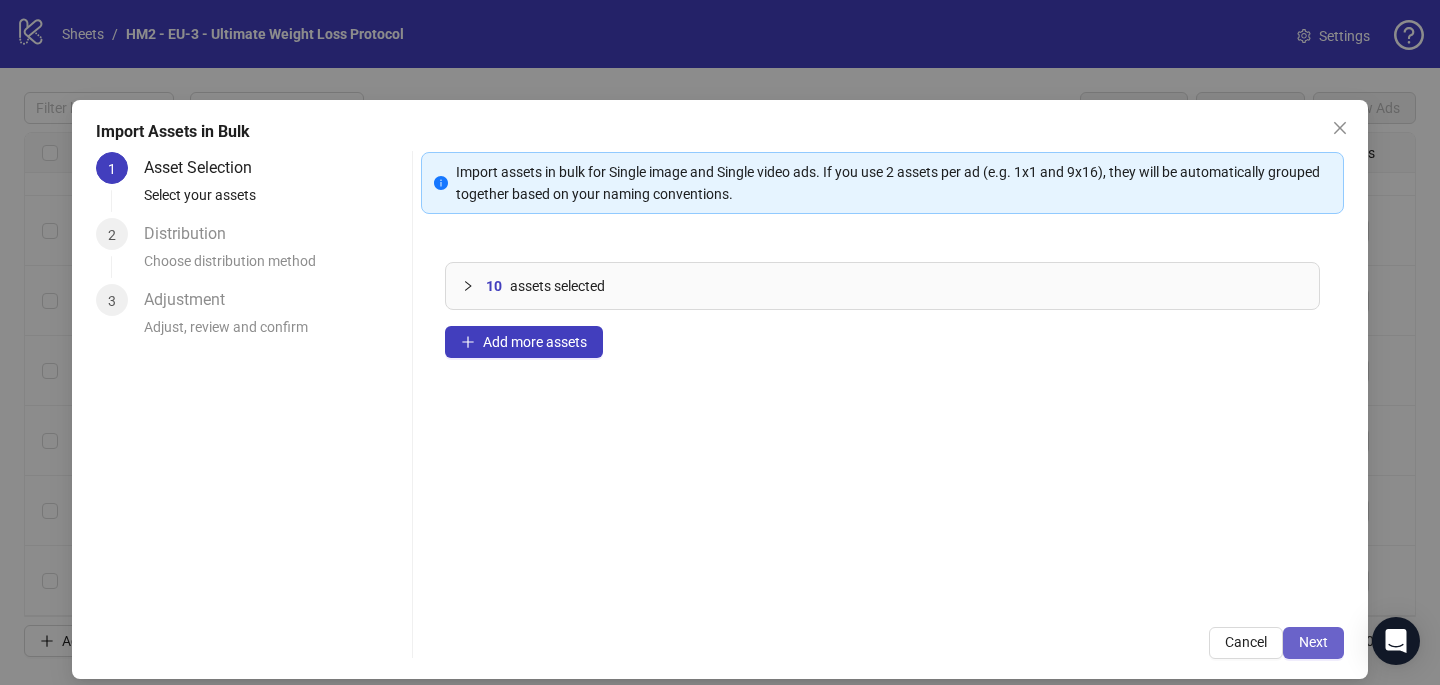 click on "Next" at bounding box center (1313, 643) 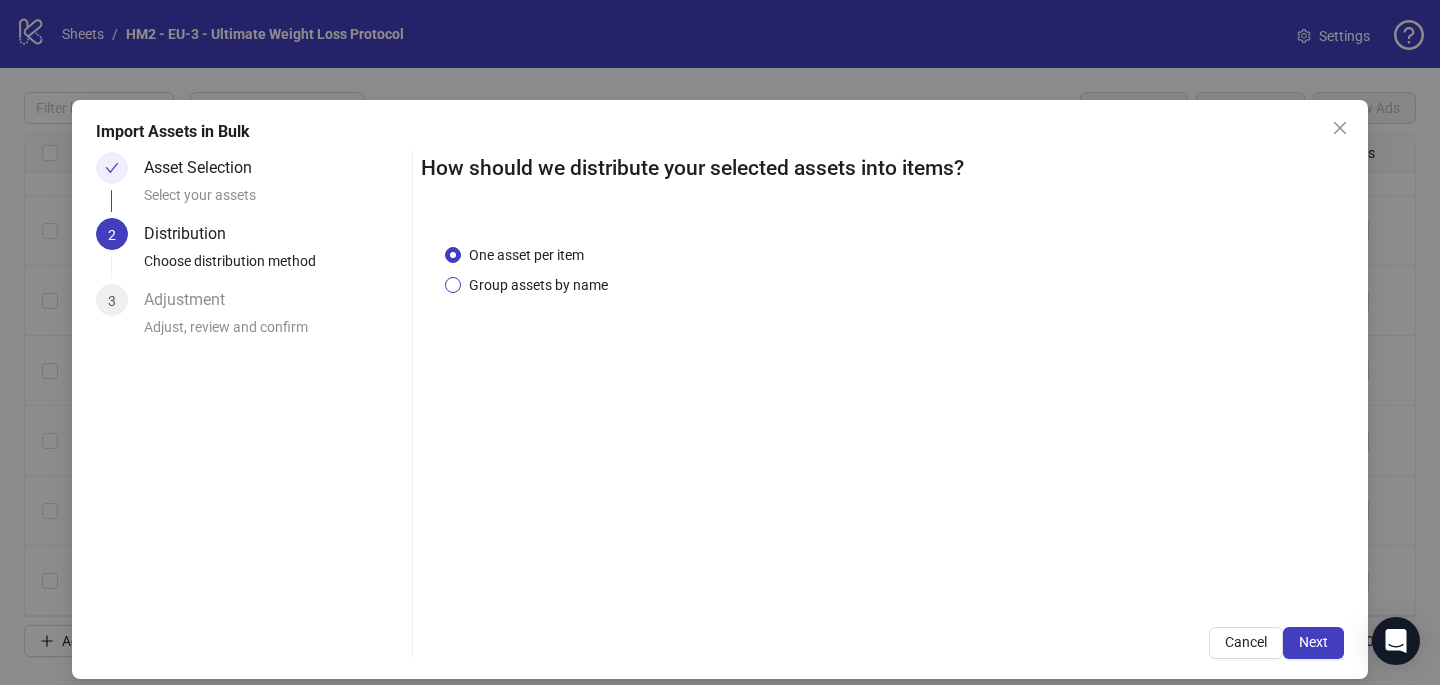 click on "Group assets by name" at bounding box center [538, 285] 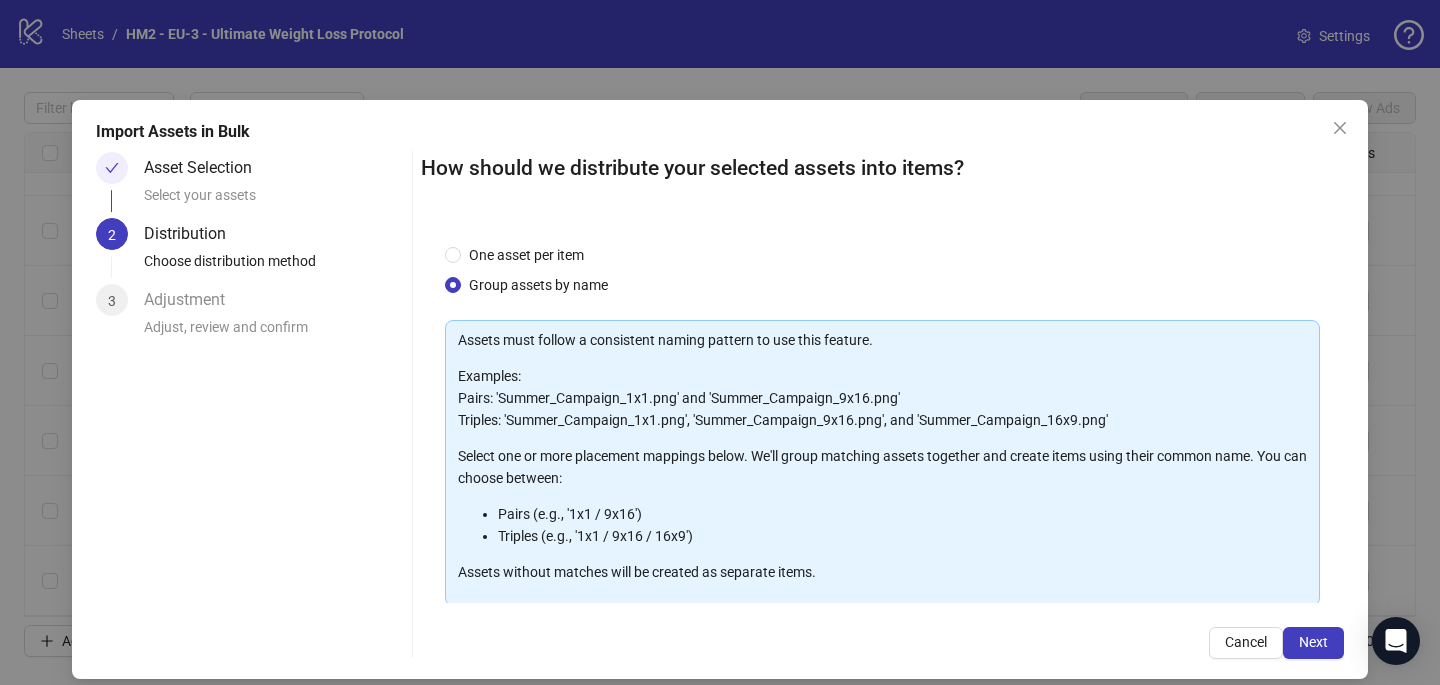 scroll, scrollTop: 203, scrollLeft: 0, axis: vertical 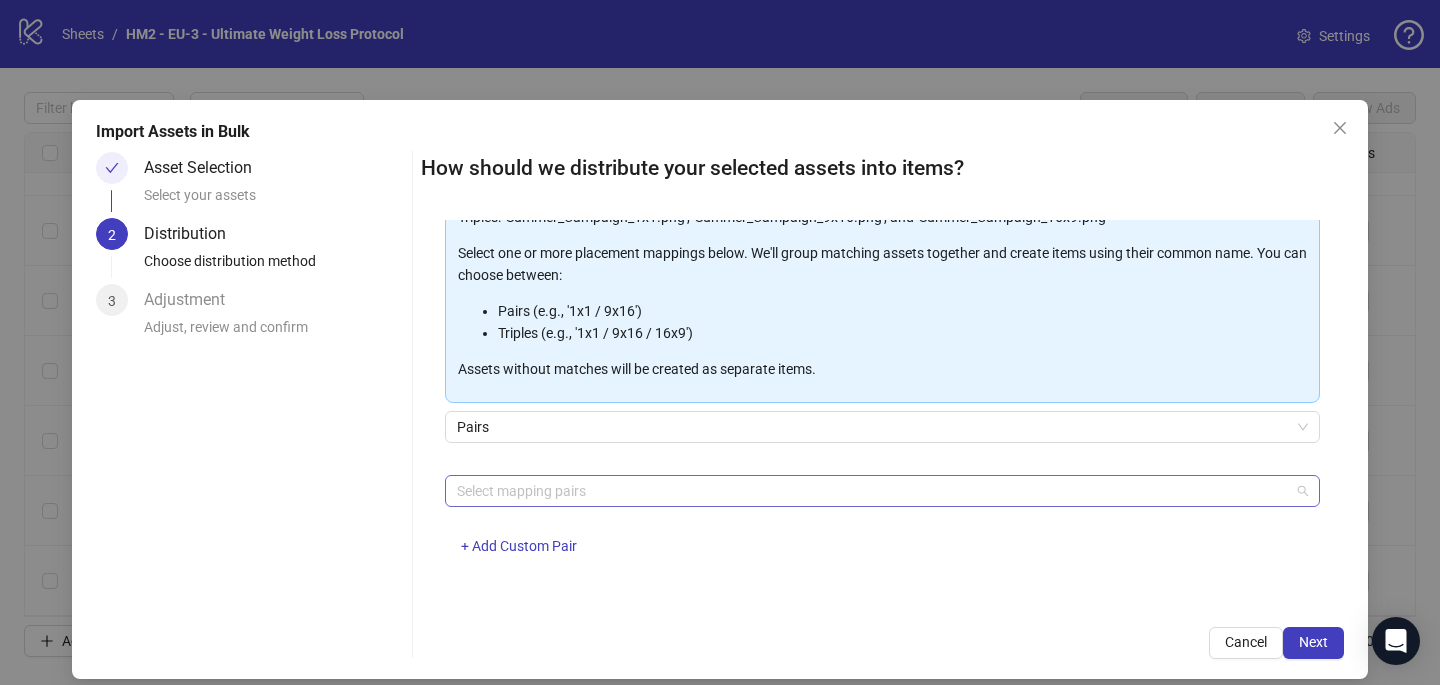 click at bounding box center [872, 491] 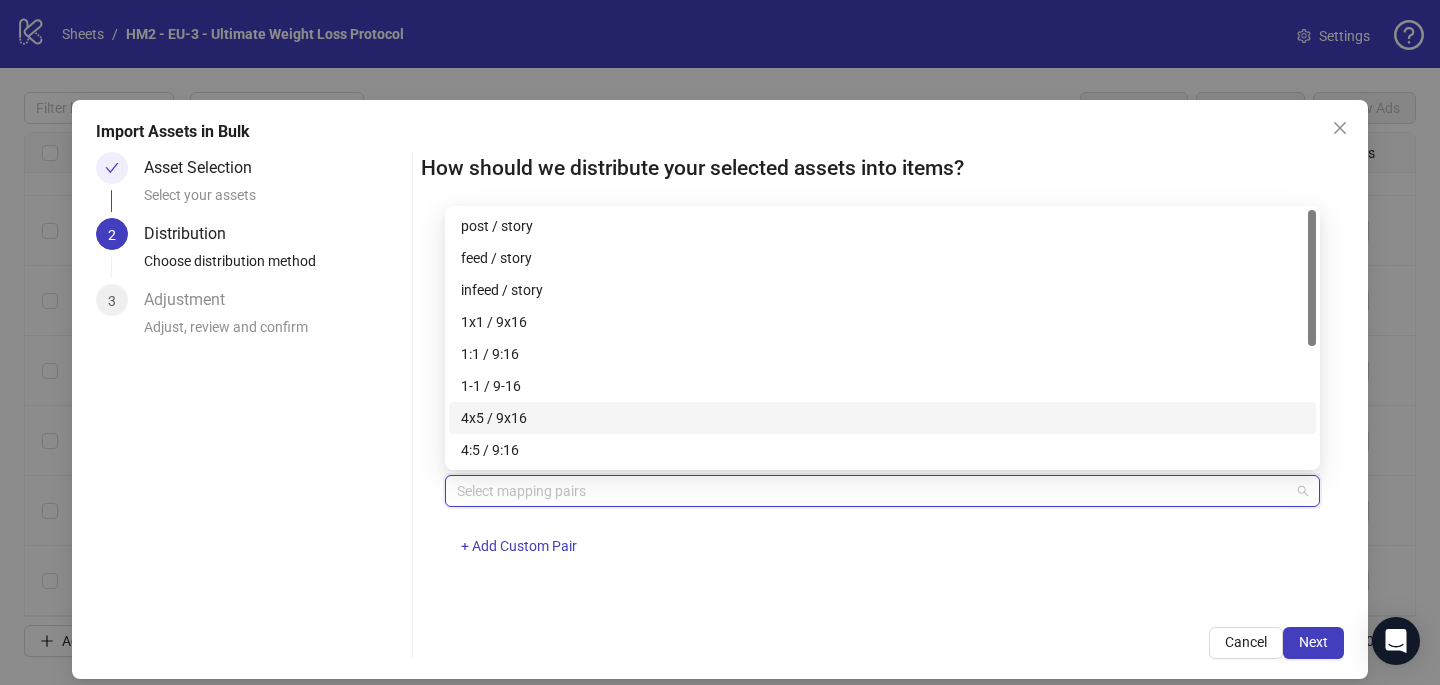click on "4x5 / 9x16" at bounding box center (882, 418) 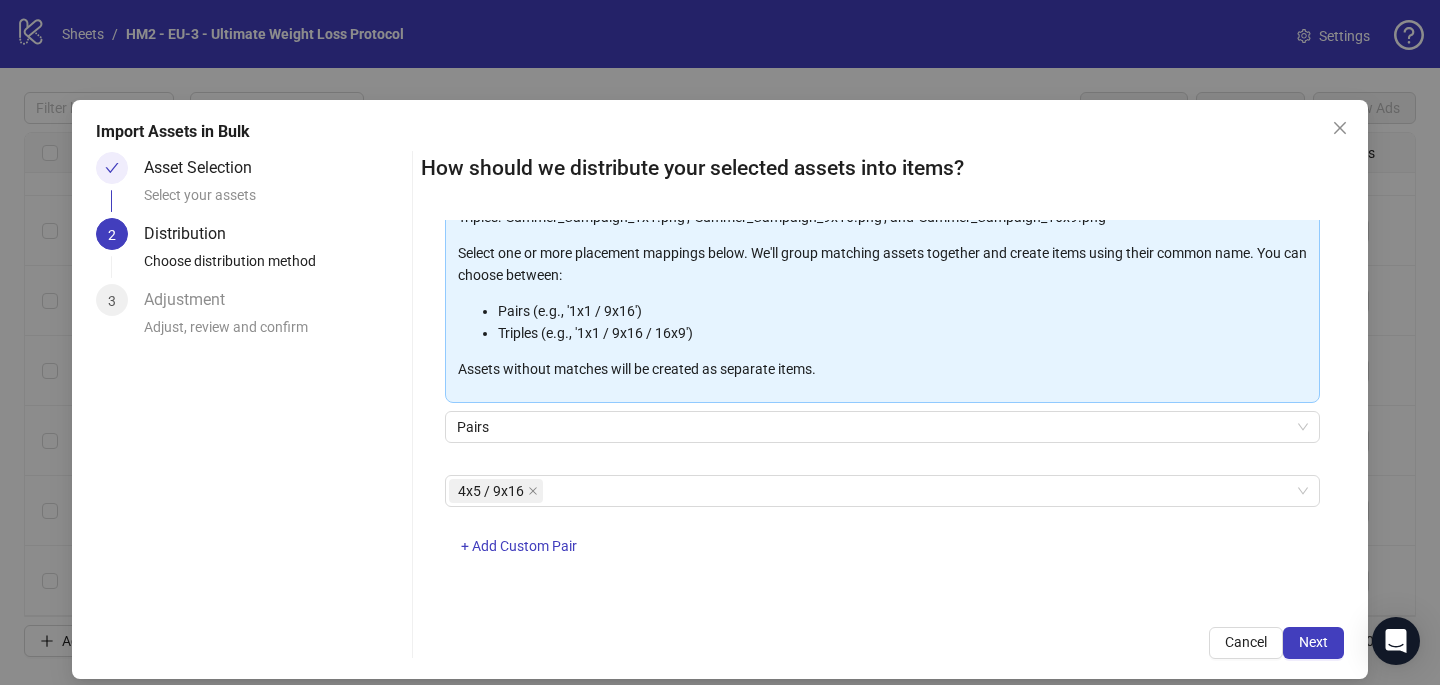 click on "Cancel Next" at bounding box center [882, 643] 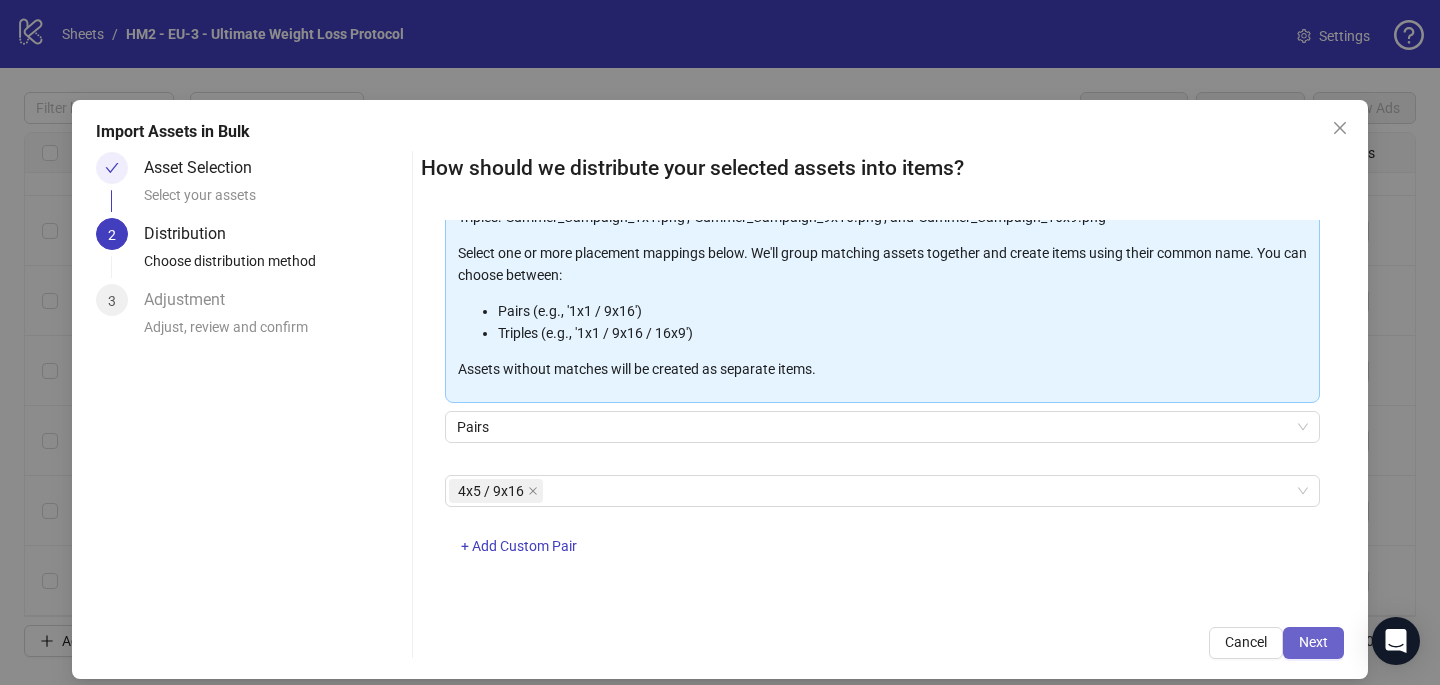 click on "Next" at bounding box center (1313, 643) 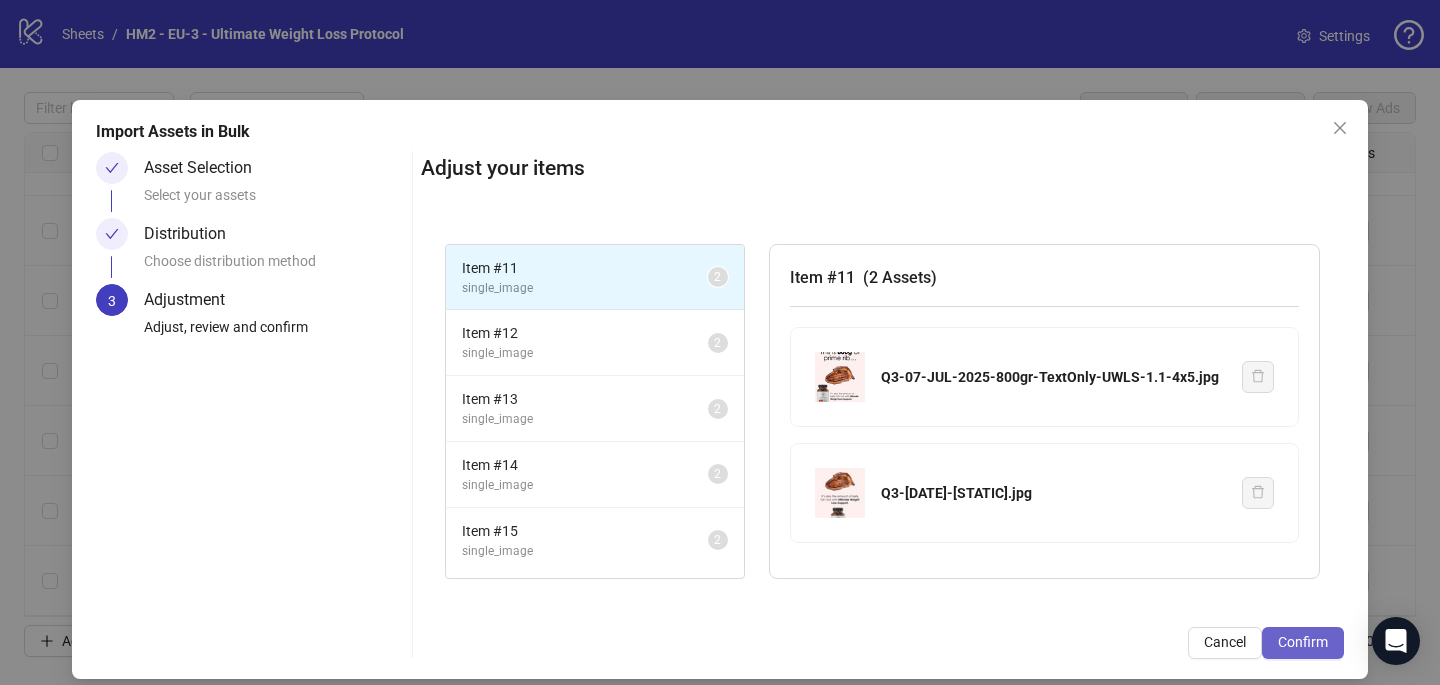 click on "Confirm" at bounding box center [1303, 642] 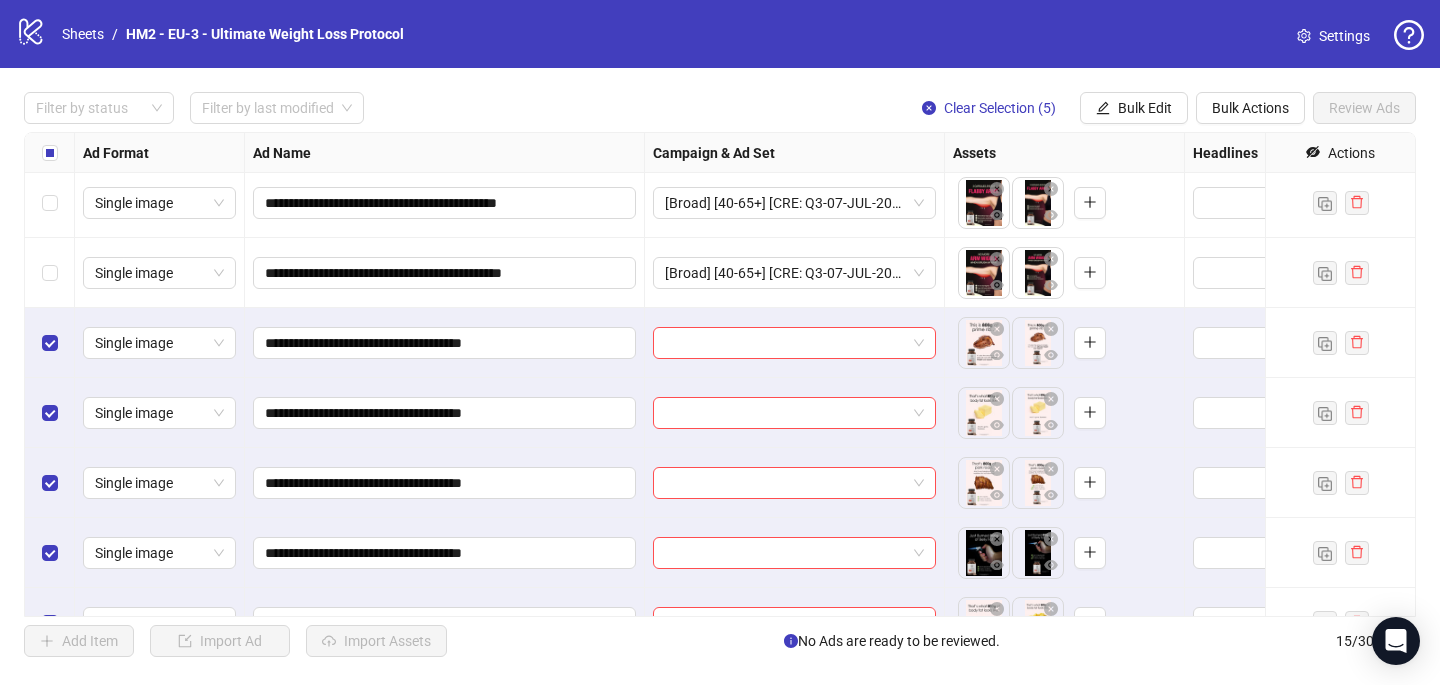 scroll, scrollTop: 607, scrollLeft: 0, axis: vertical 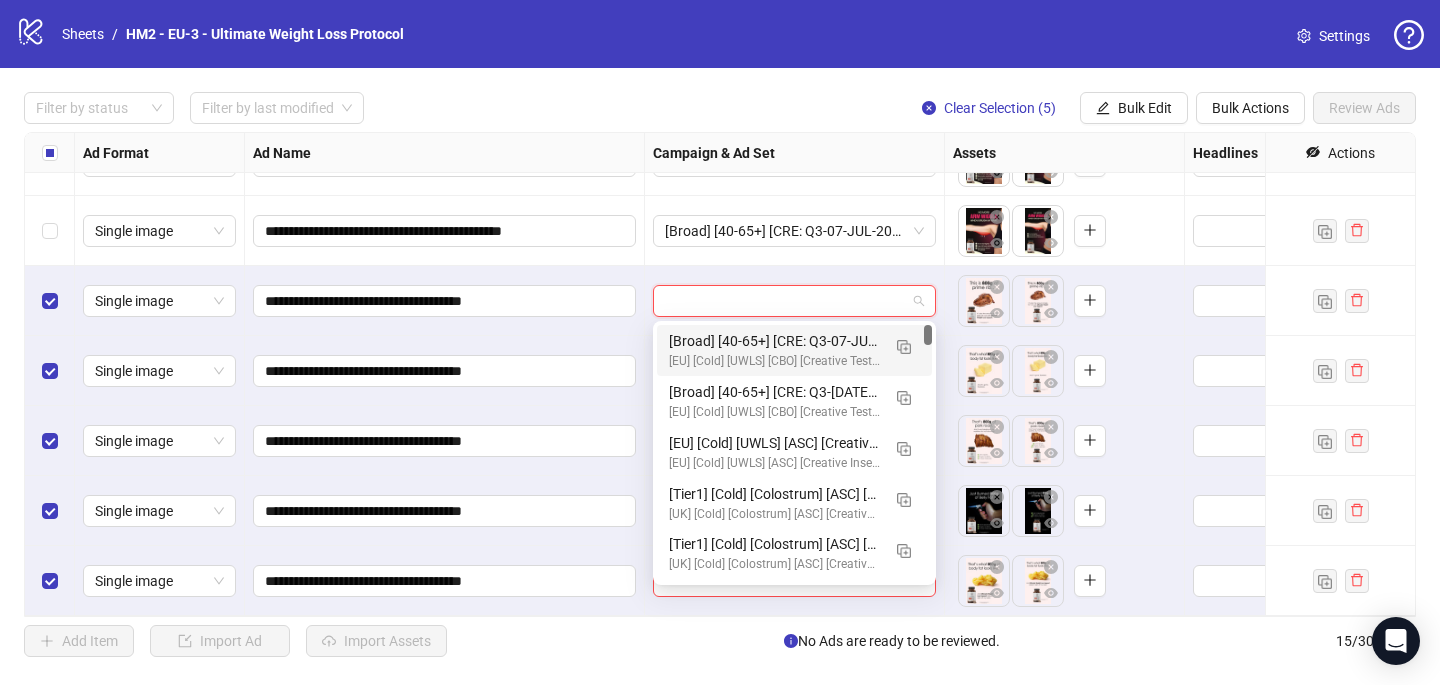 click at bounding box center (785, 301) 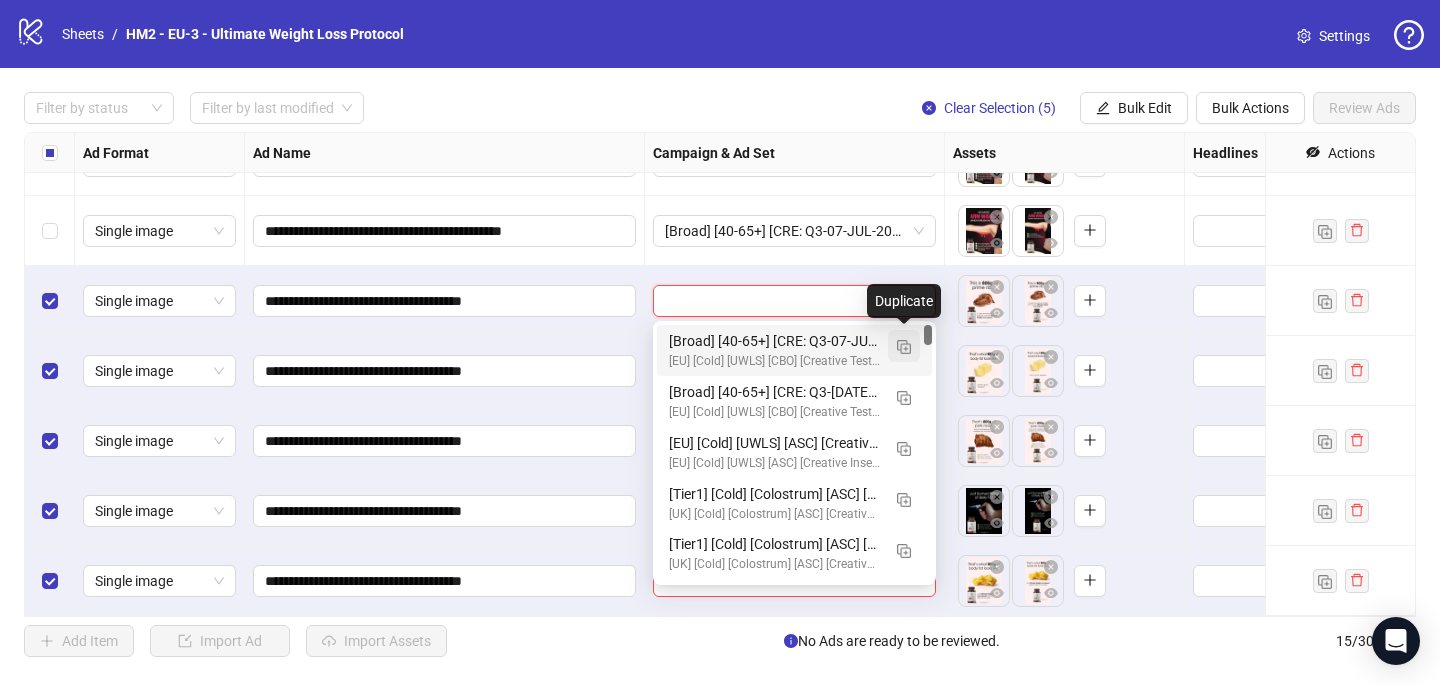 click at bounding box center (904, 347) 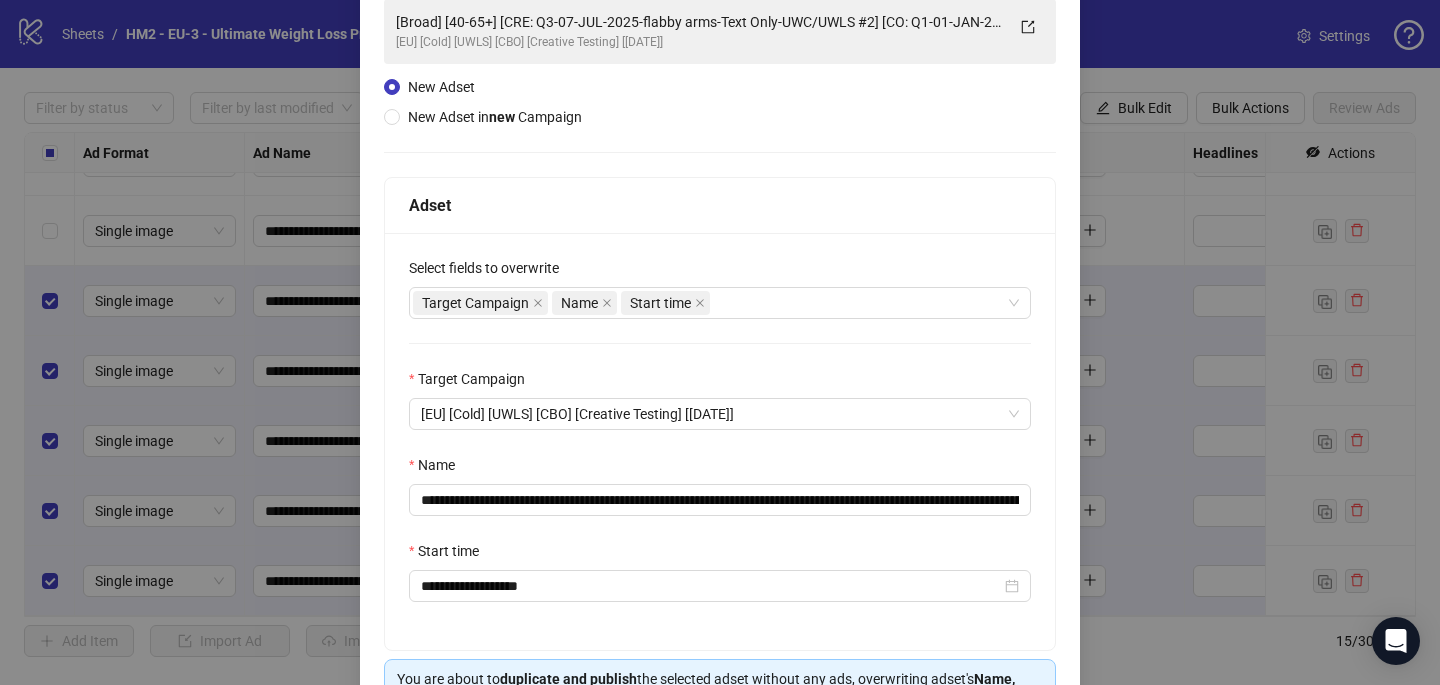 scroll, scrollTop: 156, scrollLeft: 0, axis: vertical 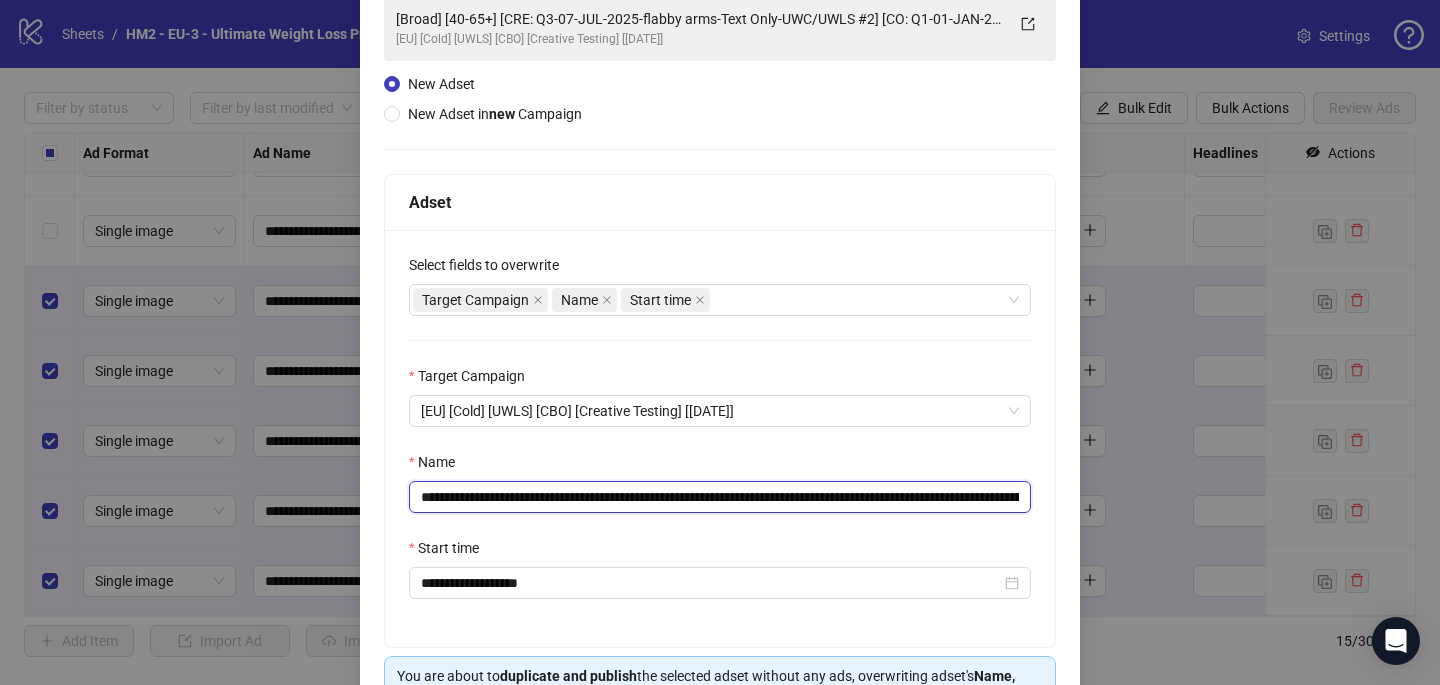 drag, startPoint x: 892, startPoint y: 497, endPoint x: 558, endPoint y: 496, distance: 334.0015 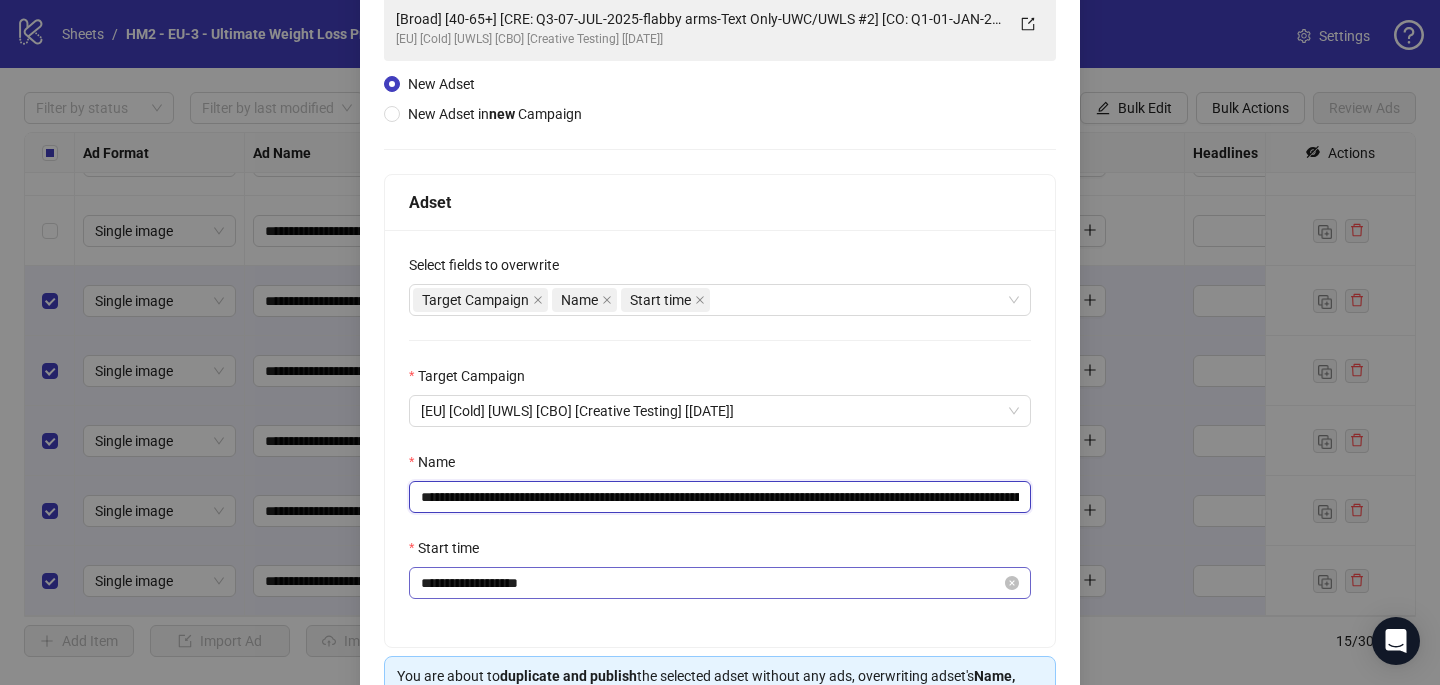 scroll, scrollTop: 278, scrollLeft: 0, axis: vertical 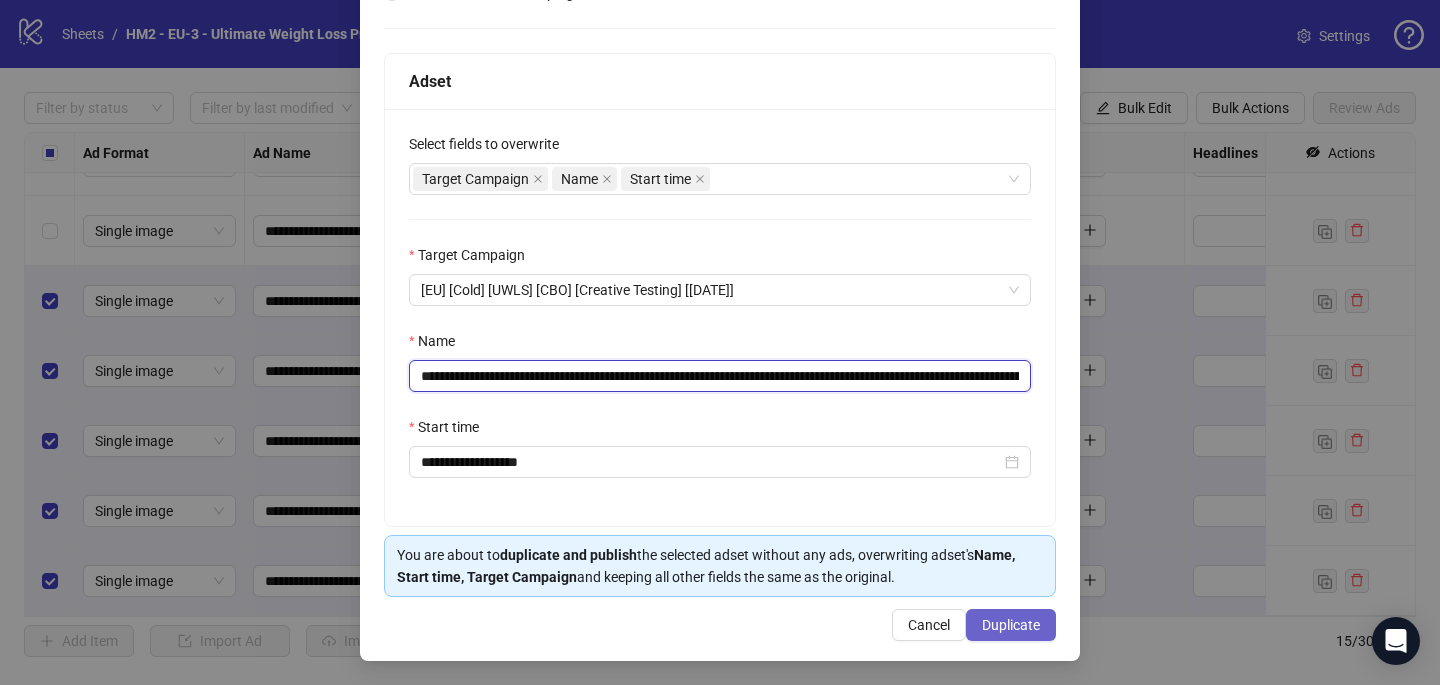 type on "**********" 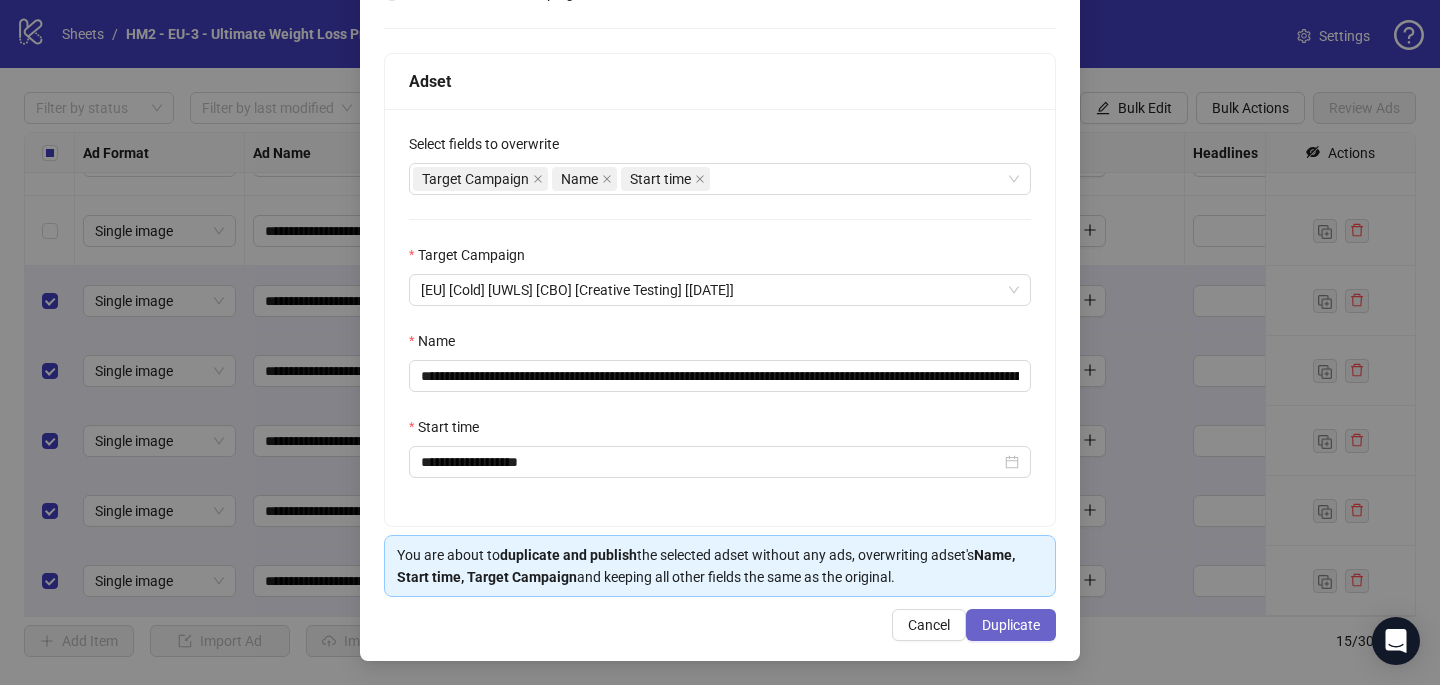 click on "Duplicate" at bounding box center (1011, 625) 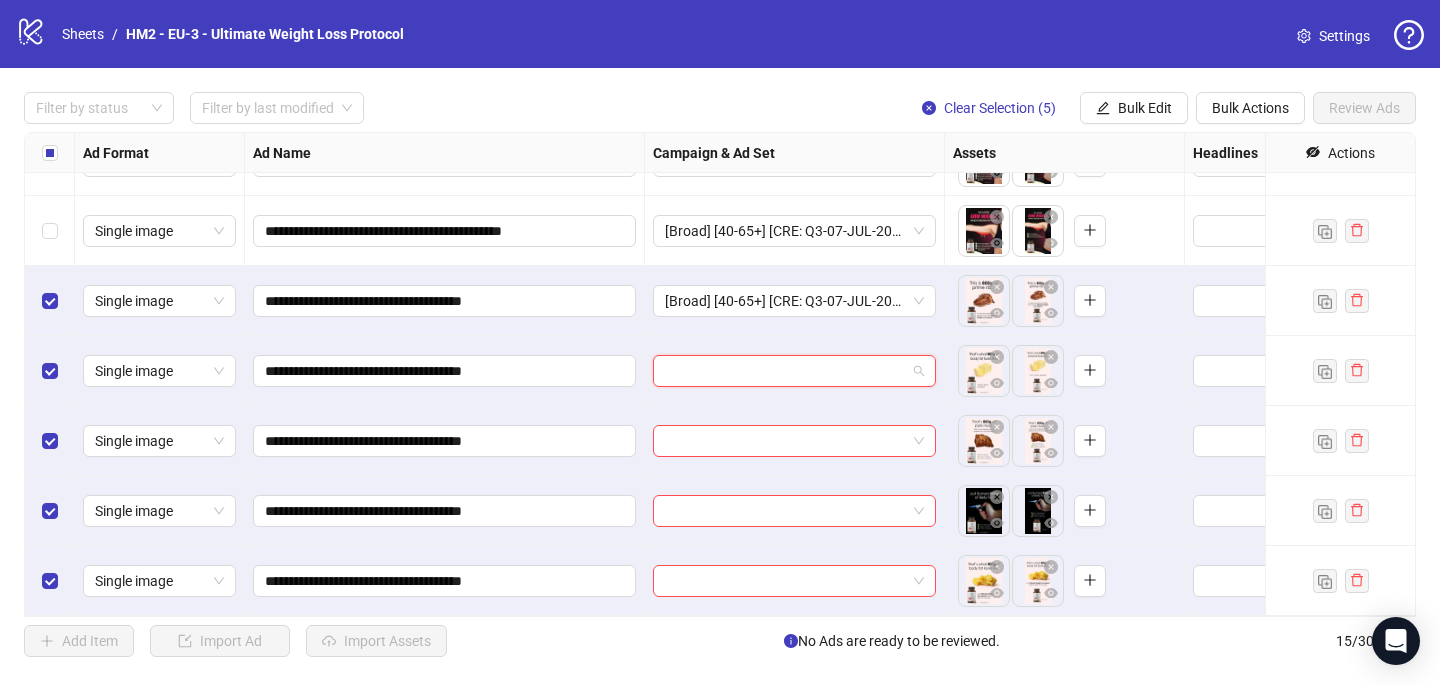 click at bounding box center (785, 371) 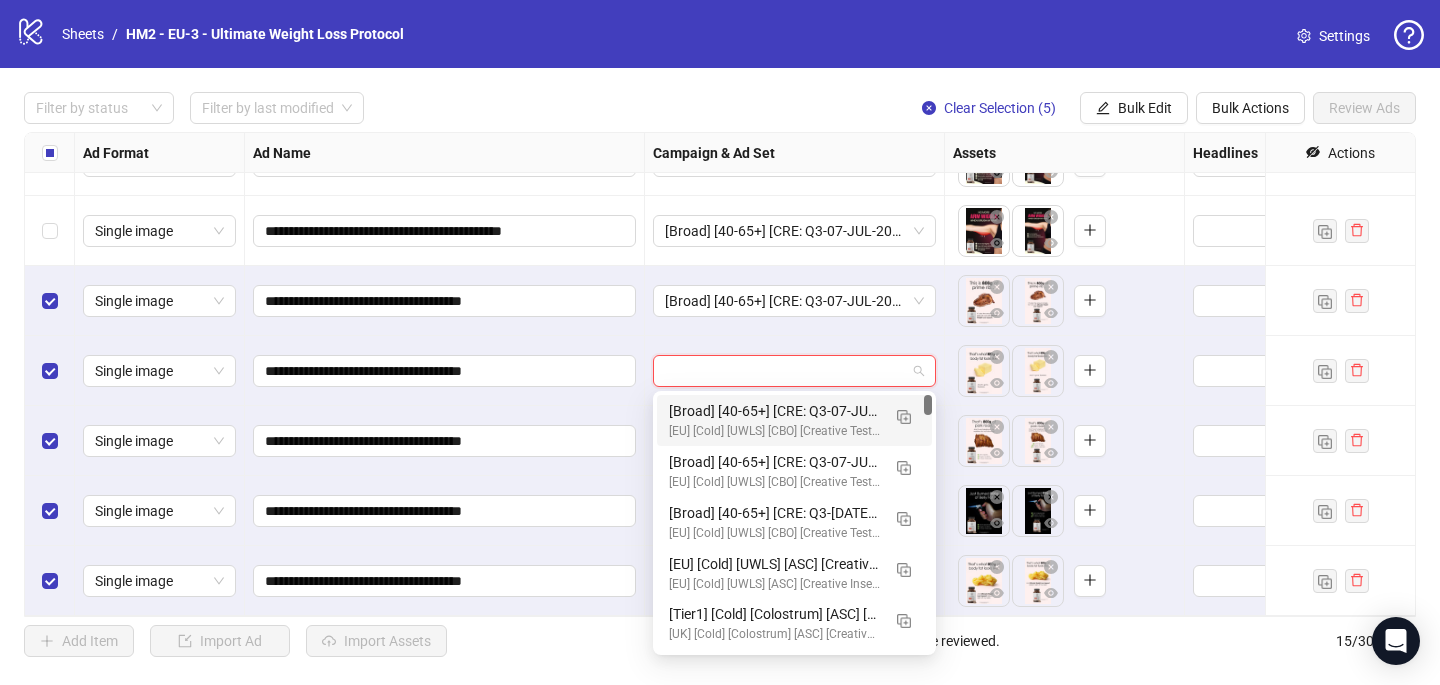 click on "[Broad] [40-65+] [CRE: Q3-07-JUL-2025-800 gr-Text Only-UWC/UWLS] [CO: Q1-01-JAN-2025-SkinnyEra-UWC/MH] [8 Aug 2025] (copy) (copy)" at bounding box center (774, 411) 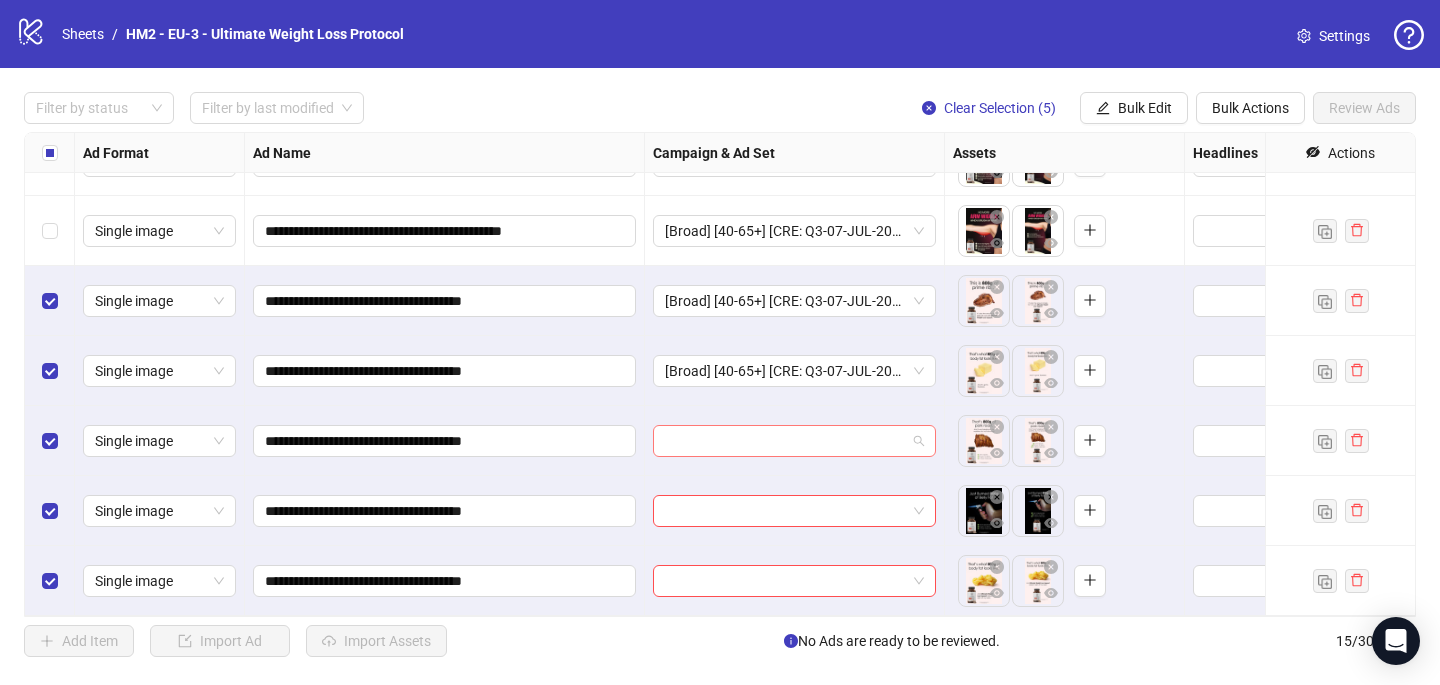 click at bounding box center (785, 441) 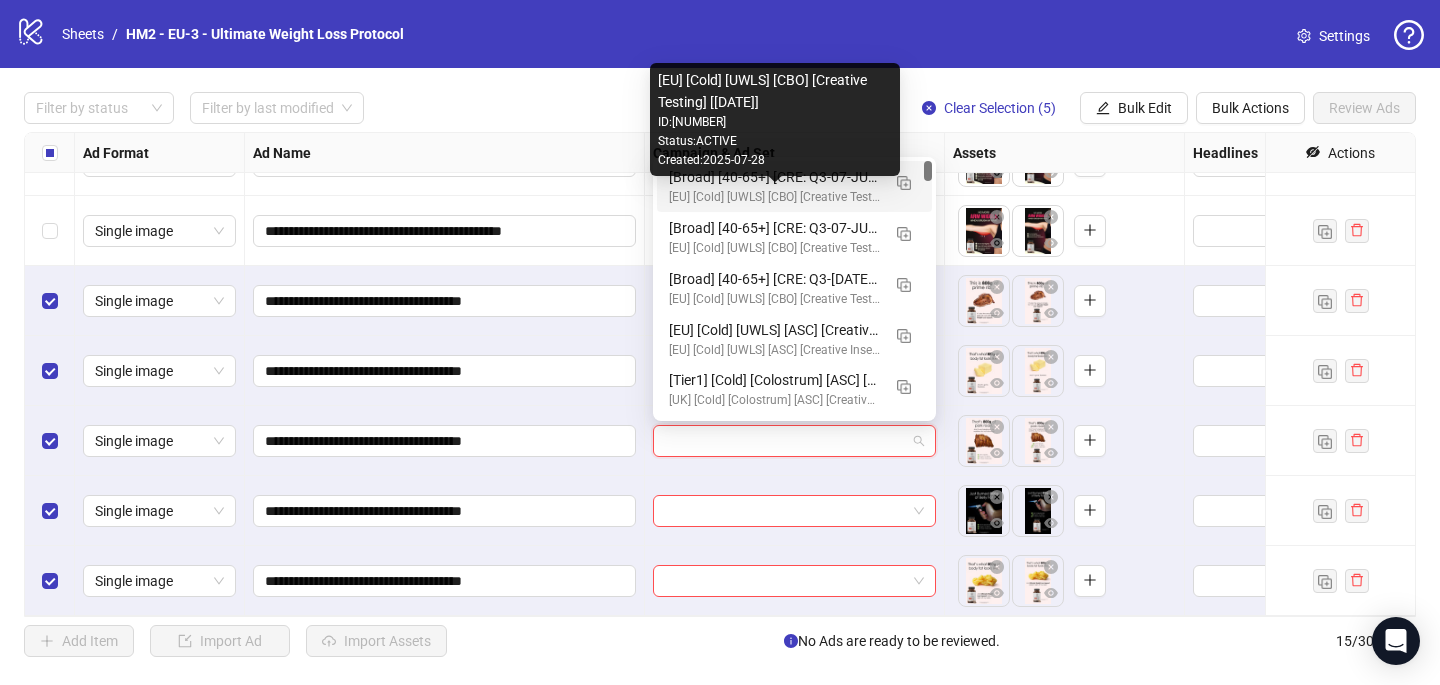 click on "[EU] [Cold] [UWLS] [CBO] [Creative Testing] [29 July 2025]" at bounding box center (774, 197) 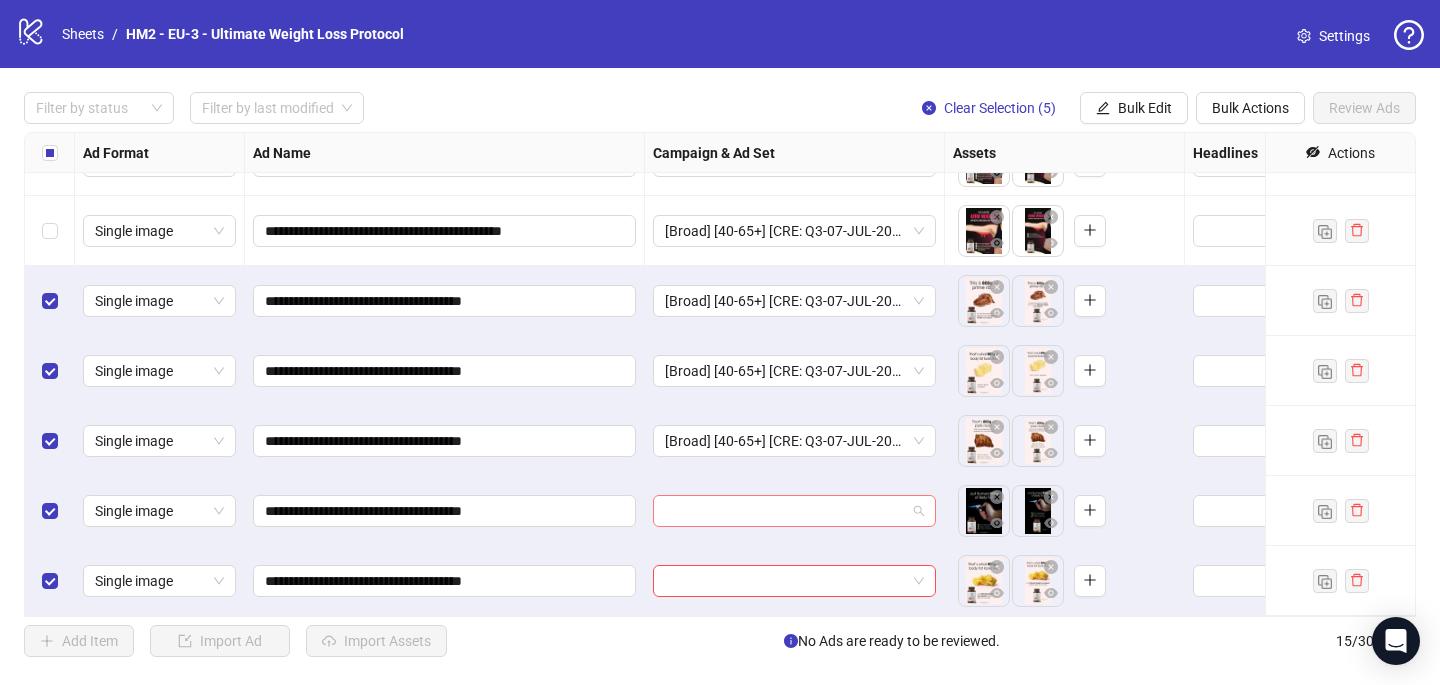 click at bounding box center [785, 511] 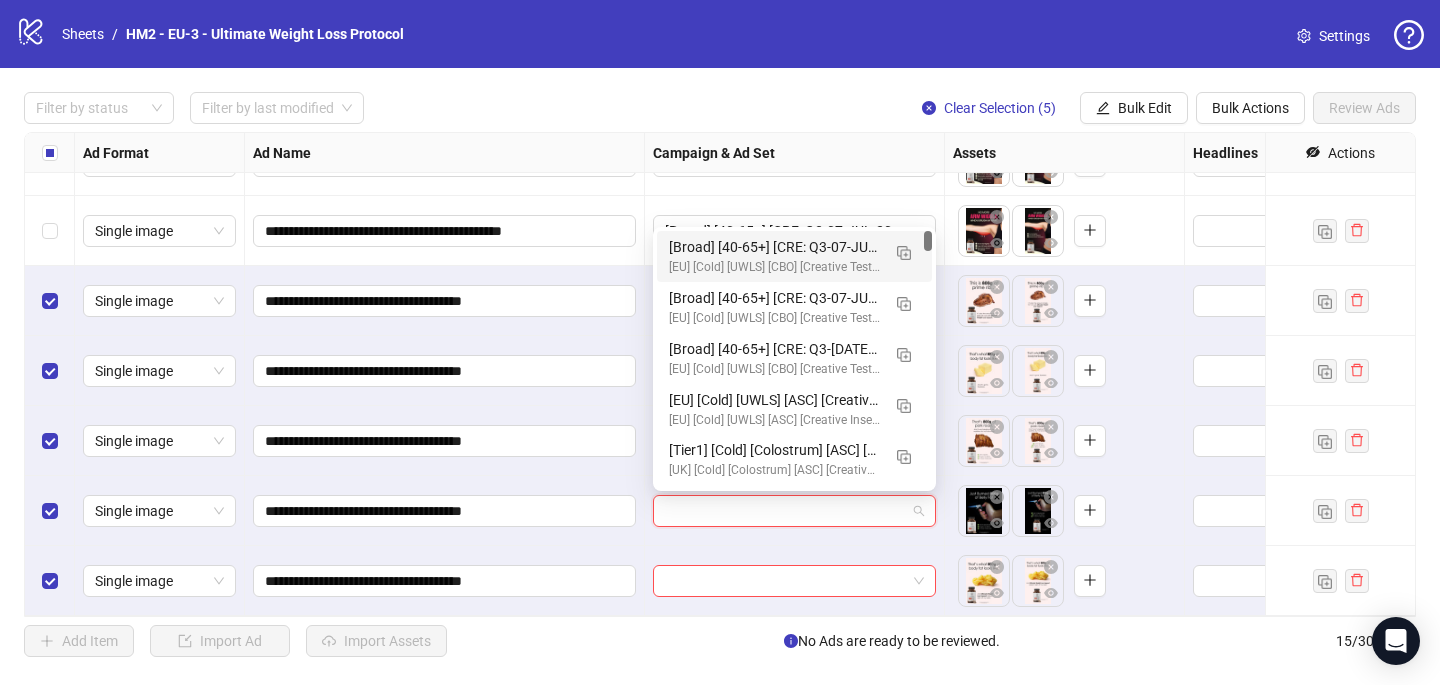 click on "[Broad] [40-65+] [CRE: Q3-07-JUL-2025-800 gr-Text Only-UWC/UWLS] [CO: Q1-01-JAN-2025-SkinnyEra-UWC/MH] [8 Aug 2025] (copy) (copy)" at bounding box center (774, 247) 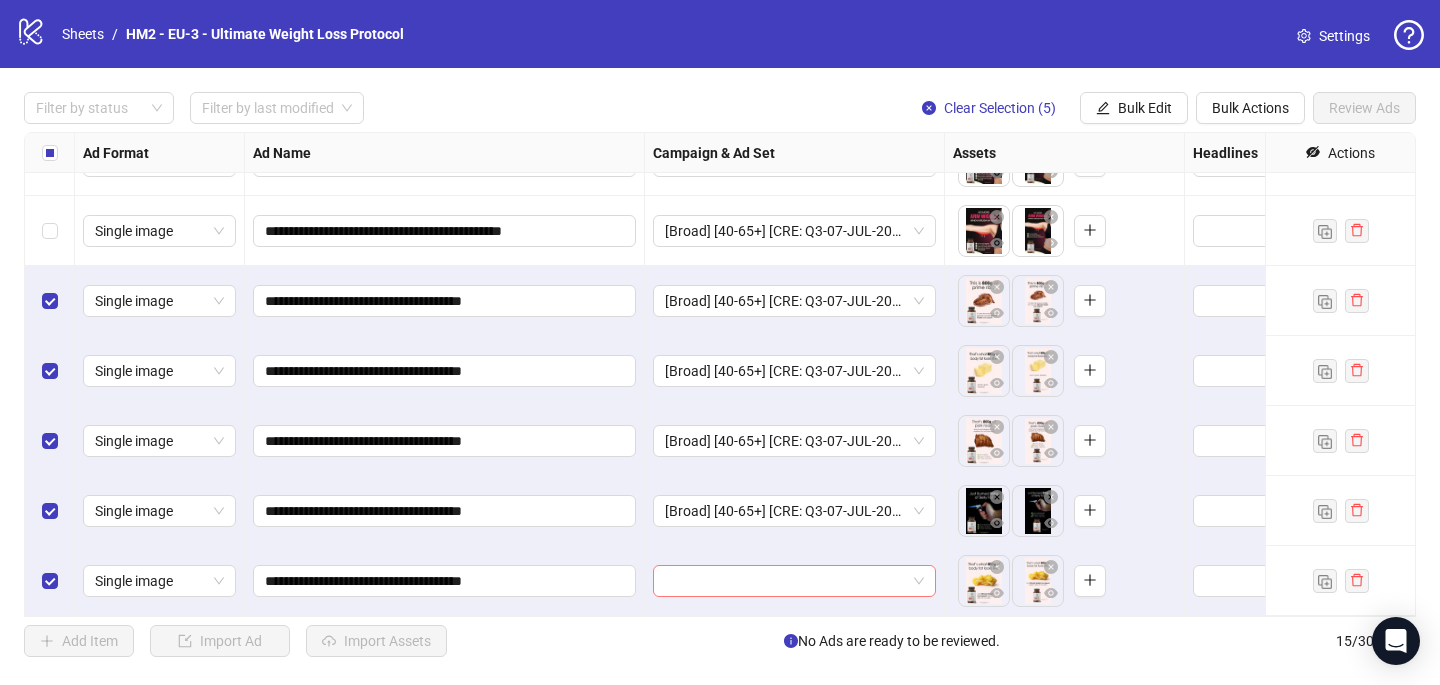 click at bounding box center [785, 581] 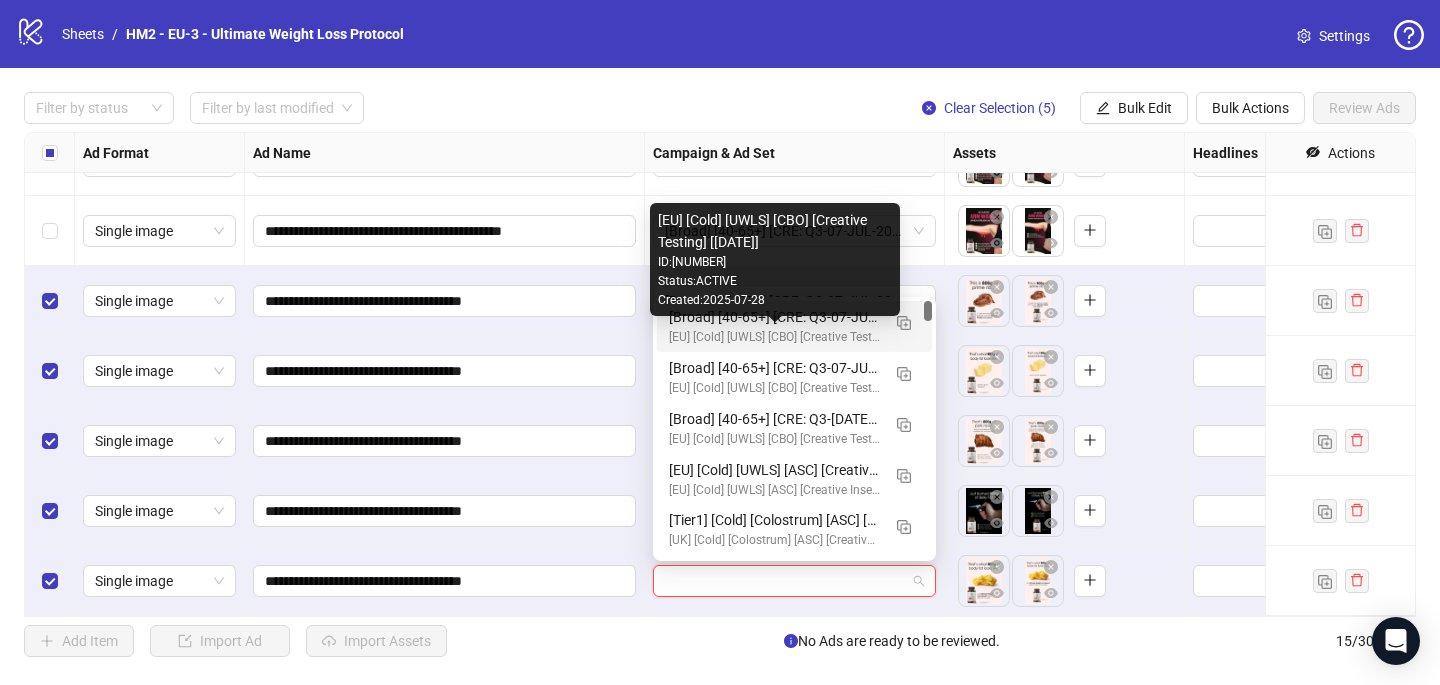 click on "[EU] [Cold] [UWLS] [CBO] [Creative Testing] [29 July 2025]" at bounding box center (774, 337) 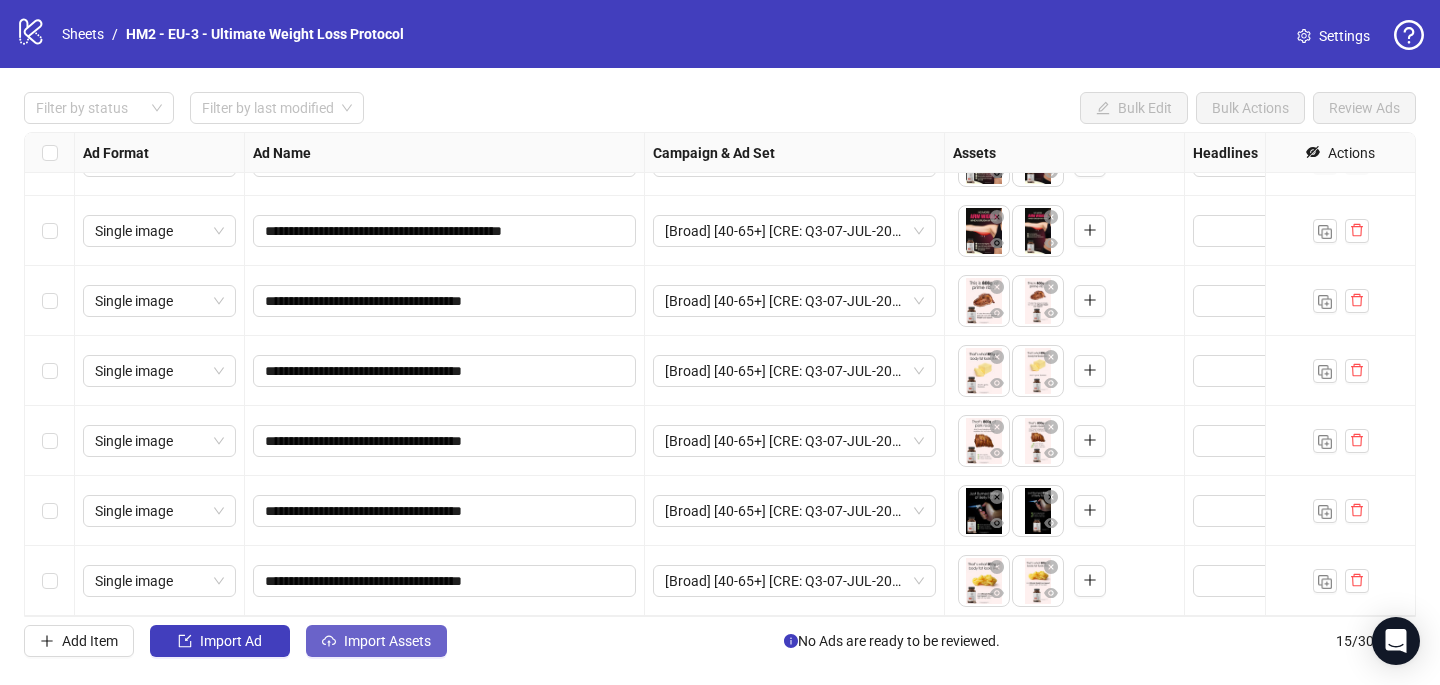 click on "Import Assets" at bounding box center (387, 641) 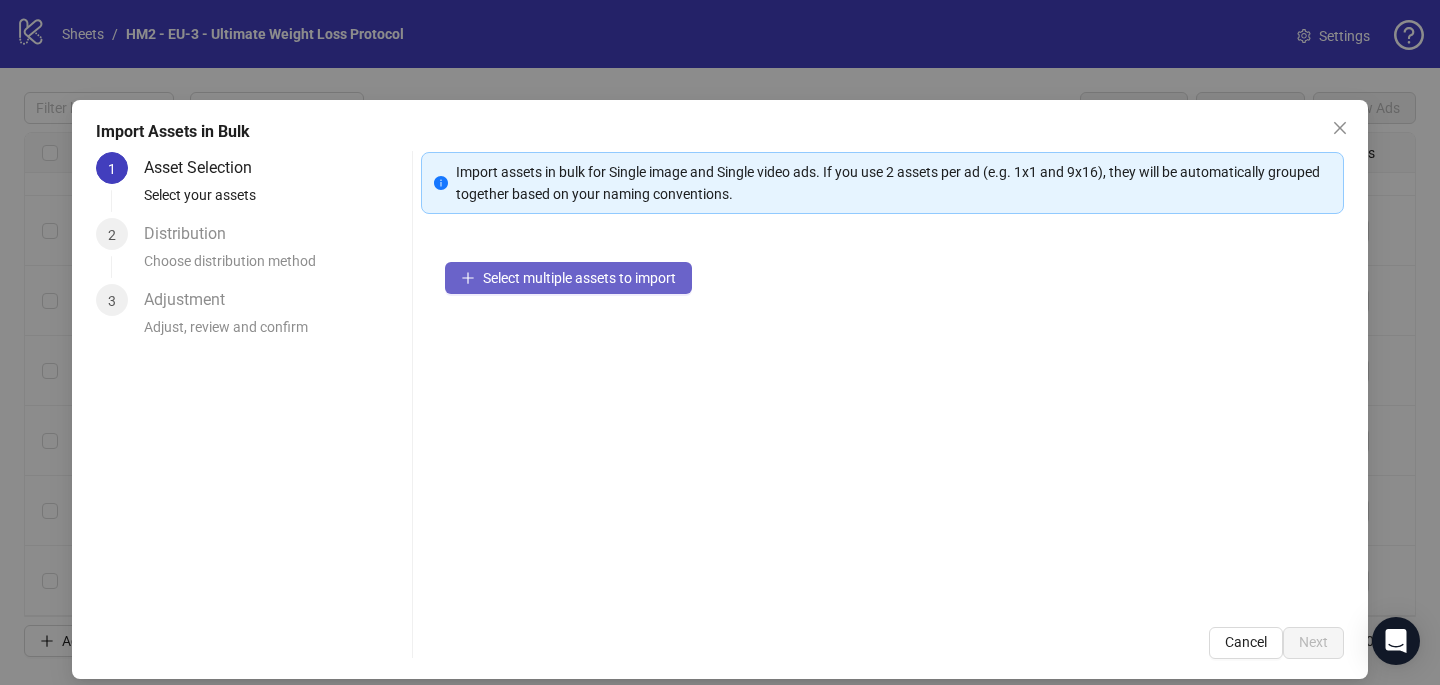 click on "Select multiple assets to import" at bounding box center [579, 278] 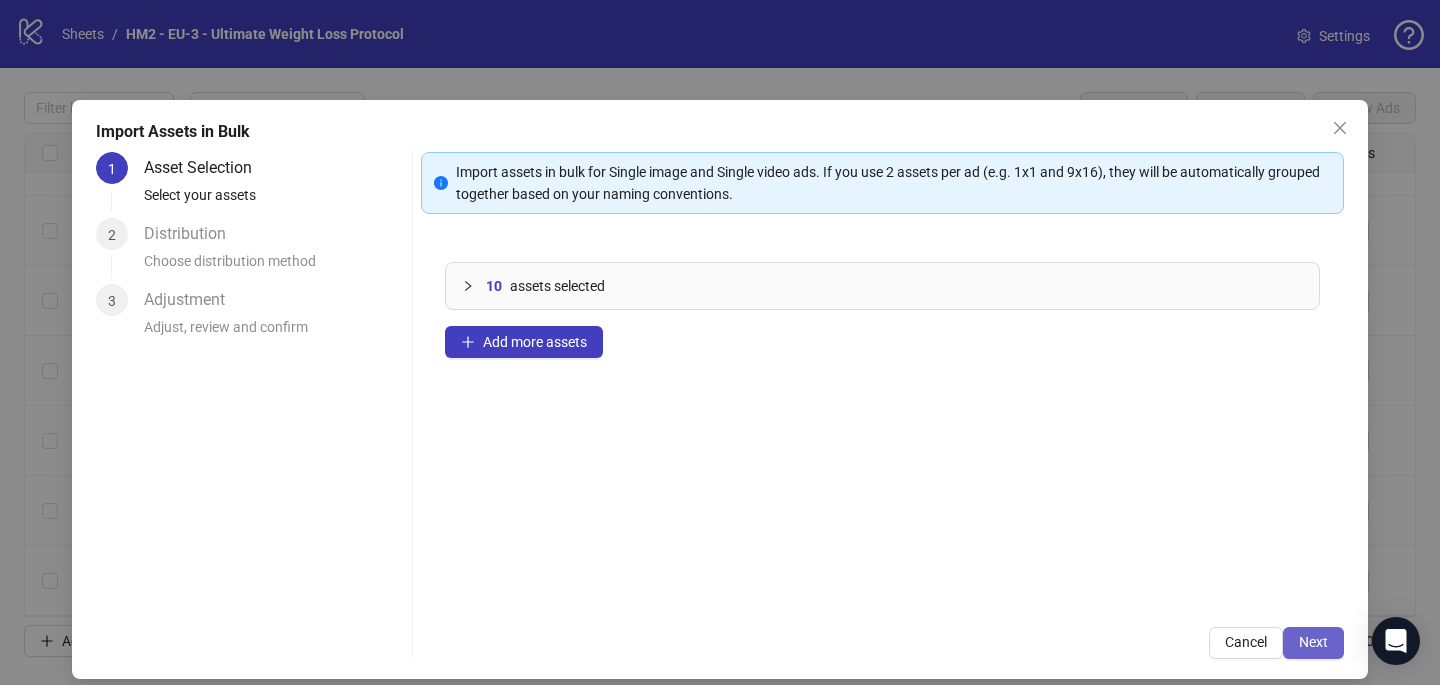 click on "Next" at bounding box center [1313, 643] 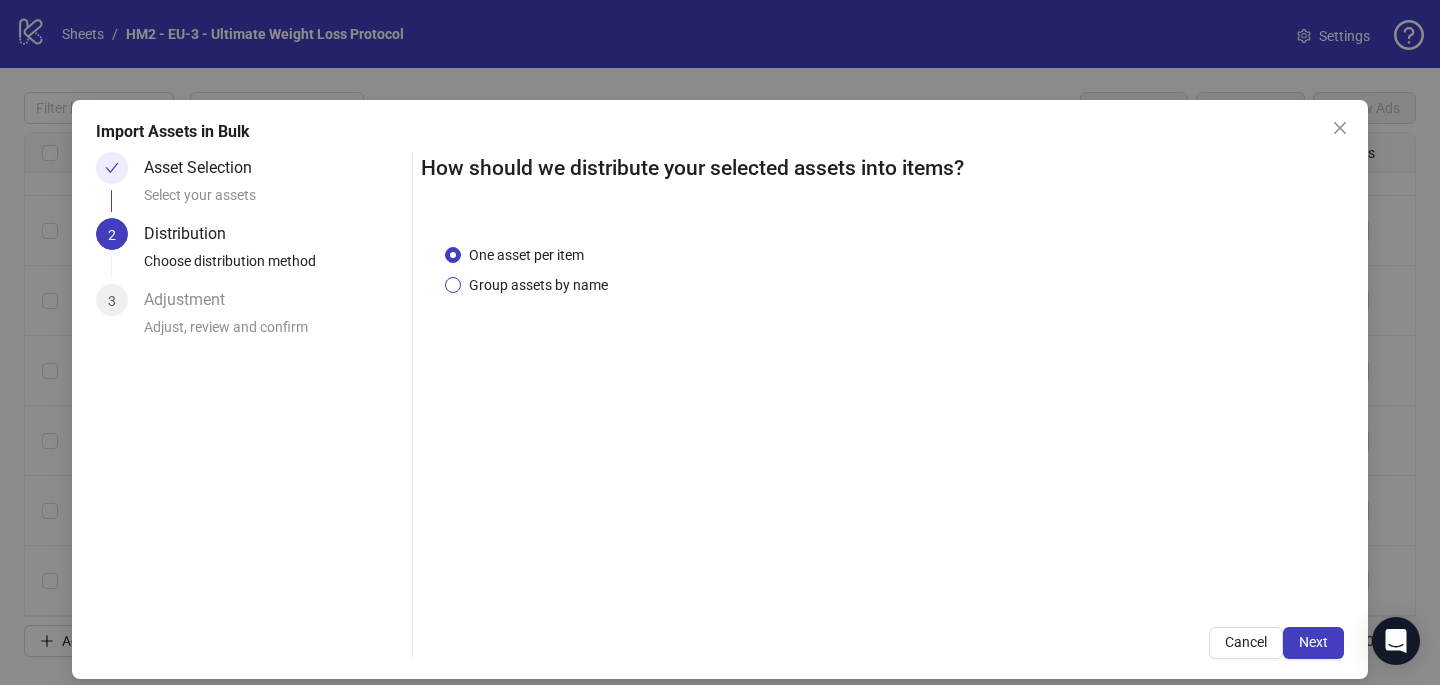 click on "Group assets by name" at bounding box center [538, 285] 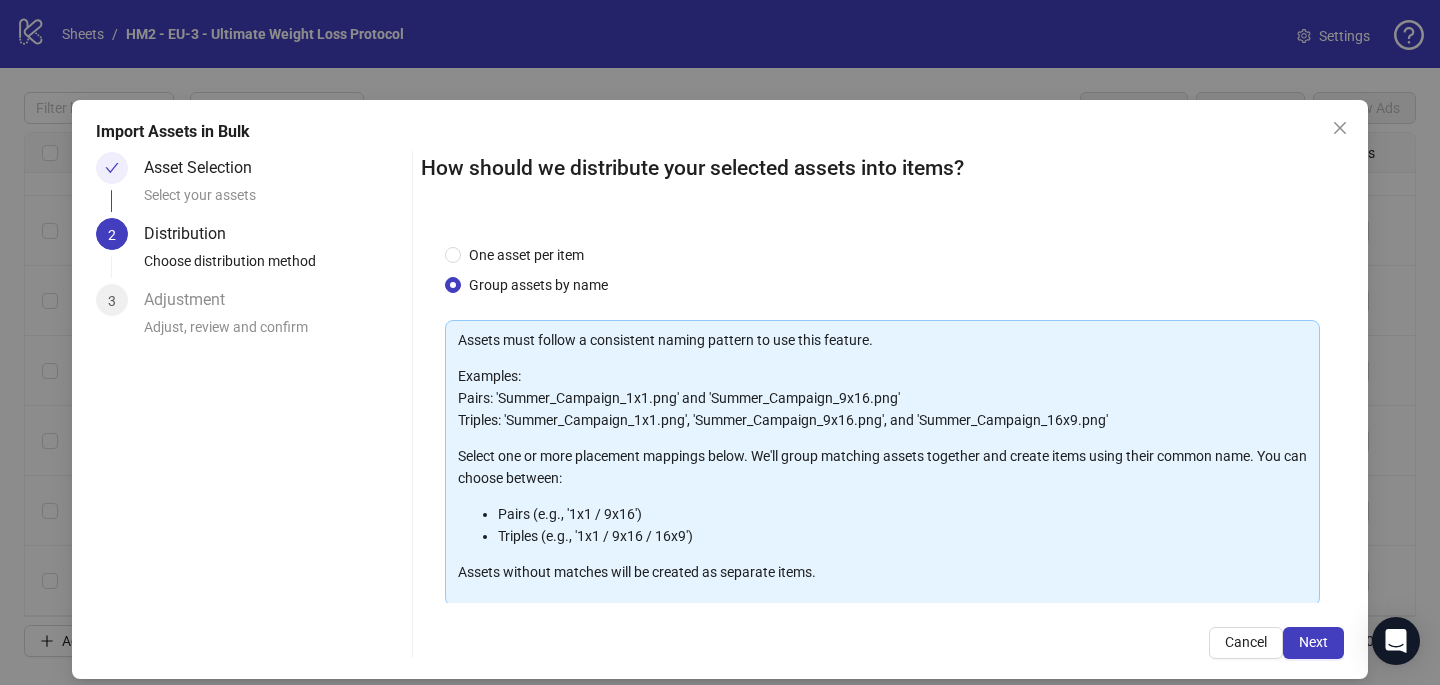 scroll, scrollTop: 203, scrollLeft: 0, axis: vertical 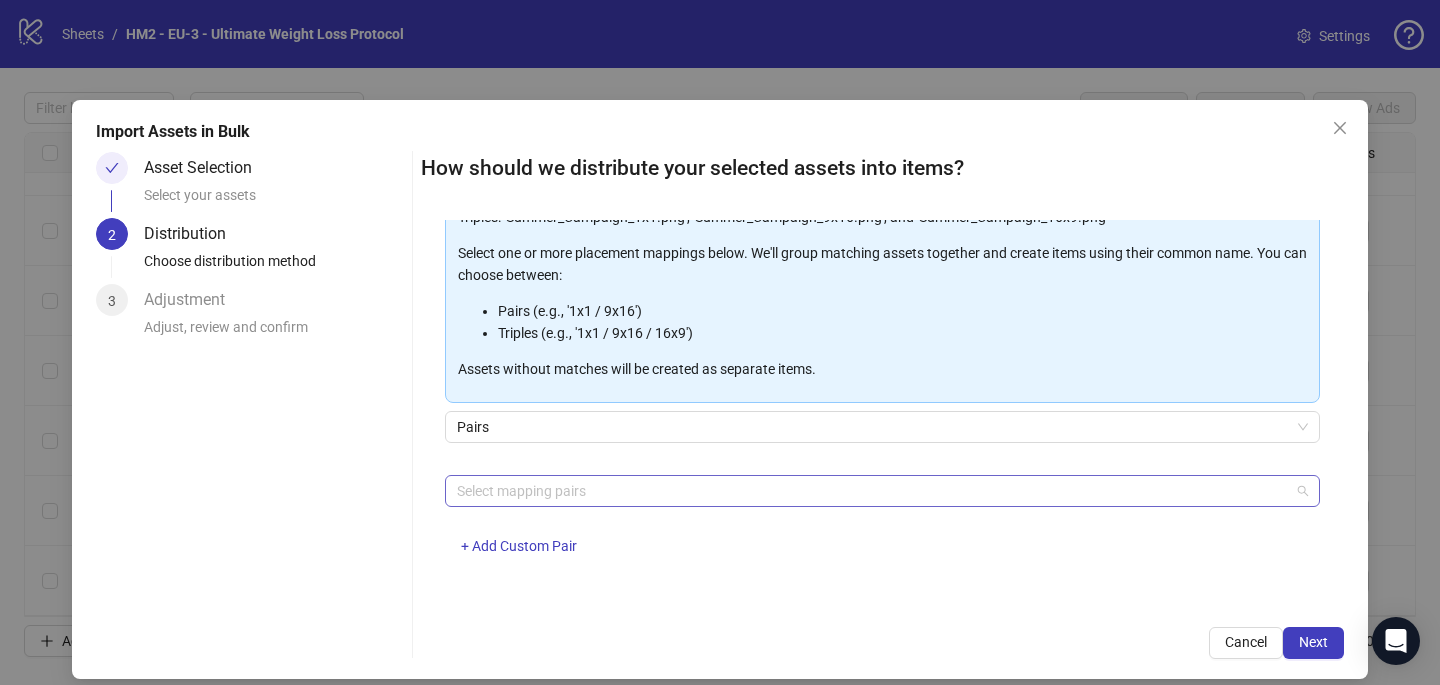 click at bounding box center [872, 491] 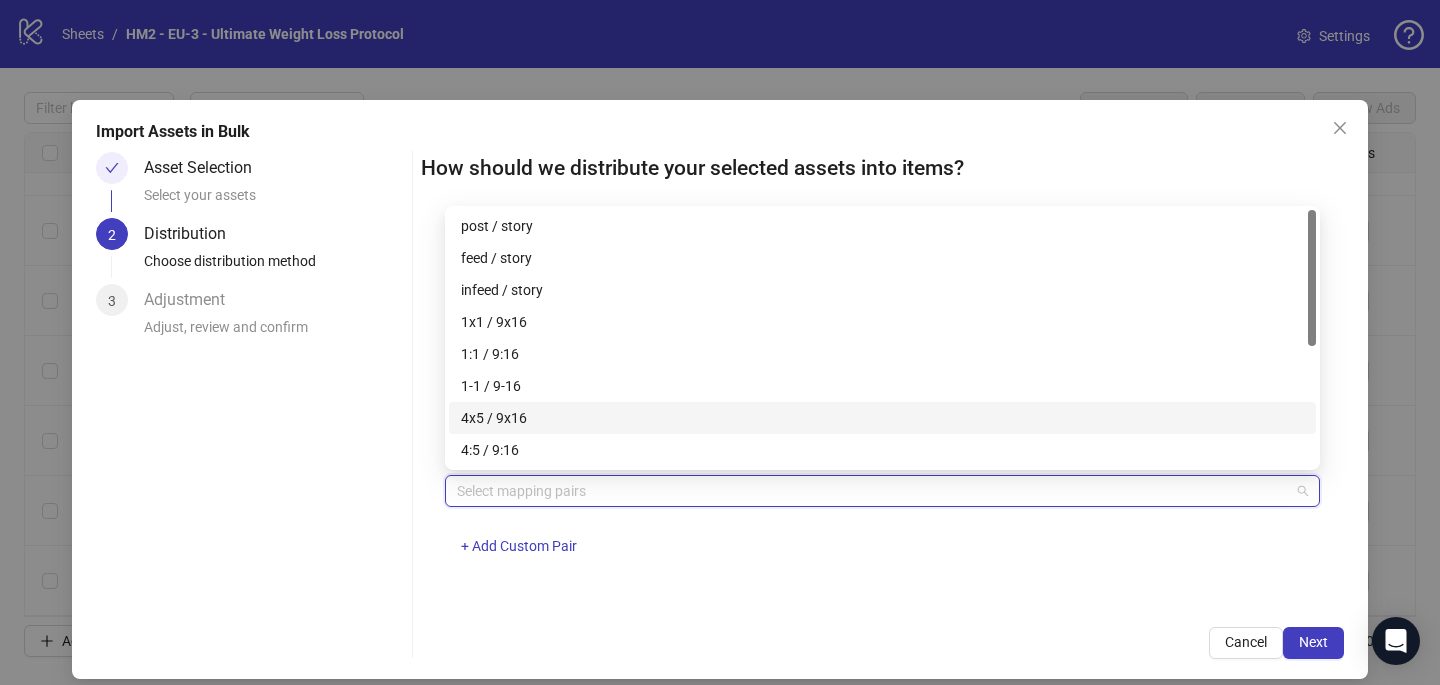 click on "4x5 / 9x16" at bounding box center (882, 418) 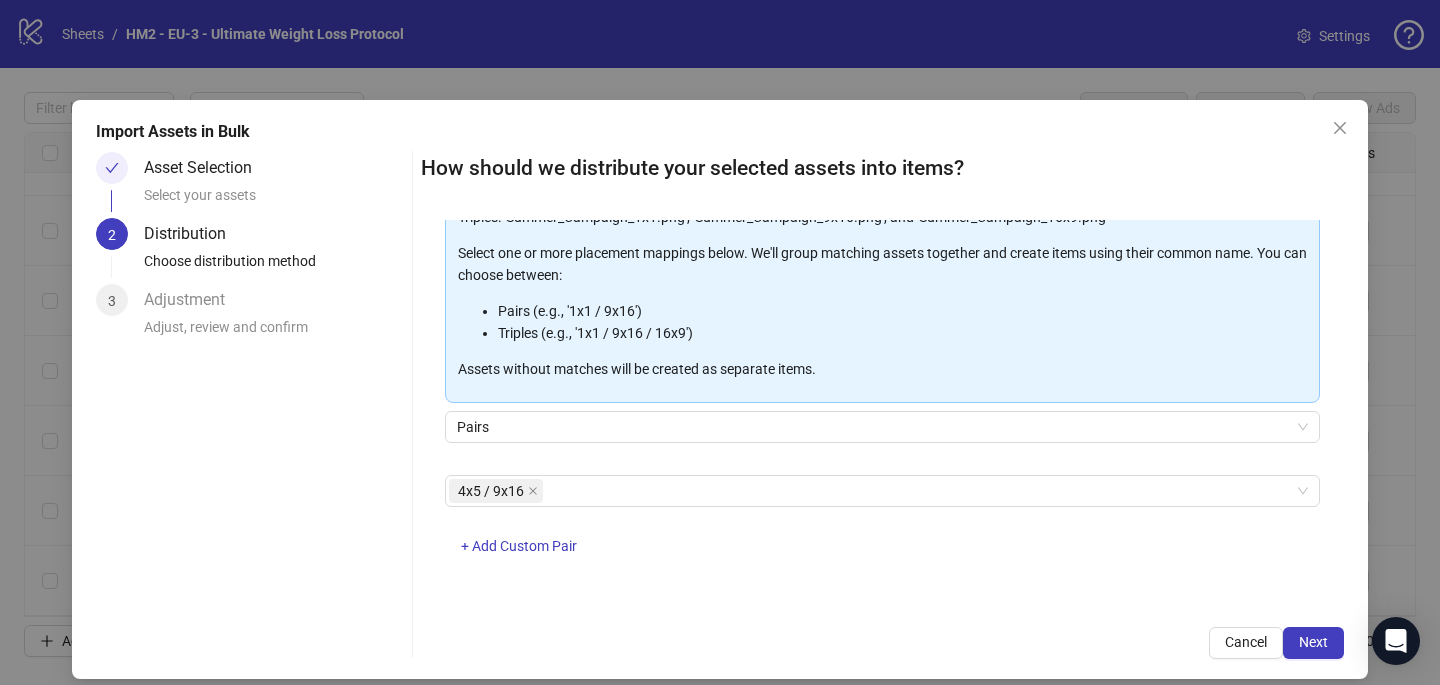 click on "How should we distribute your selected assets into items? One asset per item Group assets by name Assets must follow a consistent naming pattern to use this feature. Examples: Pairs: 'Summer_Campaign_1x1.png' and 'Summer_Campaign_9x16.png' Triples: 'Summer_Campaign_1x1.png', 'Summer_Campaign_9x16.png', and 'Summer_Campaign_16x9.png' Select one or more placement mappings below. We'll group matching assets together and create items using their common name. You can choose between: Pairs (e.g., '1x1 / 9x16') Triples (e.g., '1x1 / 9x16 / 16x9') Assets without matches will be created as separate items. Pairs 4x5 / 9x16   + Add Custom Pair Cancel Next" at bounding box center [882, 405] 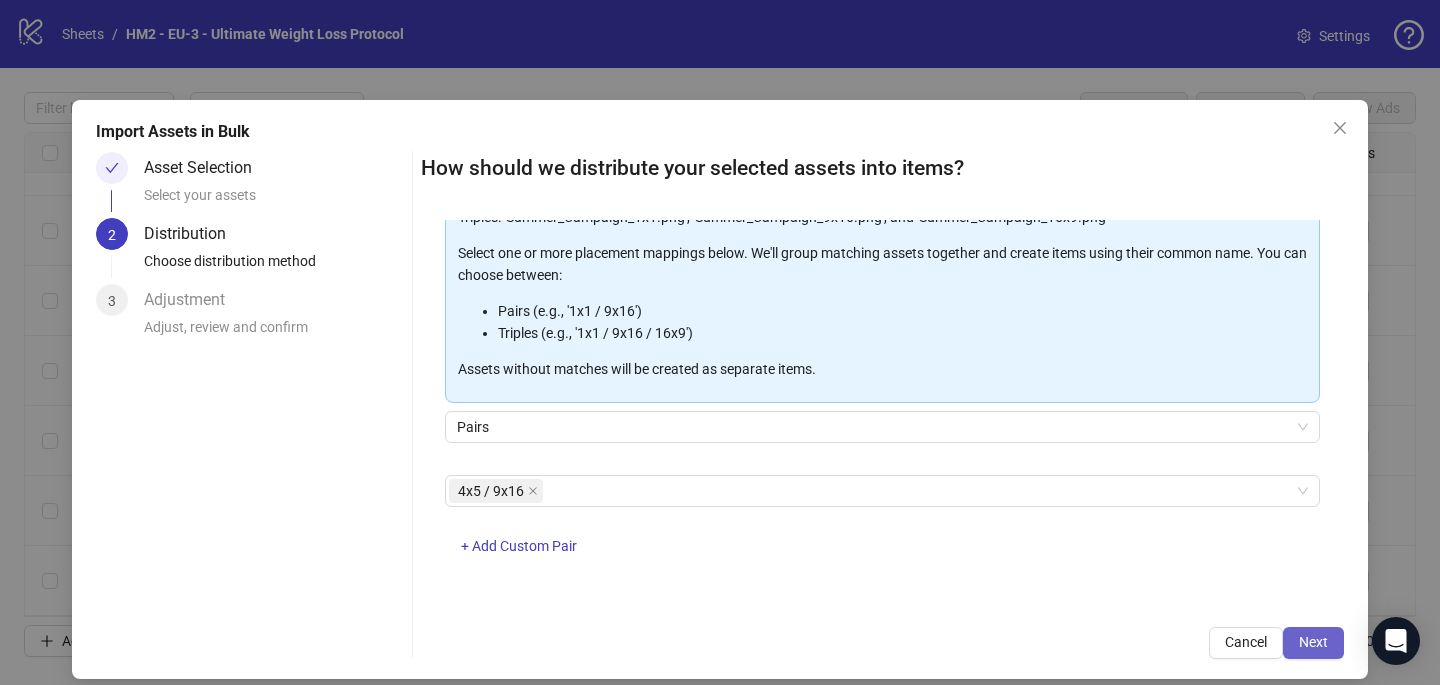 click on "Next" at bounding box center [1313, 643] 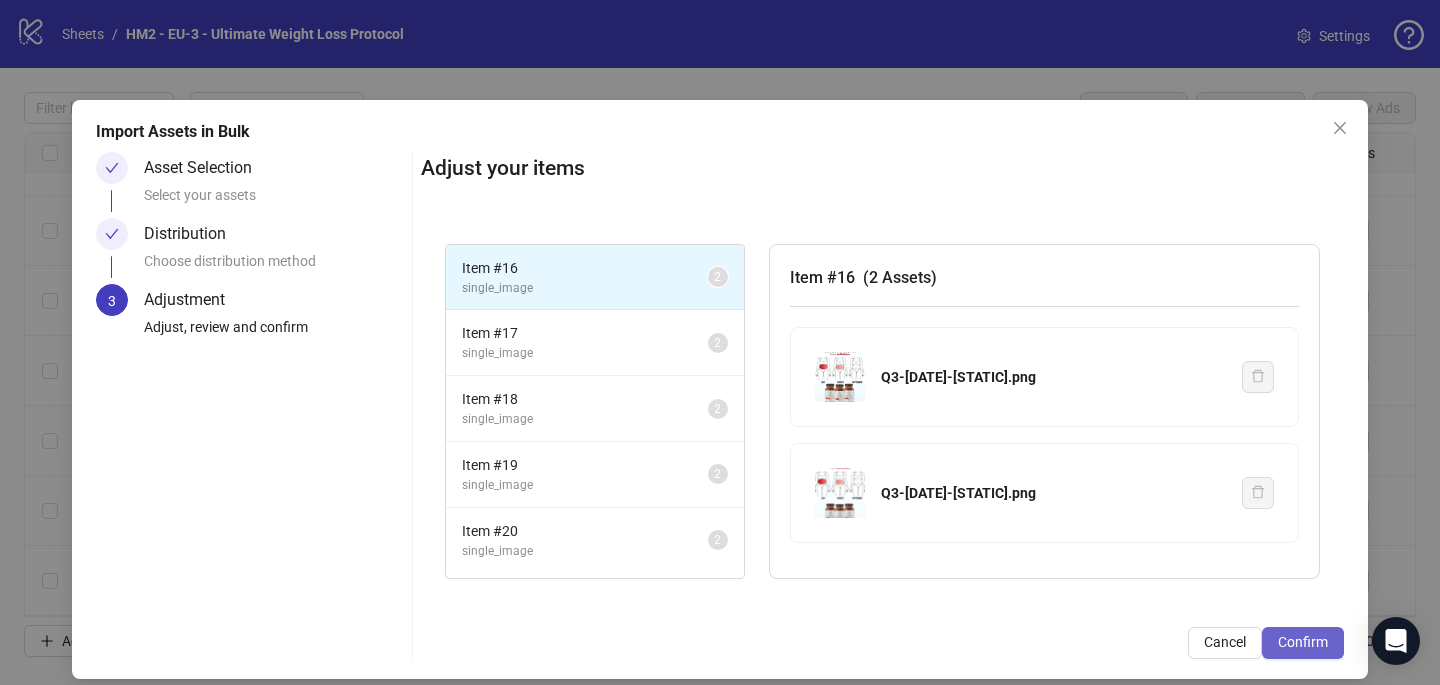 click on "Confirm" at bounding box center [1303, 642] 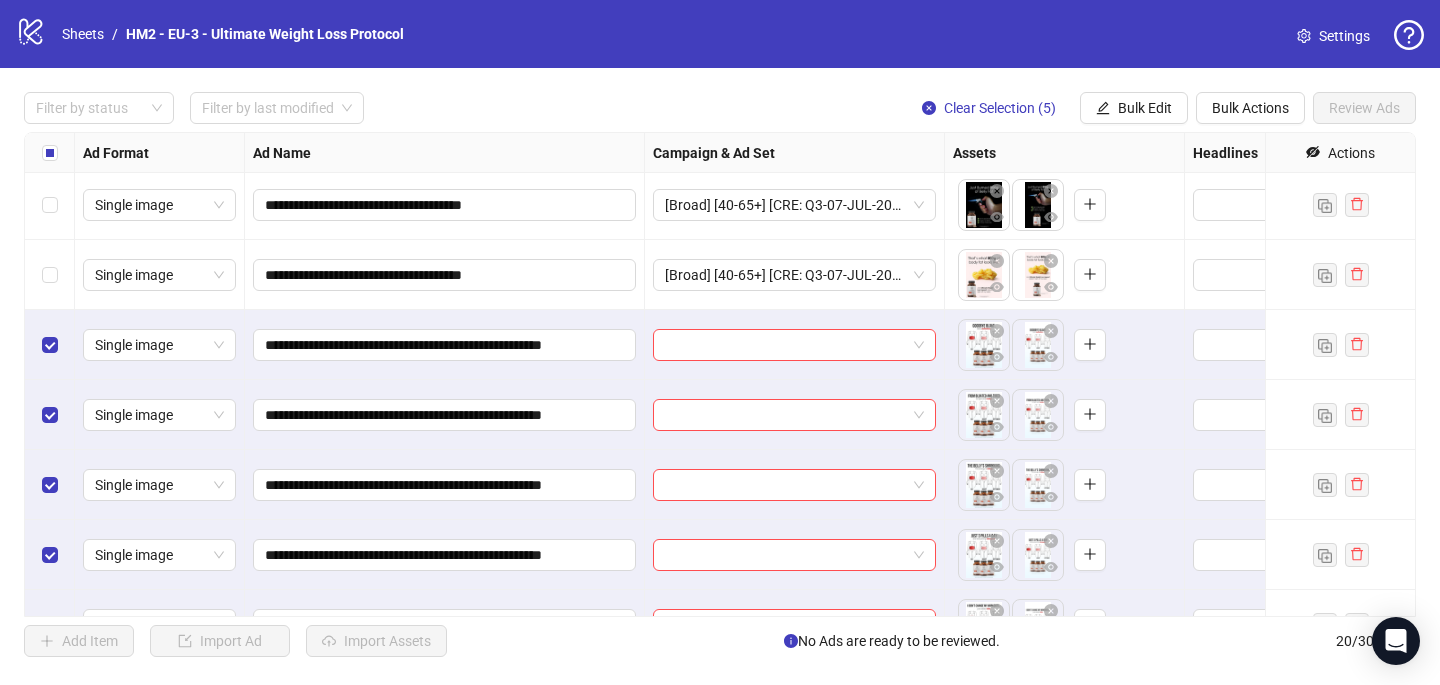 scroll, scrollTop: 957, scrollLeft: 0, axis: vertical 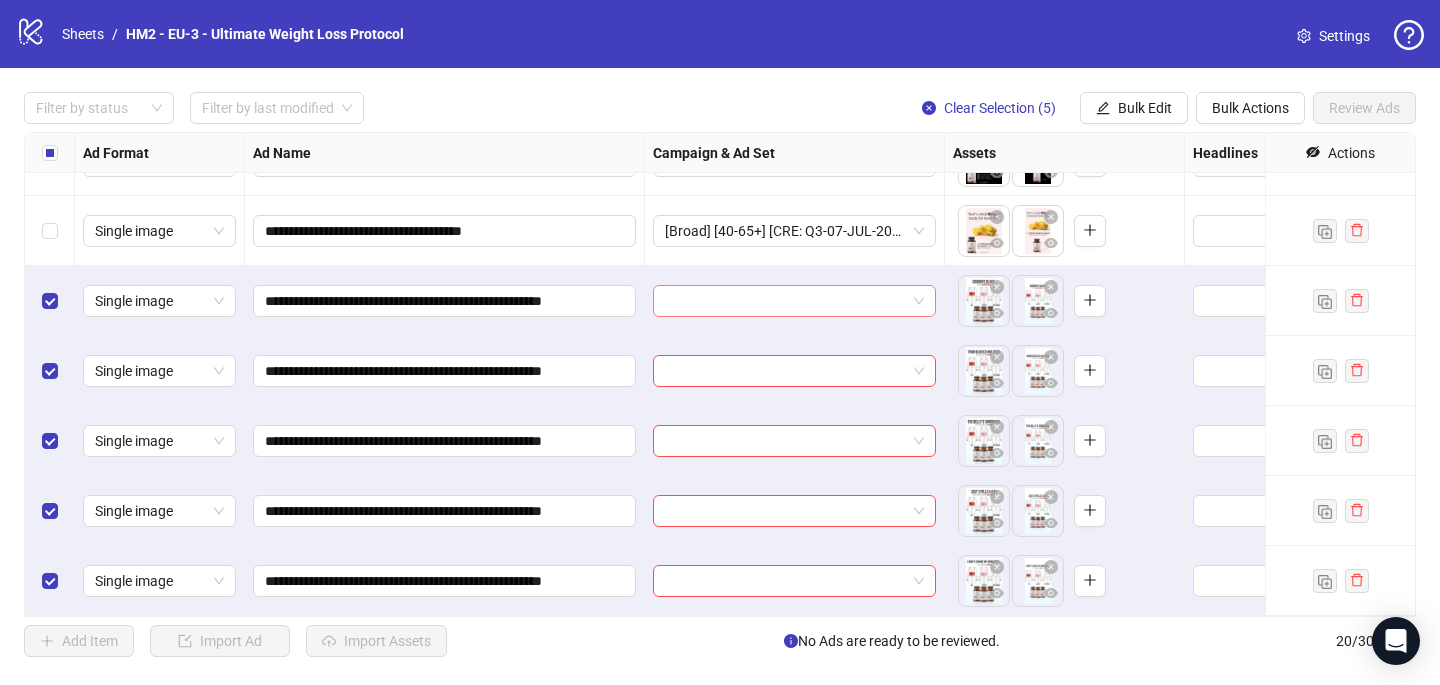 click at bounding box center [785, 301] 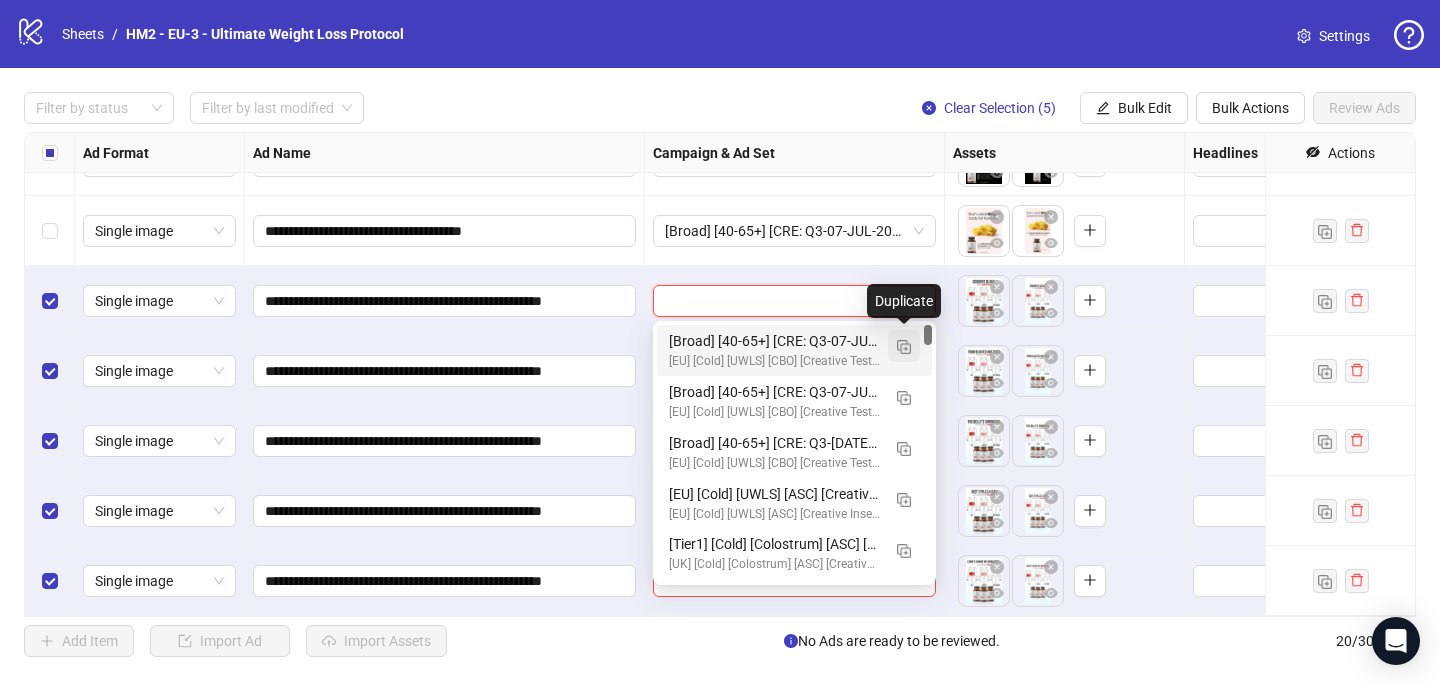 click at bounding box center (904, 347) 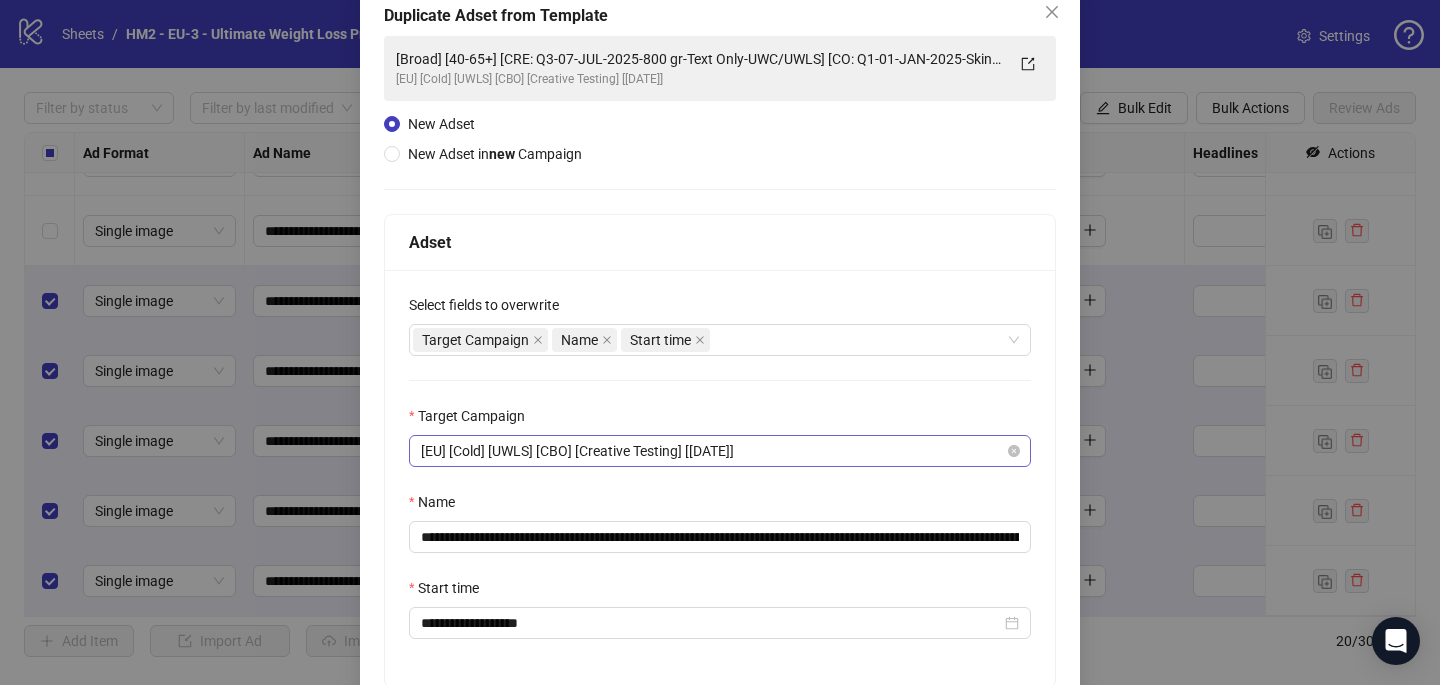 scroll, scrollTop: 150, scrollLeft: 0, axis: vertical 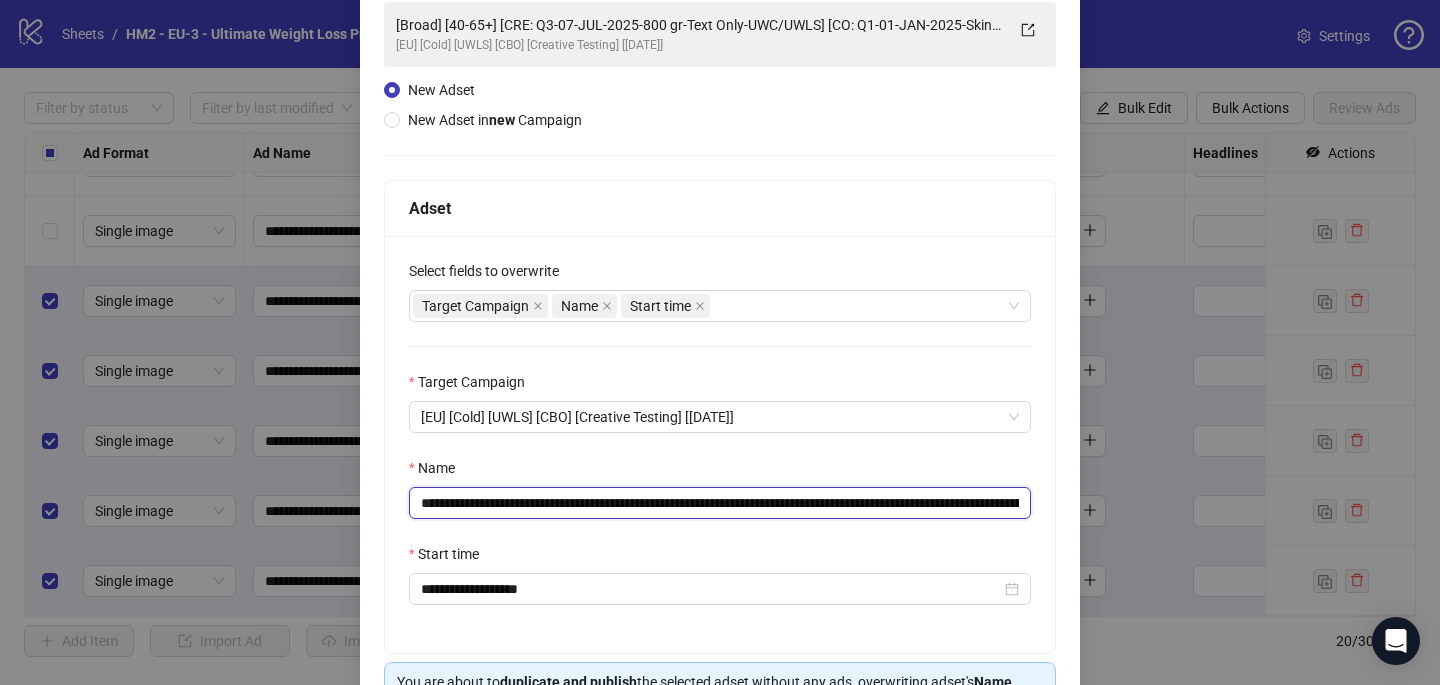 drag, startPoint x: 840, startPoint y: 505, endPoint x: 559, endPoint y: 500, distance: 281.0445 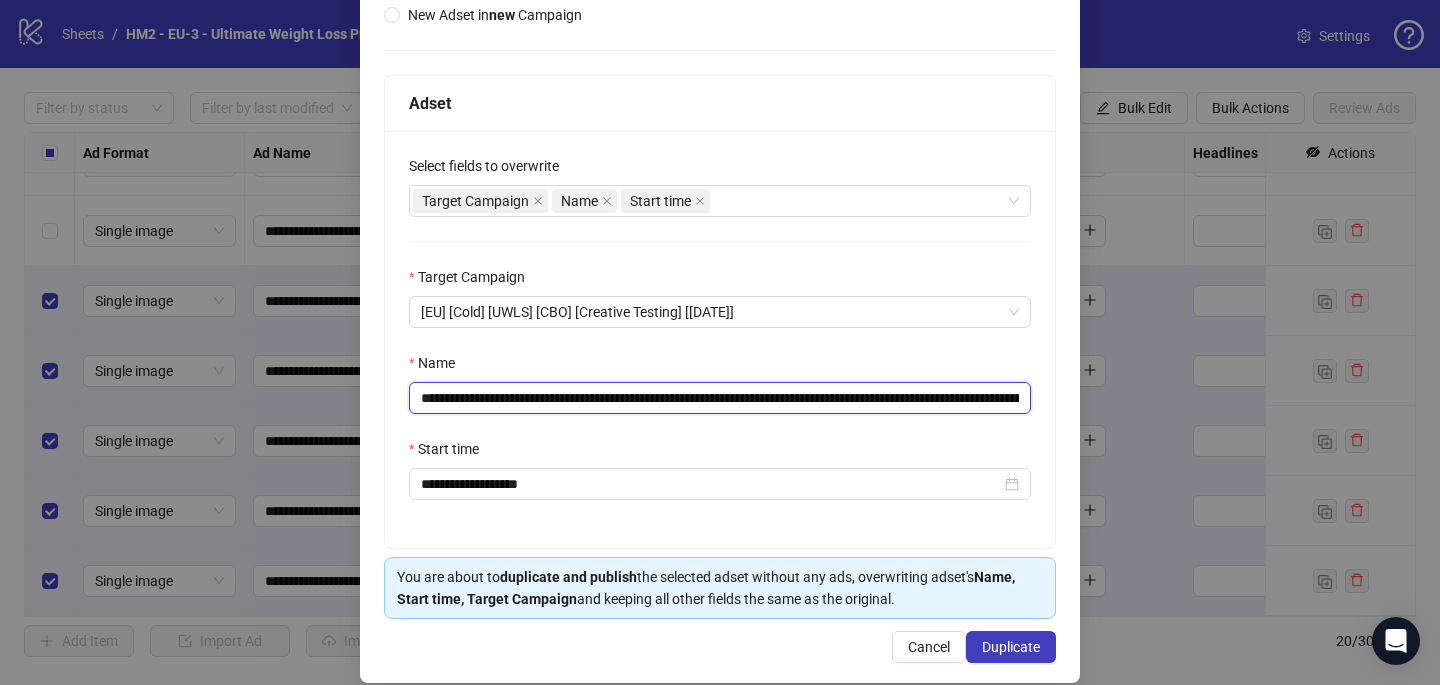 scroll, scrollTop: 278, scrollLeft: 0, axis: vertical 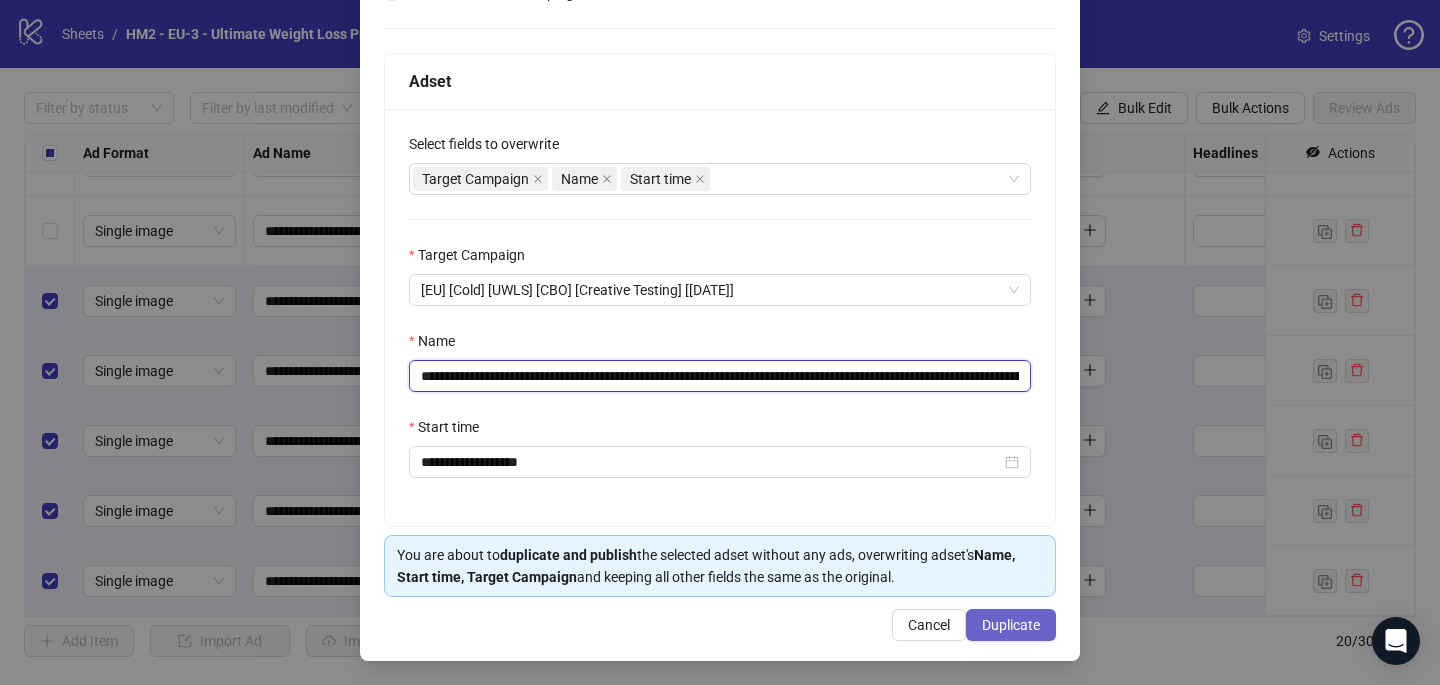 type on "**********" 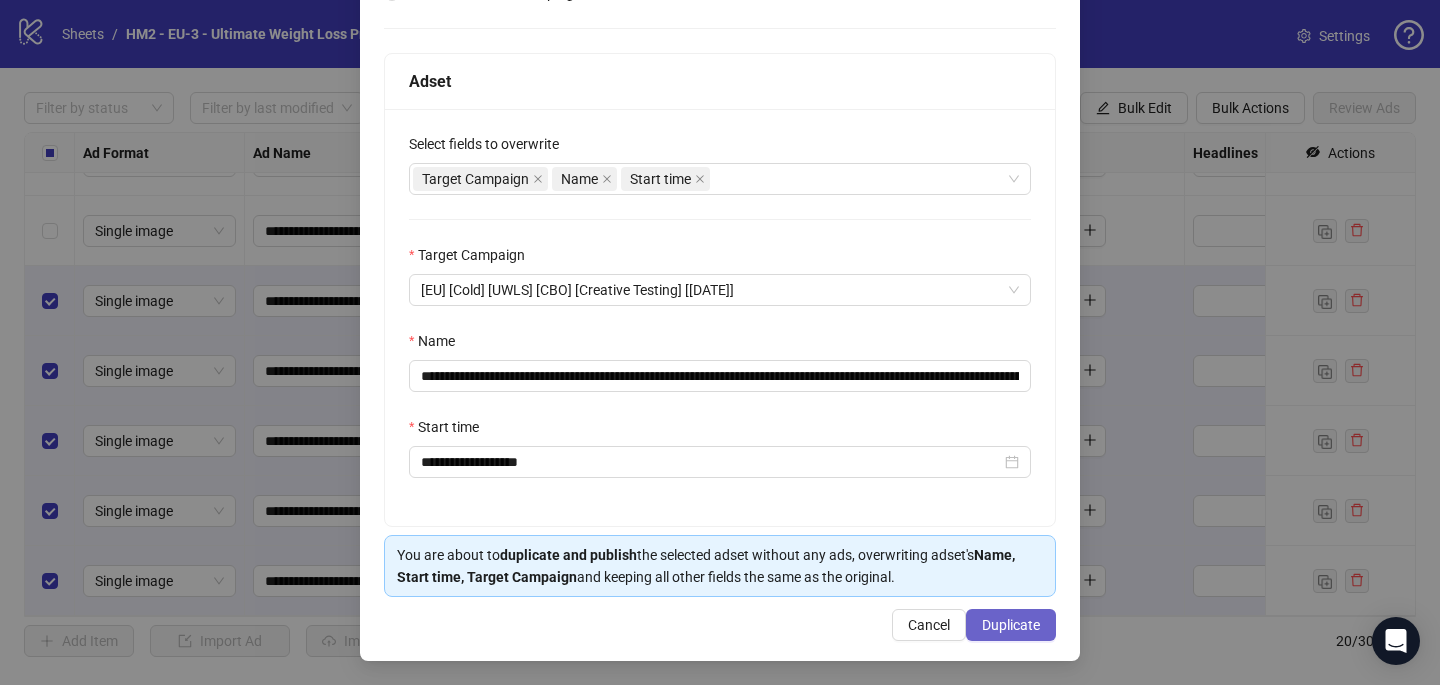 click on "Duplicate" at bounding box center [1011, 625] 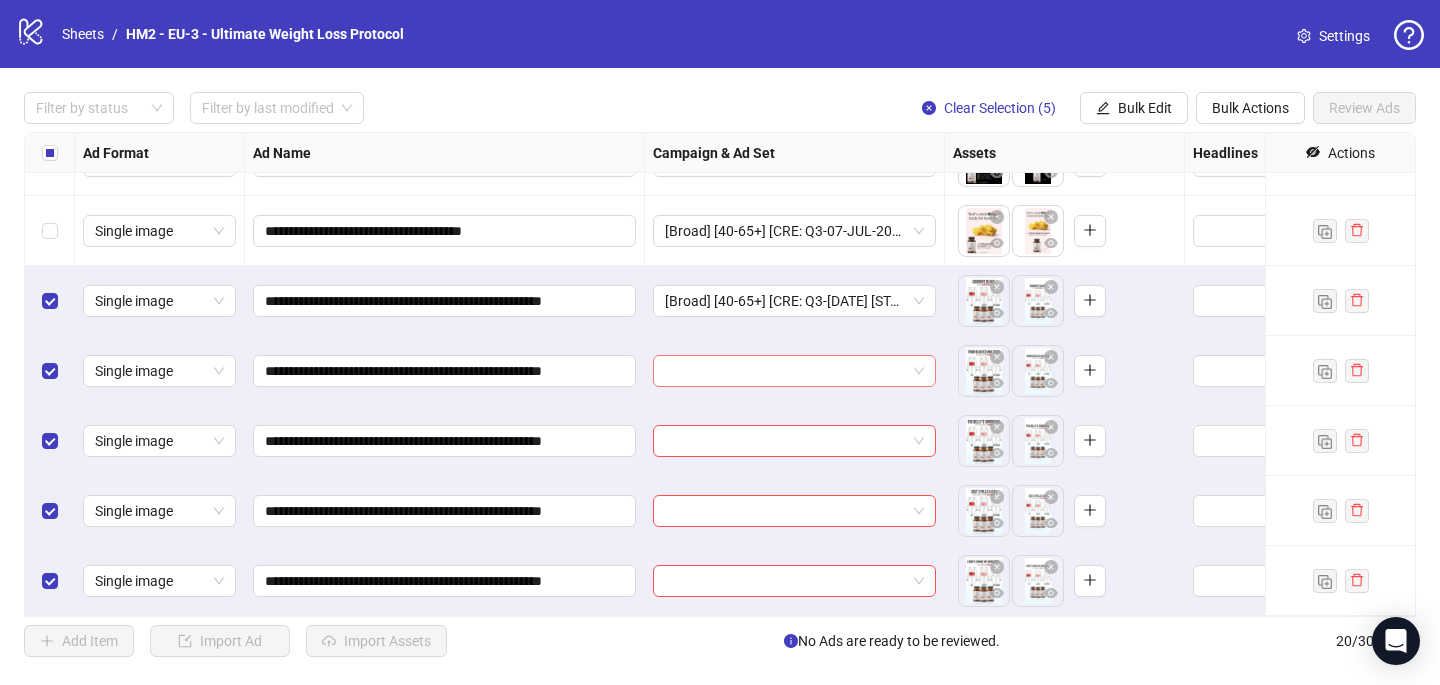 click at bounding box center (785, 371) 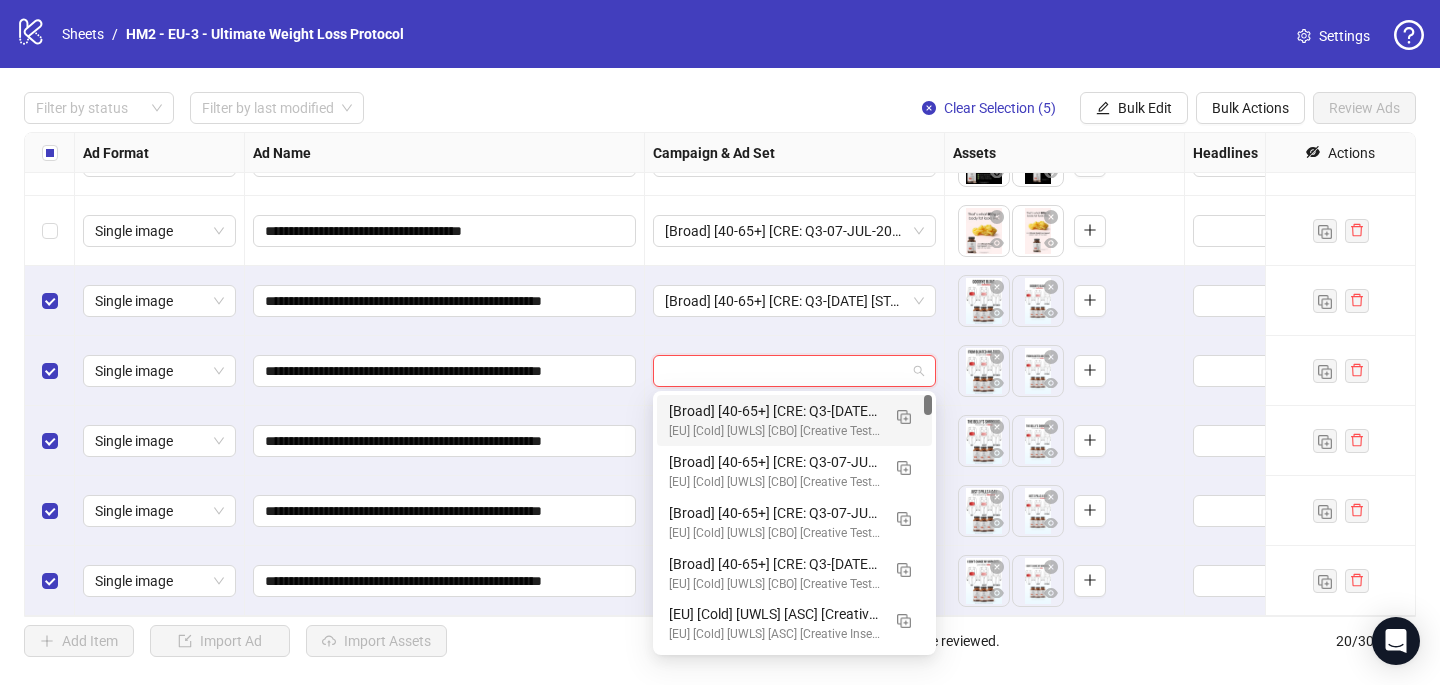 click on "[Broad] [40-65+] [CRE: Q3-07-JUL-2025-Timeline-ChestFat-Illustration-UWC/UWLS] [CO: Q1-01-JAN-2025-SkinnyEra-UWC/MH] [8 Aug 2025] (copy) (copy) (copy)" at bounding box center (774, 411) 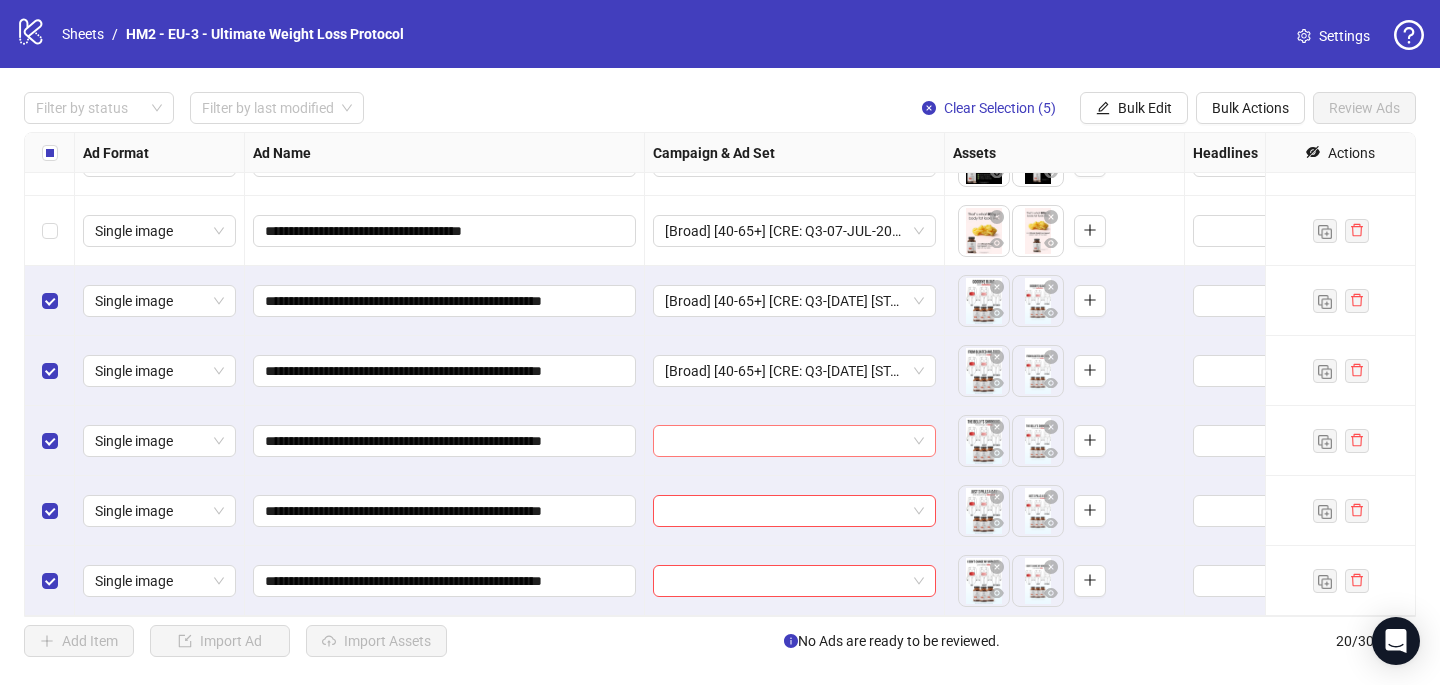 click at bounding box center (785, 441) 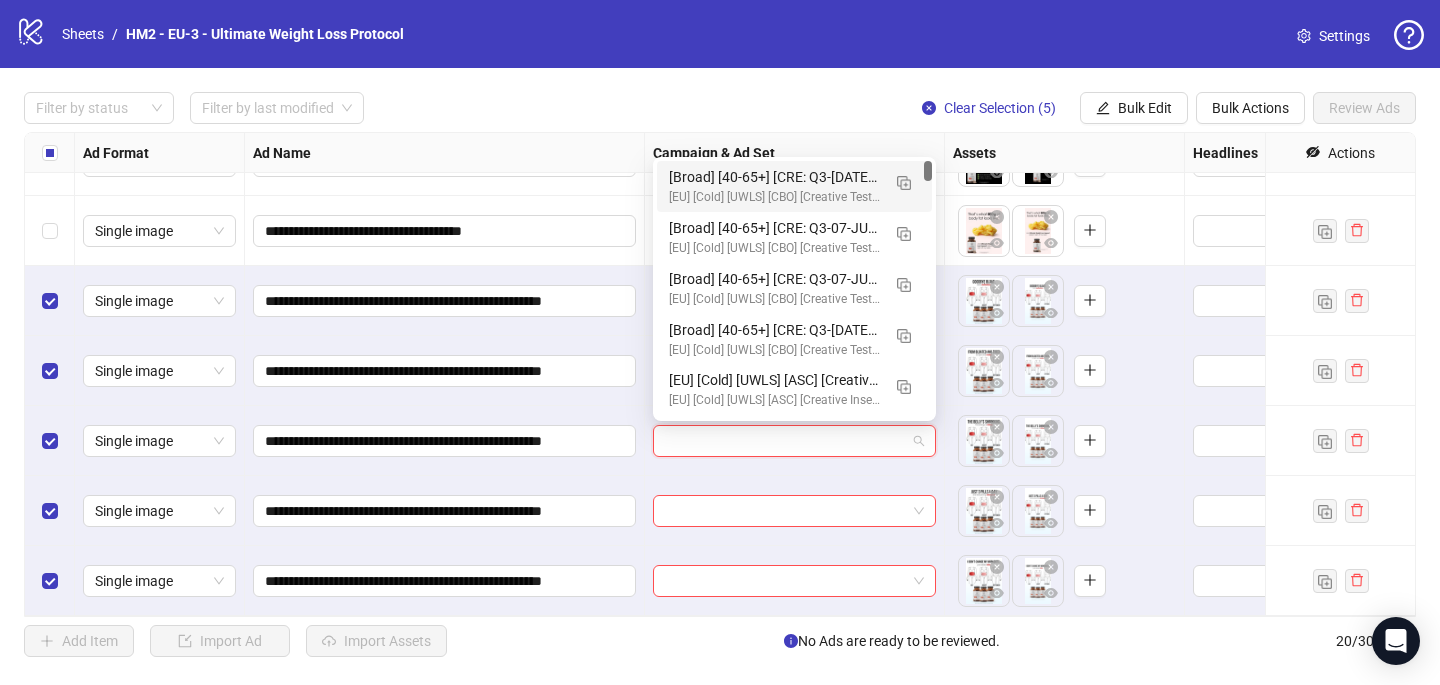 click on "[Broad] [40-65+] [CRE: Q3-07-JUL-2025-Timeline-ChestFat-Illustration-UWC/UWLS] [CO: Q1-01-JAN-2025-SkinnyEra-UWC/MH] [8 Aug 2025] (copy) (copy) (copy)" at bounding box center [774, 177] 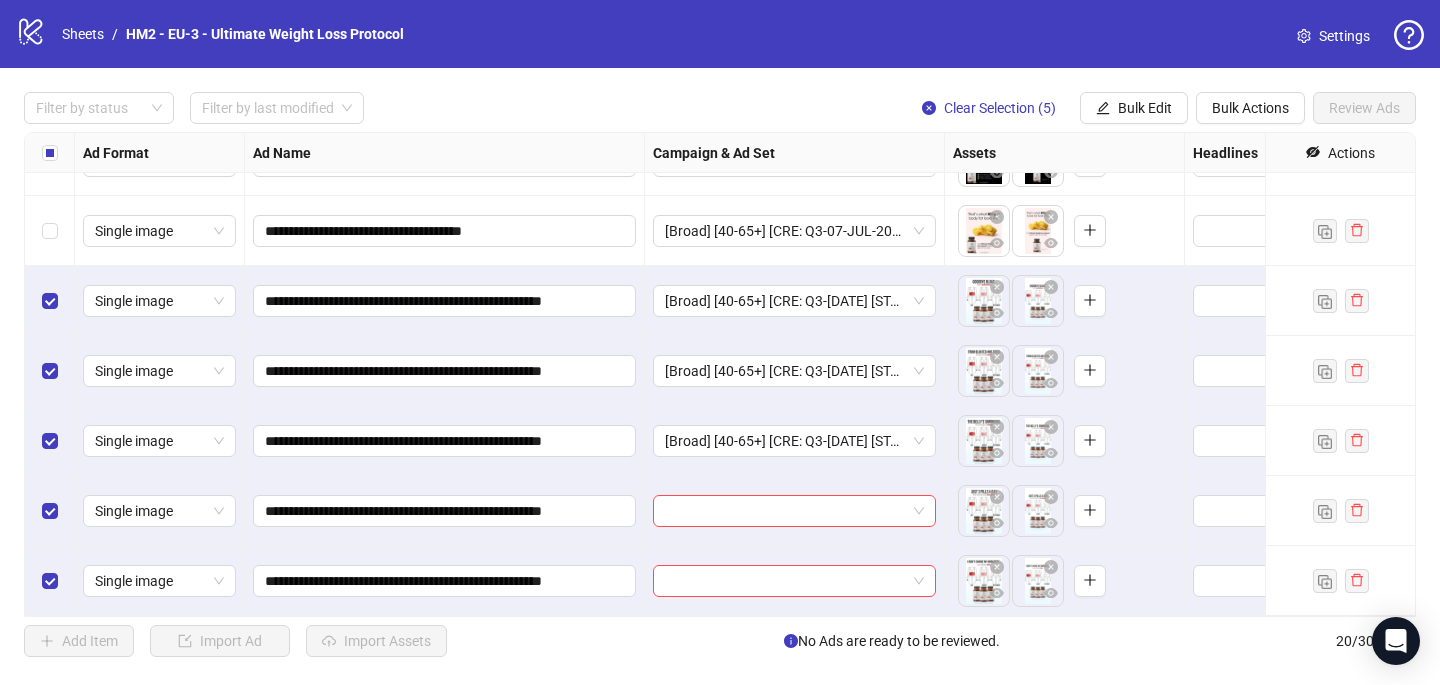 click at bounding box center (795, 511) 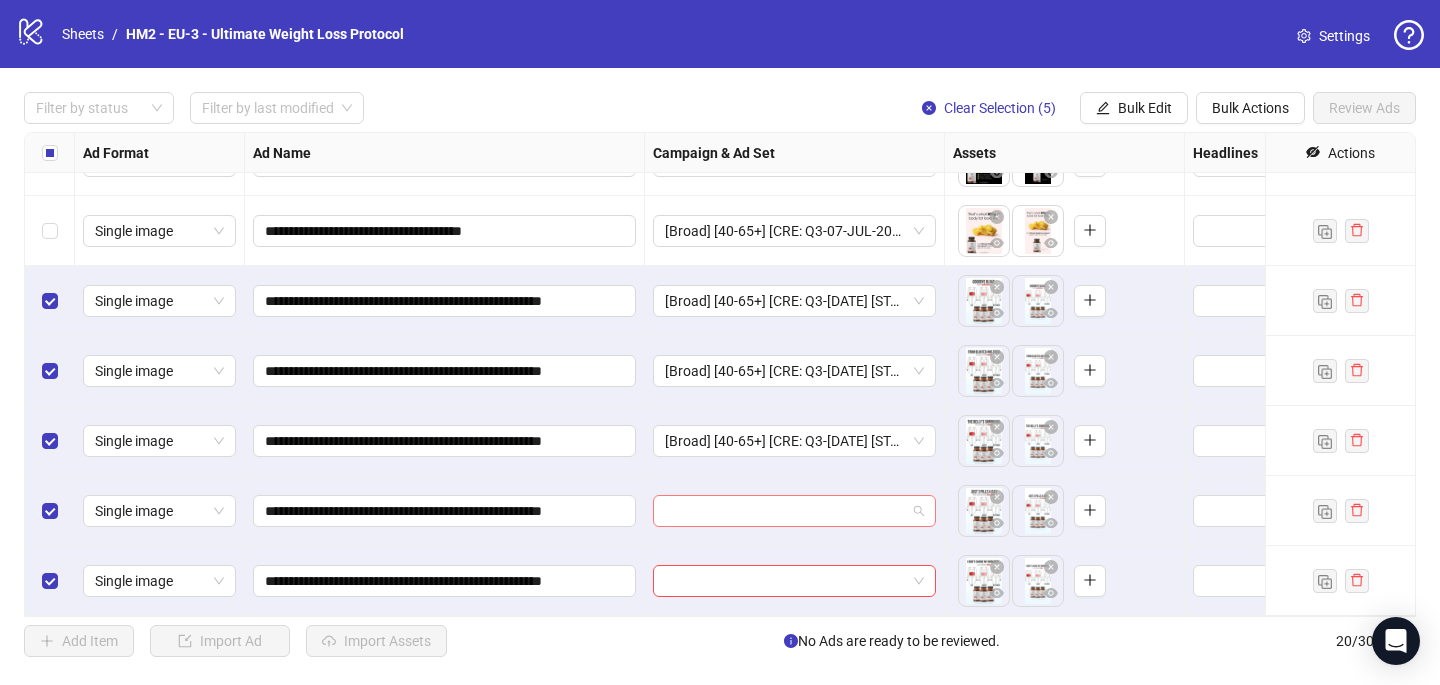 click at bounding box center [785, 511] 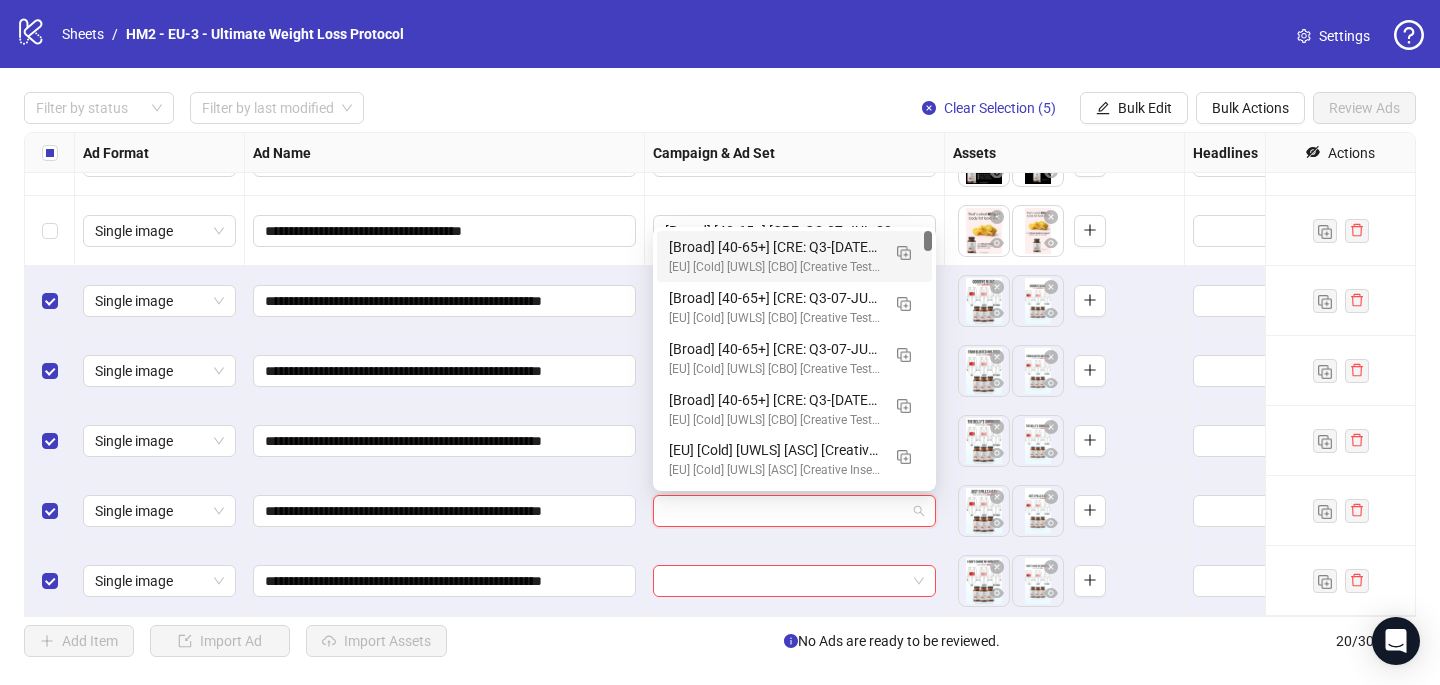 click on "[Broad] [40-65+] [CRE: Q3-07-JUL-2025-Timeline-ChestFat-Illustration-UWC/UWLS] [CO: Q1-01-JAN-2025-SkinnyEra-UWC/MH] [8 Aug 2025] (copy) (copy) (copy)" at bounding box center [774, 247] 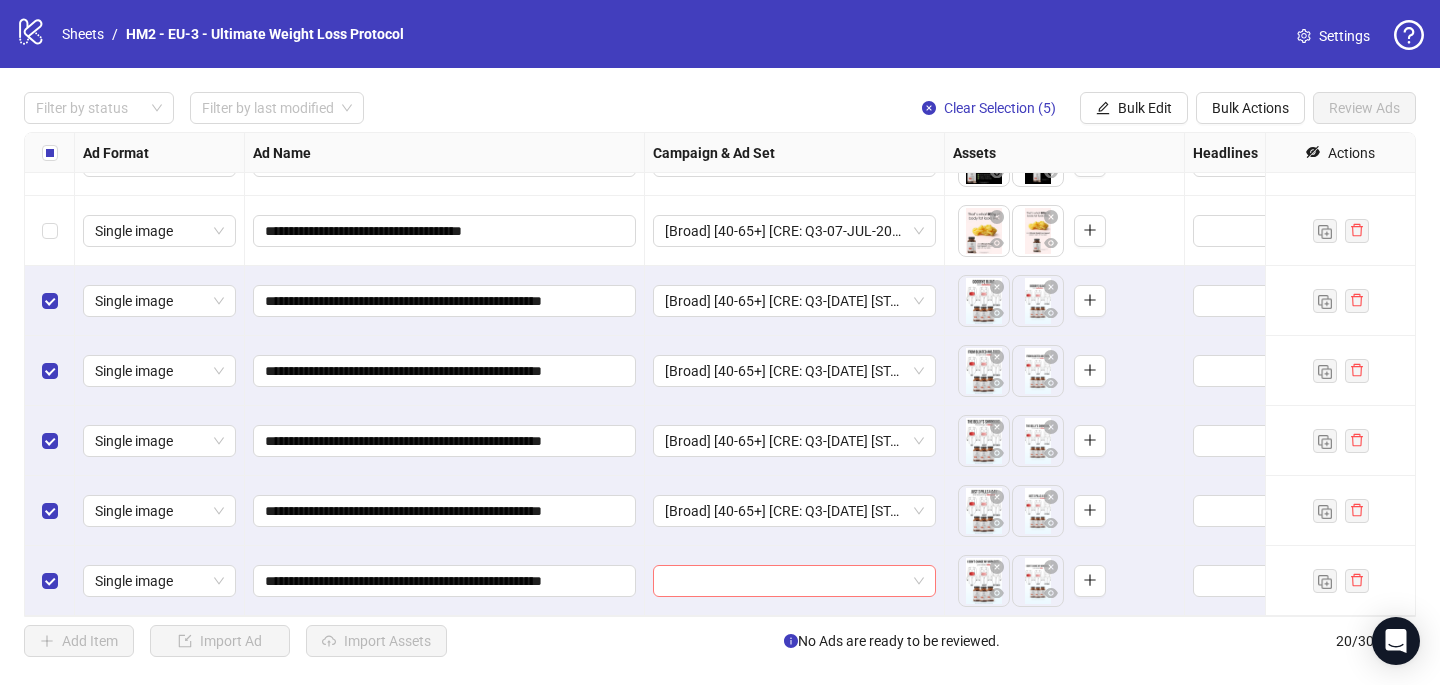 click at bounding box center [785, 581] 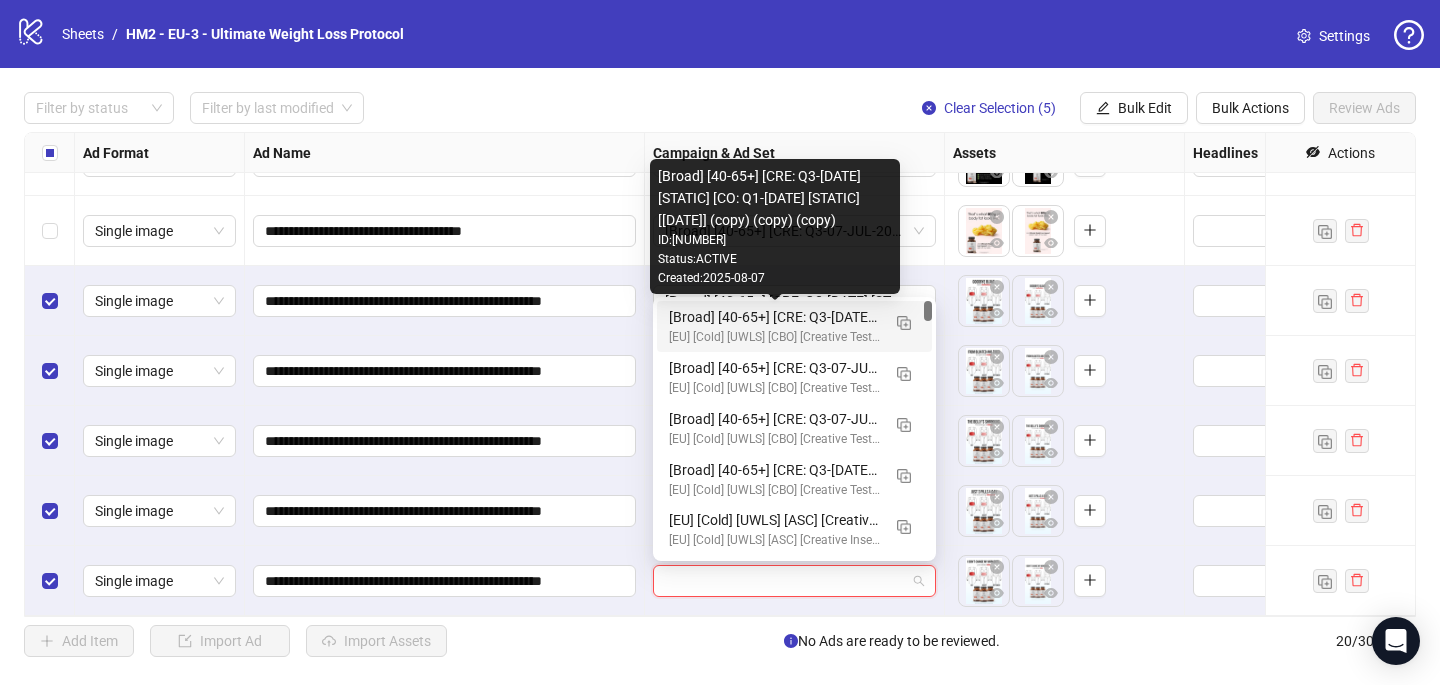 click on "[Broad] [40-65+] [CRE: Q3-07-JUL-2025-Timeline-ChestFat-Illustration-UWC/UWLS] [CO: Q1-01-JAN-2025-SkinnyEra-UWC/MH] [8 Aug 2025] (copy) (copy) (copy)" at bounding box center (774, 317) 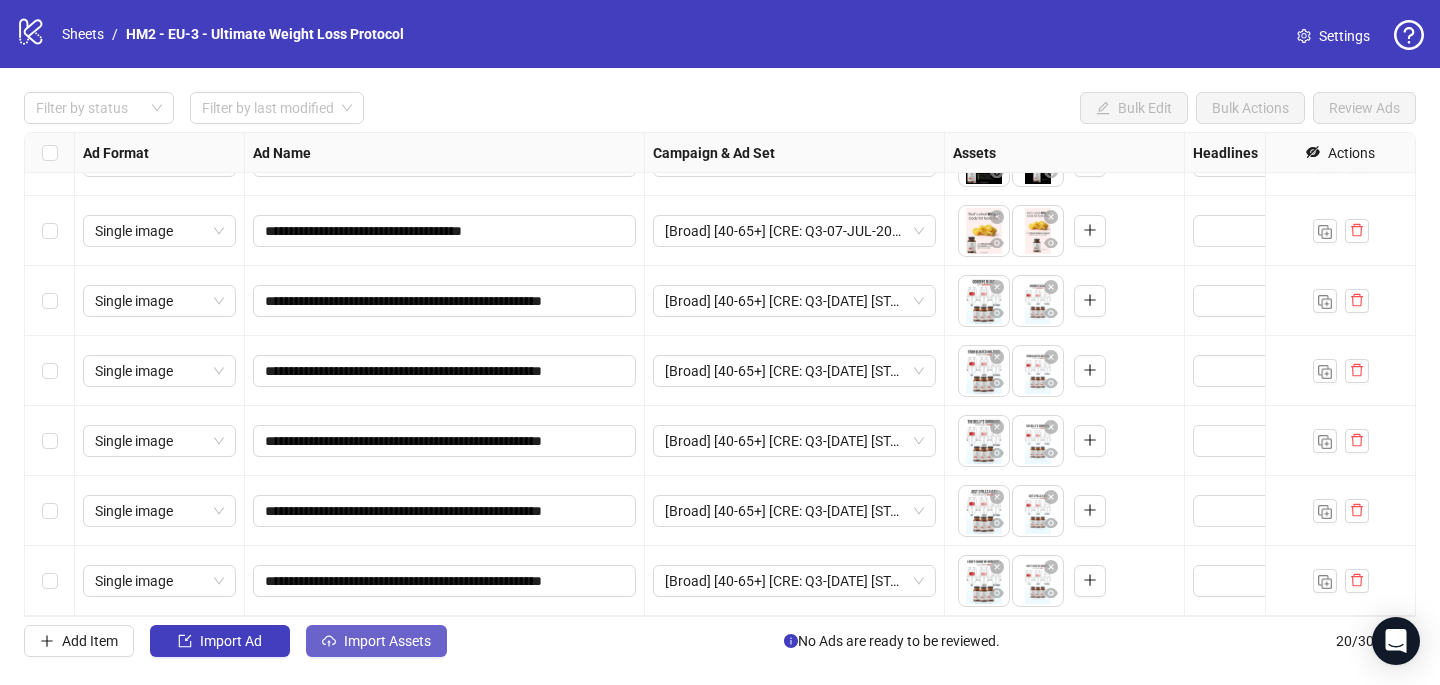 click on "Import Assets" at bounding box center [376, 641] 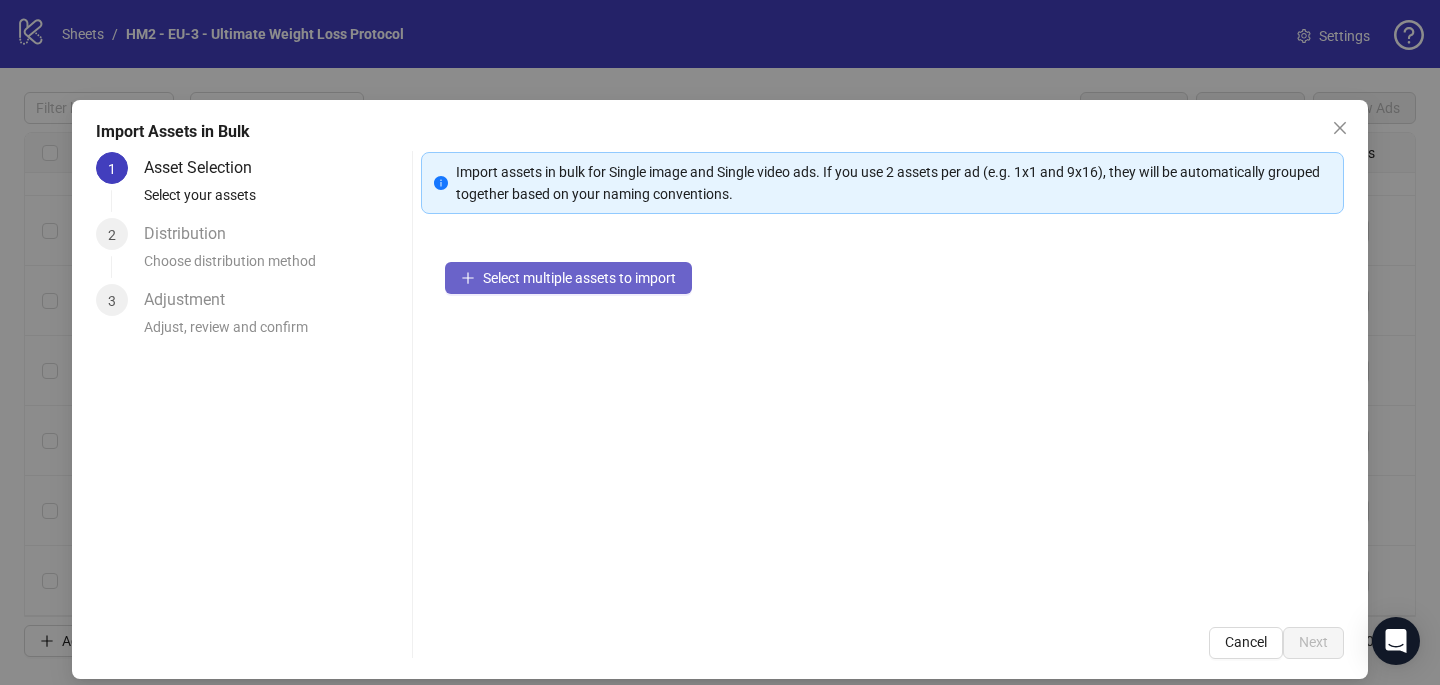 click on "Select multiple assets to import" at bounding box center [579, 278] 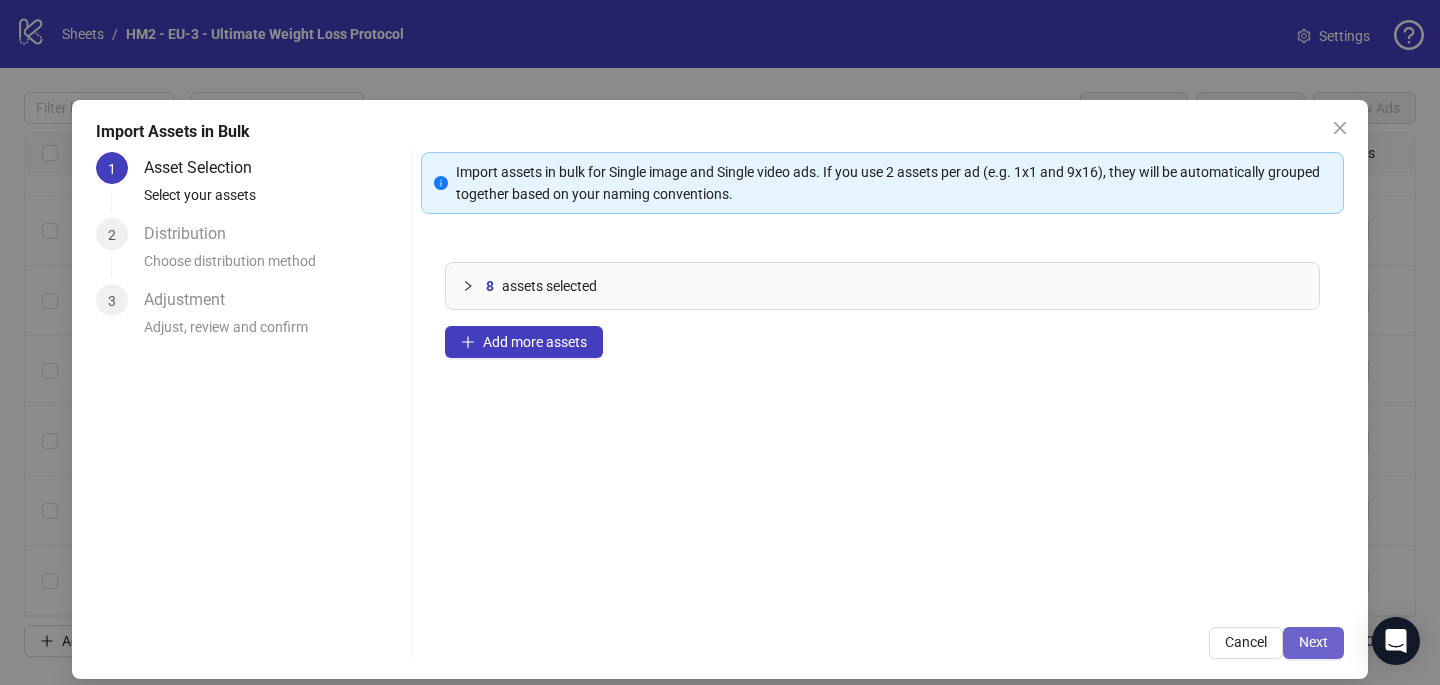 click on "Next" at bounding box center (1313, 642) 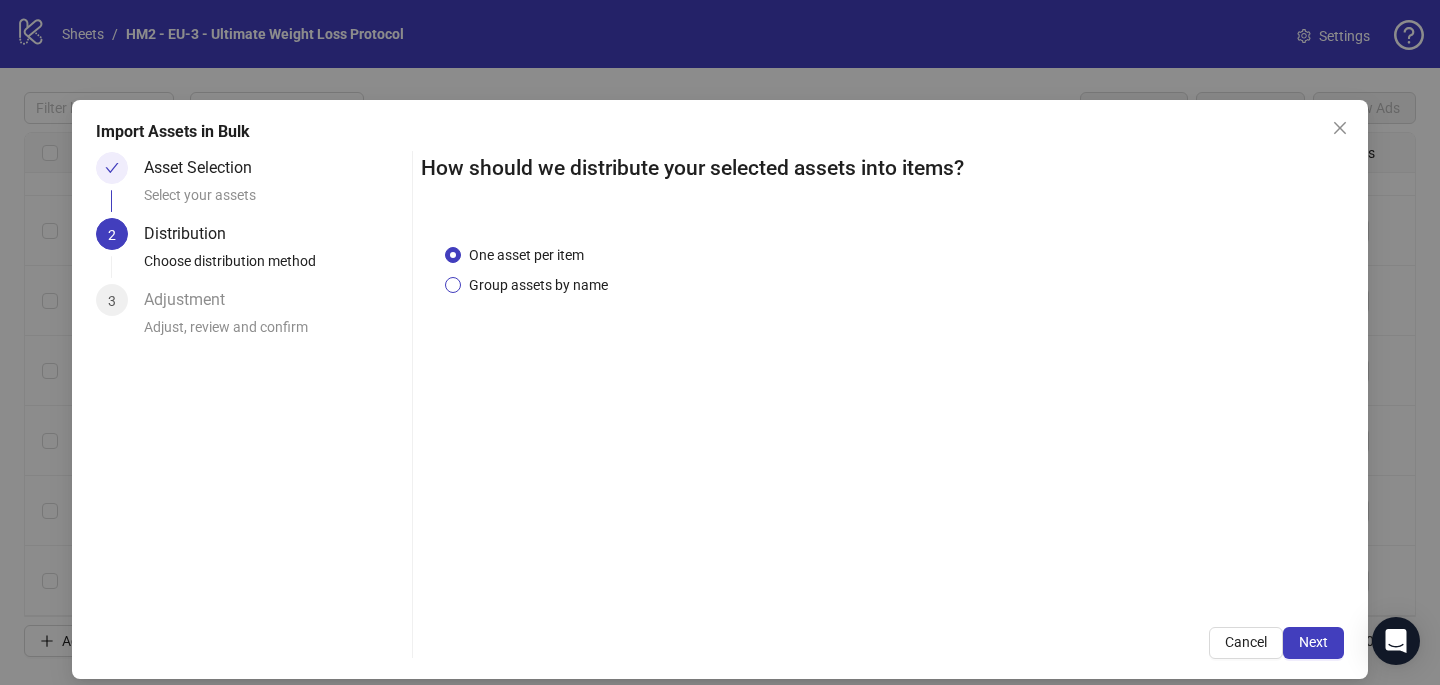 click on "Group assets by name" at bounding box center (538, 285) 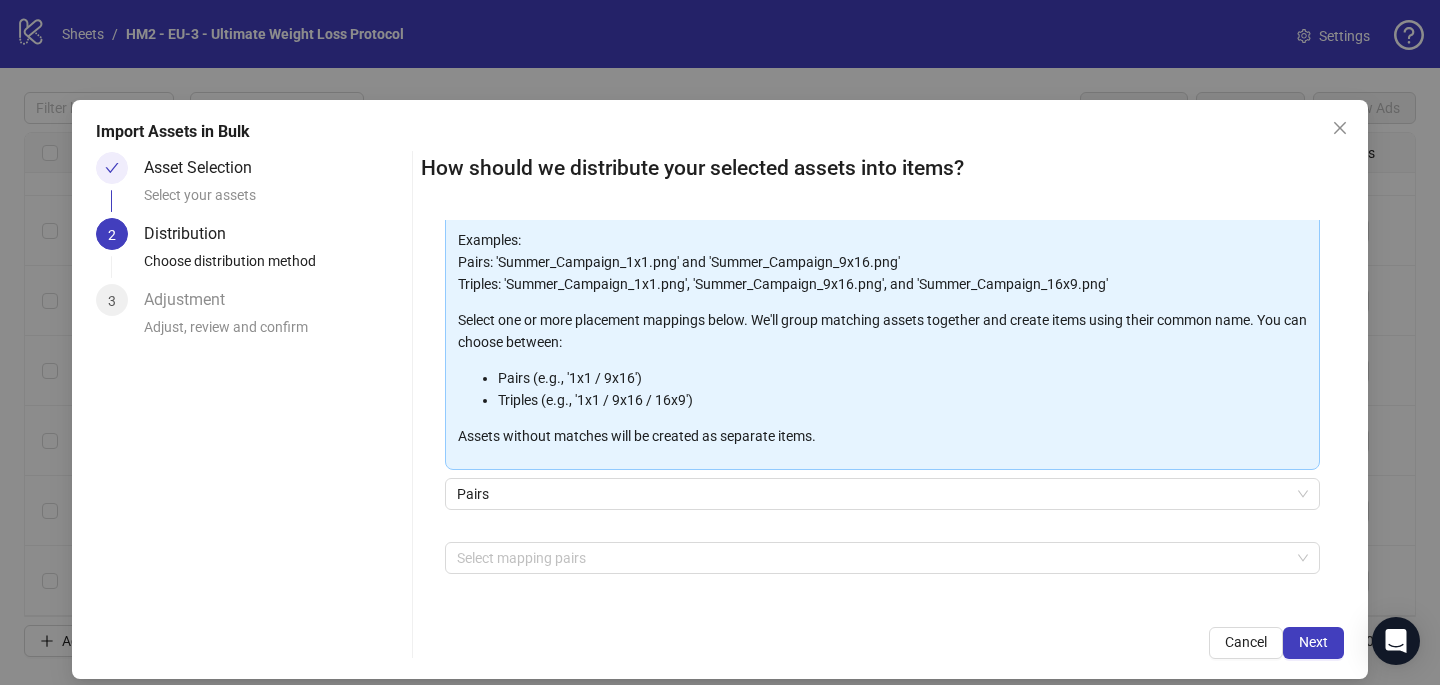 scroll, scrollTop: 150, scrollLeft: 0, axis: vertical 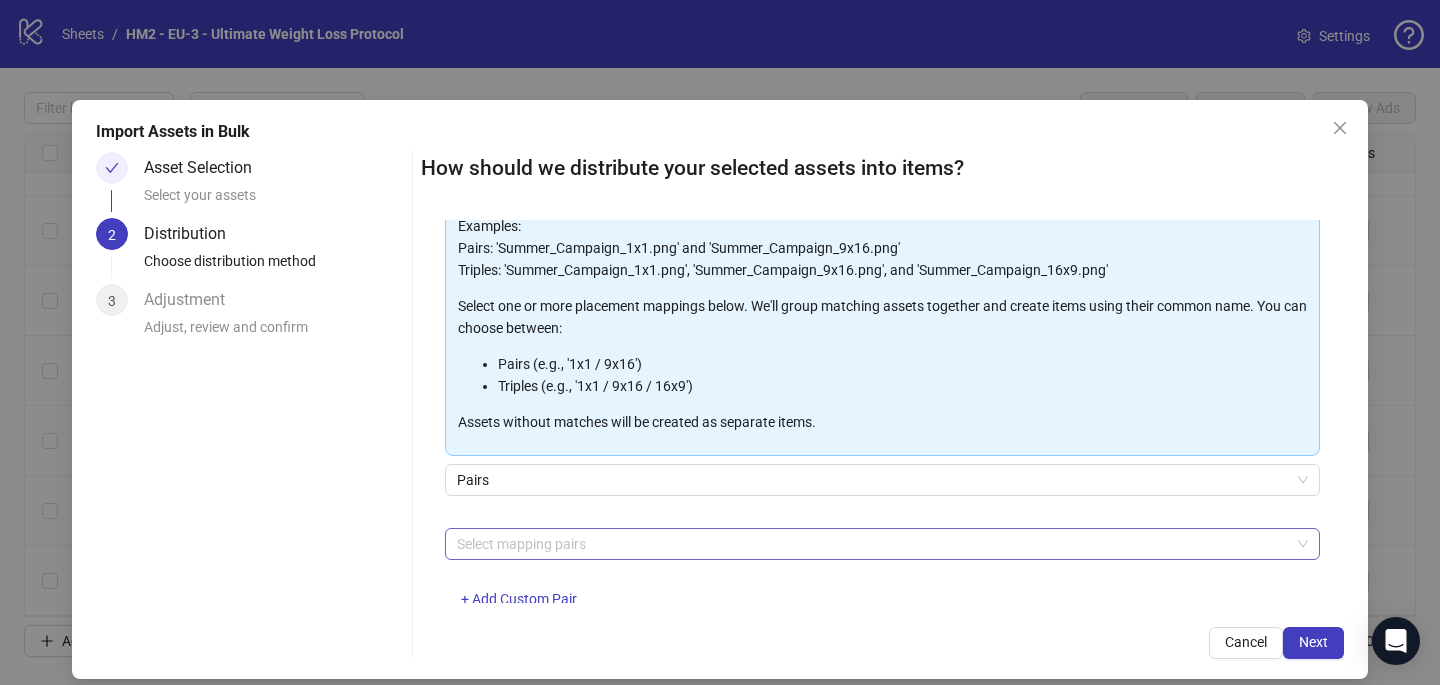 click at bounding box center (872, 544) 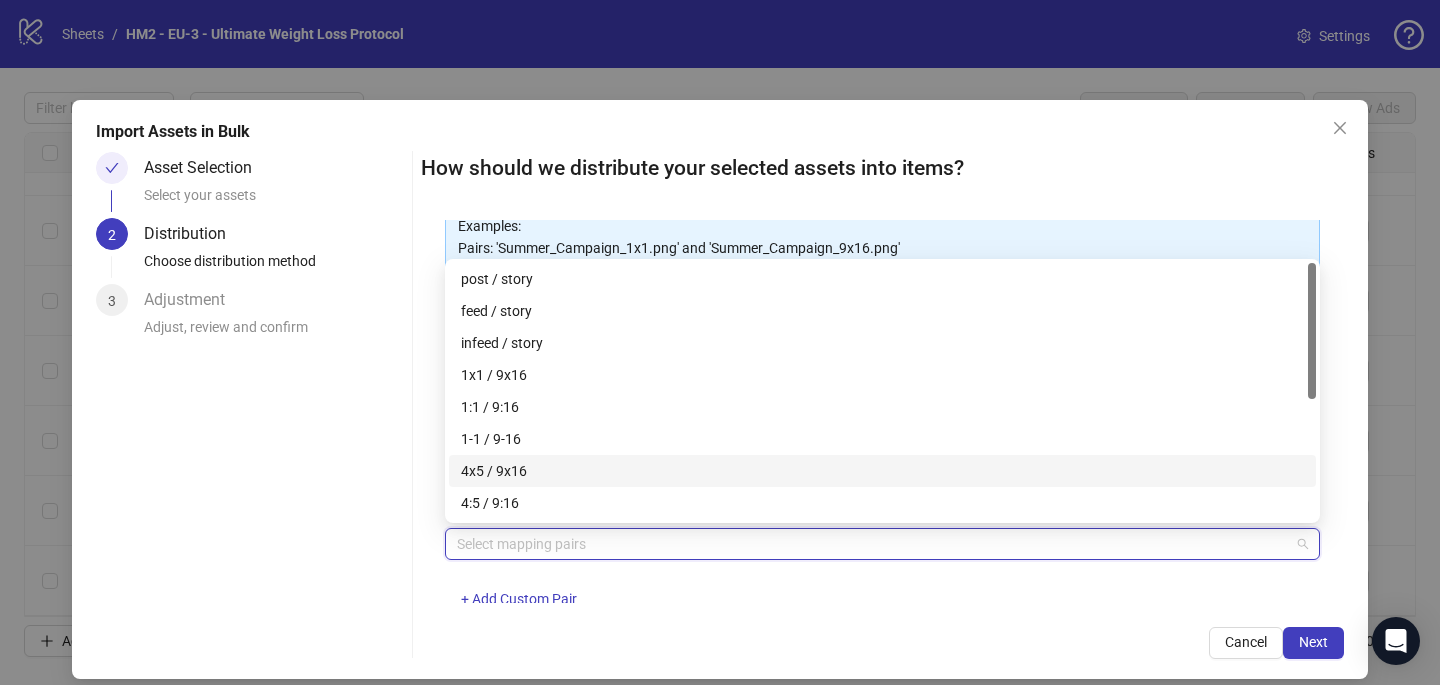 click on "4x5 / 9x16" at bounding box center (882, 471) 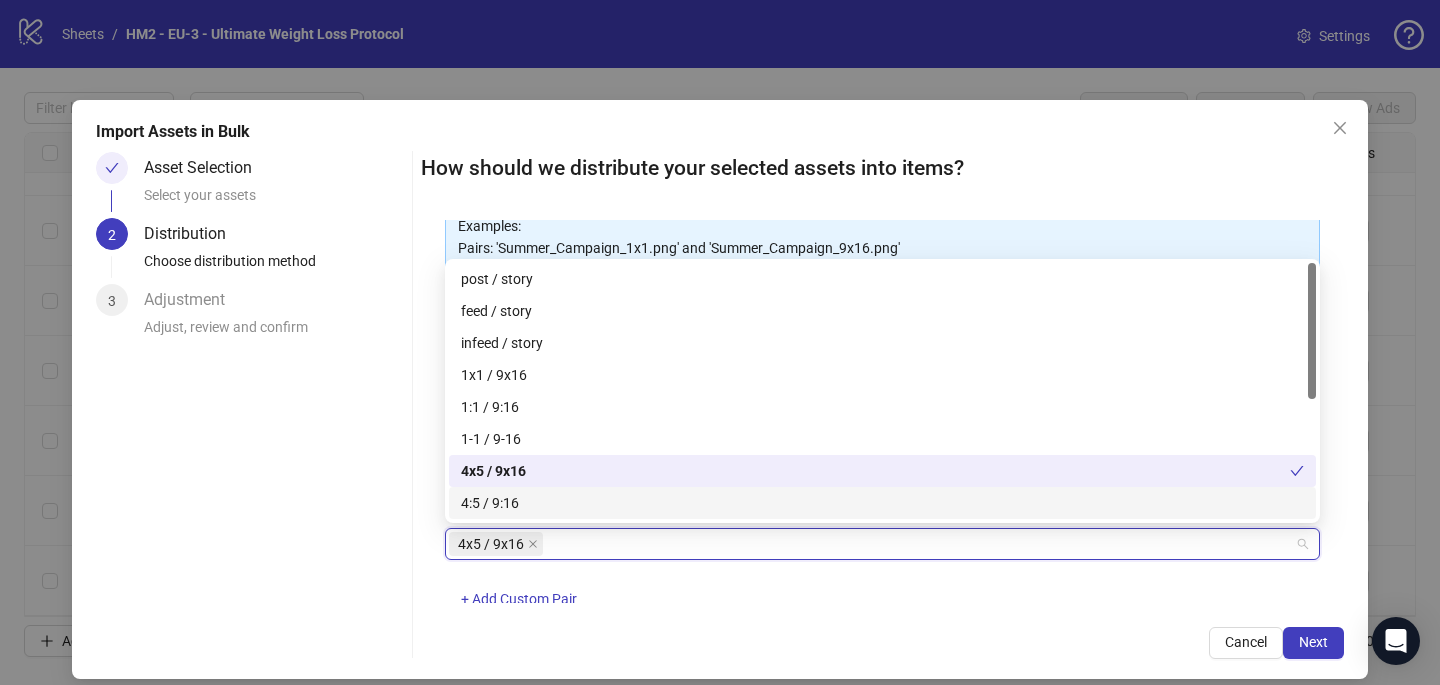 click on "How should we distribute your selected assets into items? One asset per item Group assets by name Assets must follow a consistent naming pattern to use this feature. Examples: Pairs: 'Summer_Campaign_1x1.png' and 'Summer_Campaign_9x16.png' Triples: 'Summer_Campaign_1x1.png', 'Summer_Campaign_9x16.png', and 'Summer_Campaign_16x9.png' Select one or more placement mappings below. We'll group matching assets together and create items using their common name. You can choose between: Pairs (e.g., '1x1 / 9x16') Triples (e.g., '1x1 / 9x16 / 16x9') Assets without matches will be created as separate items. Pairs 4x5 / 9x16   + Add Custom Pair Cancel Next" at bounding box center [882, 405] 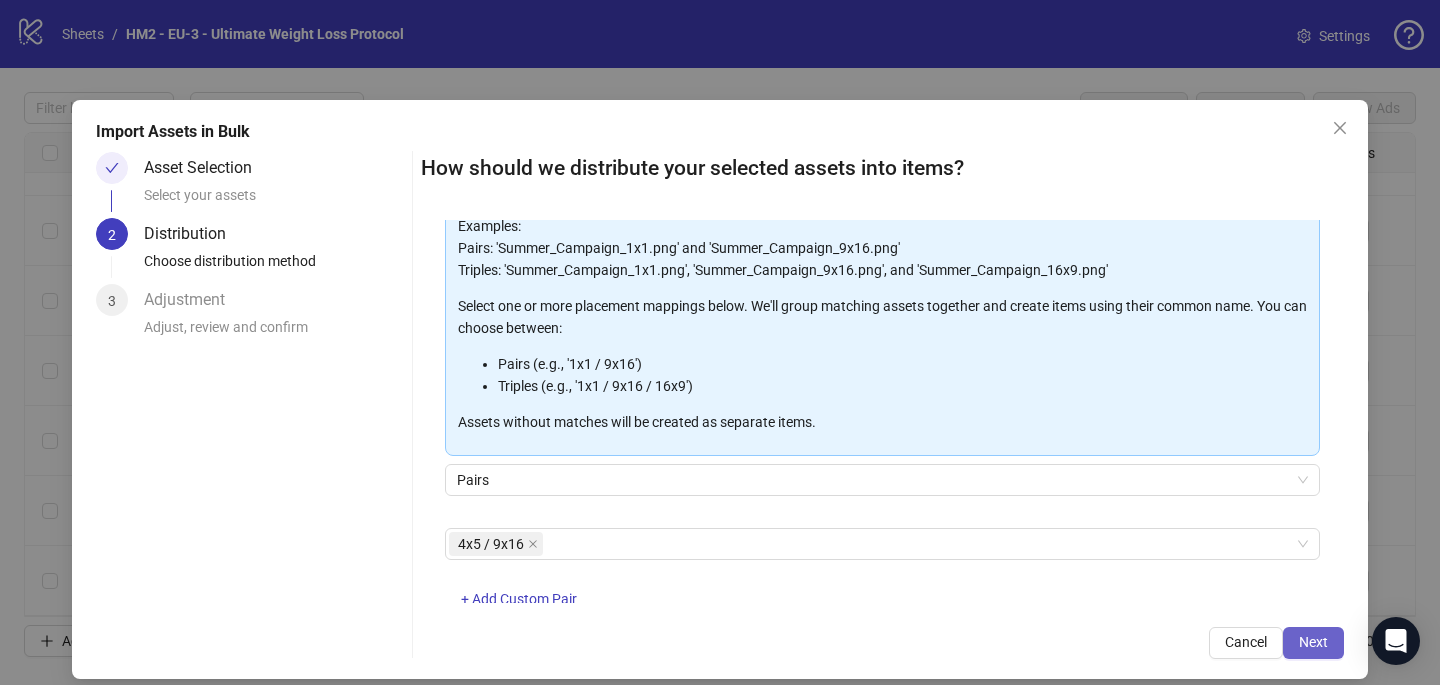 click on "Next" at bounding box center (1313, 643) 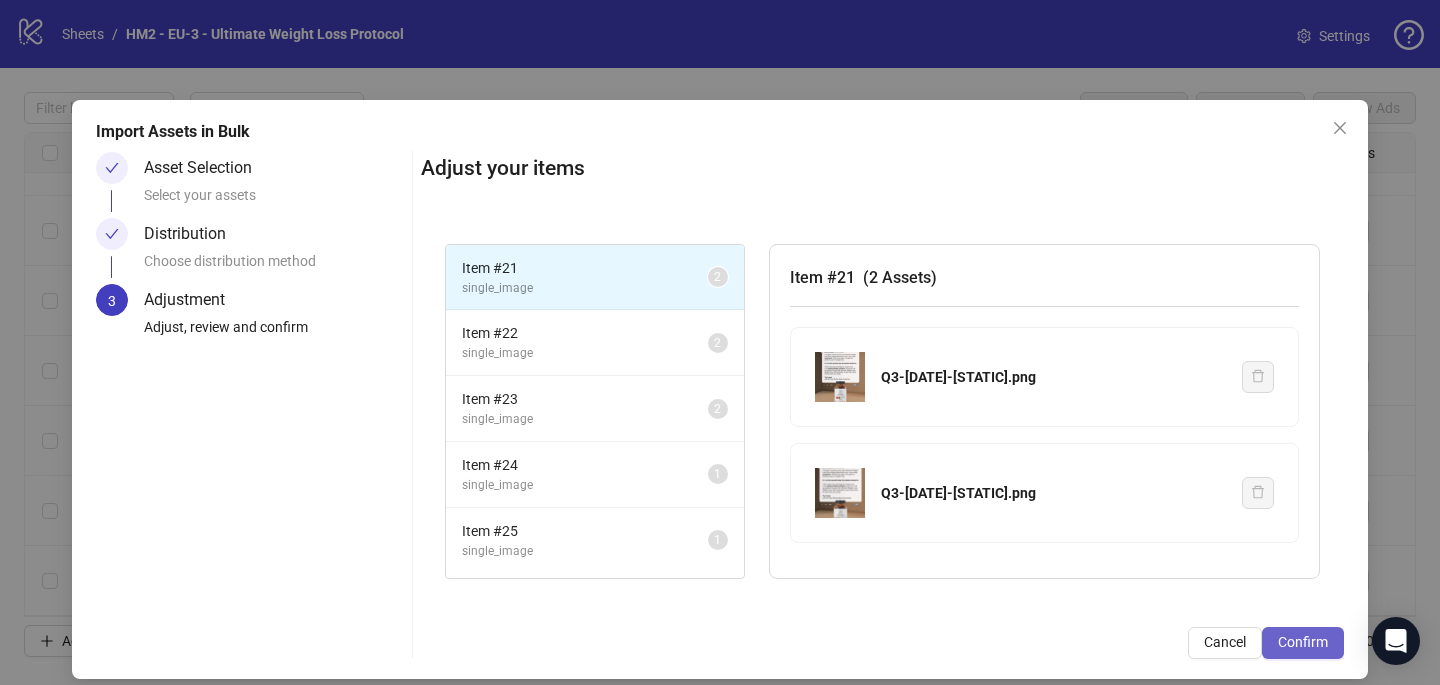 click on "Confirm" at bounding box center [1303, 642] 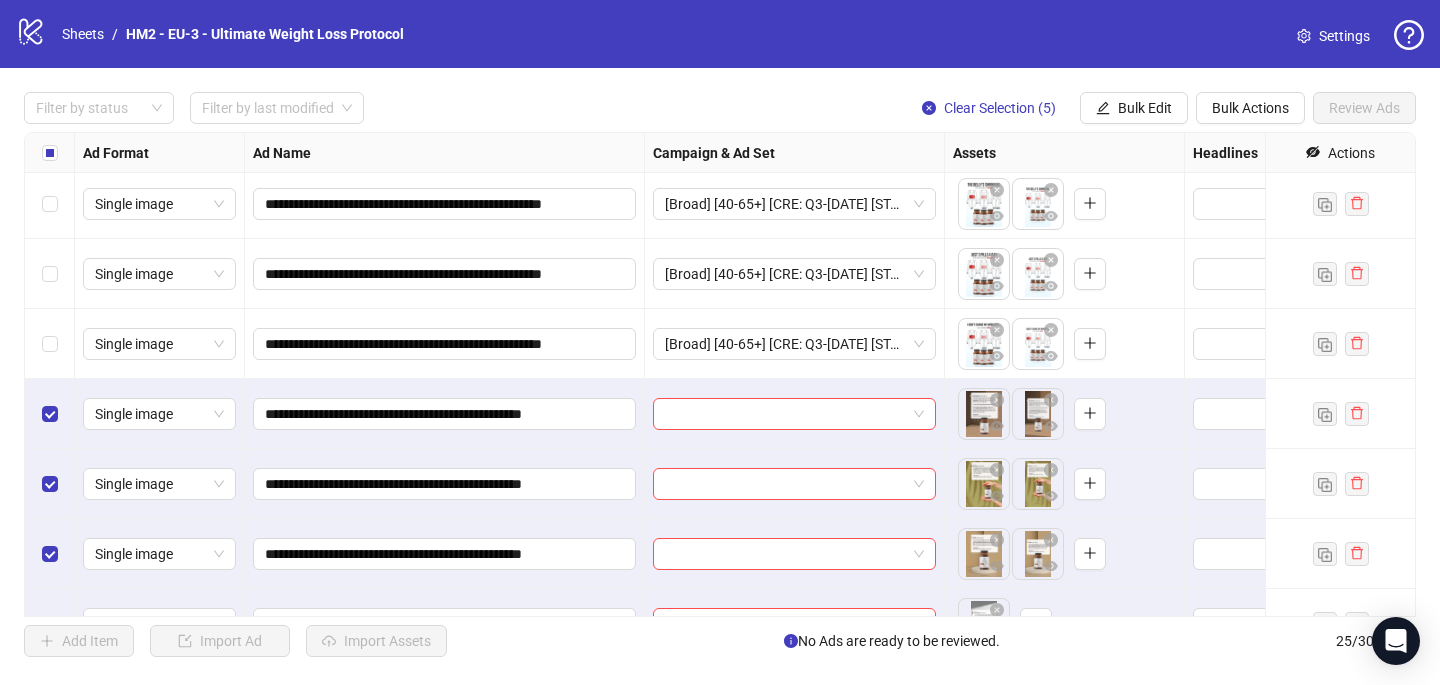 scroll, scrollTop: 1307, scrollLeft: 0, axis: vertical 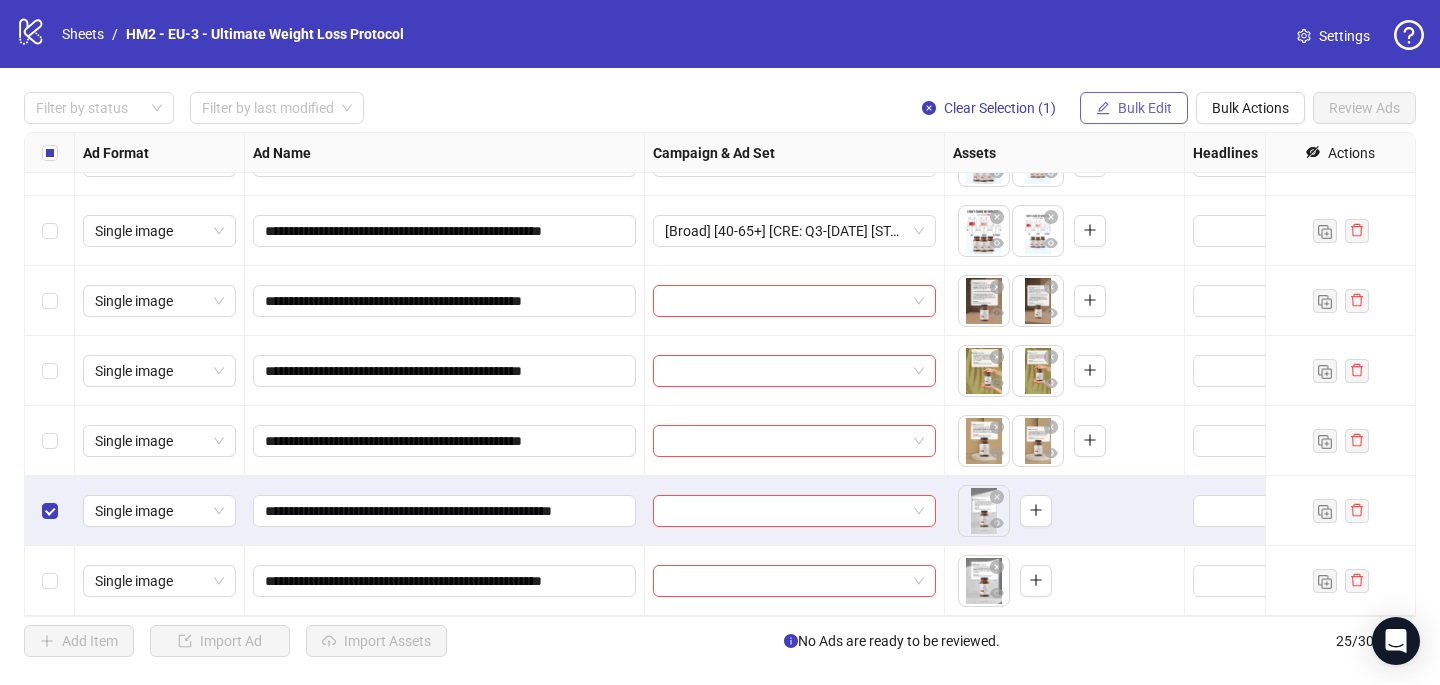 click on "Bulk Edit" at bounding box center [1145, 108] 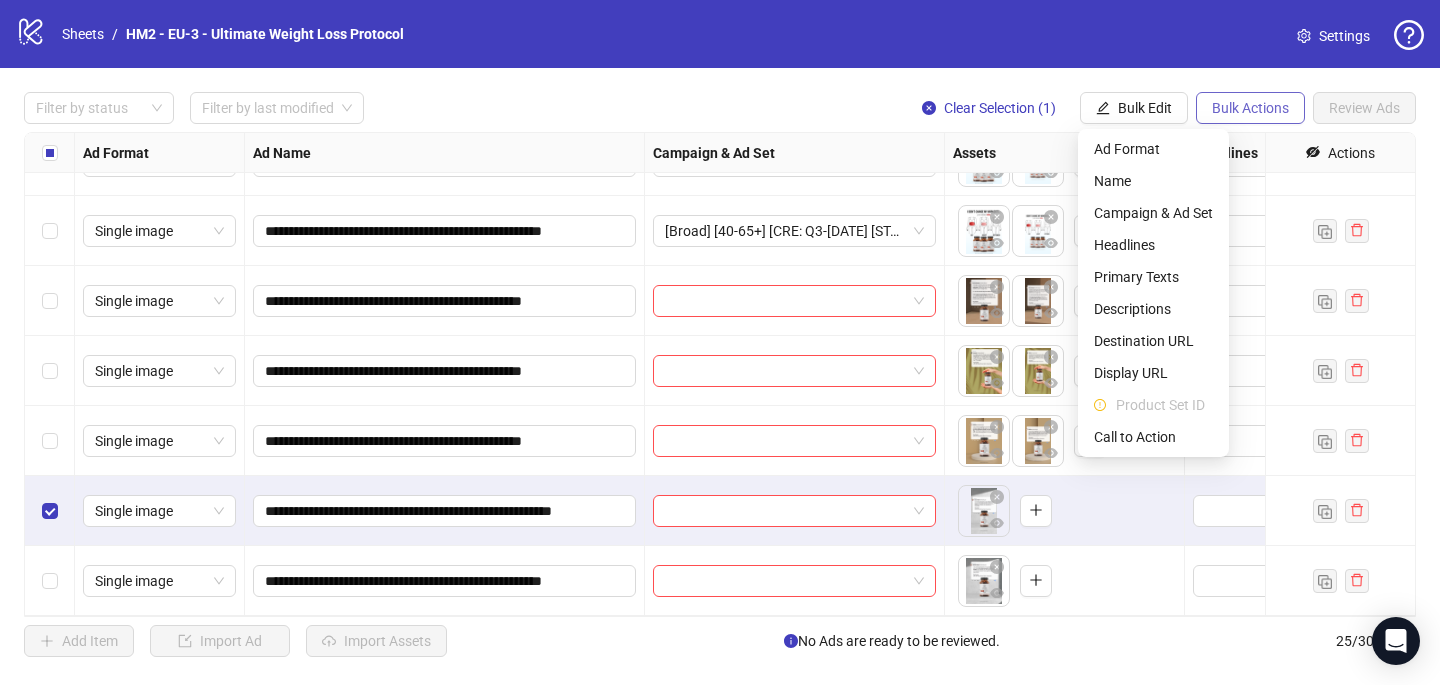 click on "Bulk Actions" at bounding box center [1250, 108] 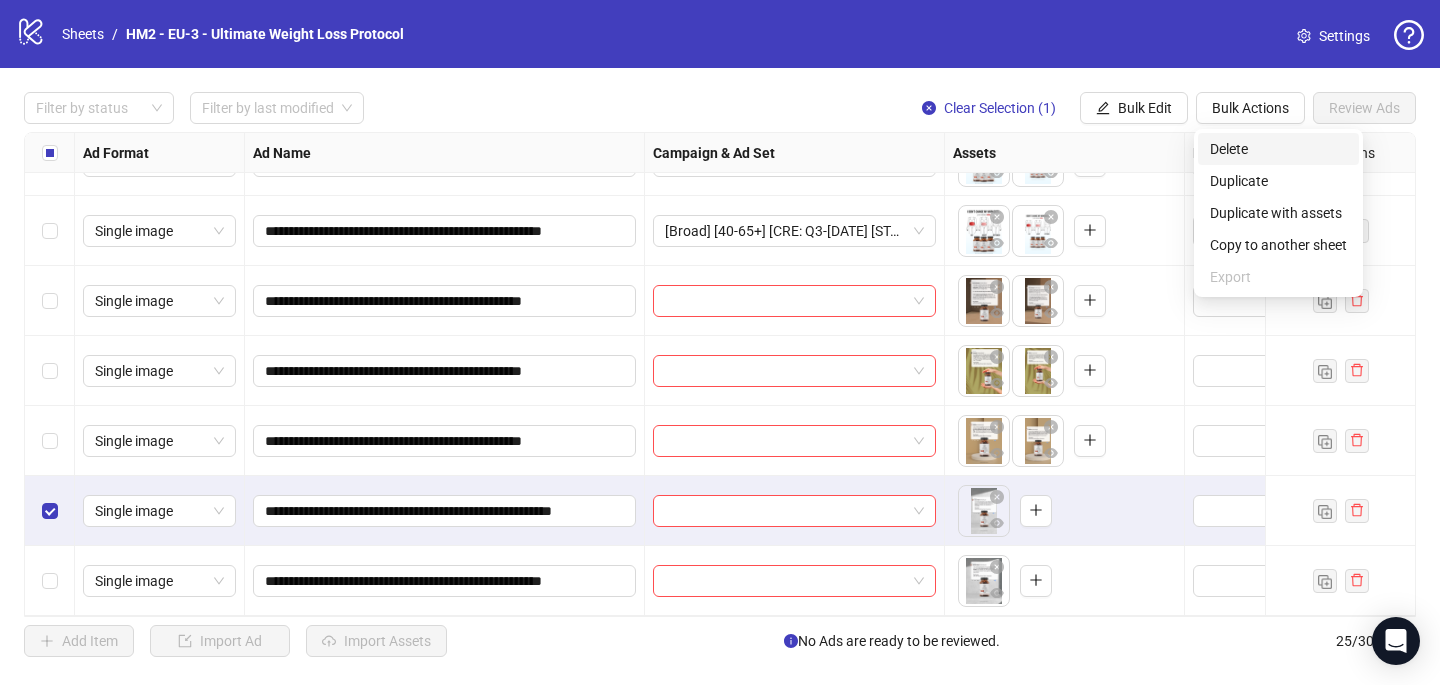 click on "Delete" at bounding box center (1278, 149) 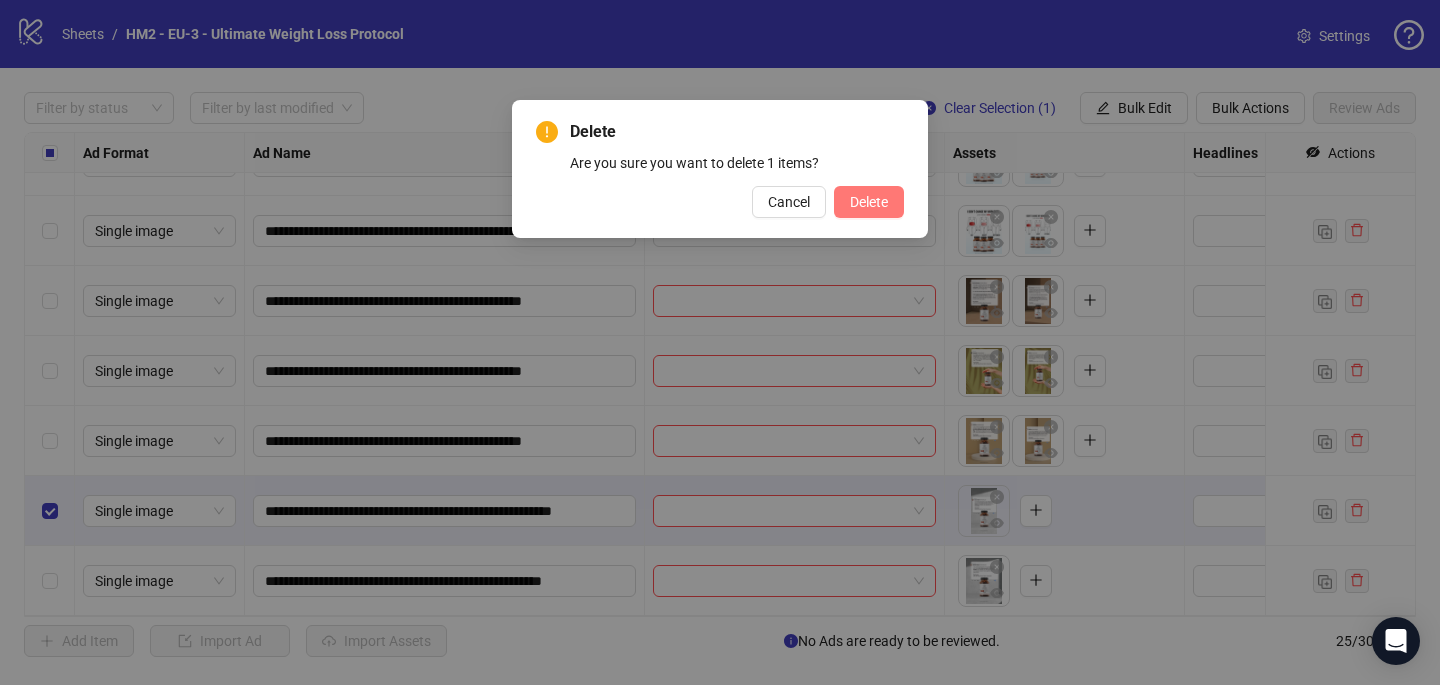 click on "Delete" at bounding box center [869, 202] 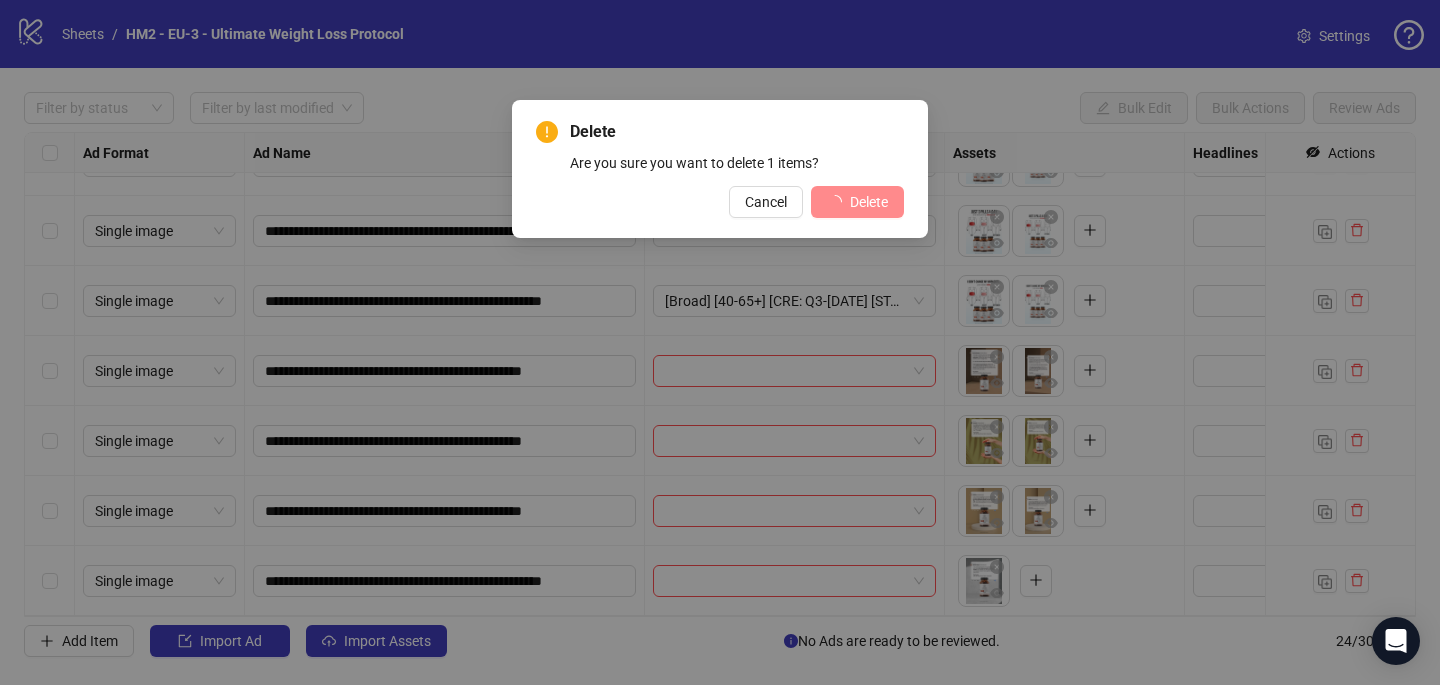 scroll, scrollTop: 1237, scrollLeft: 0, axis: vertical 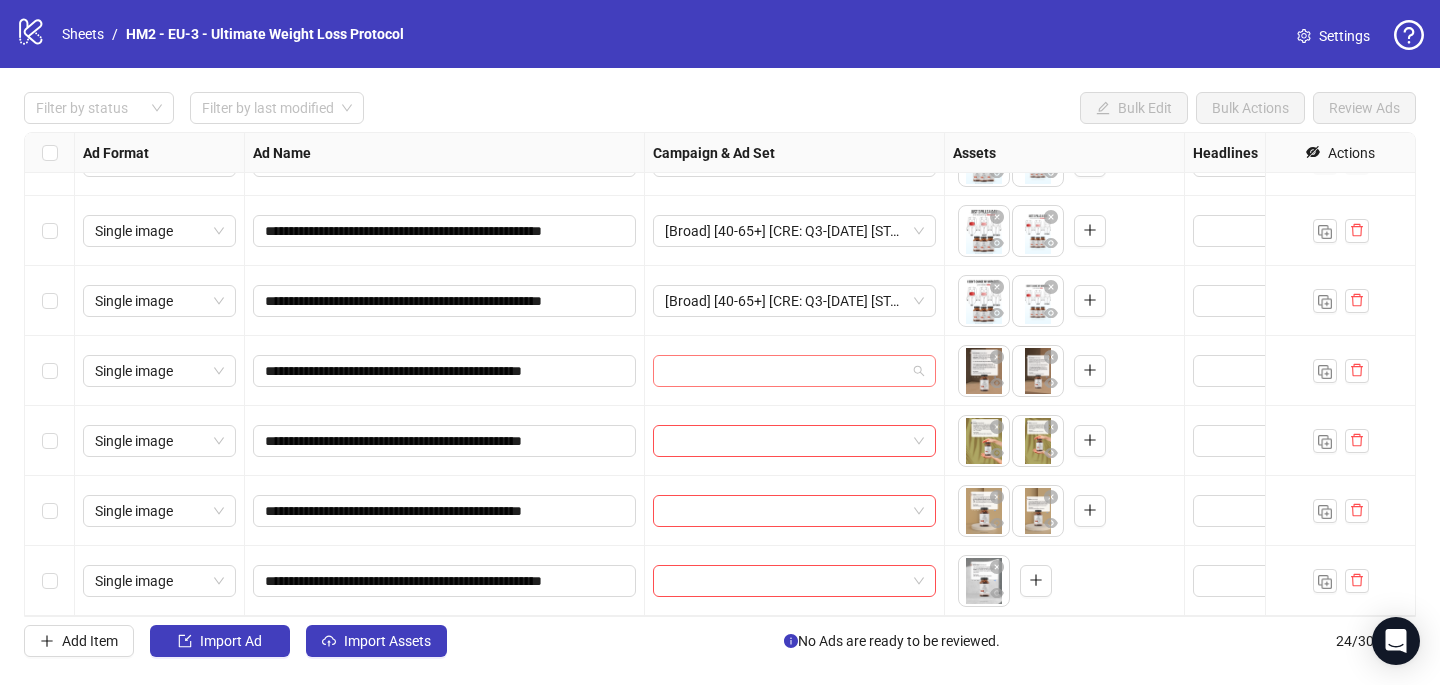 click at bounding box center [785, 371] 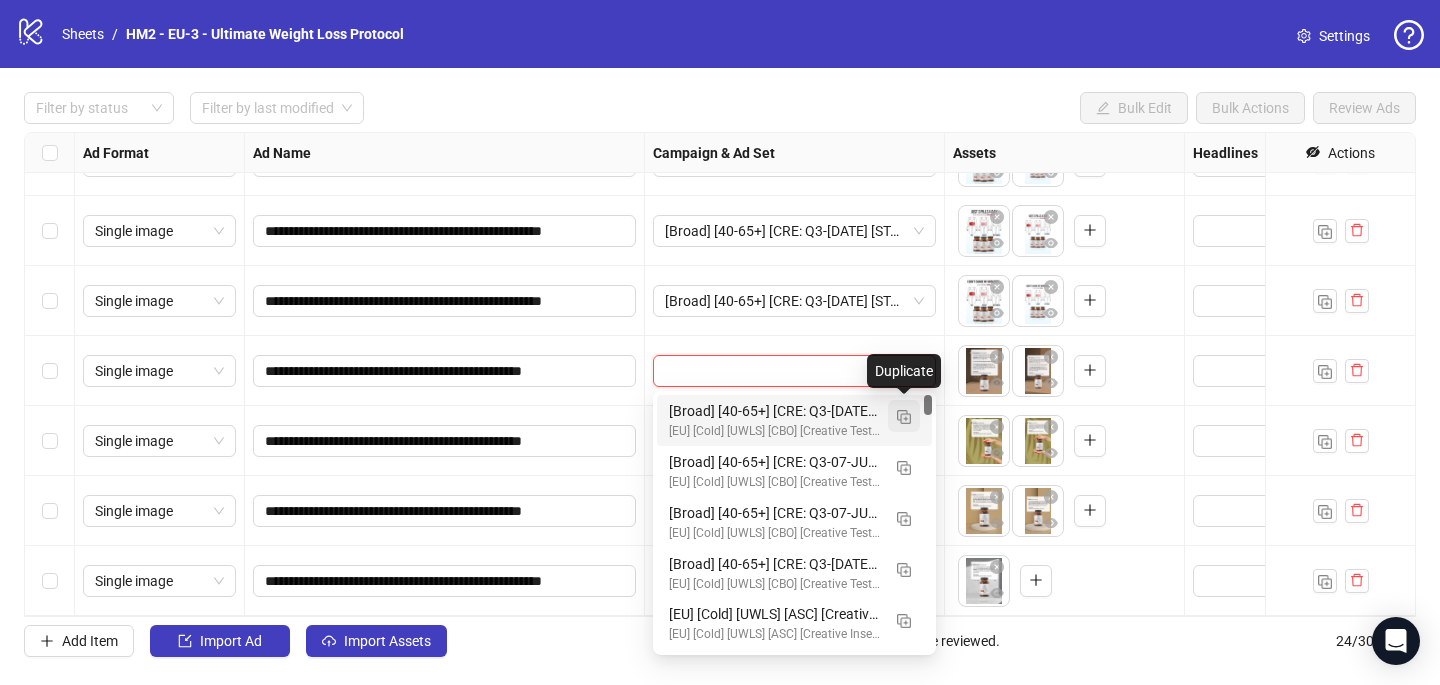 click at bounding box center (904, 417) 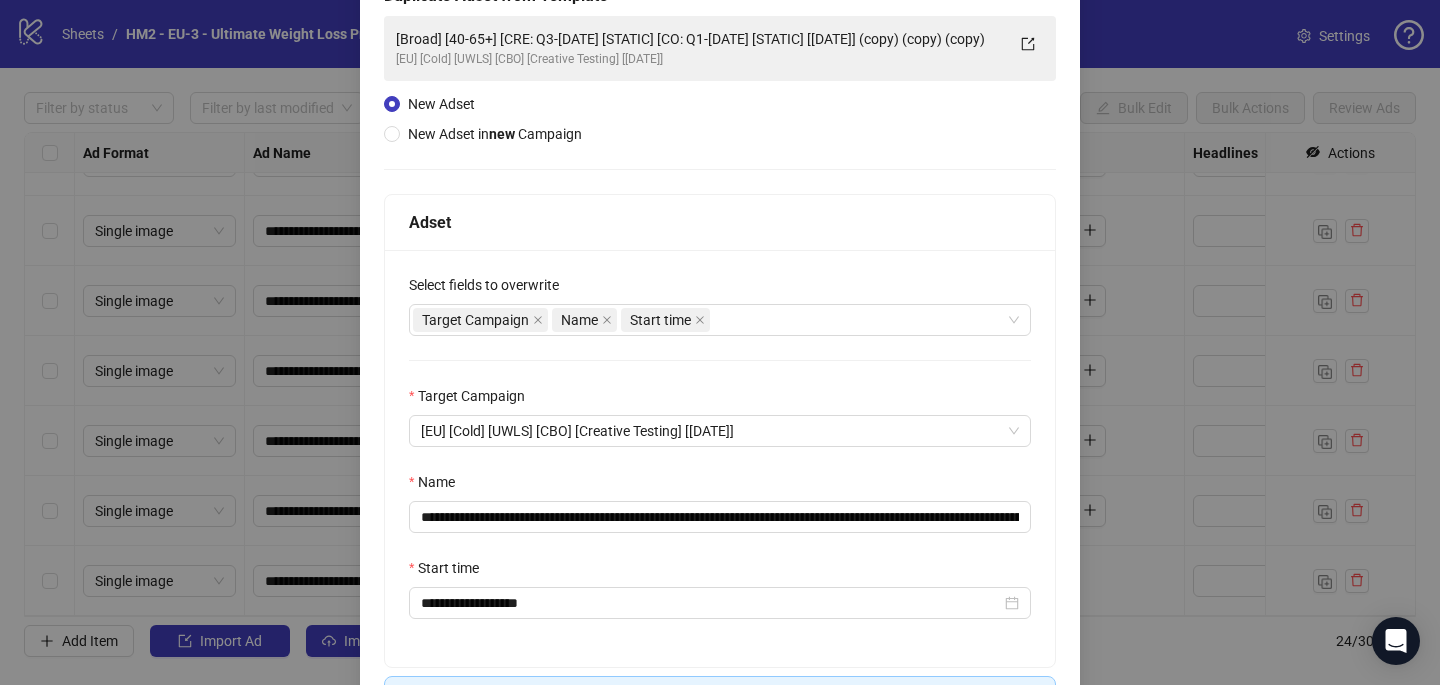 scroll, scrollTop: 151, scrollLeft: 0, axis: vertical 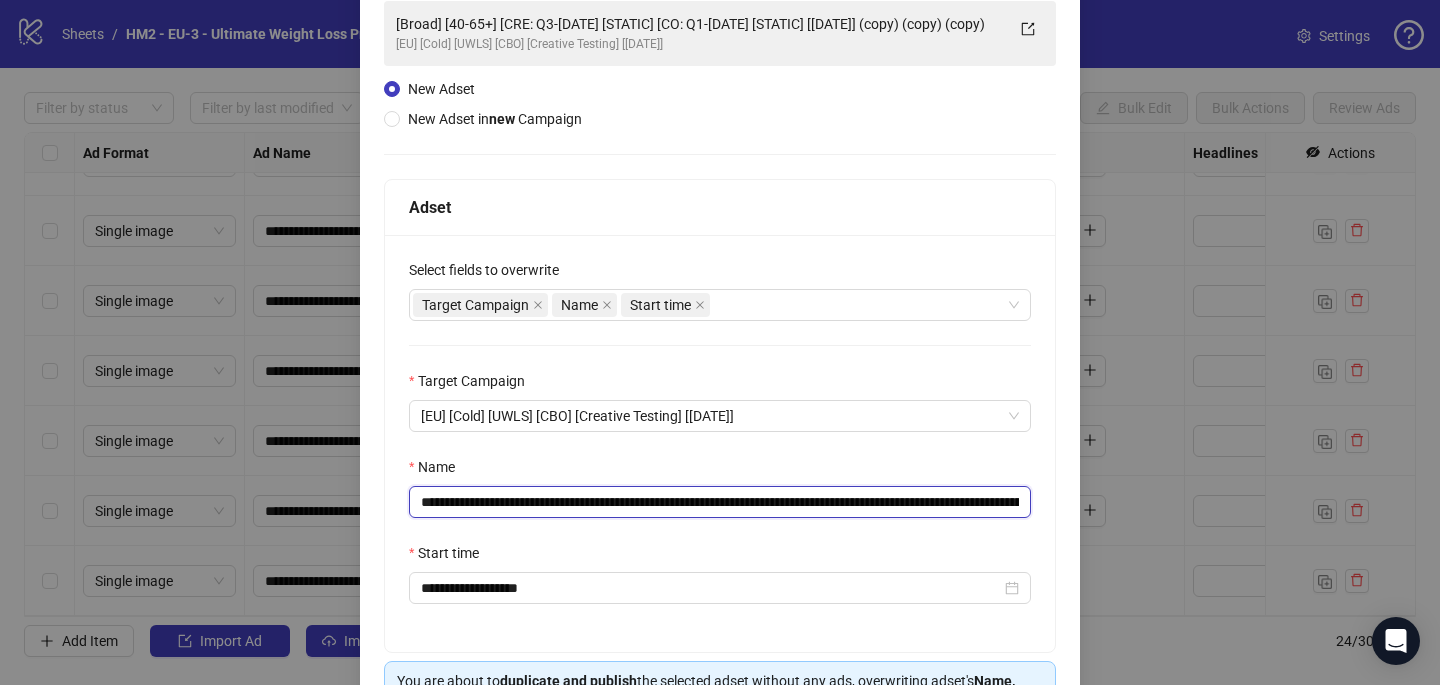 drag, startPoint x: 922, startPoint y: 501, endPoint x: 559, endPoint y: 497, distance: 363.02203 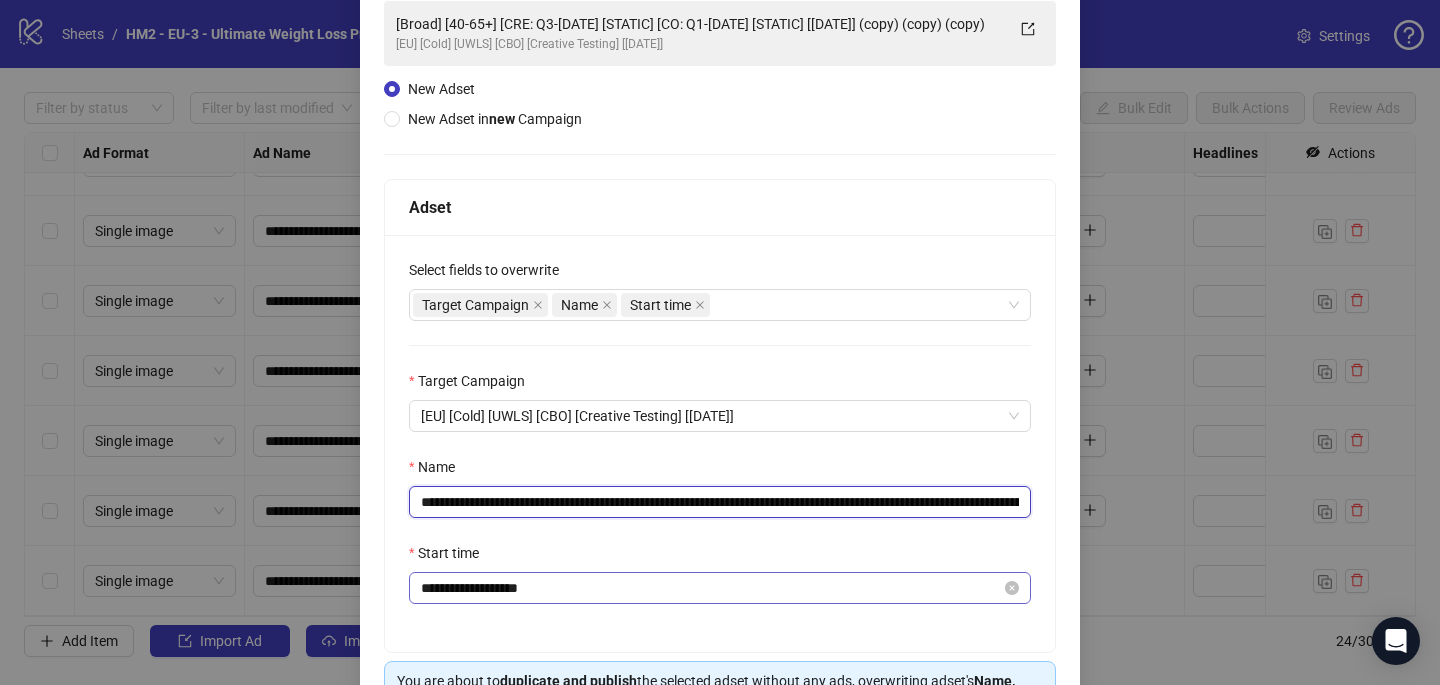scroll, scrollTop: 278, scrollLeft: 0, axis: vertical 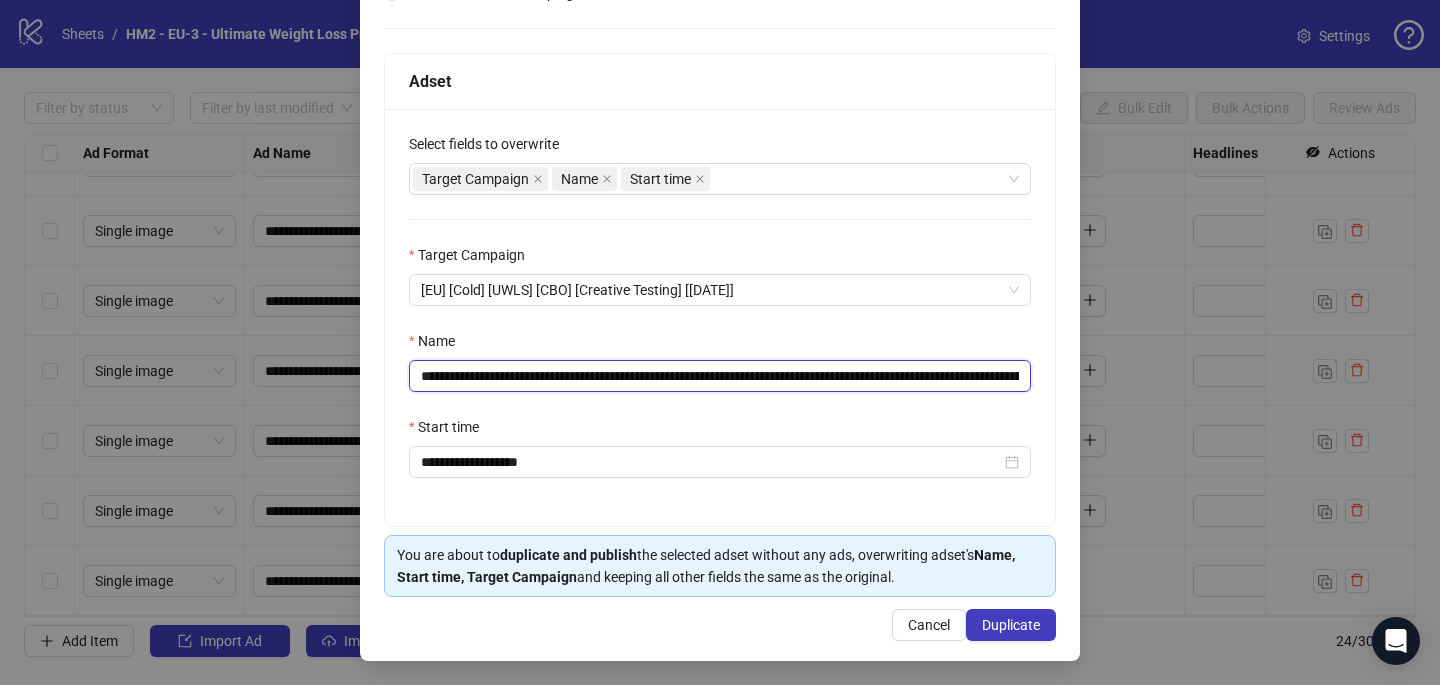 type on "**********" 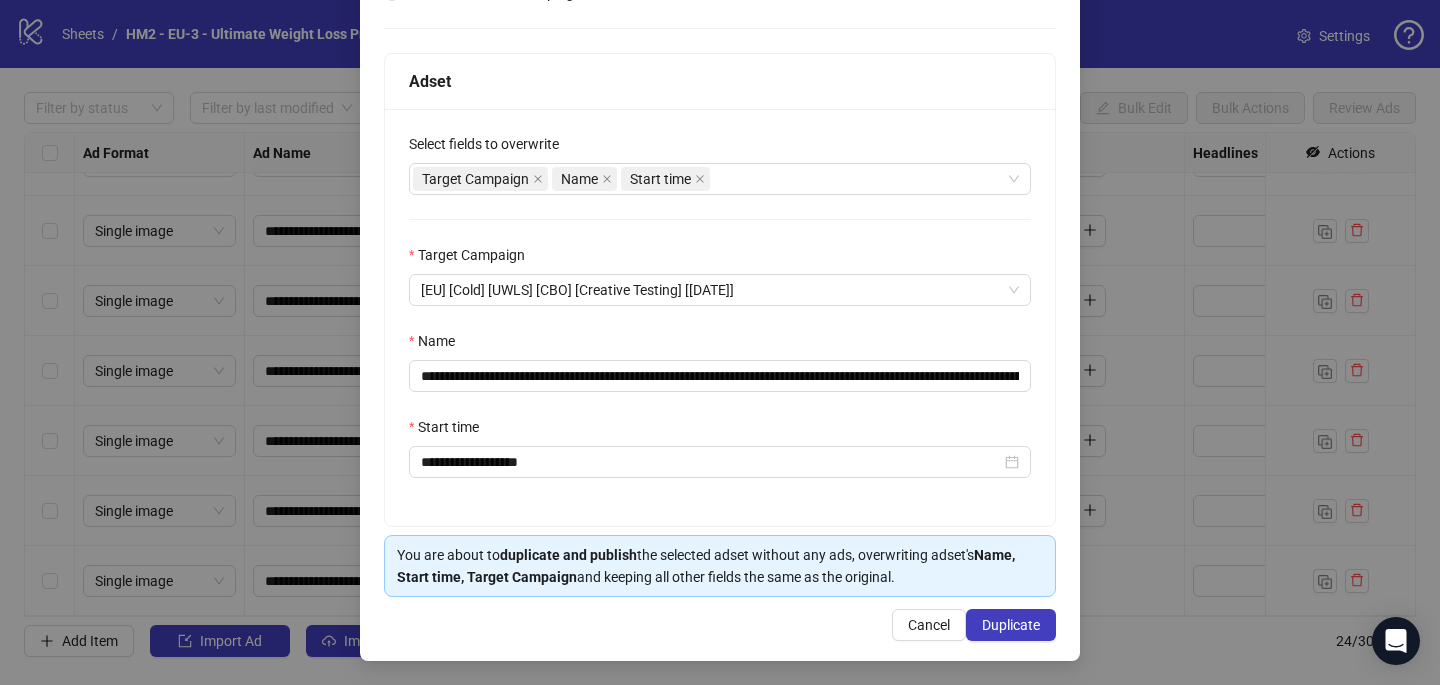 click on "**********" at bounding box center [720, 242] 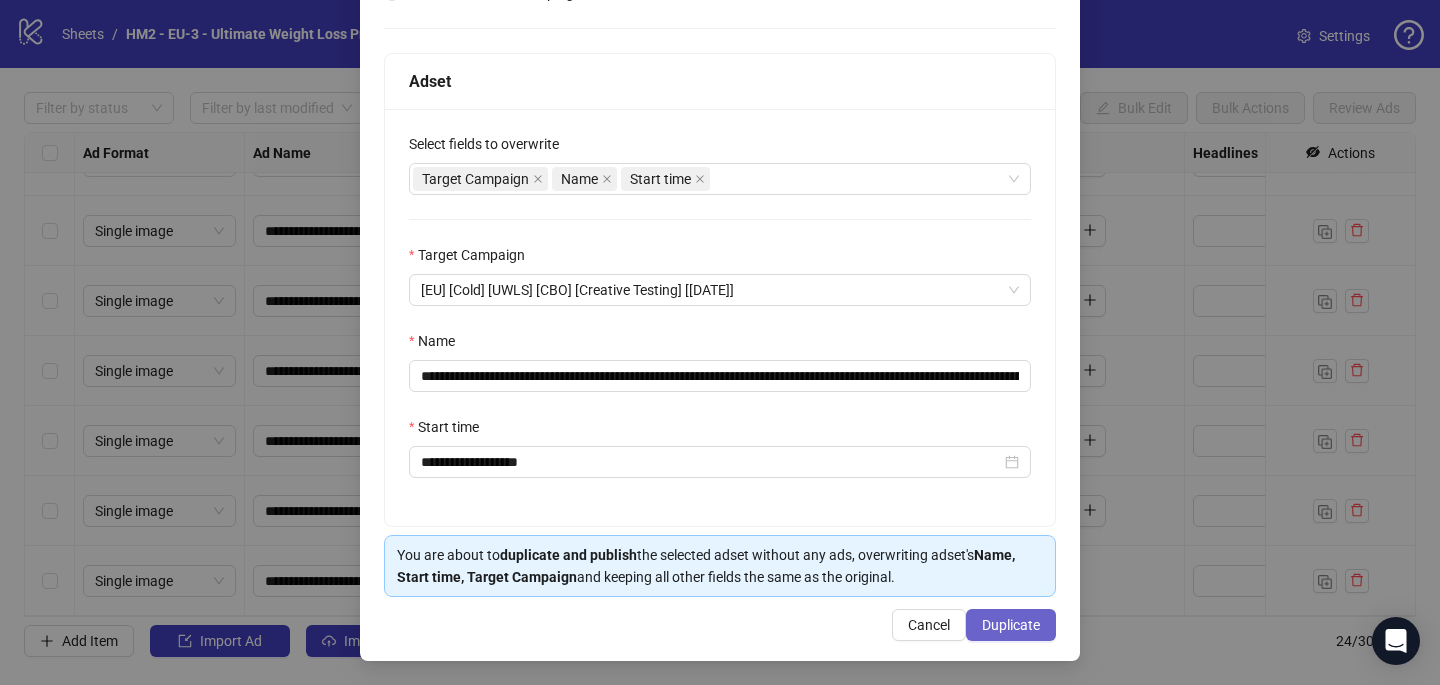 click on "Duplicate" at bounding box center (1011, 625) 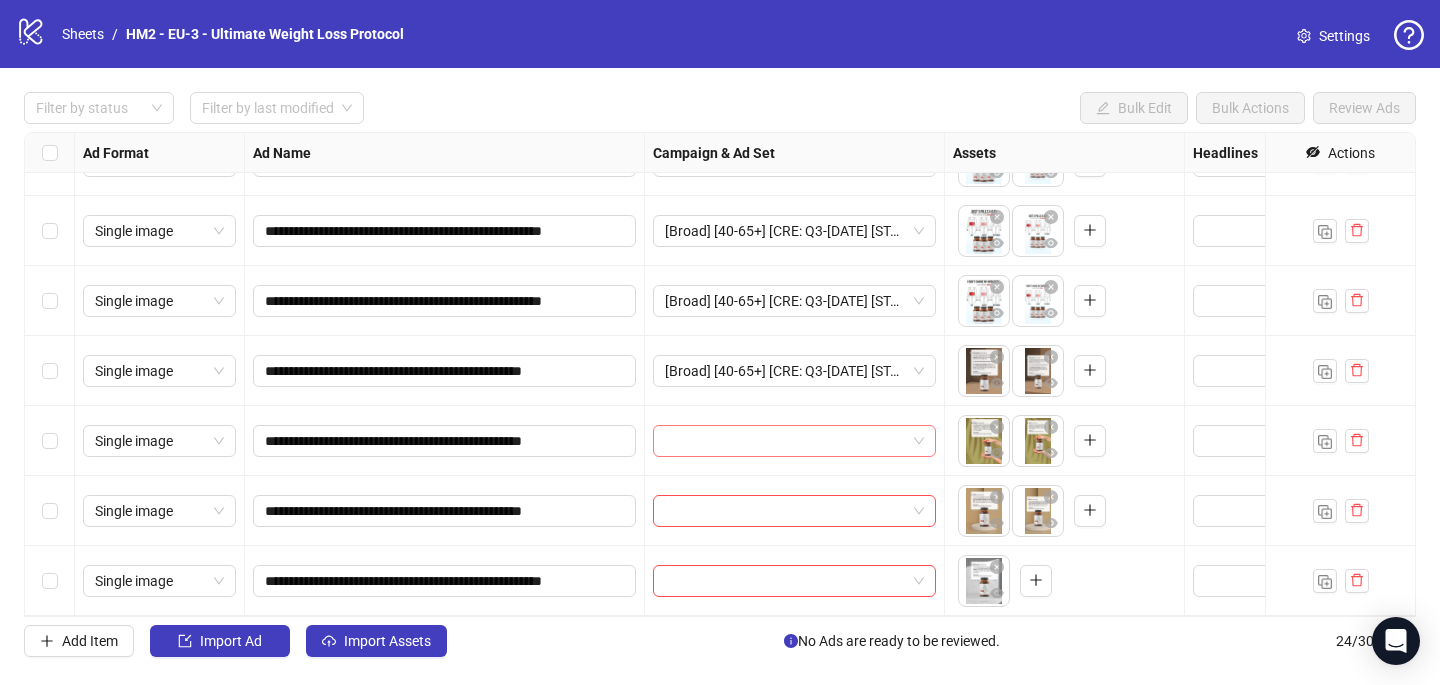 click at bounding box center [785, 441] 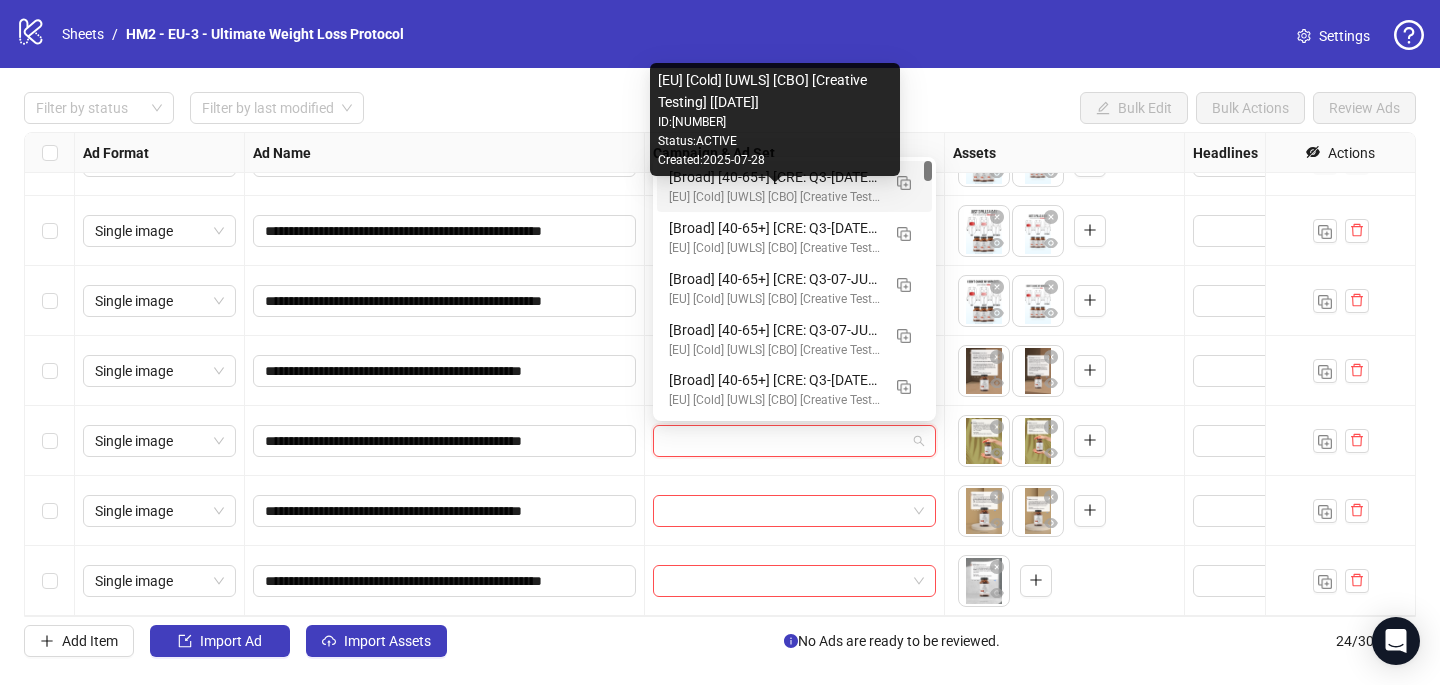 click on "[EU] [Cold] [UWLS] [CBO] [Creative Testing] [29 July 2025]" at bounding box center [774, 197] 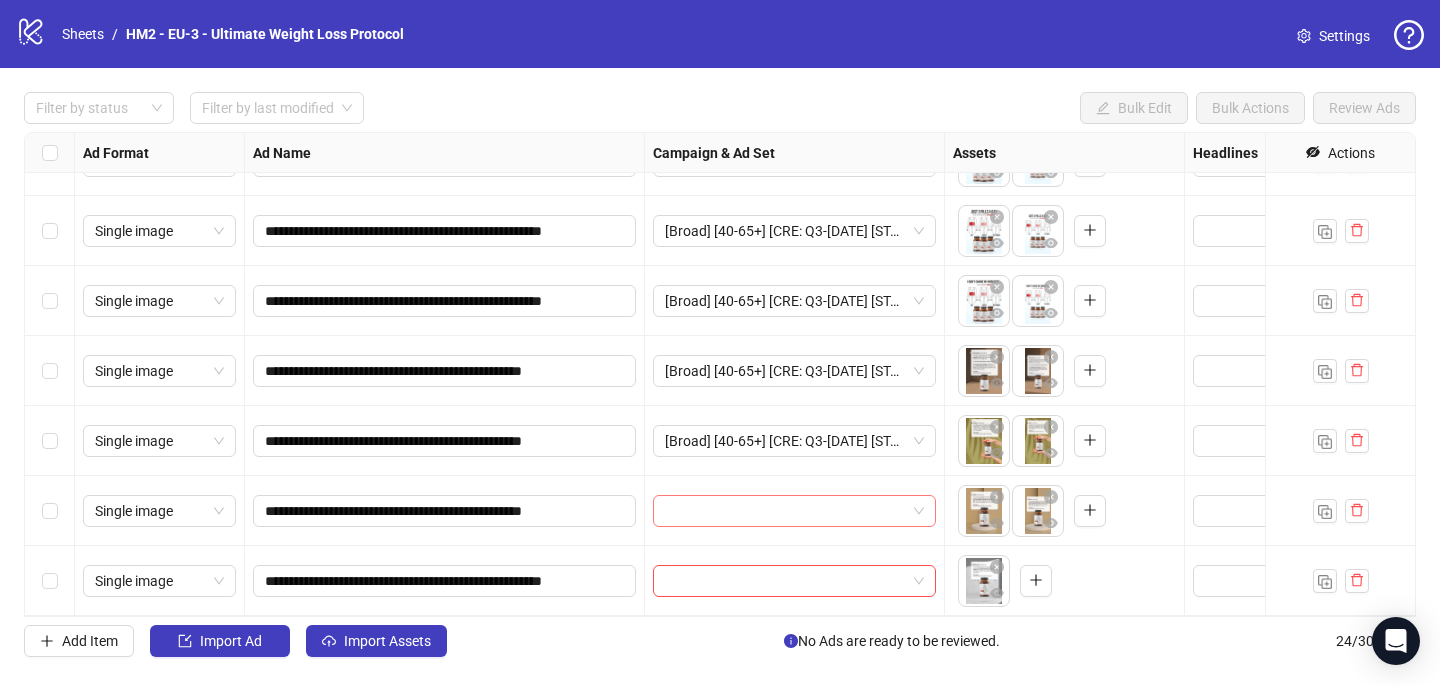 click at bounding box center [785, 511] 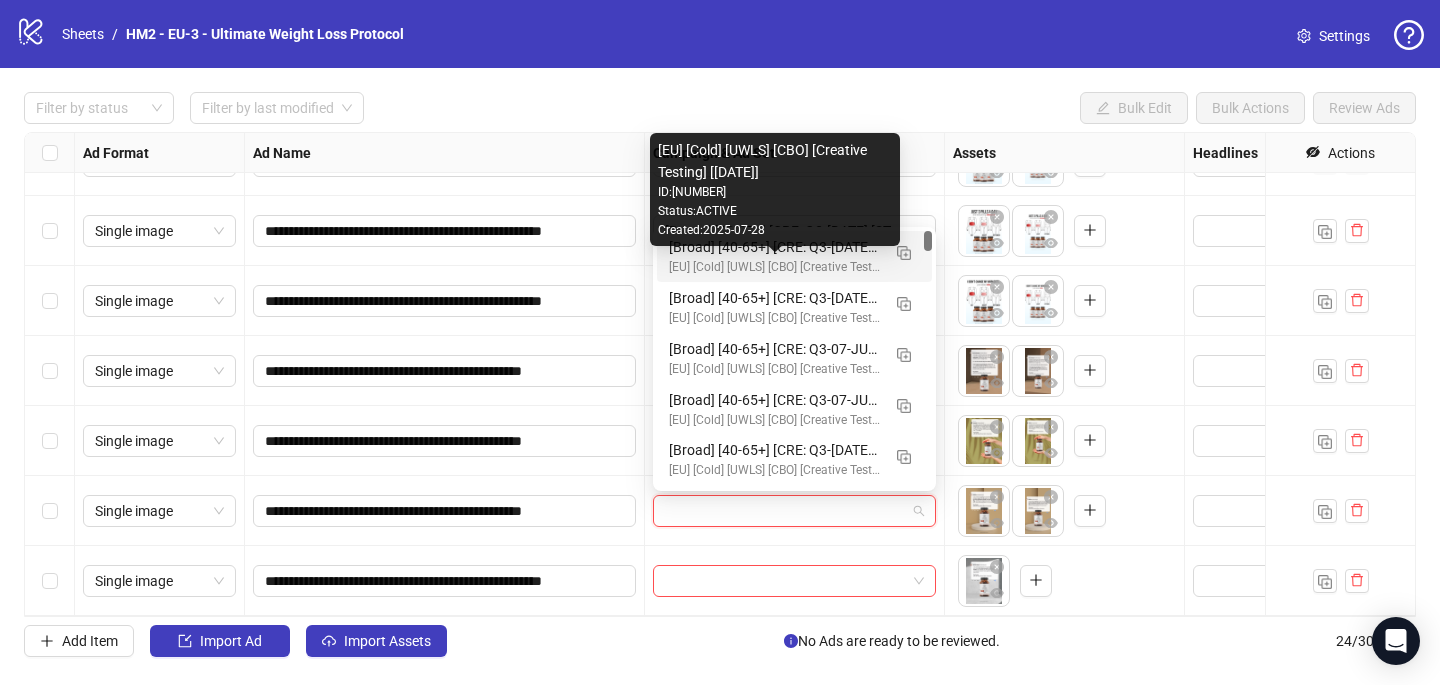 click on "[Broad] [40-65+] [CRE: Q3-07-JUL-2025-FB-Comment-GeneralFeatures-UWC/UWLS] [CO: Q1-01-JAN-2025-SkinnyEra-UWC/MH] [8 Aug 2025] (copy) (copy) (copy) (copy)" at bounding box center [774, 247] 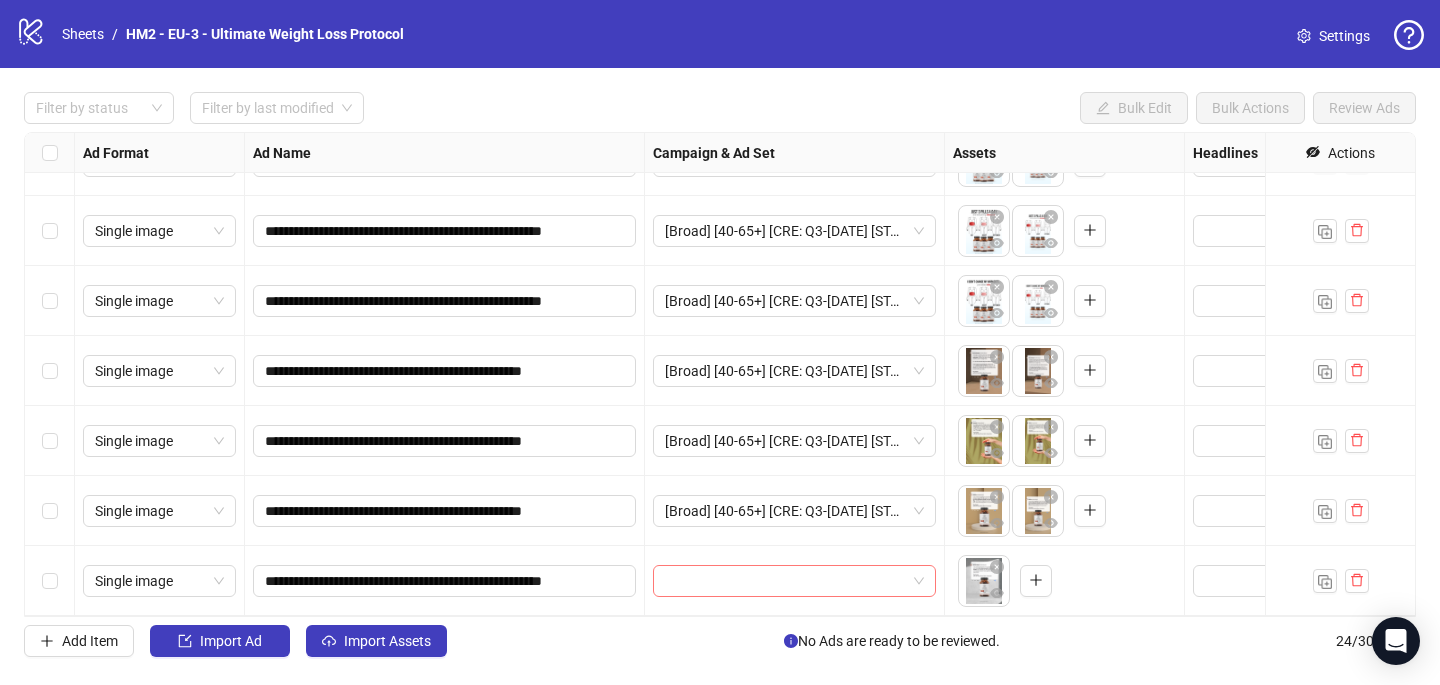 click at bounding box center (785, 581) 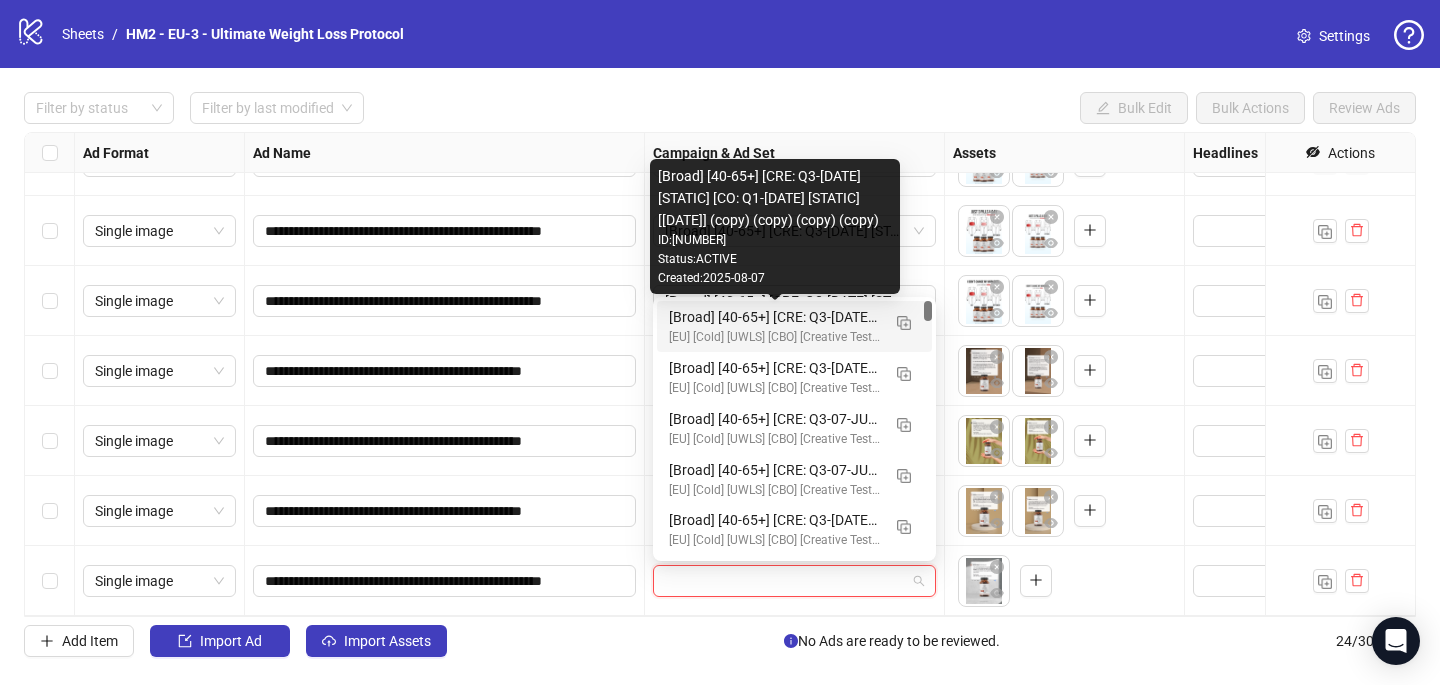 click on "[Broad] [40-65+] [CRE: Q3-07-JUL-2025-FB-Comment-GeneralFeatures-UWC/UWLS] [CO: Q1-01-JAN-2025-SkinnyEra-UWC/MH] [8 Aug 2025] (copy) (copy) (copy) (copy)" at bounding box center (774, 317) 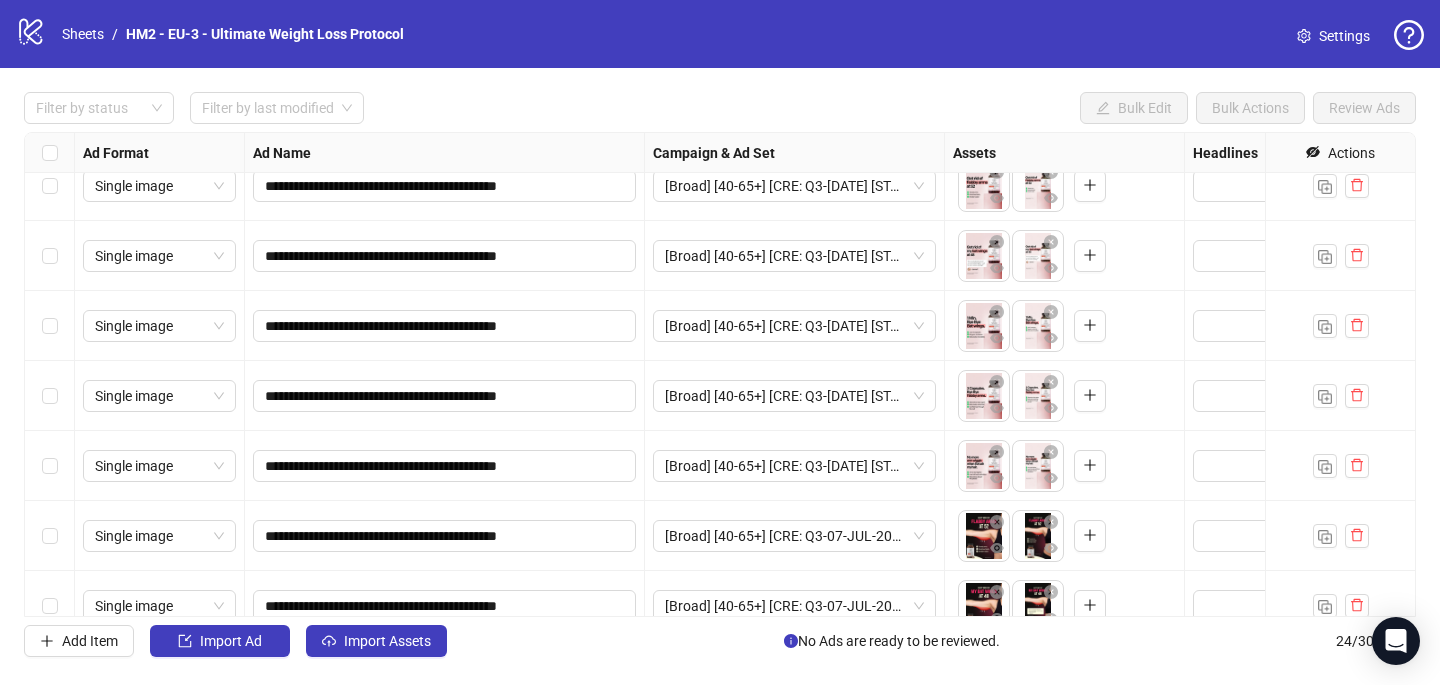 scroll, scrollTop: 0, scrollLeft: 0, axis: both 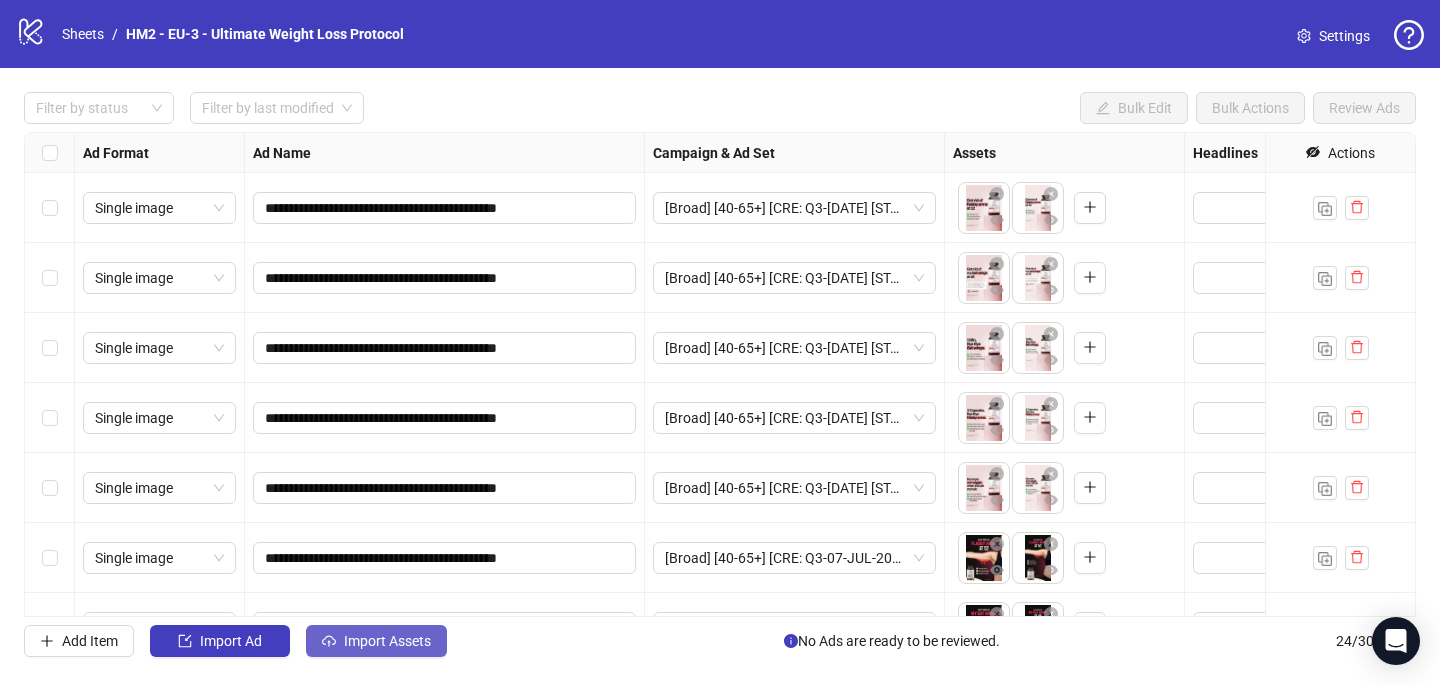 click on "Import Assets" at bounding box center (376, 641) 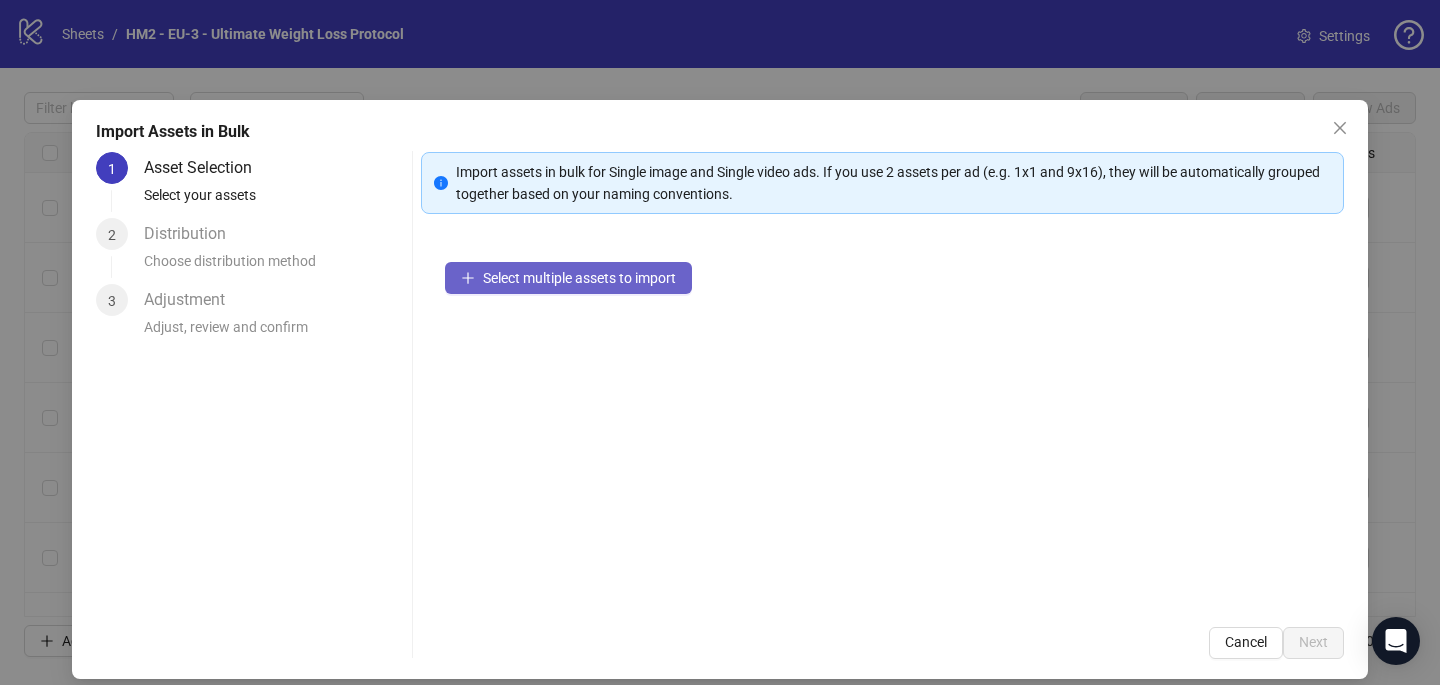 click on "Select multiple assets to import" at bounding box center (579, 278) 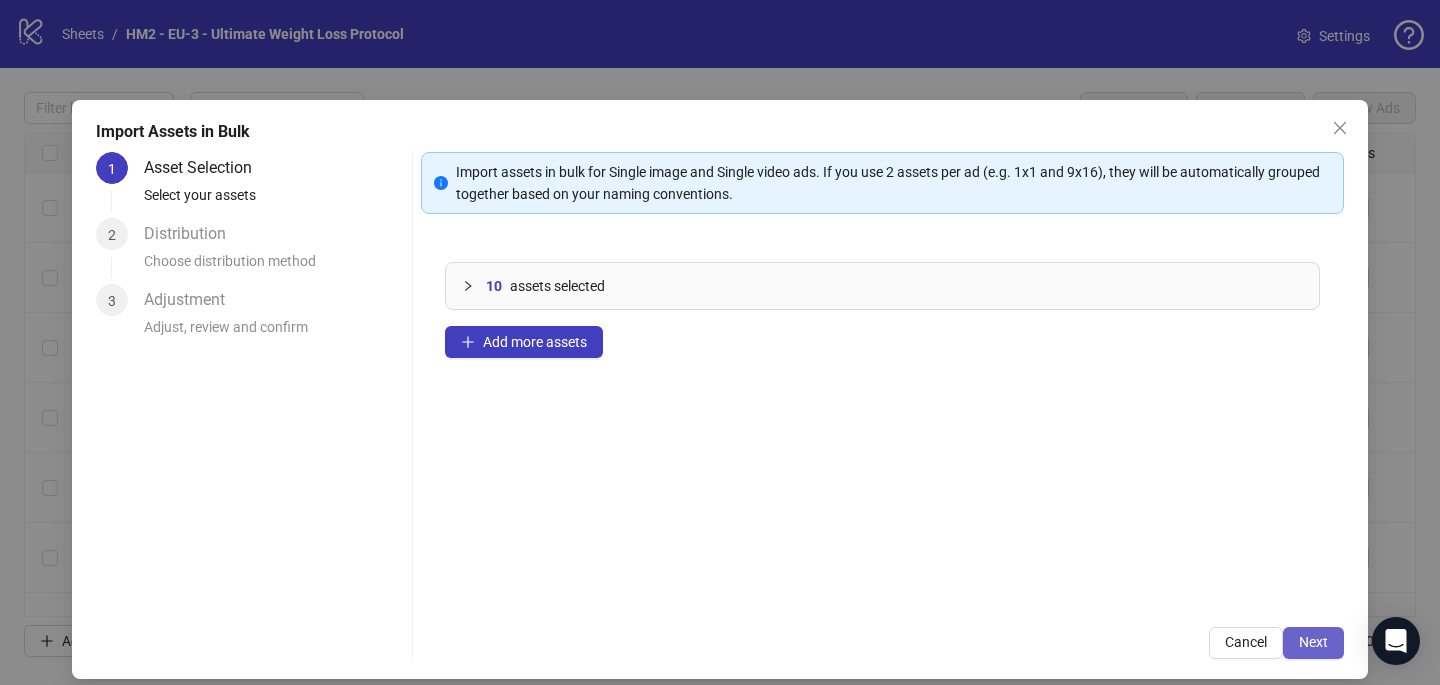 click on "Next" at bounding box center [1313, 643] 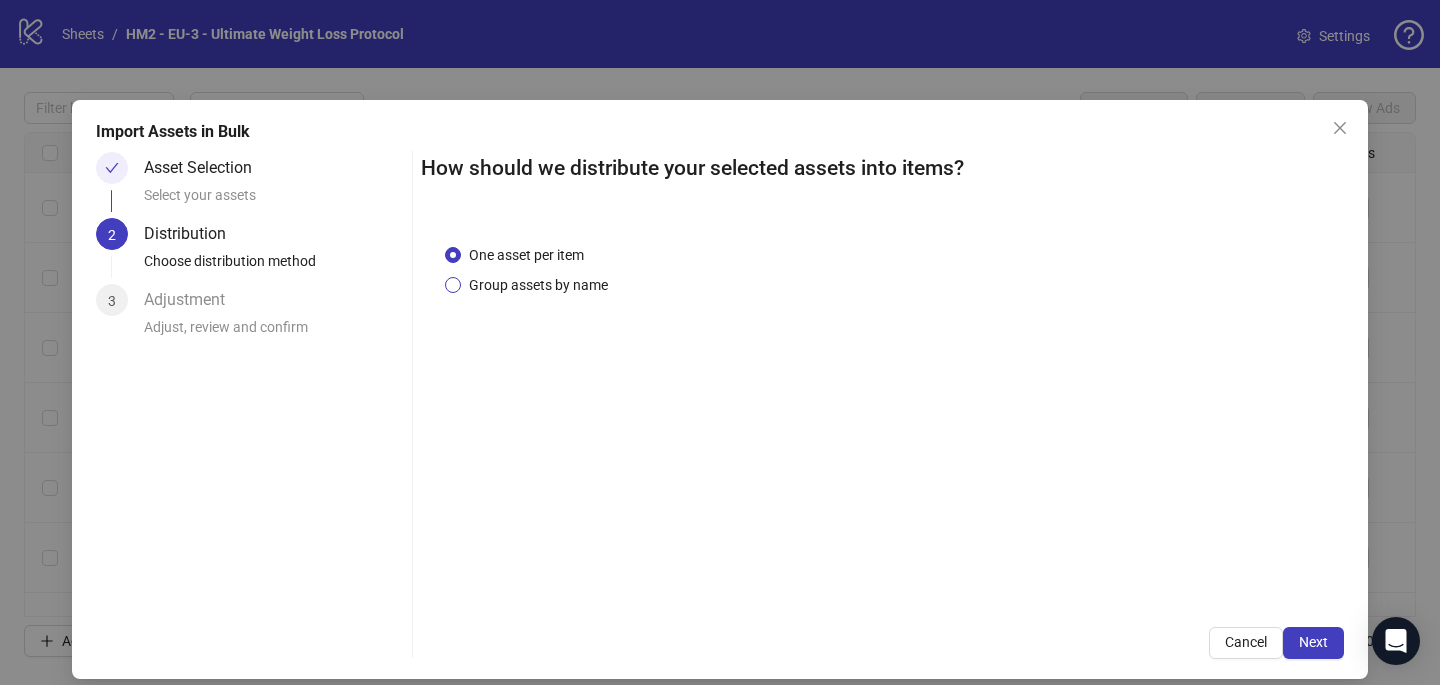 click on "Group assets by name" at bounding box center (538, 285) 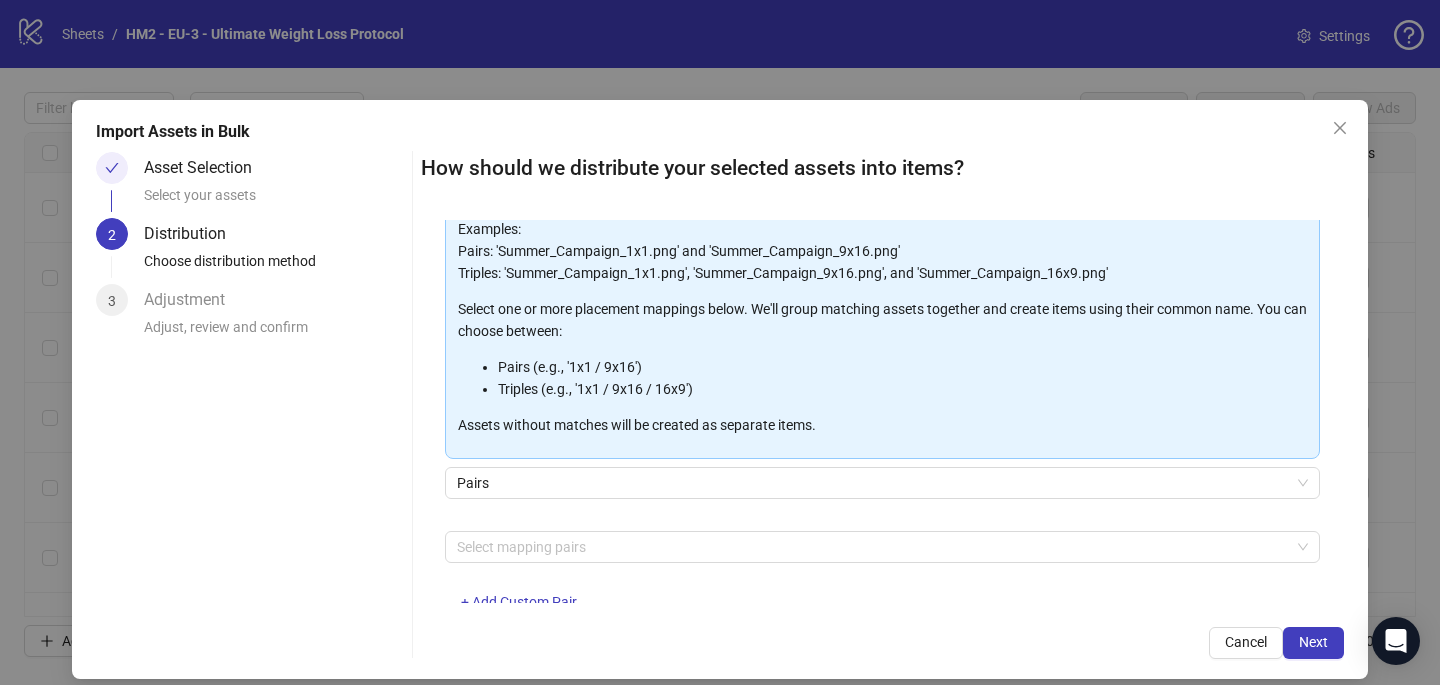 scroll, scrollTop: 203, scrollLeft: 0, axis: vertical 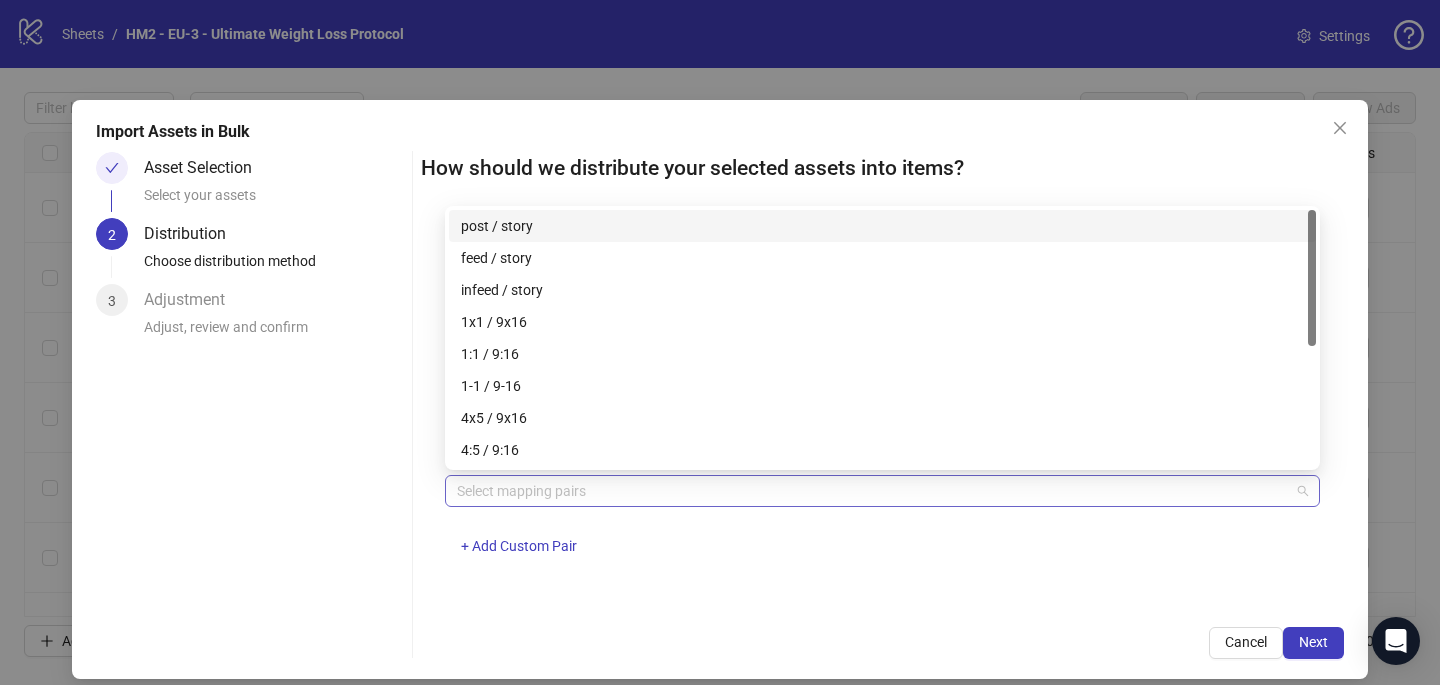 click at bounding box center [872, 491] 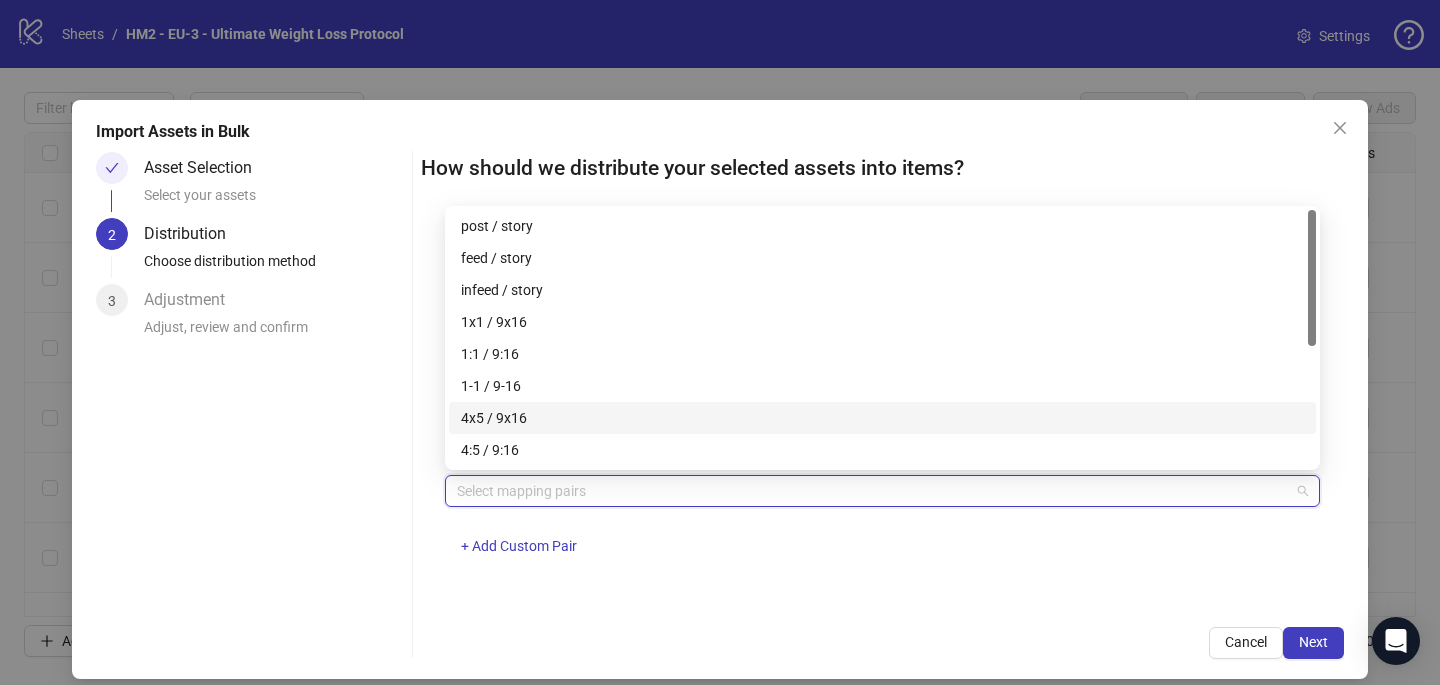 click on "4x5 / 9x16" at bounding box center (882, 418) 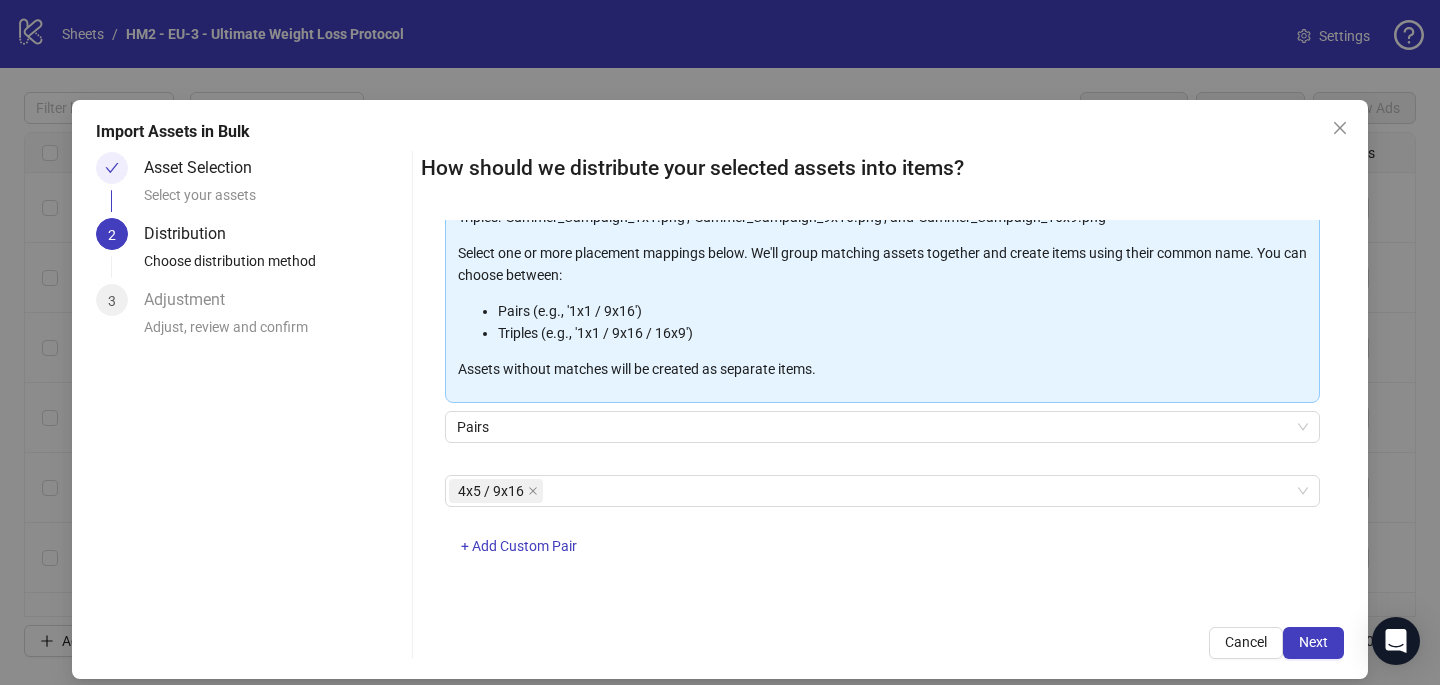 click on "4x5 / 9x16   + Add Custom Pair" at bounding box center (882, 527) 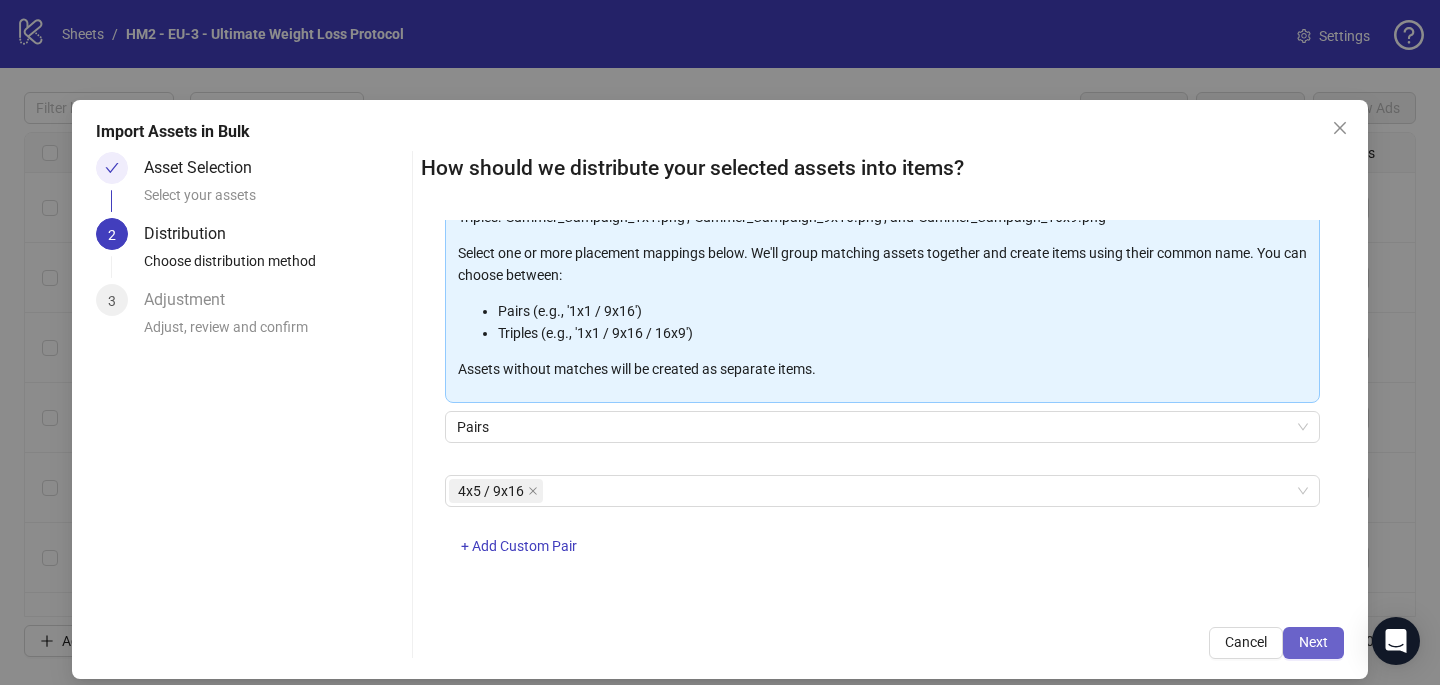 click on "Next" at bounding box center (1313, 643) 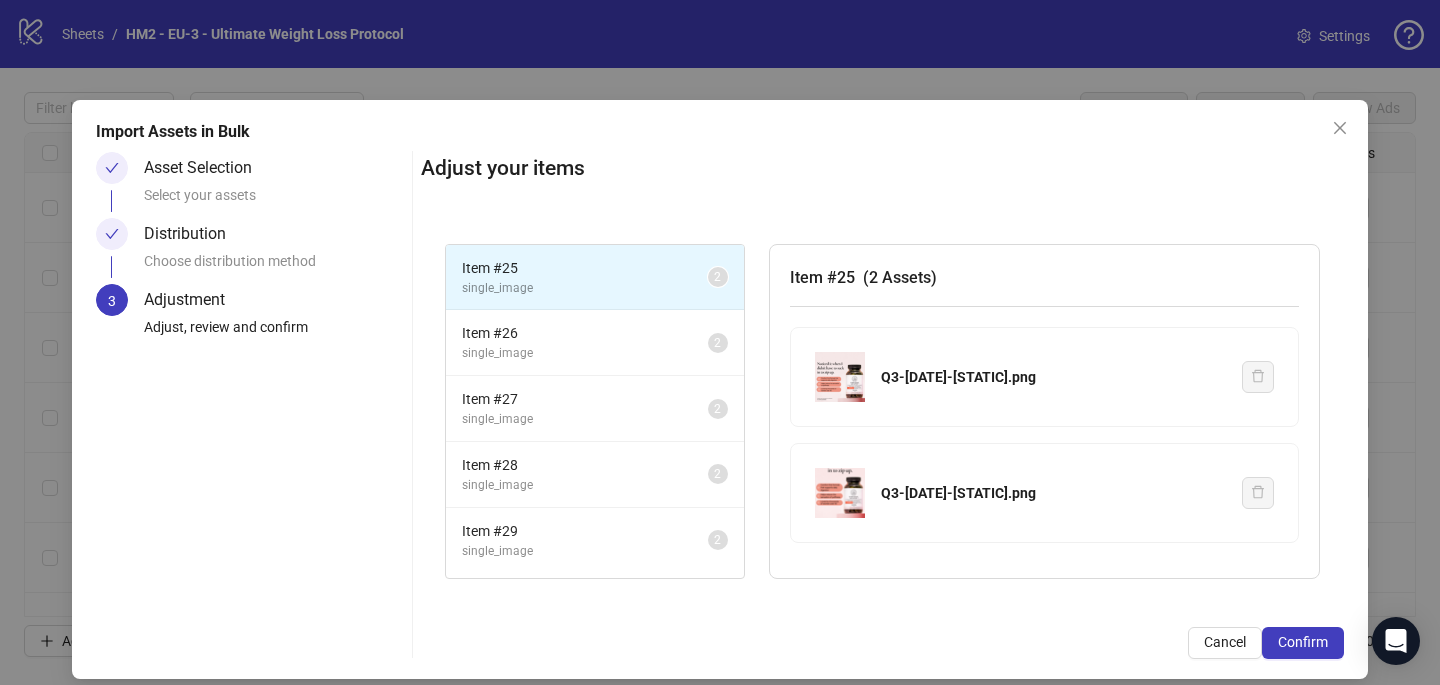 scroll, scrollTop: 17, scrollLeft: 0, axis: vertical 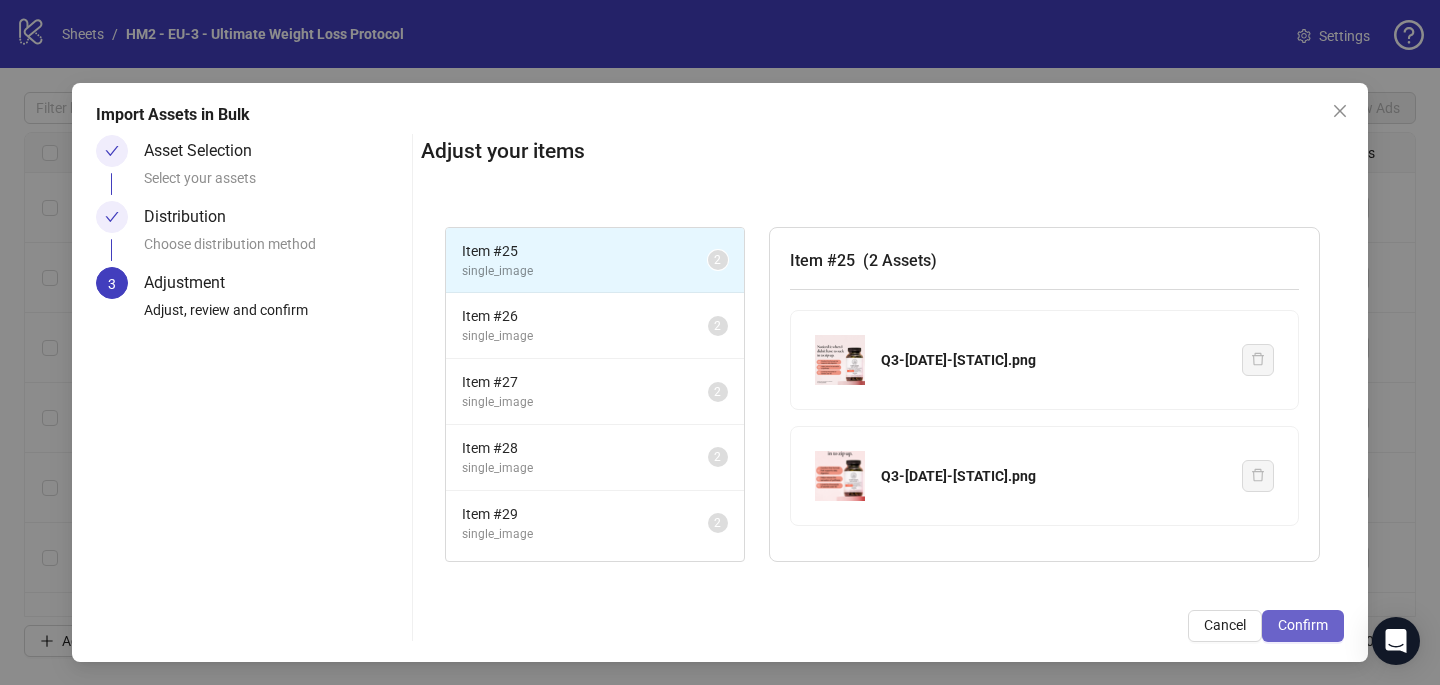 click on "Confirm" at bounding box center (1303, 626) 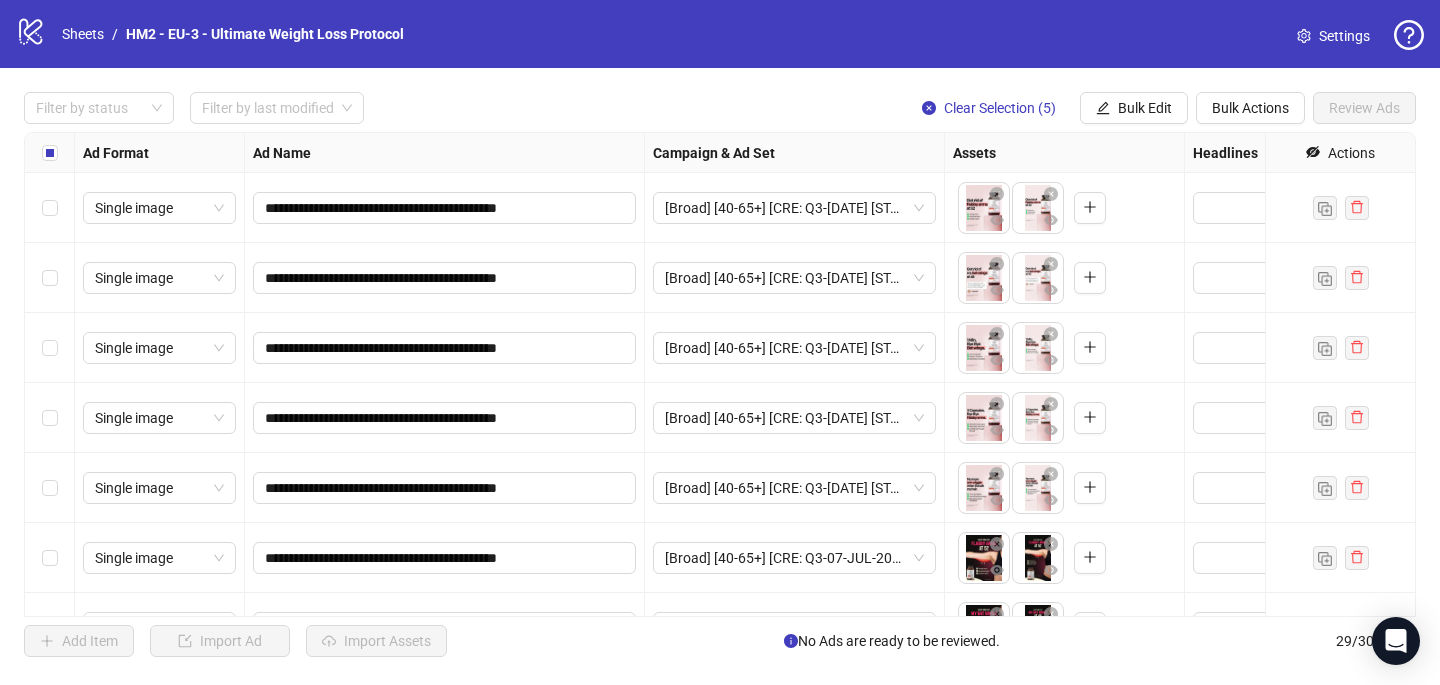 scroll, scrollTop: 149, scrollLeft: 0, axis: vertical 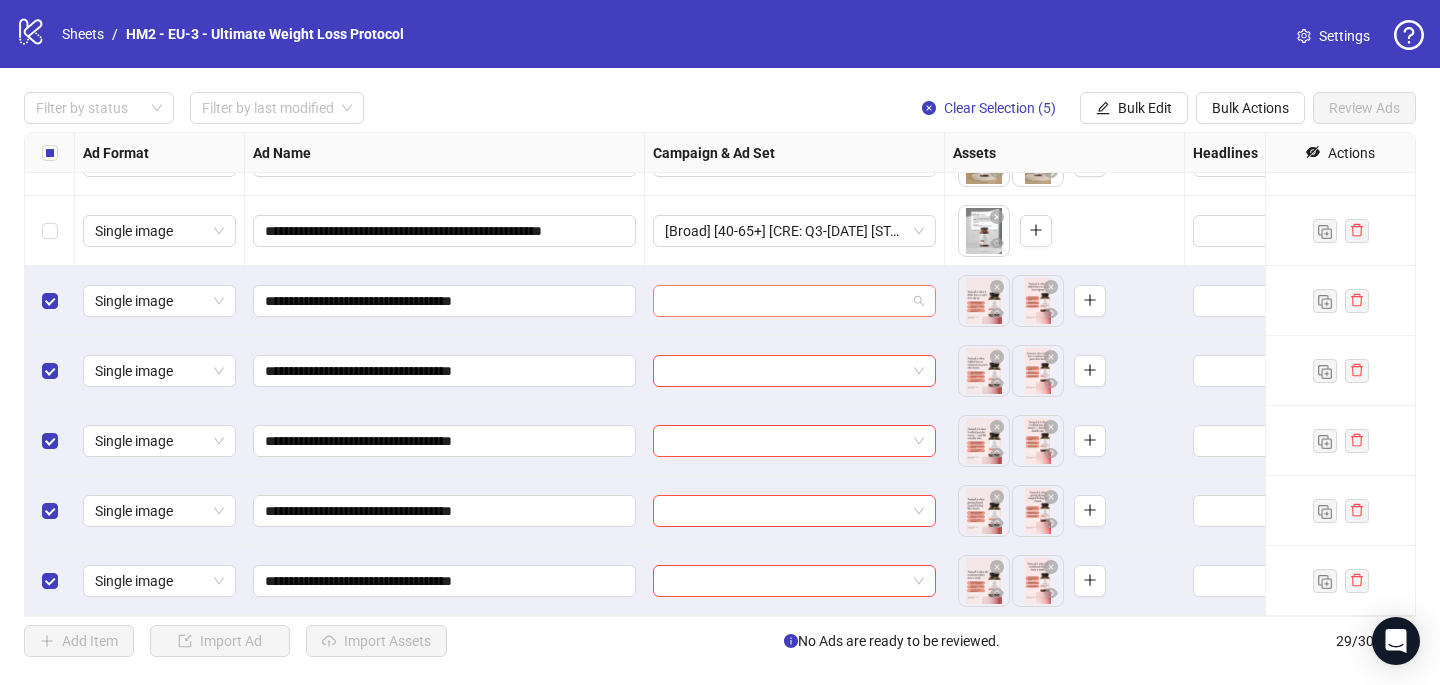 click at bounding box center (785, 301) 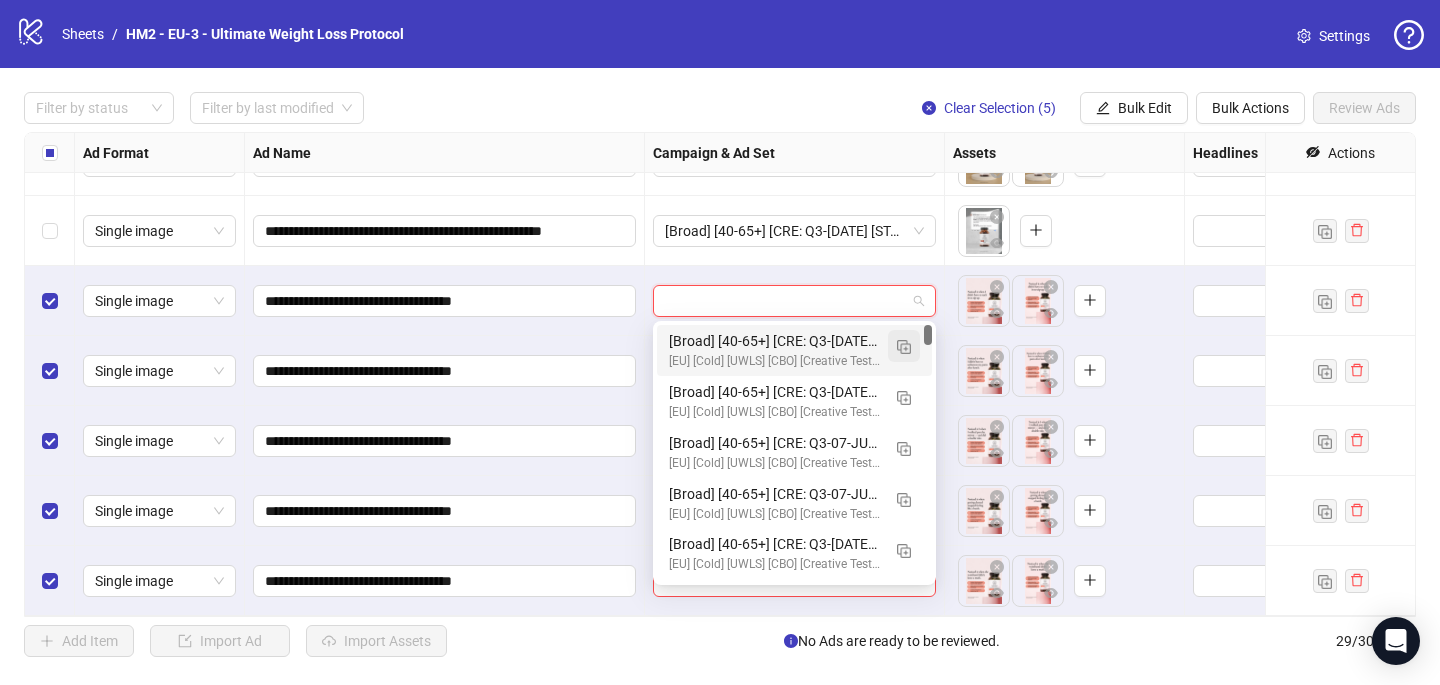 click at bounding box center (904, 347) 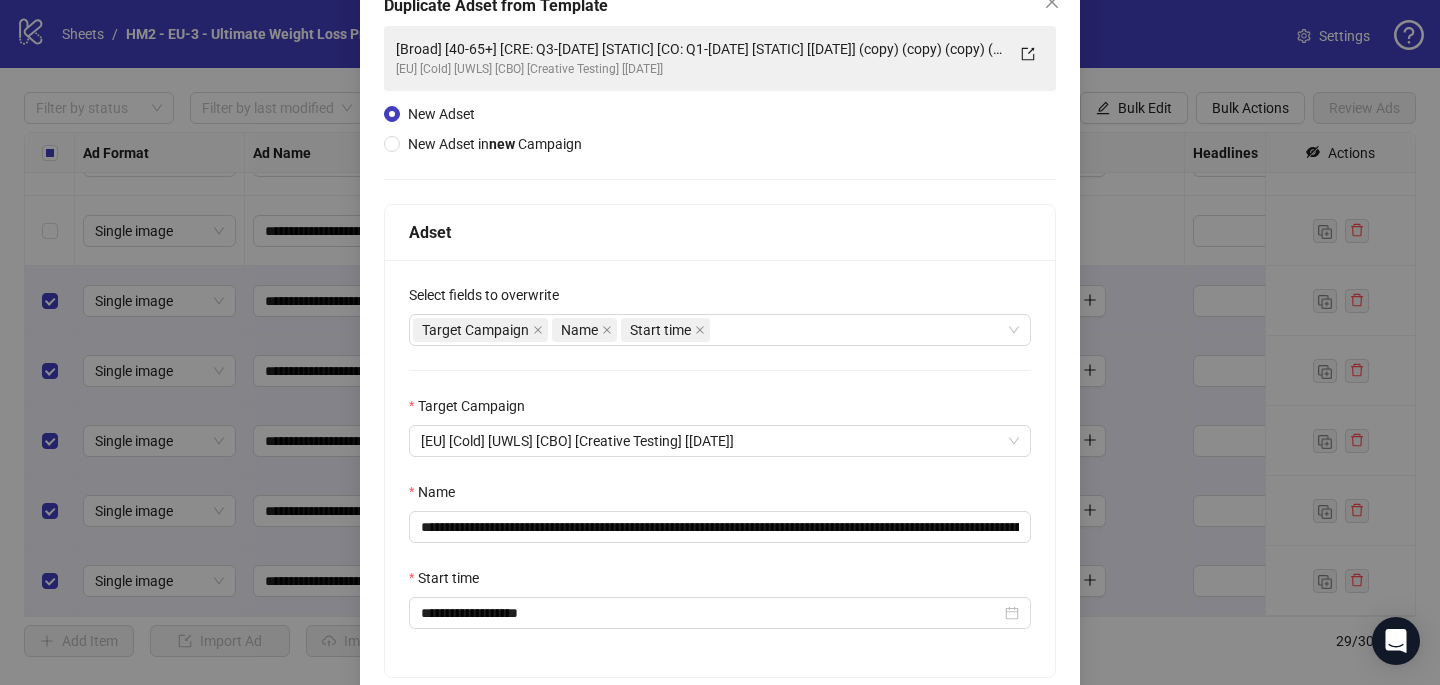 scroll, scrollTop: 135, scrollLeft: 0, axis: vertical 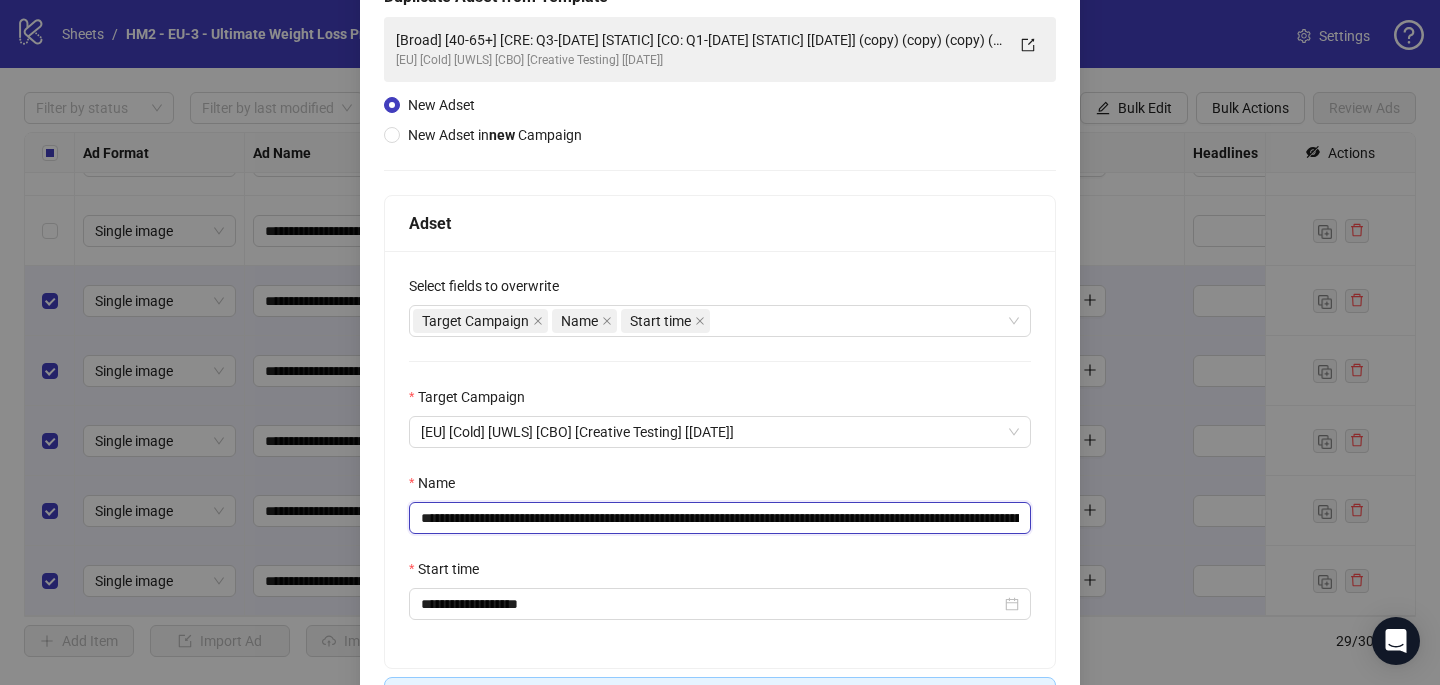 drag, startPoint x: 926, startPoint y: 519, endPoint x: 559, endPoint y: 518, distance: 367.00137 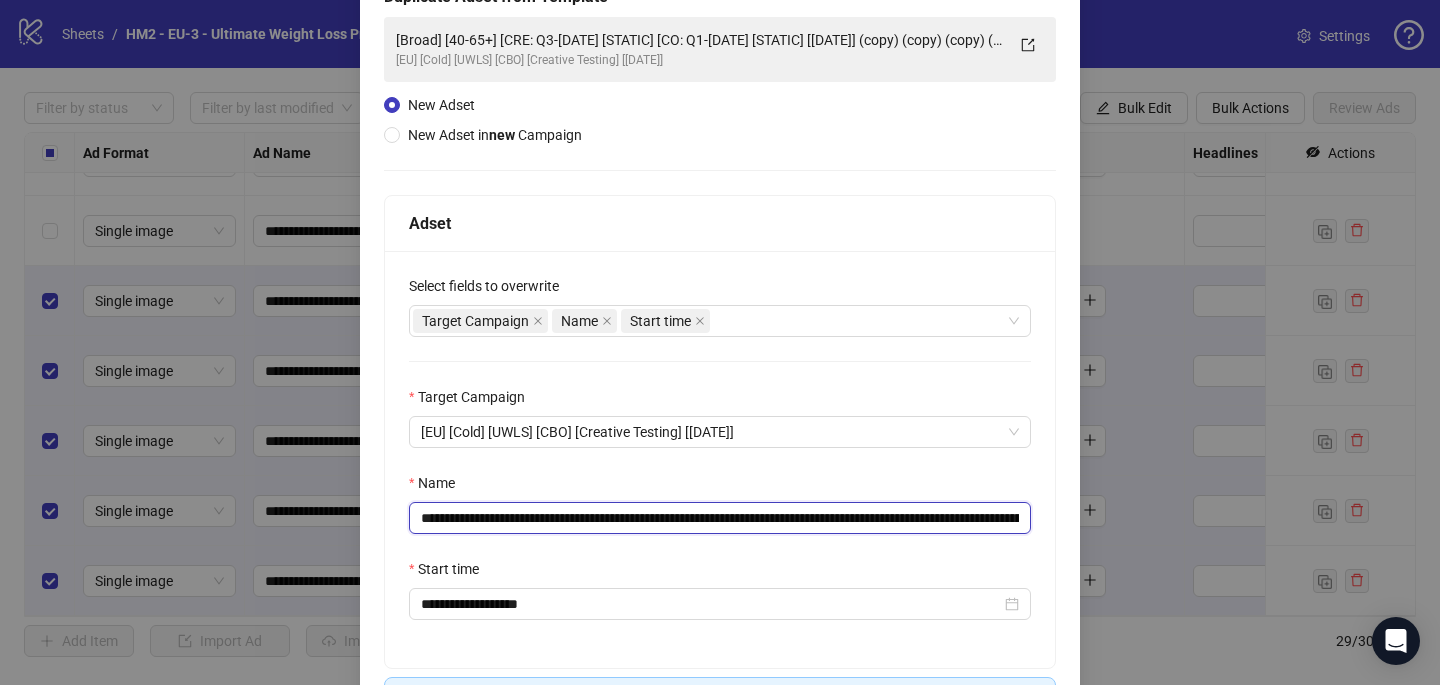 scroll, scrollTop: 278, scrollLeft: 0, axis: vertical 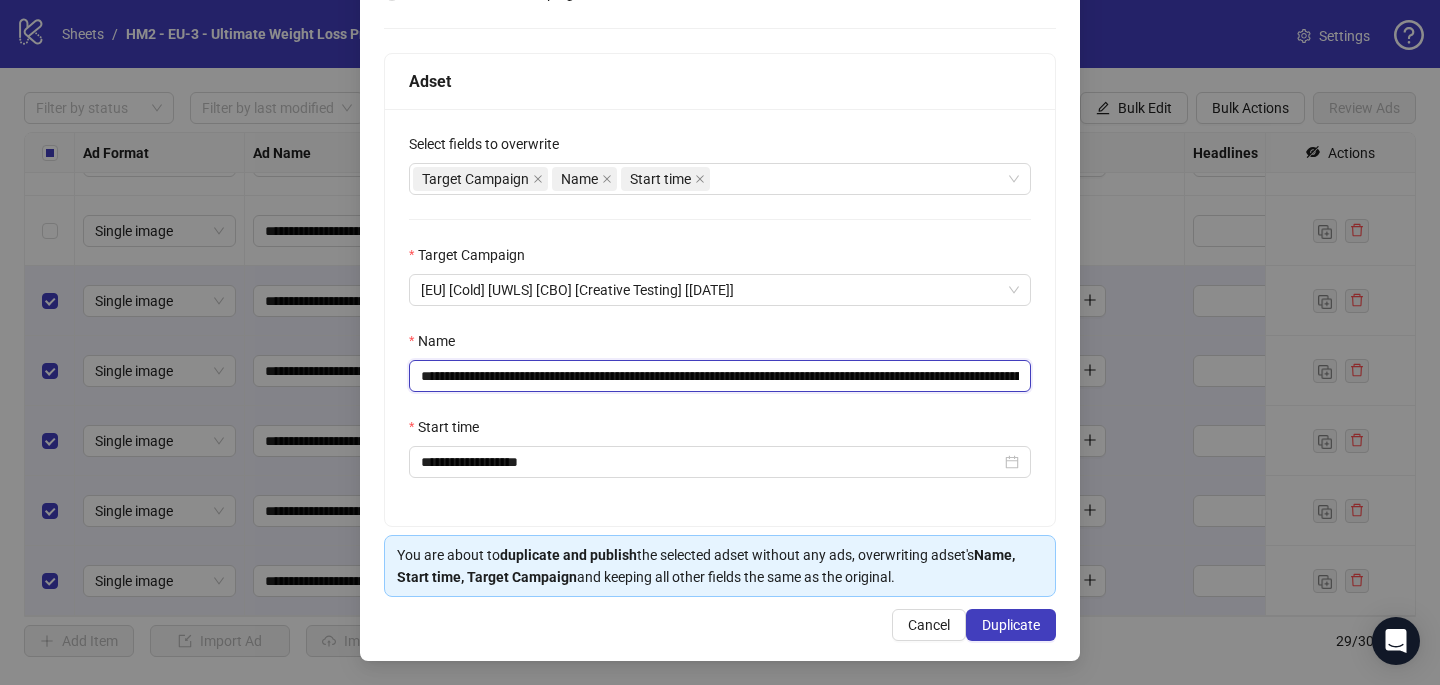 type on "**********" 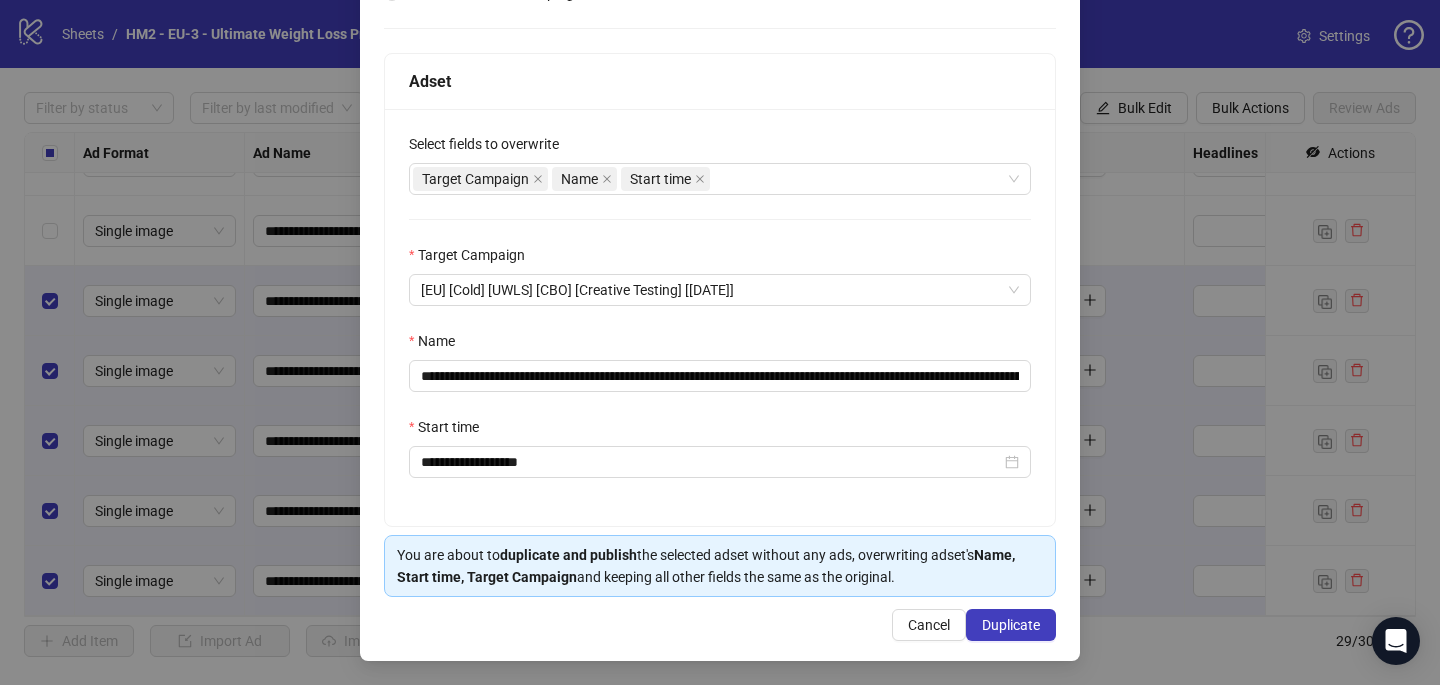 click on "**********" at bounding box center [720, 242] 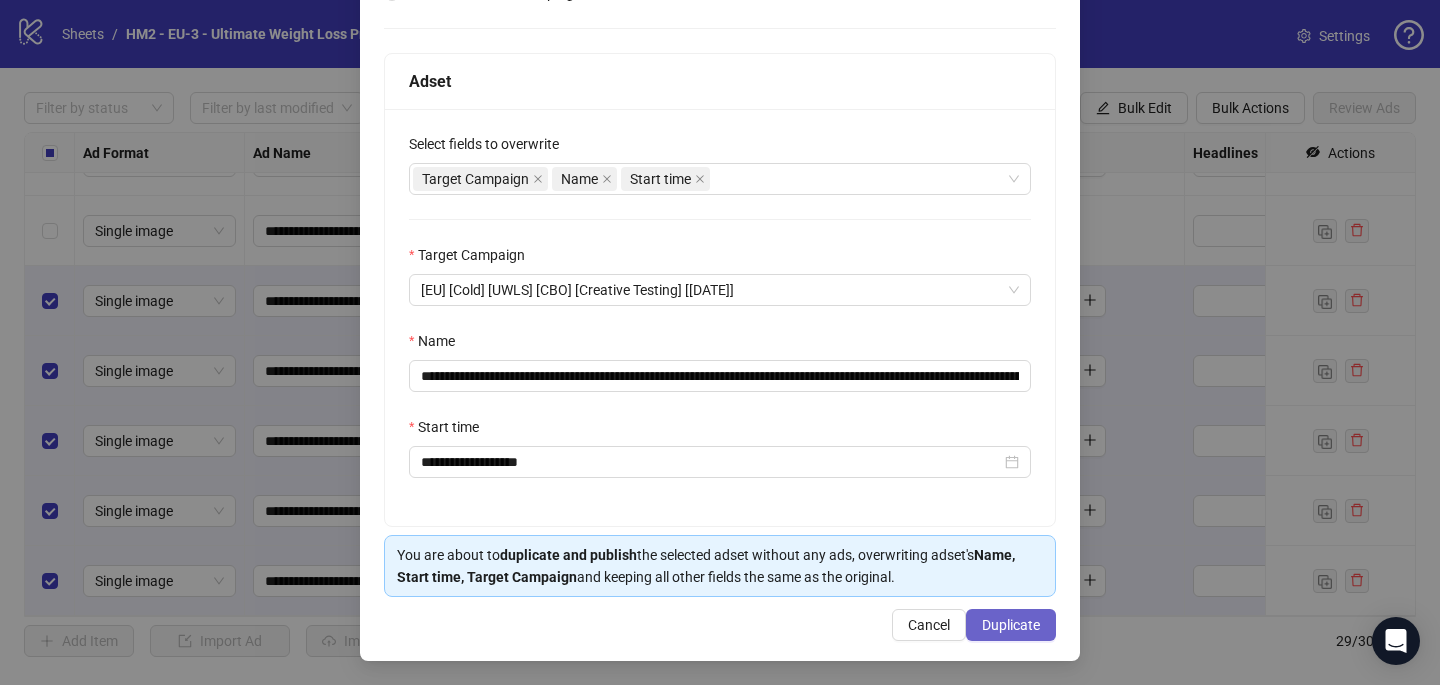 click on "Duplicate" at bounding box center (1011, 625) 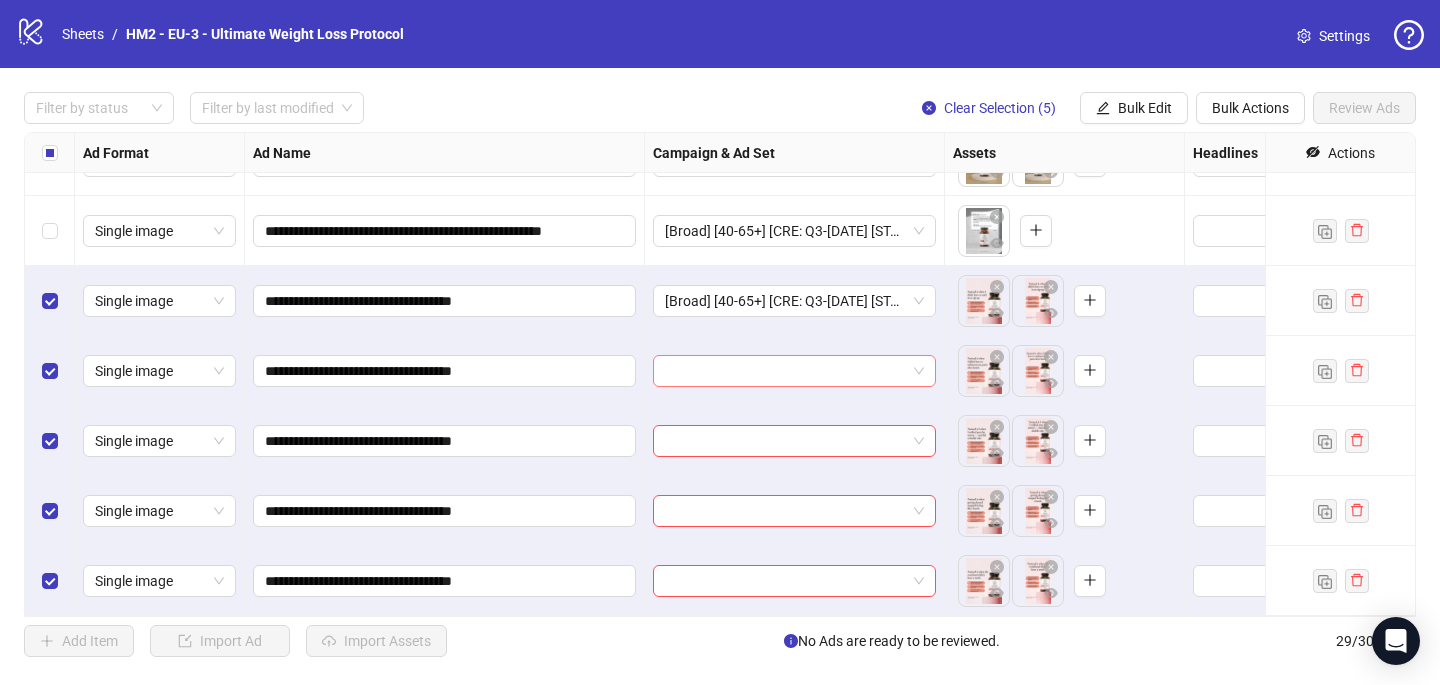 click at bounding box center (785, 371) 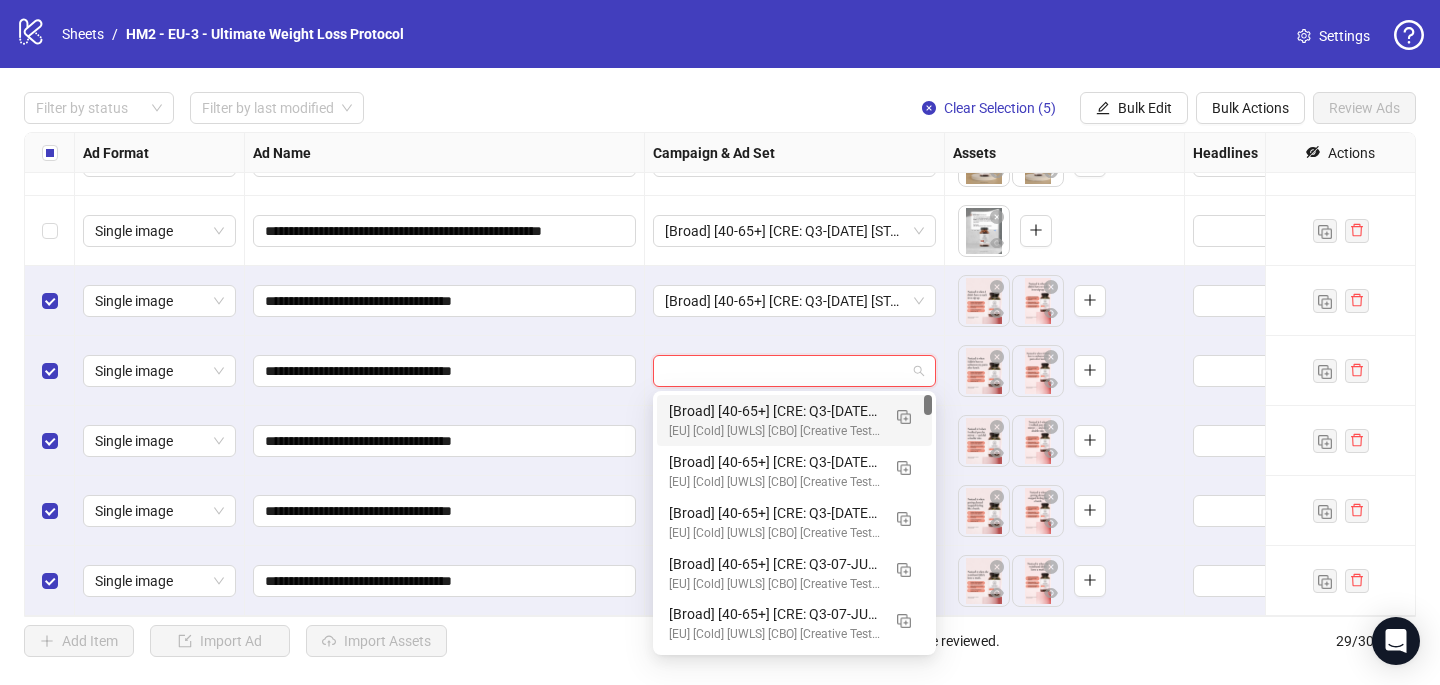 click on "[Broad] [40-65+] [CRE: Q3-07-JUN-2025-Science-V2-UWC/UWLS-1.3] [CO: Q1-01-JAN-2025-SkinnyEra-UWC/MH] [8 Aug 2025] (copy) (copy) (copy) (copy) (copy)" at bounding box center [774, 411] 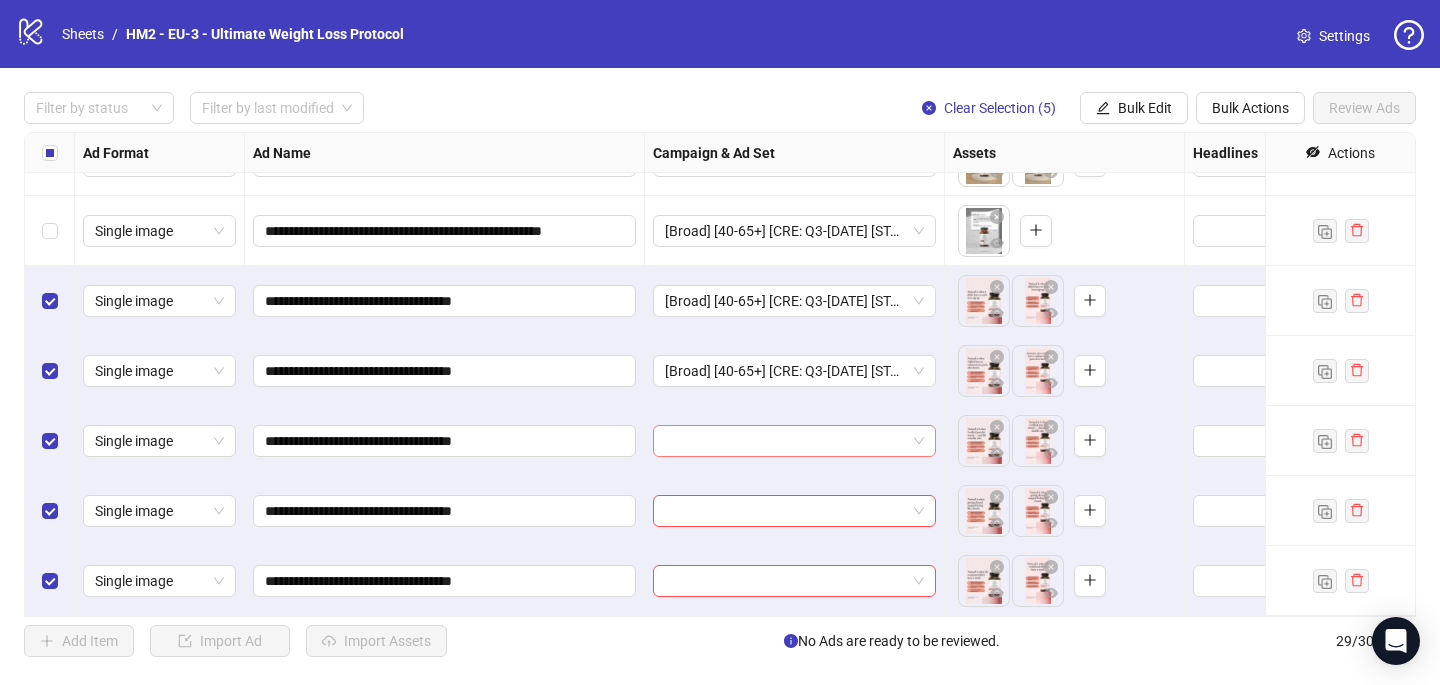 click at bounding box center (785, 441) 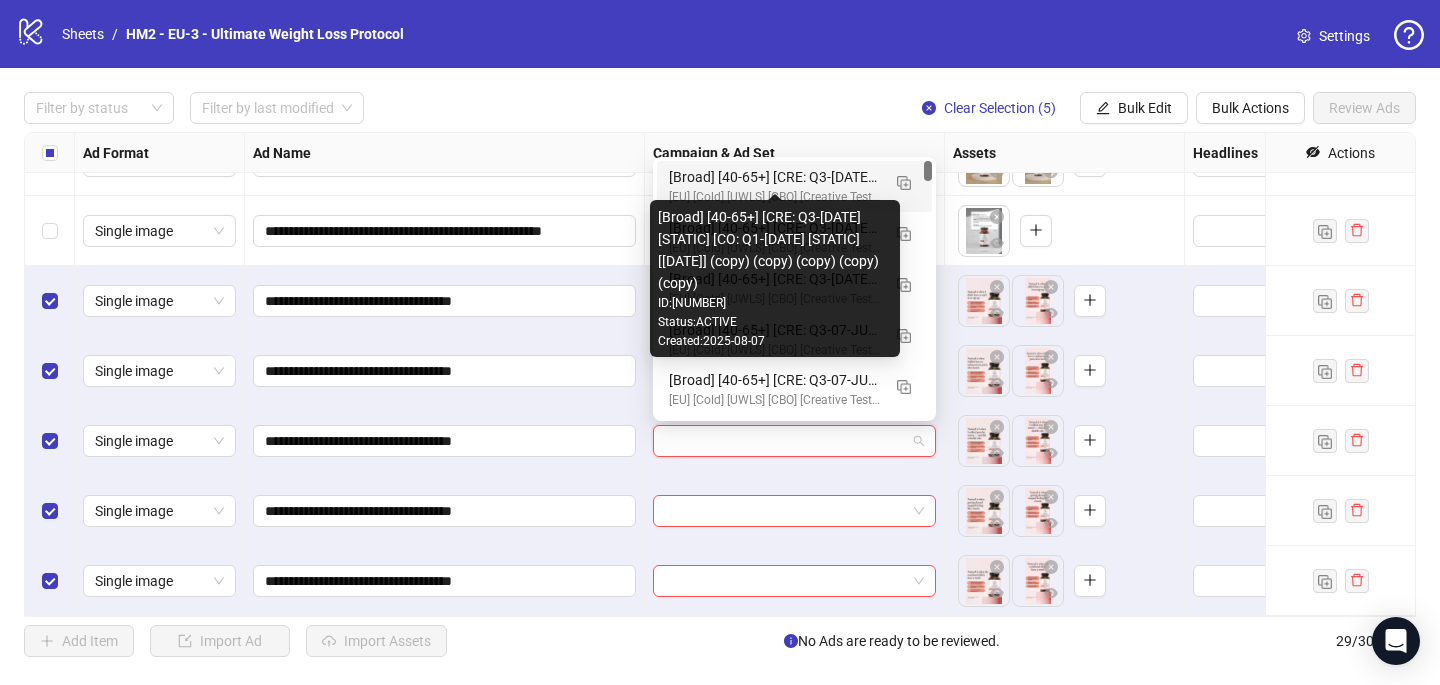 click on "[EU] [Cold] [UWLS] [CBO] [Creative Testing] [29 July 2025]" at bounding box center [774, 197] 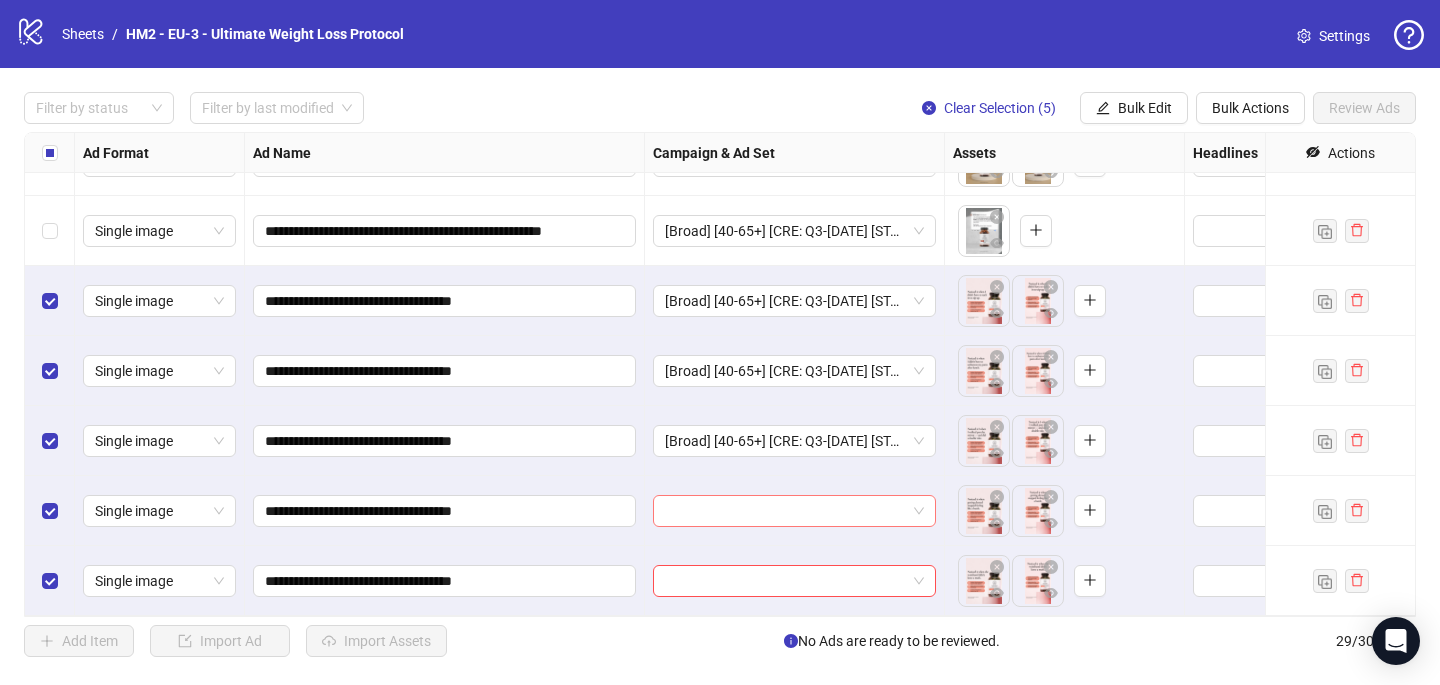 click at bounding box center [785, 511] 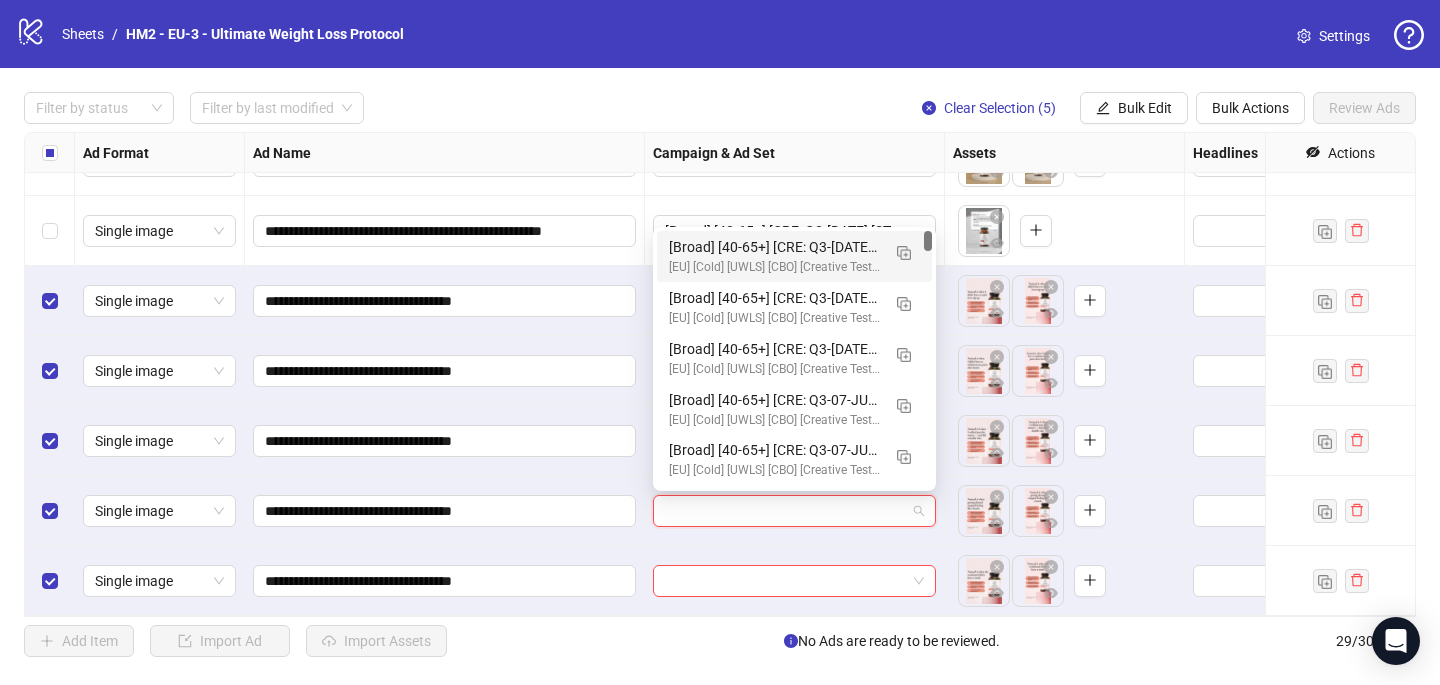 click on "[Broad] [40-65+] [CRE: Q3-07-JUN-2025-Science-V2-UWC/UWLS-1.3] [CO: Q1-01-JAN-2025-SkinnyEra-UWC/MH] [8 Aug 2025] (copy) (copy) (copy) (copy) (copy)" at bounding box center (774, 247) 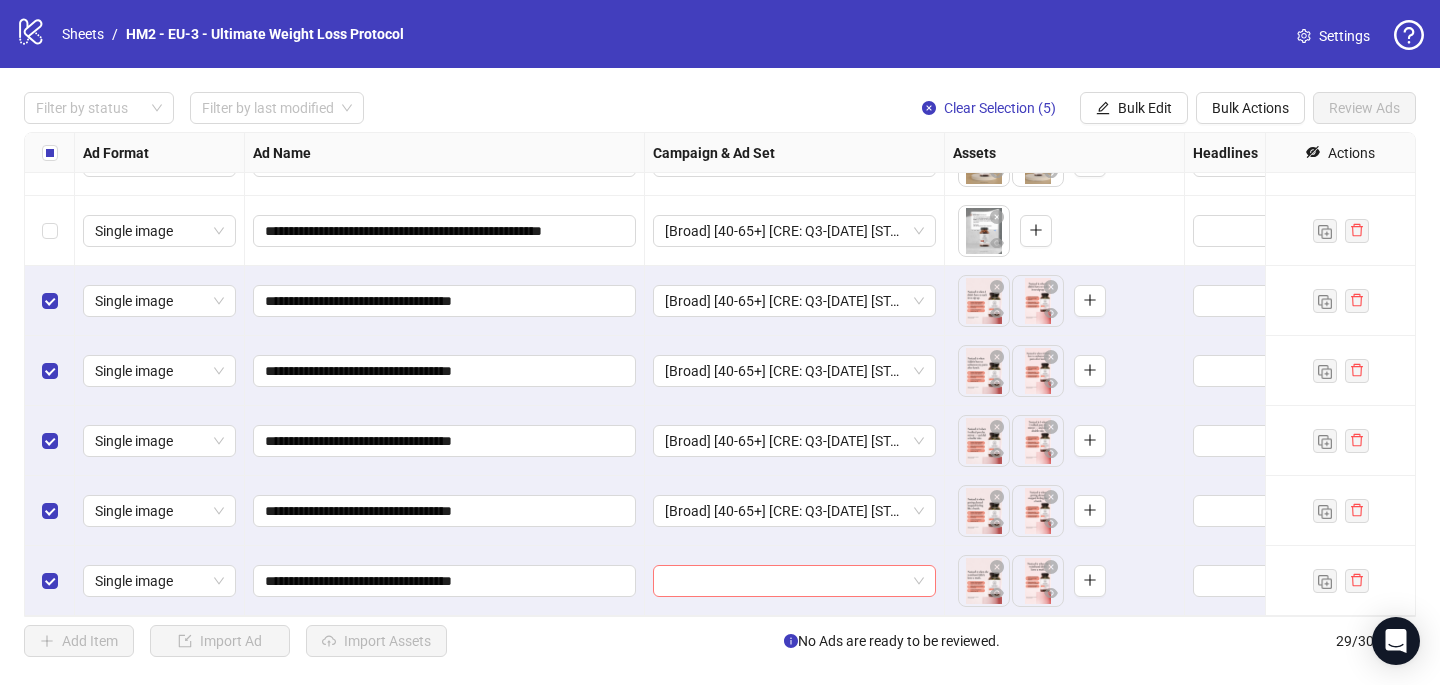 click at bounding box center [785, 581] 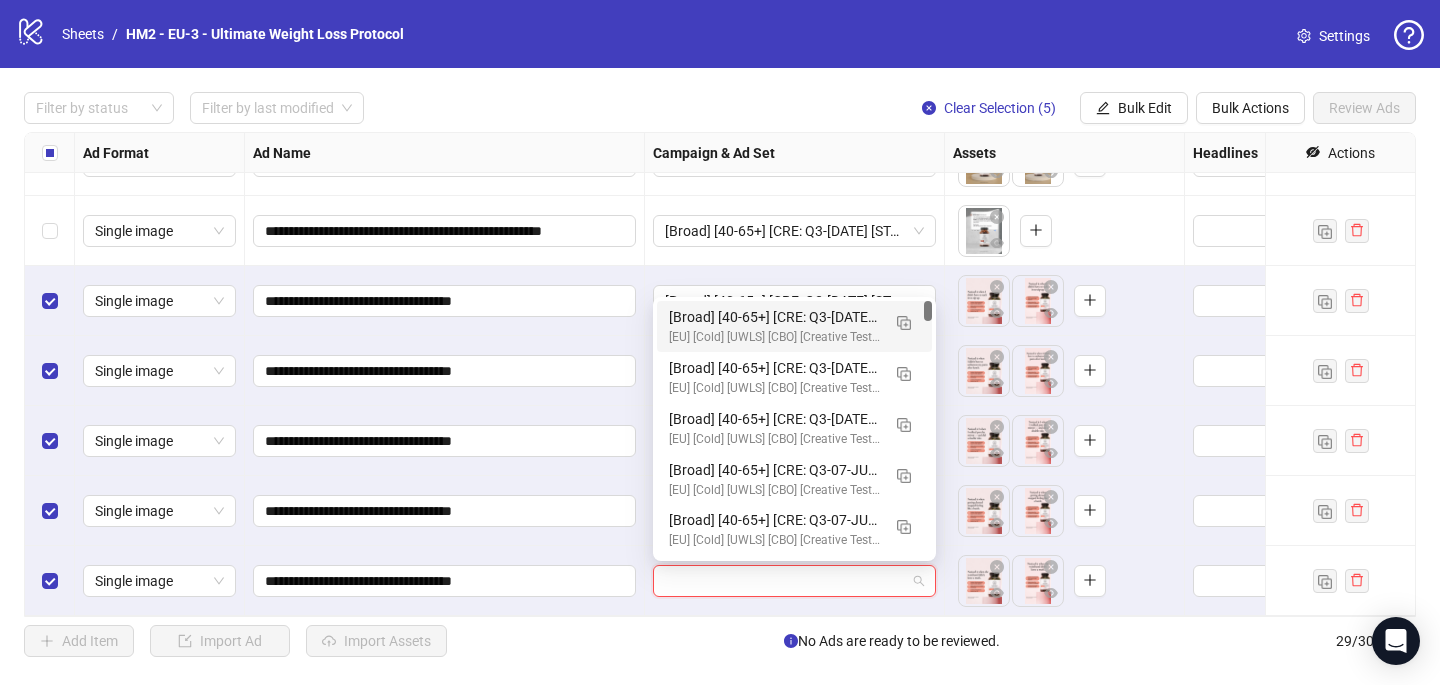 click on "[EU] [Cold] [UWLS] [CBO] [Creative Testing] [29 July 2025]" at bounding box center [774, 337] 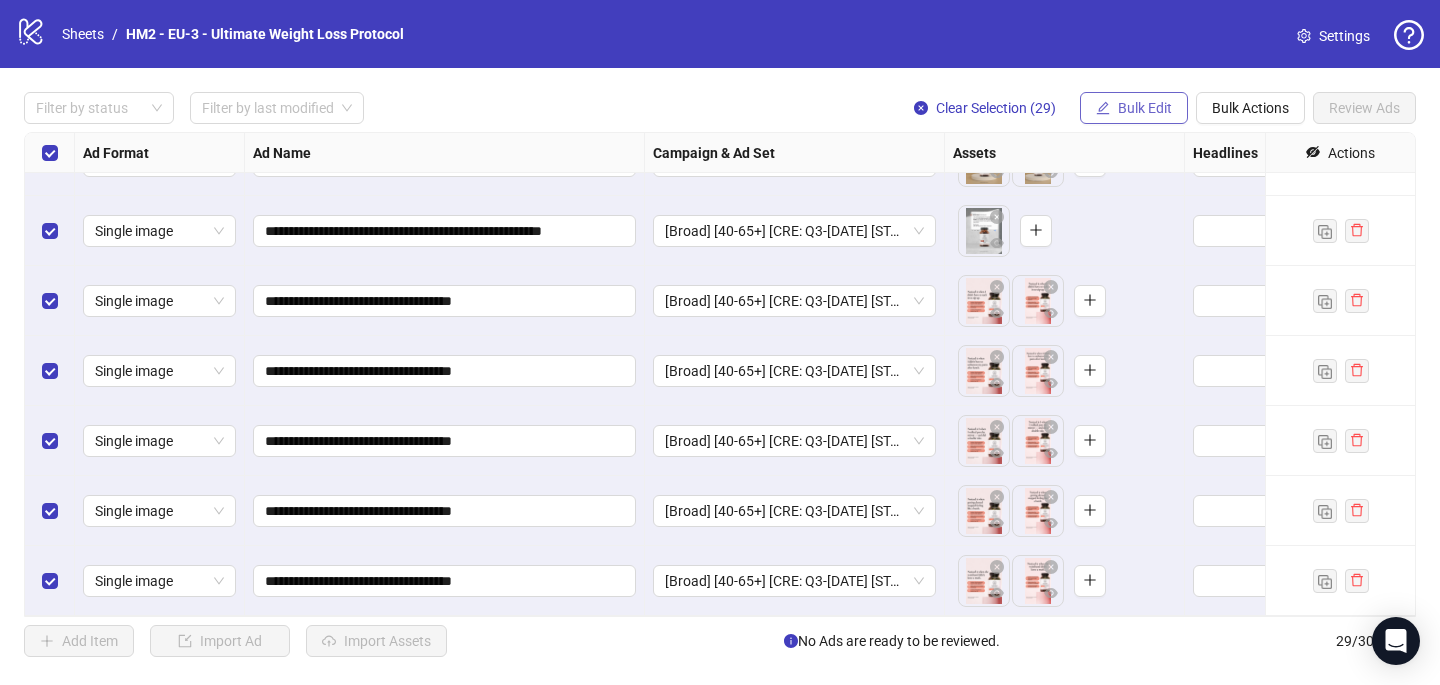 click on "Bulk Edit" at bounding box center [1145, 108] 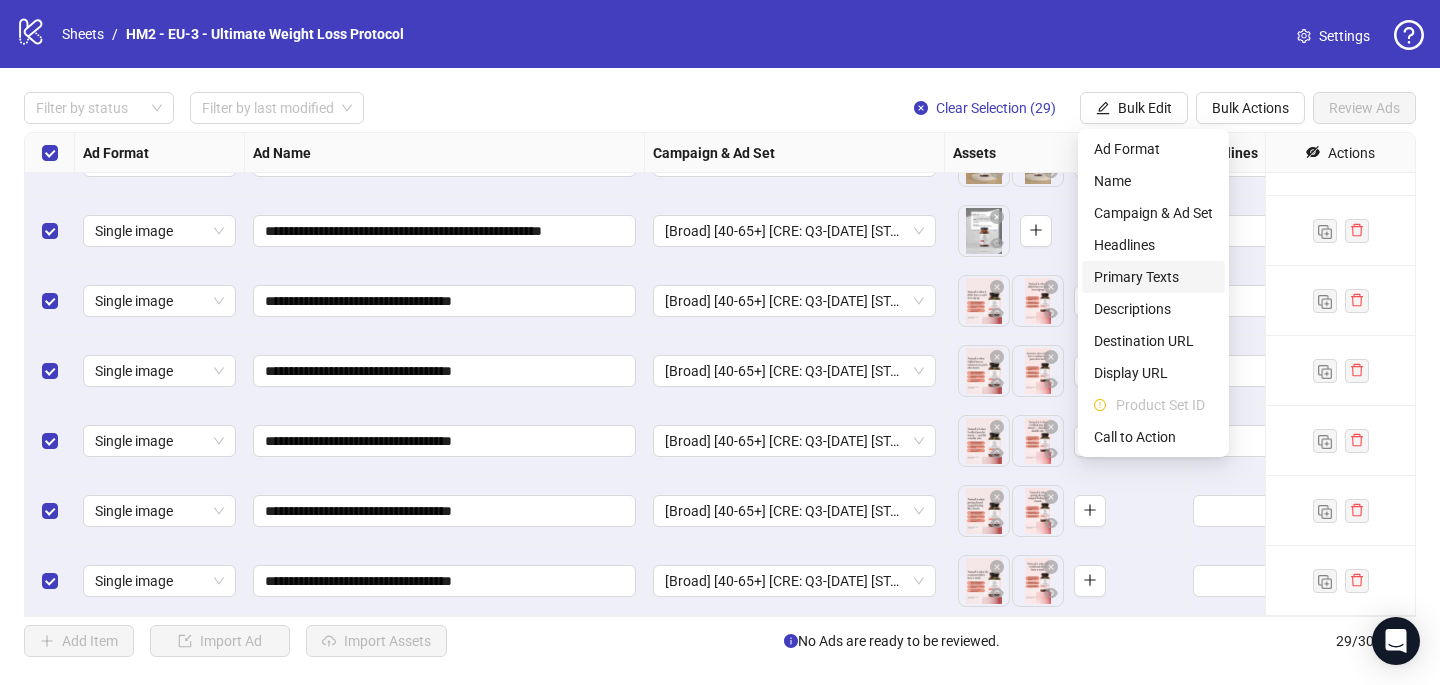 click on "Primary Texts" at bounding box center [1153, 277] 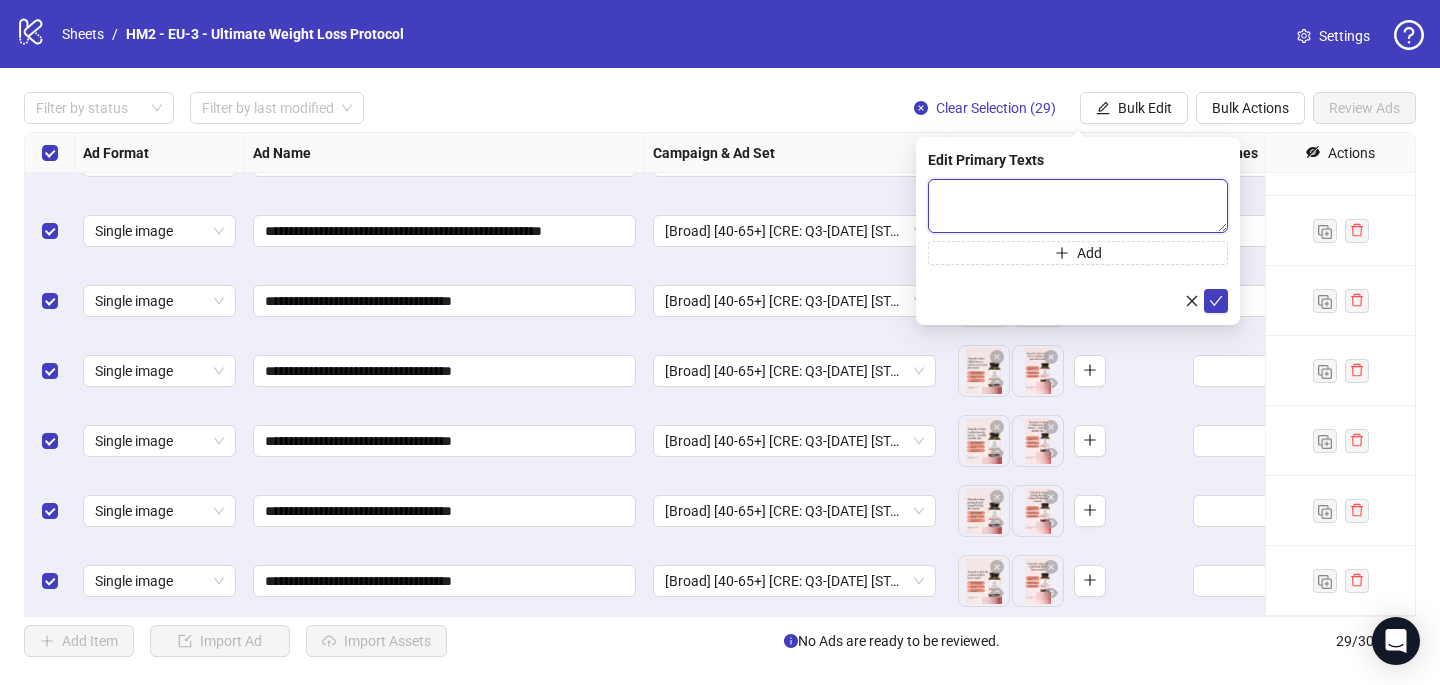 click at bounding box center (1078, 206) 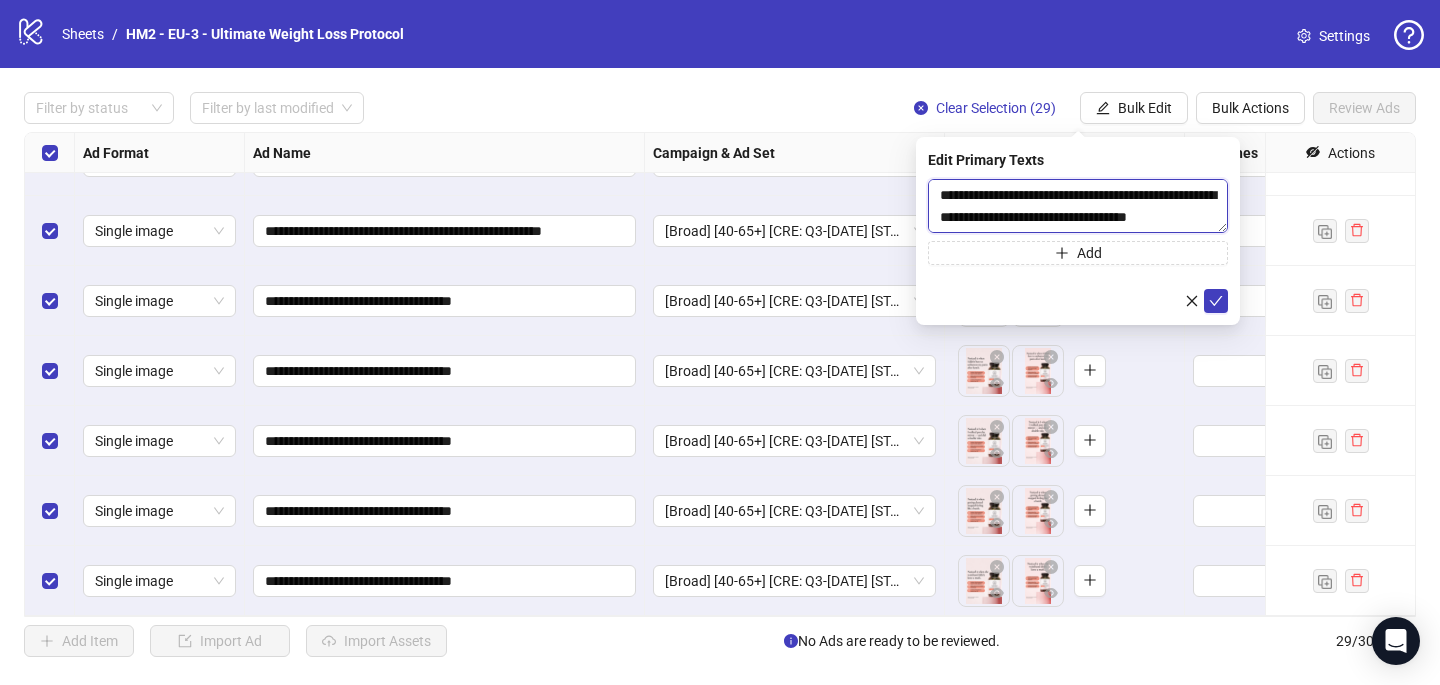 scroll, scrollTop: 1687, scrollLeft: 0, axis: vertical 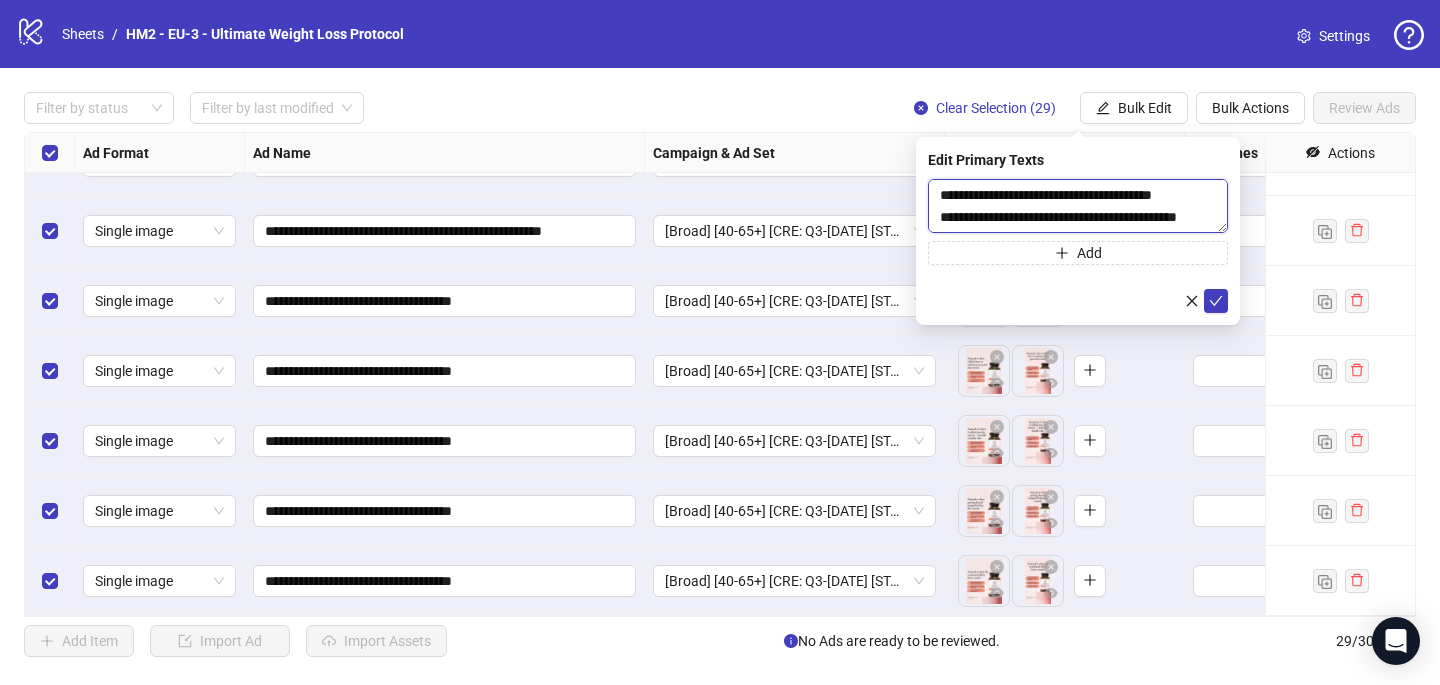 type on "**********" 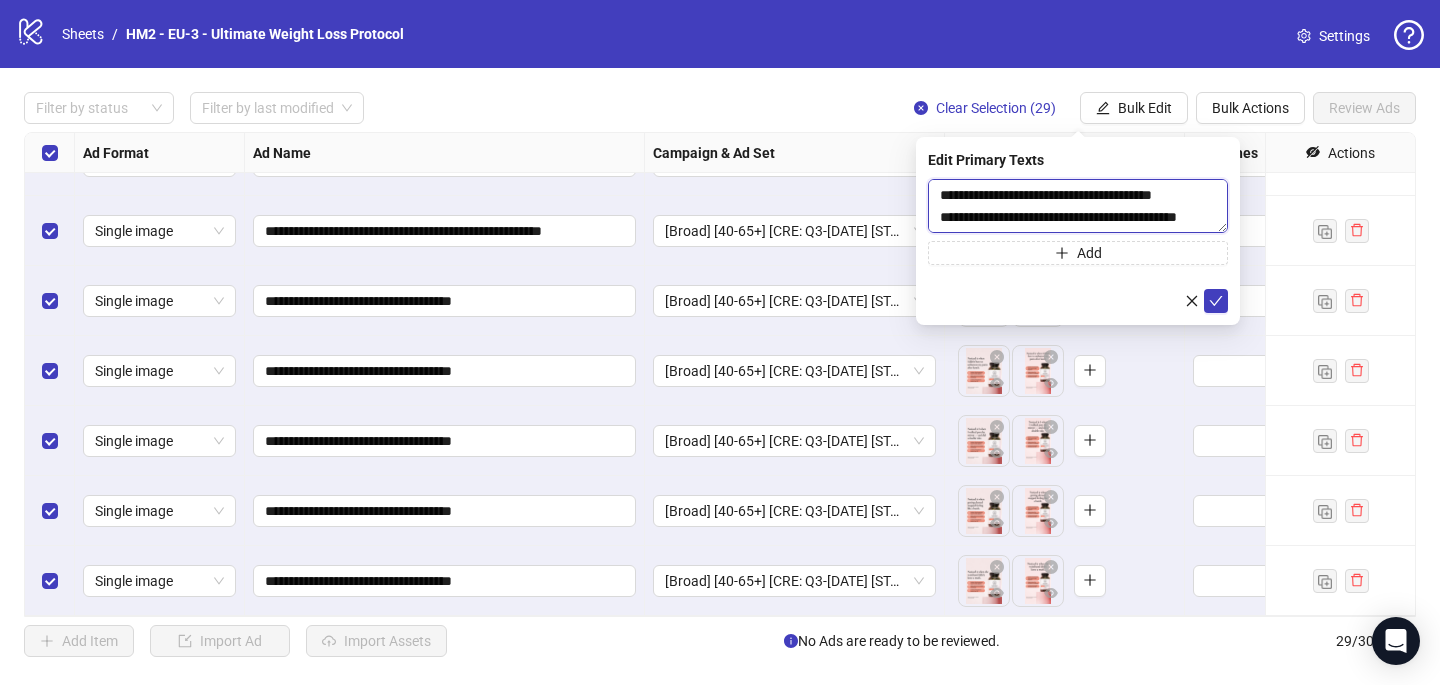 drag, startPoint x: 1004, startPoint y: 218, endPoint x: 920, endPoint y: 203, distance: 85.32877 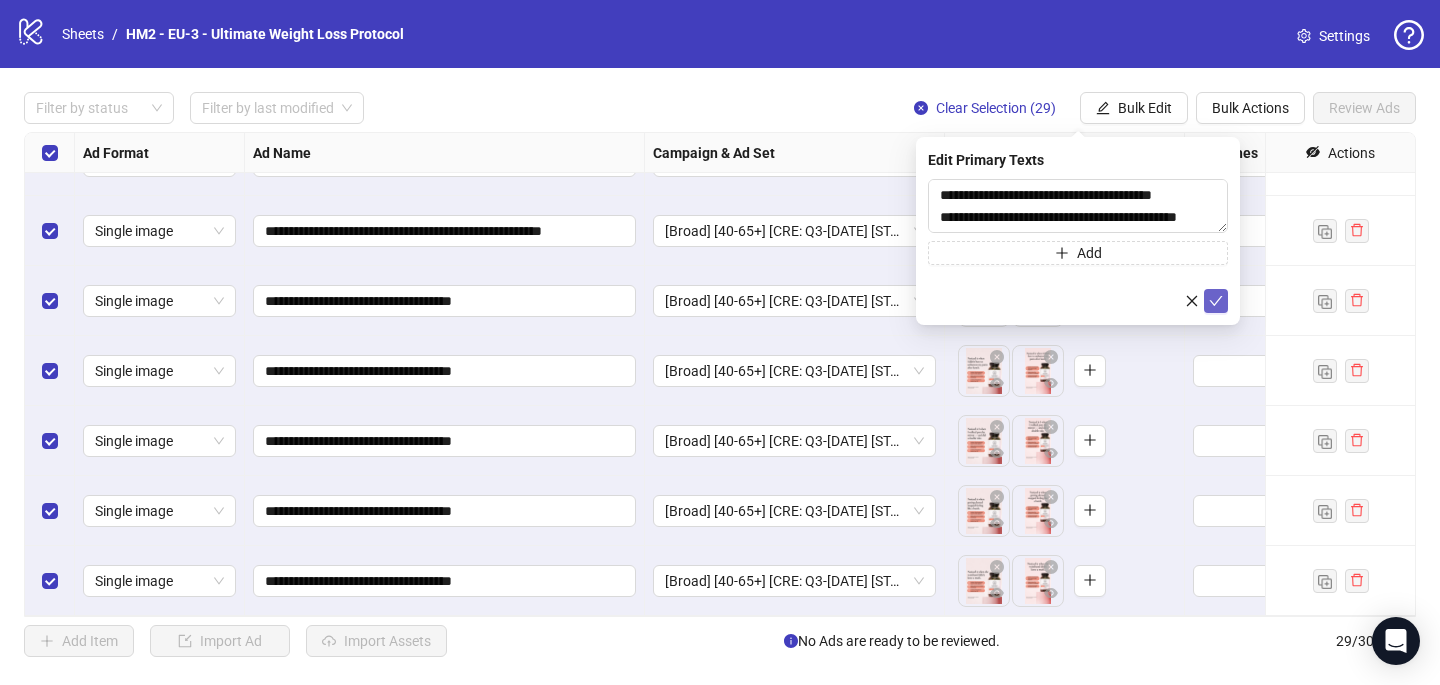 click 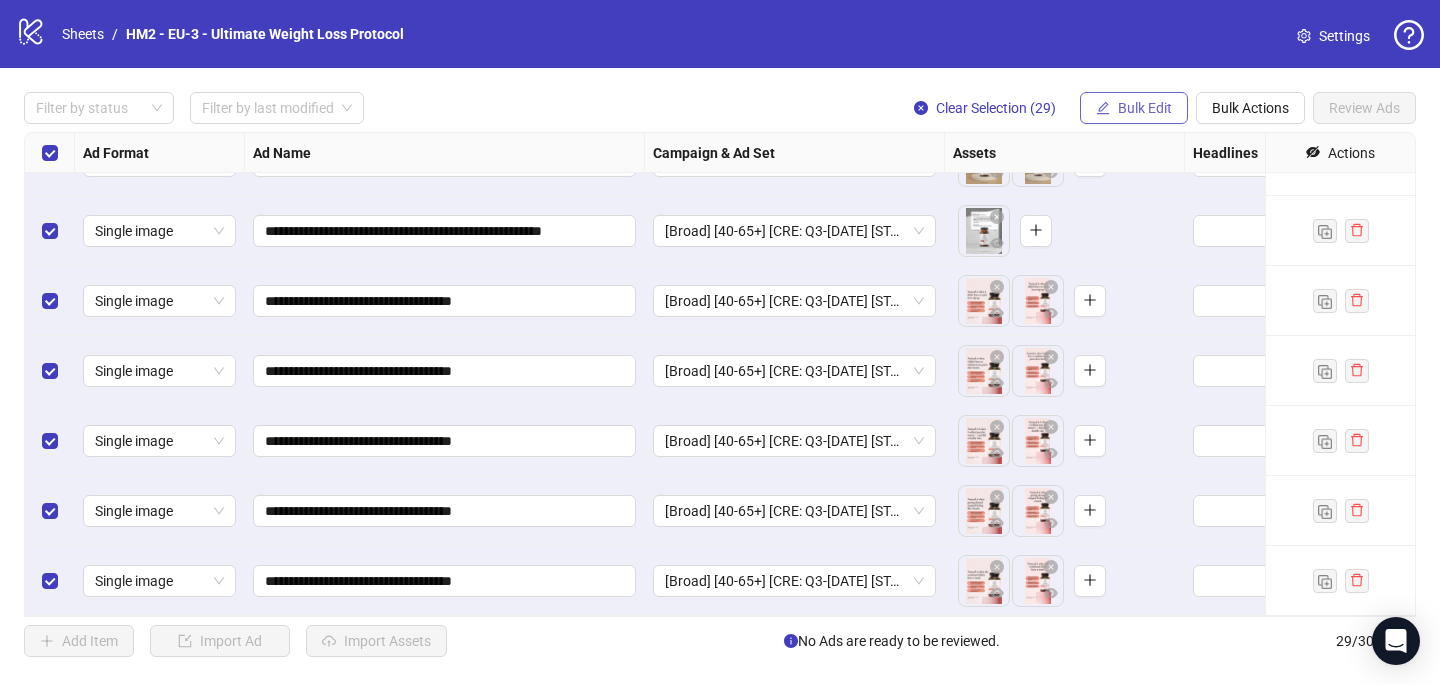 click on "Bulk Edit" at bounding box center (1145, 108) 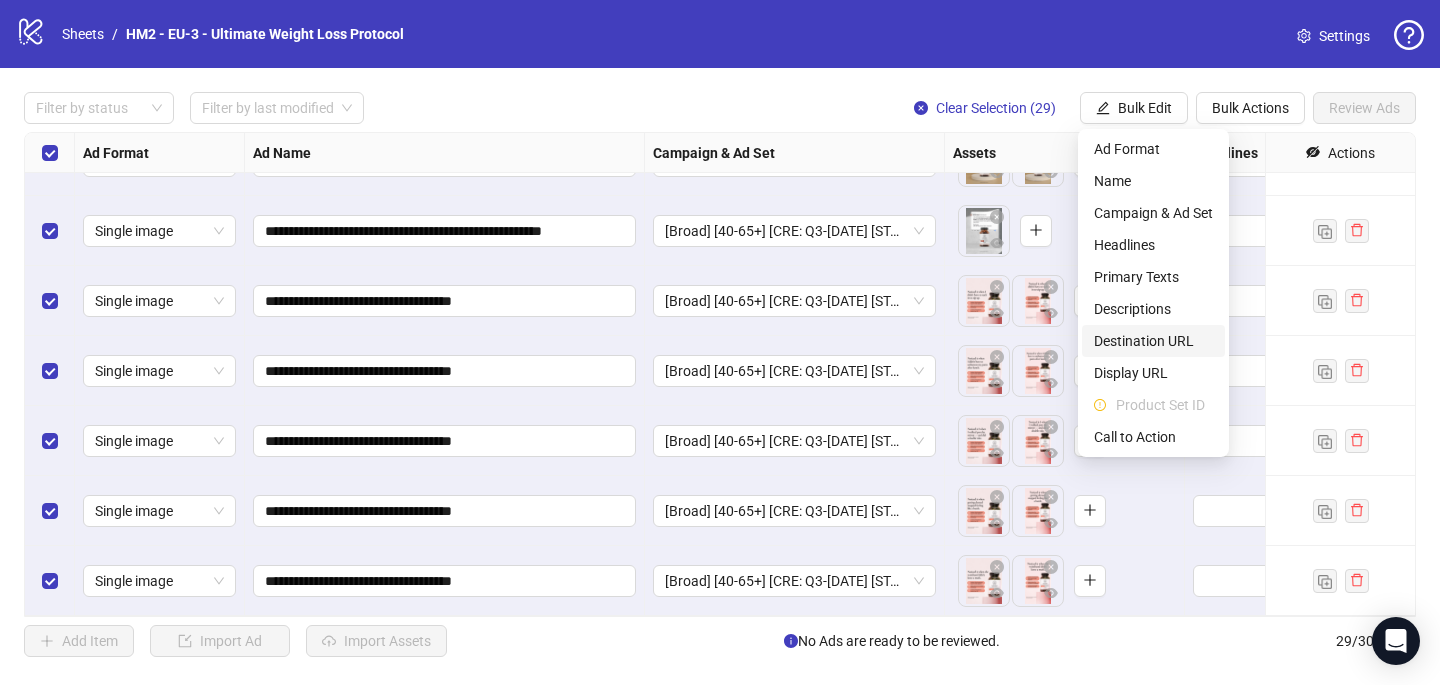 click on "Destination URL" at bounding box center (1153, 341) 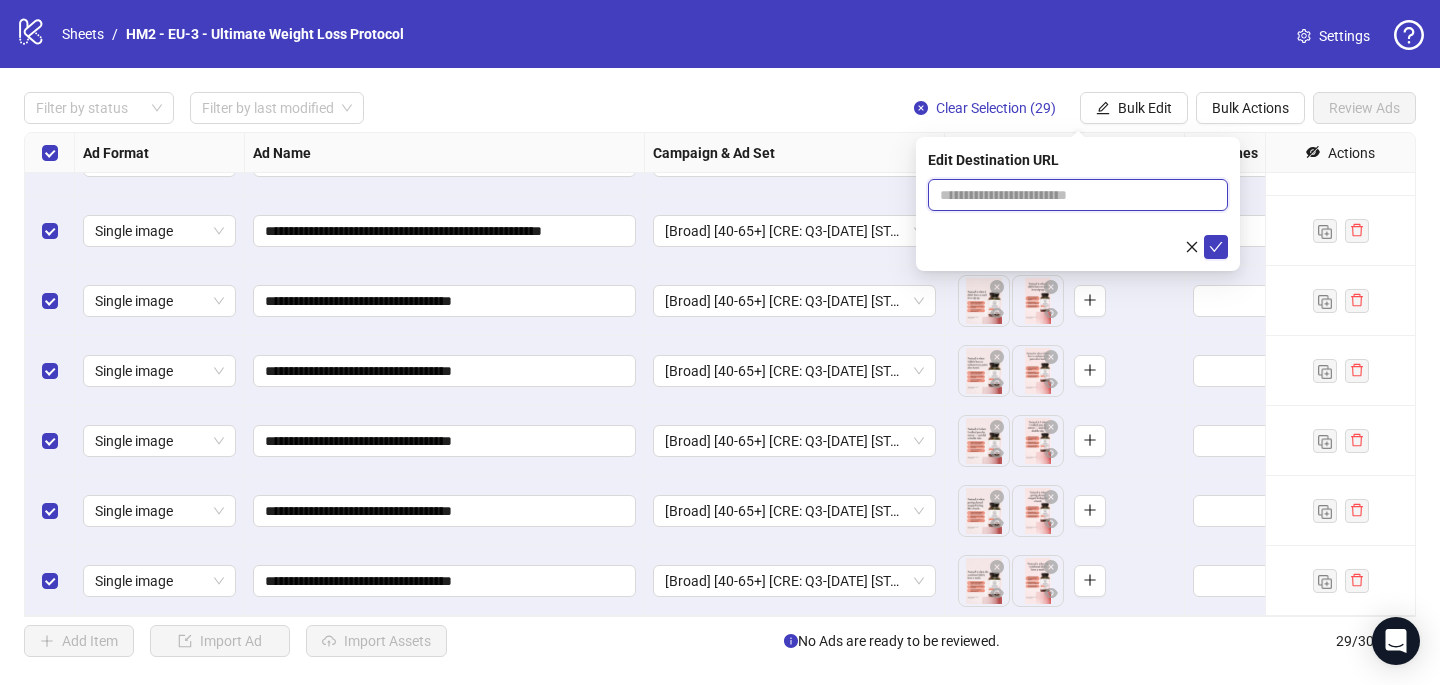 click at bounding box center [1070, 195] 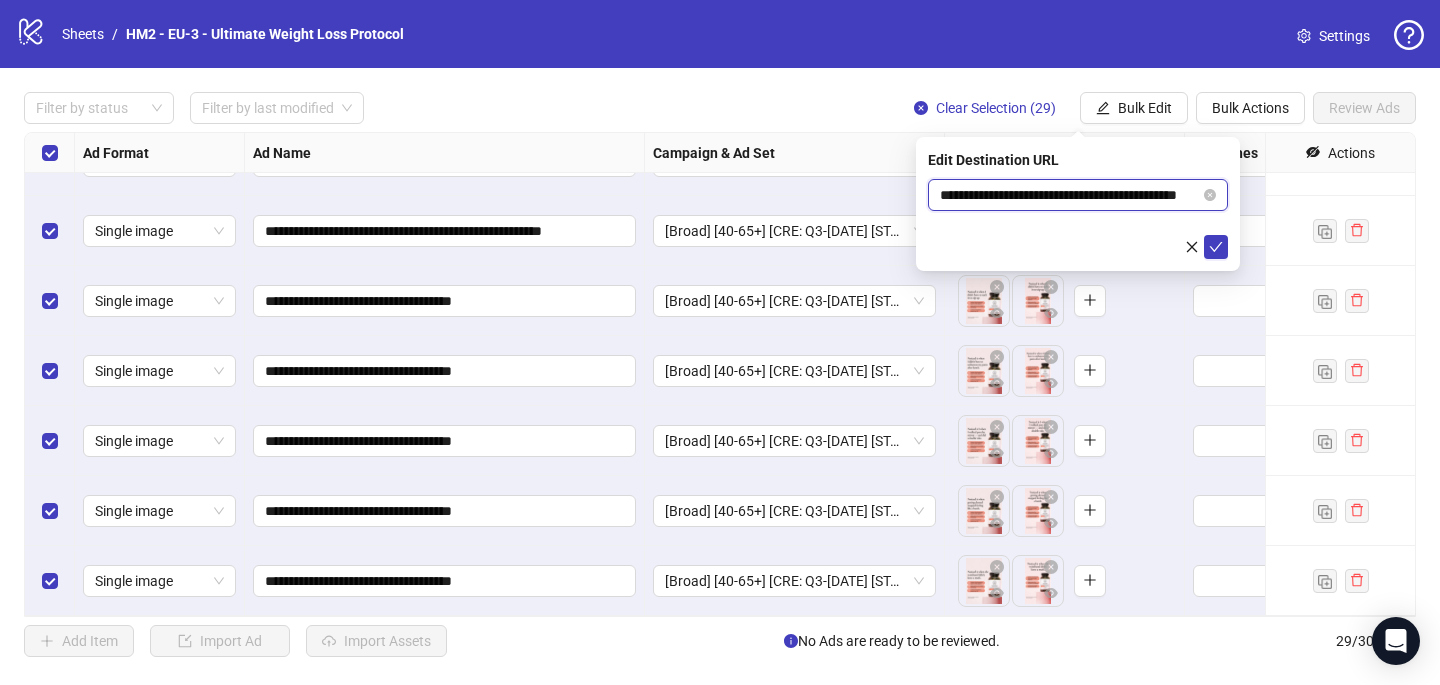 scroll, scrollTop: 0, scrollLeft: 68, axis: horizontal 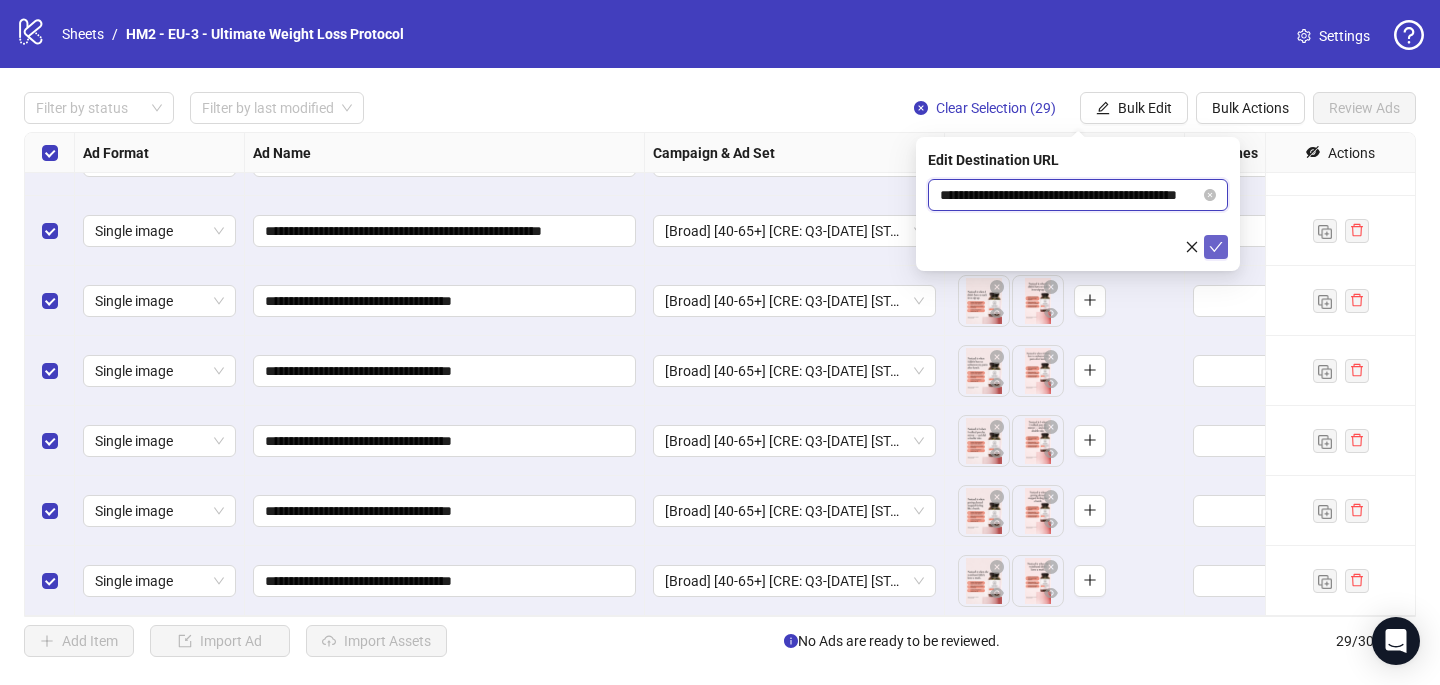 type on "**********" 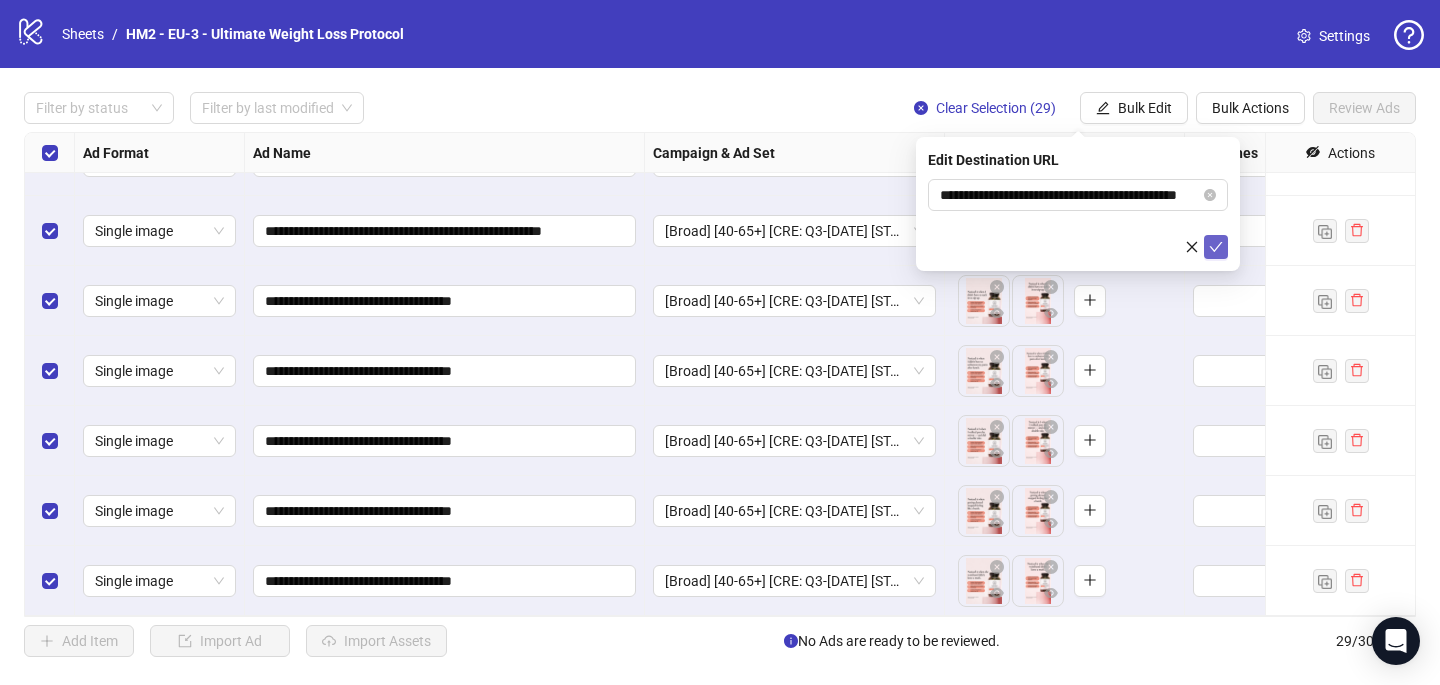 click 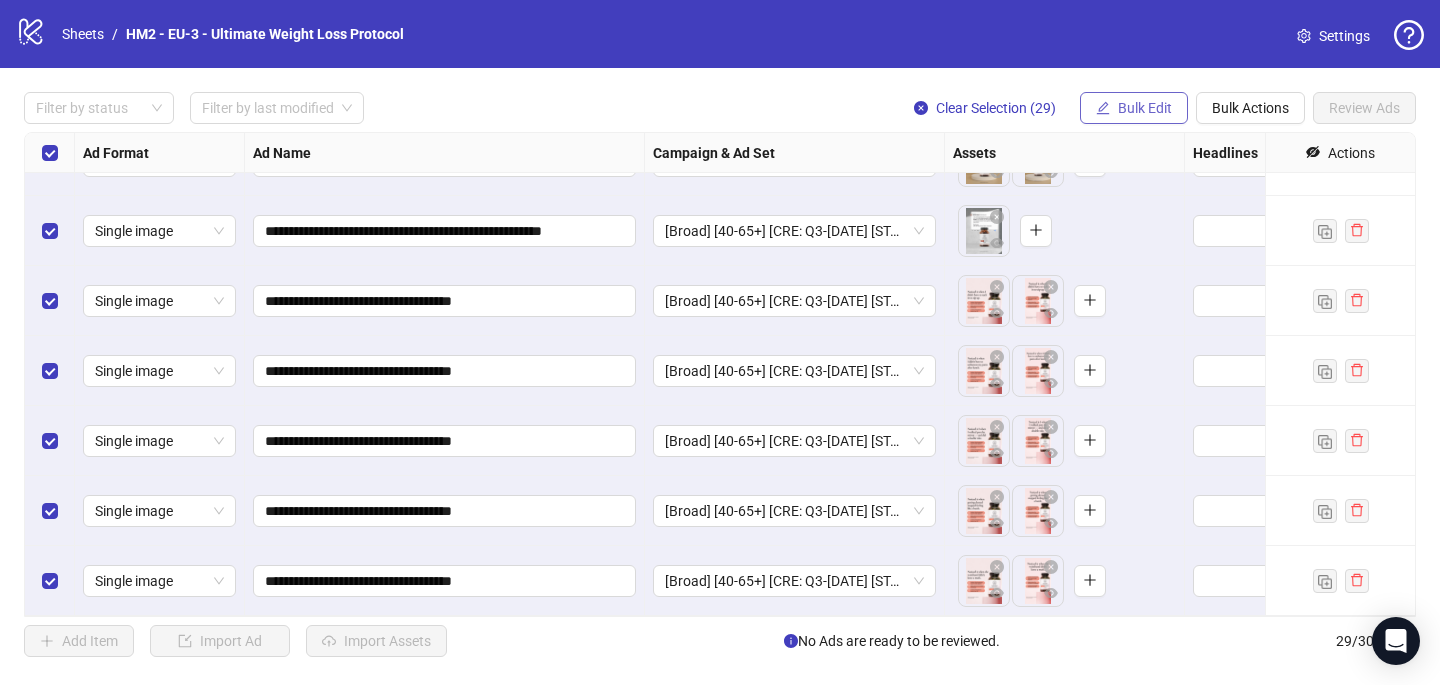 click on "Bulk Edit" at bounding box center [1145, 108] 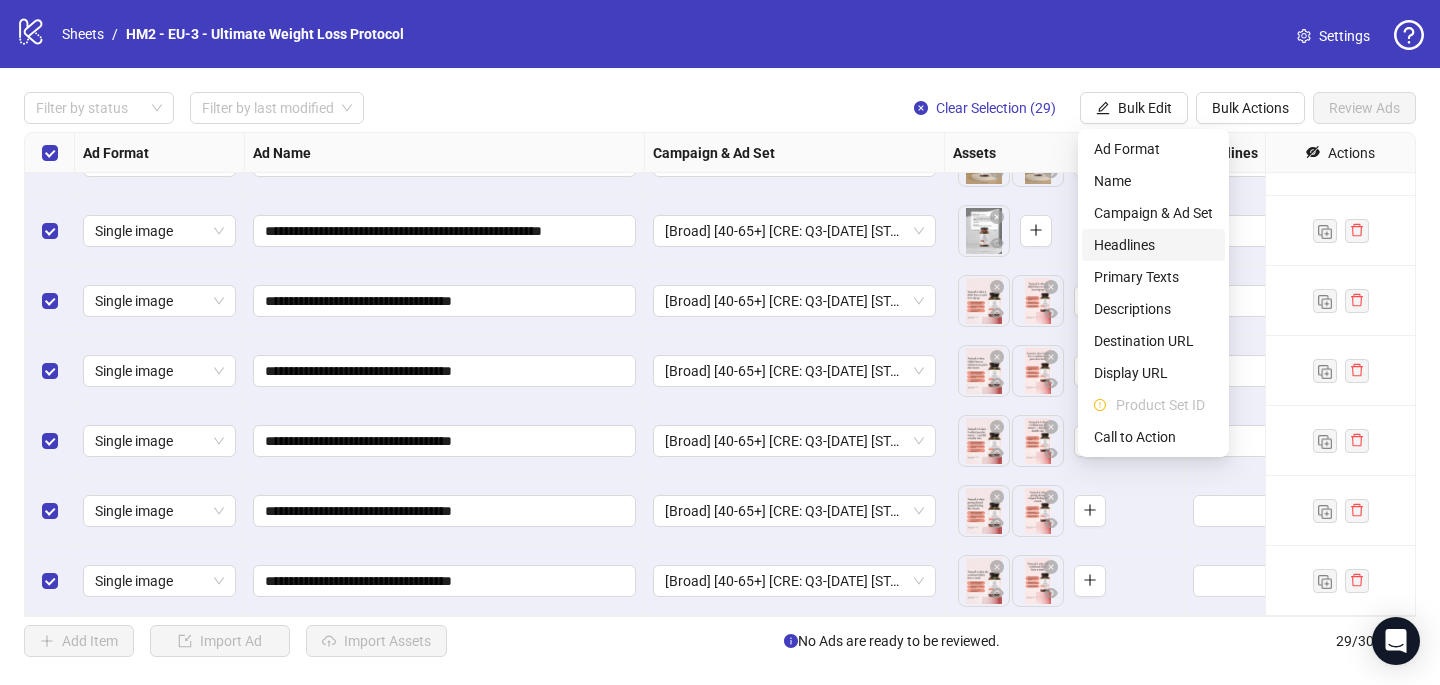 click on "Headlines" at bounding box center [1153, 245] 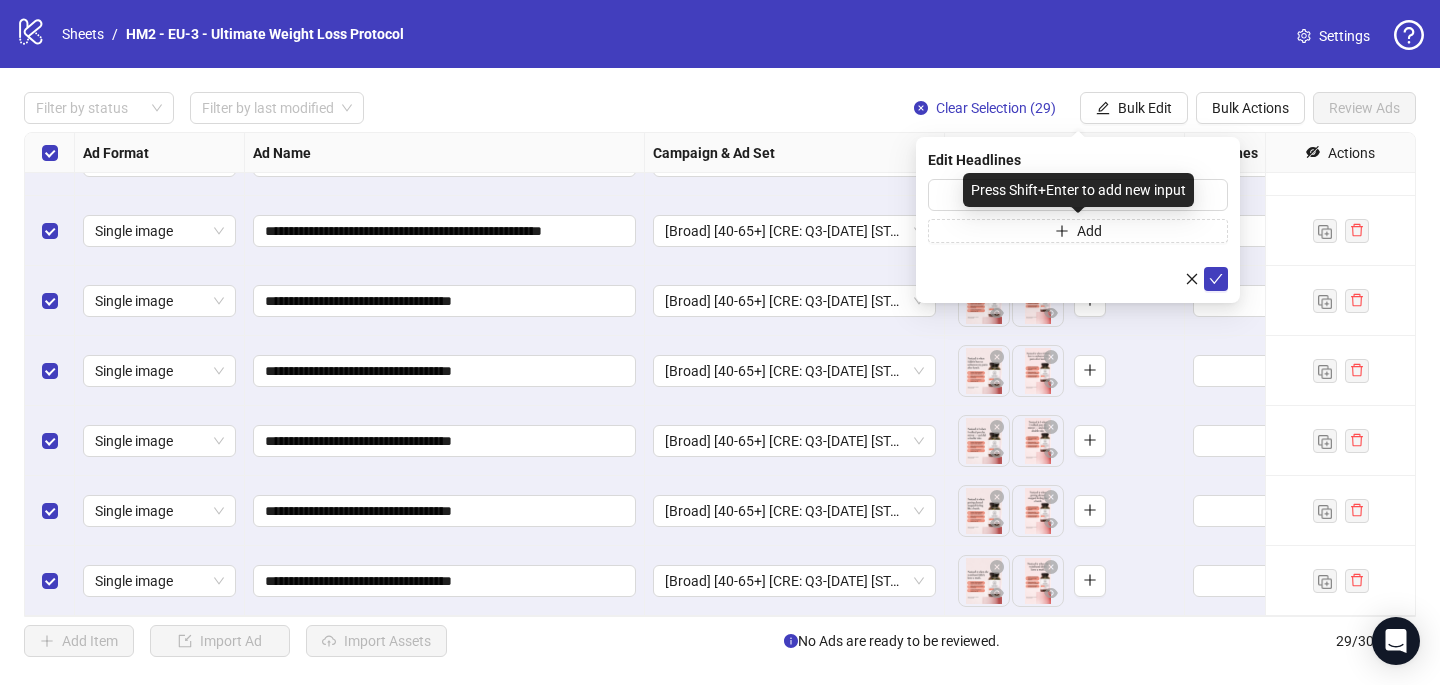 click on "Press Shift+Enter to add new input" at bounding box center [1078, 190] 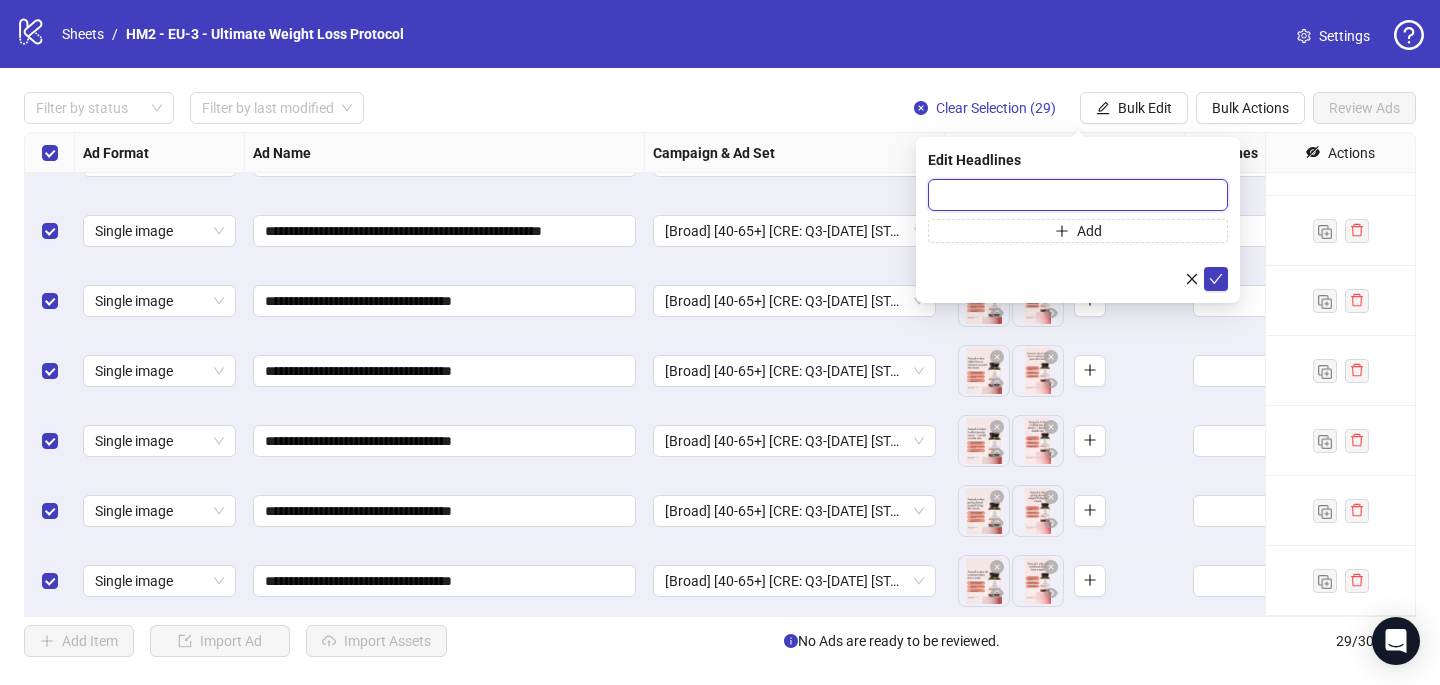 click at bounding box center [1078, 195] 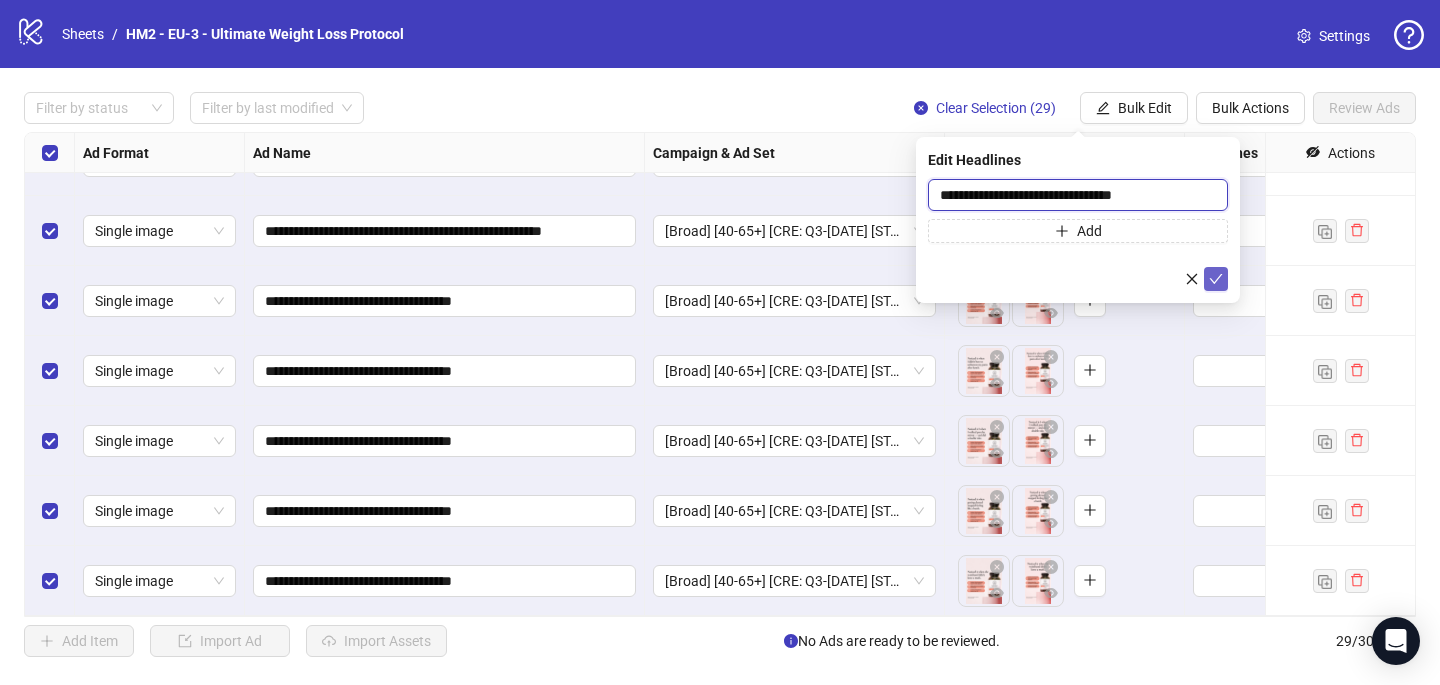 type on "**********" 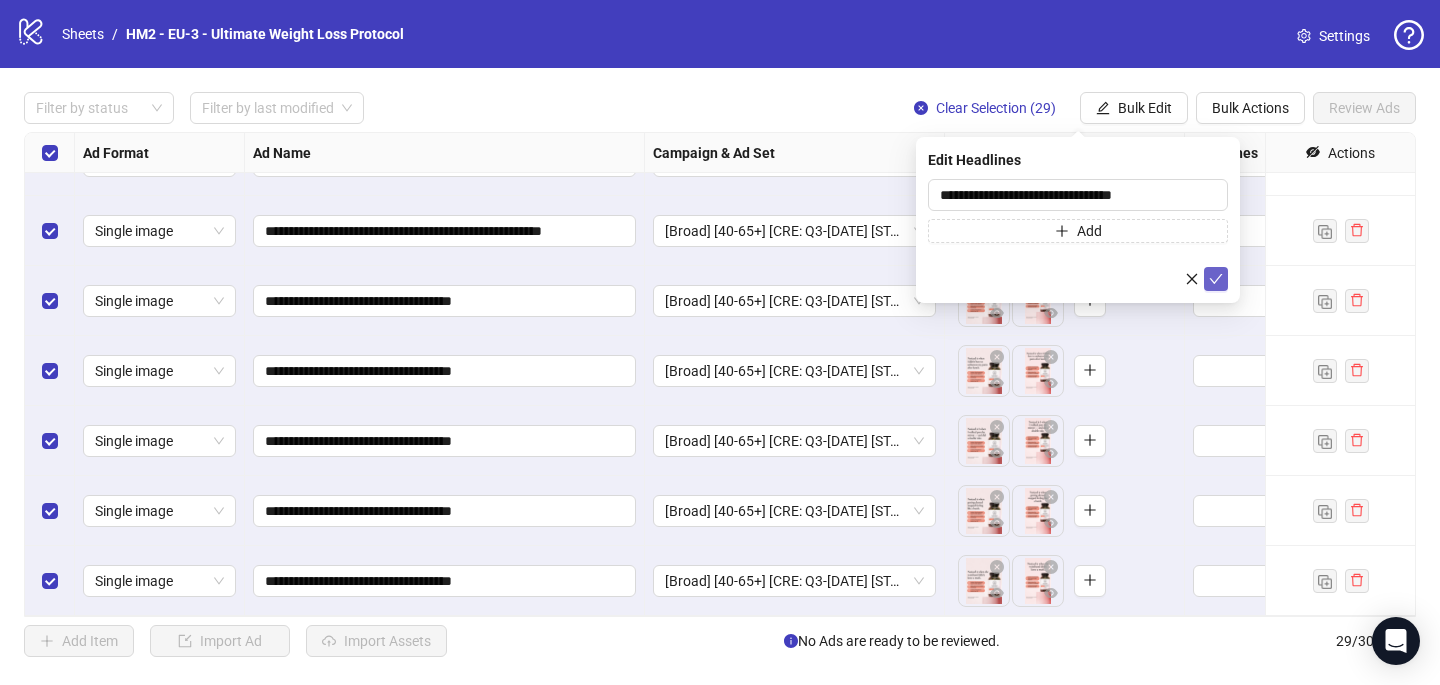 click 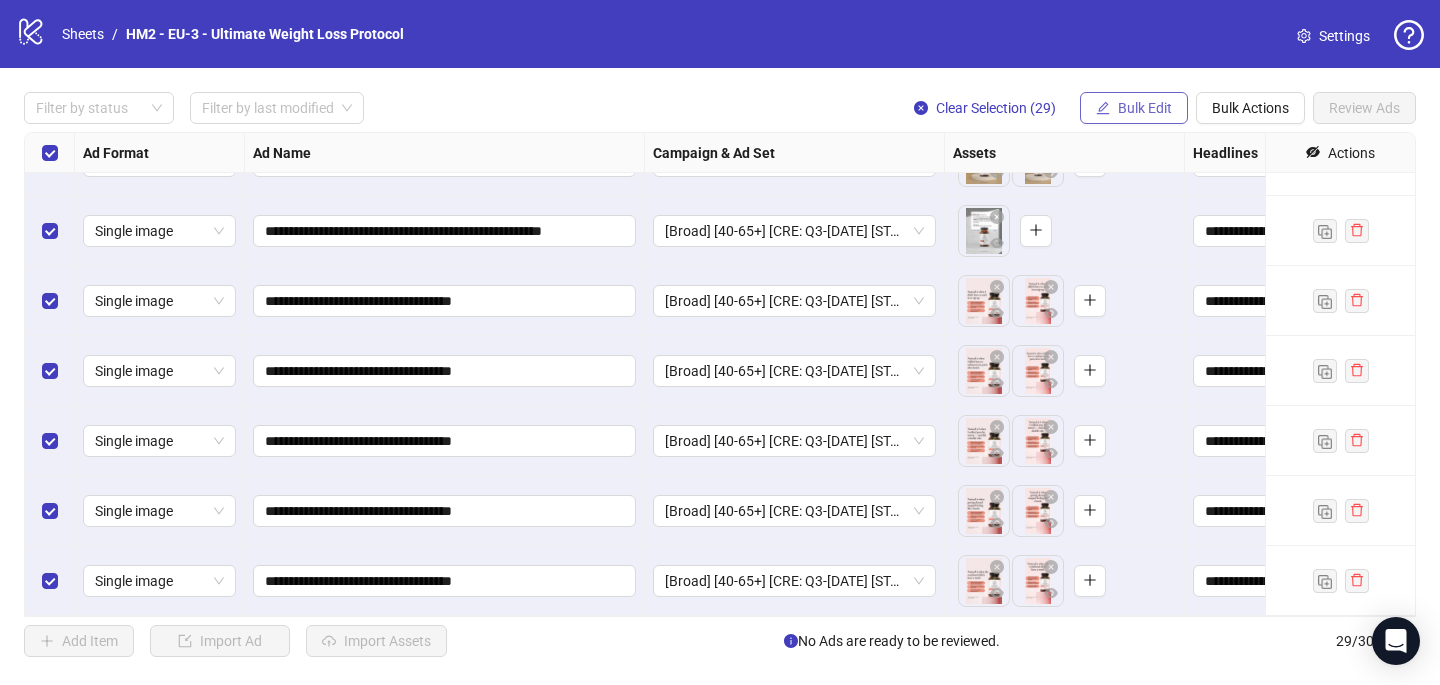 click on "Bulk Edit" at bounding box center [1145, 108] 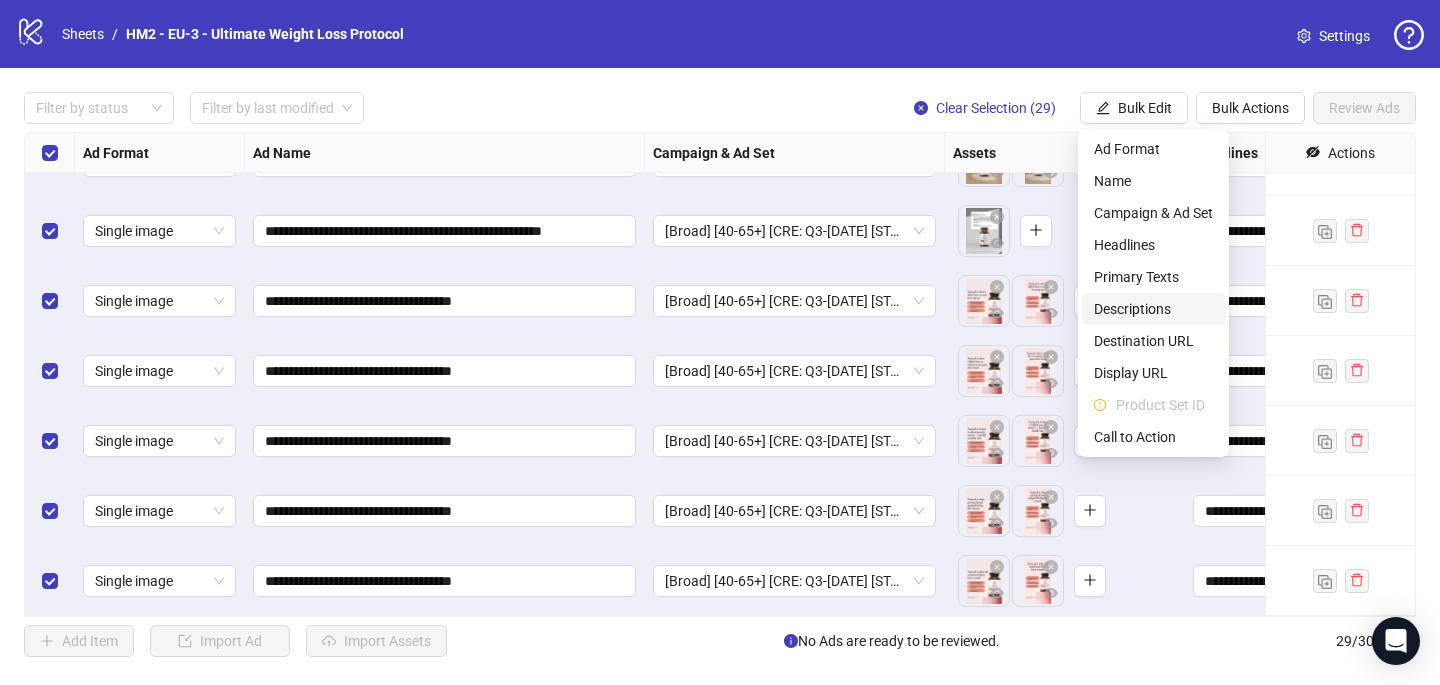 click on "Descriptions" at bounding box center [1153, 309] 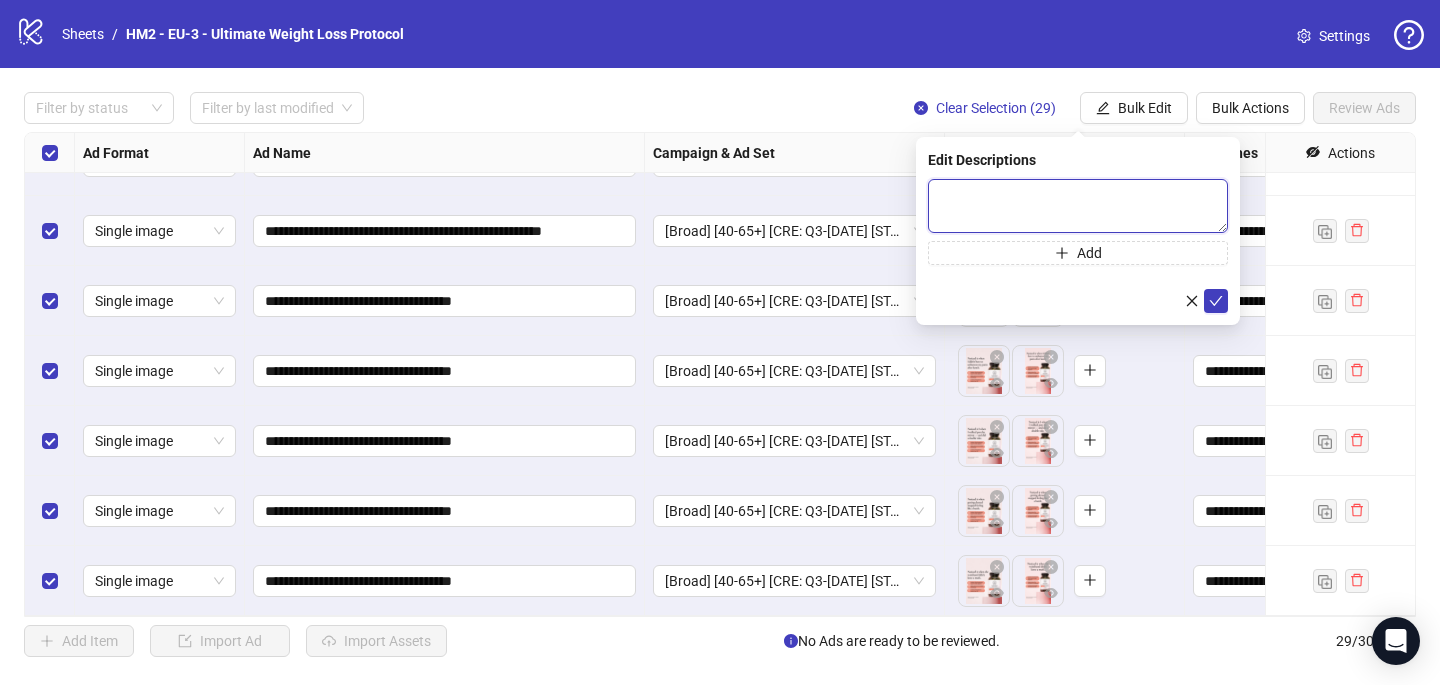 click at bounding box center [1078, 206] 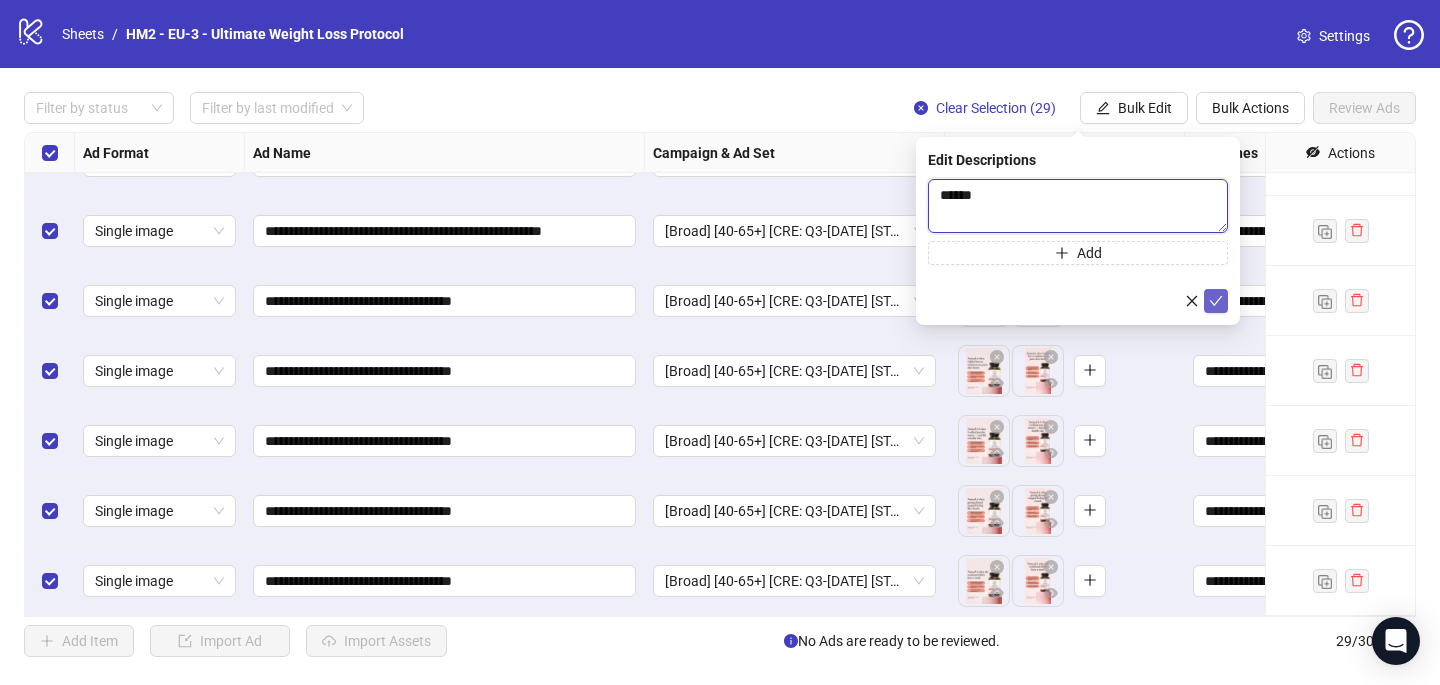 type 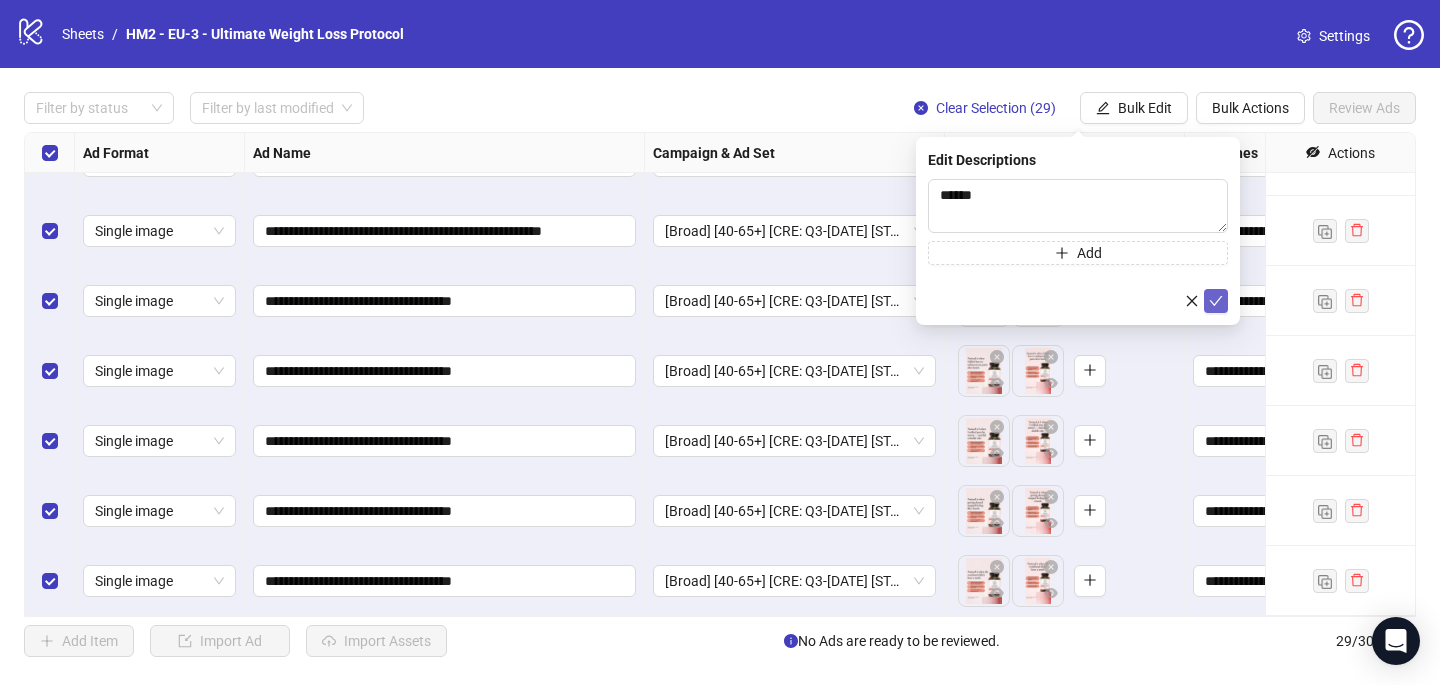 click 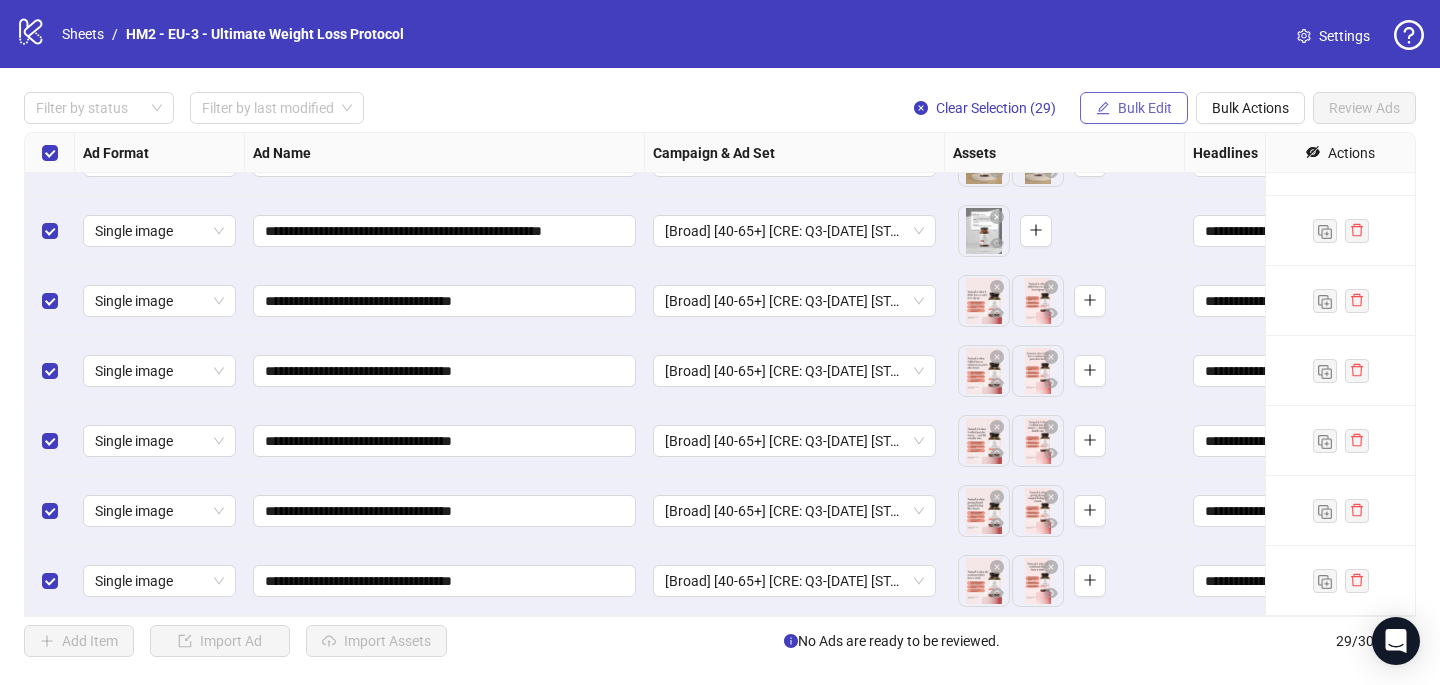 click on "Bulk Edit" at bounding box center (1134, 108) 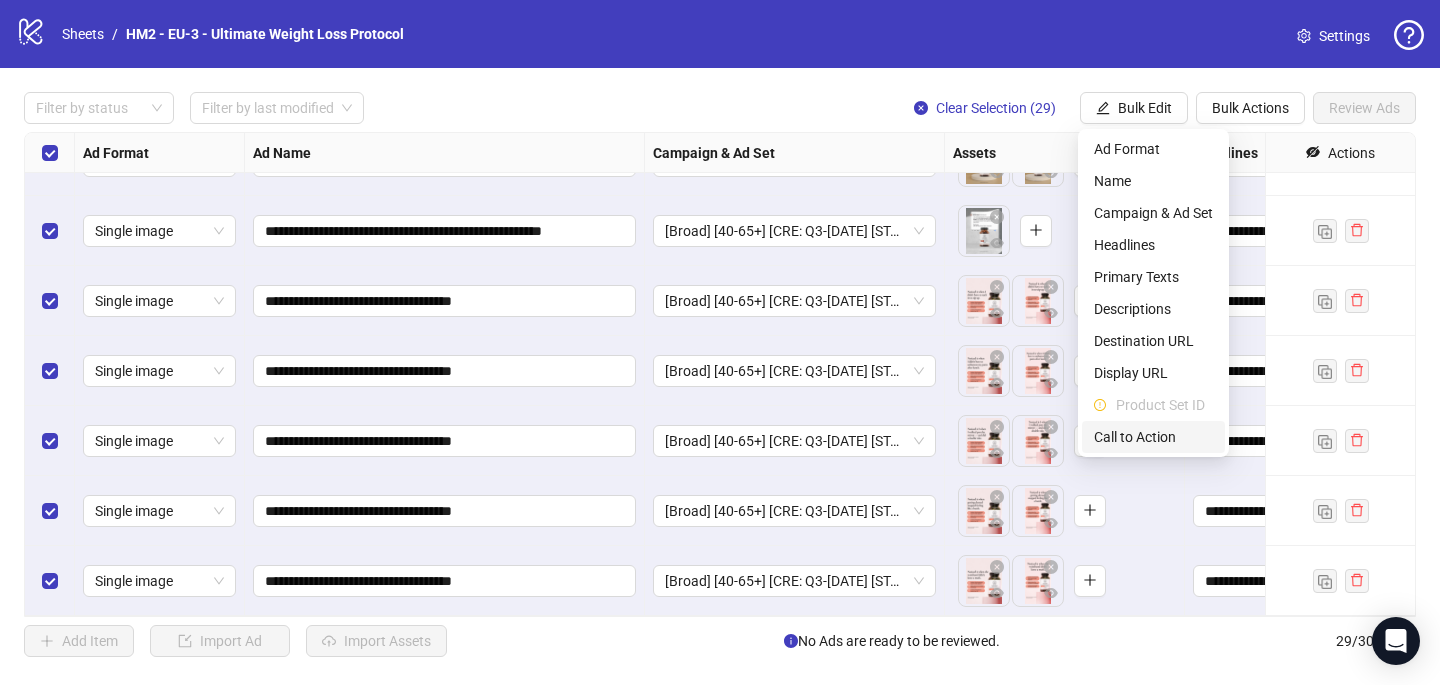 click on "Call to Action" at bounding box center (1153, 437) 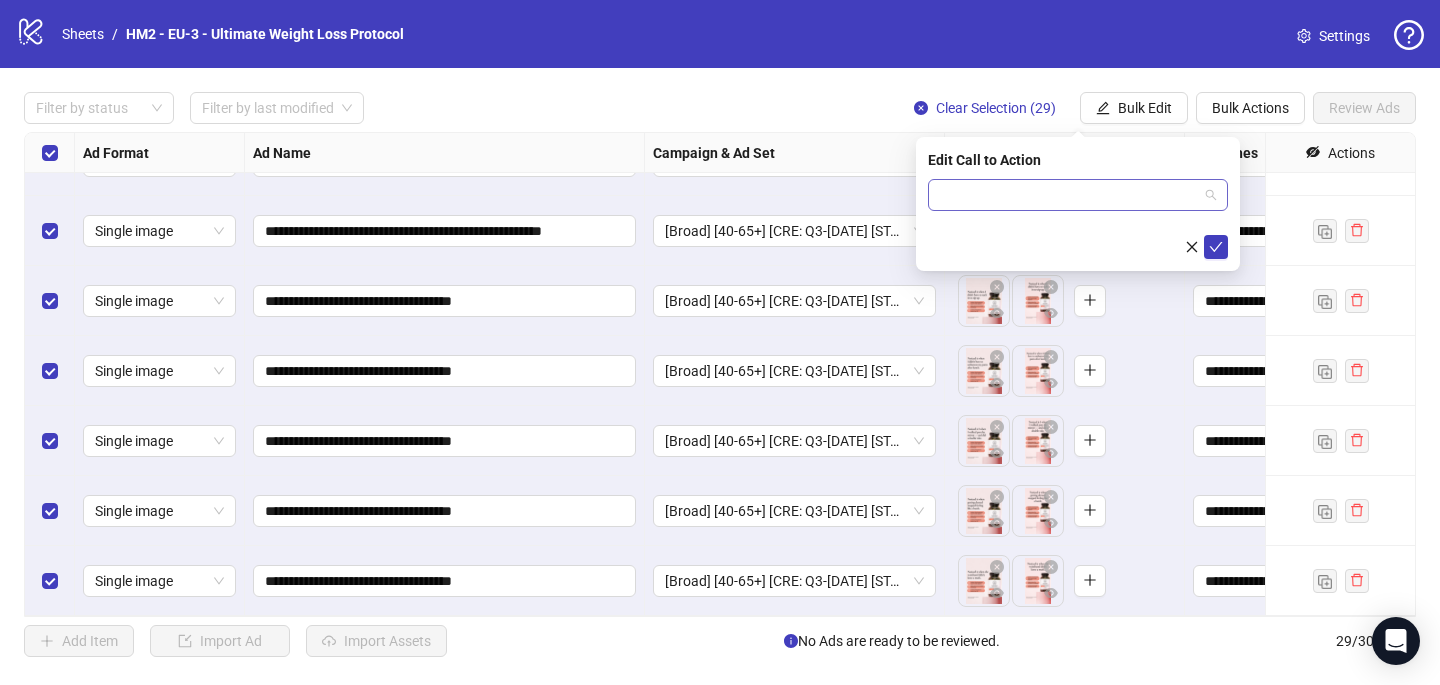 click at bounding box center (1069, 195) 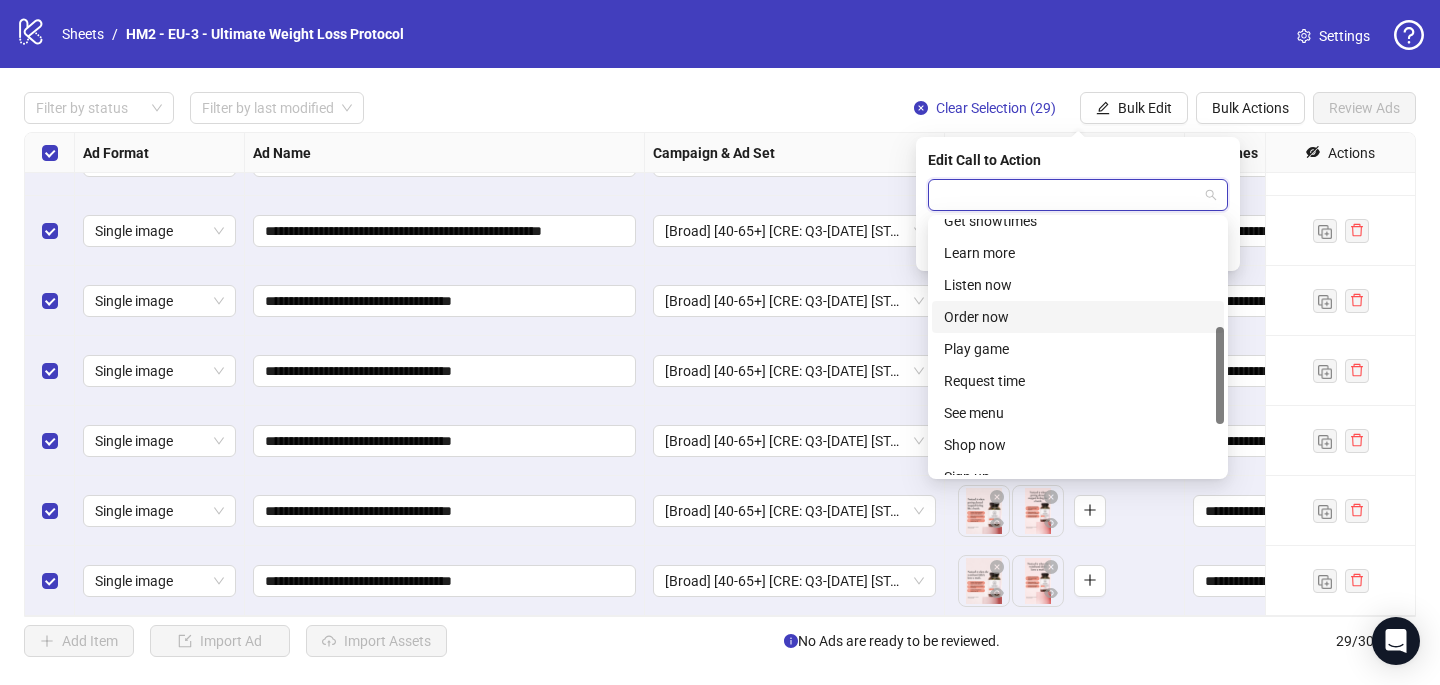 scroll, scrollTop: 329, scrollLeft: 0, axis: vertical 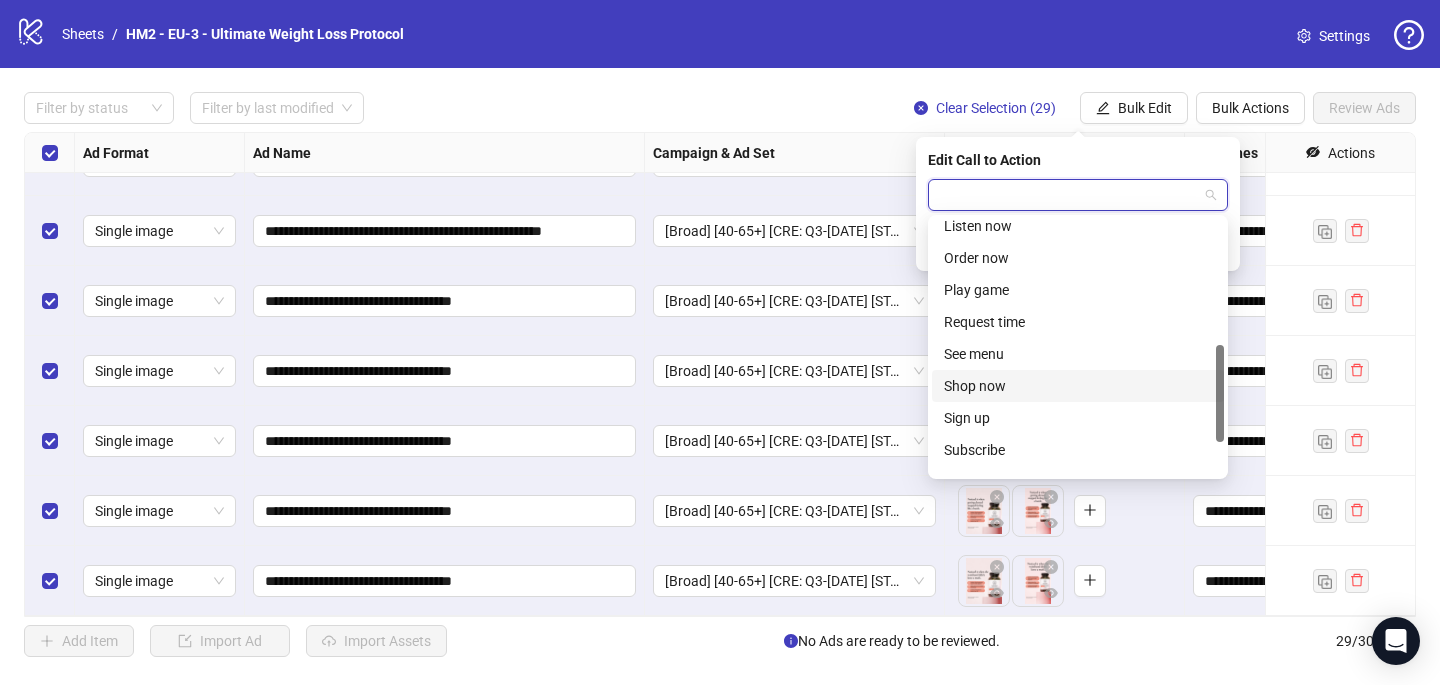 click on "Shop now" at bounding box center [1078, 386] 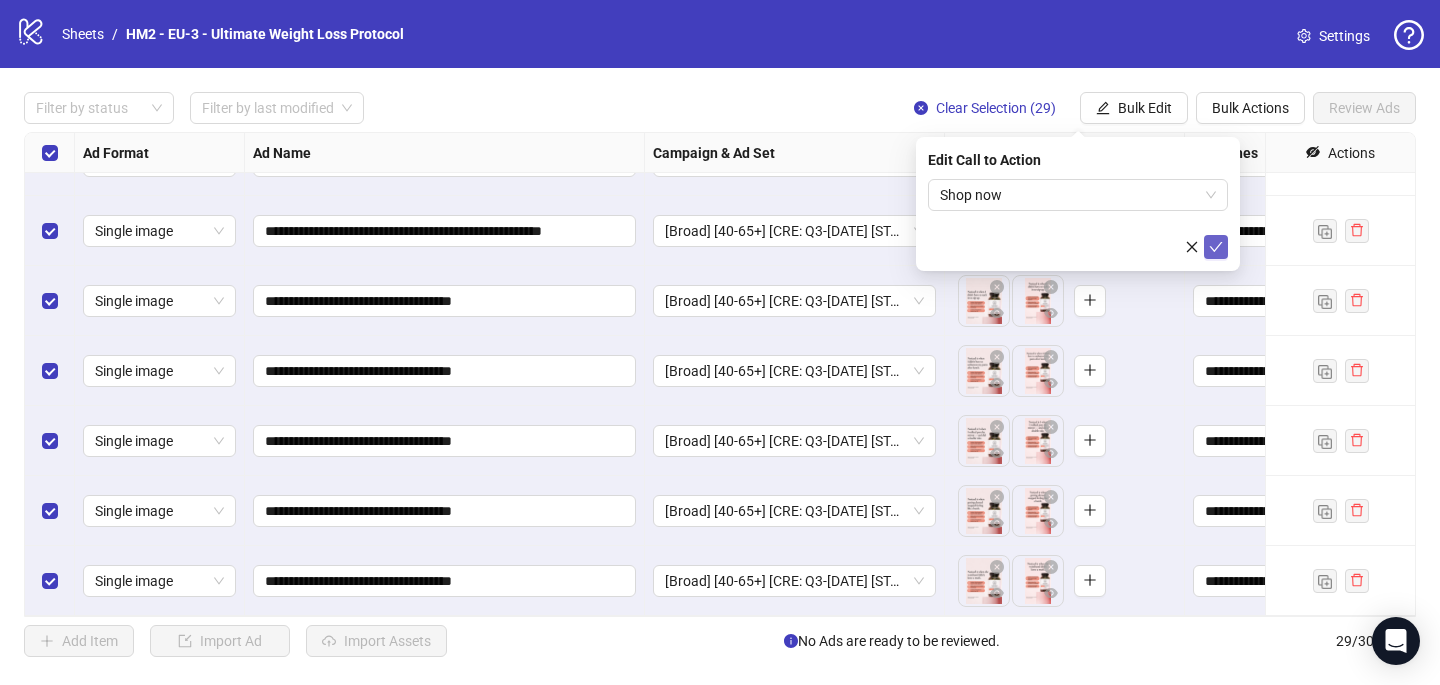 click 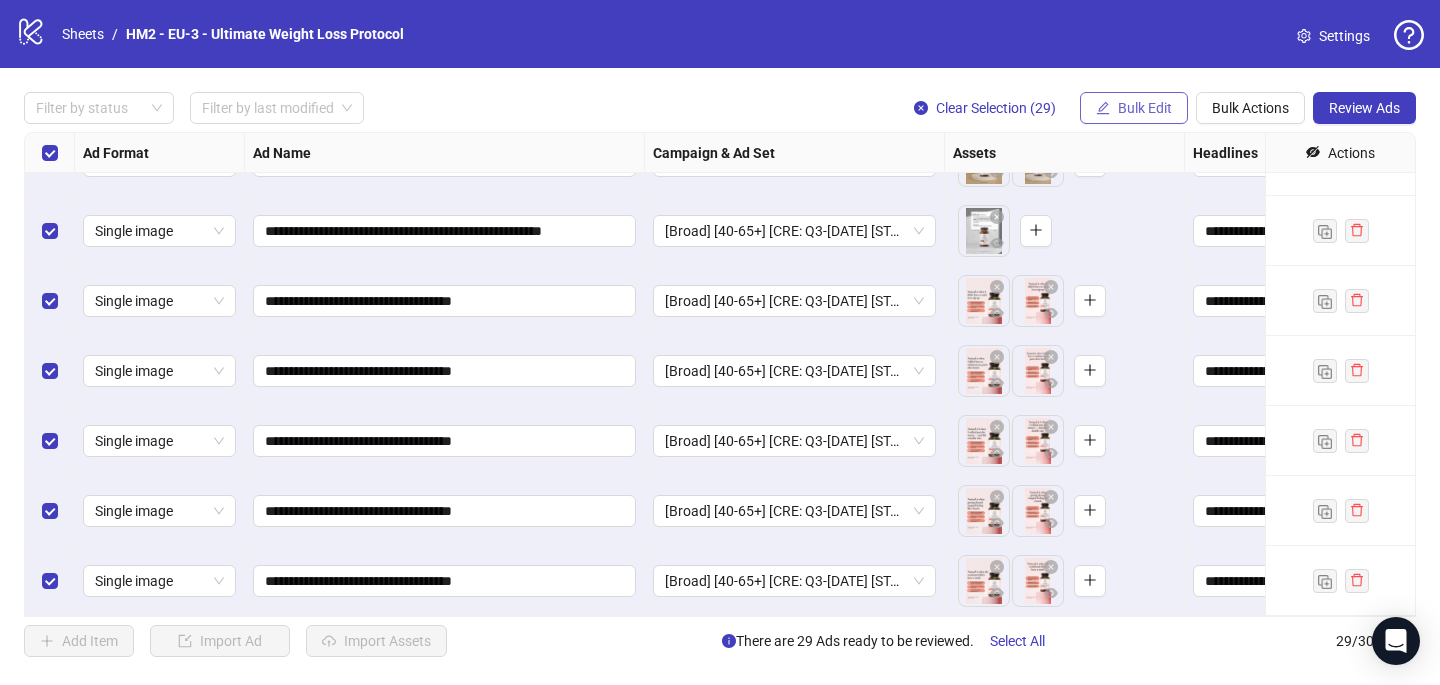 click on "Bulk Edit" at bounding box center (1145, 108) 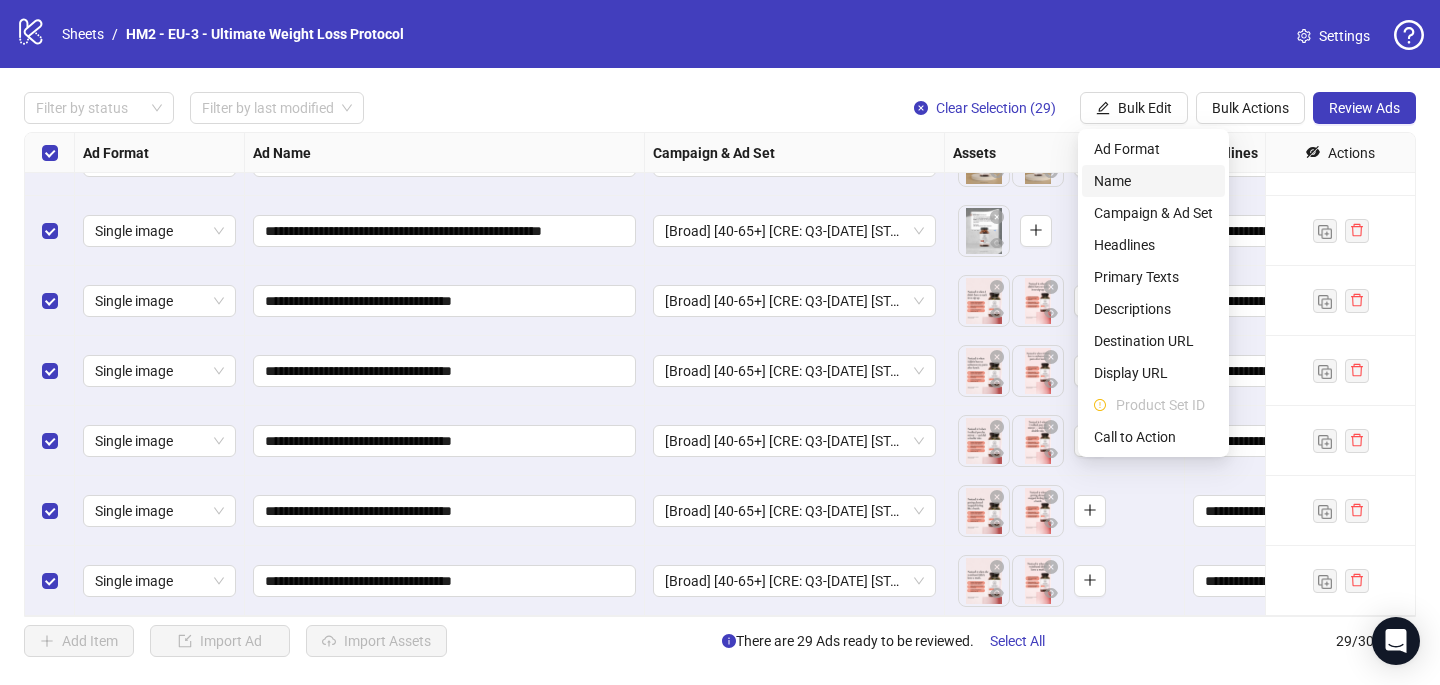 click on "Name" at bounding box center [1153, 181] 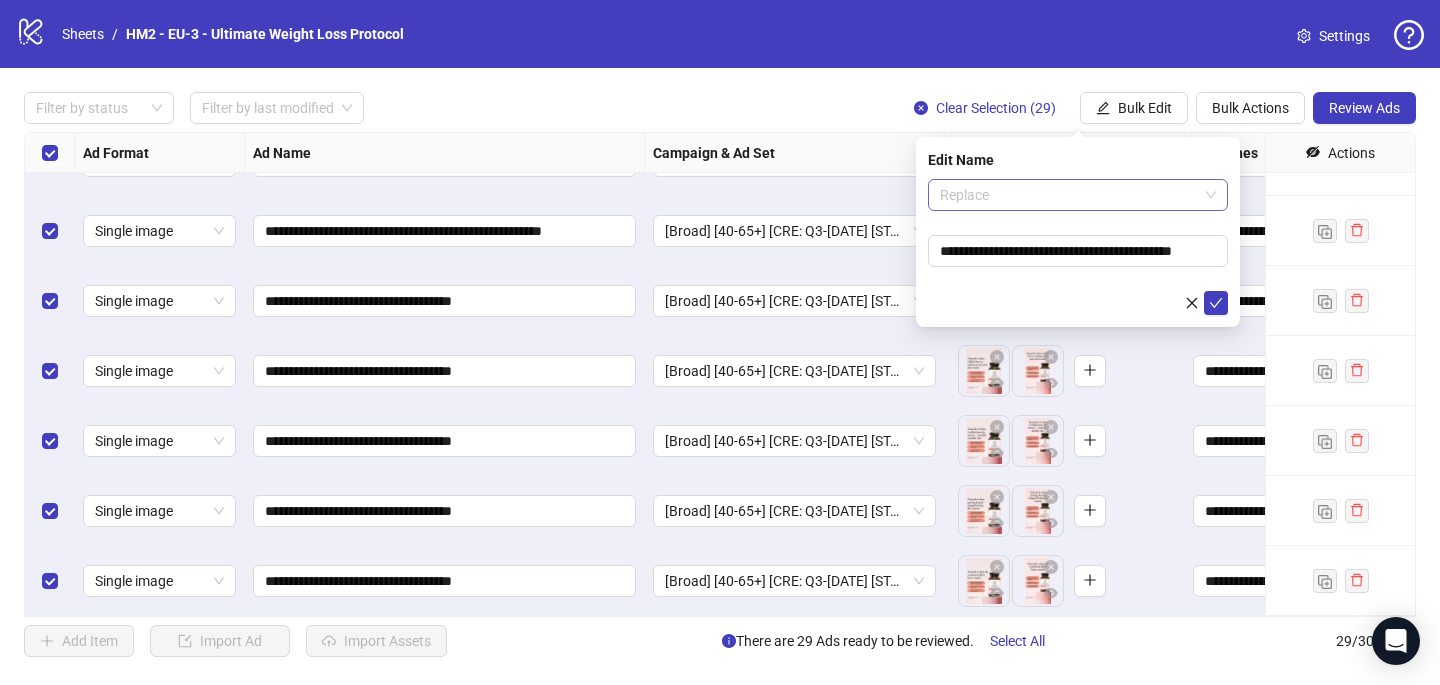 click on "Replace" at bounding box center [1078, 195] 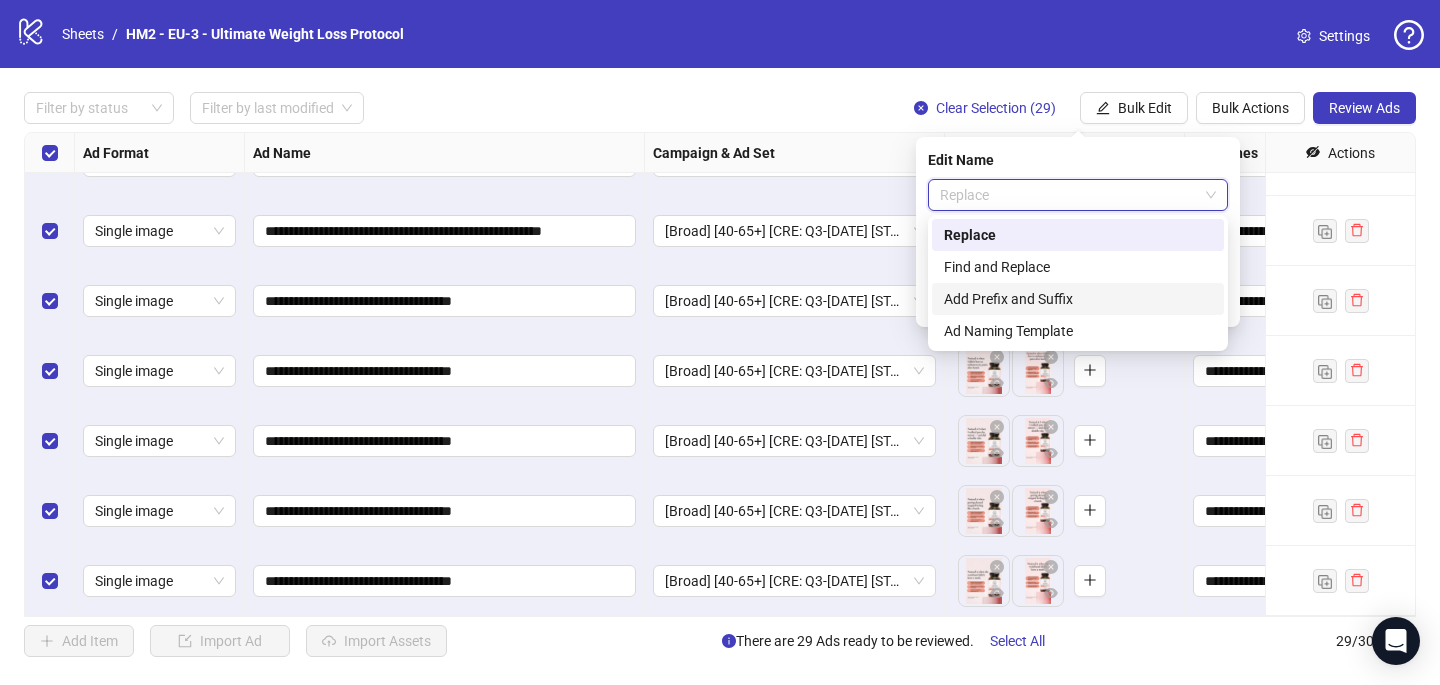click on "Add Prefix and Suffix" at bounding box center (1078, 299) 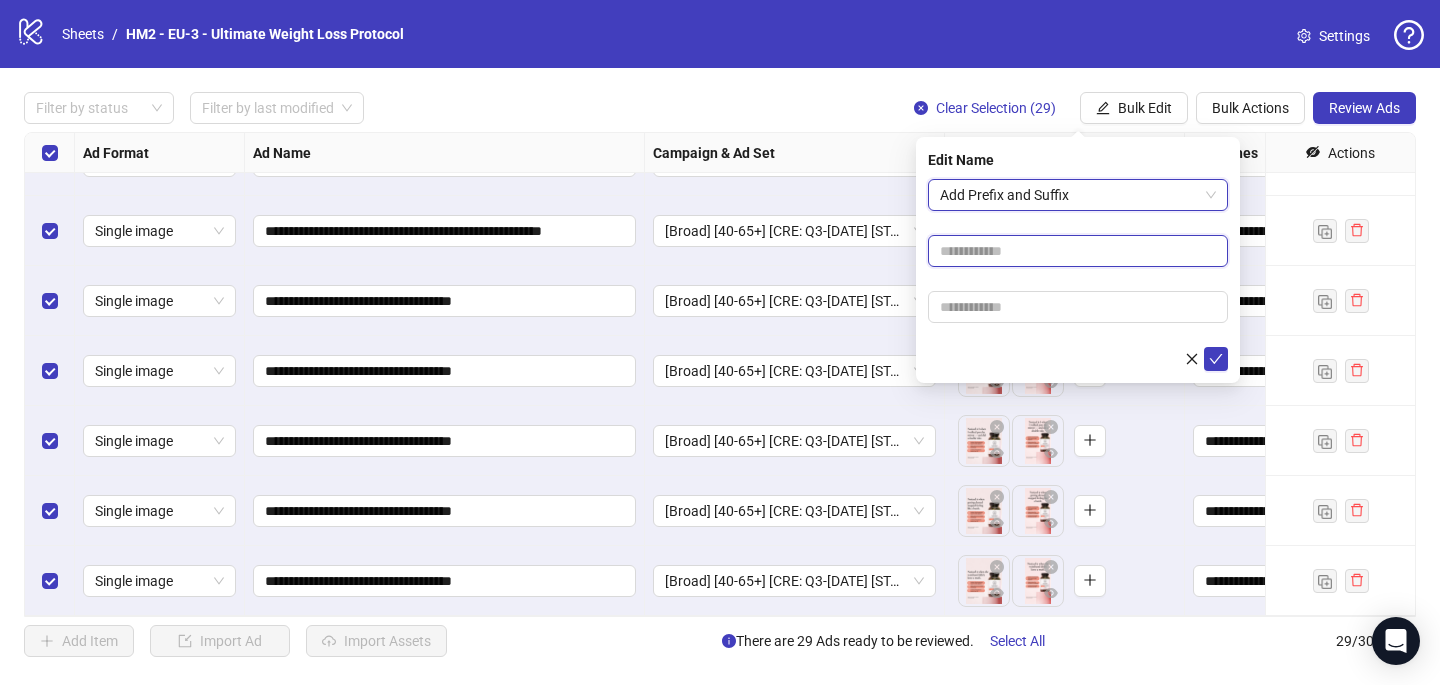 click at bounding box center [1078, 251] 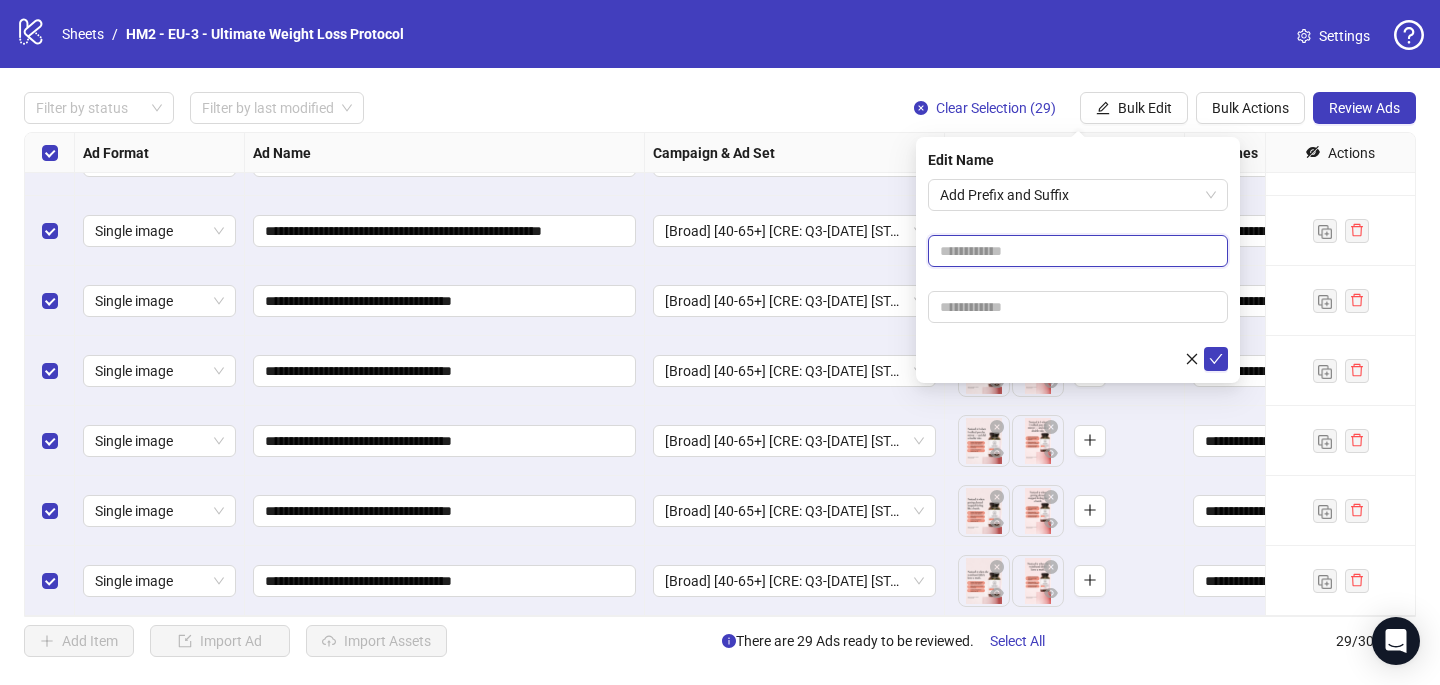 paste on "**********" 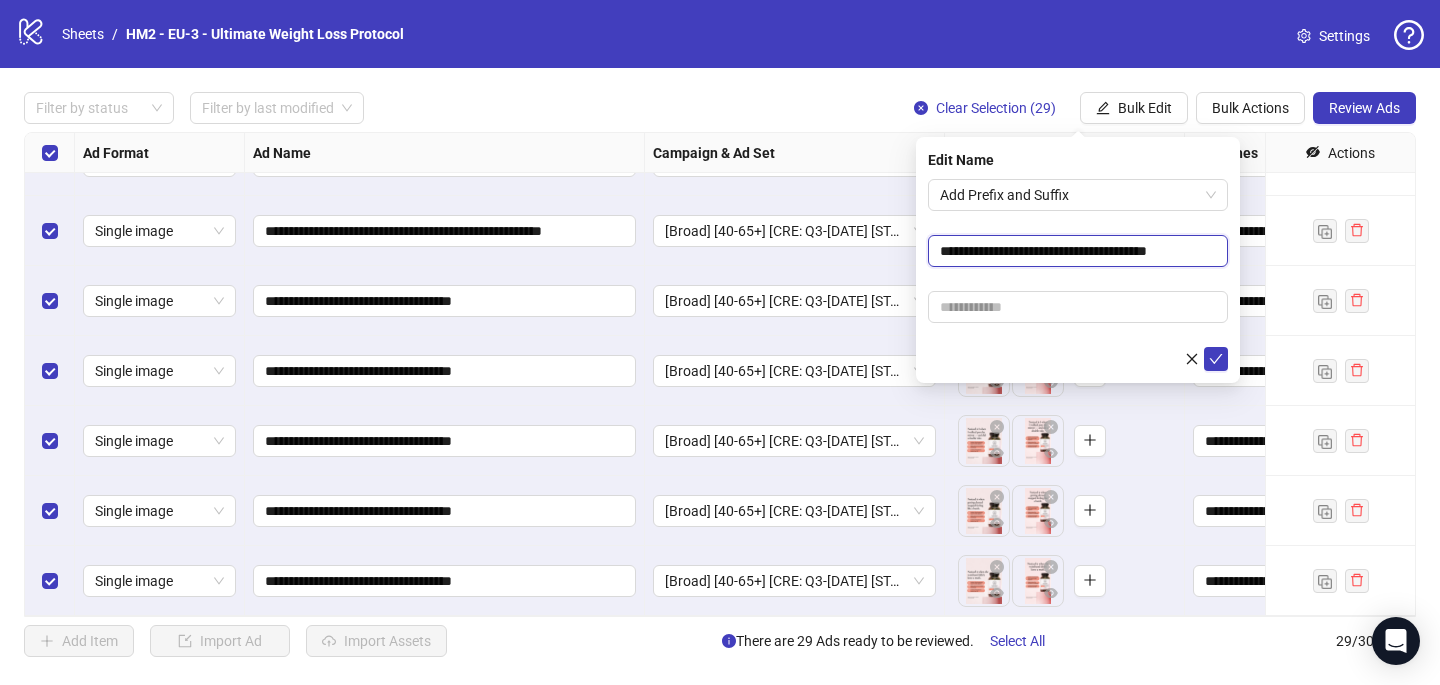 type on "**********" 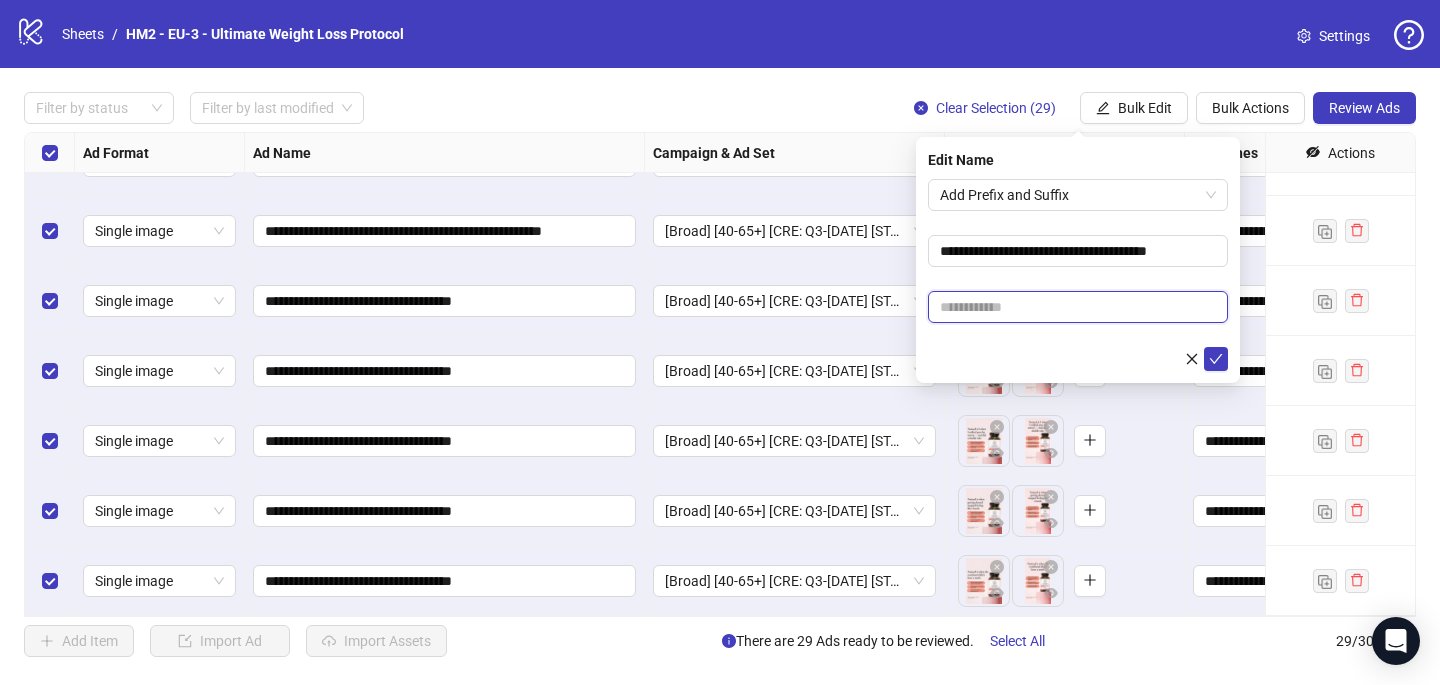 click at bounding box center (1078, 307) 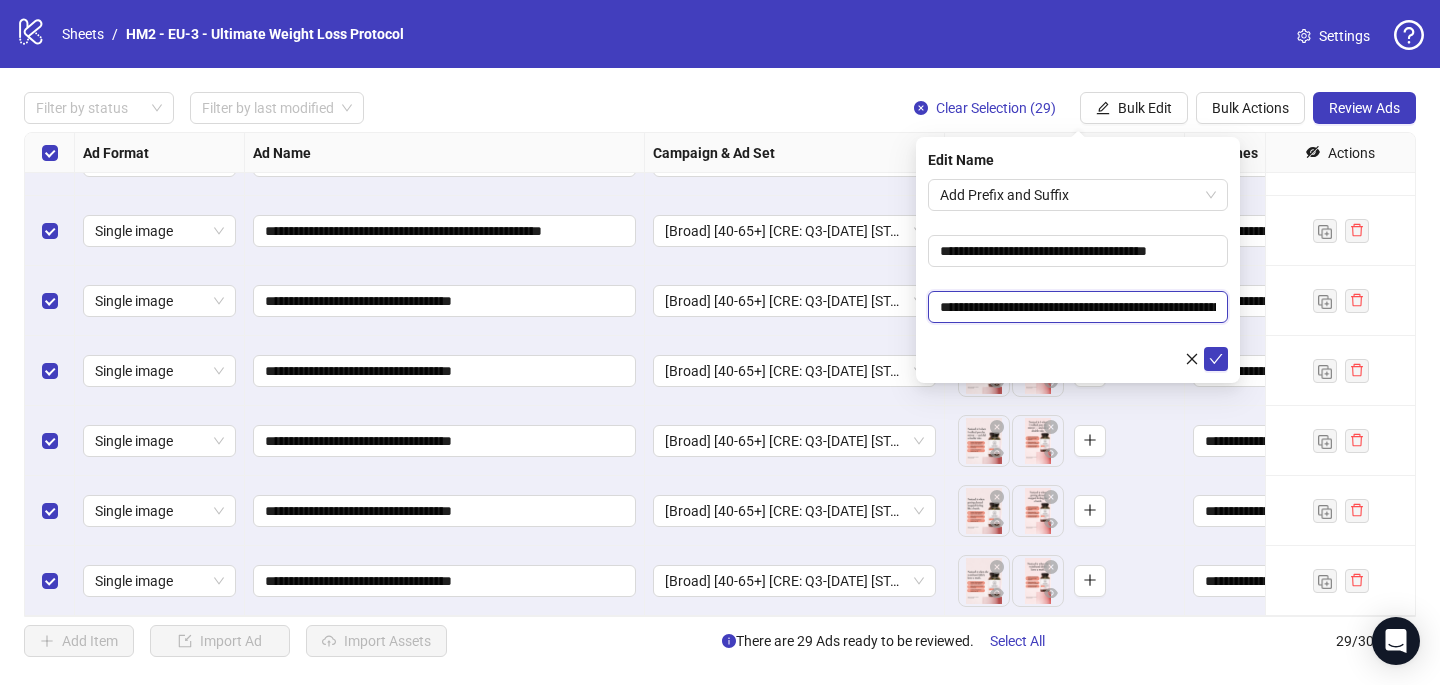 scroll, scrollTop: 0, scrollLeft: 173, axis: horizontal 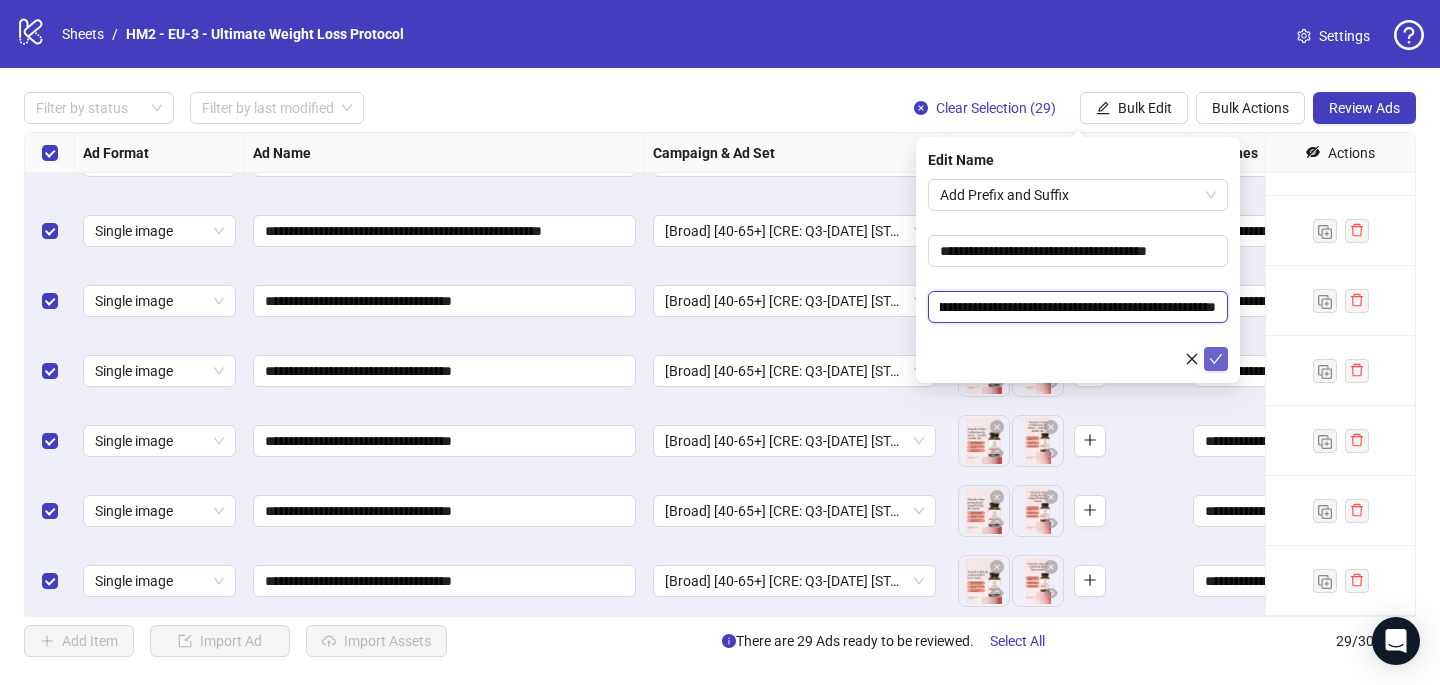 type on "**********" 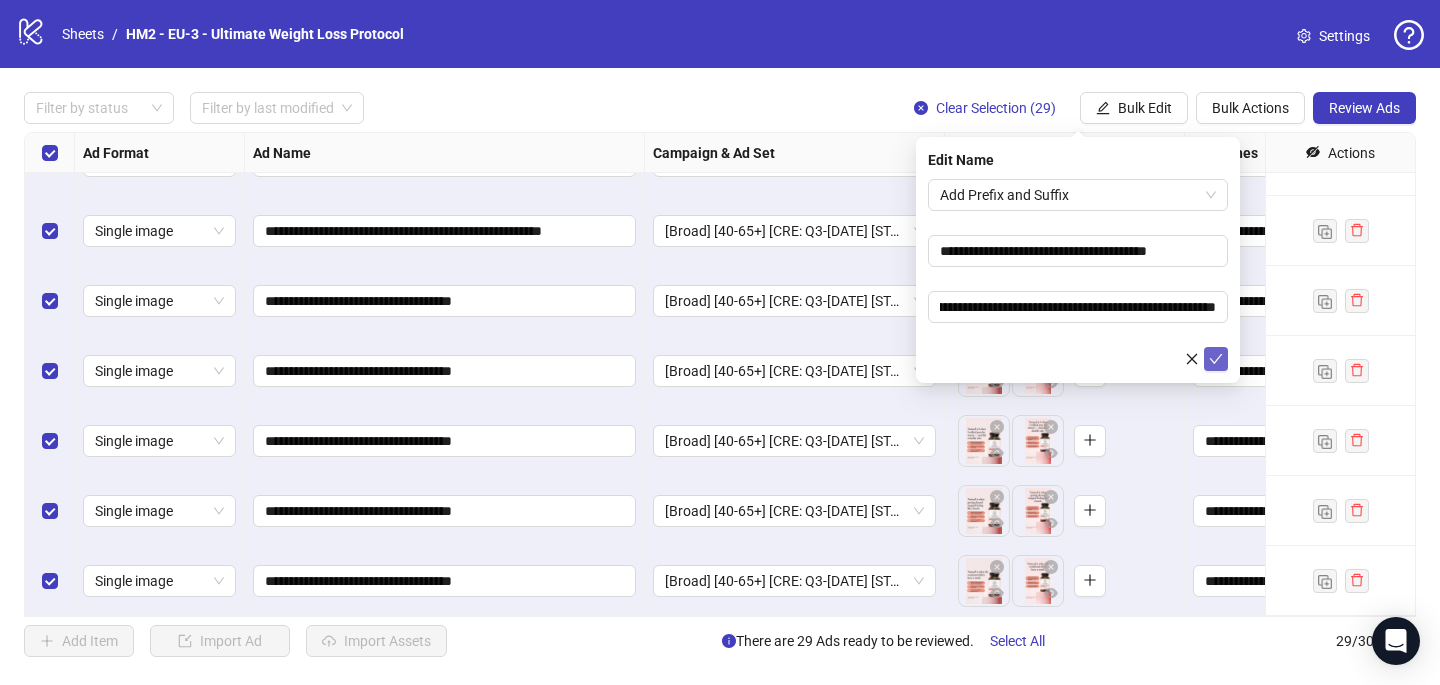 click 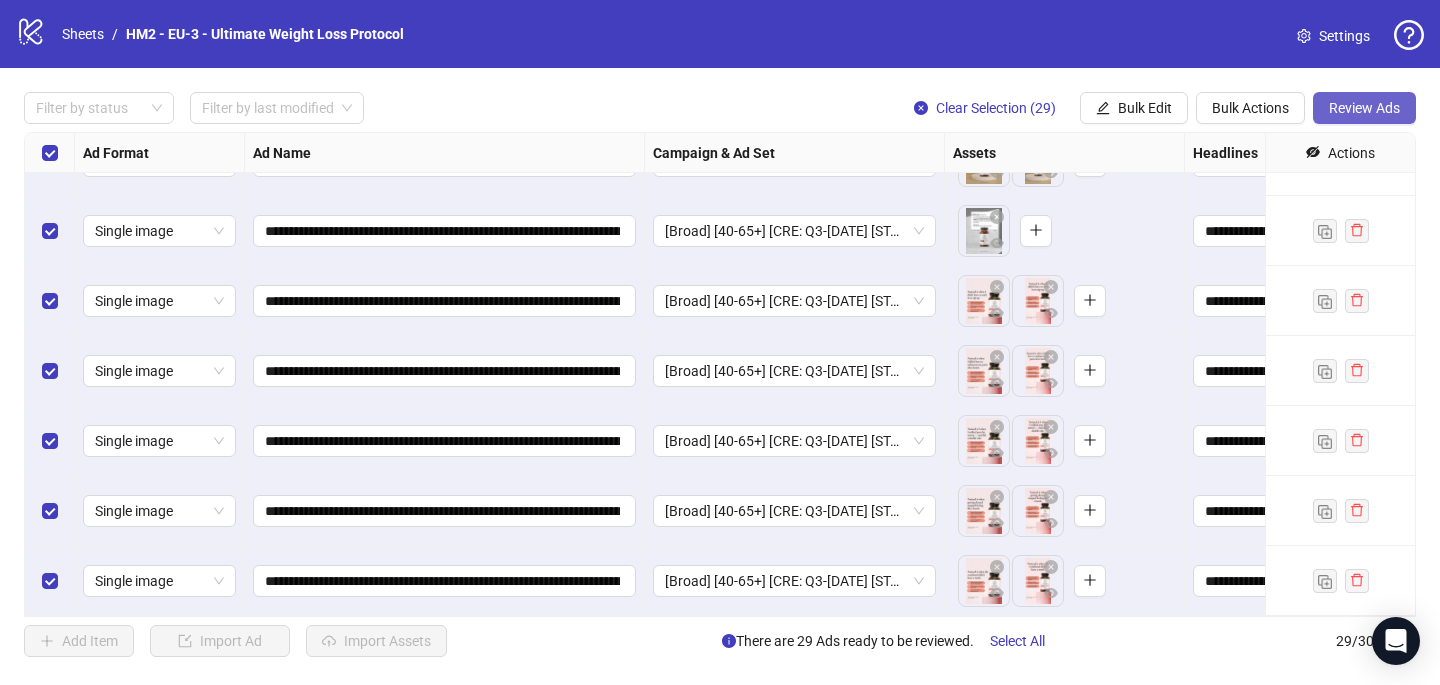 click on "Review Ads" at bounding box center [1364, 108] 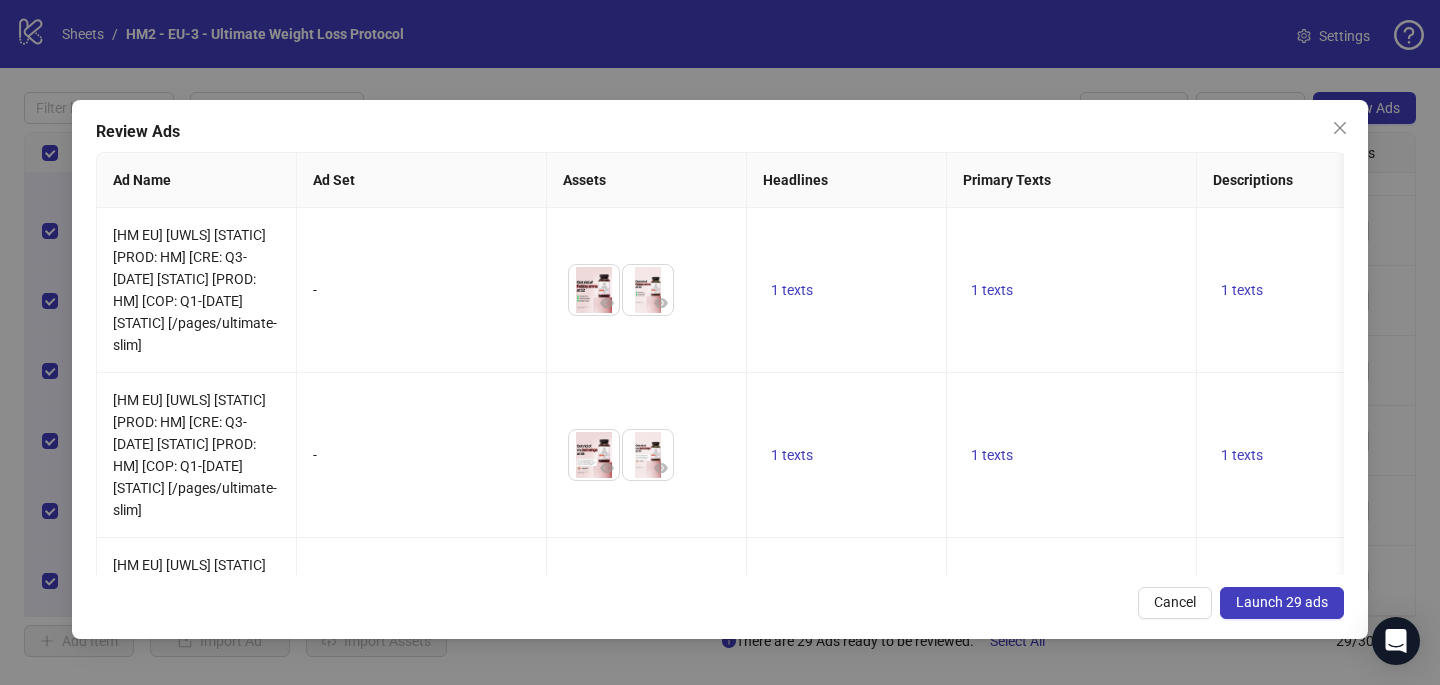 click on "Launch 29 ads" at bounding box center [1282, 602] 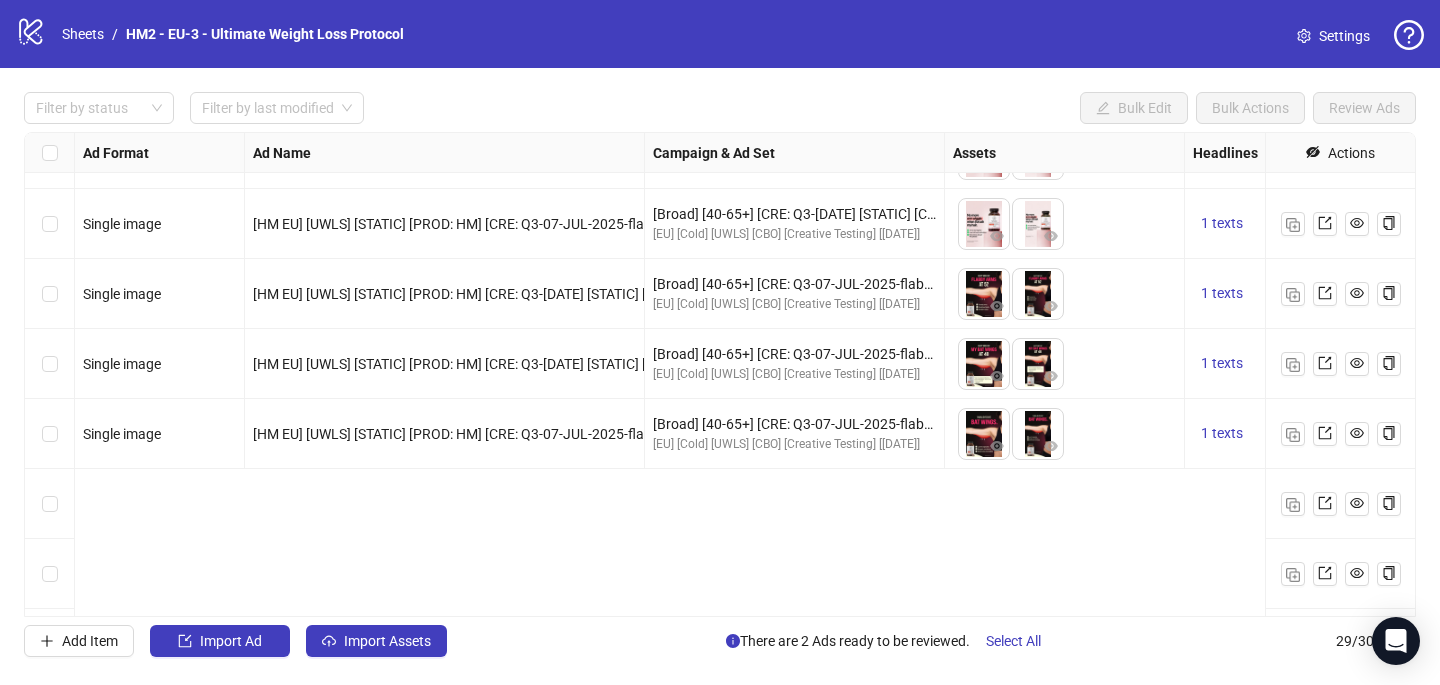 scroll, scrollTop: 0, scrollLeft: 0, axis: both 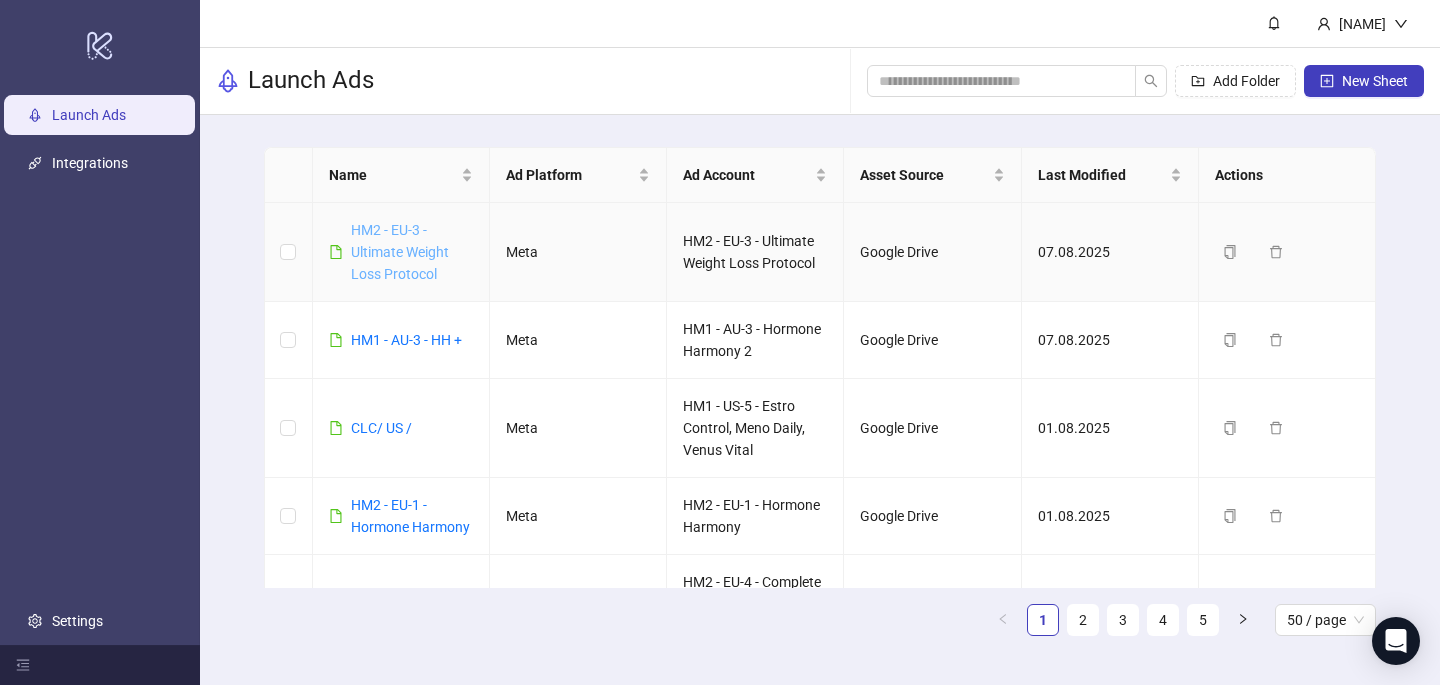 click on "HM2 - EU-3 - Ultimate Weight Loss Protocol" at bounding box center [400, 252] 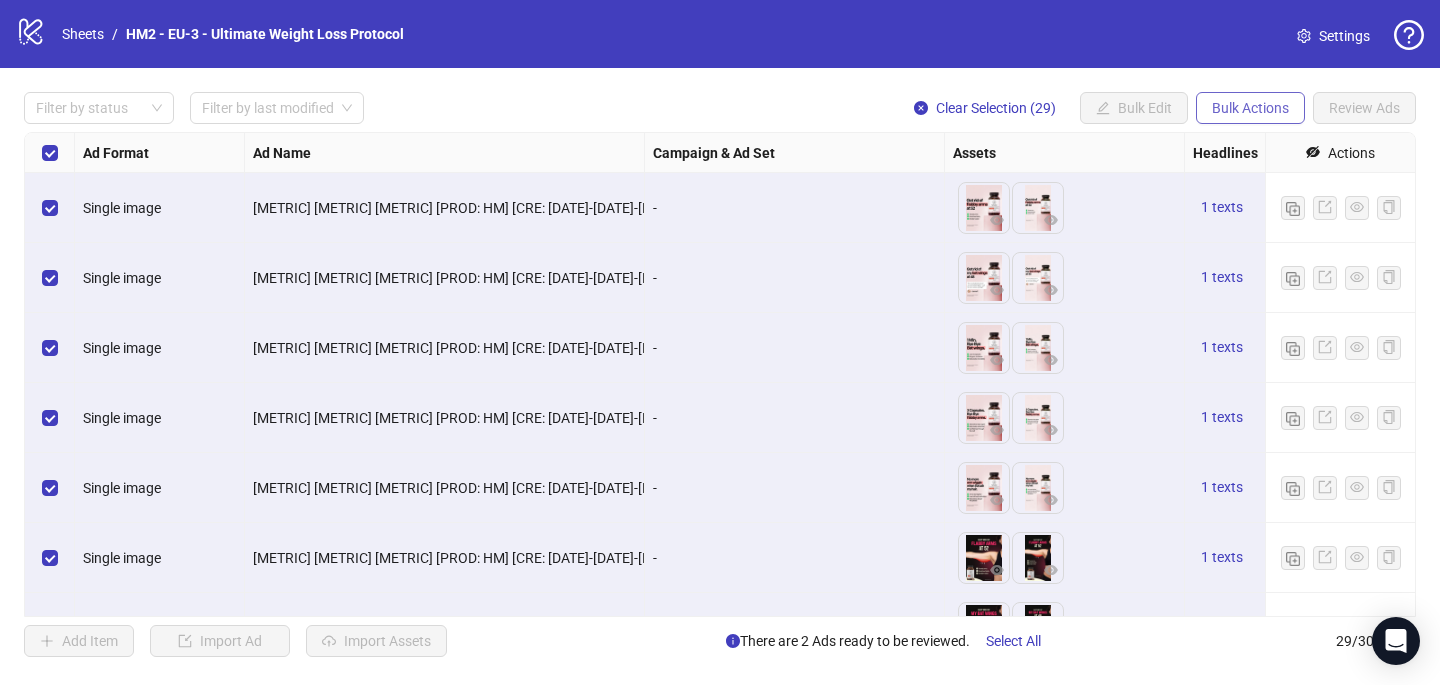 click on "Bulk Actions" at bounding box center (1250, 108) 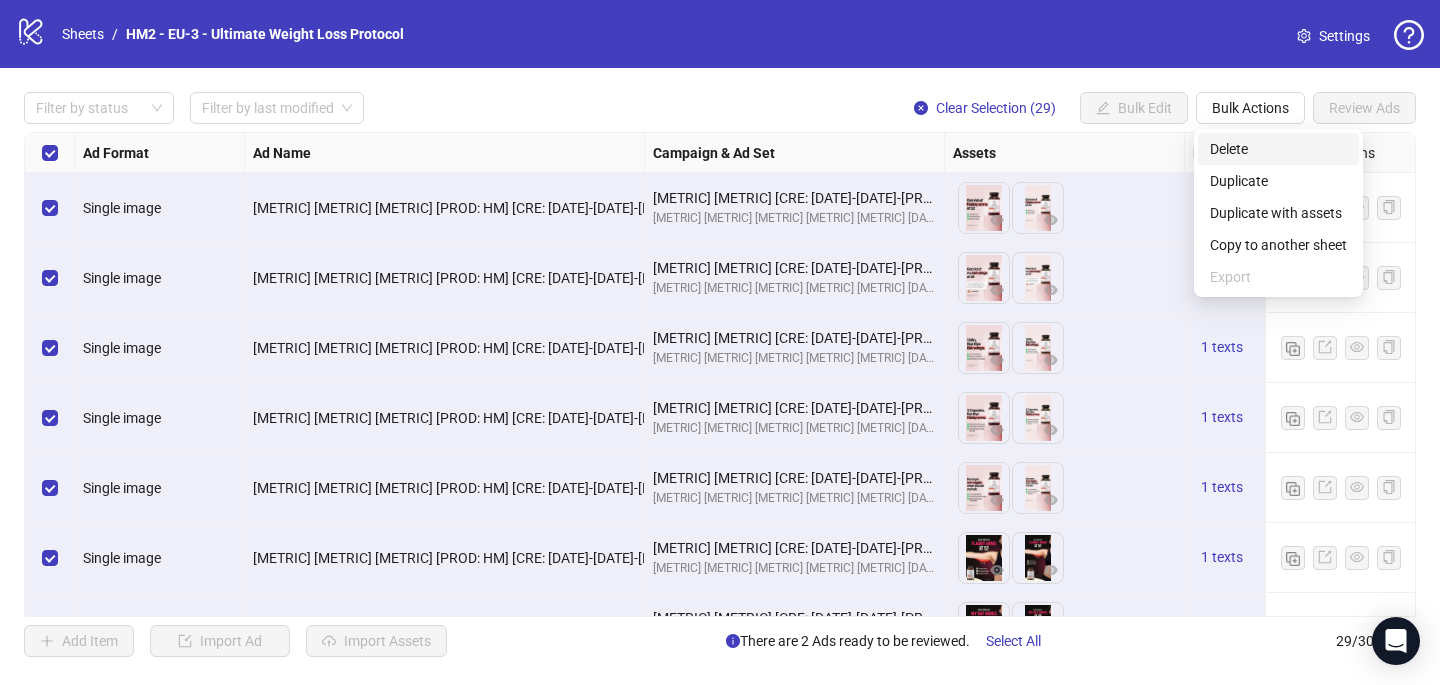 click on "Delete" at bounding box center [1278, 149] 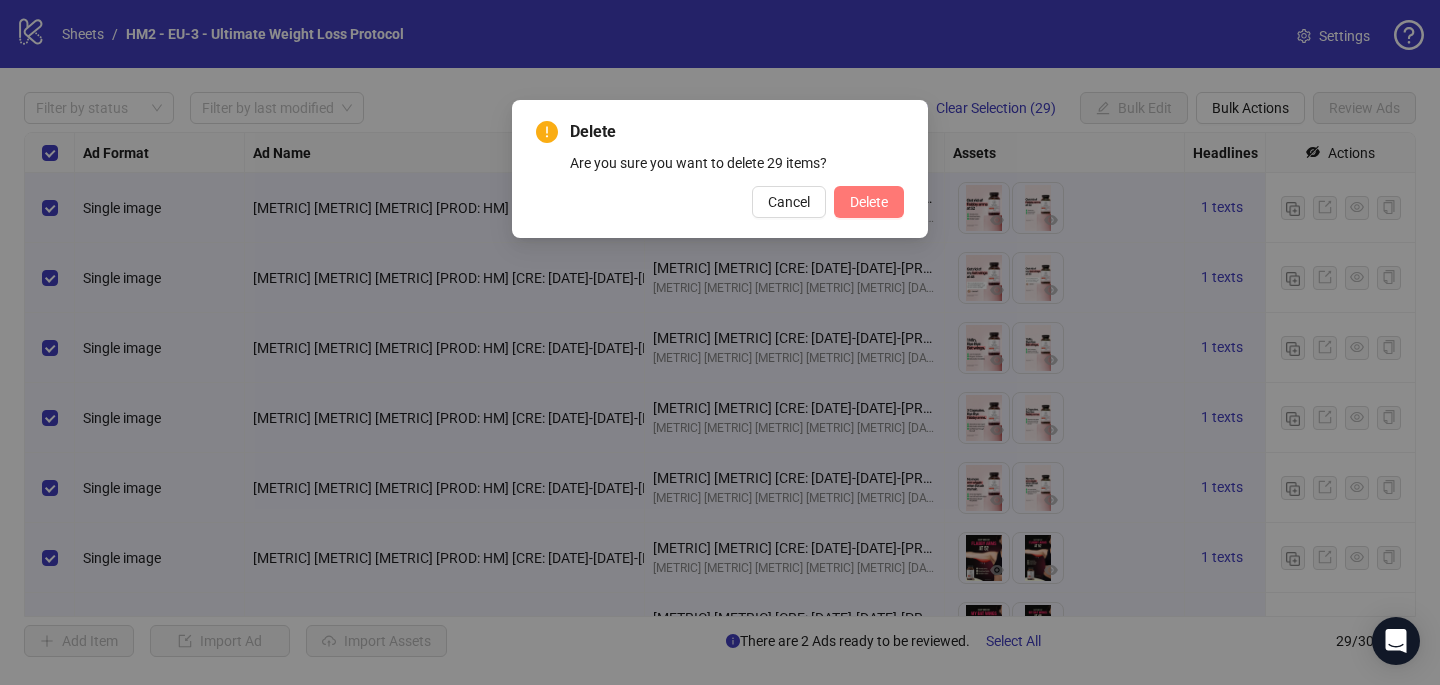 click on "Delete" at bounding box center (869, 202) 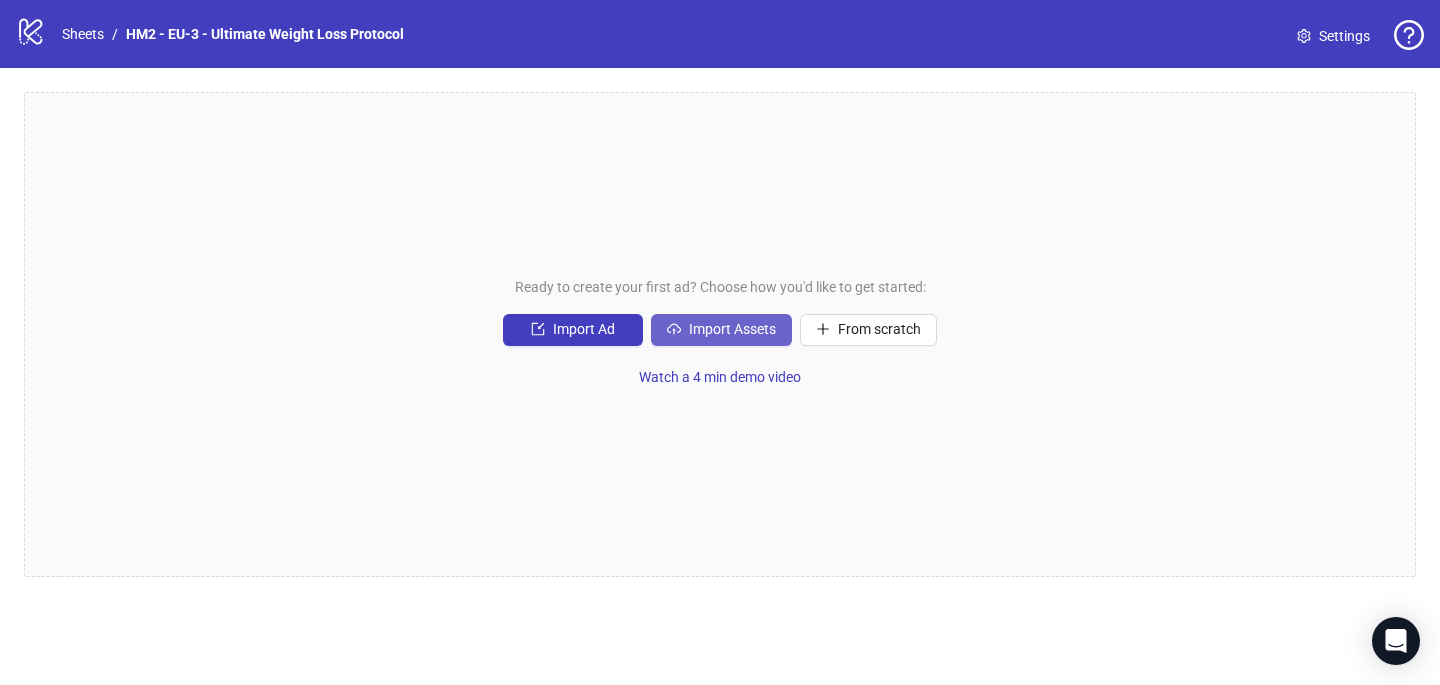 click on "Import Assets" at bounding box center [732, 329] 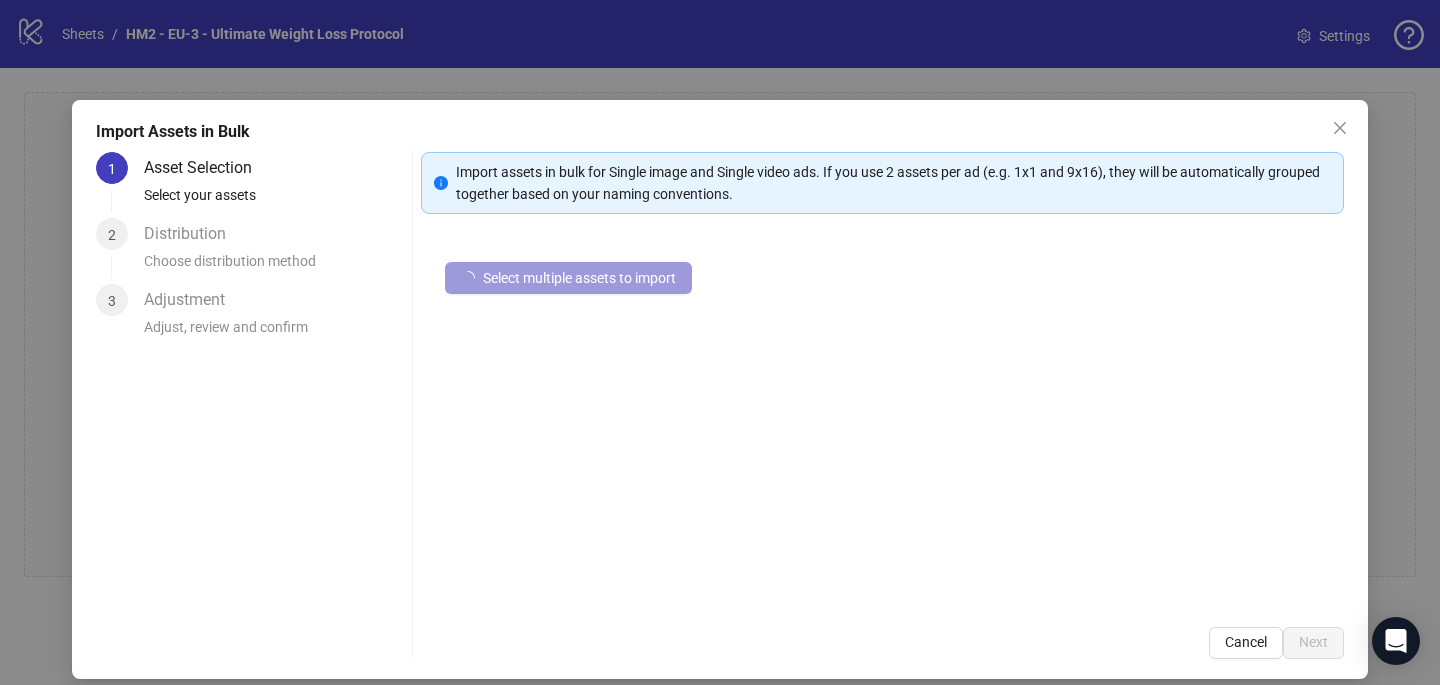 click on "Select multiple assets to import" at bounding box center [568, 278] 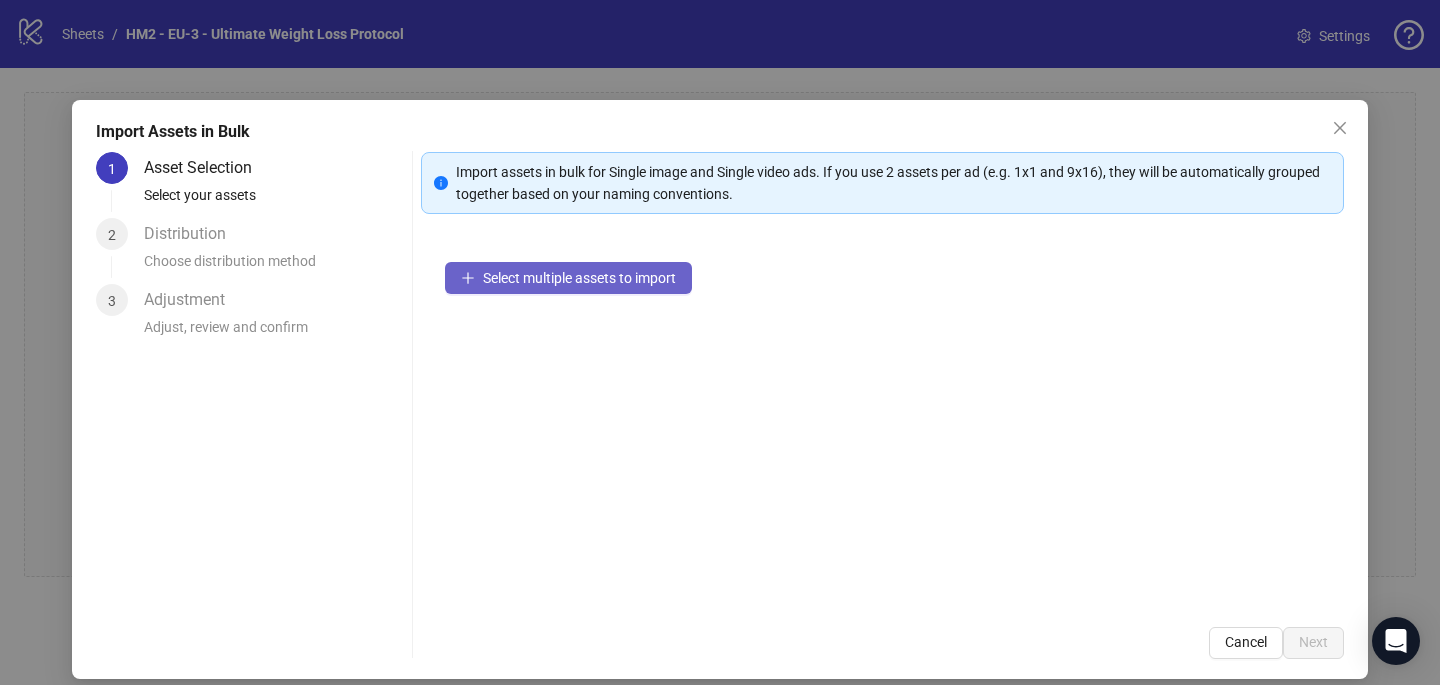 click on "Select multiple assets to import" at bounding box center [579, 278] 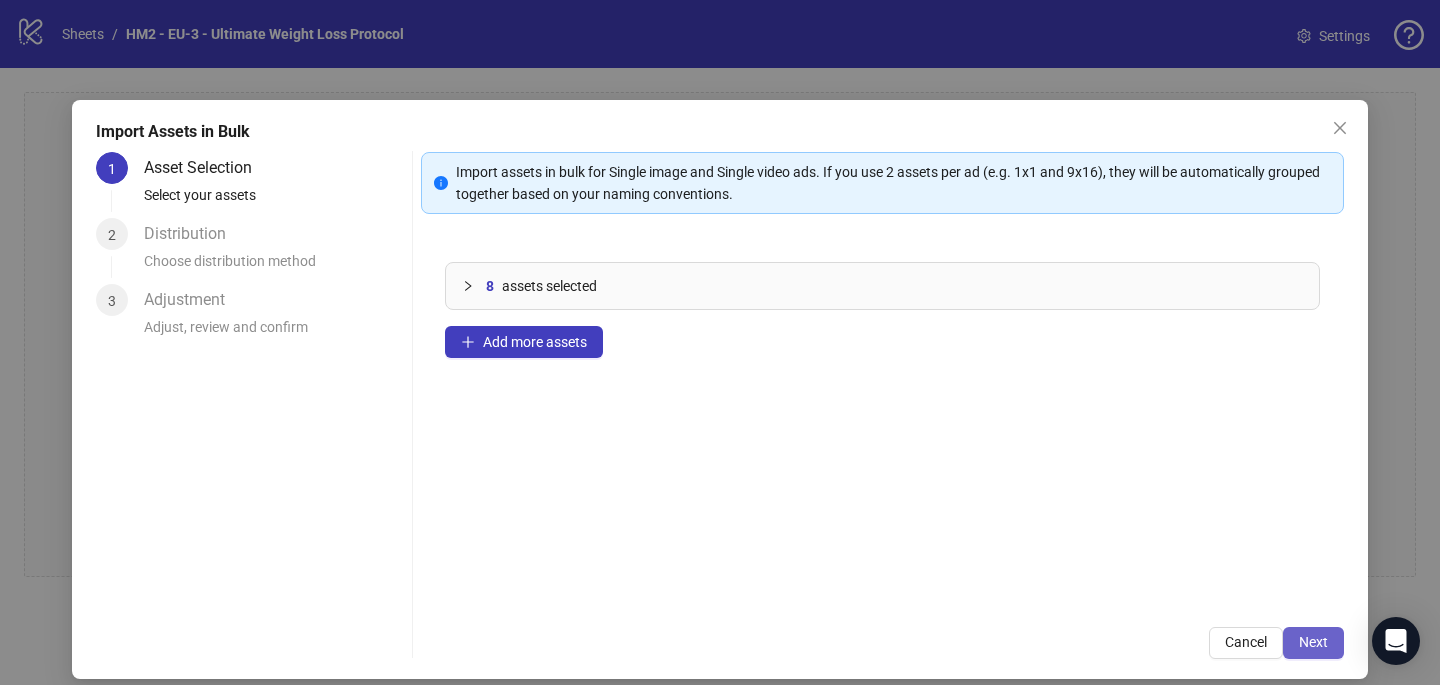click on "Next" at bounding box center (1313, 642) 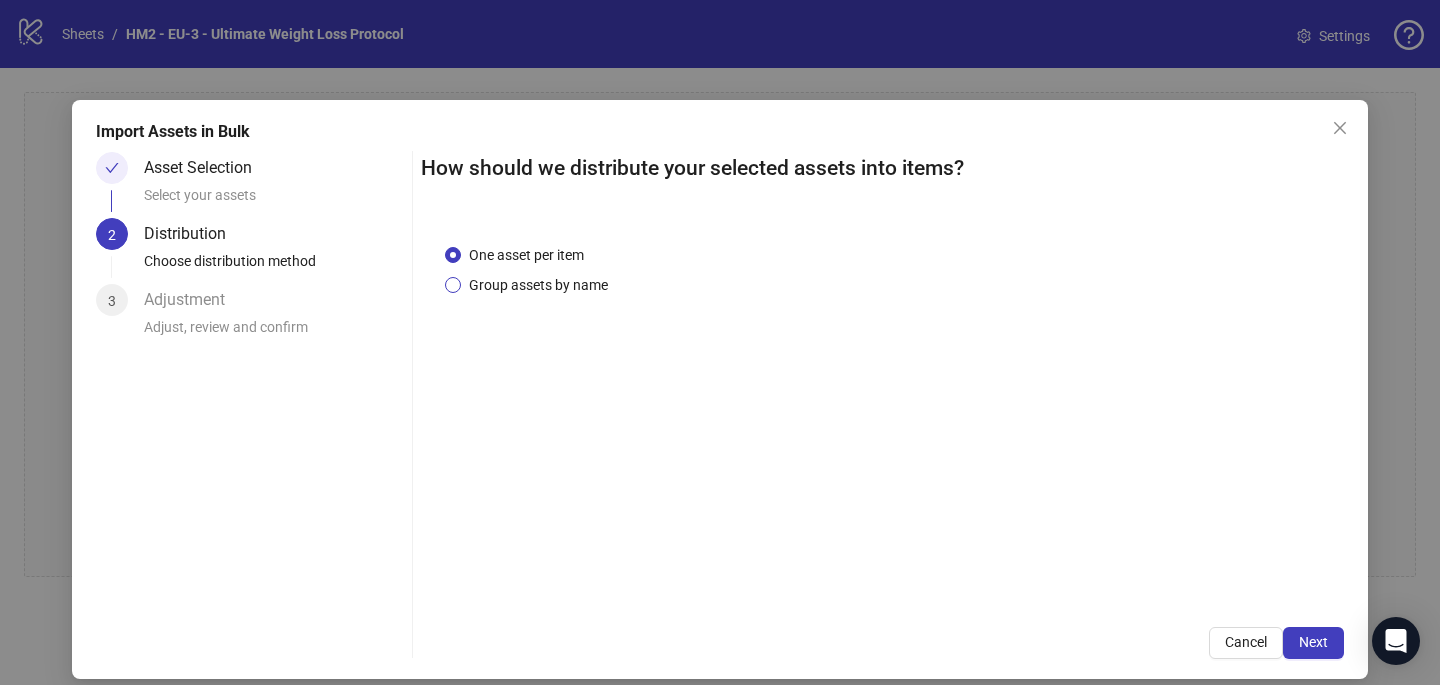 click on "Group assets by name" at bounding box center [538, 285] 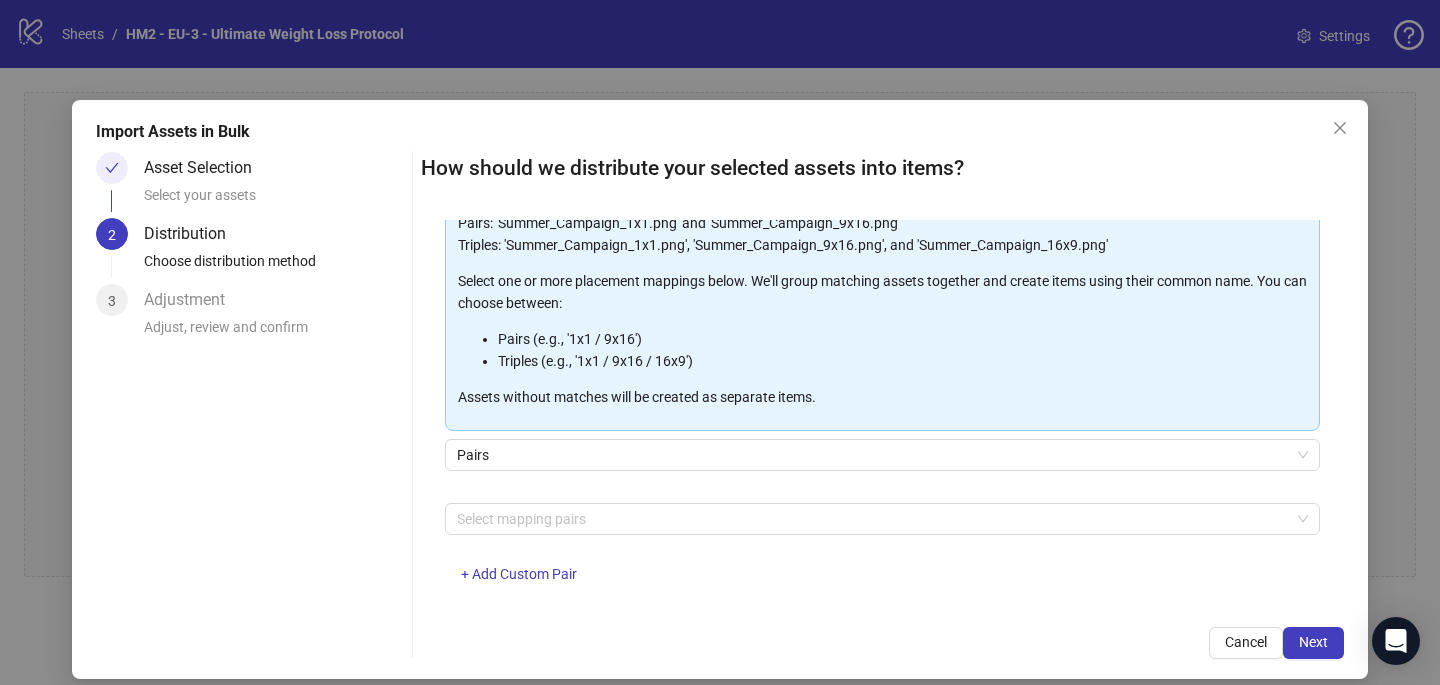 scroll, scrollTop: 203, scrollLeft: 0, axis: vertical 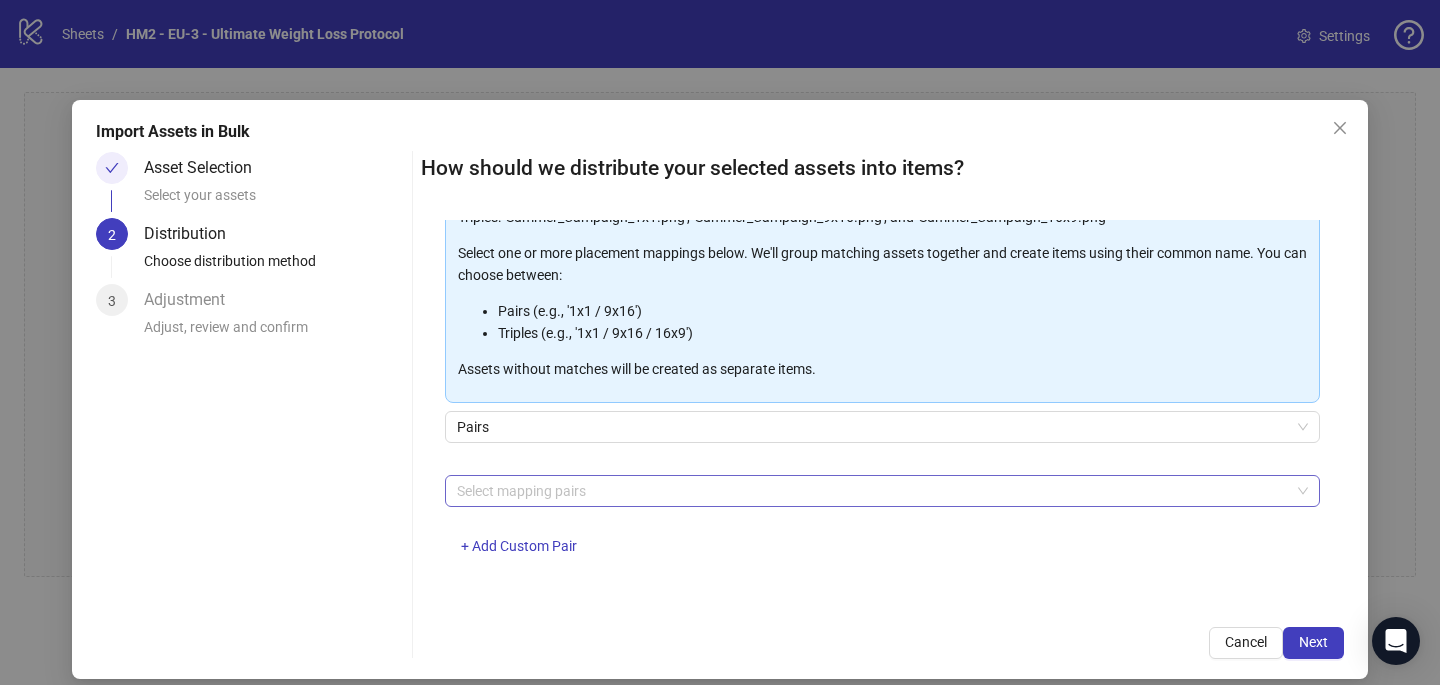 click at bounding box center [872, 491] 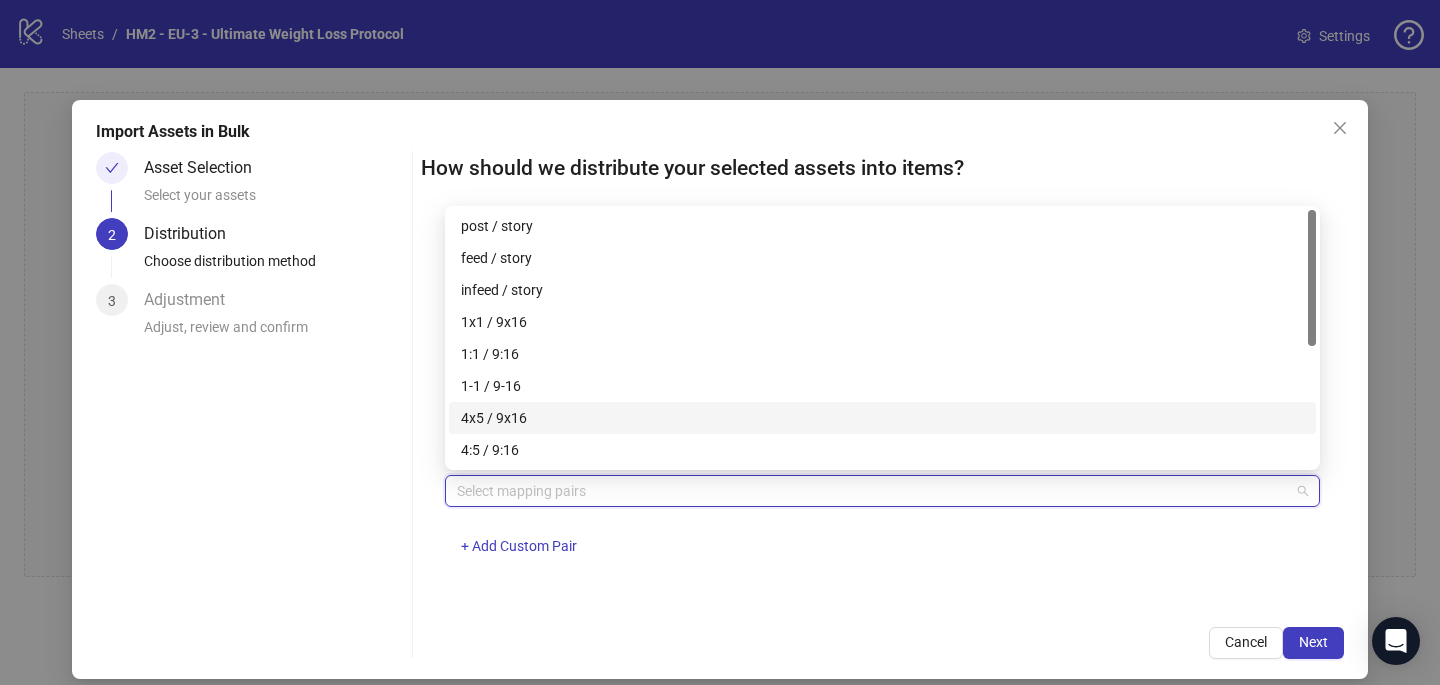 click on "4x5 / 9x16" at bounding box center (882, 418) 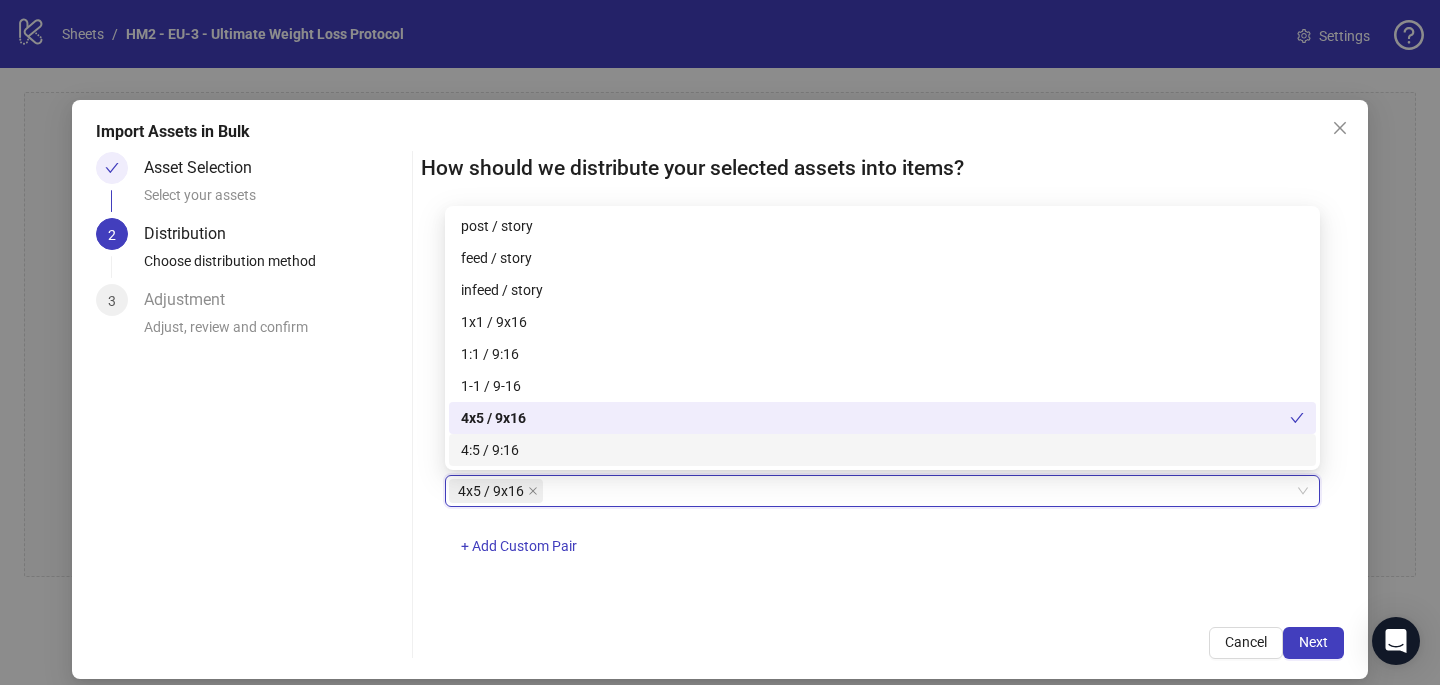 click on "Cancel Next" at bounding box center [882, 643] 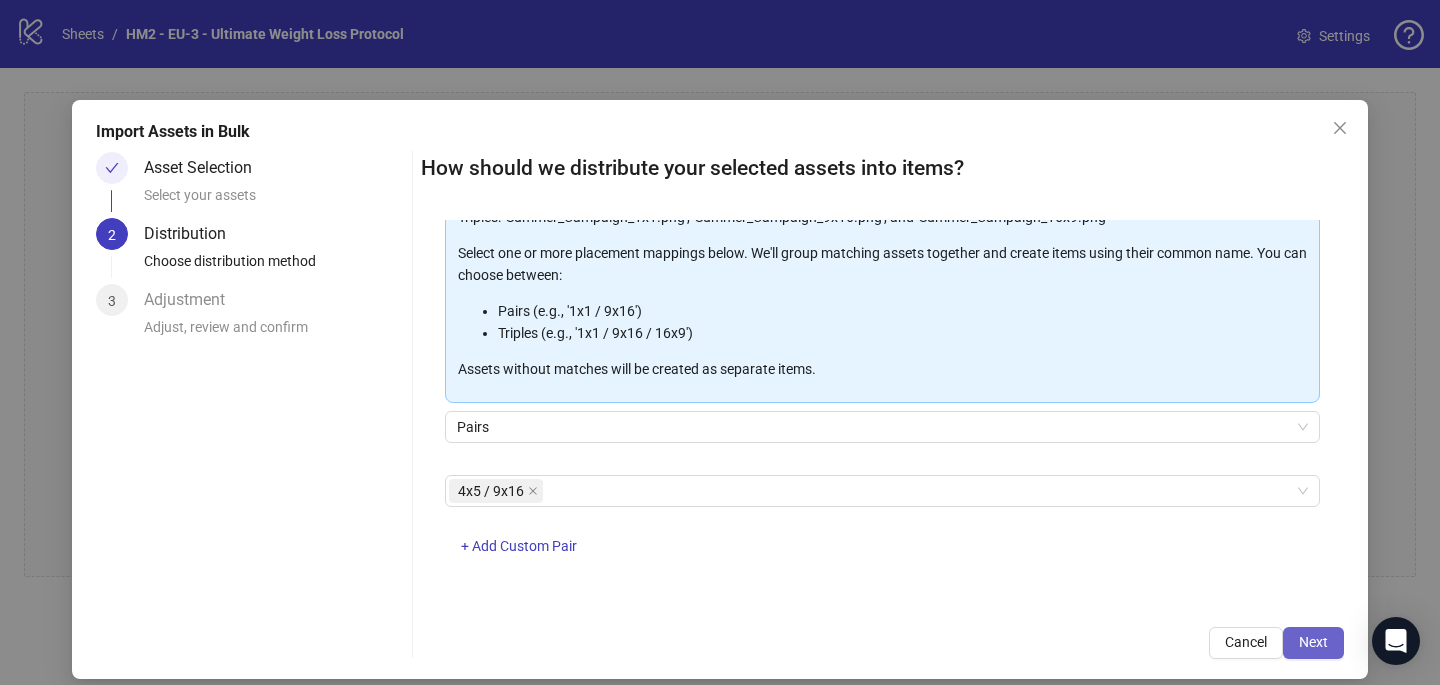 click on "Next" at bounding box center (1313, 643) 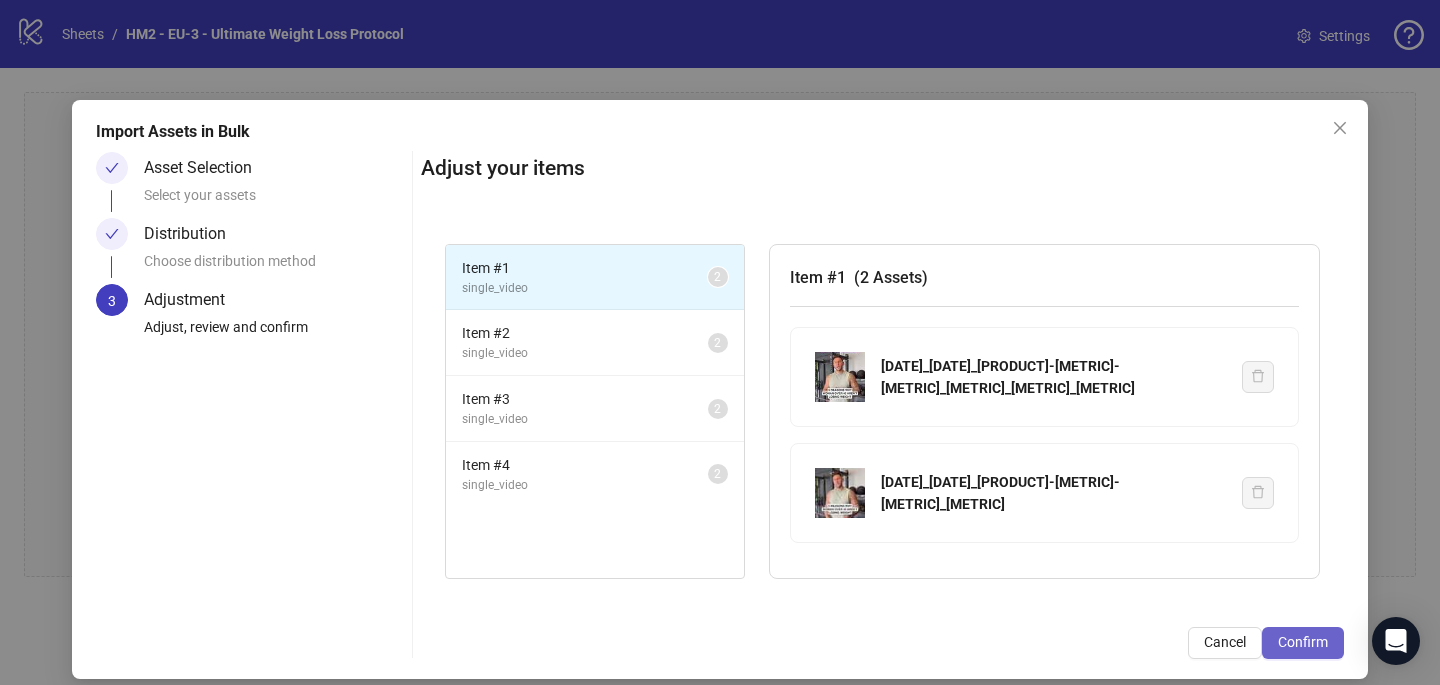 click on "Confirm" at bounding box center (1303, 642) 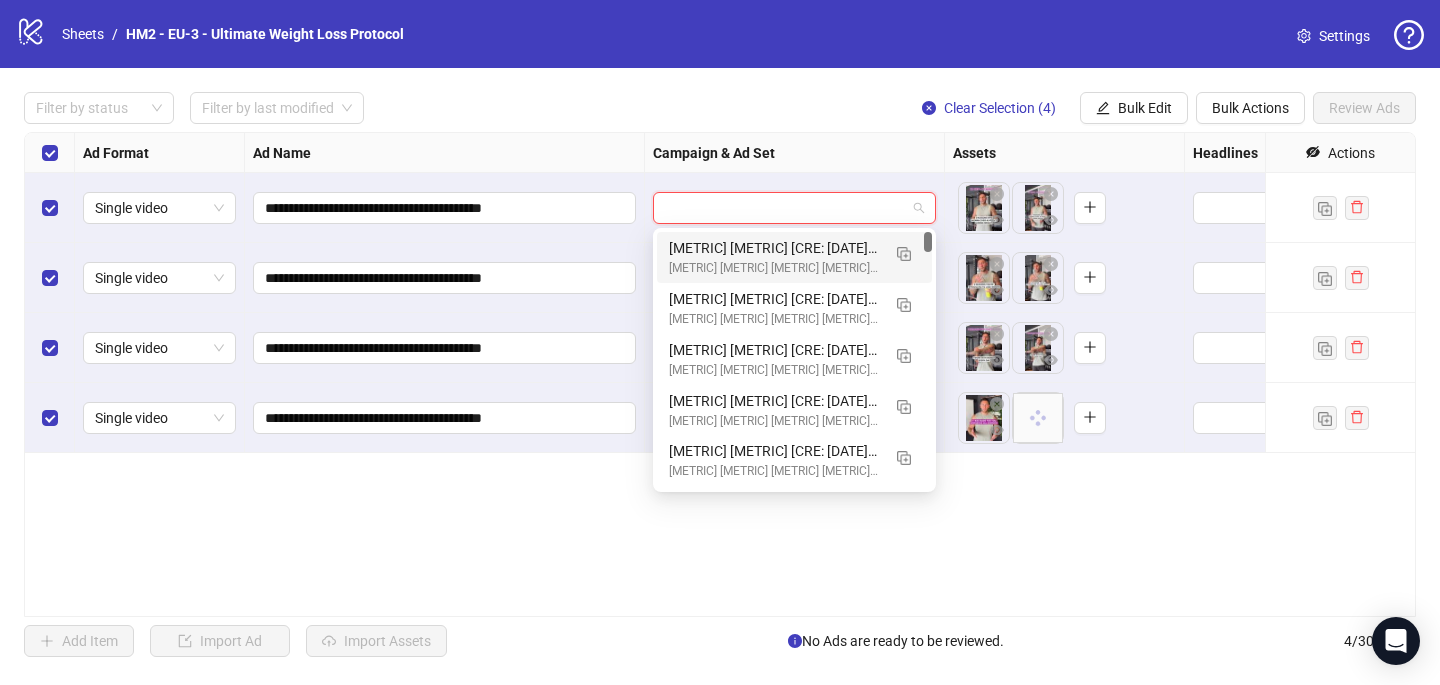 click at bounding box center (785, 208) 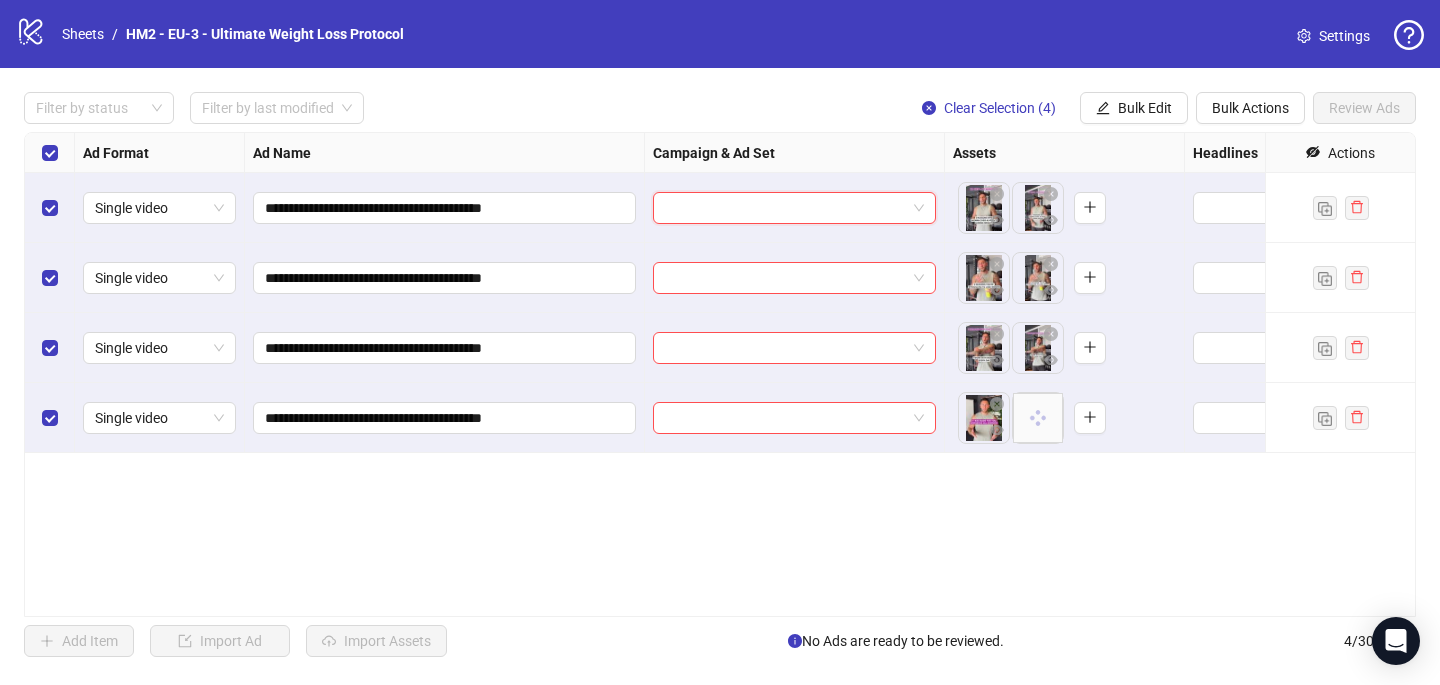paste on "**********" 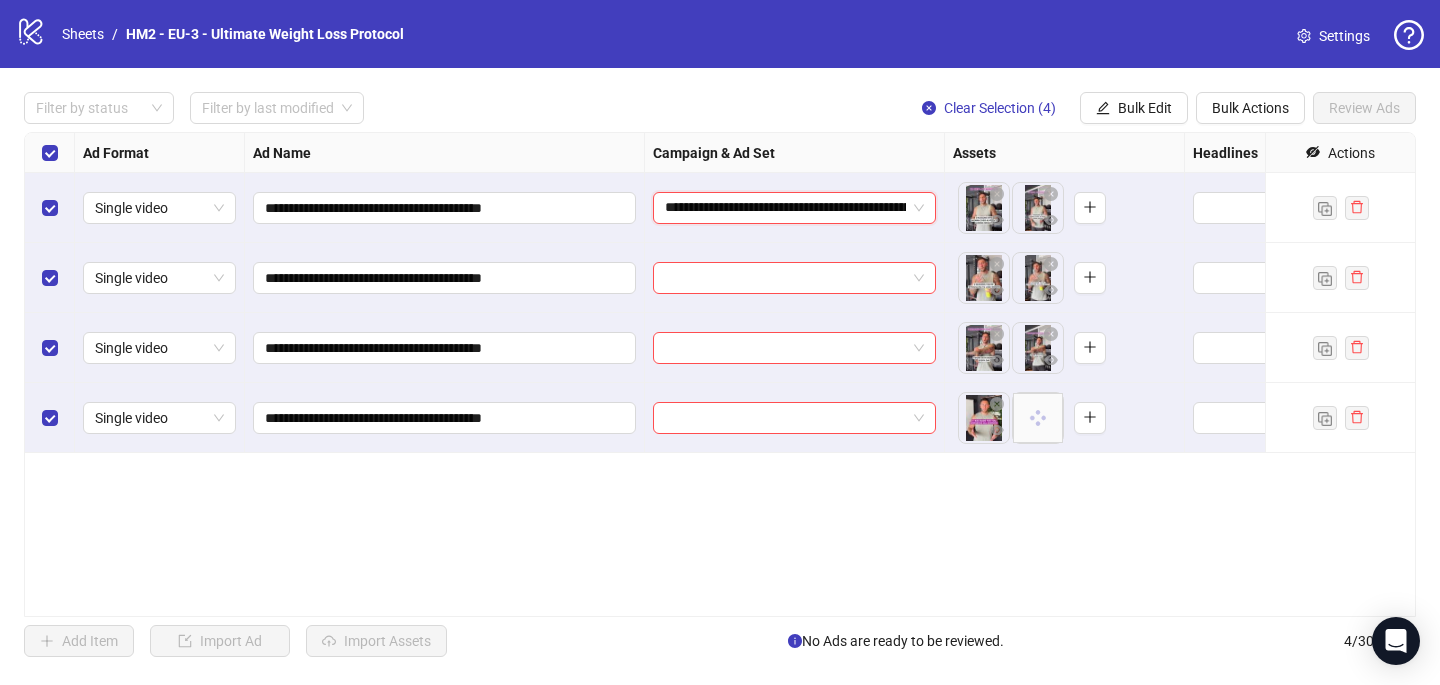 scroll, scrollTop: 0, scrollLeft: 223, axis: horizontal 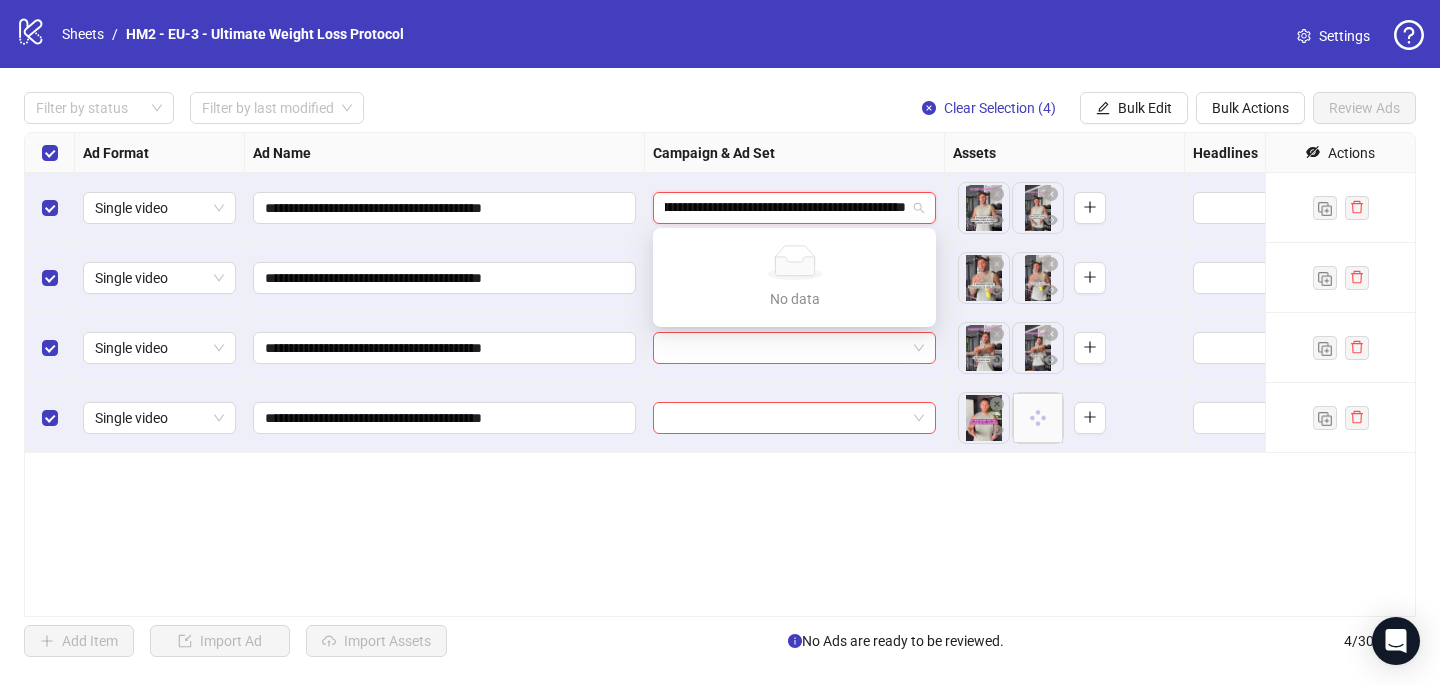 type on "**********" 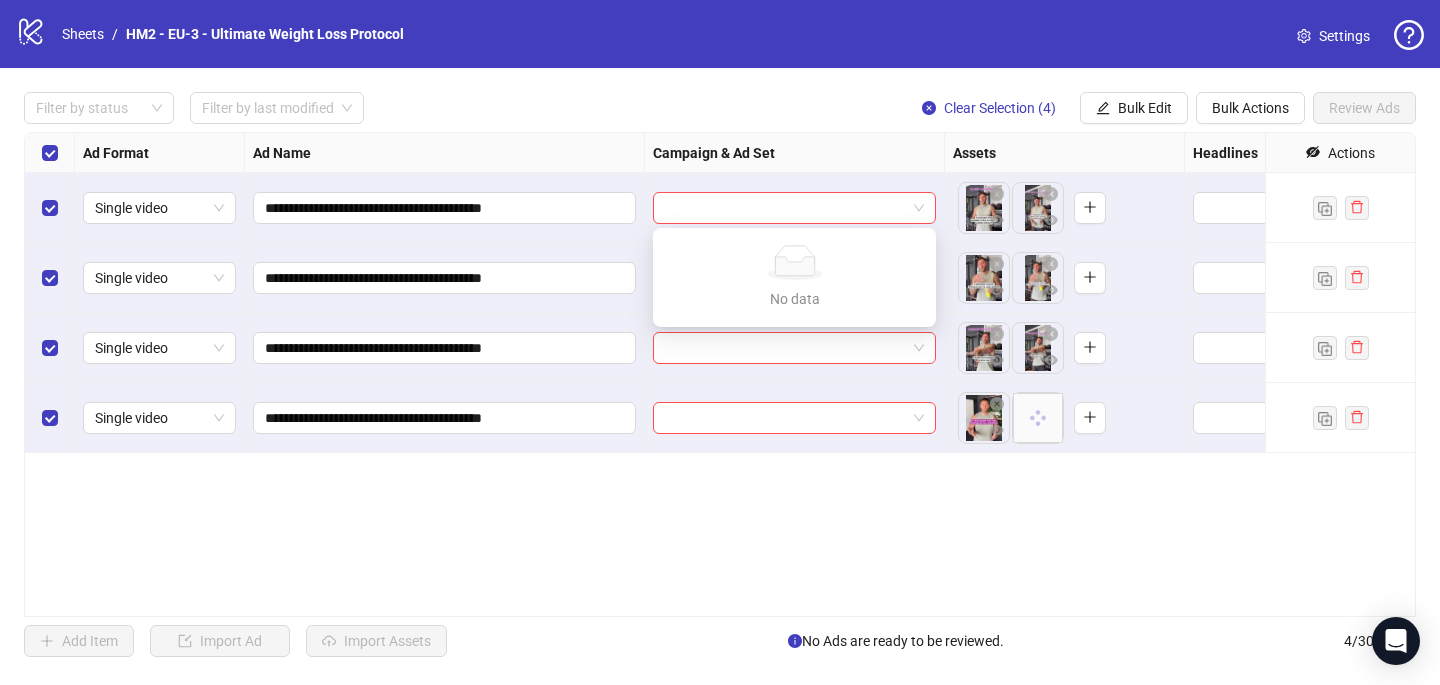 scroll, scrollTop: 0, scrollLeft: 0, axis: both 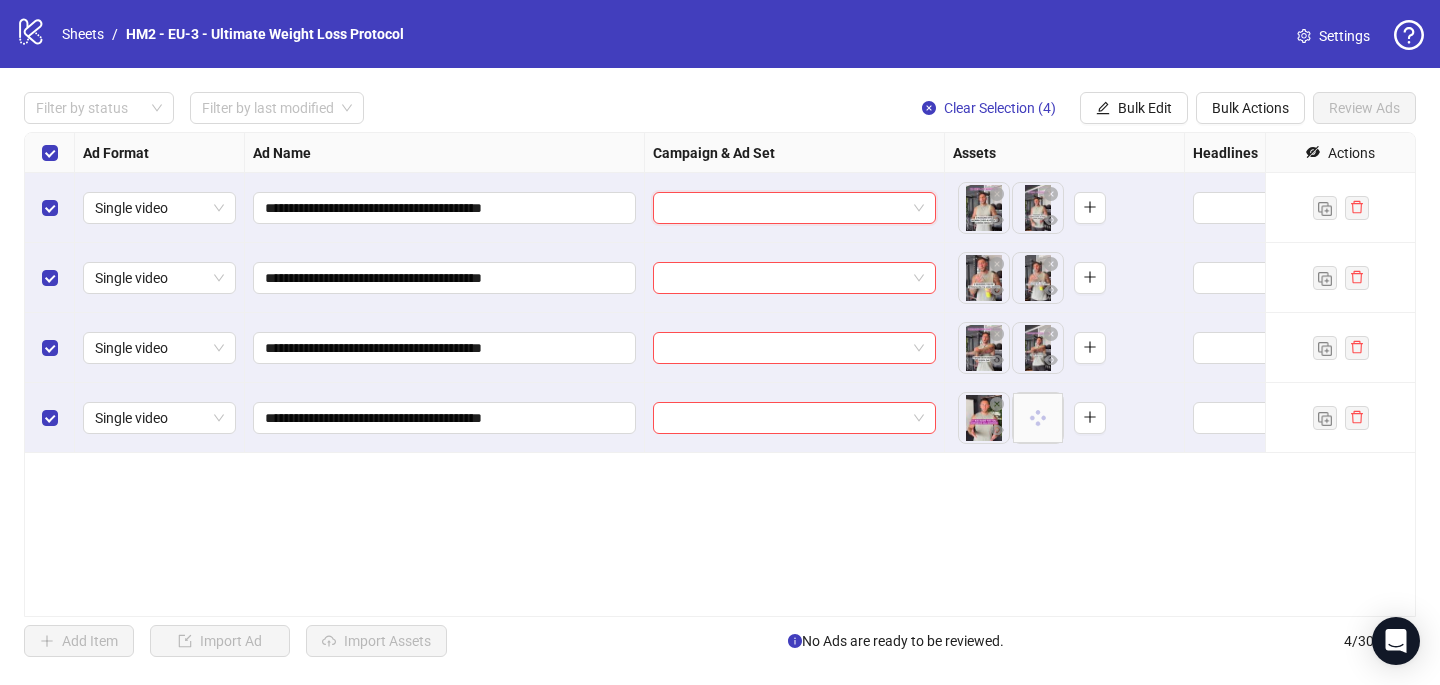 paste on "**********" 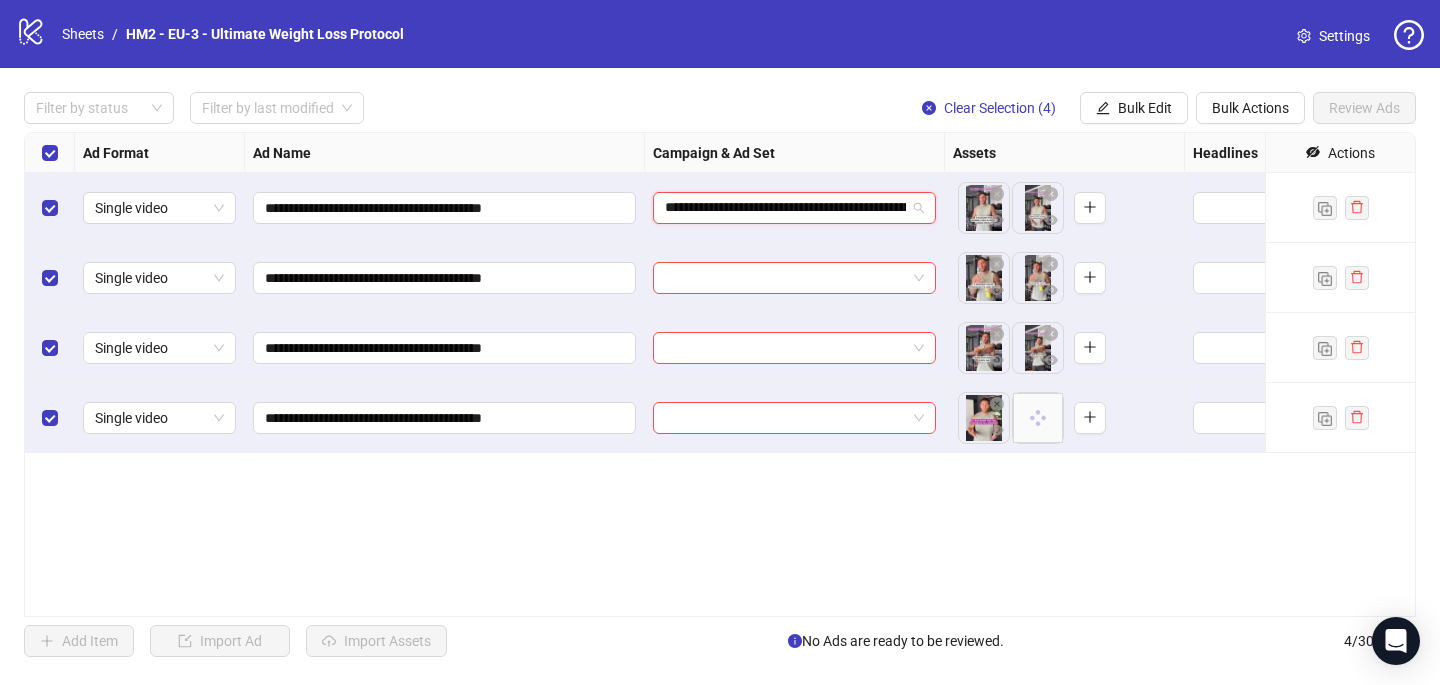 scroll, scrollTop: 0, scrollLeft: 188, axis: horizontal 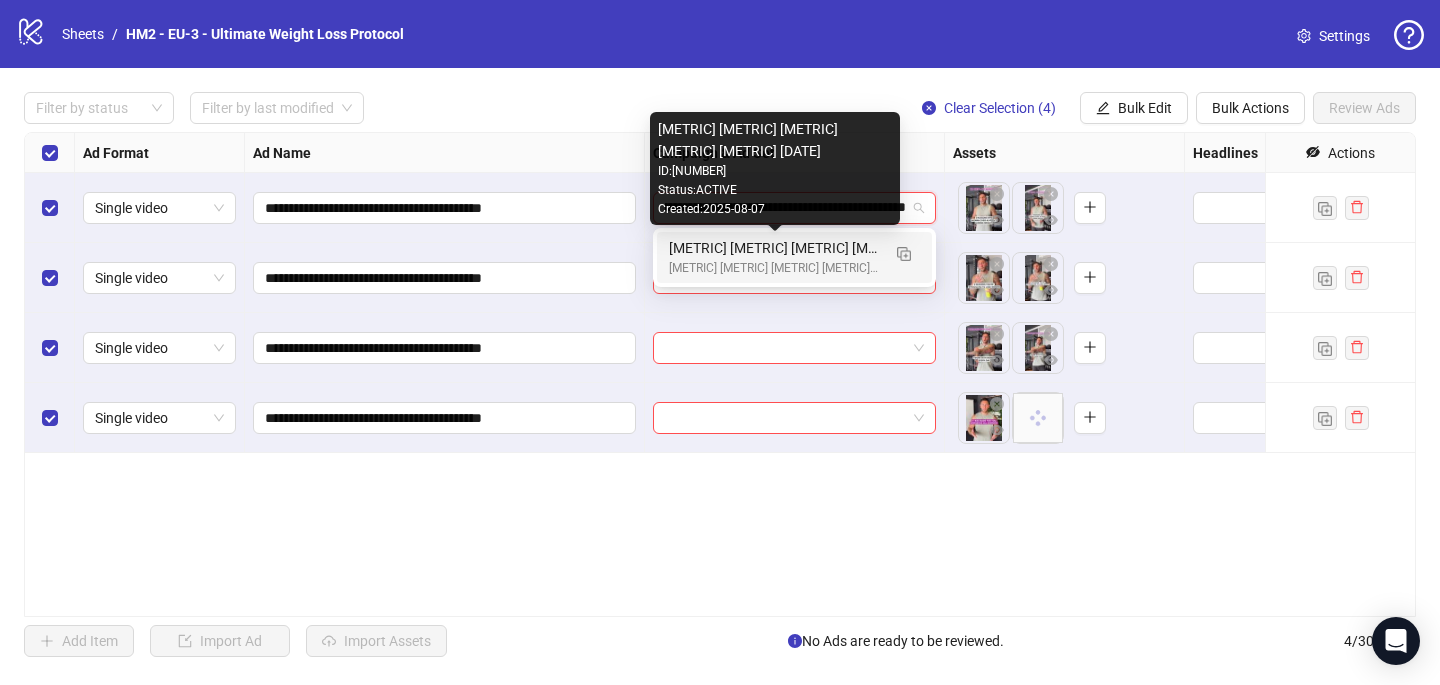 click on "[EU] [Cold] [UWLS] [ASC] [Creative Insertion - VIDEOS #2] [7 Aug 2025]" at bounding box center (774, 248) 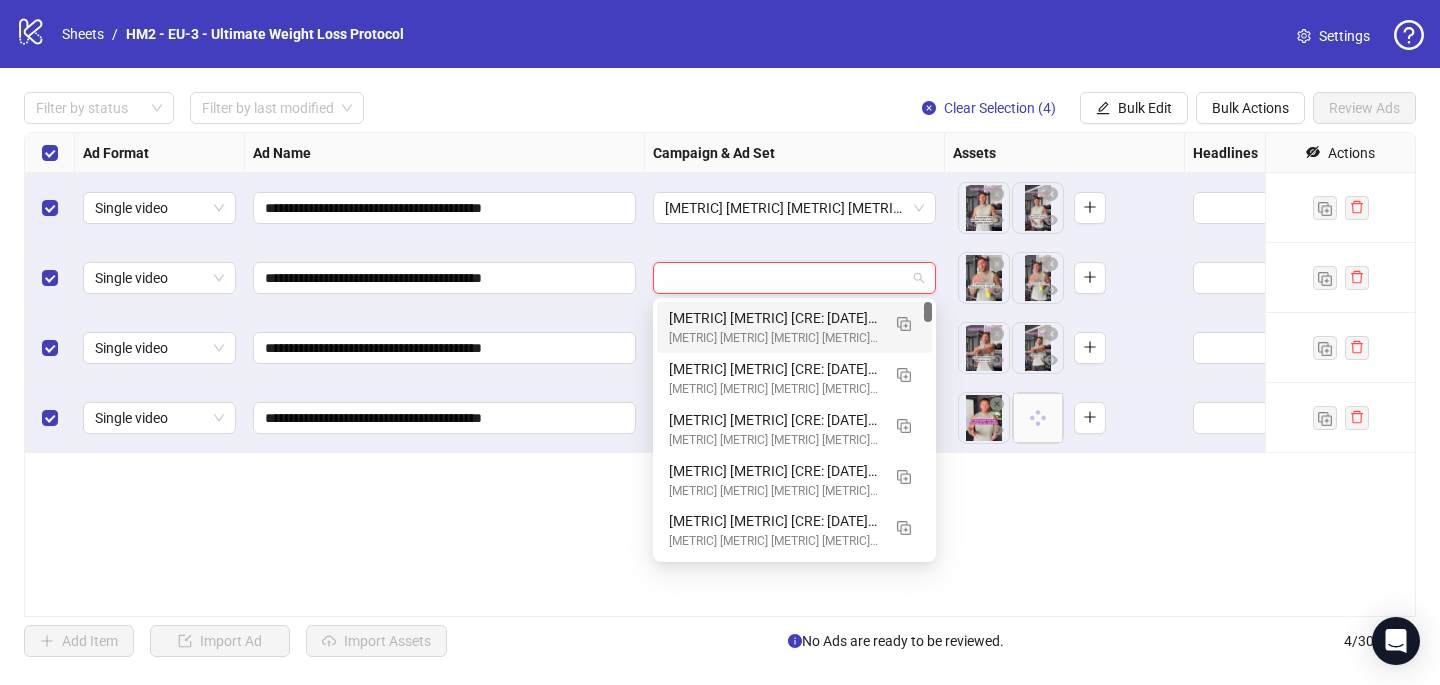 click at bounding box center [785, 278] 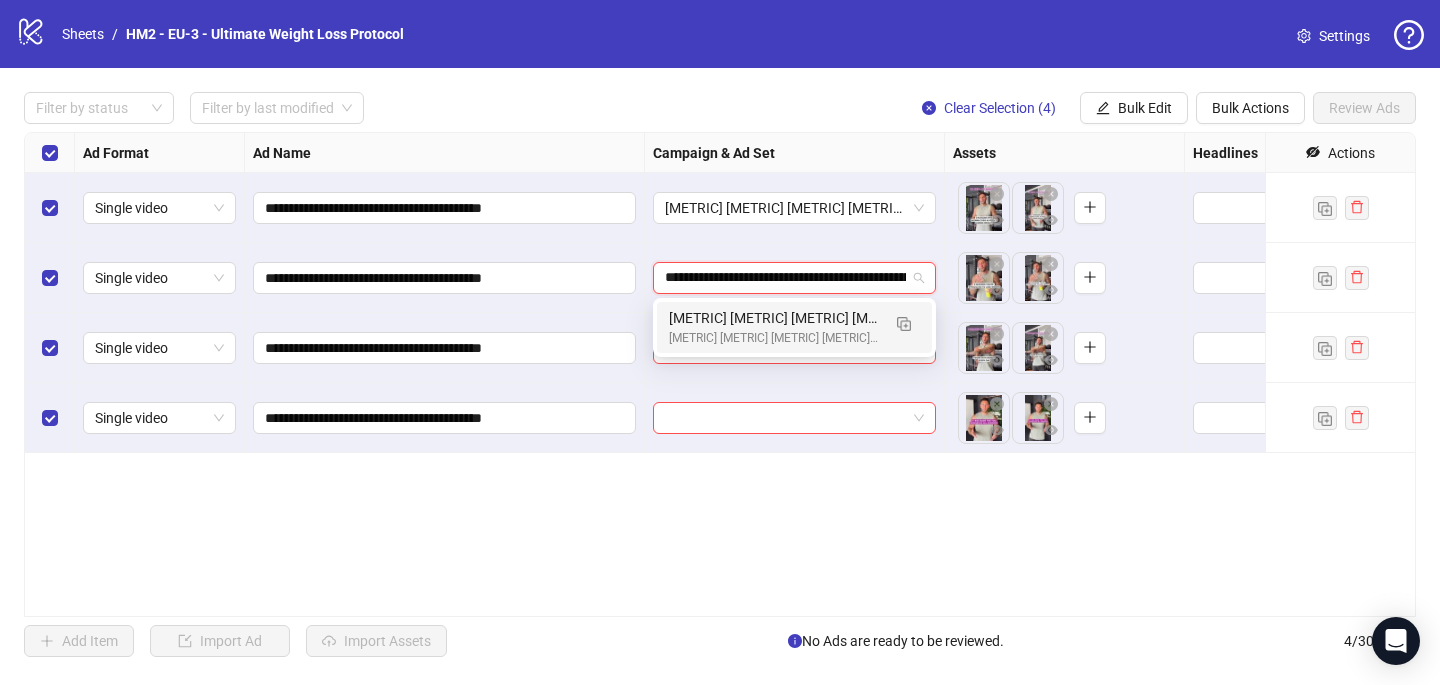 scroll, scrollTop: 0, scrollLeft: 188, axis: horizontal 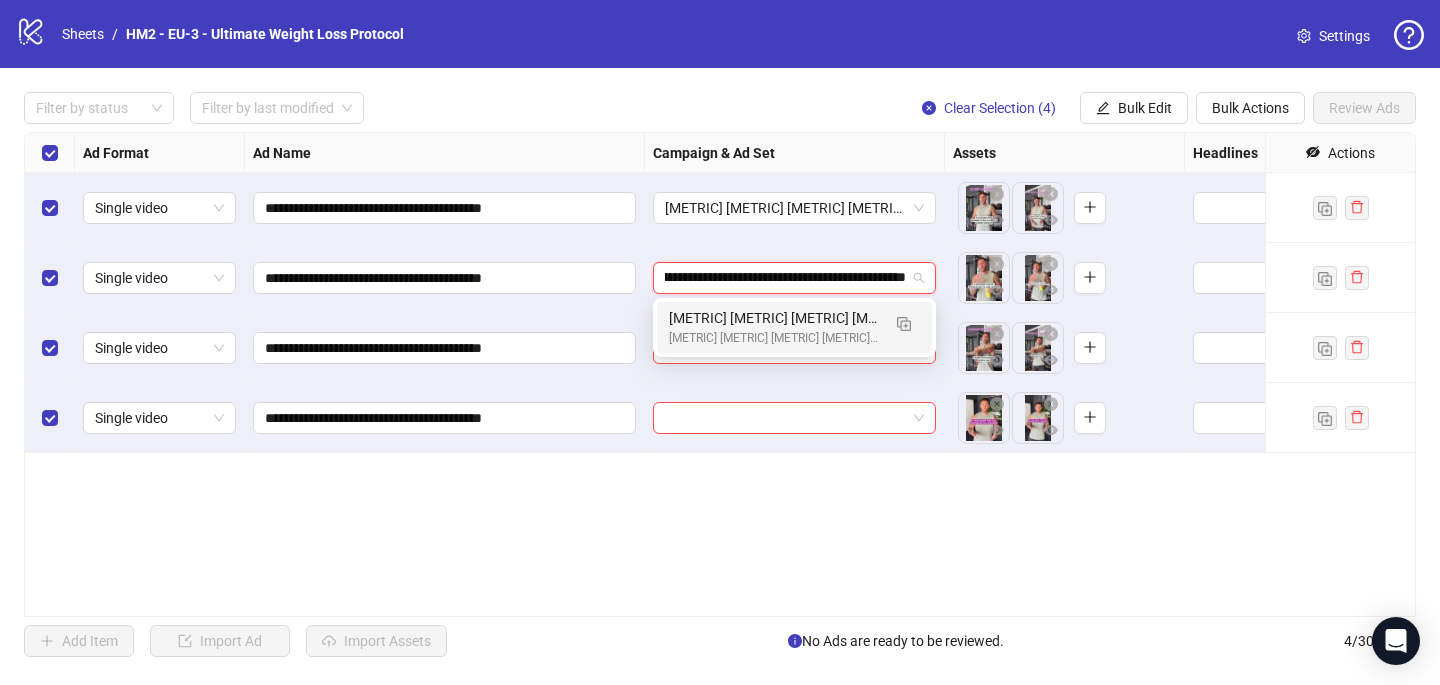 click on "[EU] [Cold] [UWLS] [ASC] [Creative Insertion - VIDEOS #2] [7 Aug 2025]" at bounding box center (774, 318) 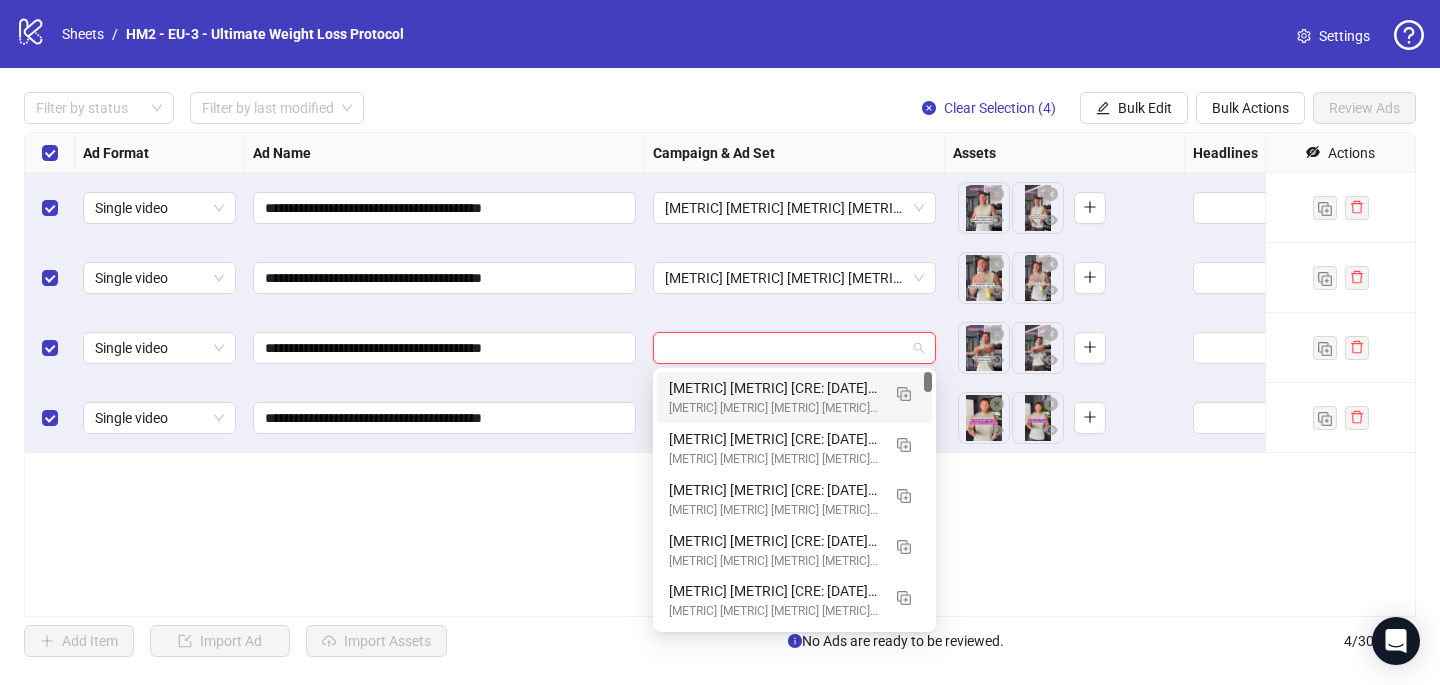click at bounding box center [785, 348] 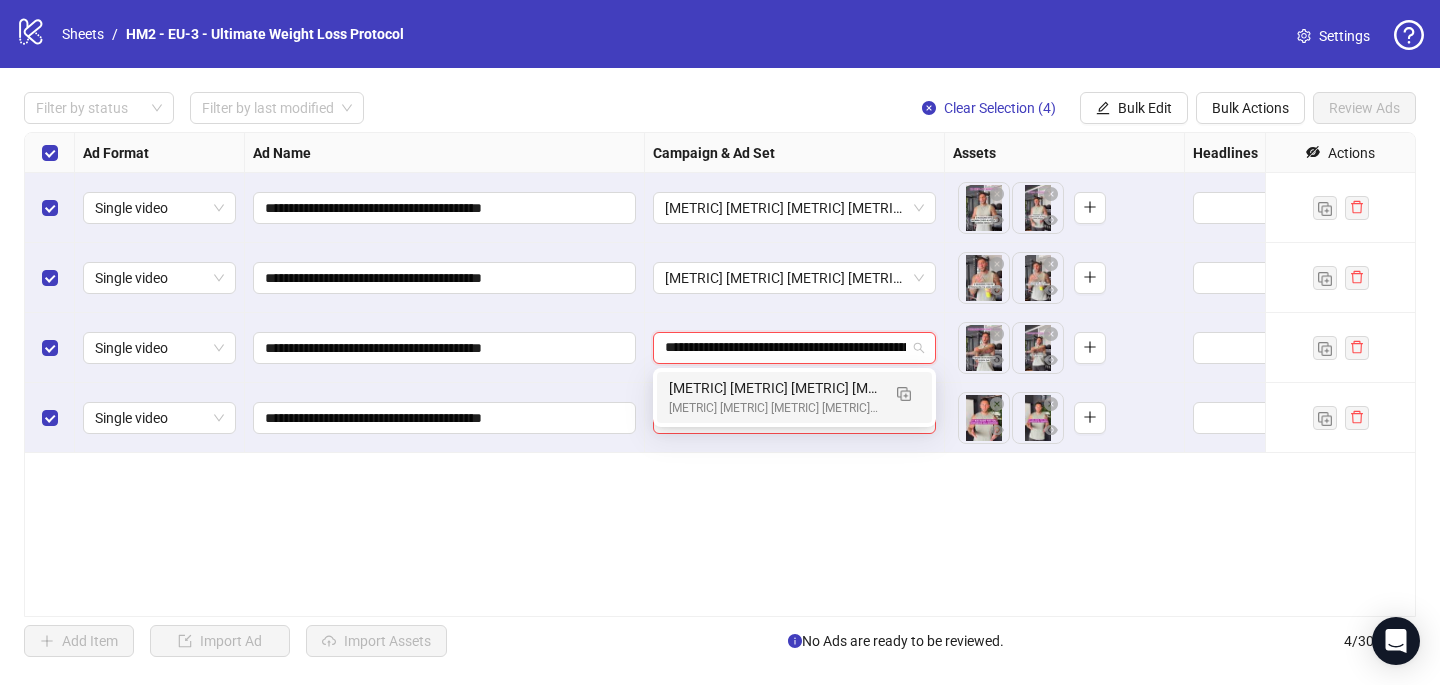 scroll, scrollTop: 0, scrollLeft: 188, axis: horizontal 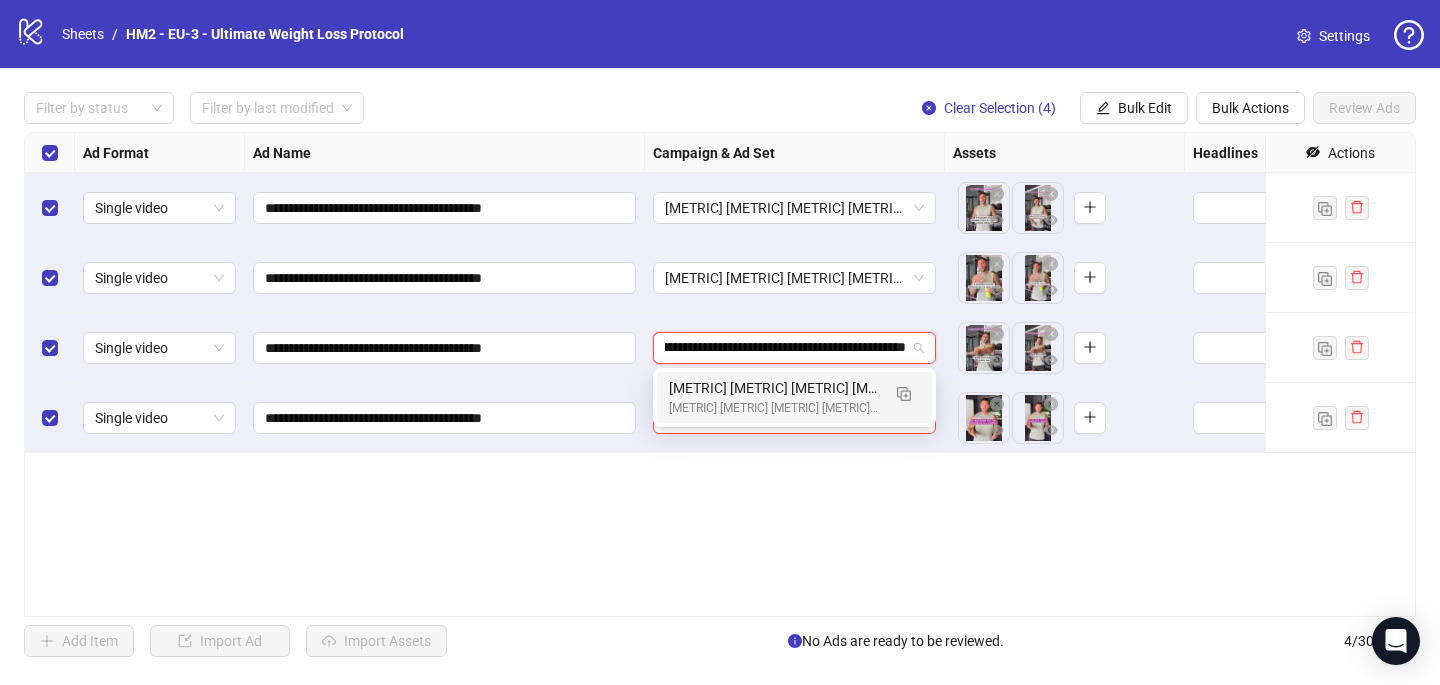 click on "[EU] [Cold] [UWLS] [ASC] [Creative Insertion - VIDEOS #2] [7 Aug 2025]" at bounding box center [774, 388] 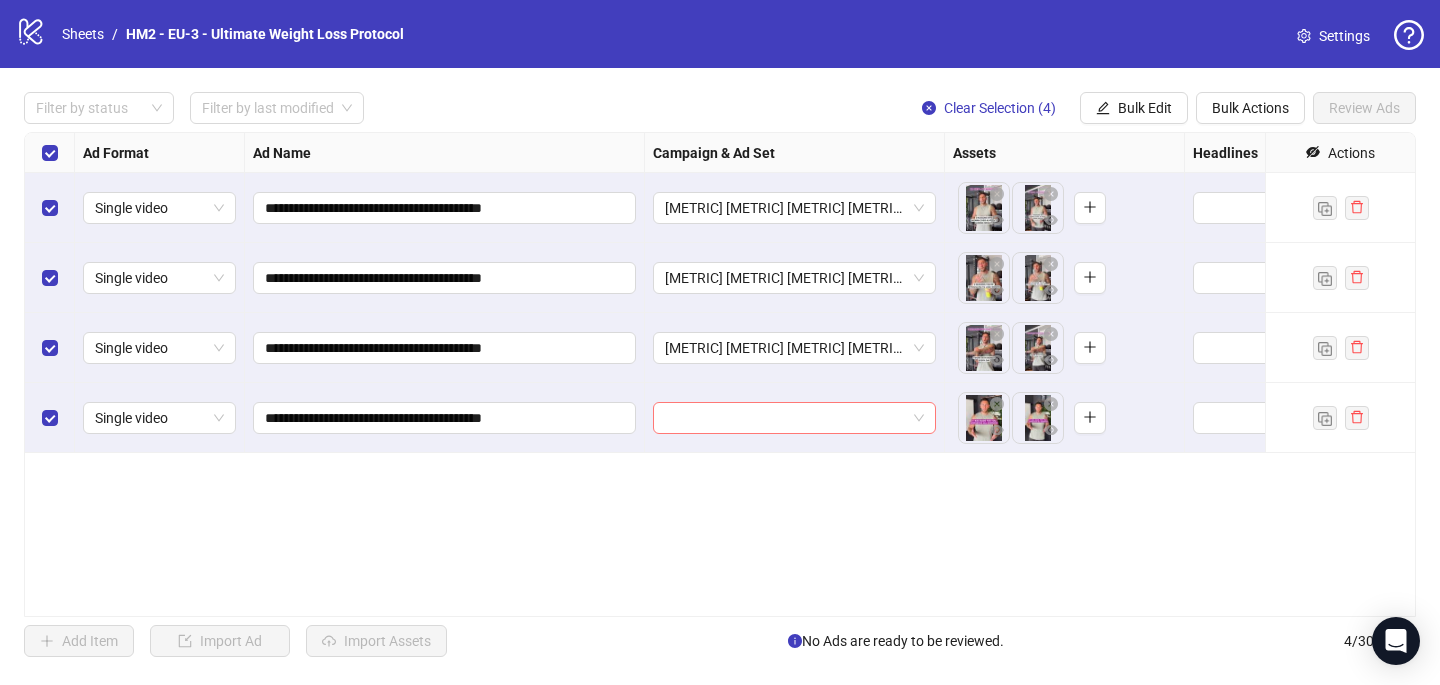 click at bounding box center (785, 418) 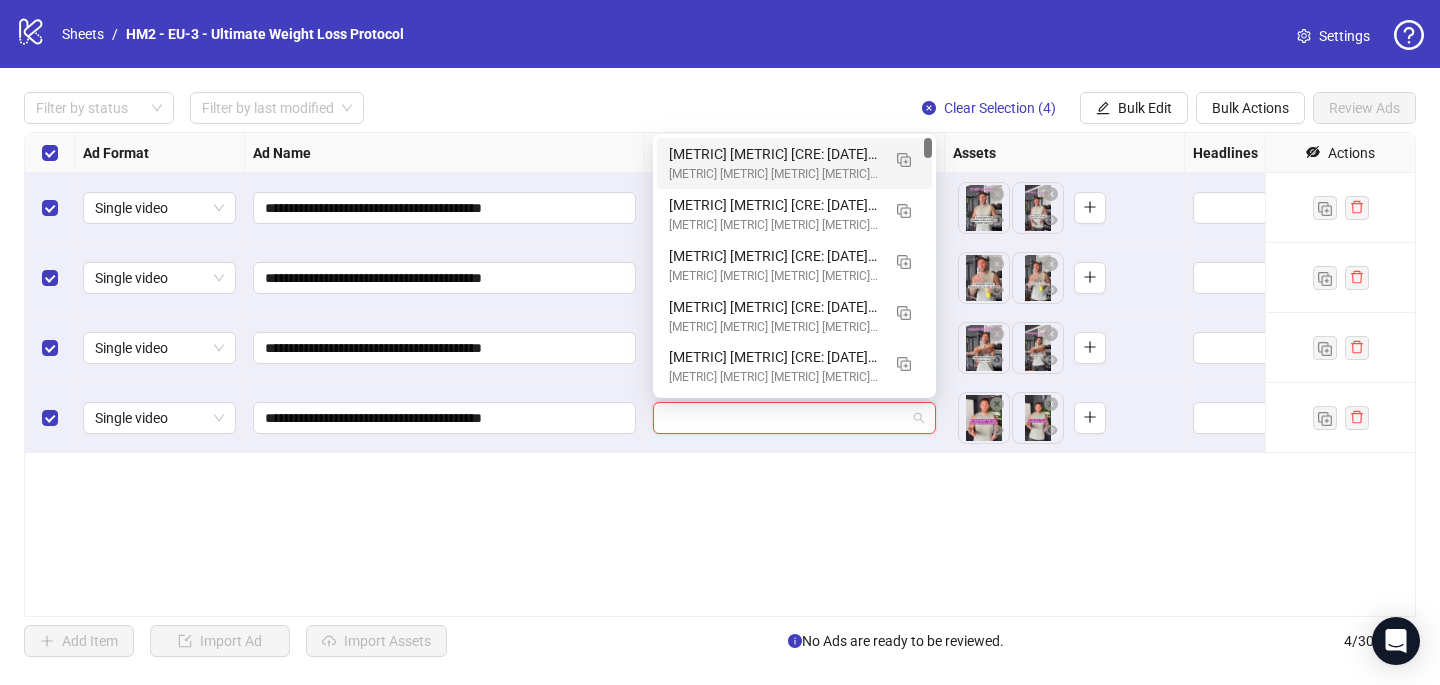 paste on "**********" 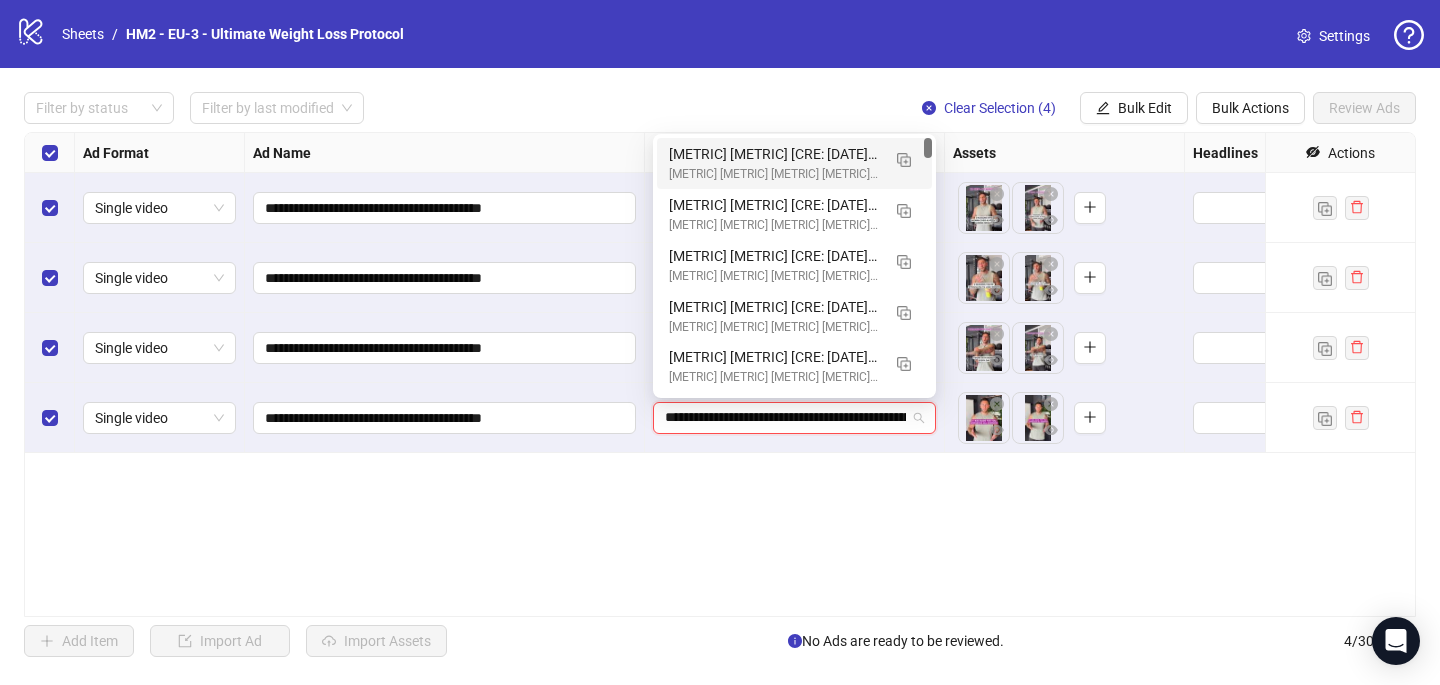 scroll, scrollTop: 0, scrollLeft: 188, axis: horizontal 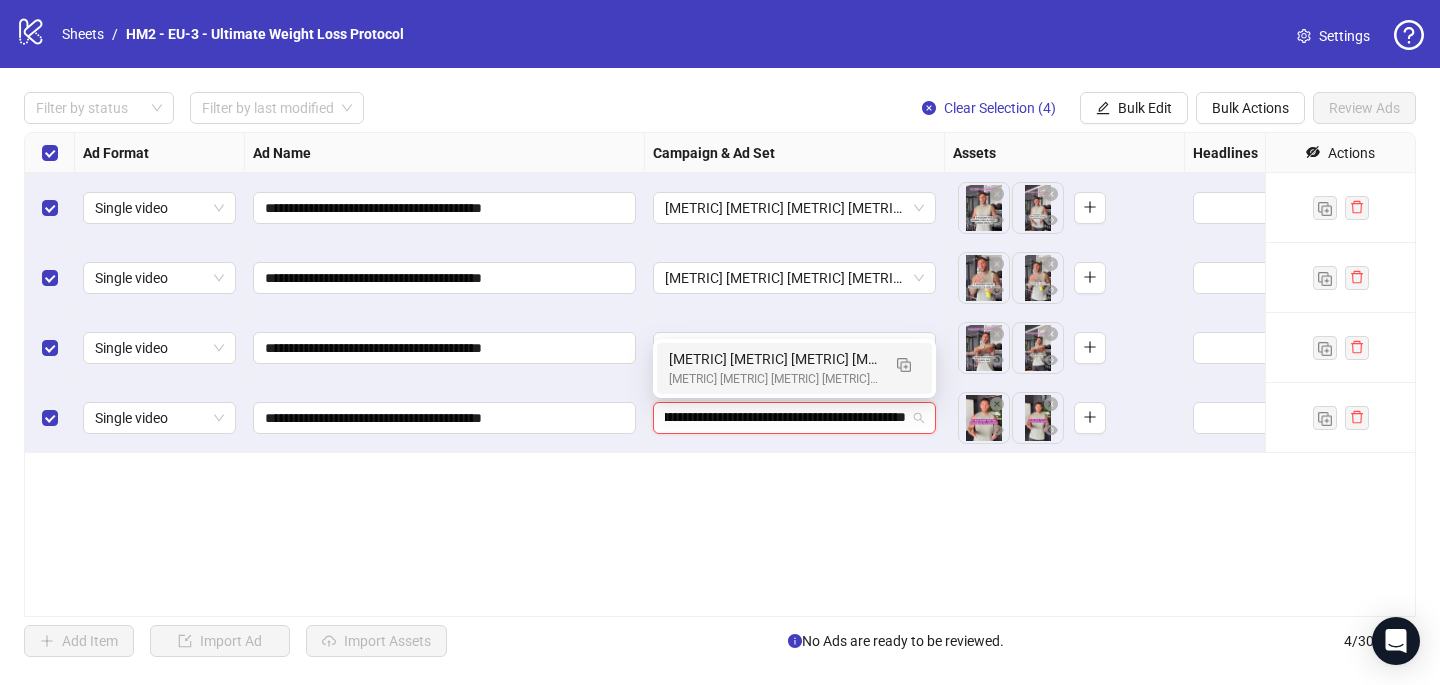 click on "[EU] [Cold] [UWLS] [ASC] [Creative Insertion - testing VIDEOS] [22 July 2025]" at bounding box center (774, 379) 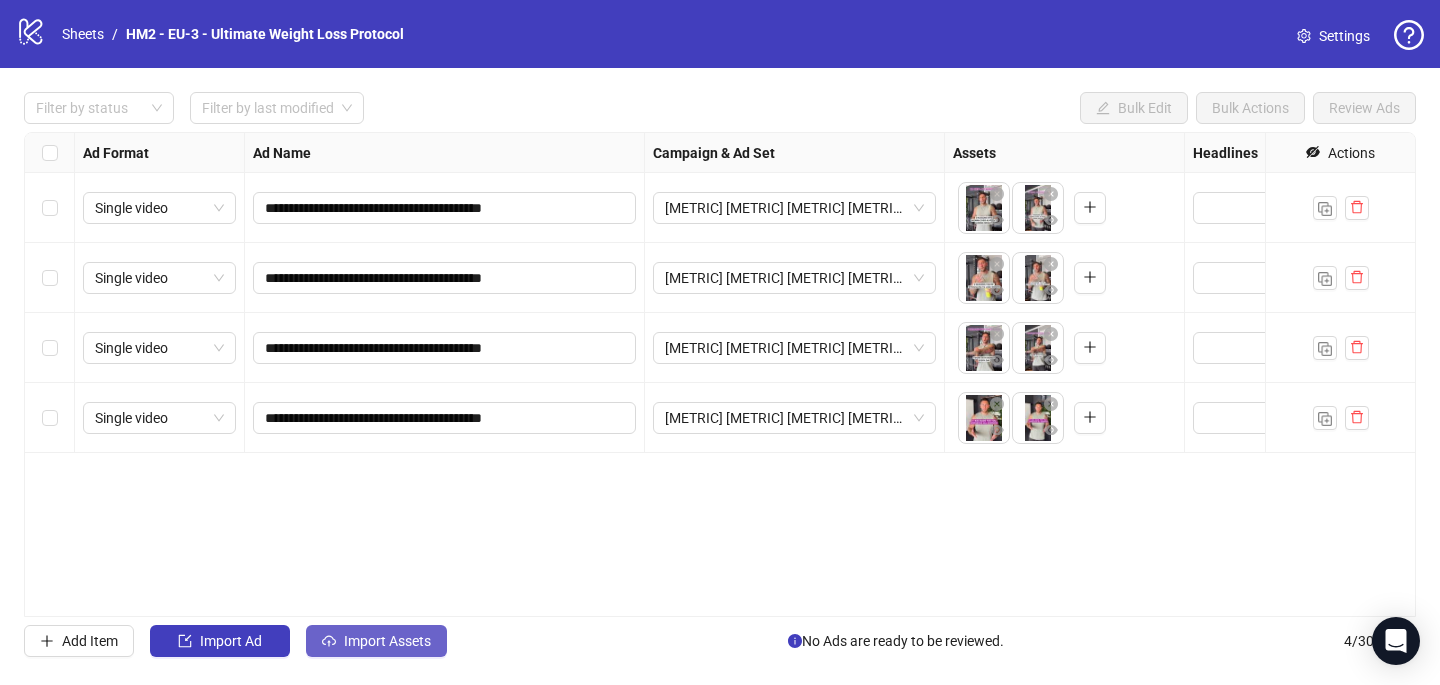 click on "Import Assets" at bounding box center [376, 641] 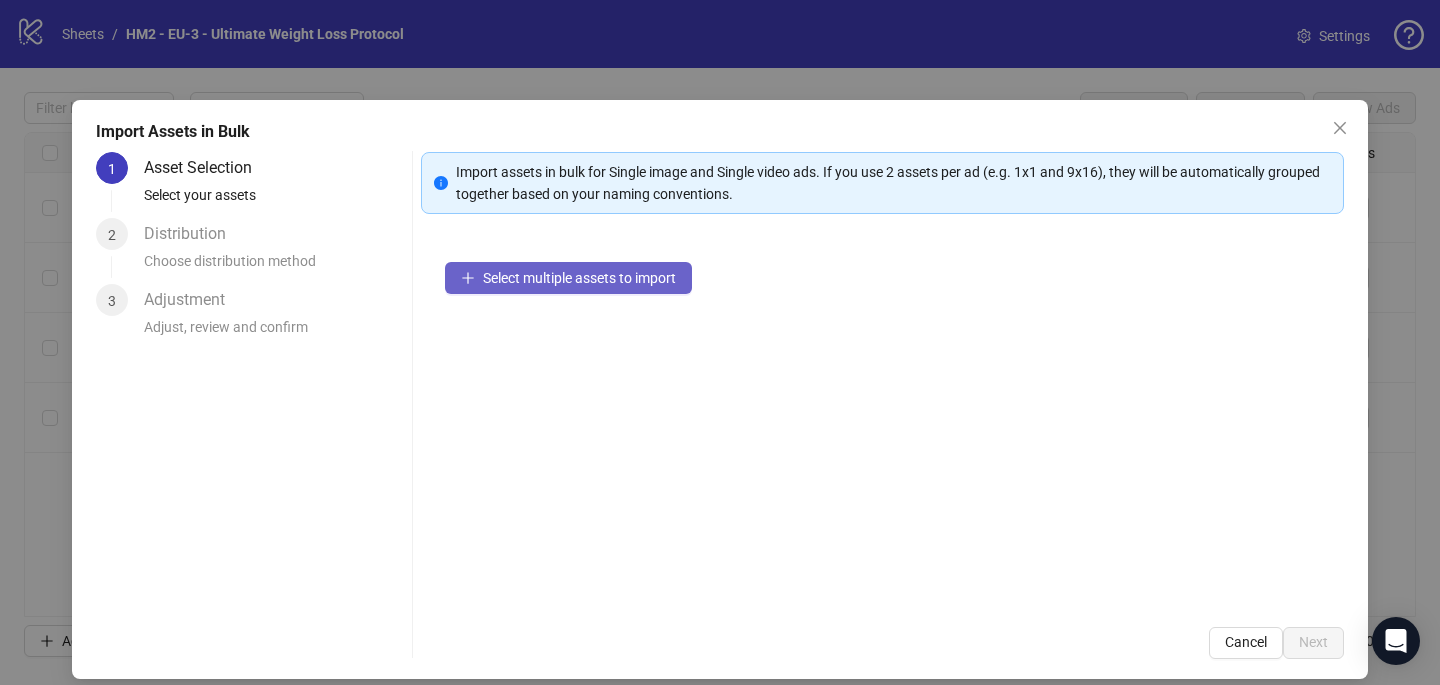 click on "Select multiple assets to import" at bounding box center [579, 278] 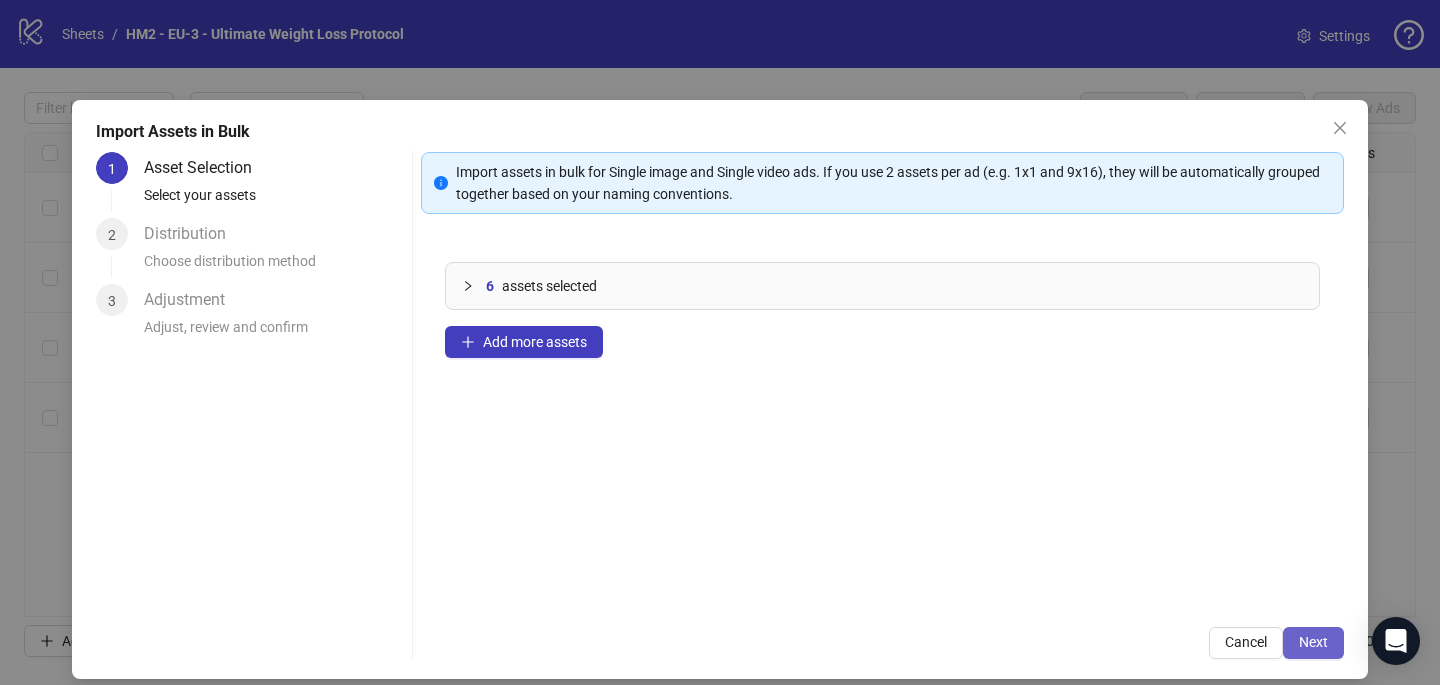 click on "Next" at bounding box center (1313, 643) 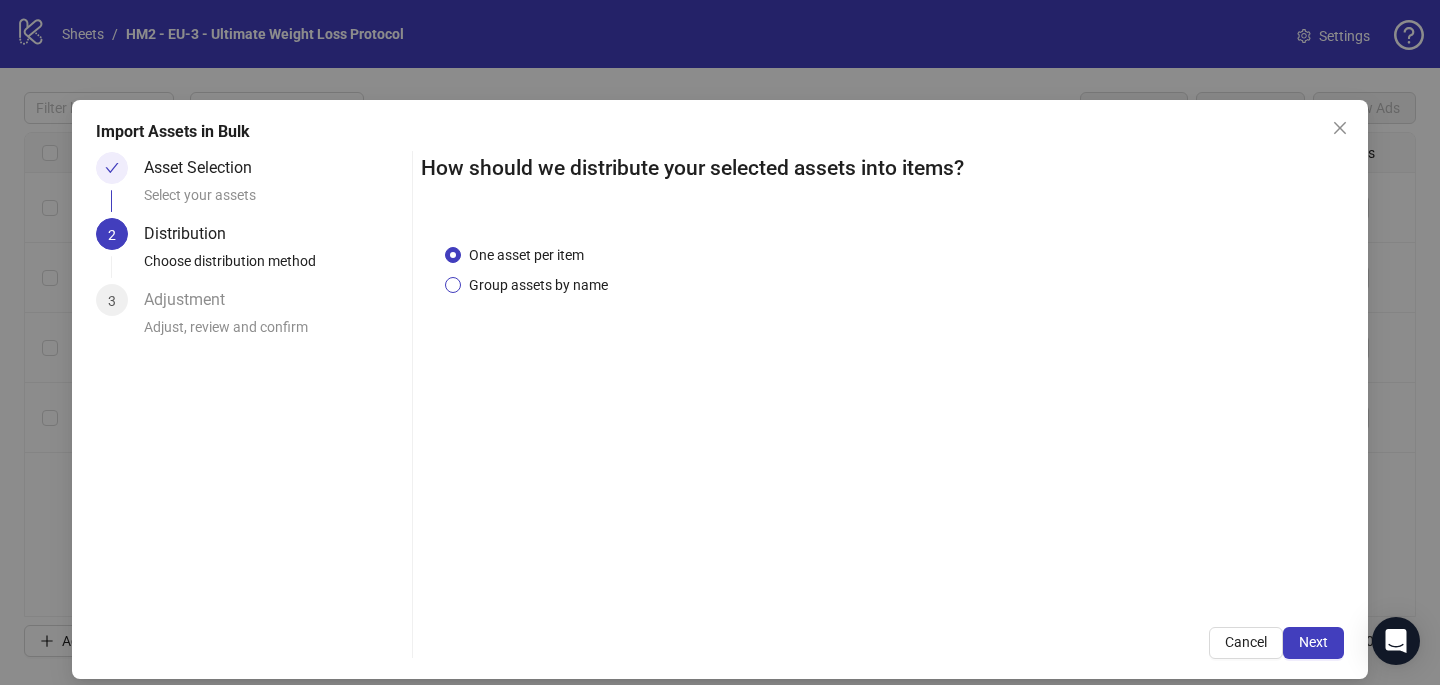 click on "Group assets by name" at bounding box center [538, 285] 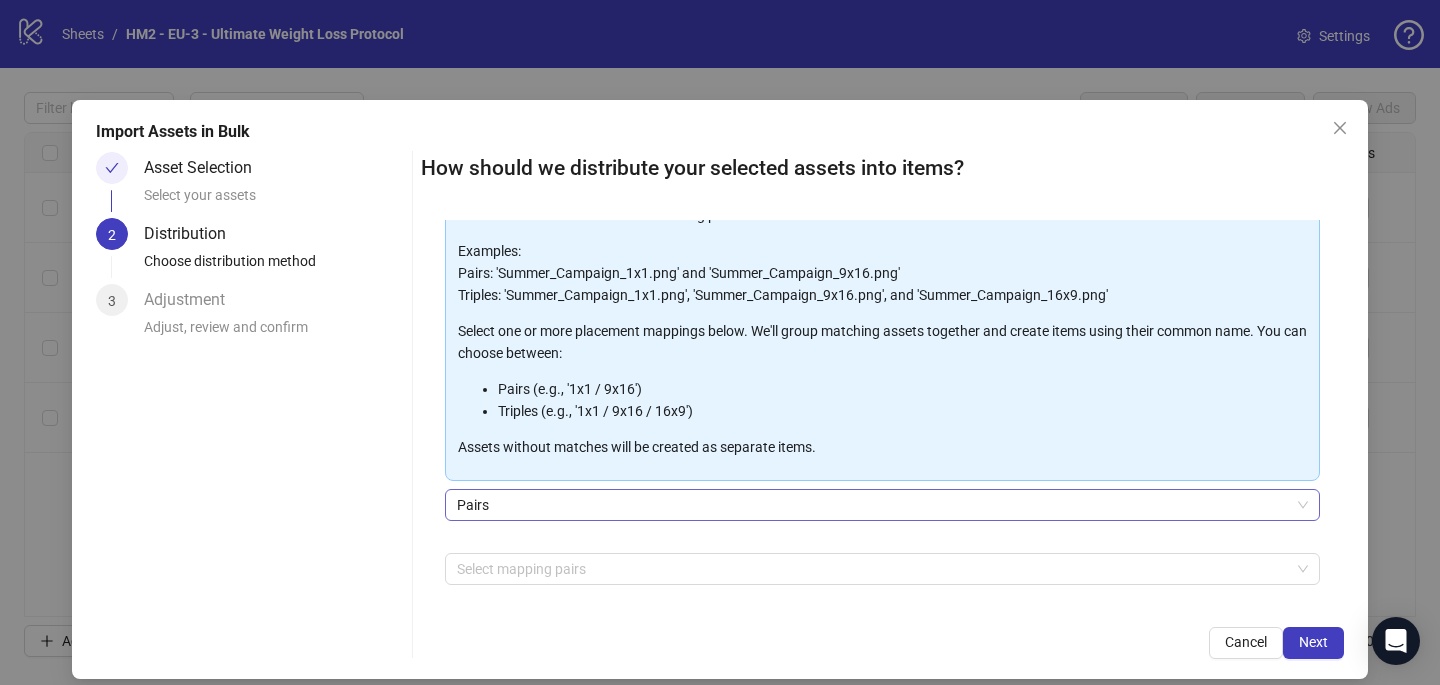 scroll, scrollTop: 143, scrollLeft: 0, axis: vertical 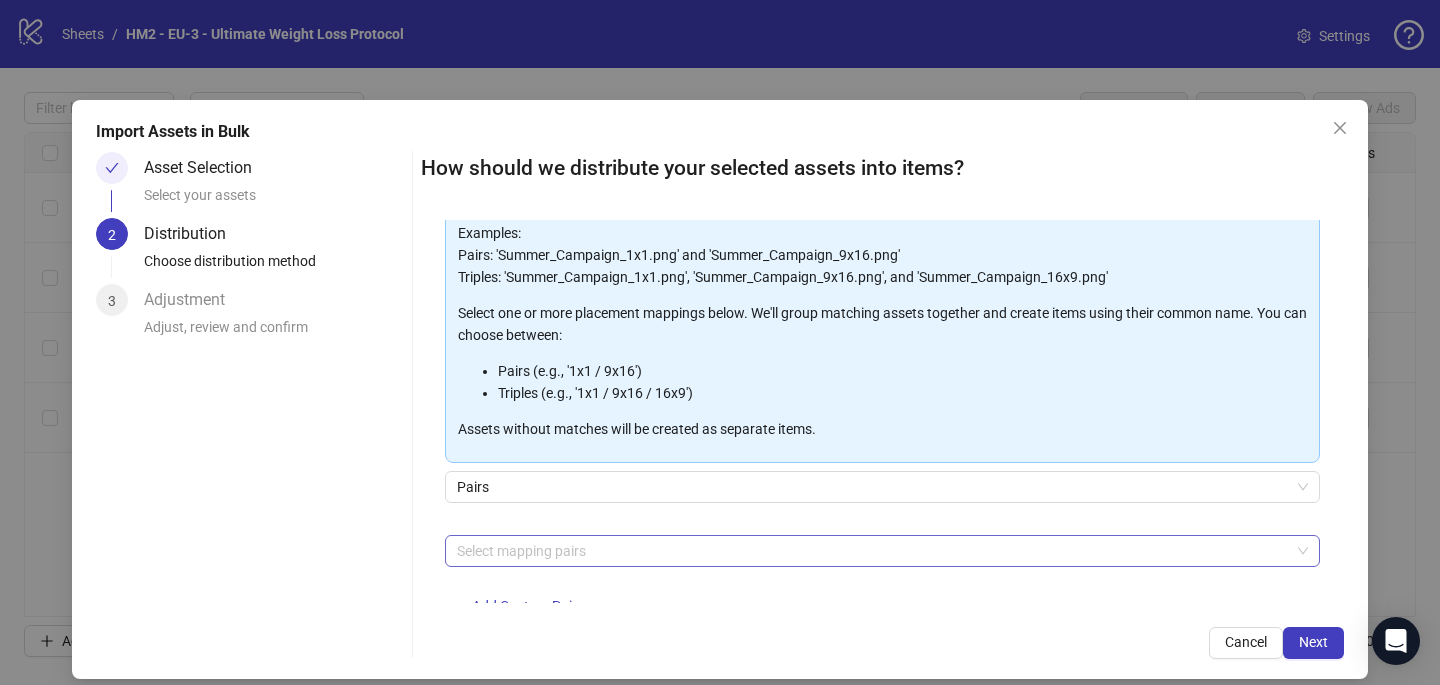 click at bounding box center (872, 551) 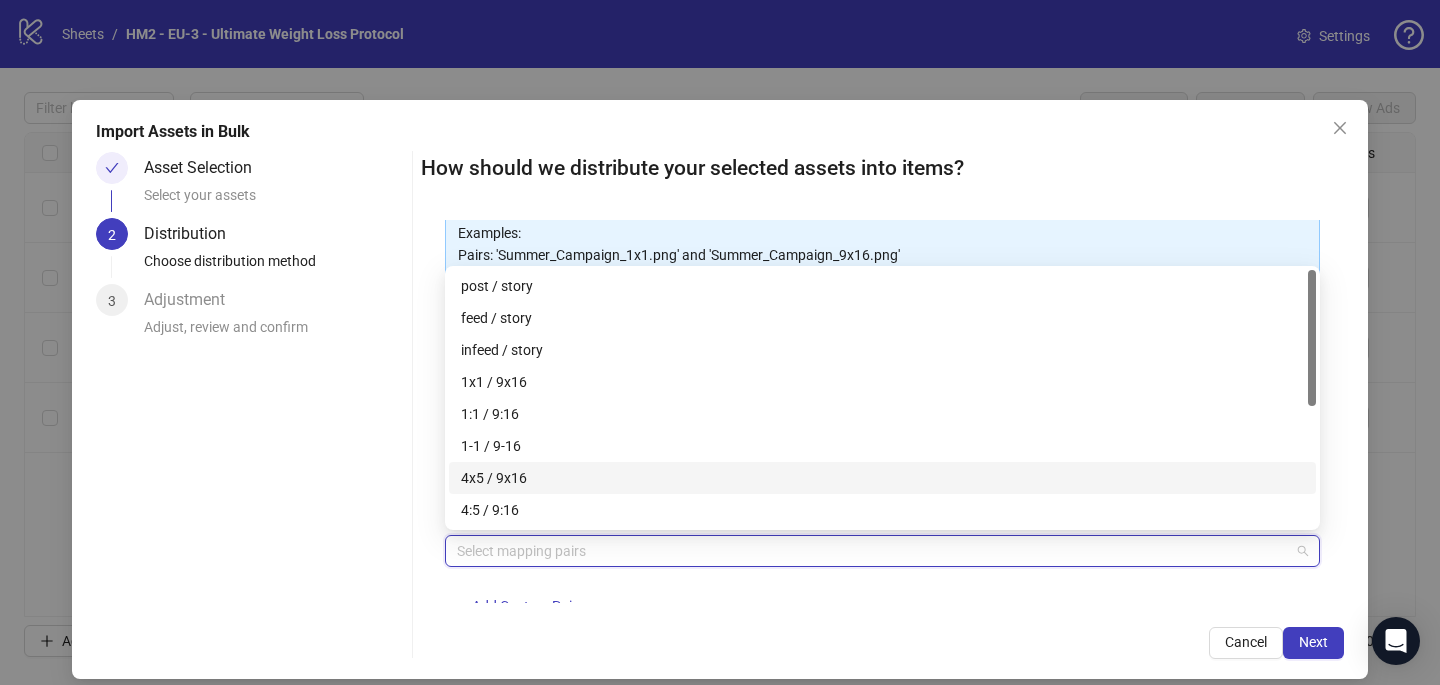 click on "4x5 / 9x16" at bounding box center [882, 478] 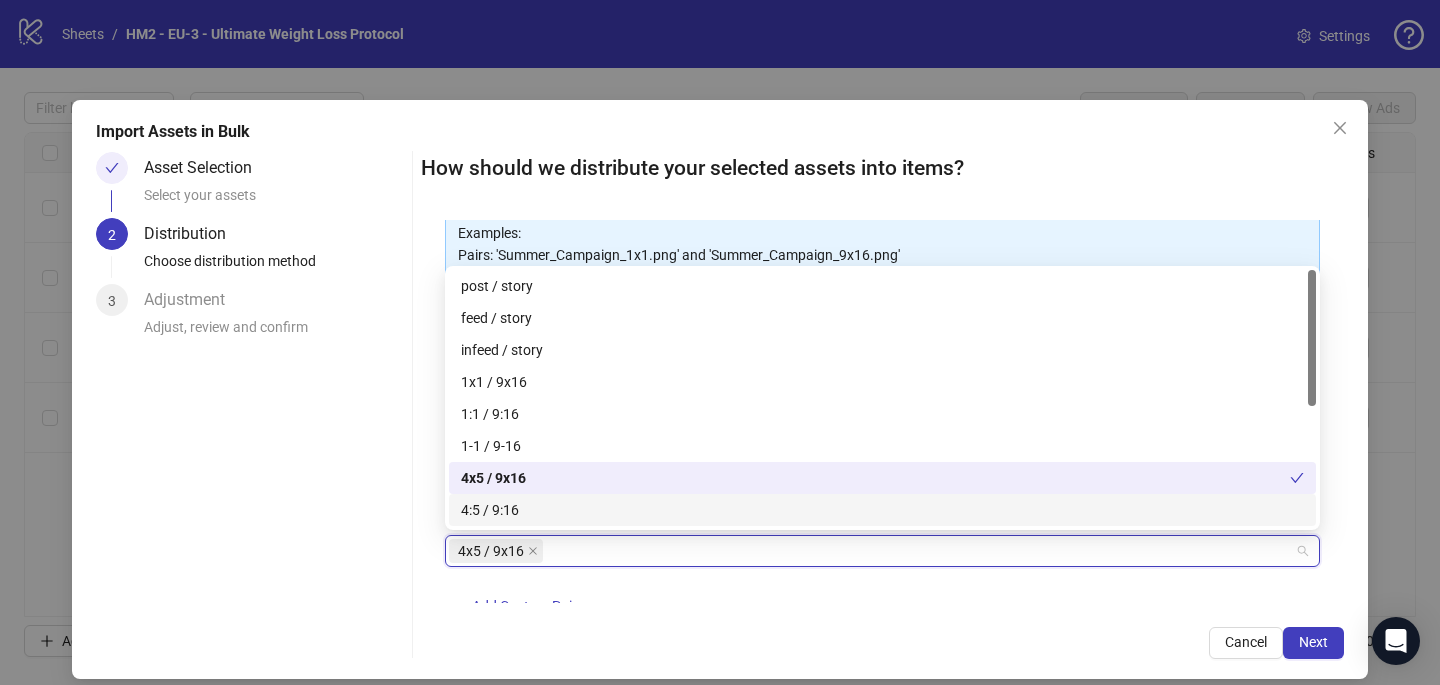 click on "How should we distribute your selected assets into items? One asset per item Group assets by name Assets must follow a consistent naming pattern to use this feature. Examples: Pairs: 'Summer_Campaign_1x1.png' and 'Summer_Campaign_9x16.png' Triples: 'Summer_Campaign_1x1.png', 'Summer_Campaign_9x16.png', and 'Summer_Campaign_16x9.png' Select one or more placement mappings below. We'll group matching assets together and create items using their common name. You can choose between: Pairs (e.g., '1x1 / 9x16') Triples (e.g., '1x1 / 9x16 / 16x9') Assets without matches will be created as separate items. Pairs 4x5 / 9x16   + Add Custom Pair Cancel Next" at bounding box center (882, 405) 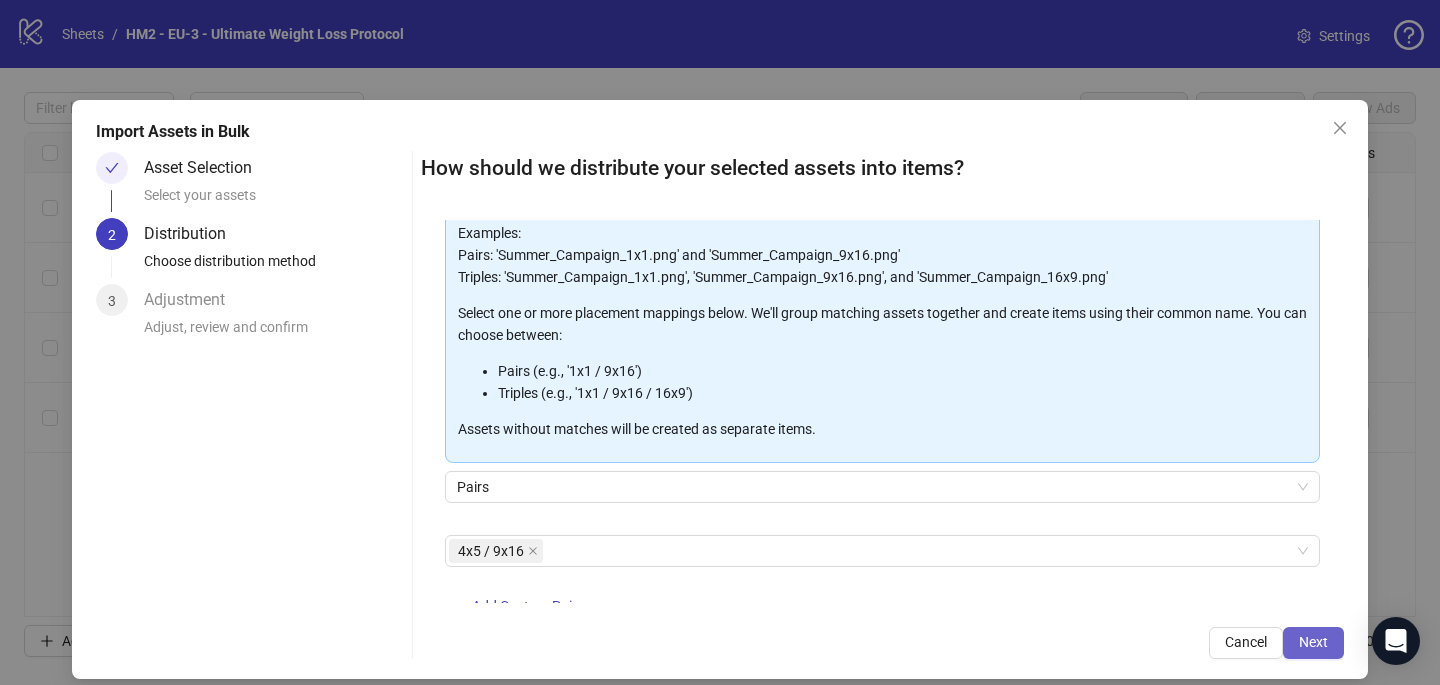 click on "Next" at bounding box center (1313, 643) 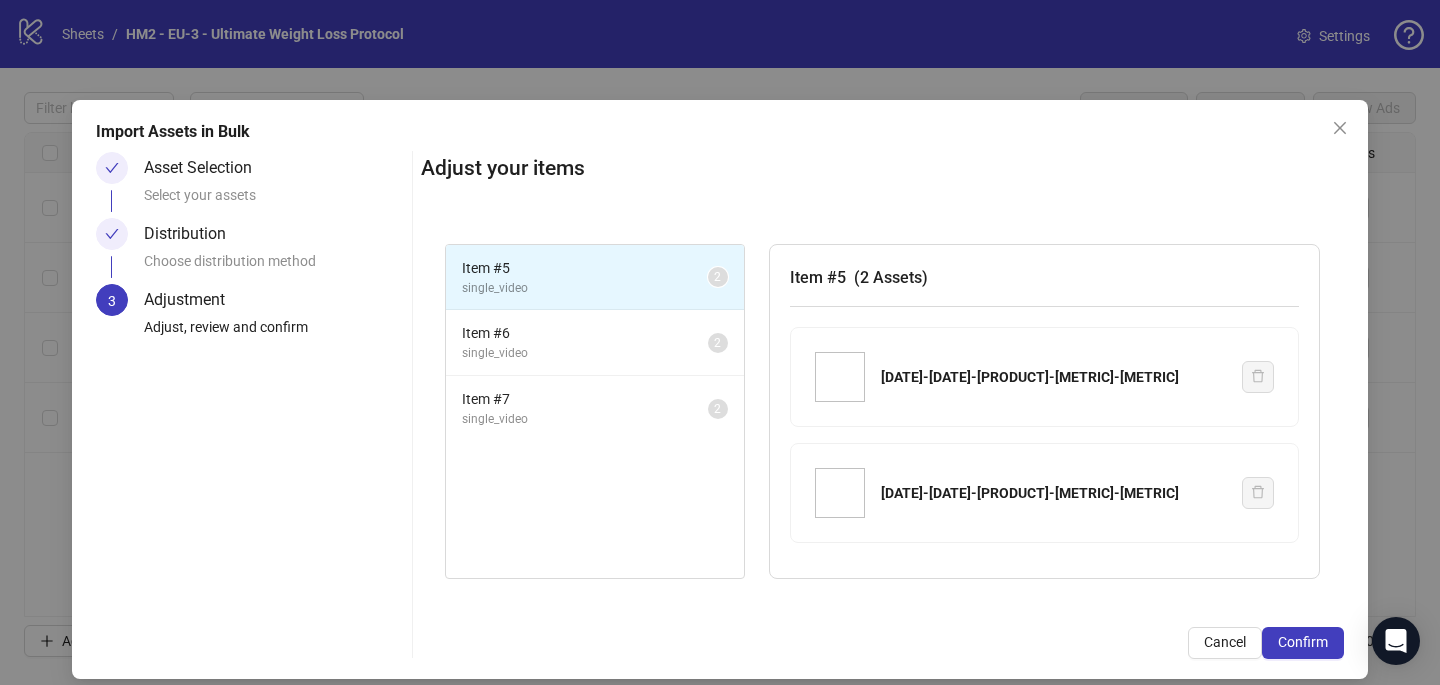 click on "Confirm" at bounding box center (1303, 642) 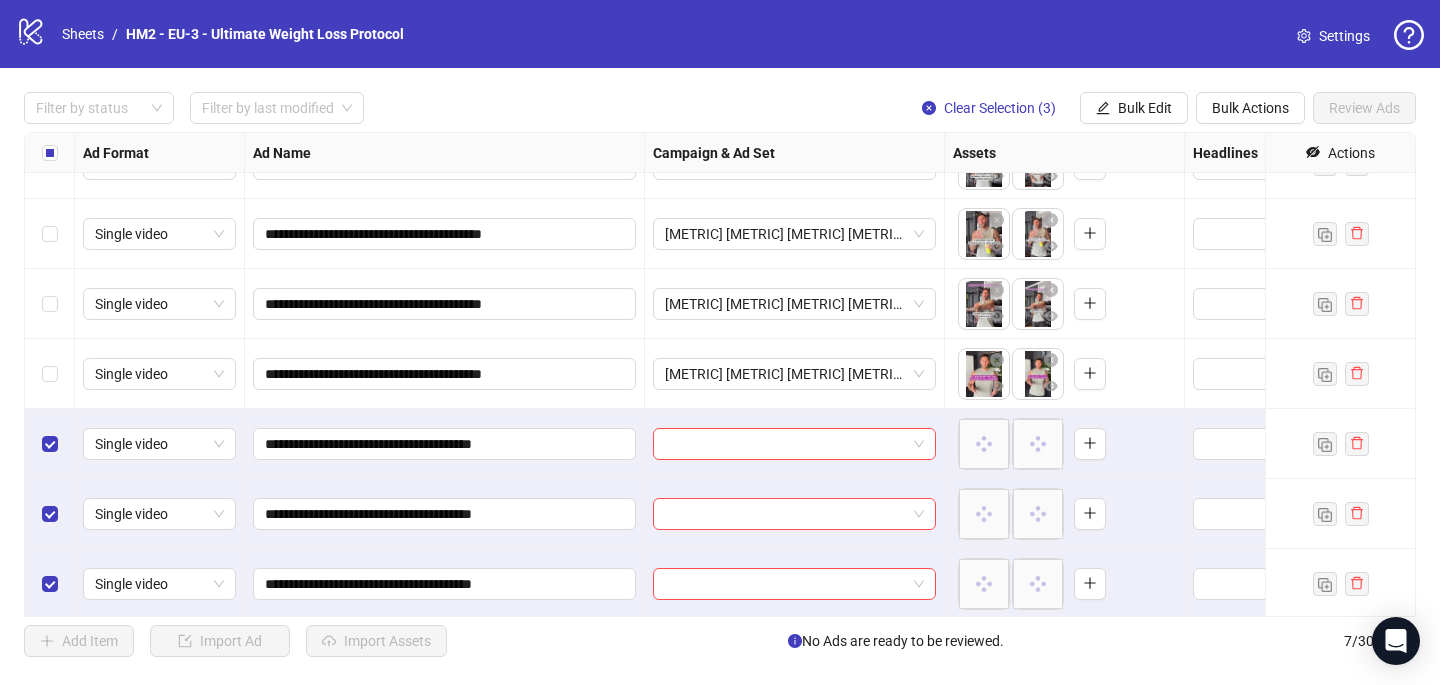 scroll, scrollTop: 47, scrollLeft: 0, axis: vertical 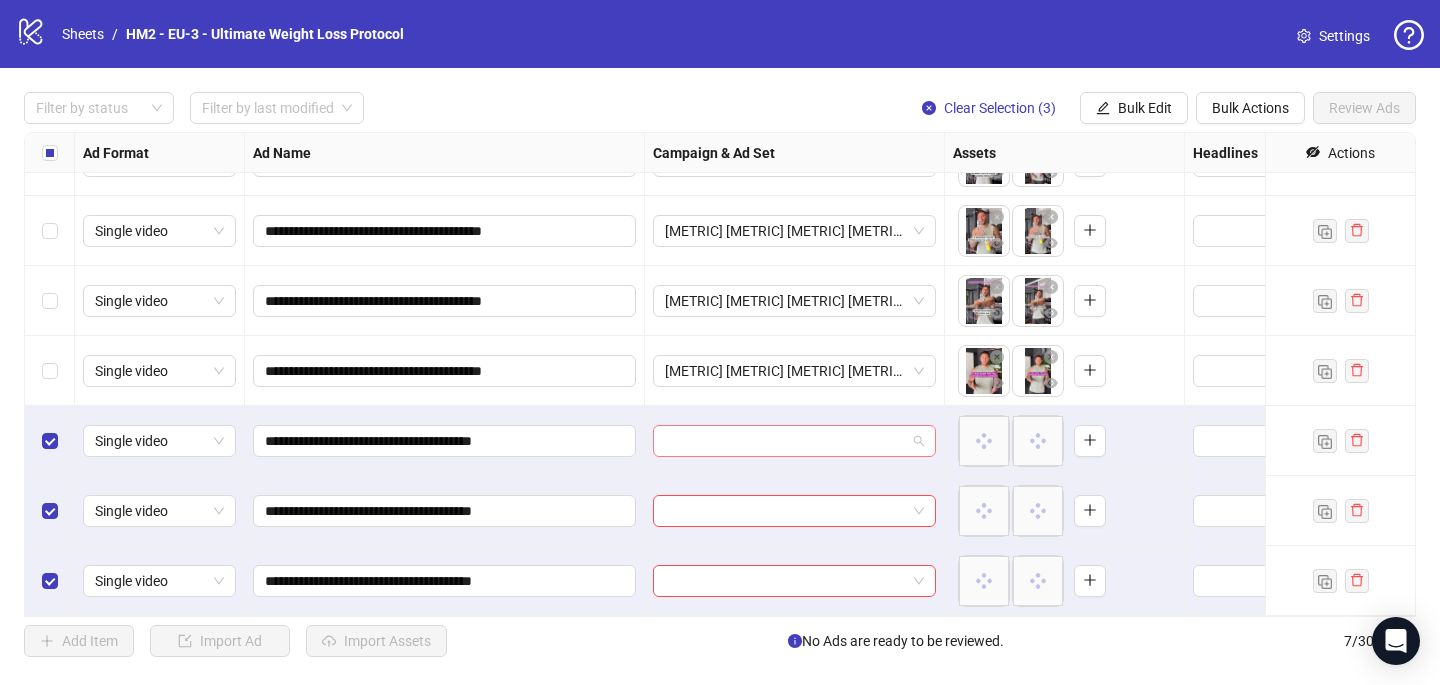 click at bounding box center (785, 441) 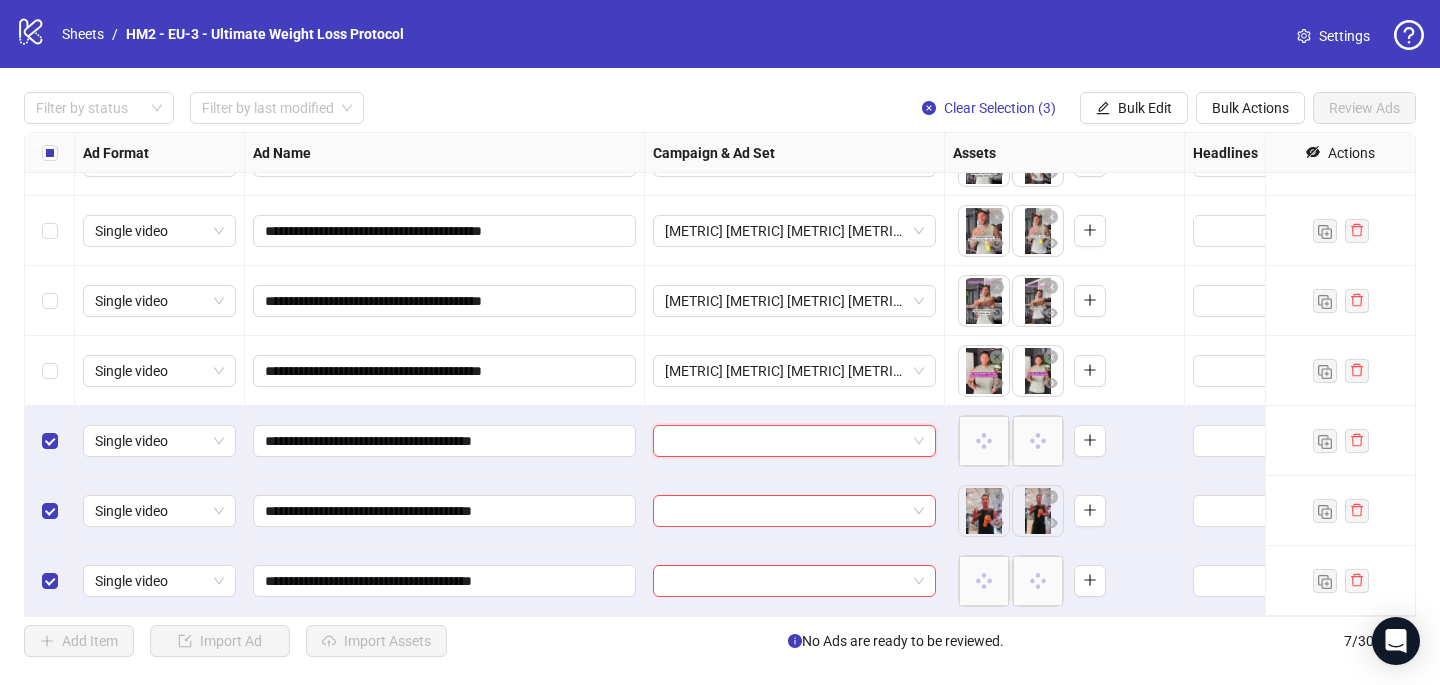 paste on "**********" 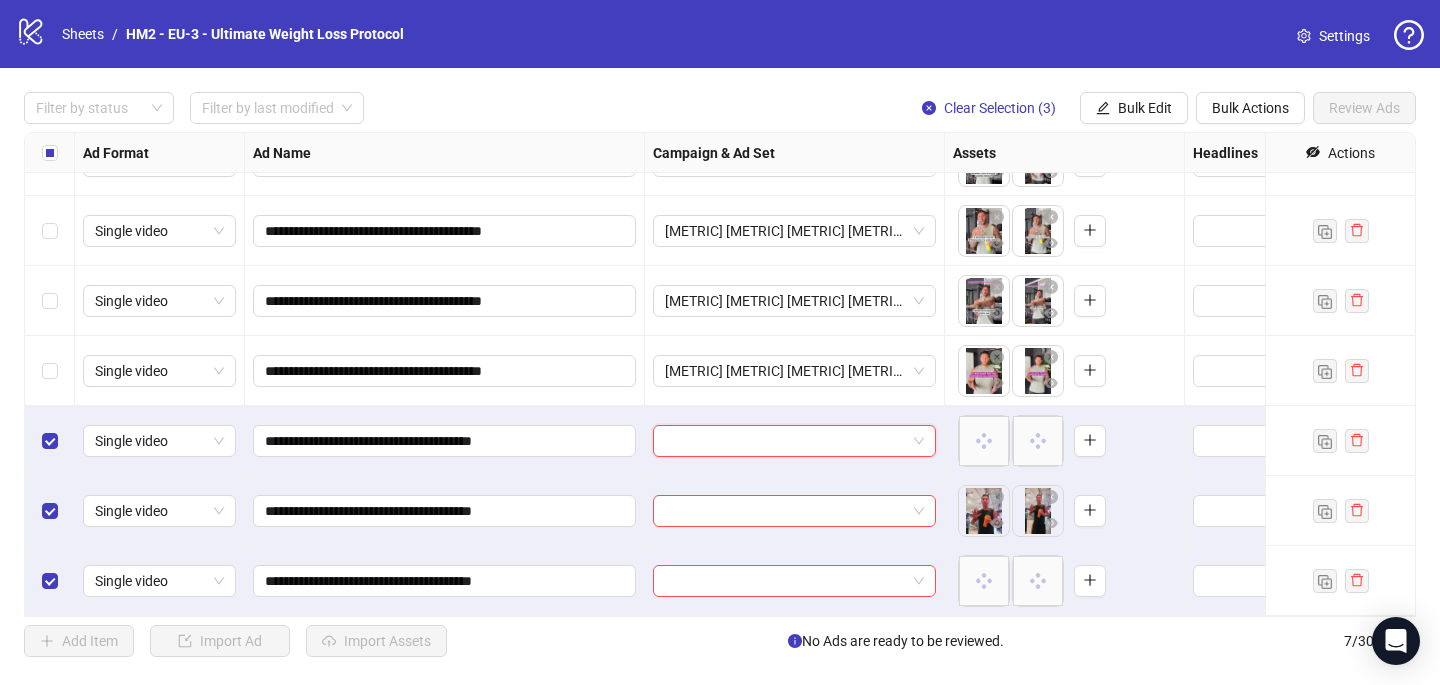 type on "**********" 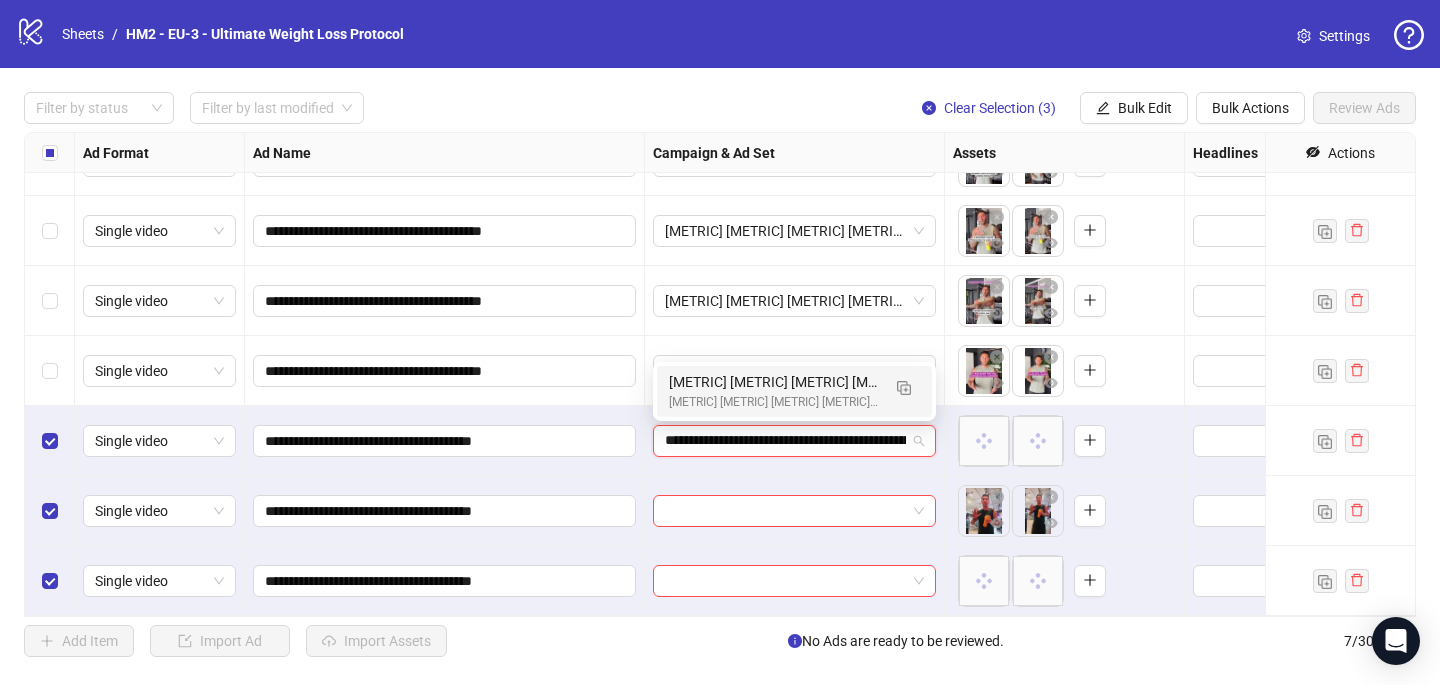 scroll, scrollTop: 0, scrollLeft: 188, axis: horizontal 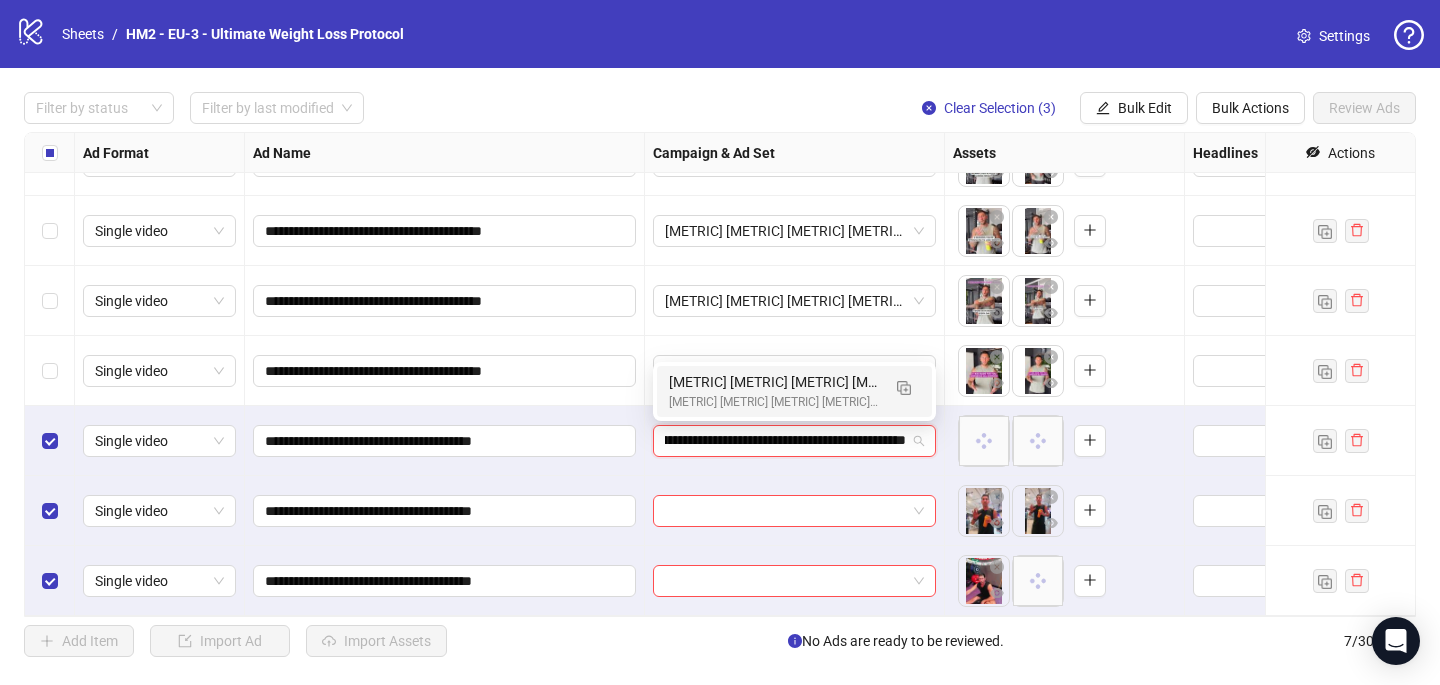 click on "[EU] [Cold] [UWLS] [ASC] [Creative Insertion - testing VIDEOS] [22 July 2025]" at bounding box center [774, 402] 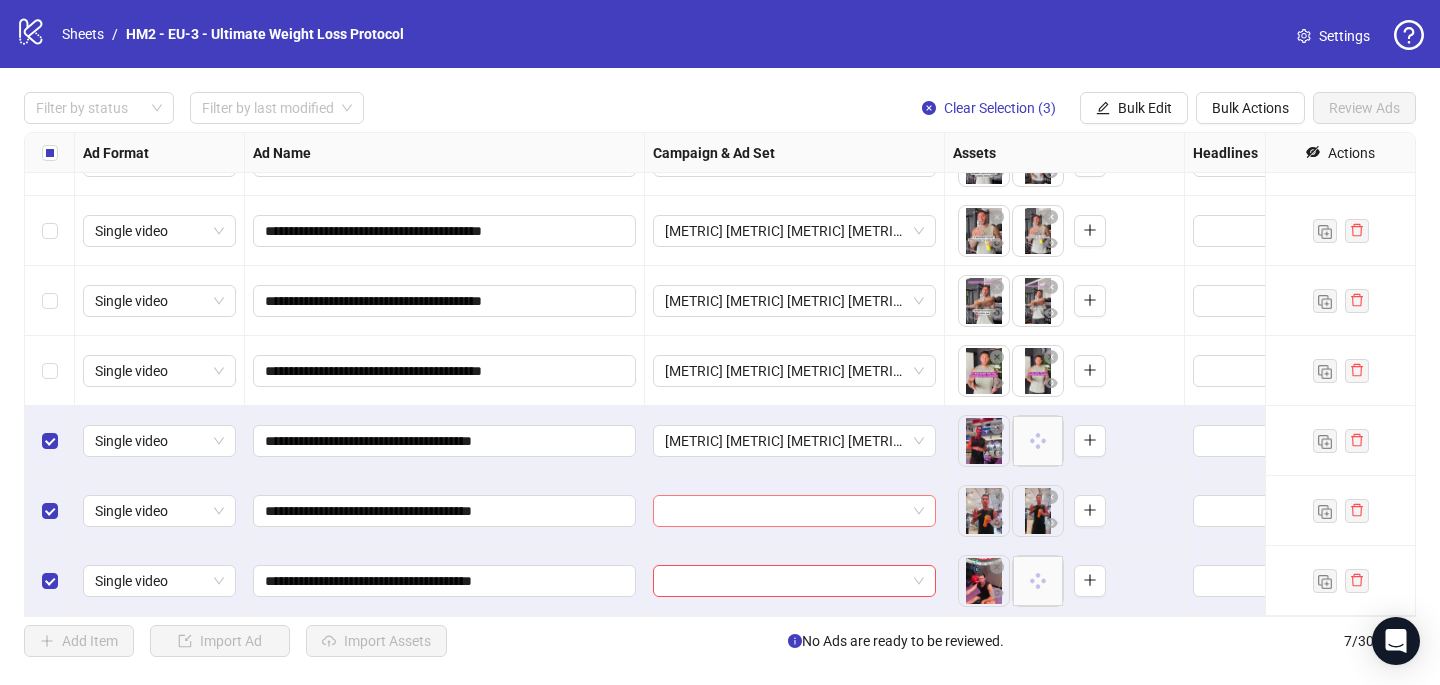 click at bounding box center (785, 511) 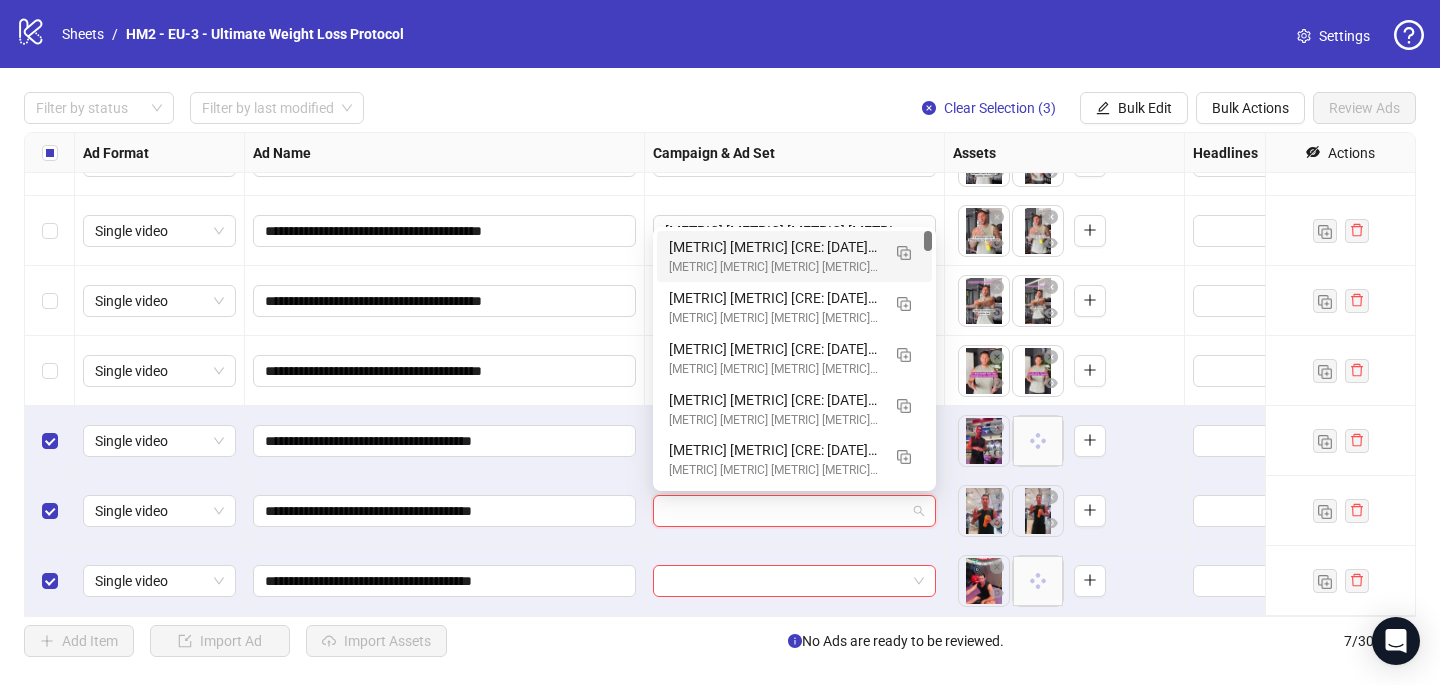 paste on "**********" 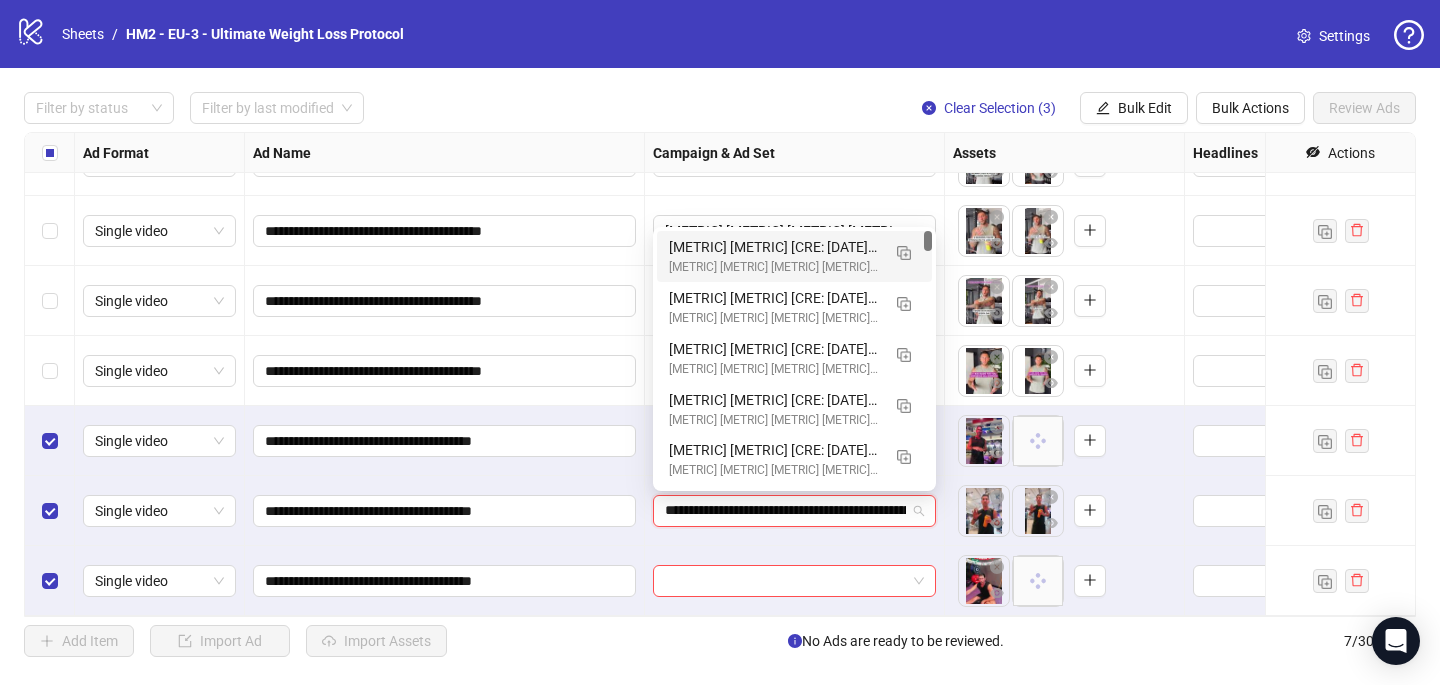 scroll, scrollTop: 0, scrollLeft: 188, axis: horizontal 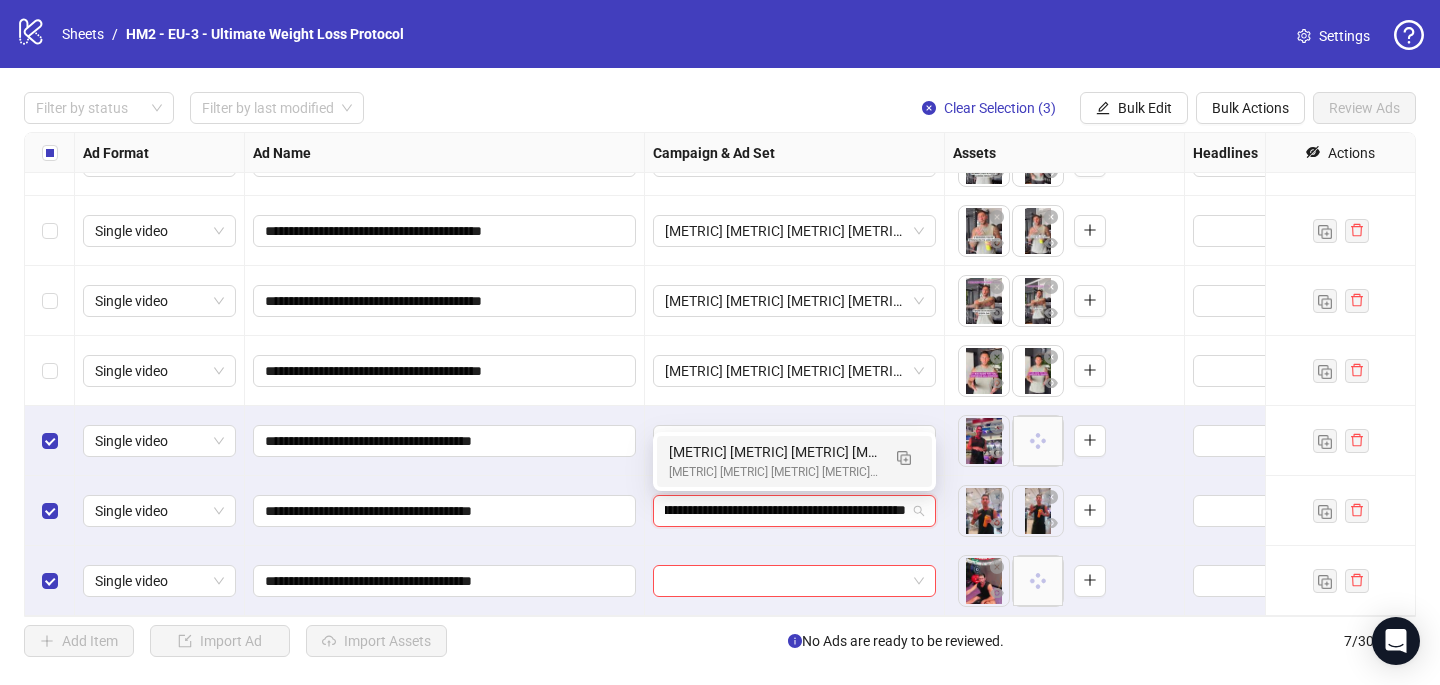 click on "[EU] [Cold] [UWLS] [ASC] [Creative Insertion - testing VIDEOS] [22 July 2025]" at bounding box center (774, 472) 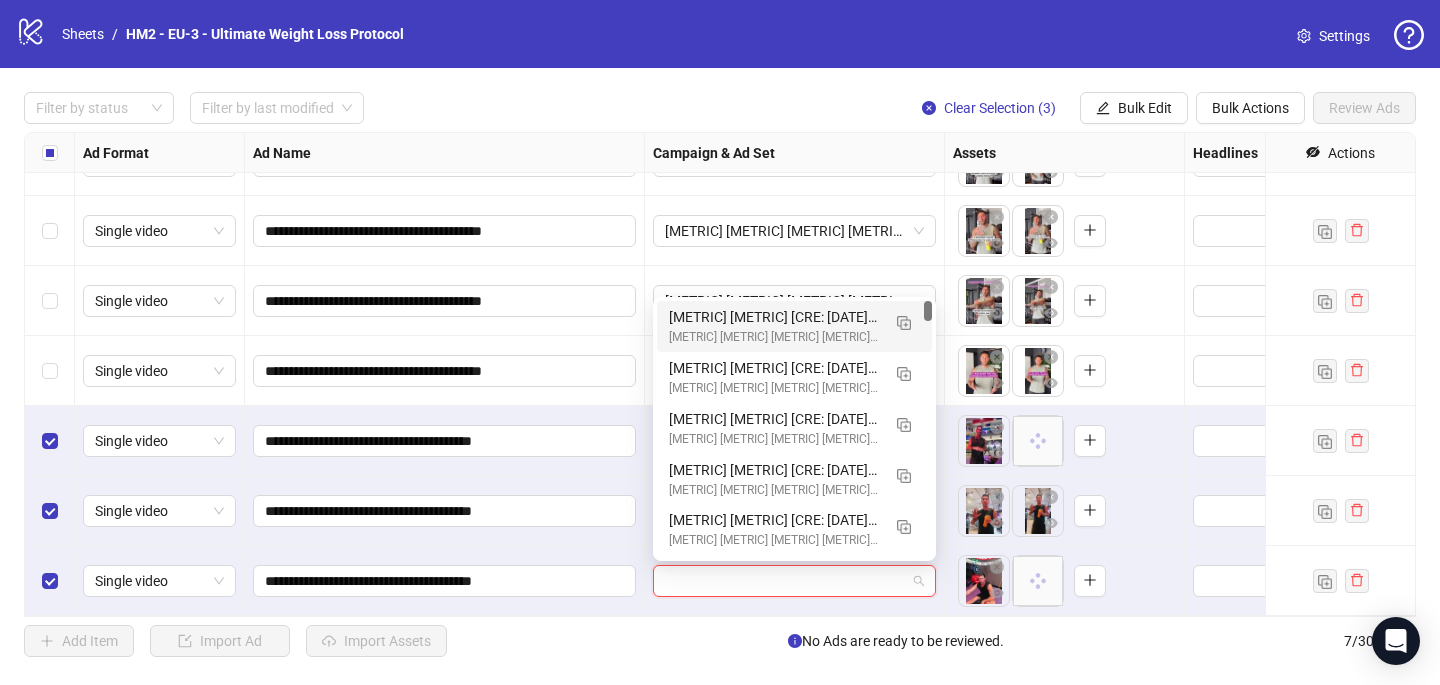 click at bounding box center [785, 581] 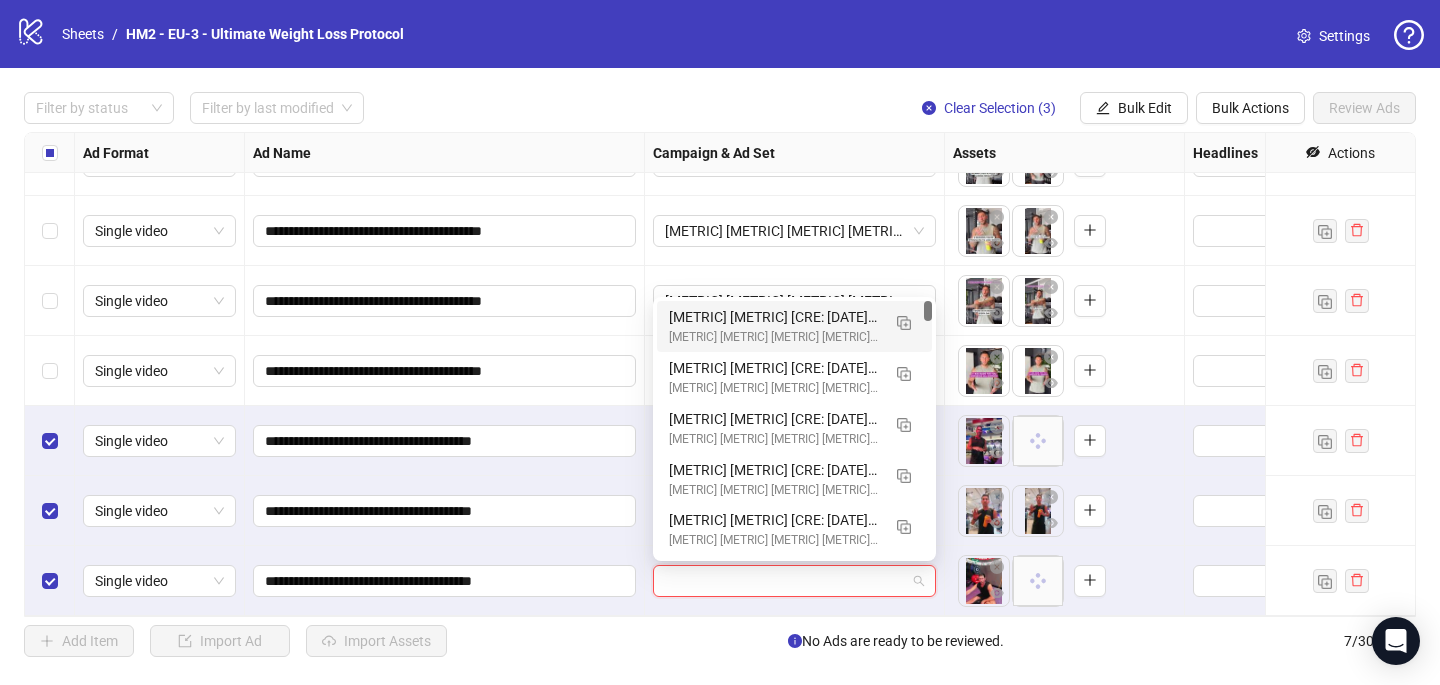 paste on "**********" 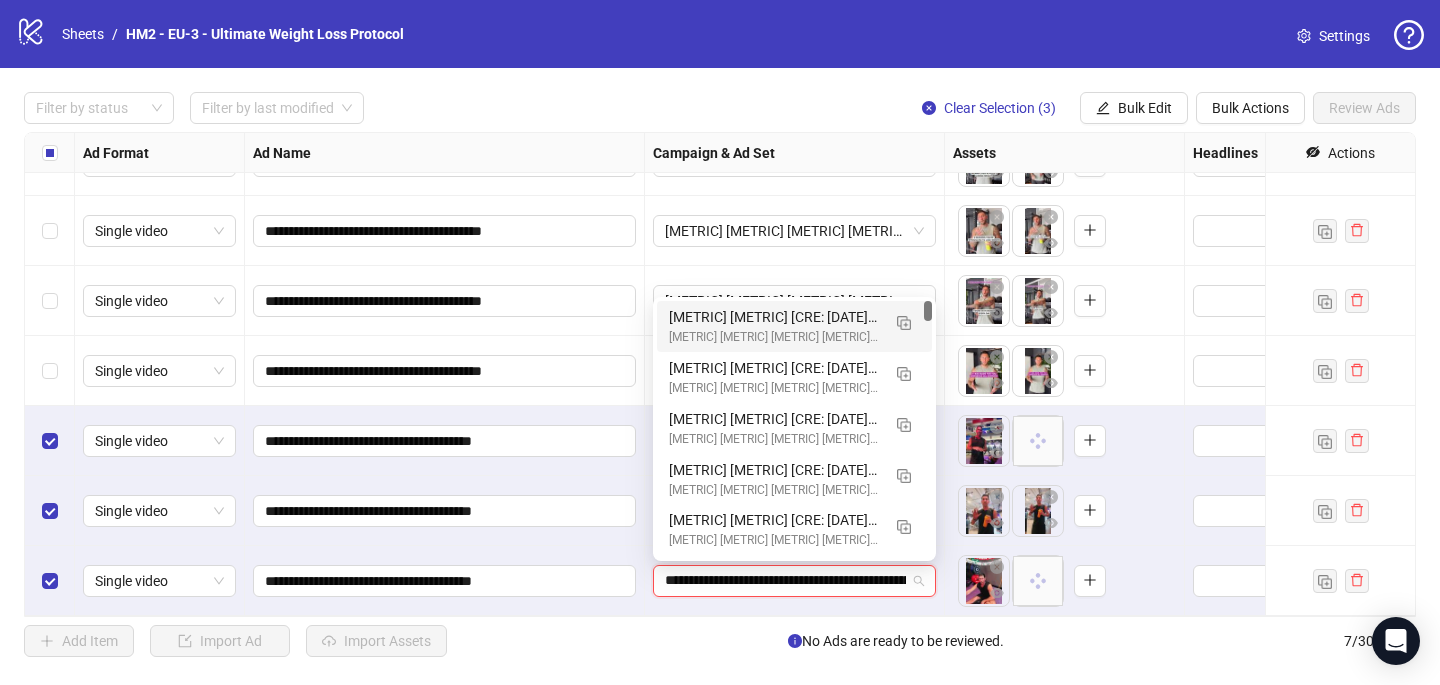 scroll, scrollTop: 0, scrollLeft: 188, axis: horizontal 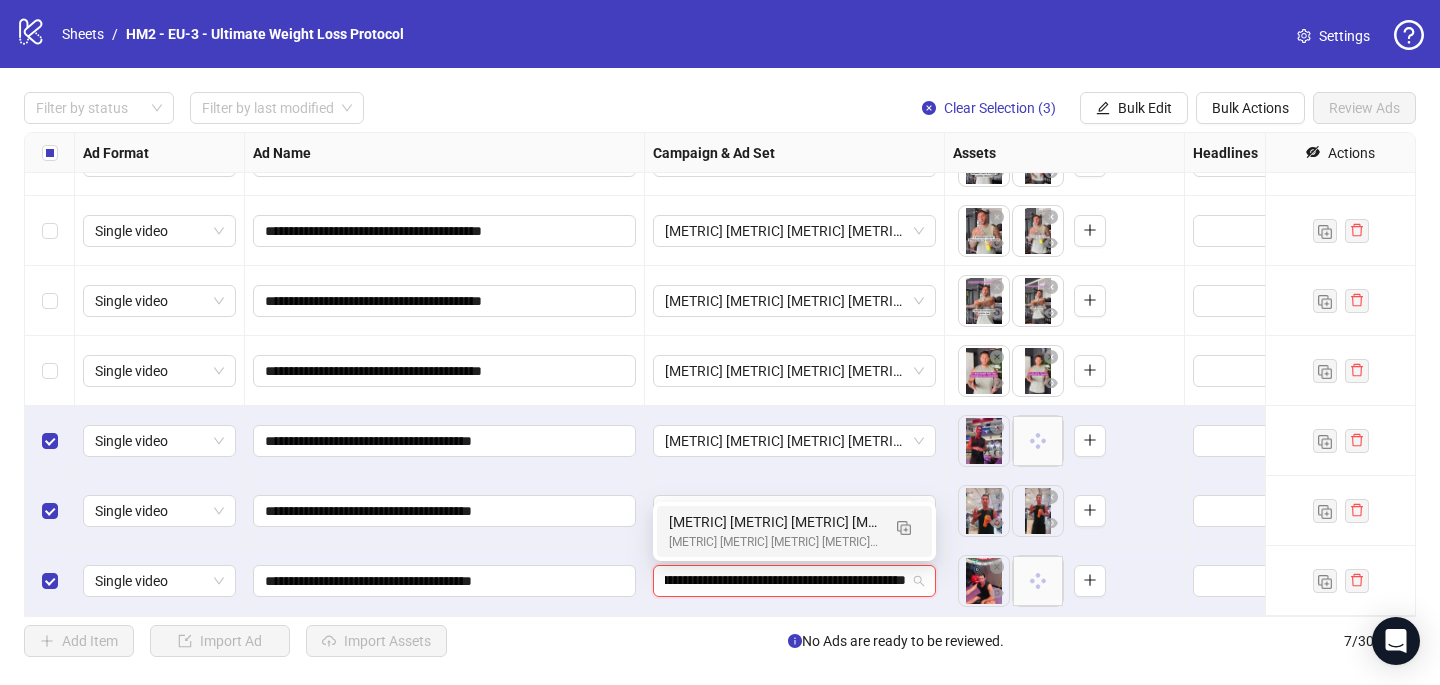 click on "[EU] [Cold] [UWLS] [ASC] [Creative Insertion - testing VIDEOS] [22 July 2025]" at bounding box center (774, 542) 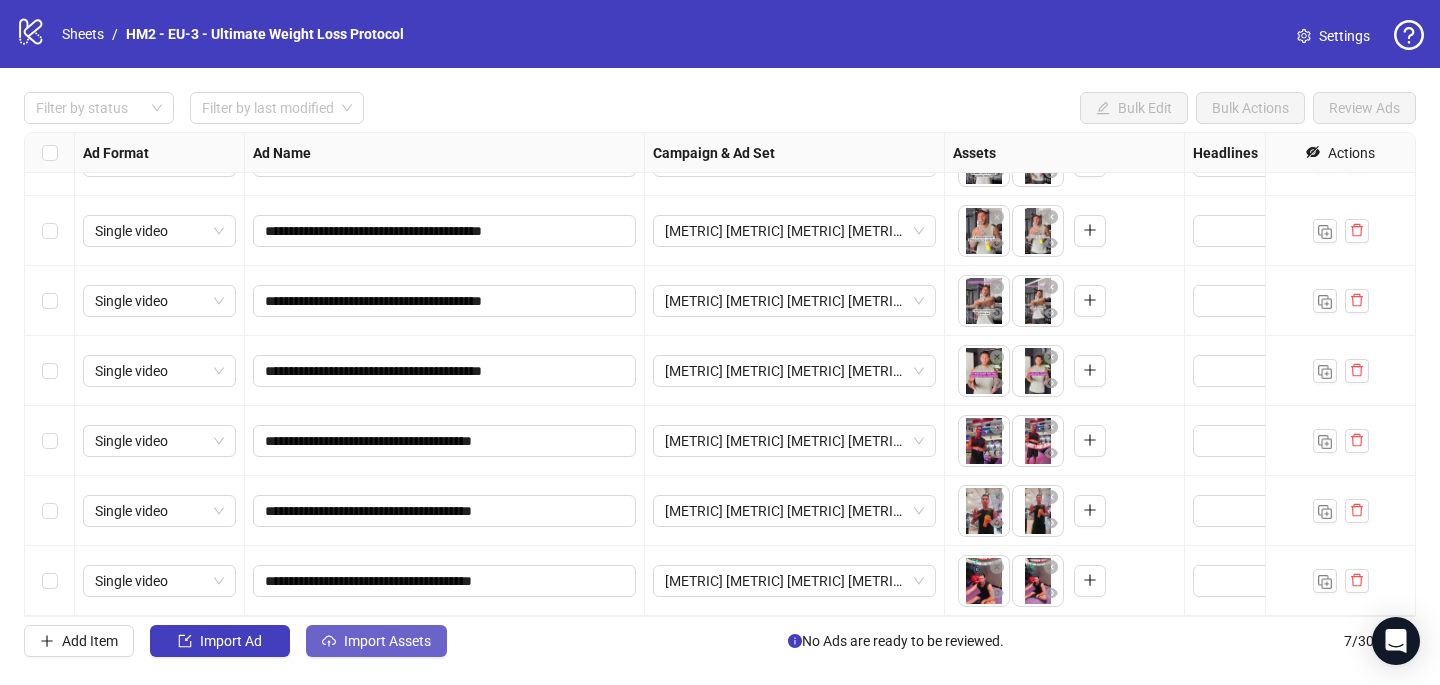 click on "Import Assets" at bounding box center [387, 641] 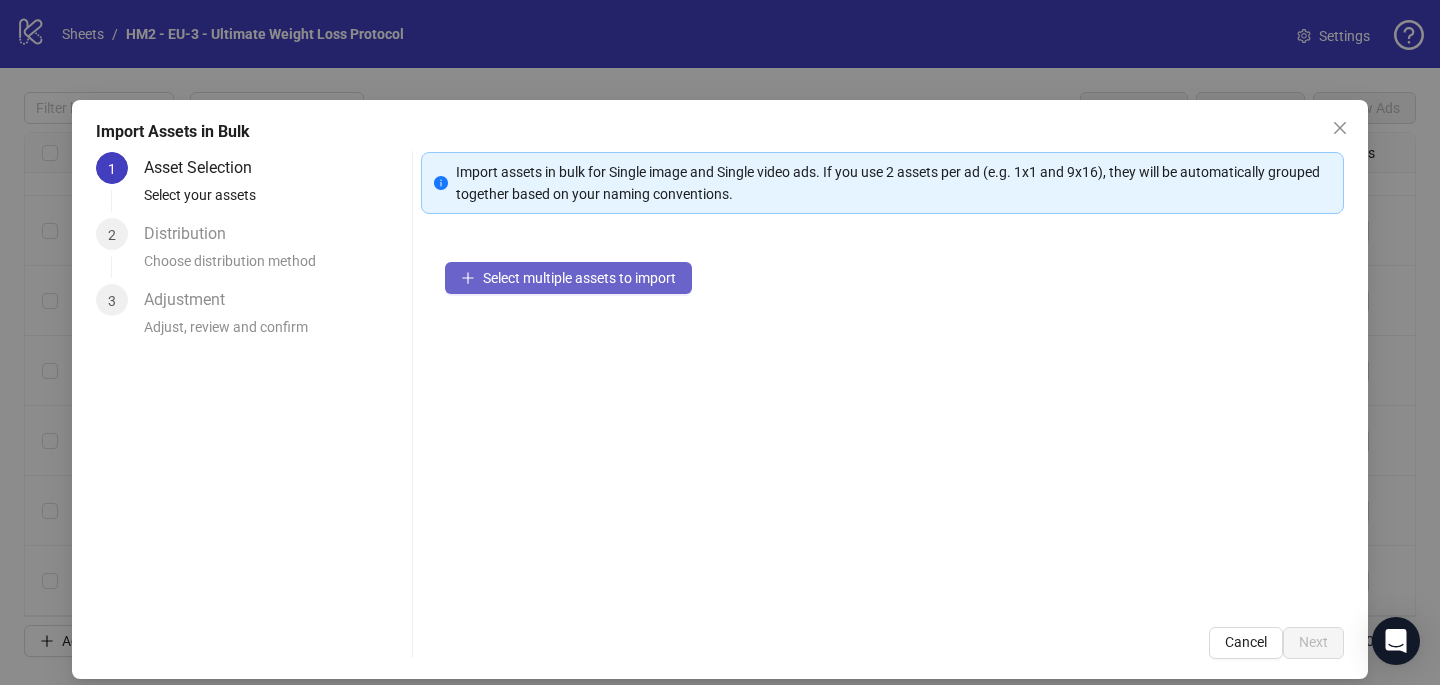 click on "Select multiple assets to import" at bounding box center [579, 278] 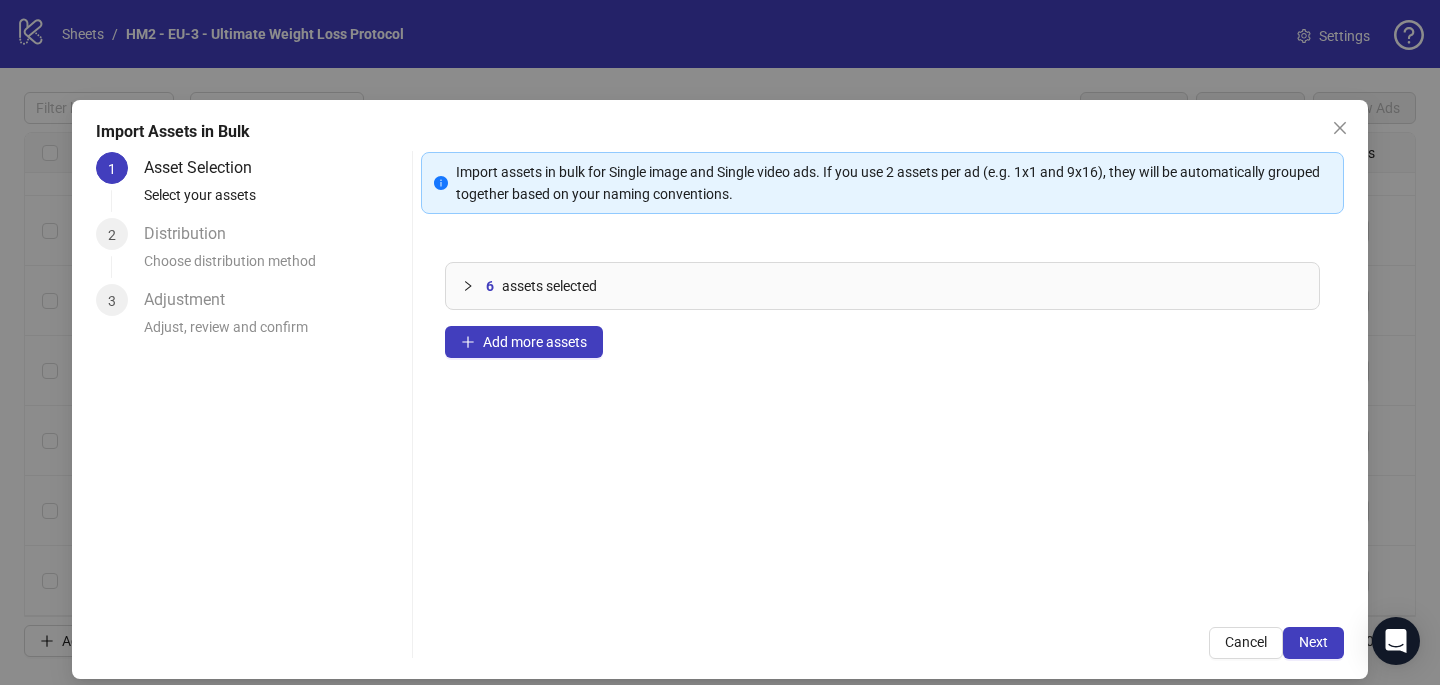 scroll, scrollTop: 4, scrollLeft: 0, axis: vertical 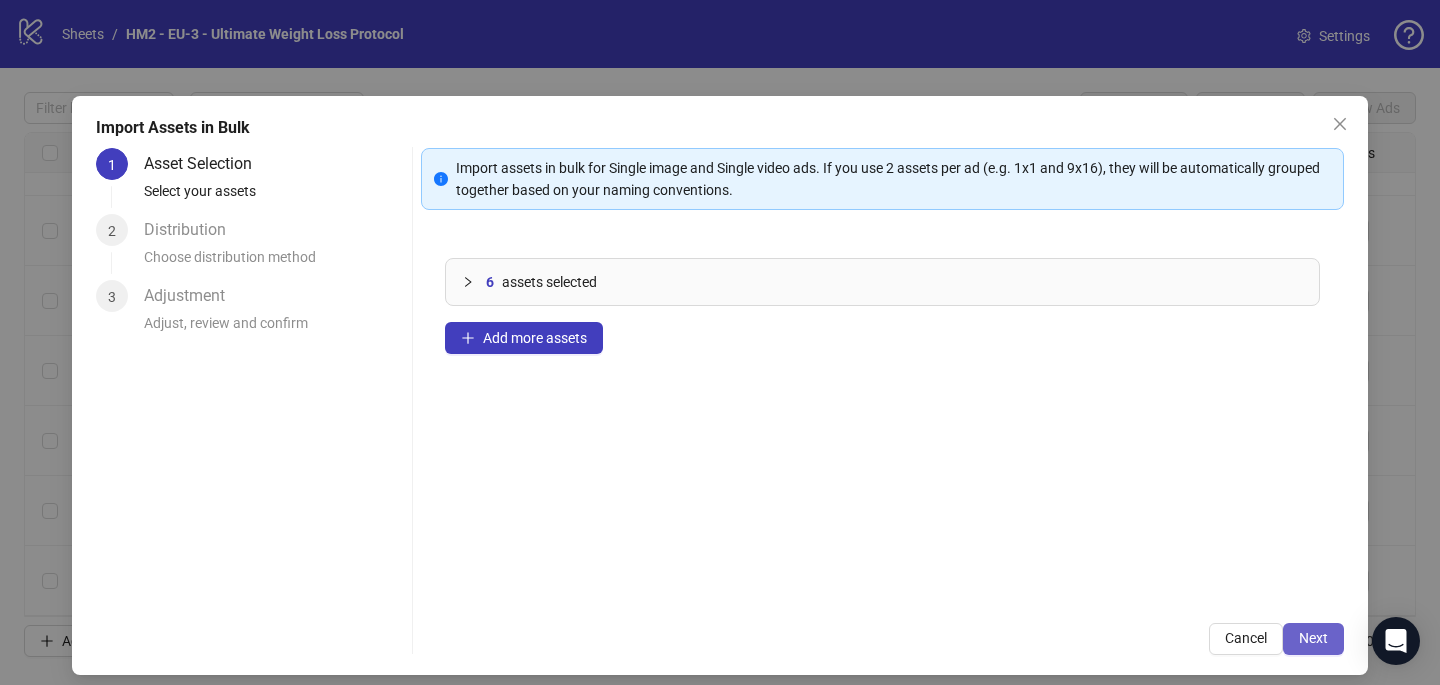 click on "Next" at bounding box center [1313, 639] 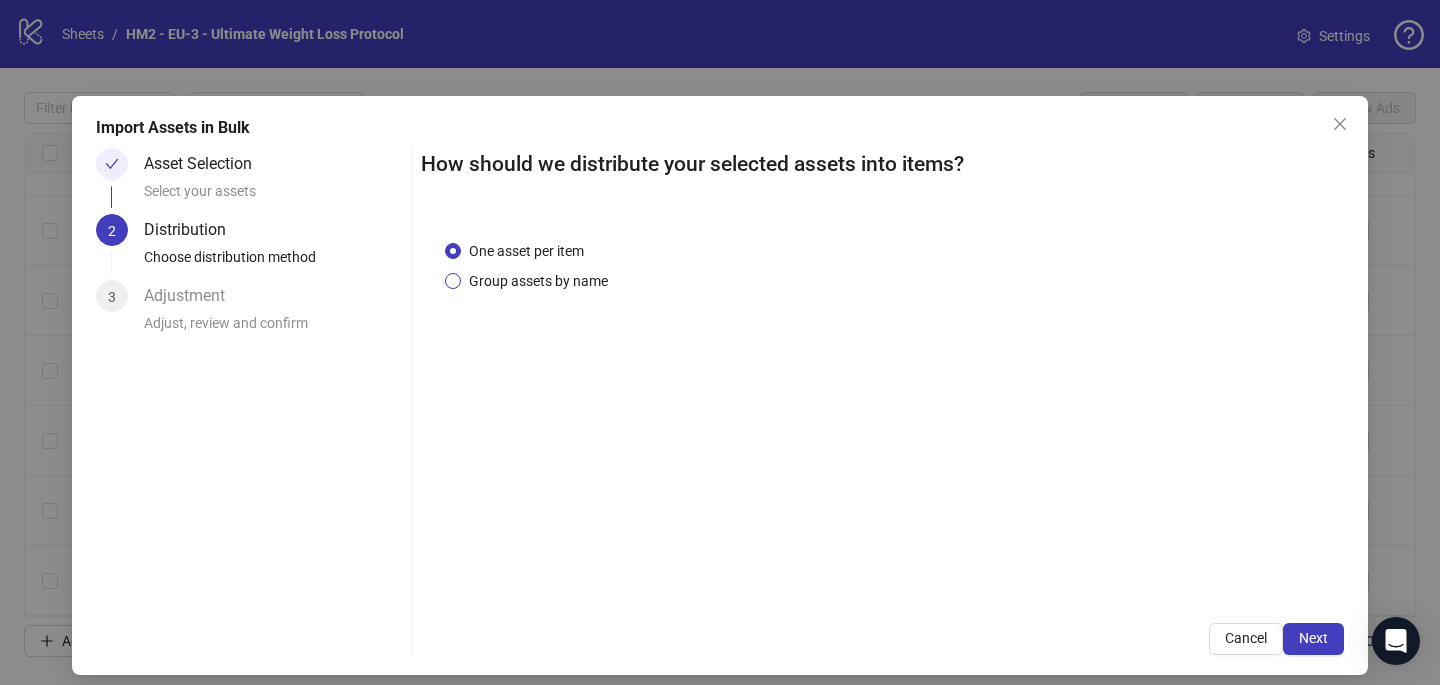 click on "Group assets by name" at bounding box center [538, 281] 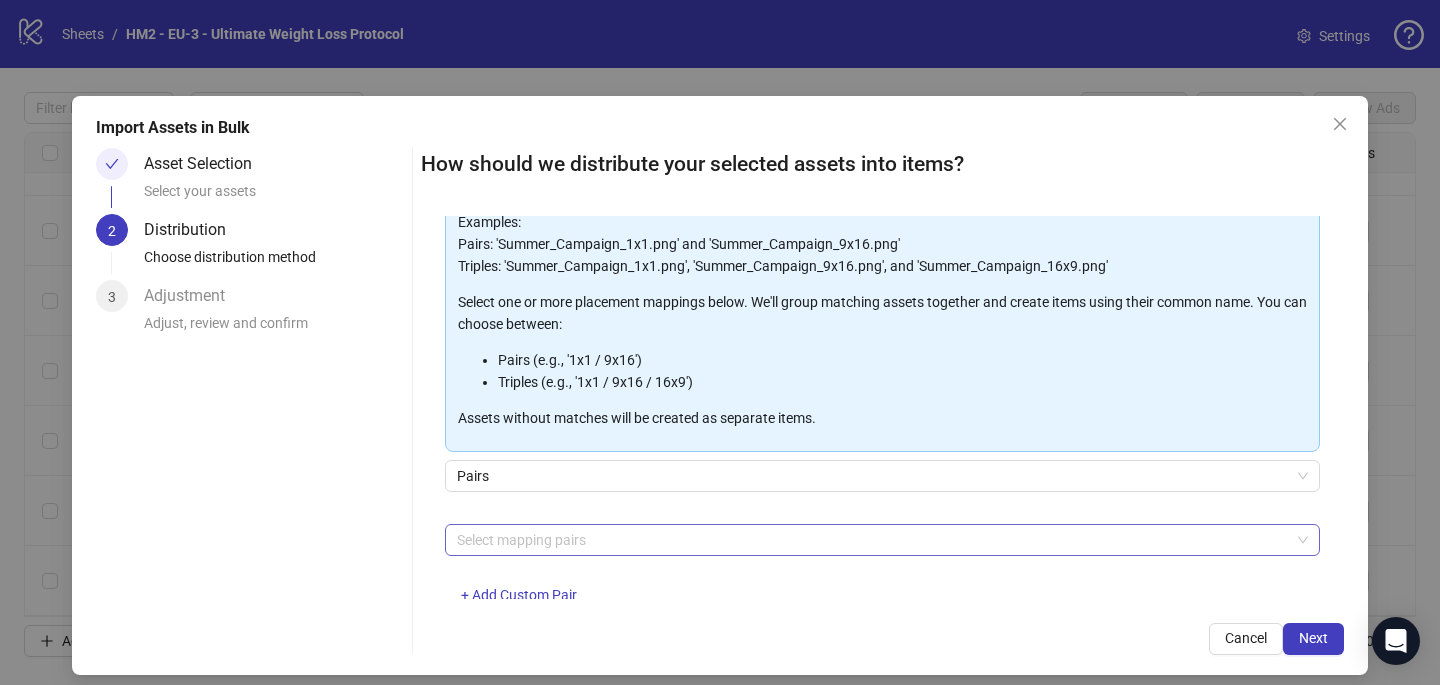 scroll, scrollTop: 180, scrollLeft: 0, axis: vertical 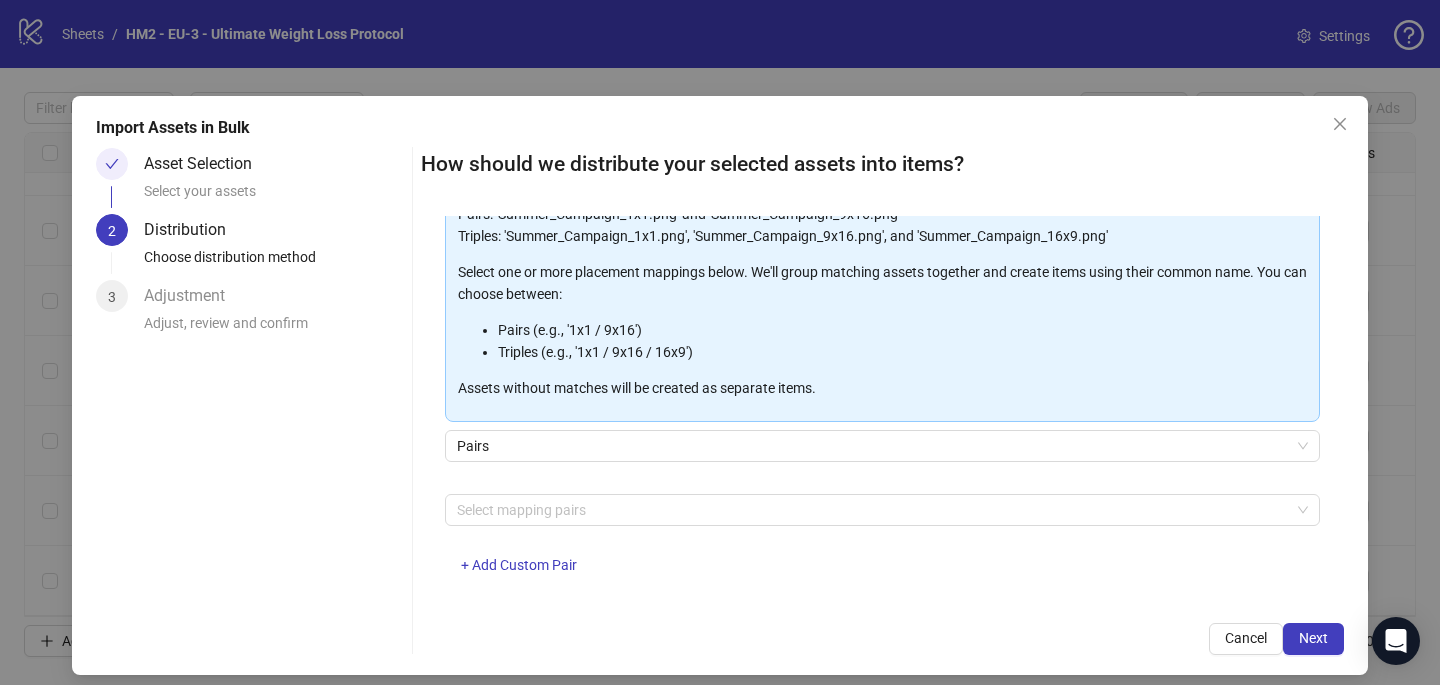 click on "Select mapping pairs + Add Custom Pair" at bounding box center (882, 546) 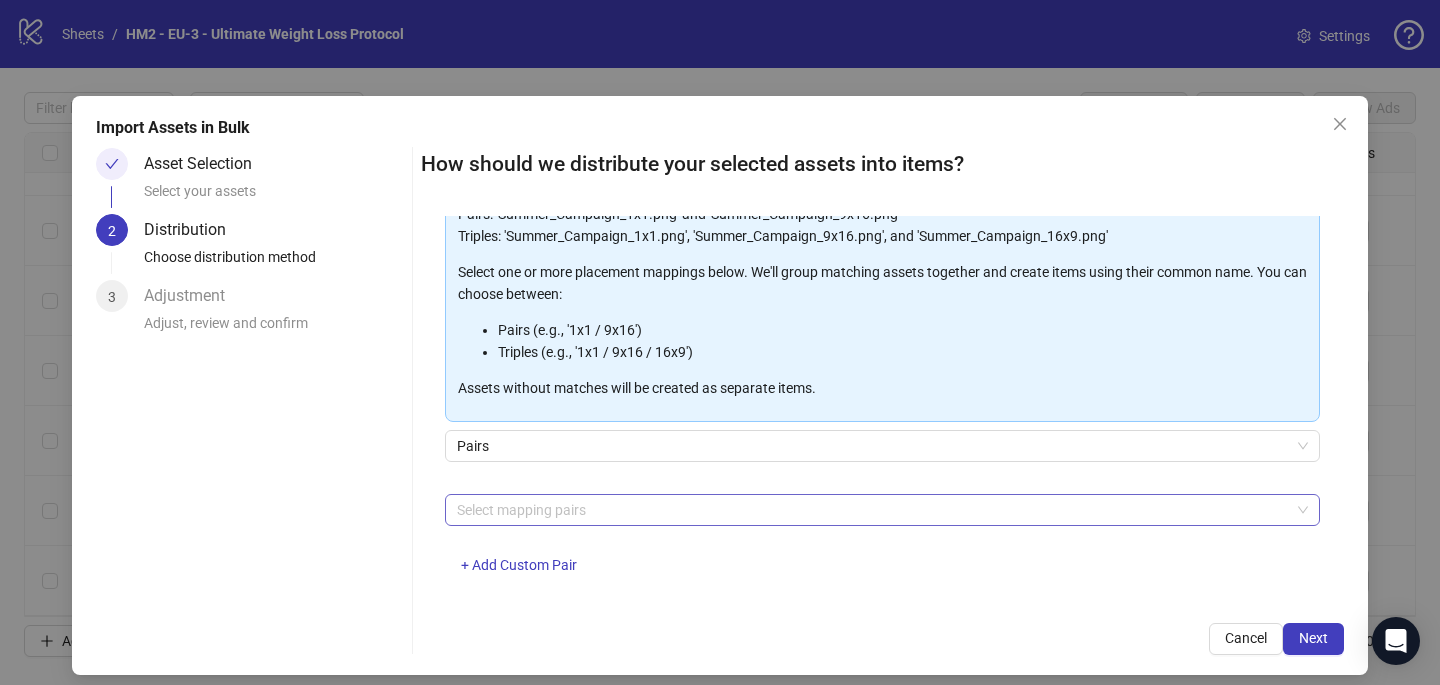 click at bounding box center [872, 510] 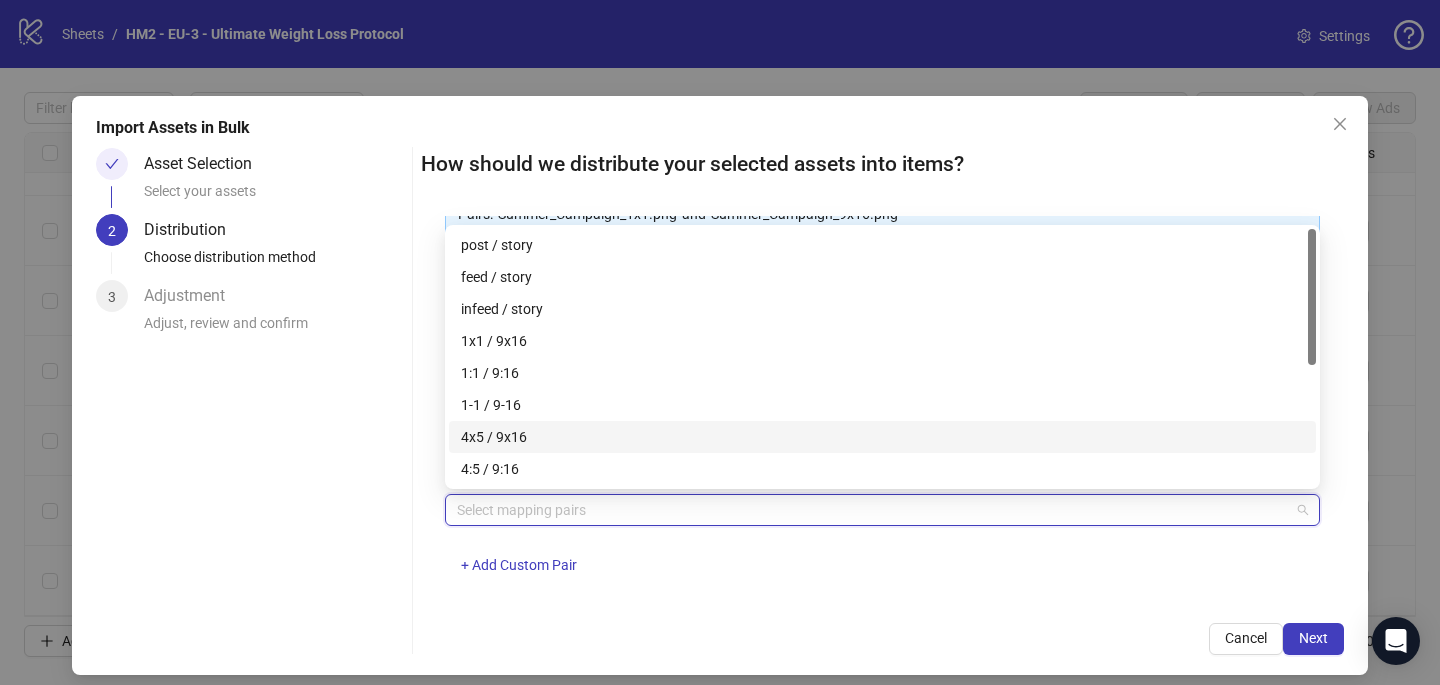 click on "4x5 / 9x16" at bounding box center (882, 437) 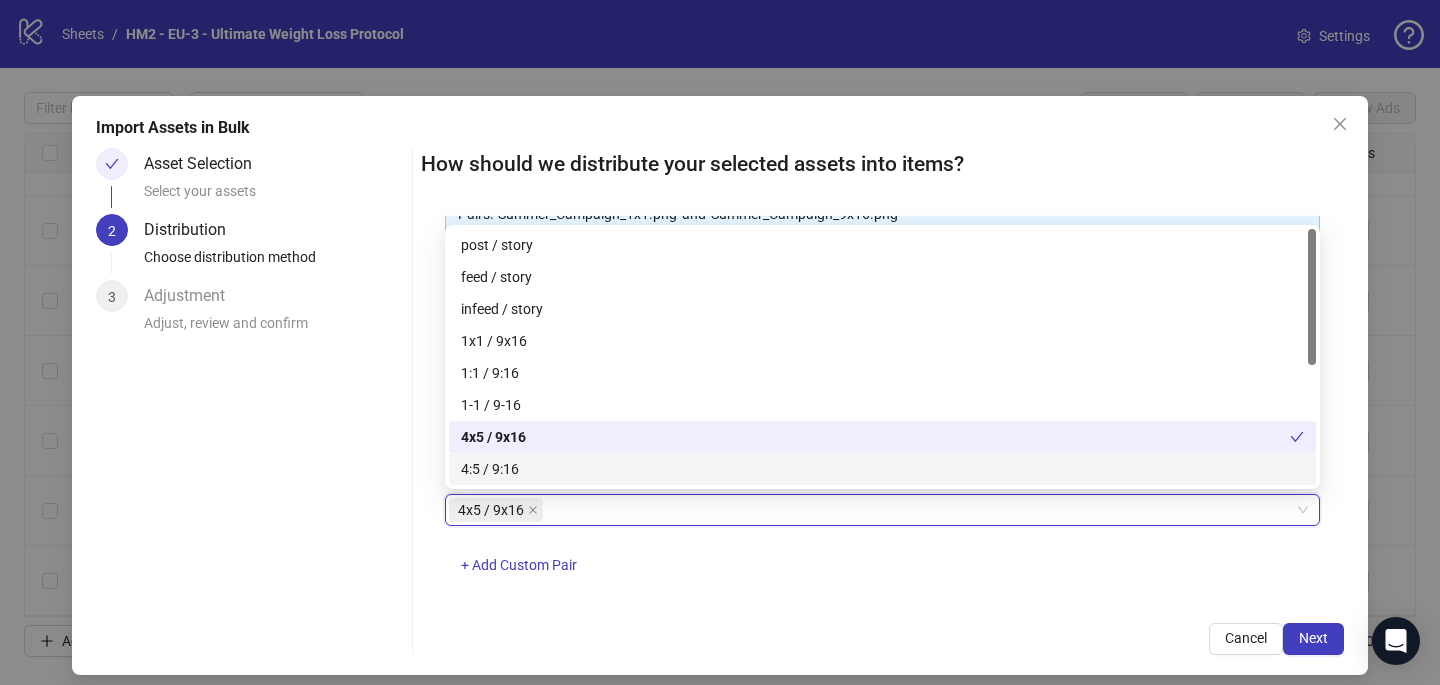 click on "4x5 / 9x16 4x5 / 9x16   + Add Custom Pair" at bounding box center [882, 546] 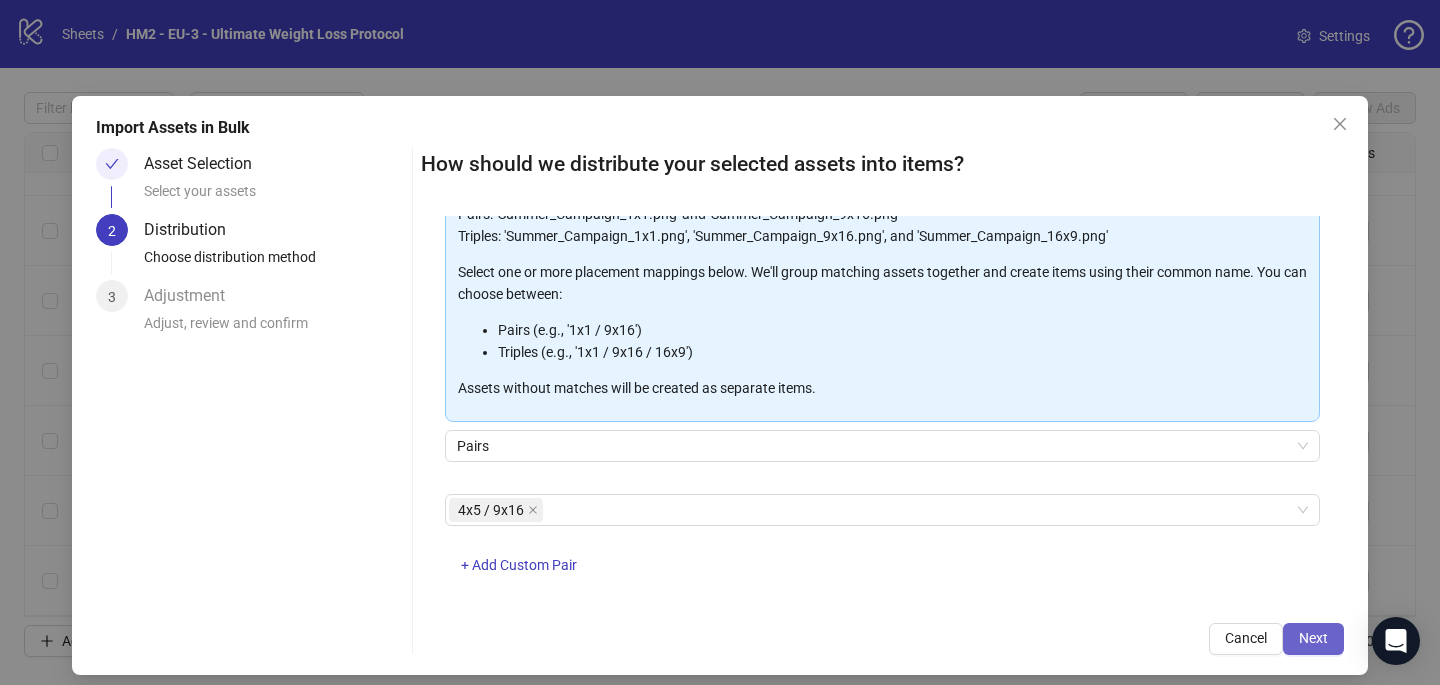 click on "Next" at bounding box center (1313, 639) 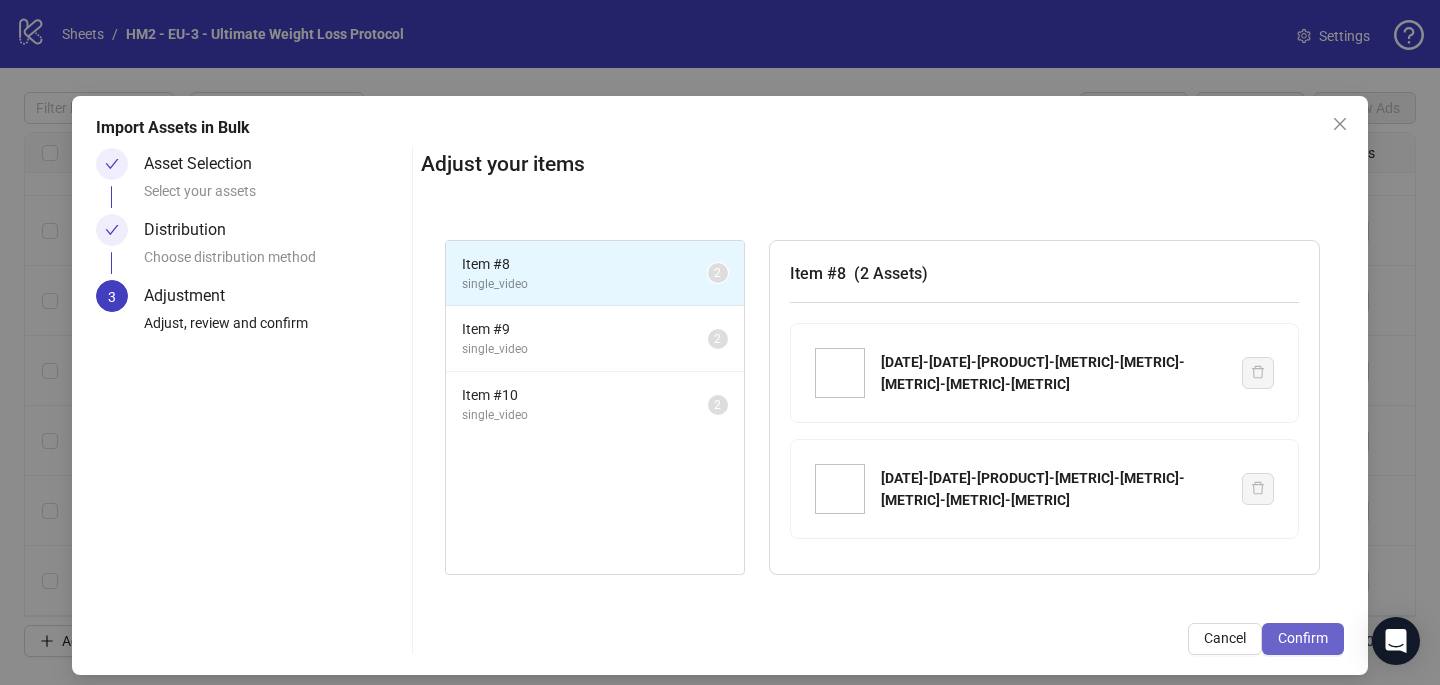 click on "Confirm" at bounding box center (1303, 638) 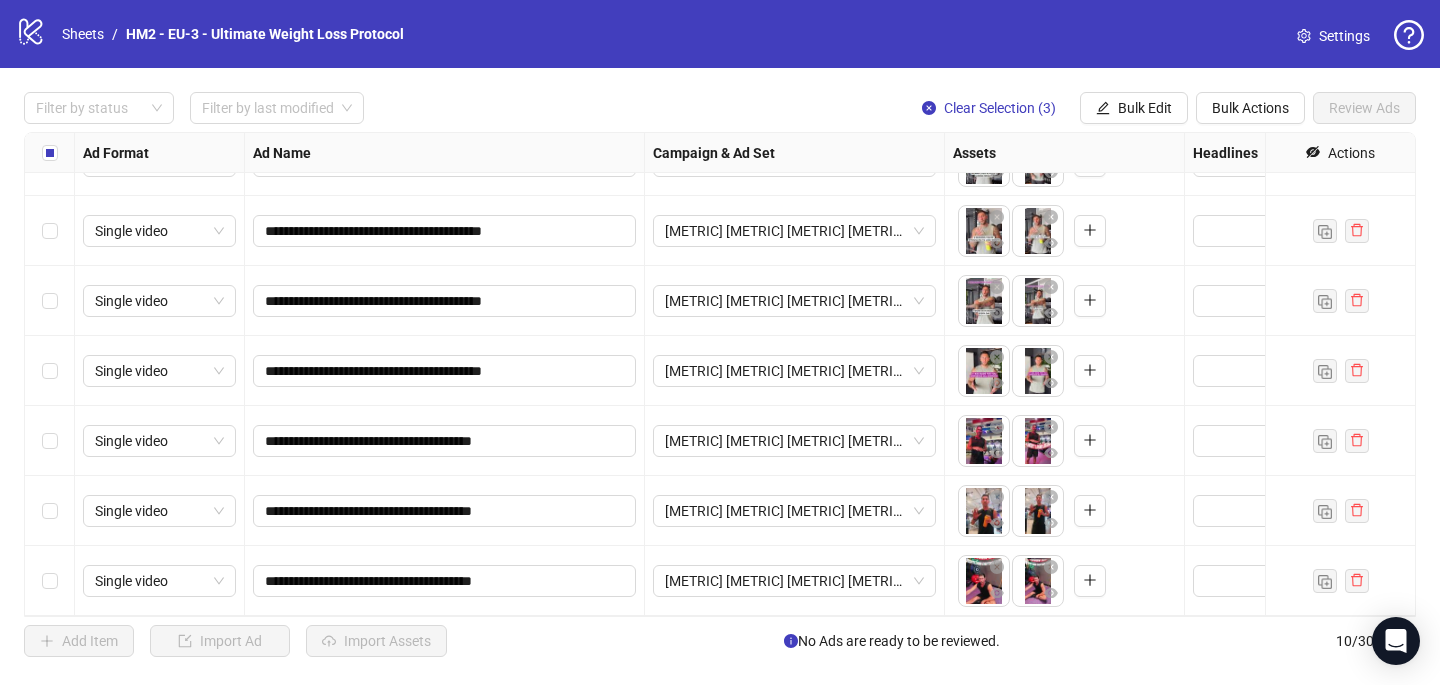 scroll, scrollTop: 213, scrollLeft: 0, axis: vertical 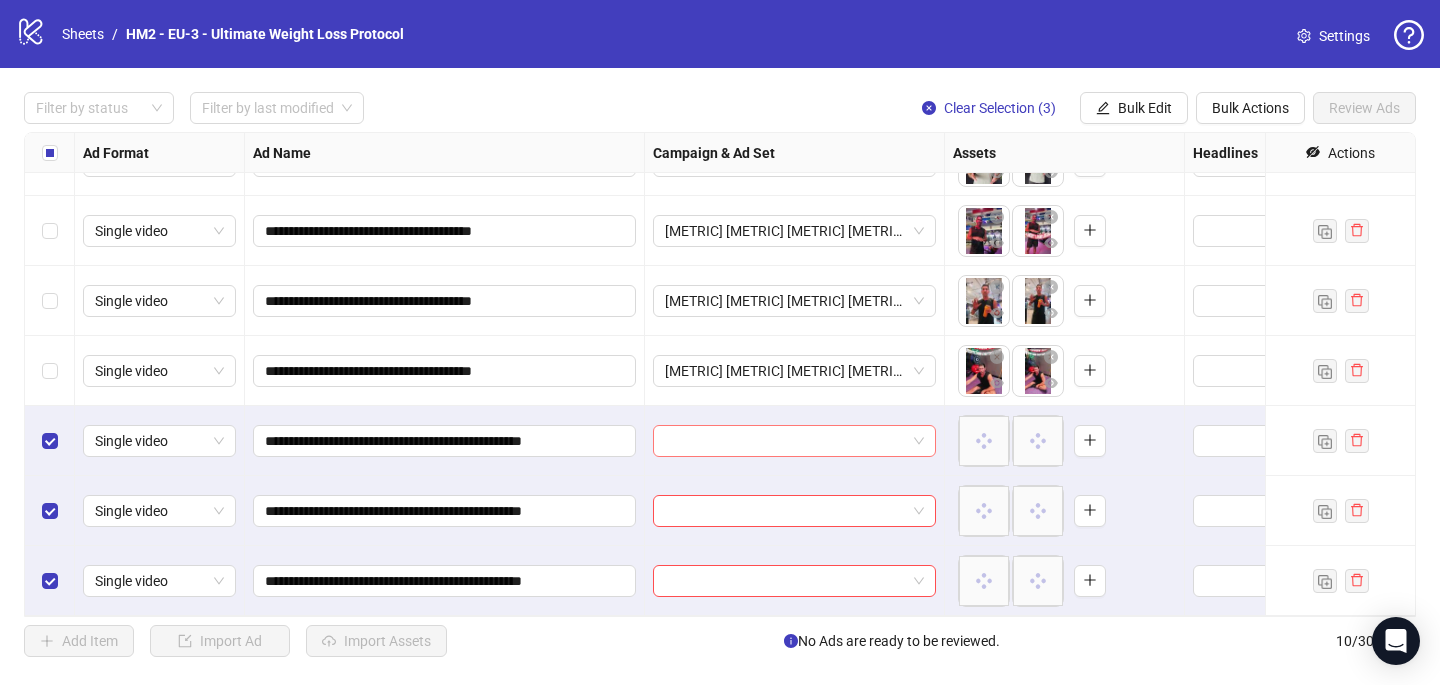 click at bounding box center (785, 441) 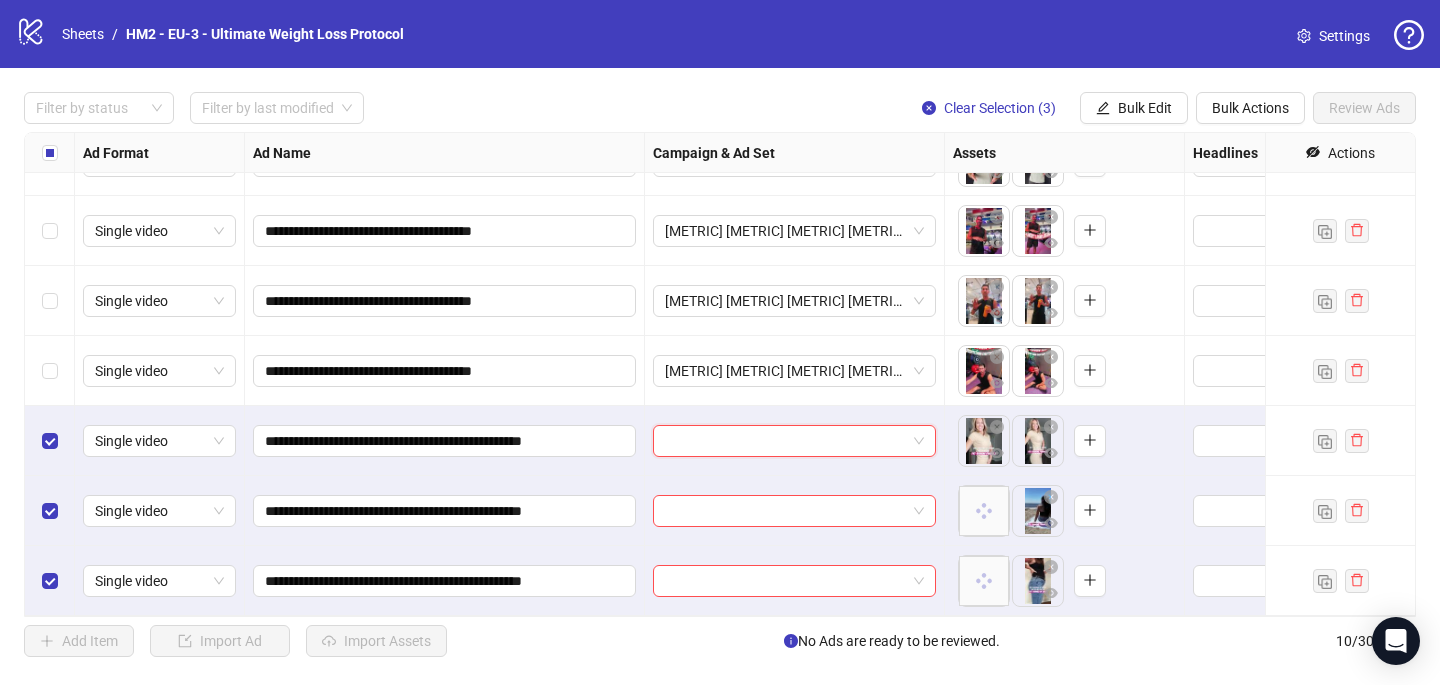 paste on "**********" 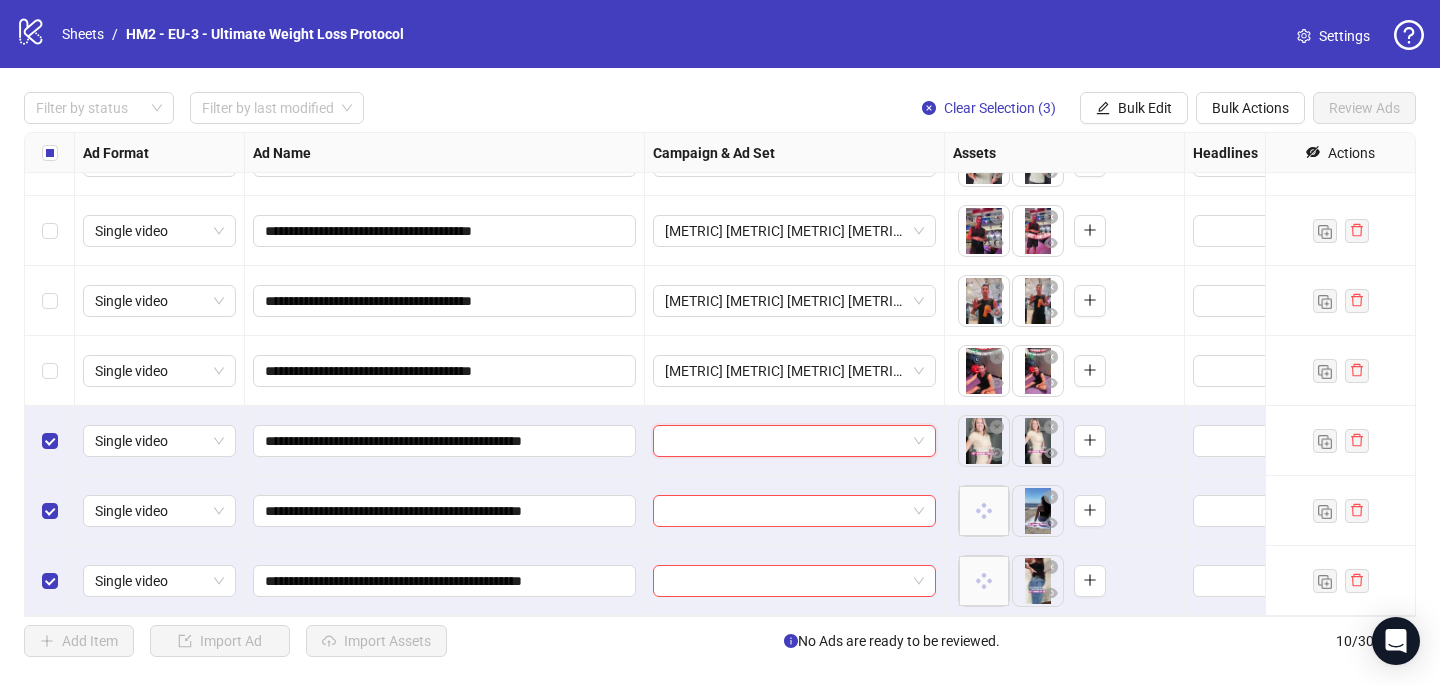 type on "**********" 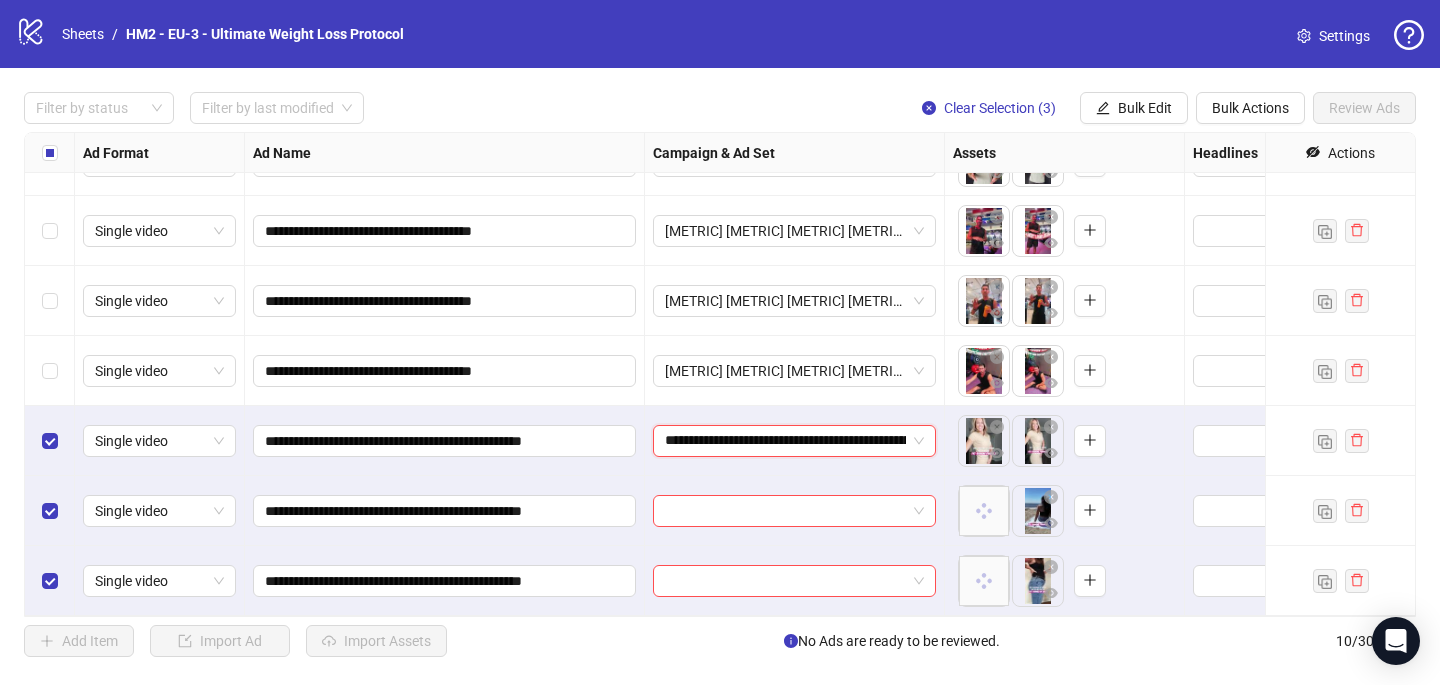 scroll, scrollTop: 0, scrollLeft: 188, axis: horizontal 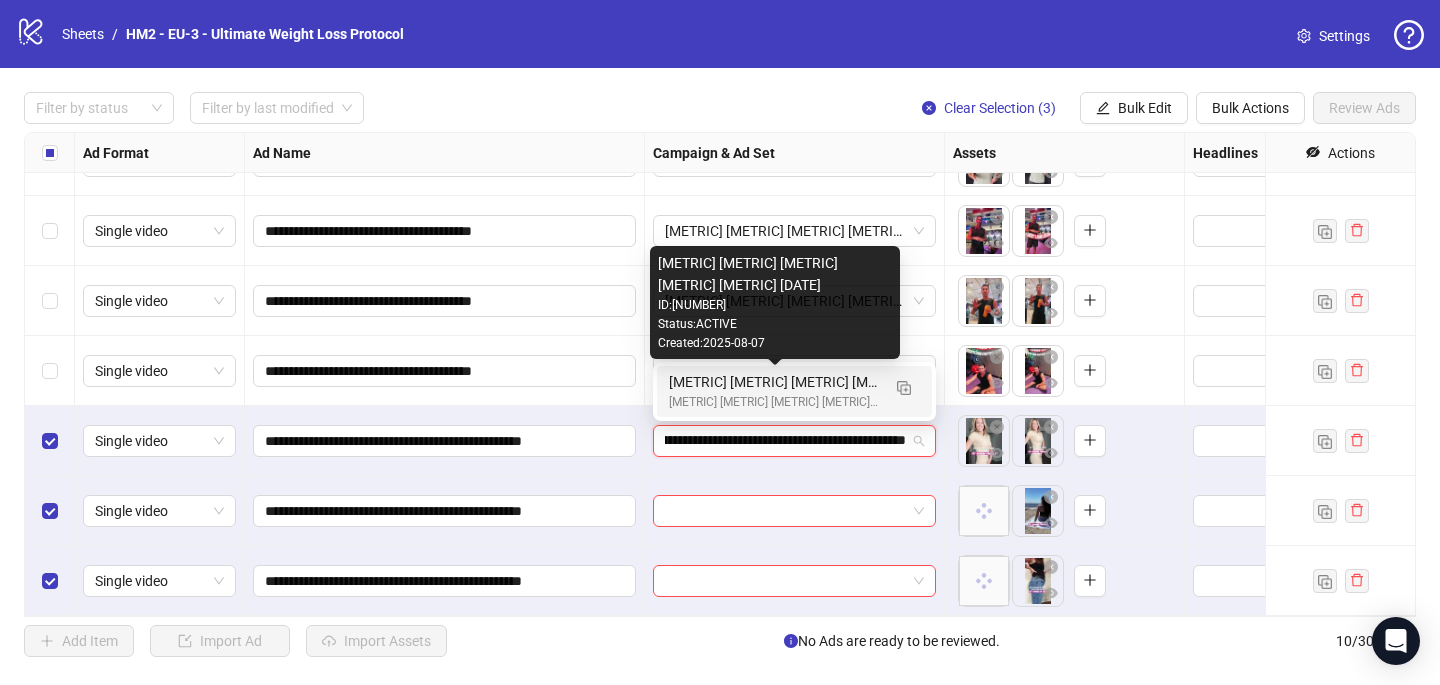 click on "[EU] [Cold] [UWLS] [ASC] [Creative Insertion - testing VIDEOS] [22 July 2025]" at bounding box center (774, 402) 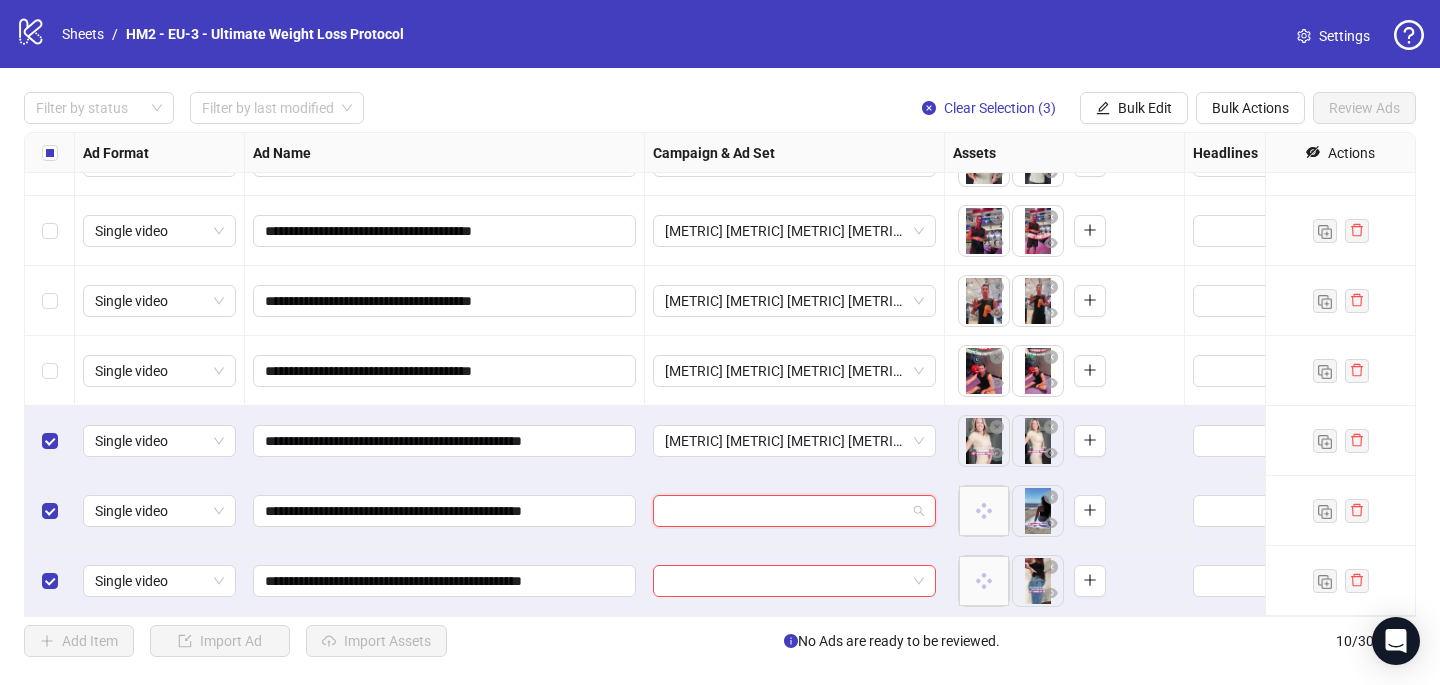 click at bounding box center (785, 511) 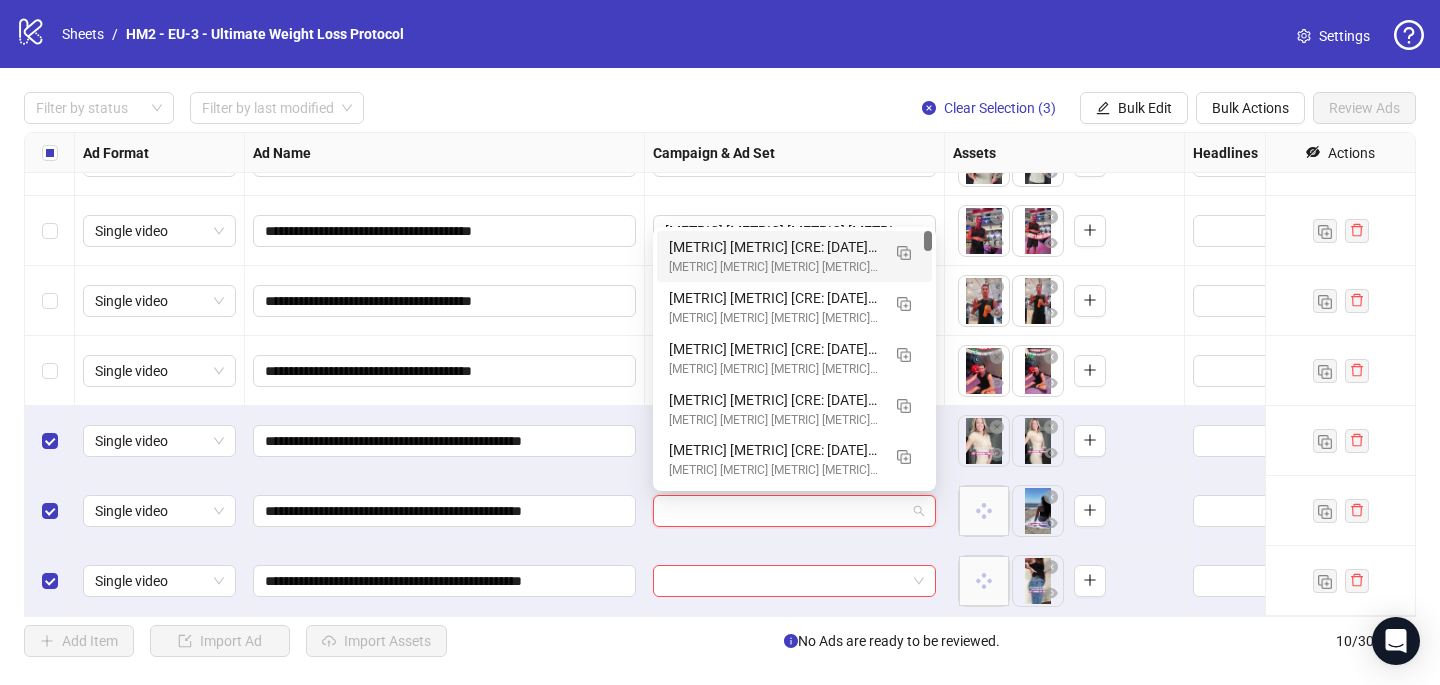 paste on "**********" 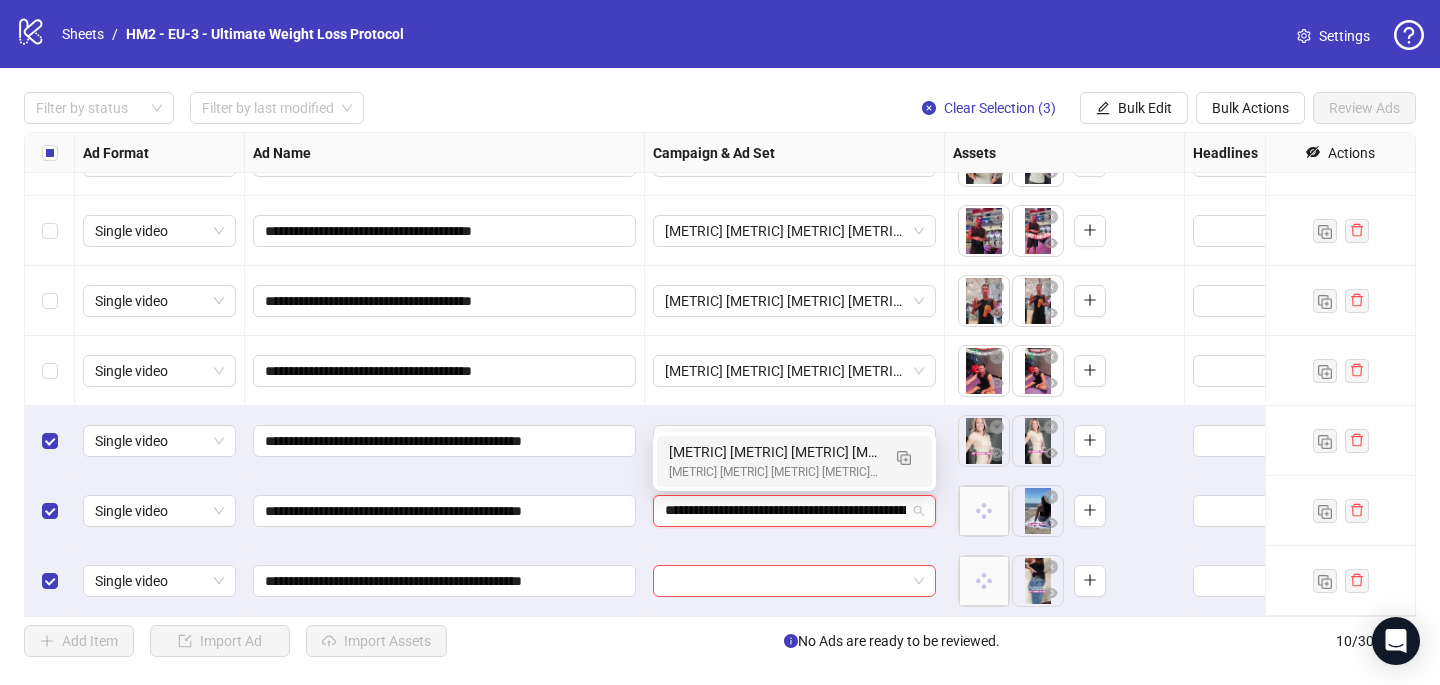 scroll, scrollTop: 0, scrollLeft: 188, axis: horizontal 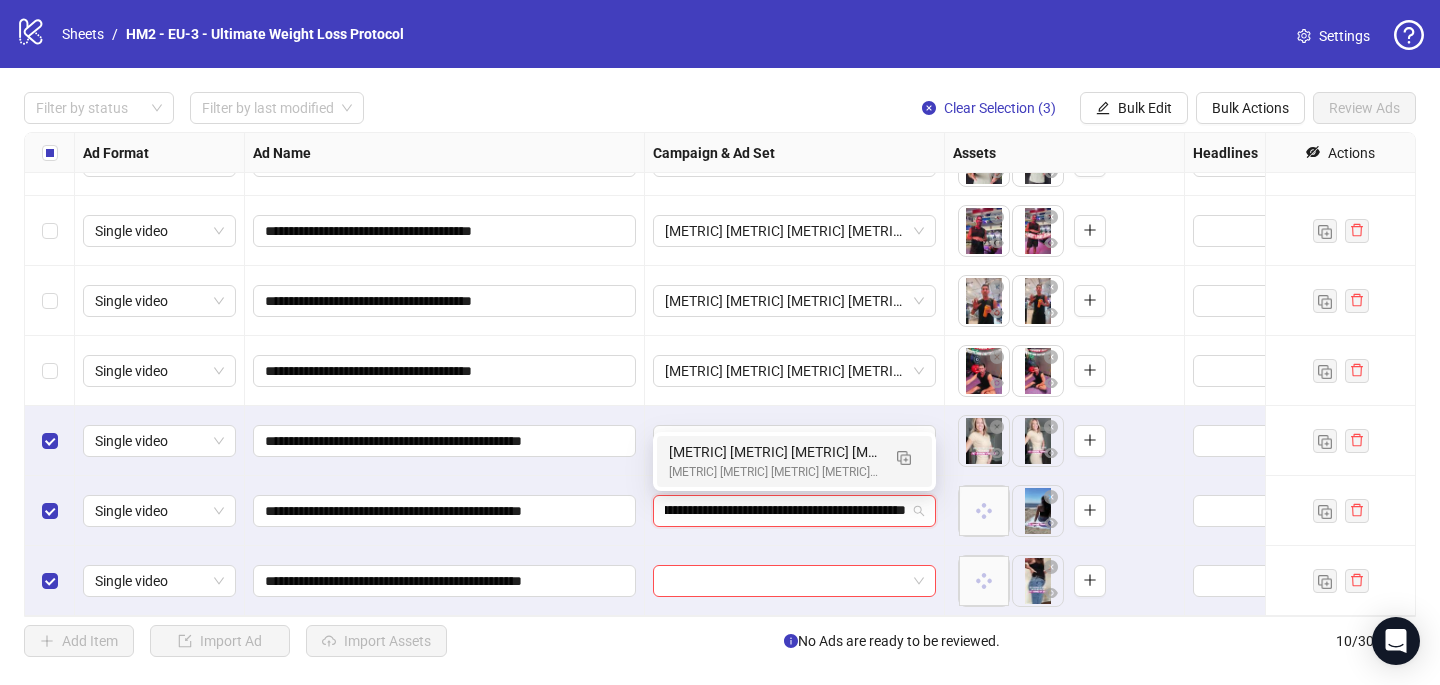click on "[EU] [Cold] [UWLS] [ASC] [Creative Insertion - testing VIDEOS] [22 July 2025]" at bounding box center [774, 472] 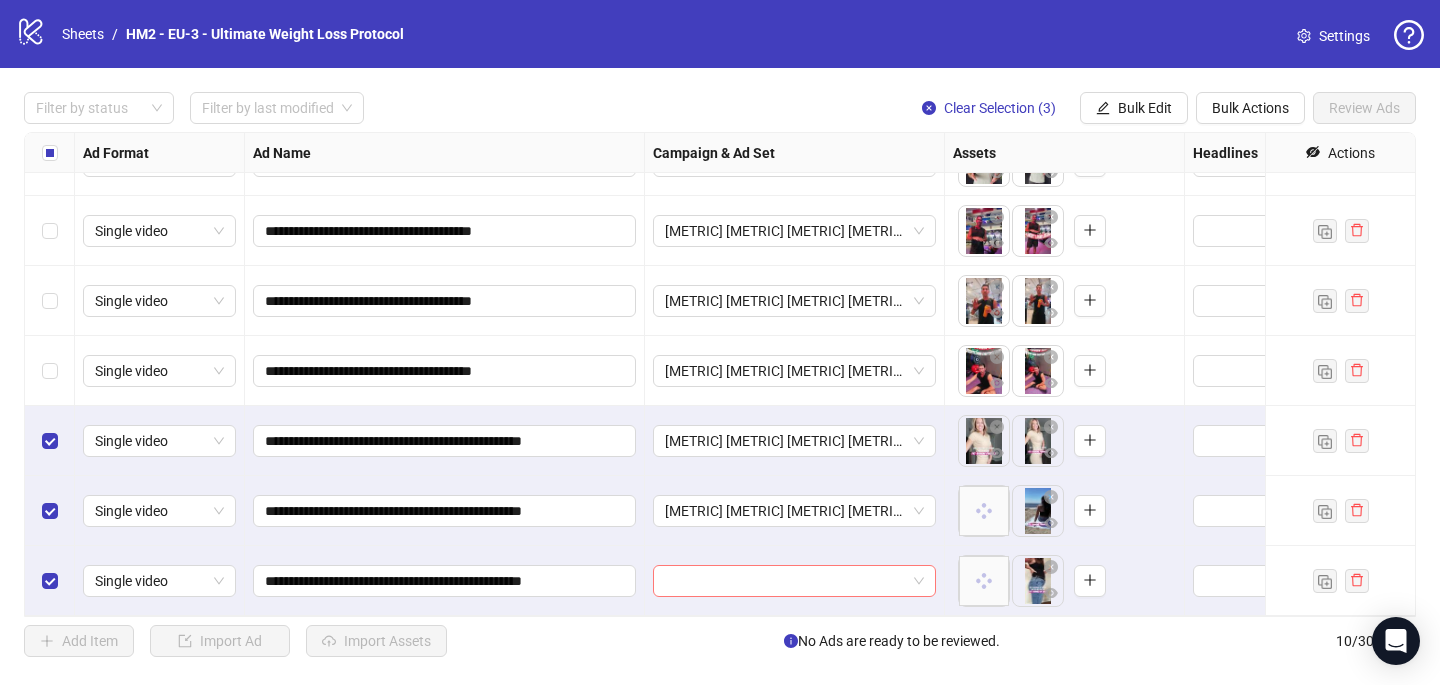 click at bounding box center [785, 581] 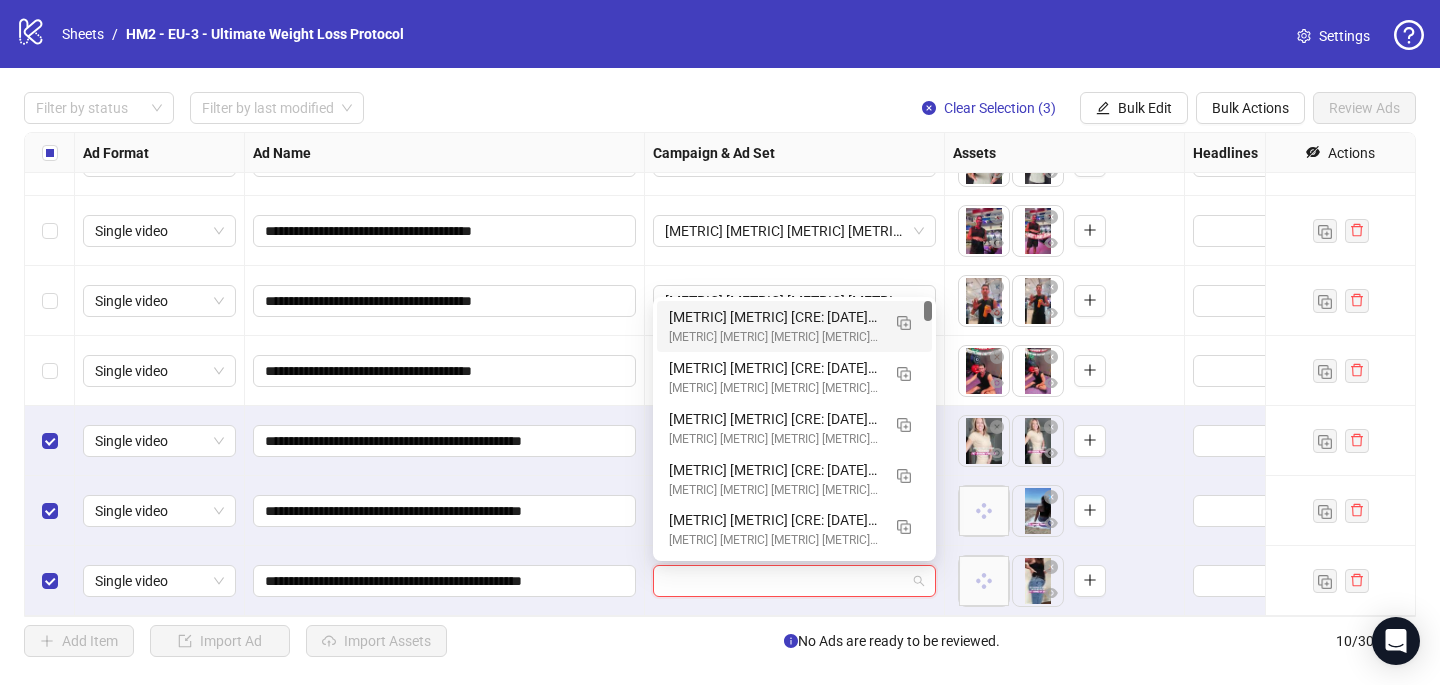 paste on "**********" 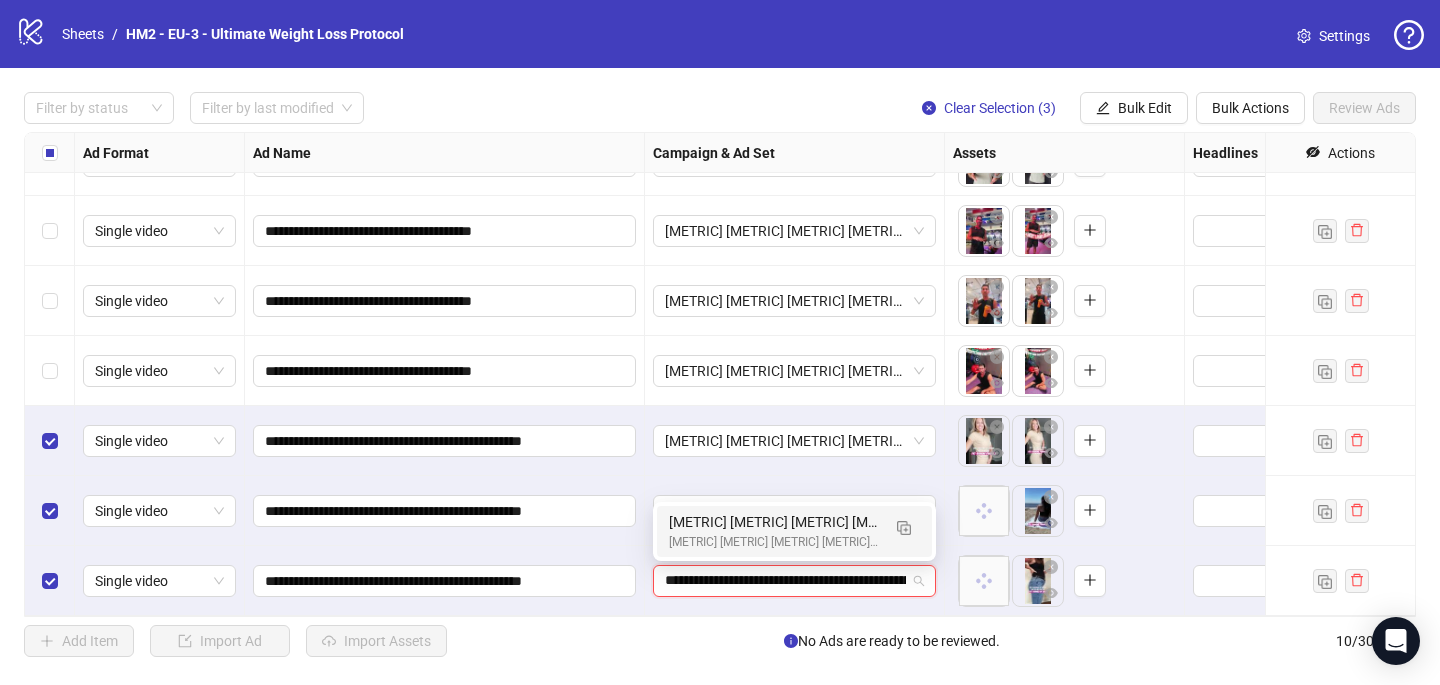 scroll, scrollTop: 0, scrollLeft: 188, axis: horizontal 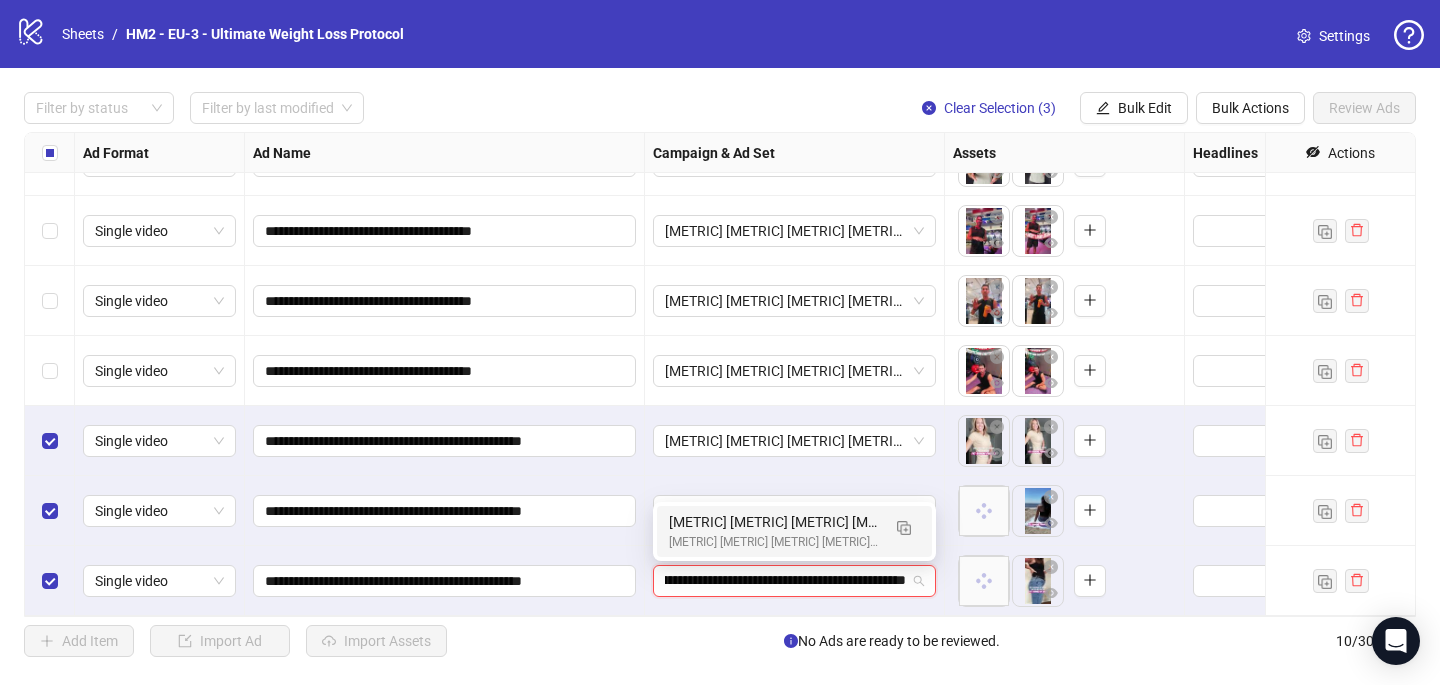 click on "[EU] [Cold] [UWLS] [ASC] [Creative Insertion - VIDEOS #2] [7 Aug 2025]" at bounding box center (774, 522) 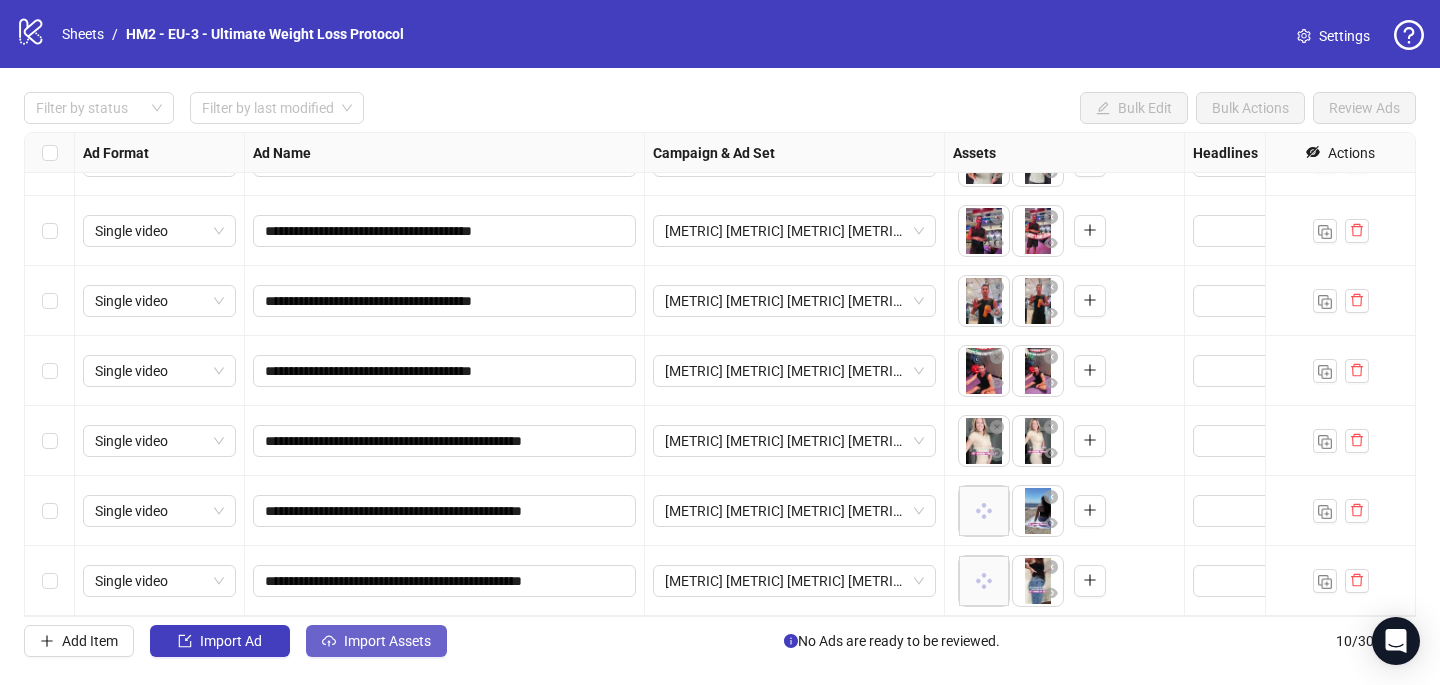 click on "Import Assets" at bounding box center [387, 641] 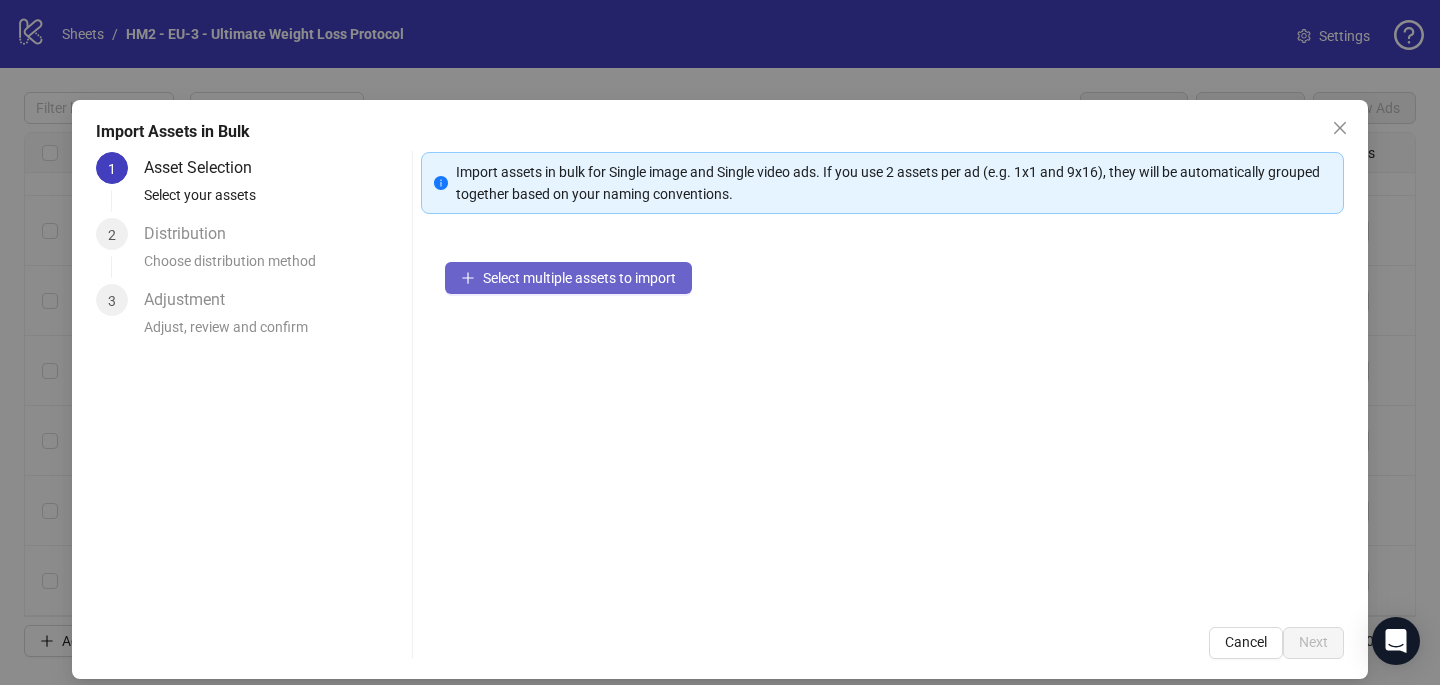 click on "Select multiple assets to import" at bounding box center [579, 278] 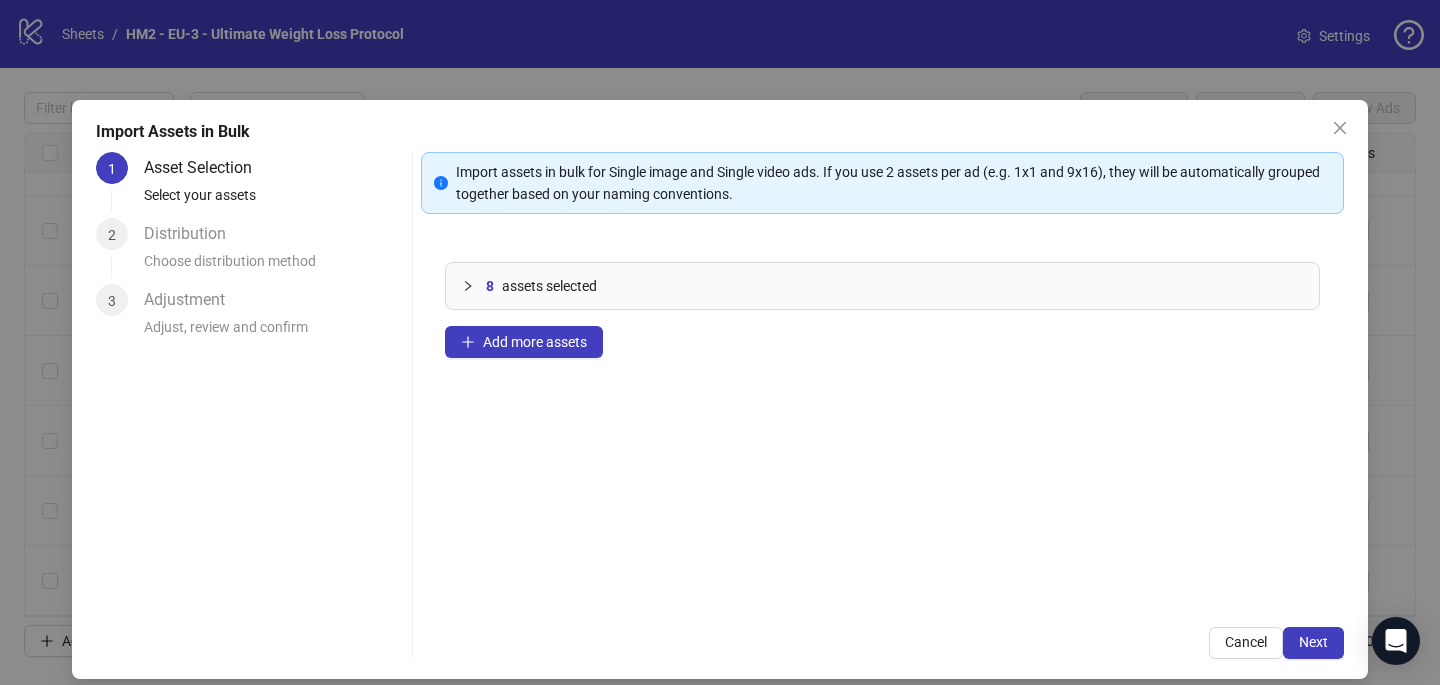 scroll, scrollTop: 17, scrollLeft: 0, axis: vertical 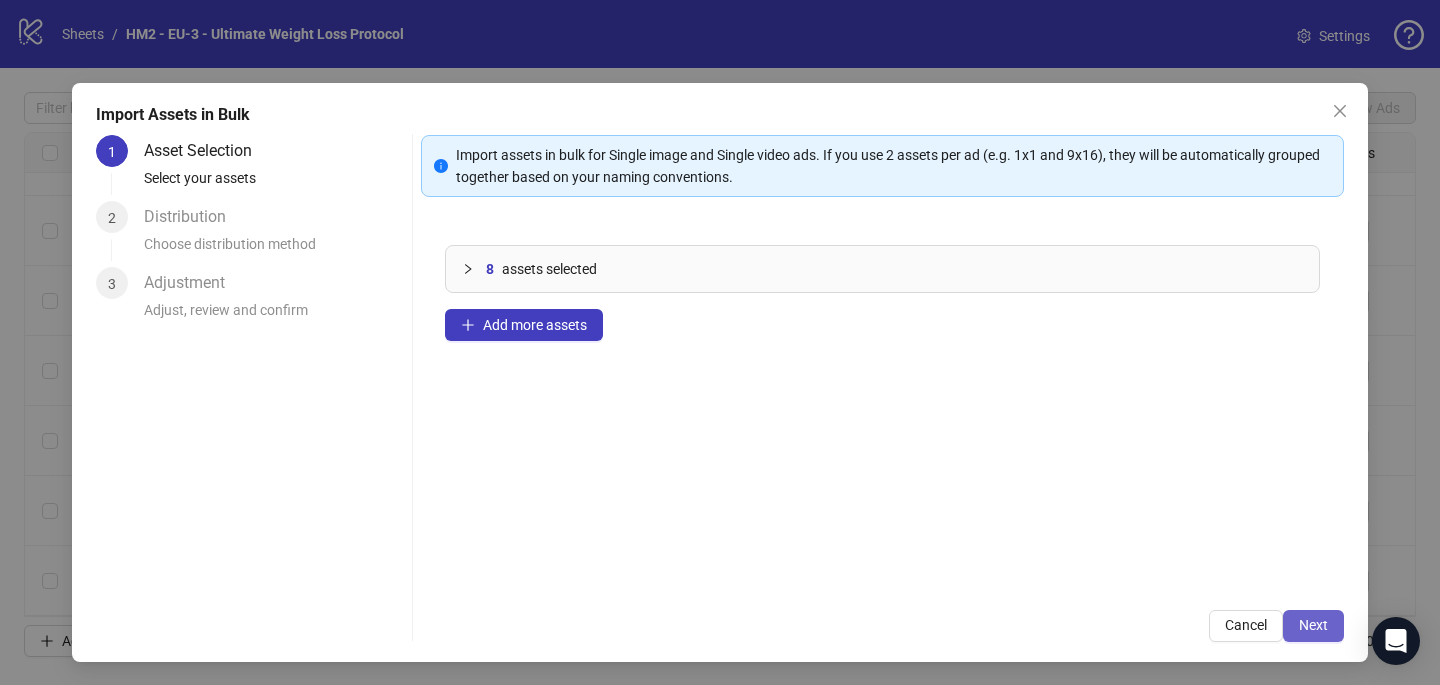 click on "Next" at bounding box center (1313, 625) 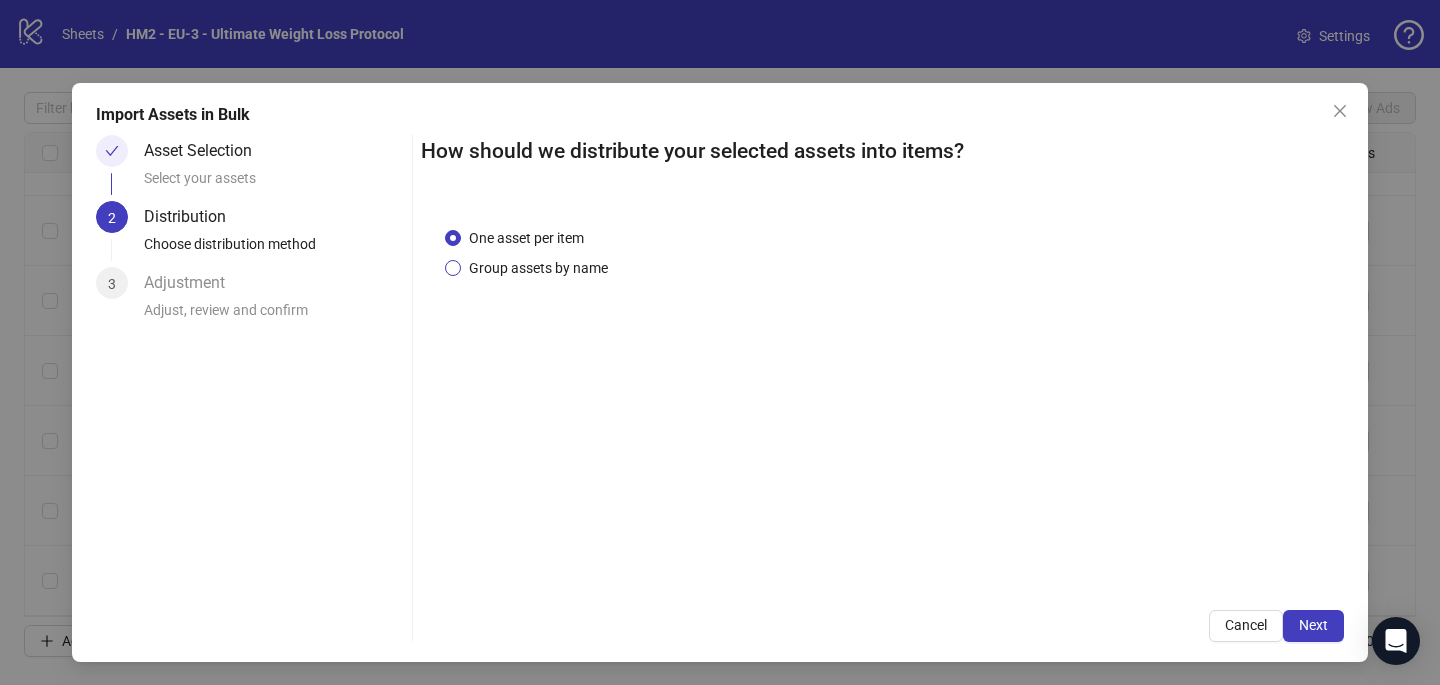 click on "Group assets by name" at bounding box center (538, 268) 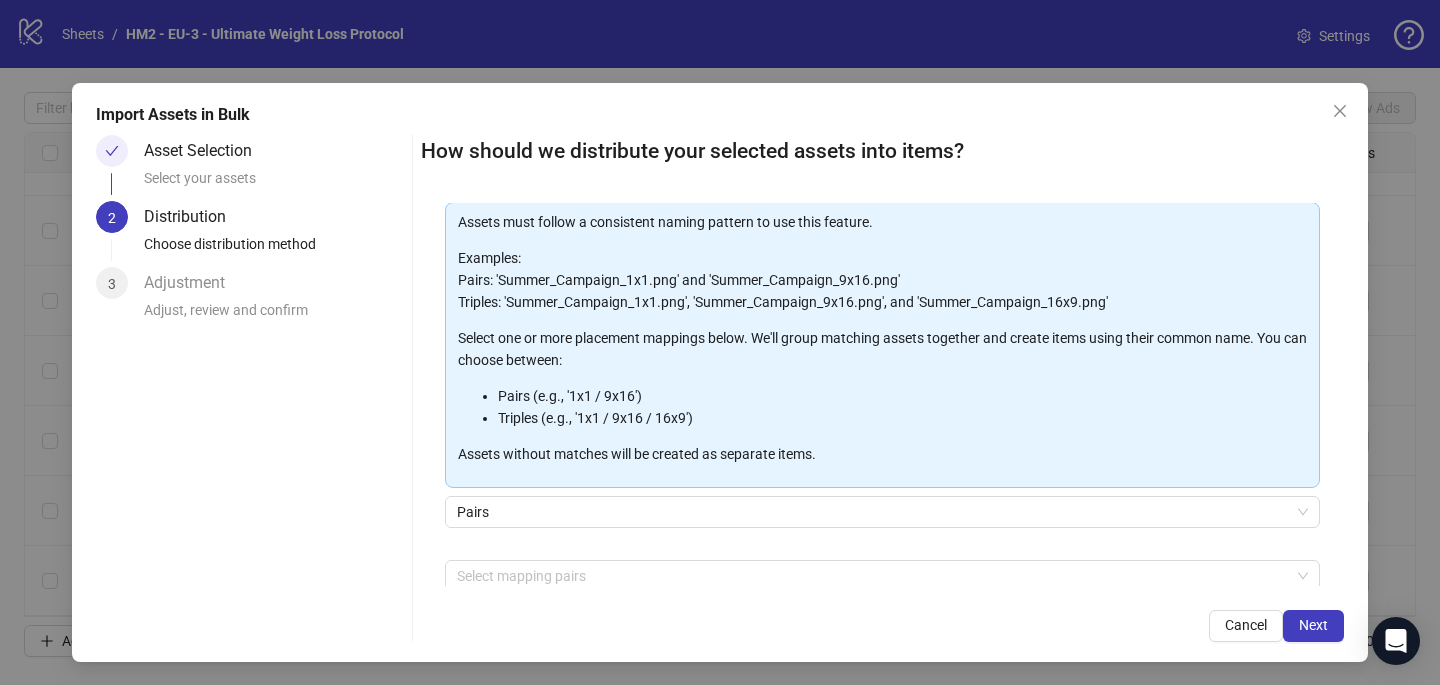 scroll, scrollTop: 115, scrollLeft: 0, axis: vertical 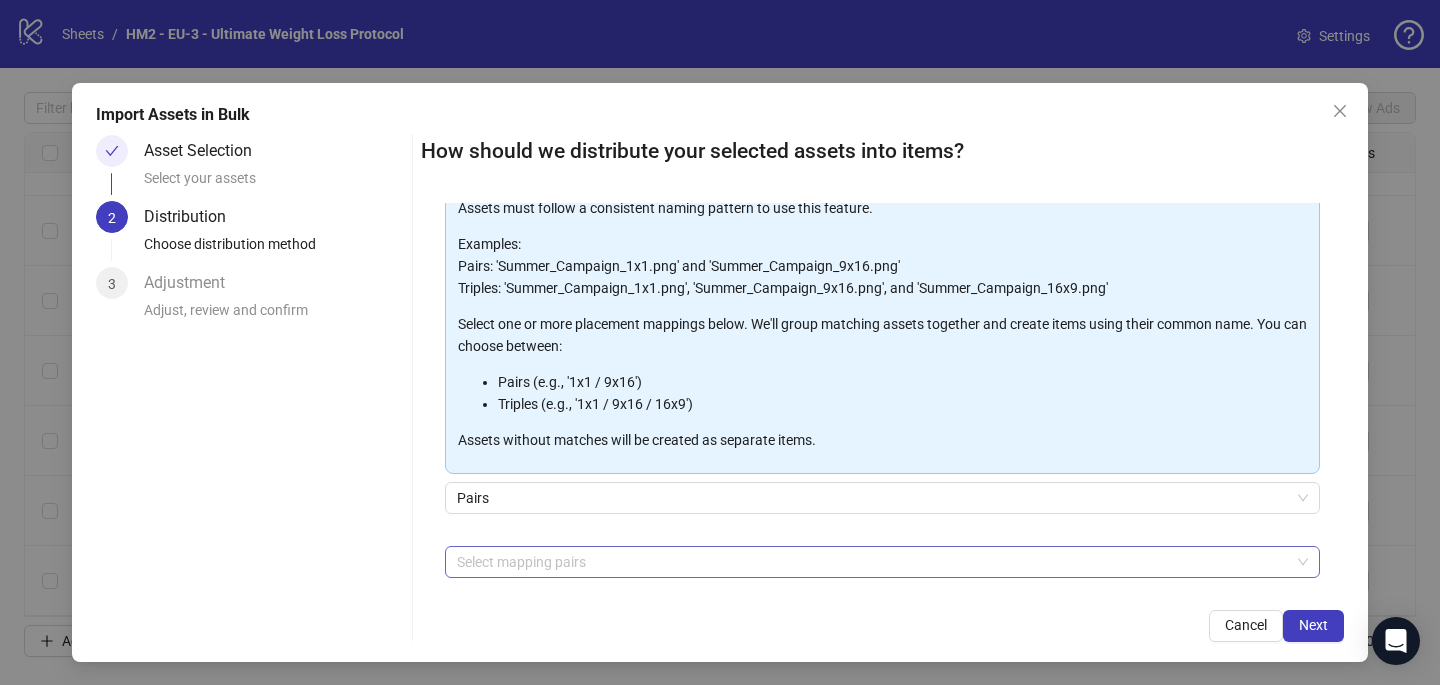 click at bounding box center [872, 562] 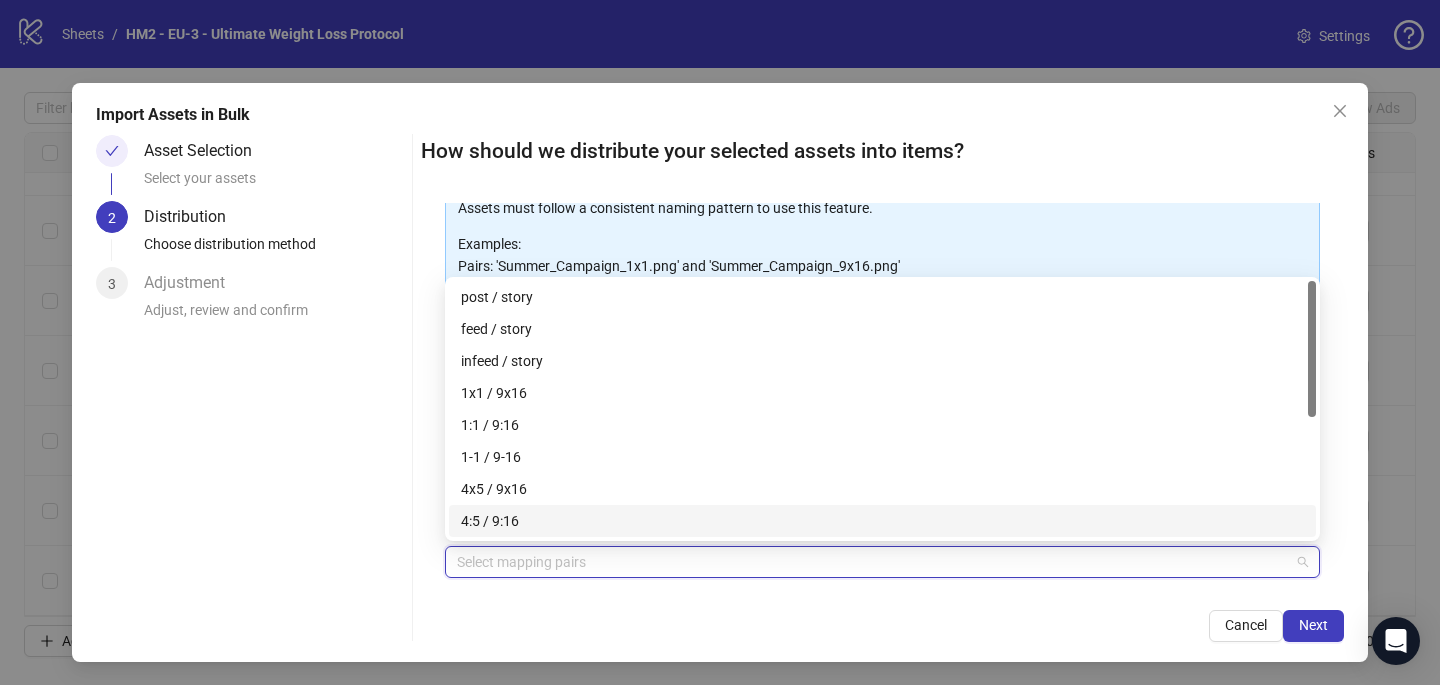 click on "4x5 / 9x16" at bounding box center (882, 489) 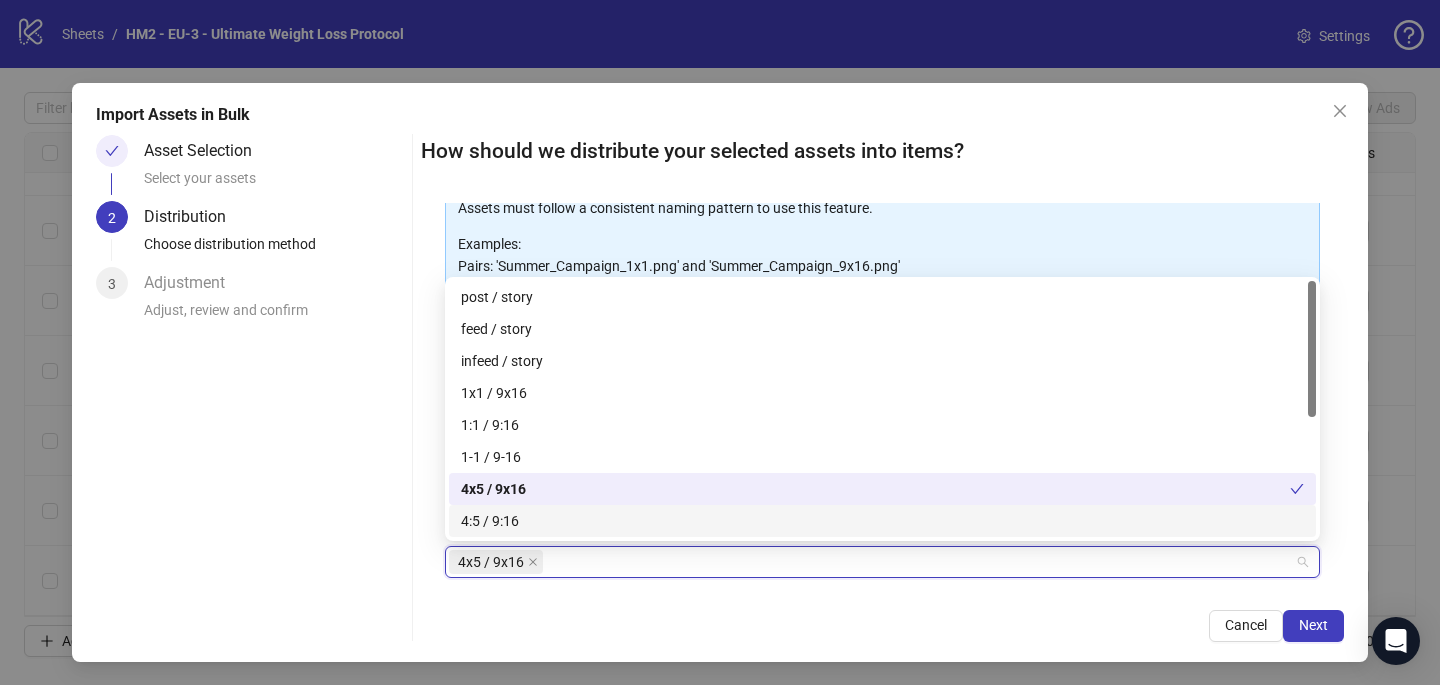 click on "4x5 / 9x16" at bounding box center [872, 562] 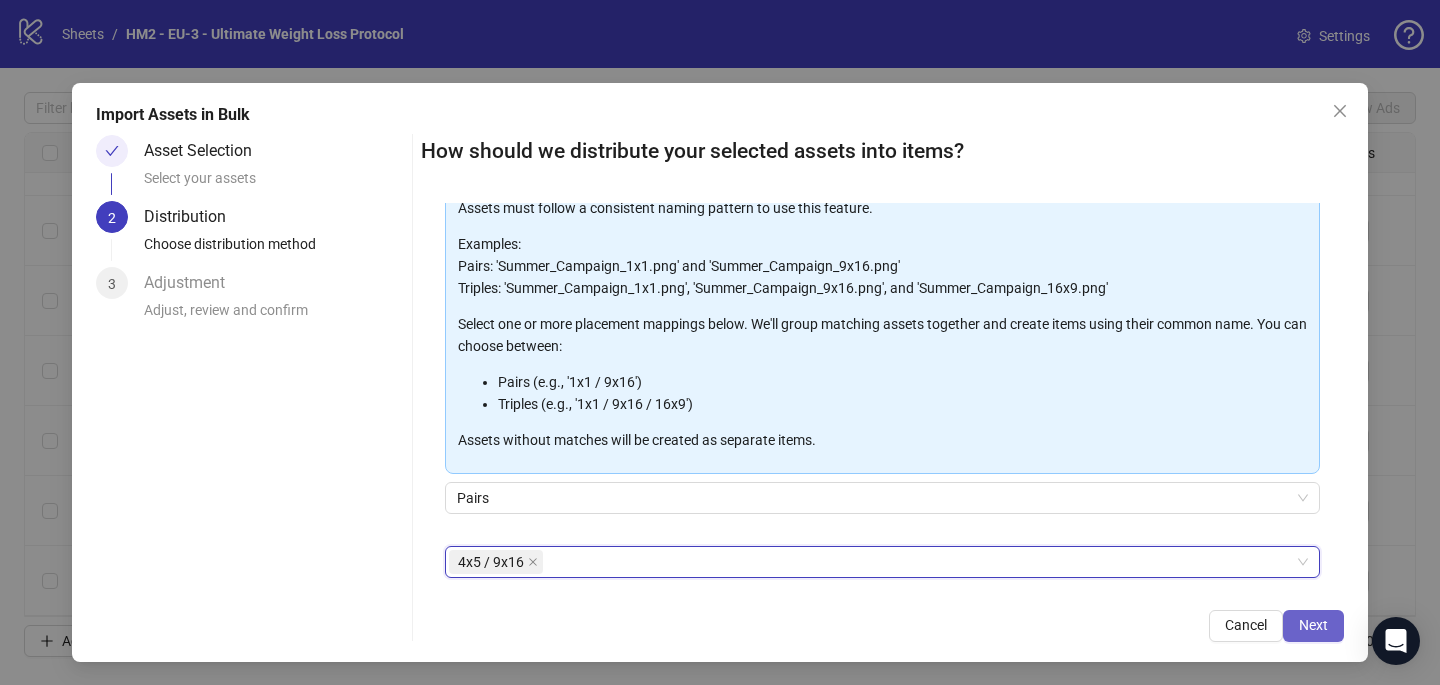 click on "Next" at bounding box center (1313, 625) 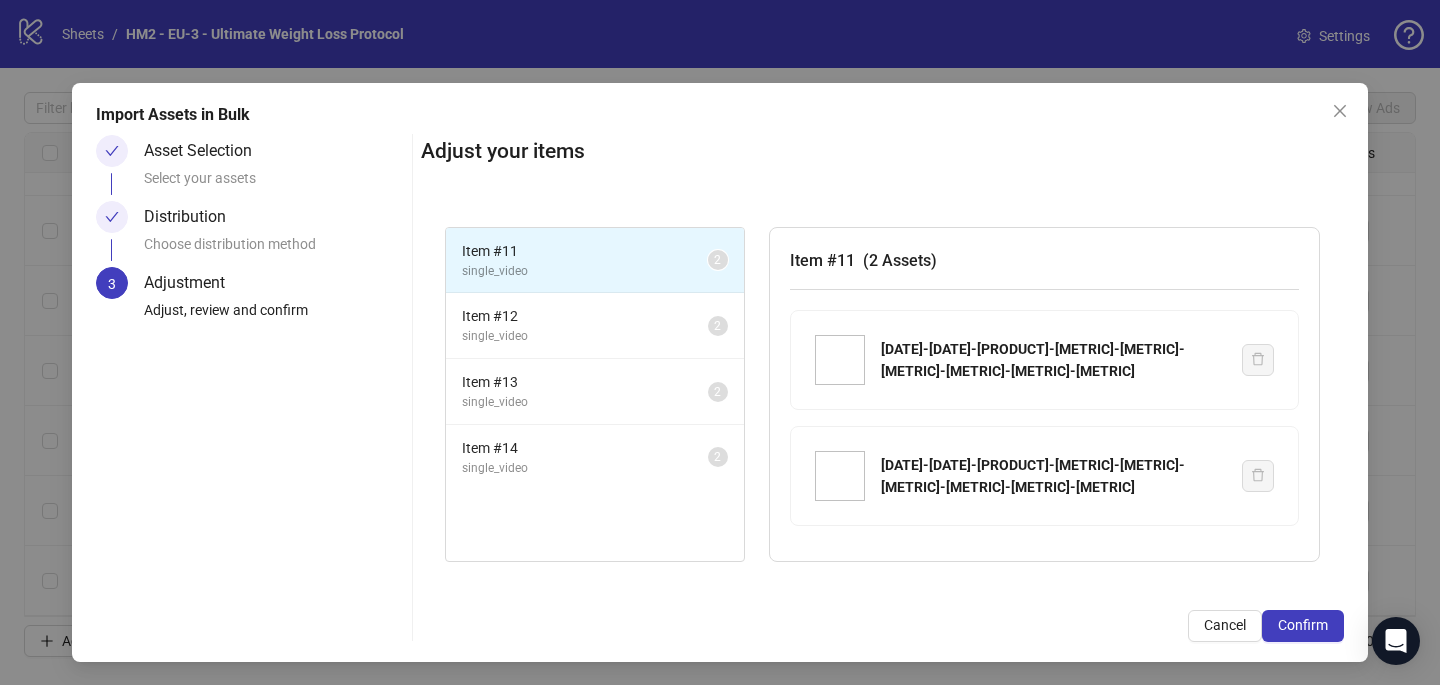 click on "Confirm" at bounding box center (1303, 625) 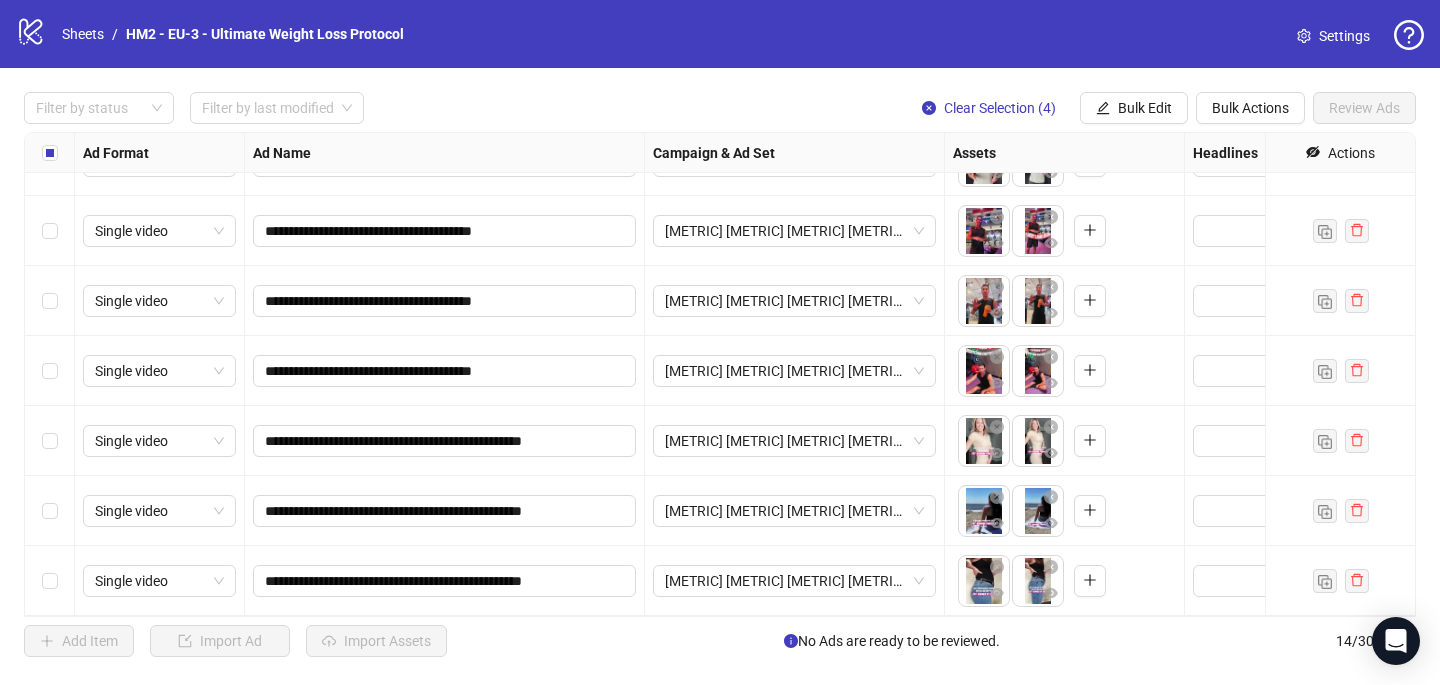 scroll, scrollTop: 380, scrollLeft: 0, axis: vertical 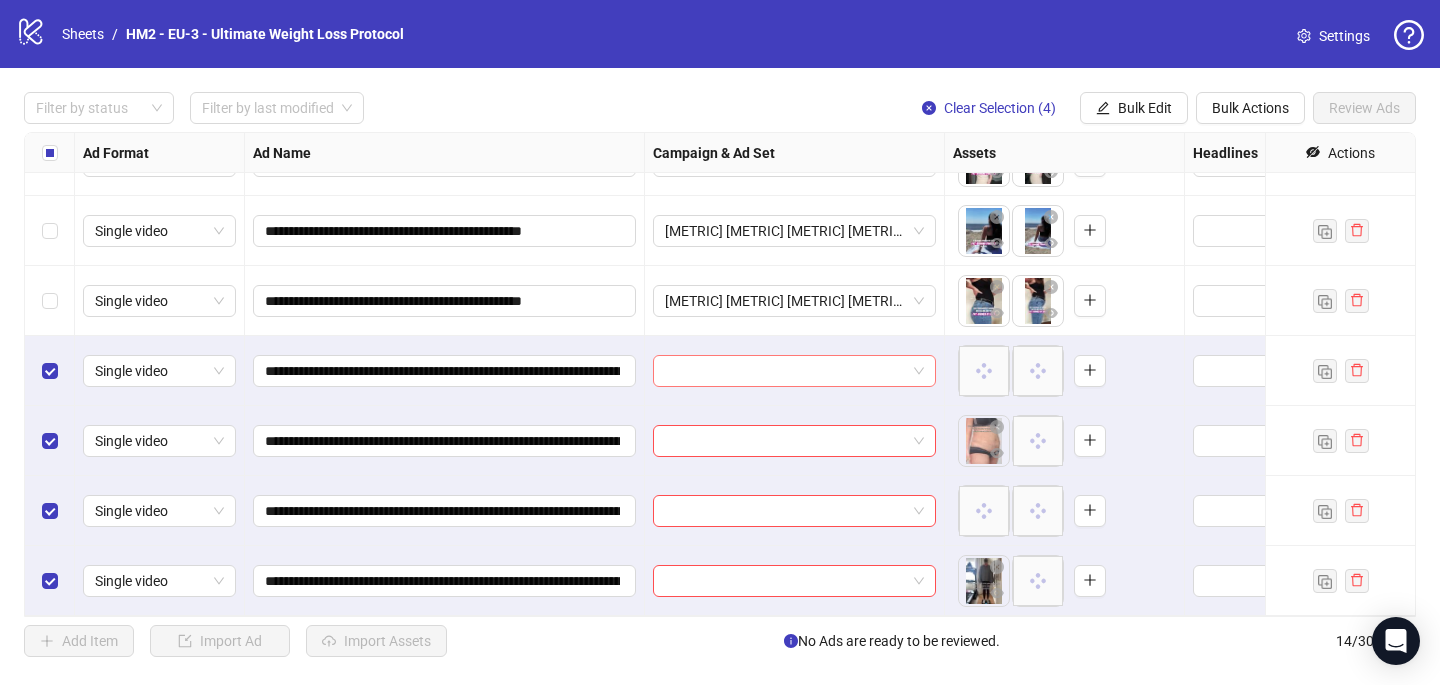 click at bounding box center [785, 371] 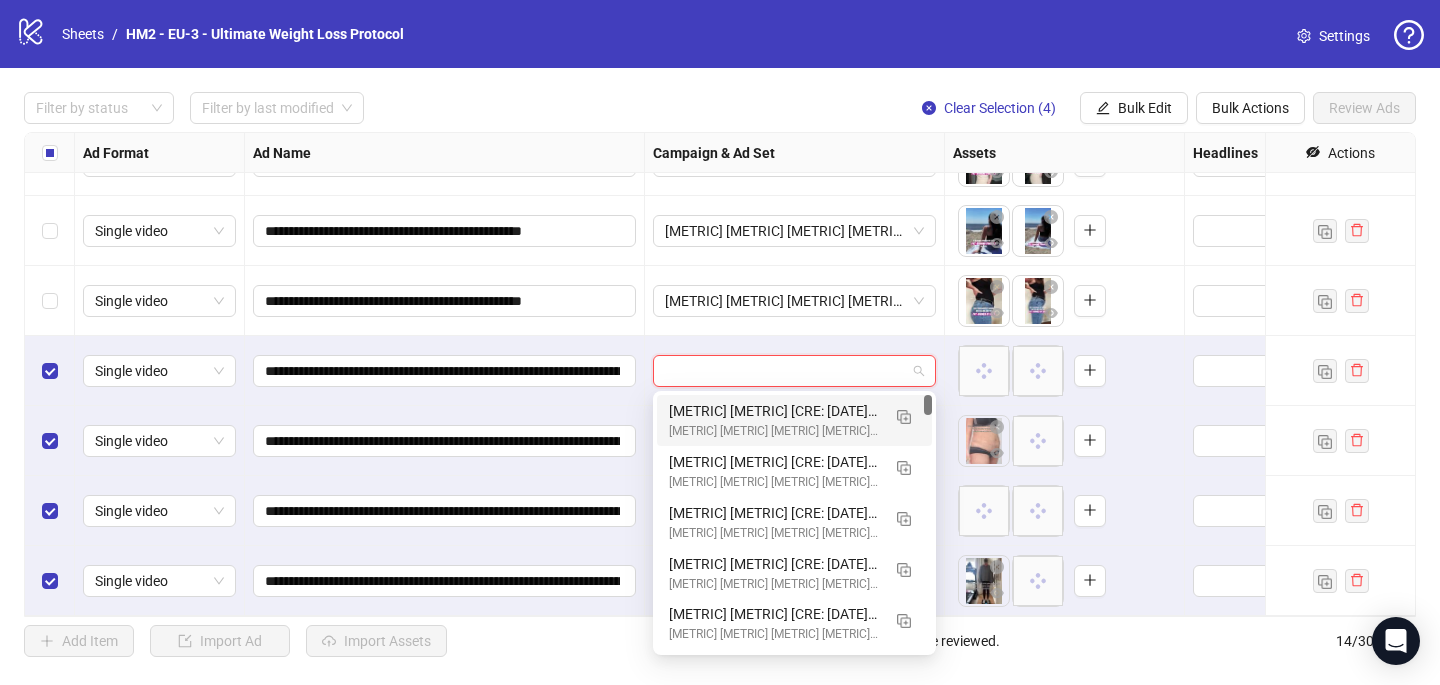 paste on "**********" 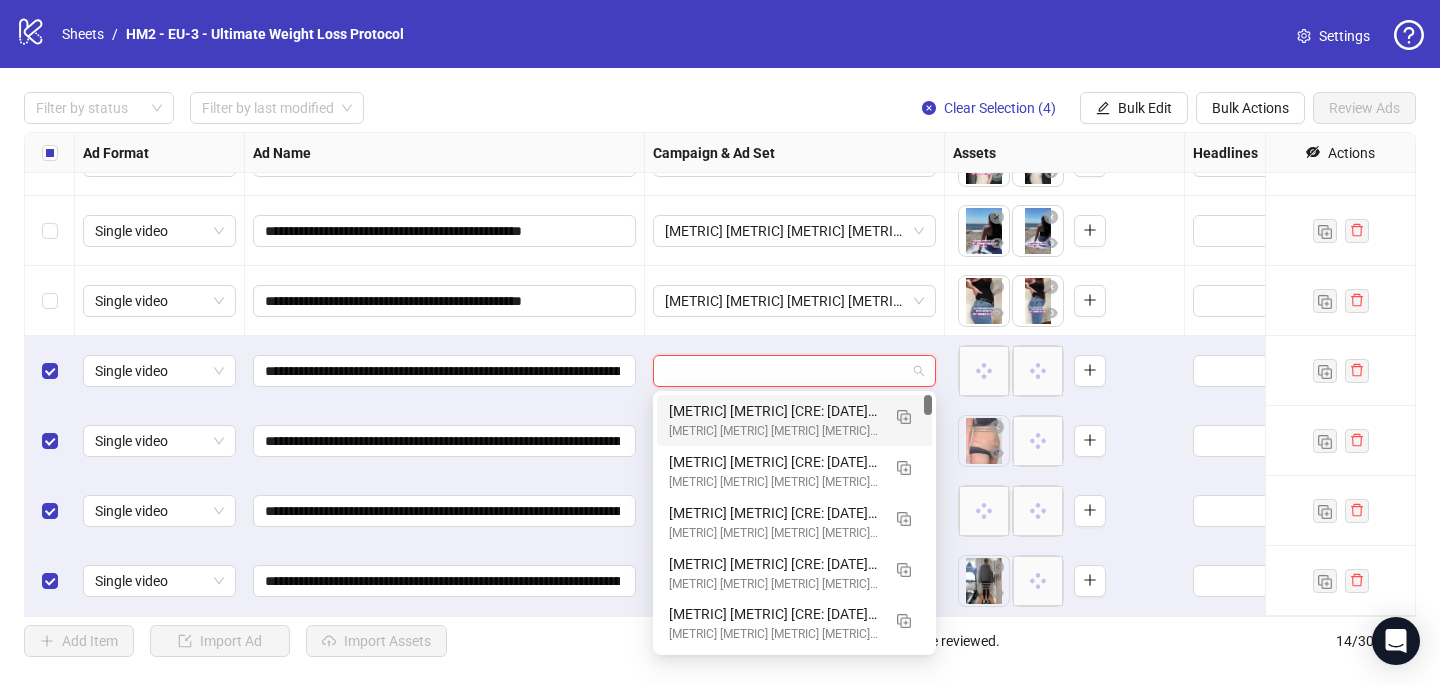 type on "**********" 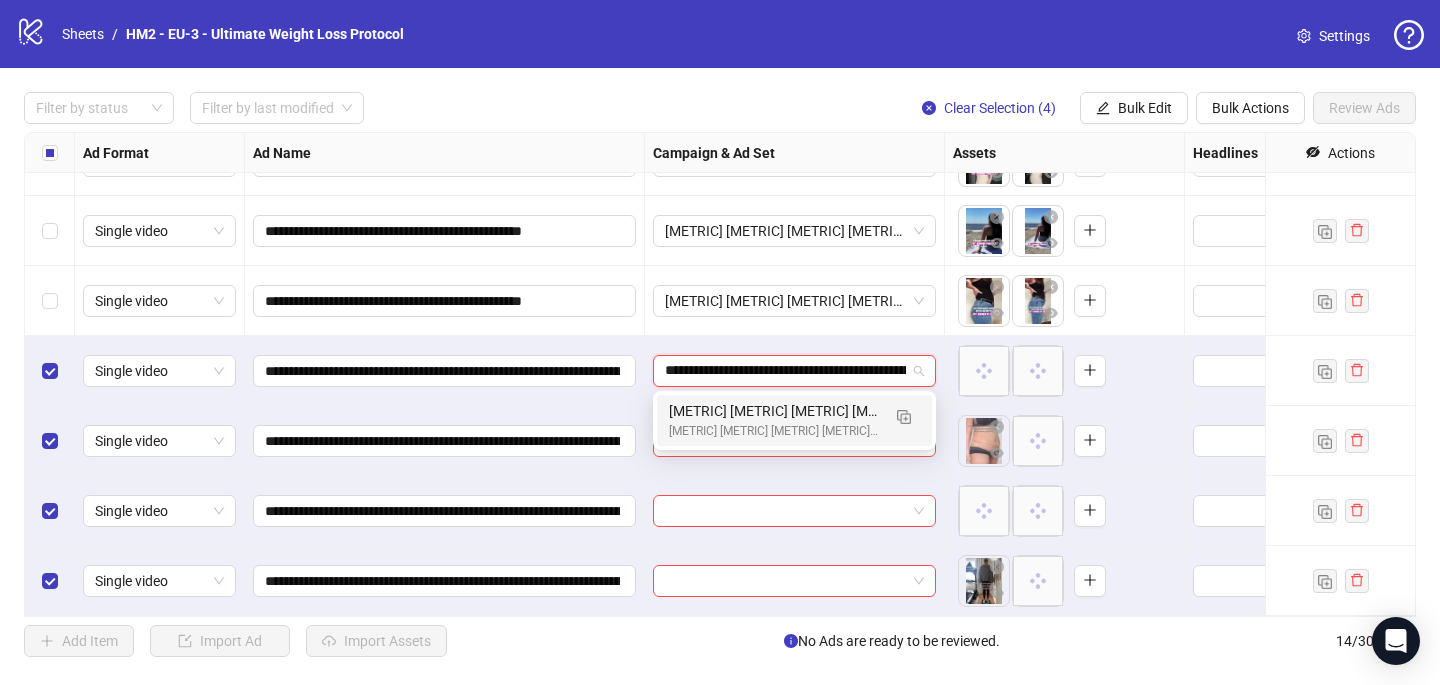 scroll, scrollTop: 0, scrollLeft: 188, axis: horizontal 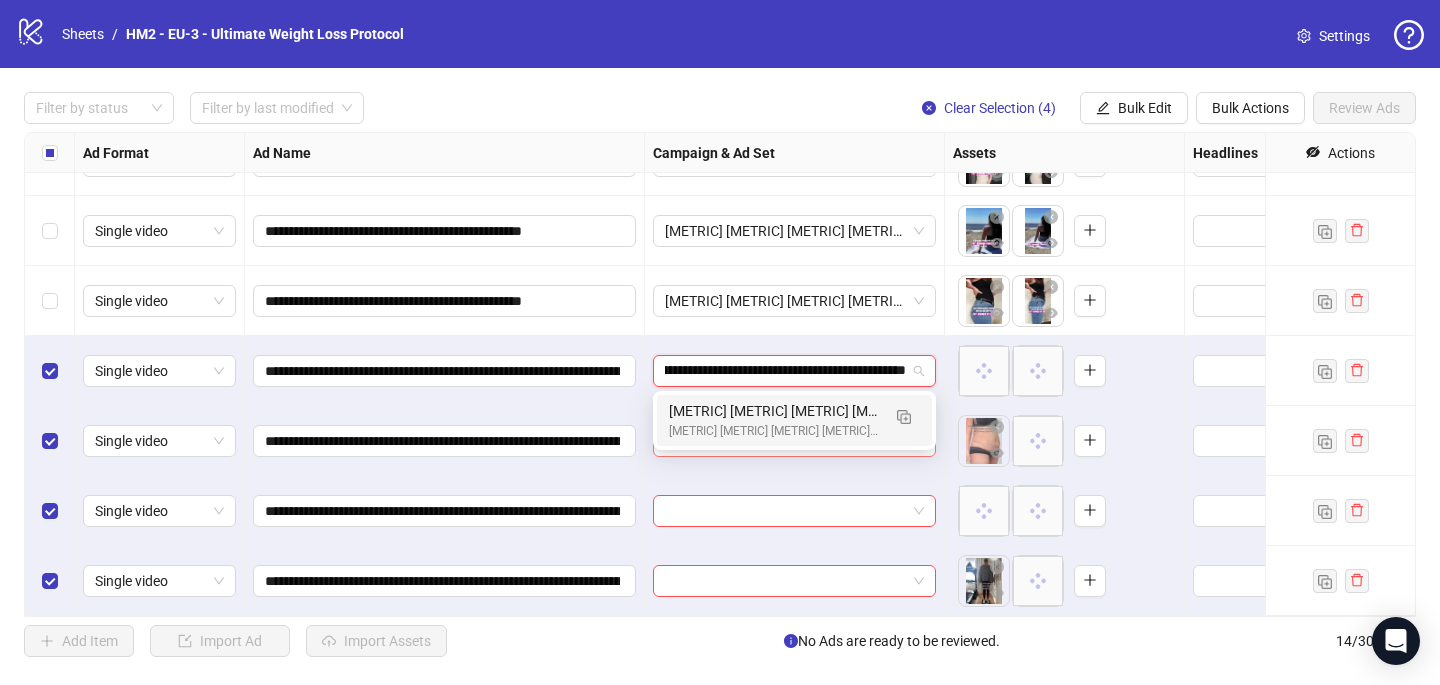 click on "[EU] [Cold] [UWLS] [ASC] [Creative Insertion - testing VIDEOS] [22 July 2025]" at bounding box center [774, 431] 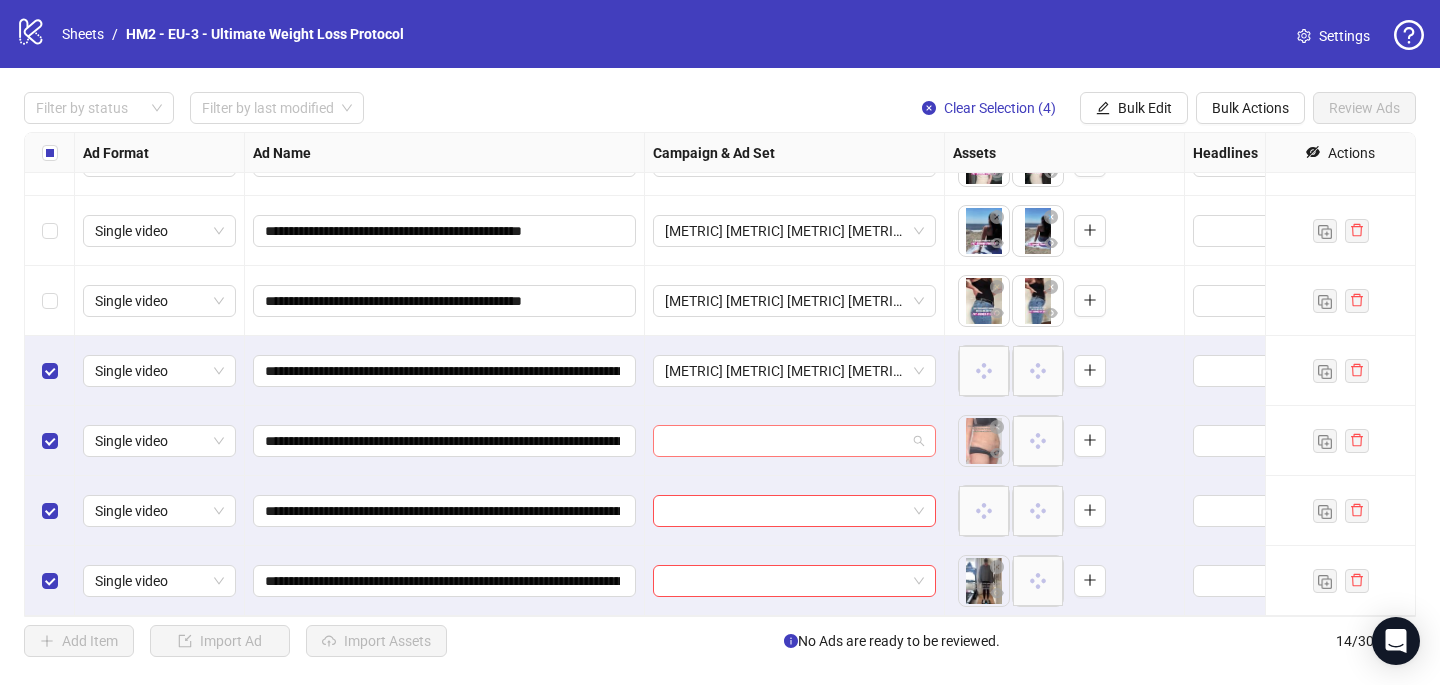 click at bounding box center [785, 441] 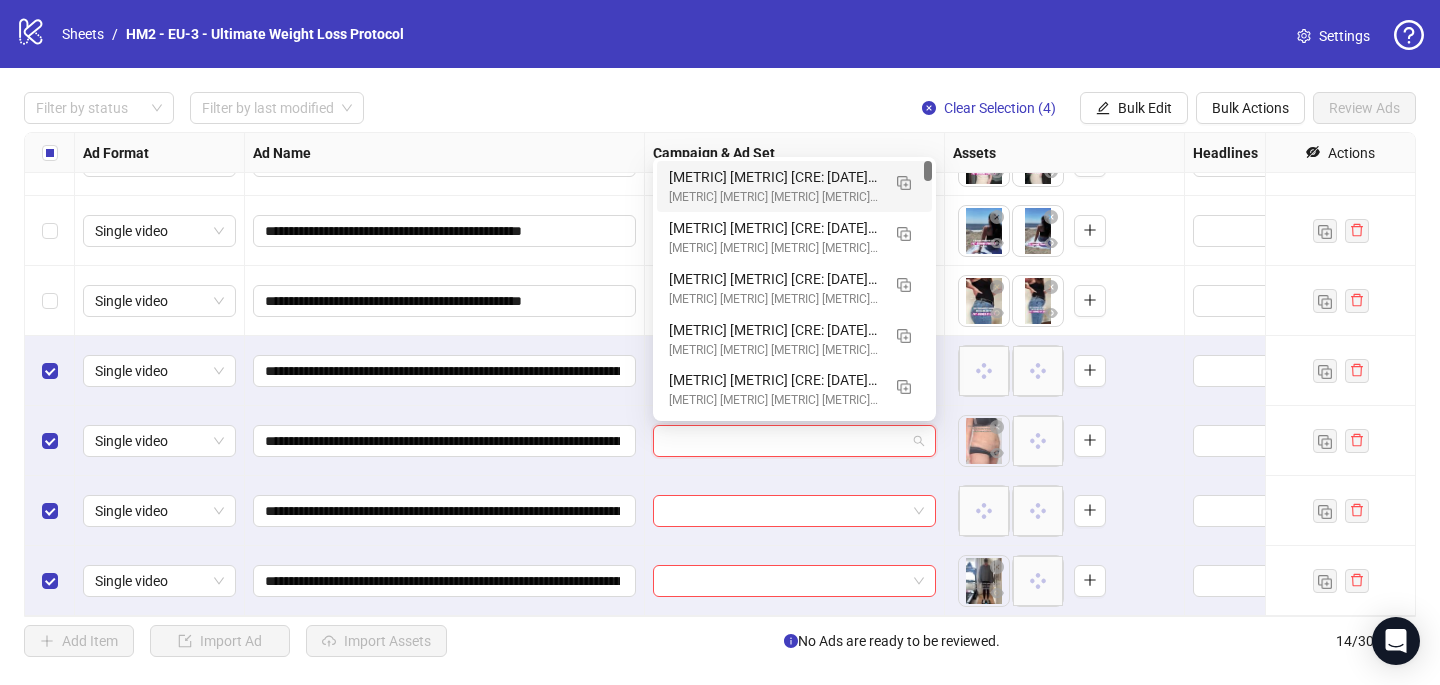 paste on "**********" 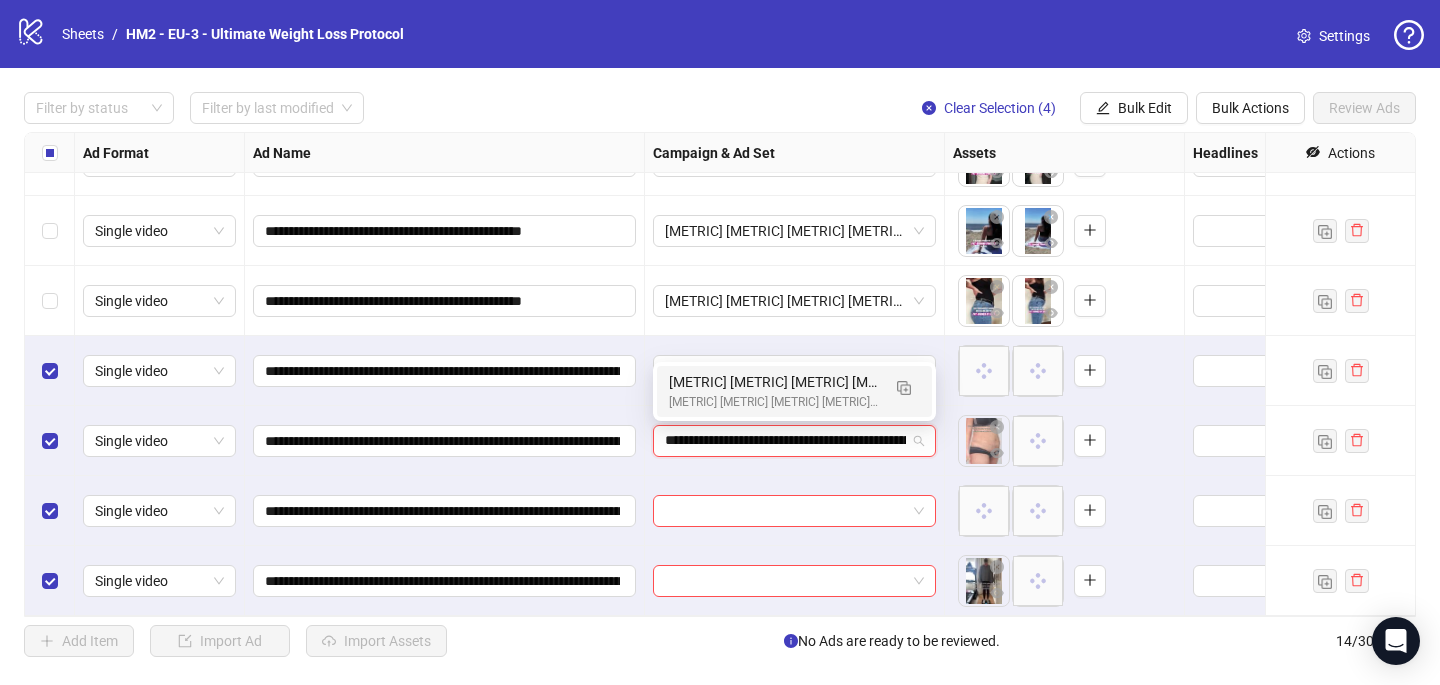scroll, scrollTop: 0, scrollLeft: 188, axis: horizontal 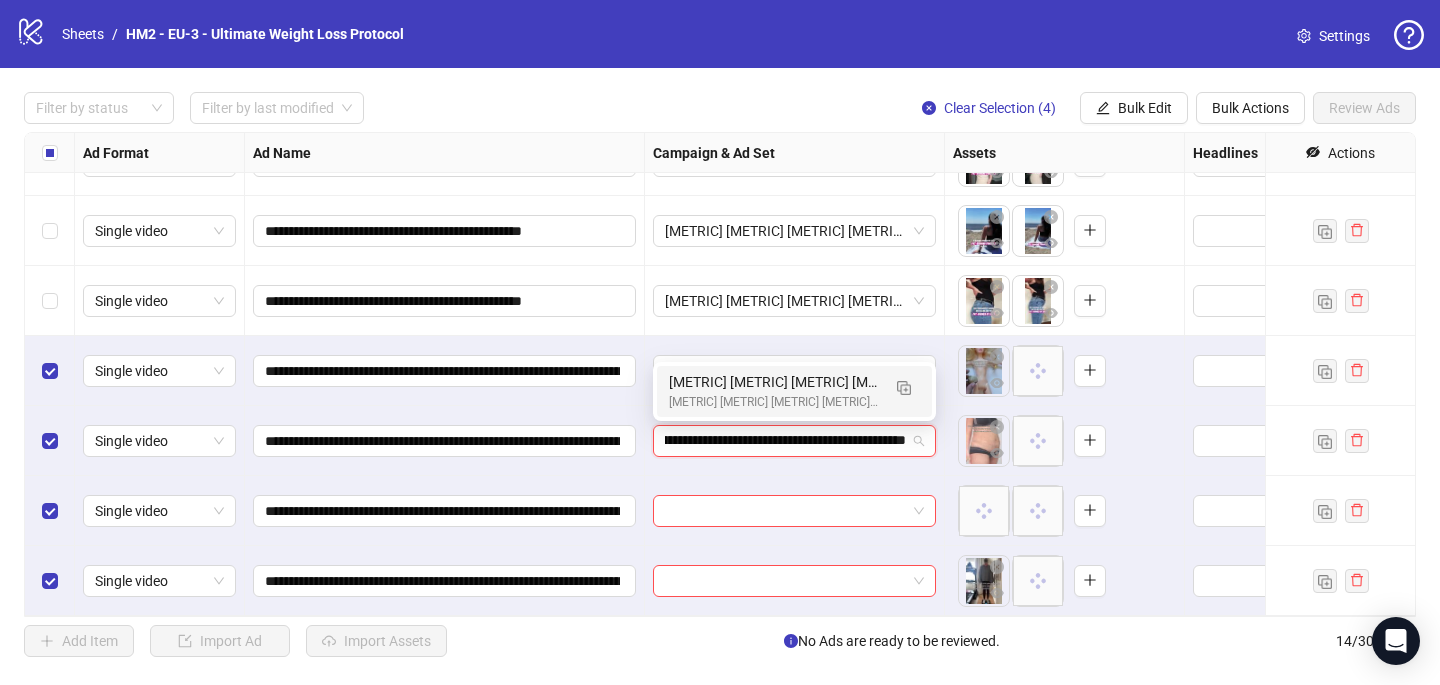 click on "[EU] [Cold] [UWLS] [ASC] [Creative Insertion - testing VIDEOS] [22 July 2025]" at bounding box center (774, 402) 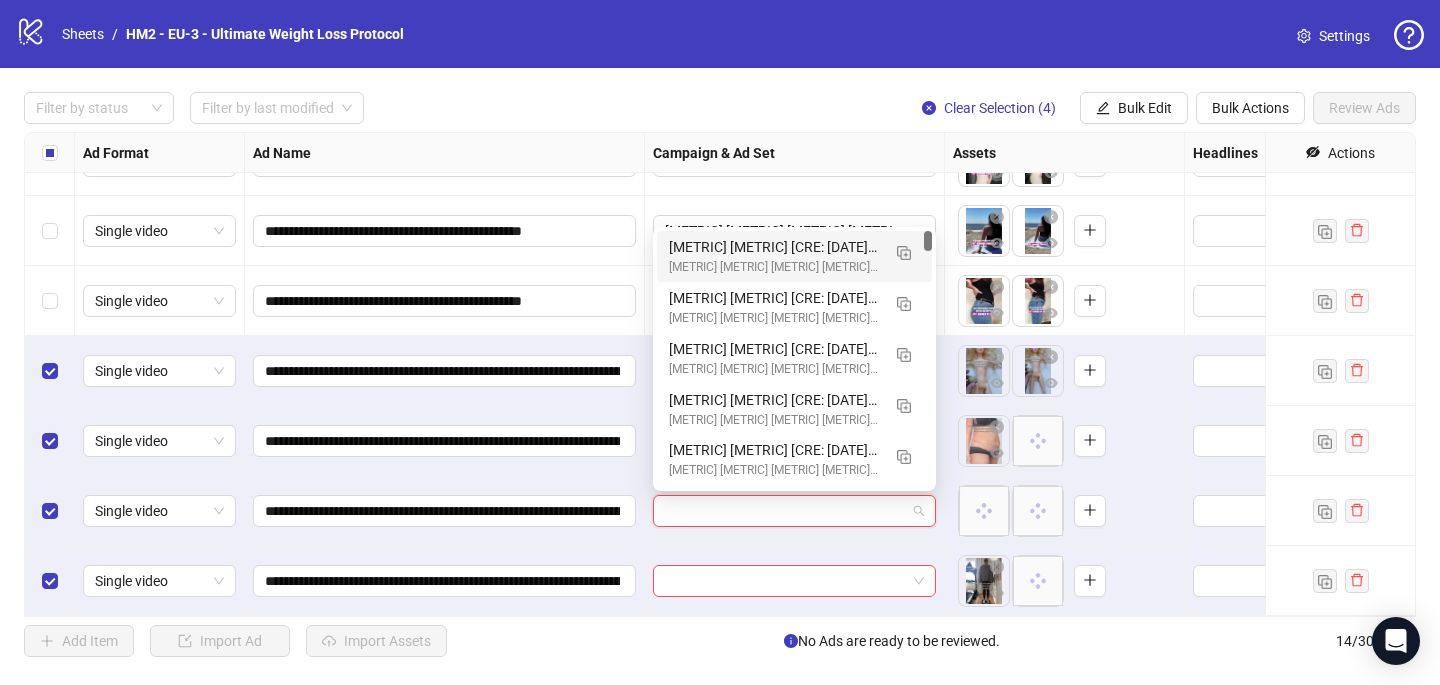click at bounding box center (785, 511) 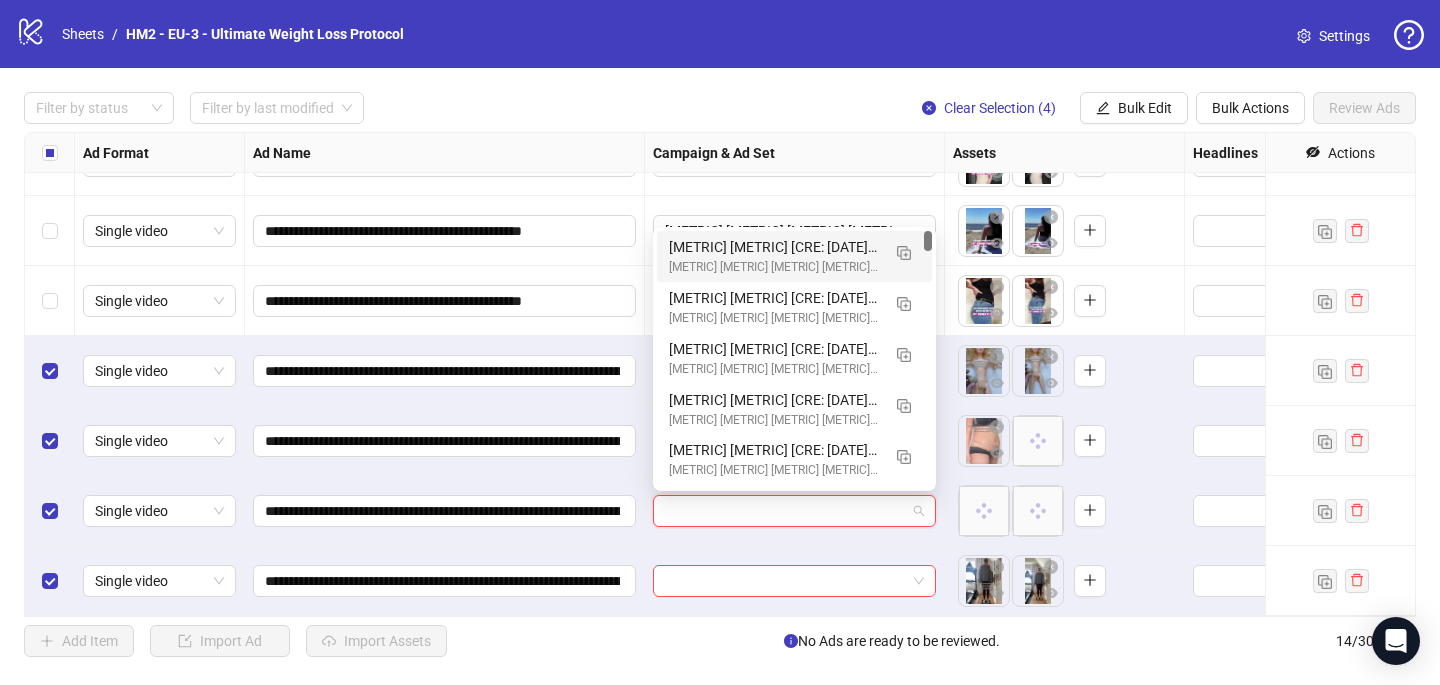 paste on "**********" 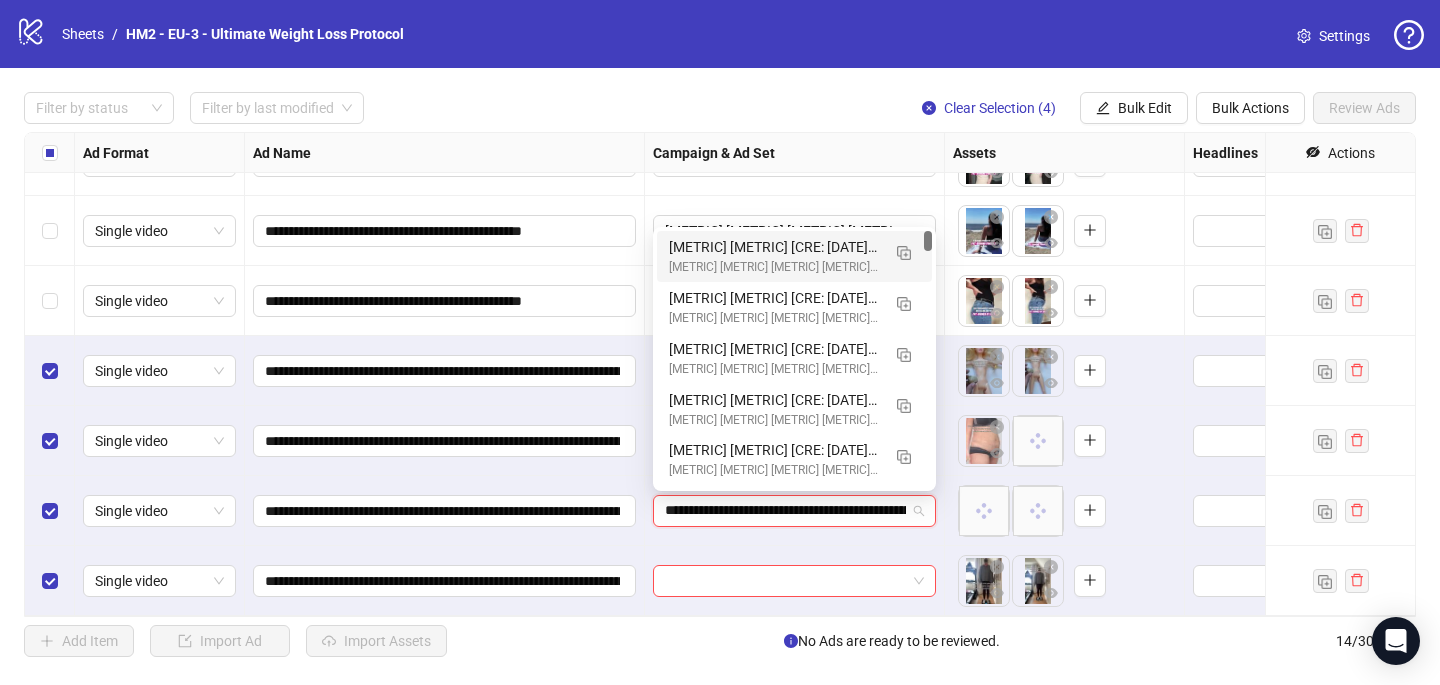 scroll, scrollTop: 0, scrollLeft: 188, axis: horizontal 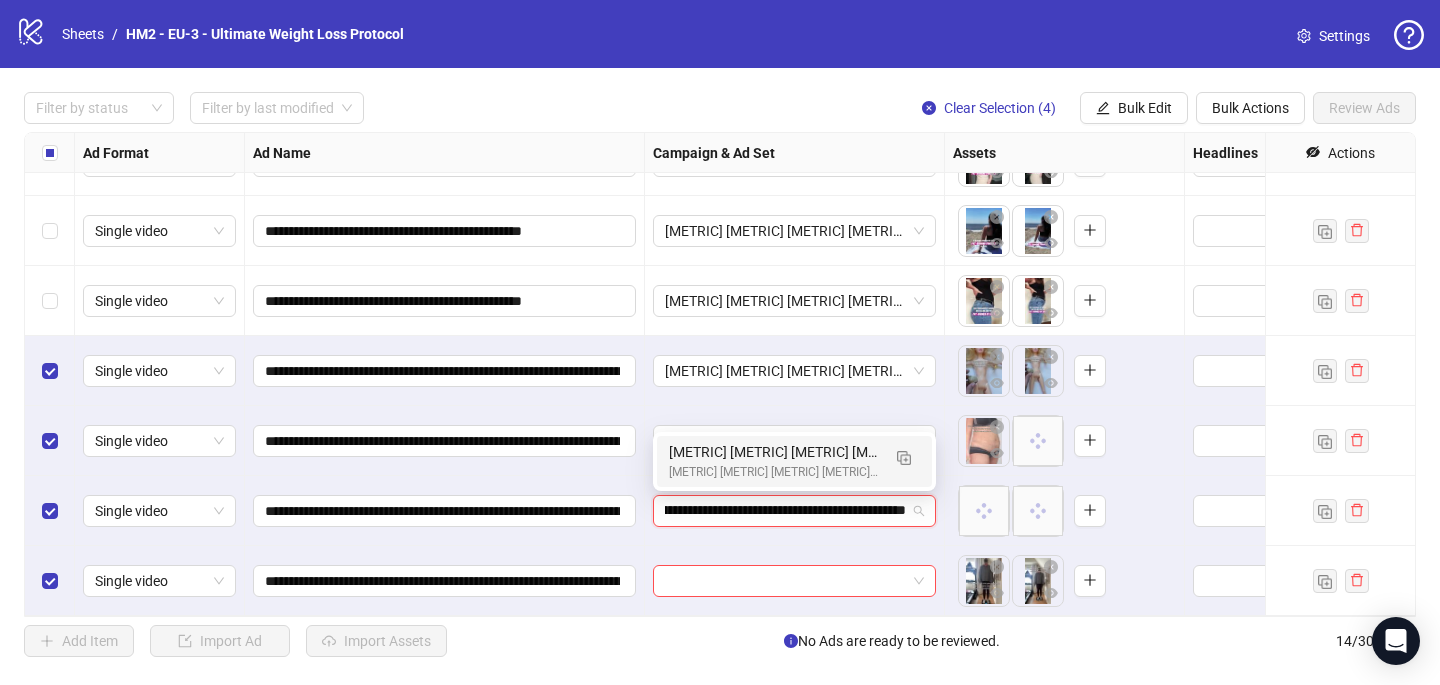 click on "[EU] [Cold] [UWLS] [ASC] [Creative Insertion - testing VIDEOS] [22 July 2025]" at bounding box center [774, 472] 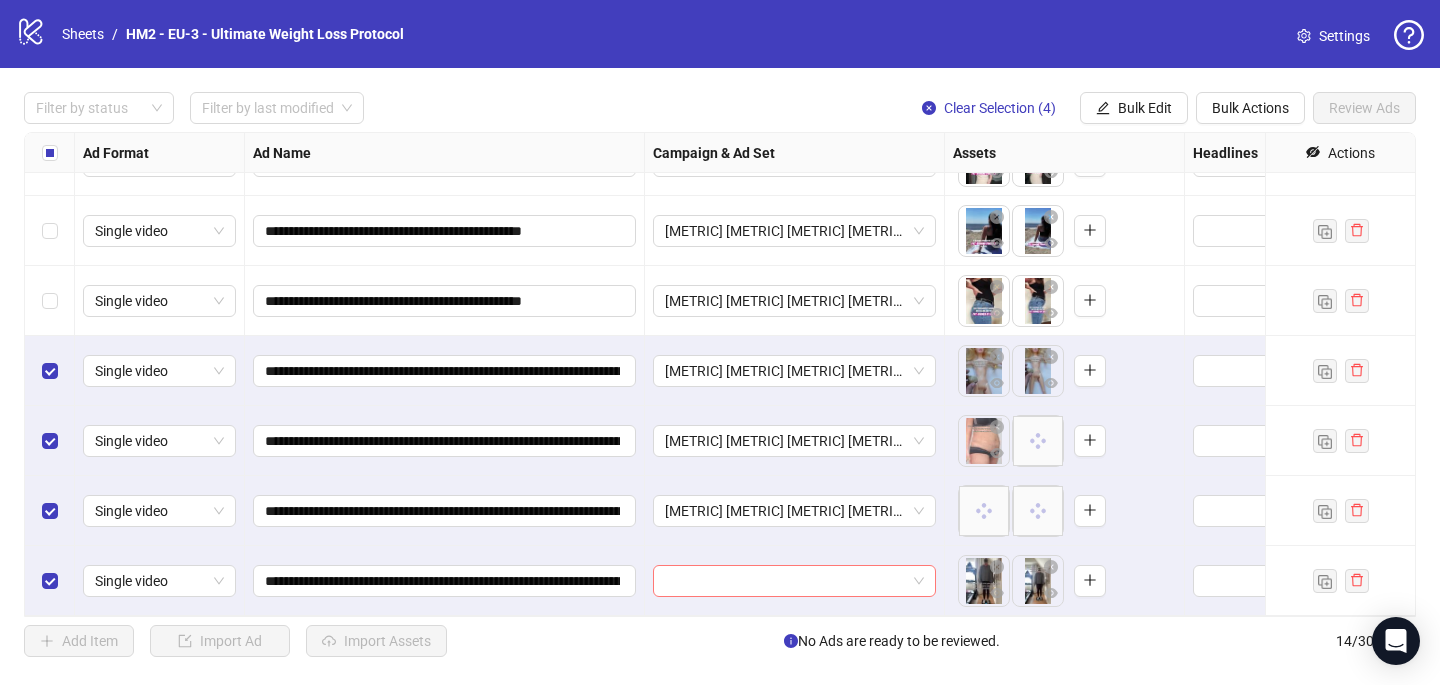 click at bounding box center (785, 581) 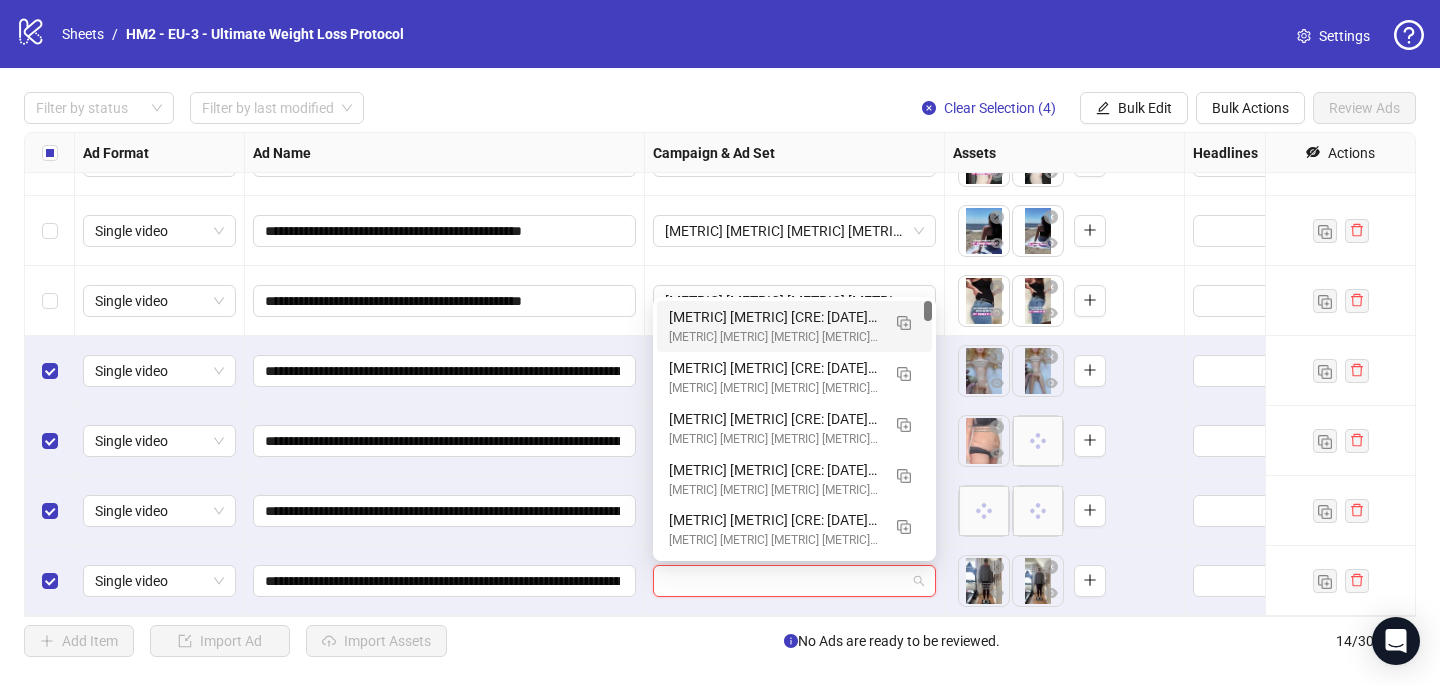 paste on "**********" 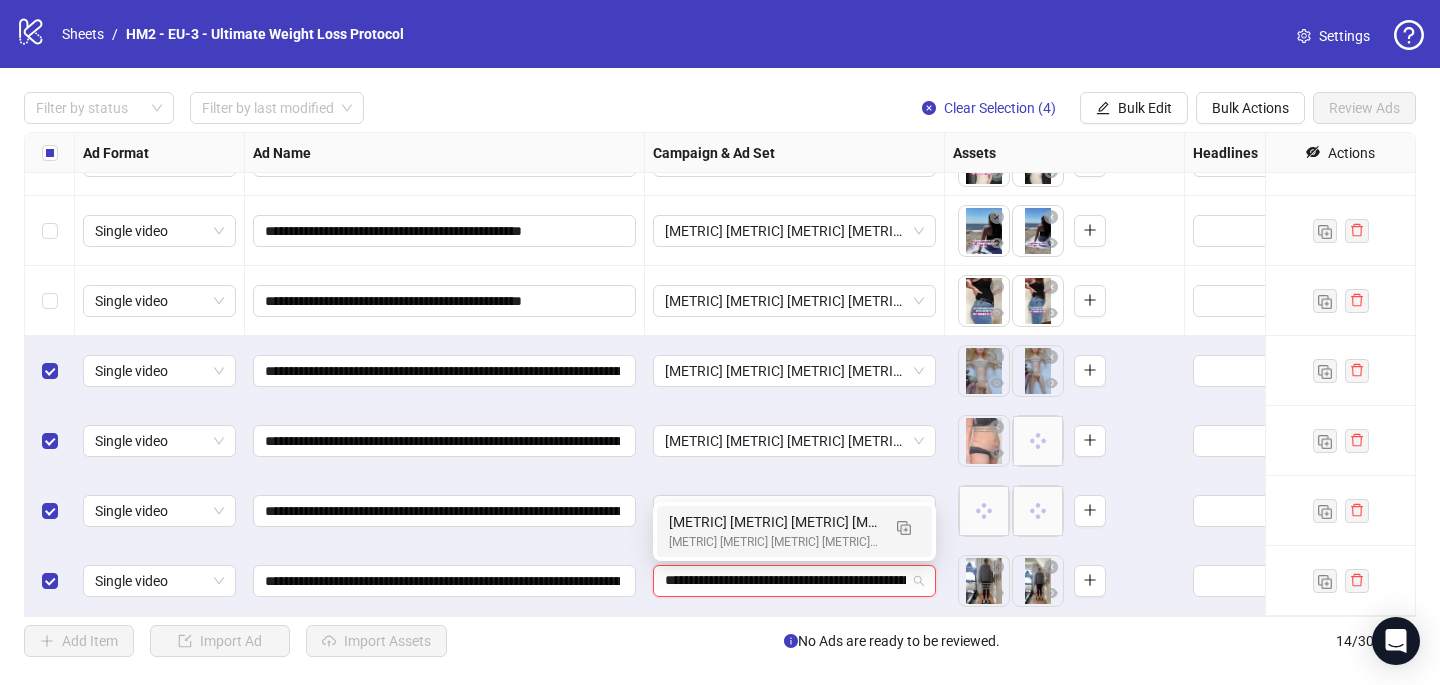 scroll, scrollTop: 0, scrollLeft: 188, axis: horizontal 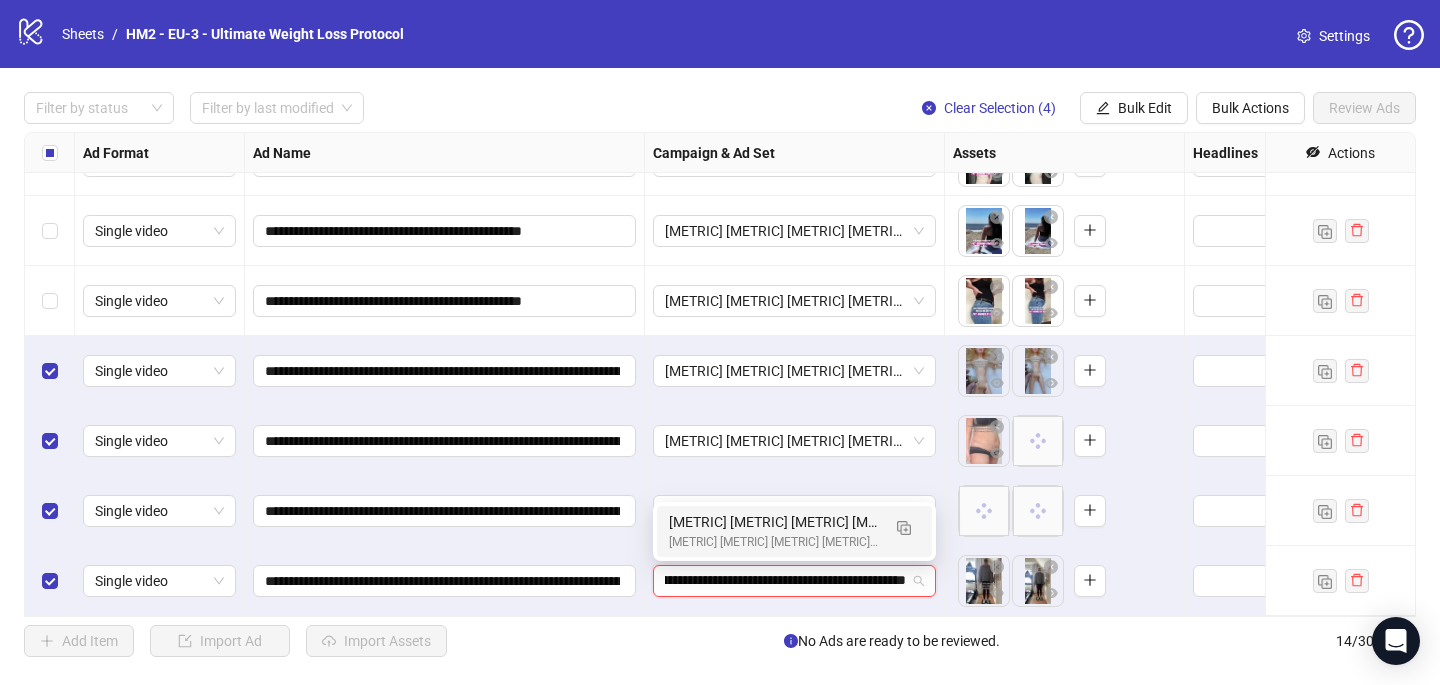 click on "[EU] [Cold] [UWLS] [ASC] [Creative Insertion - testing VIDEOS] [22 July 2025]" at bounding box center (774, 542) 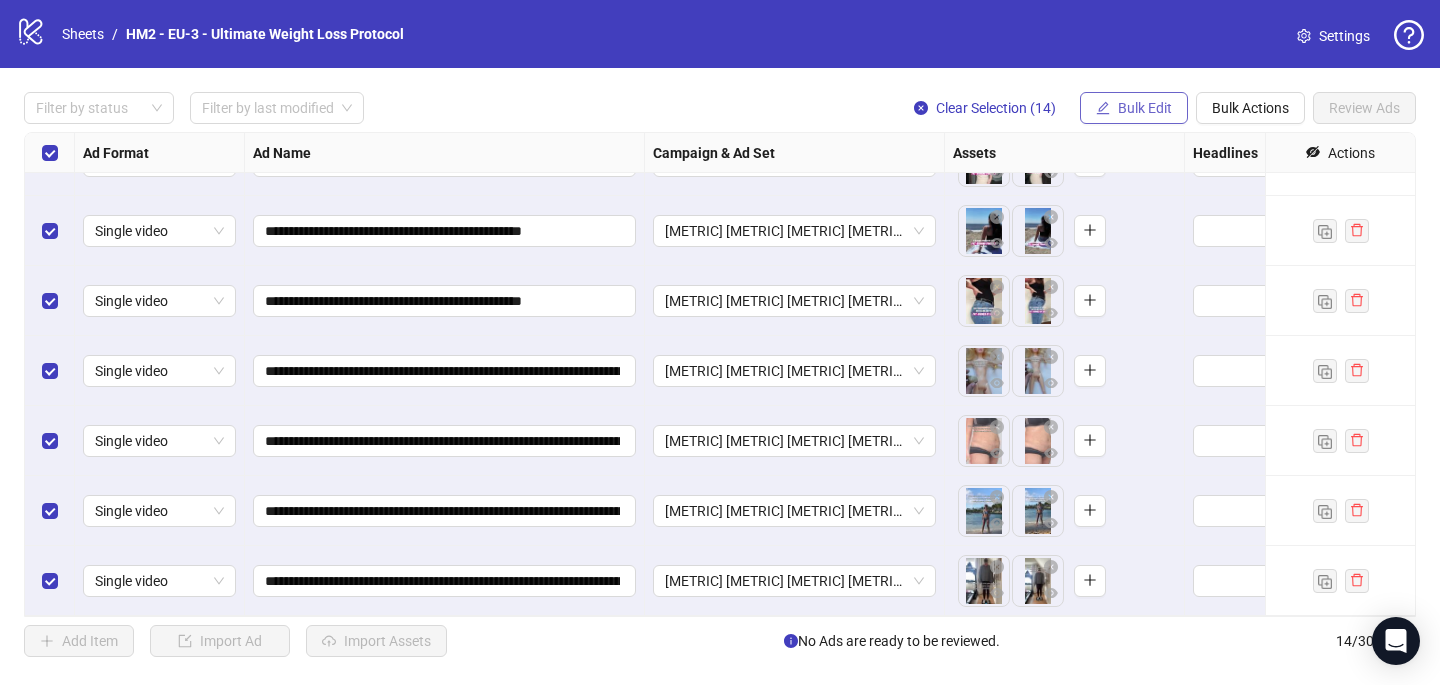 click on "Bulk Edit" at bounding box center [1145, 108] 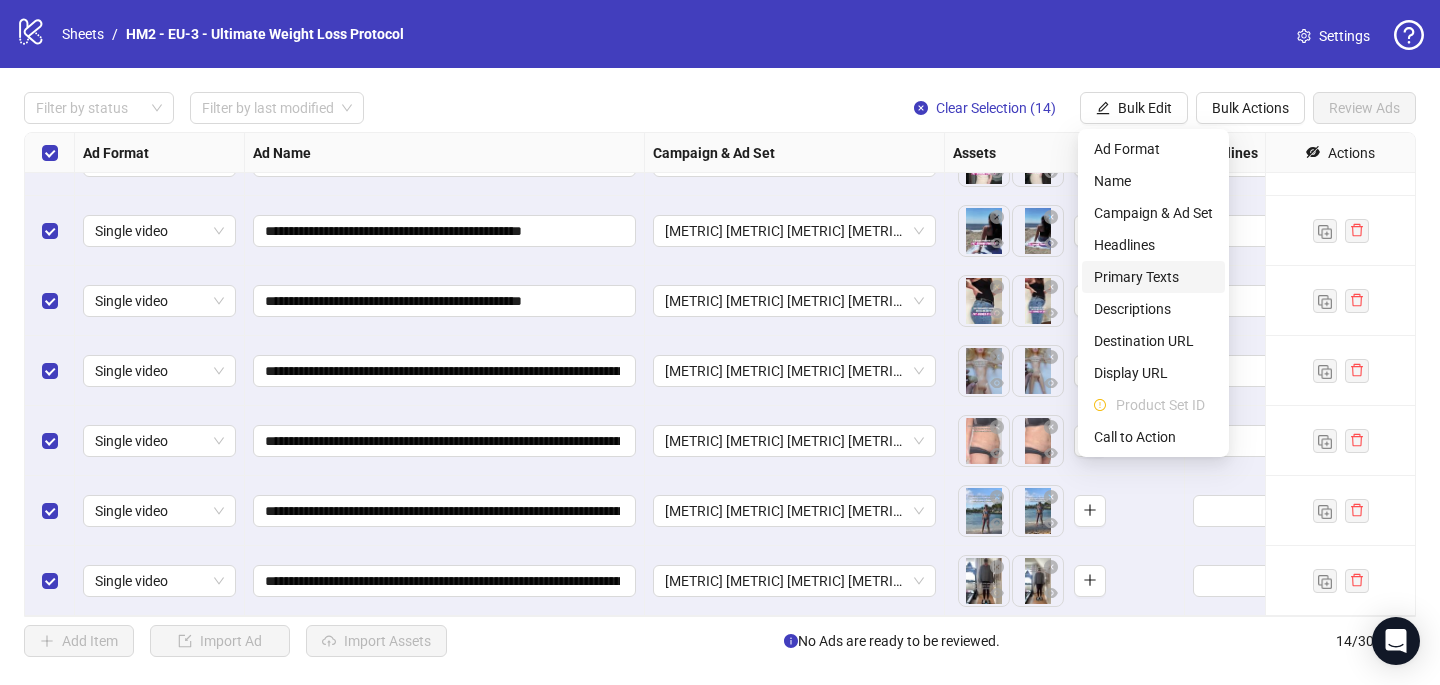 click on "Primary Texts" at bounding box center (1153, 277) 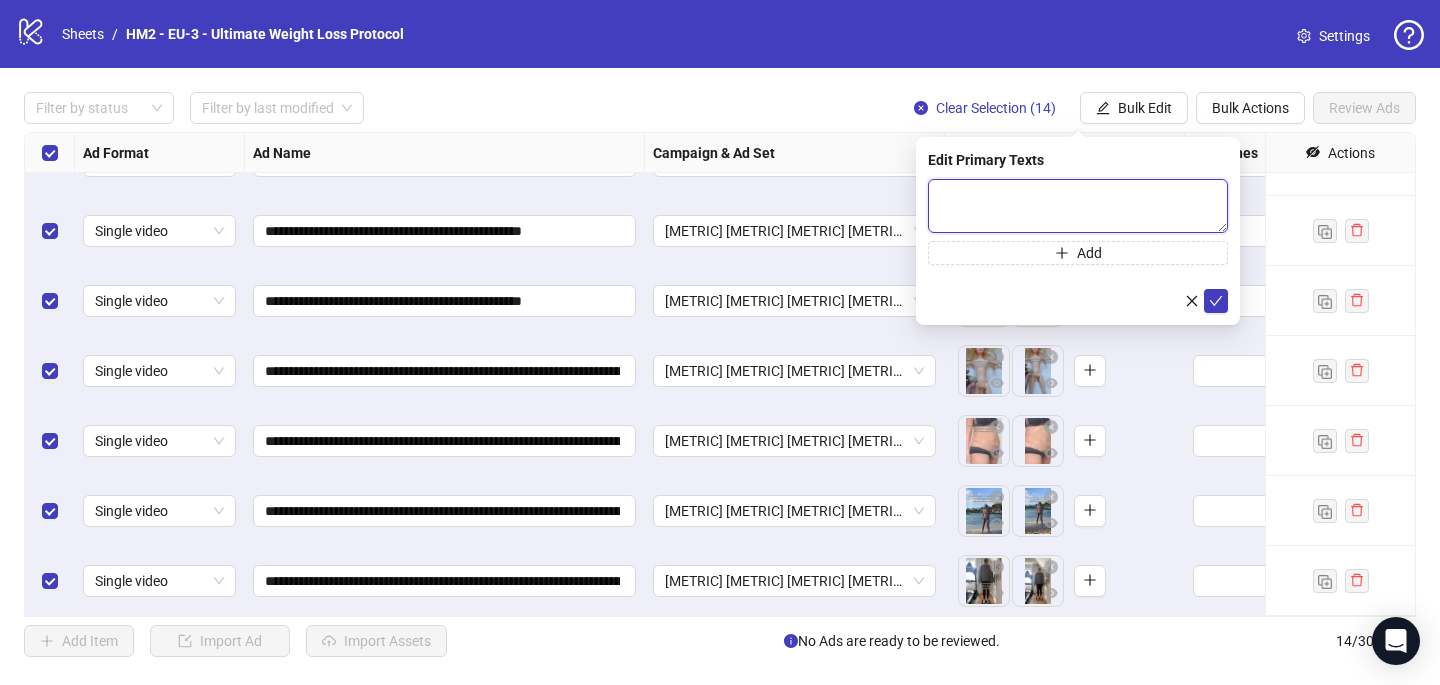 click at bounding box center [1078, 206] 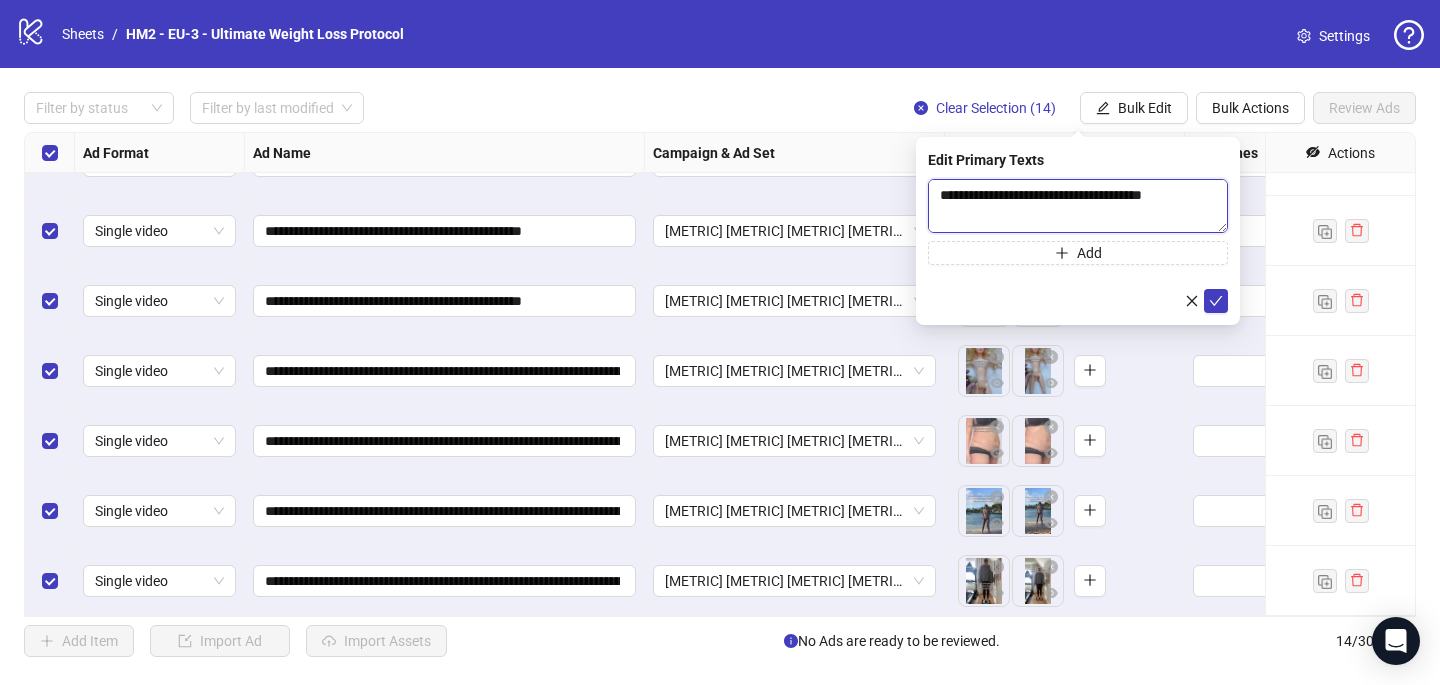 scroll, scrollTop: 433, scrollLeft: 0, axis: vertical 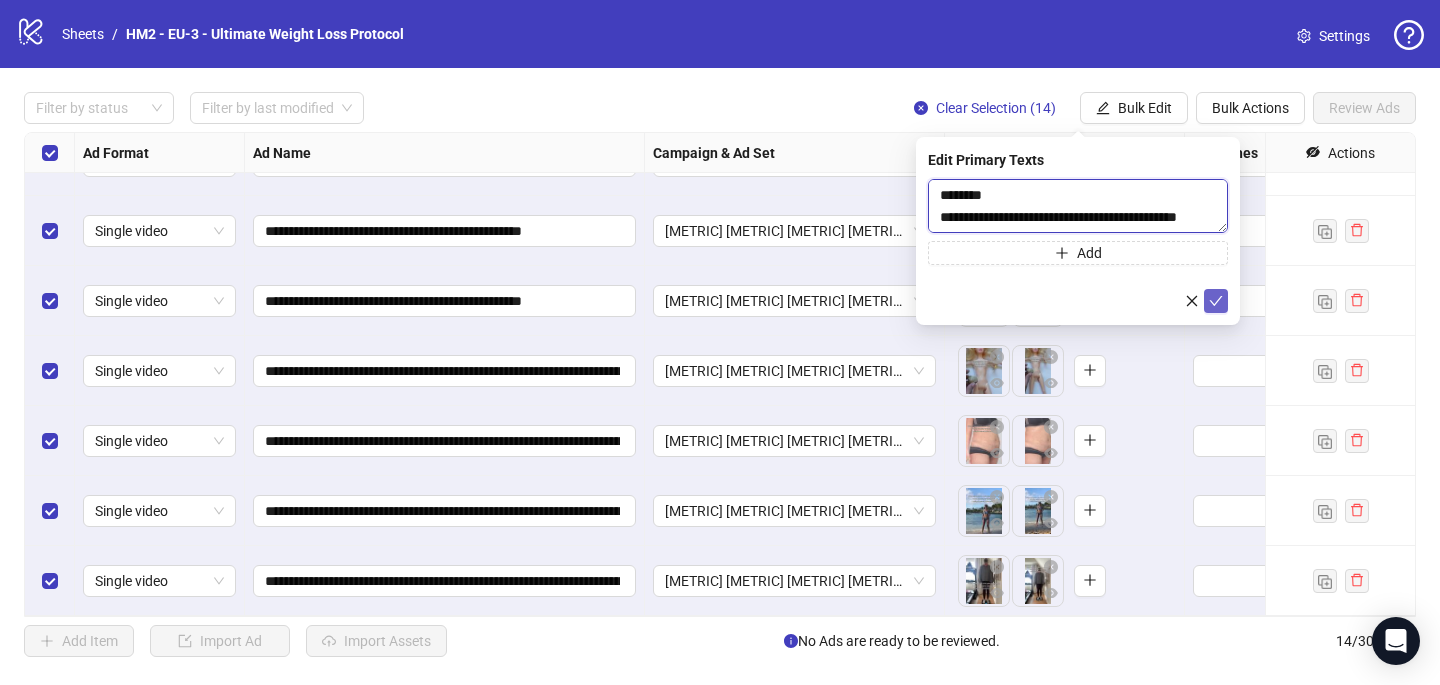 type on "**********" 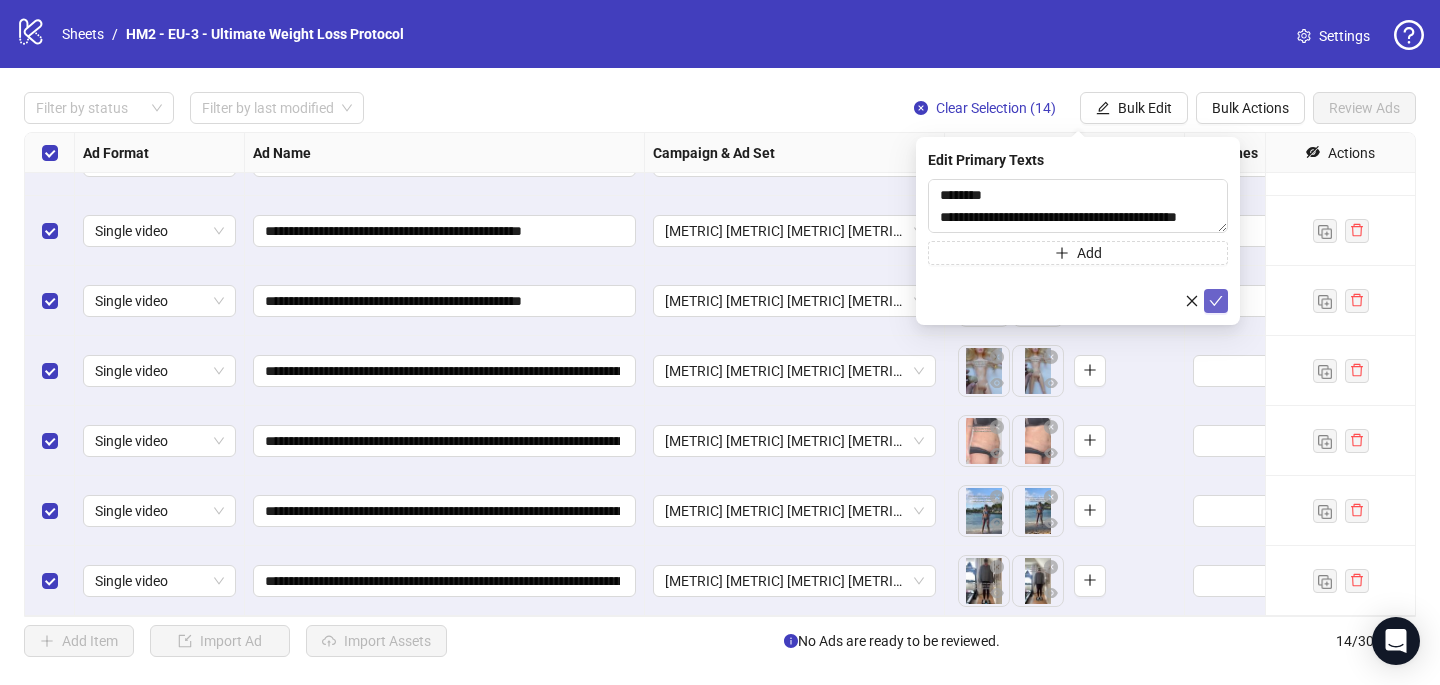 click 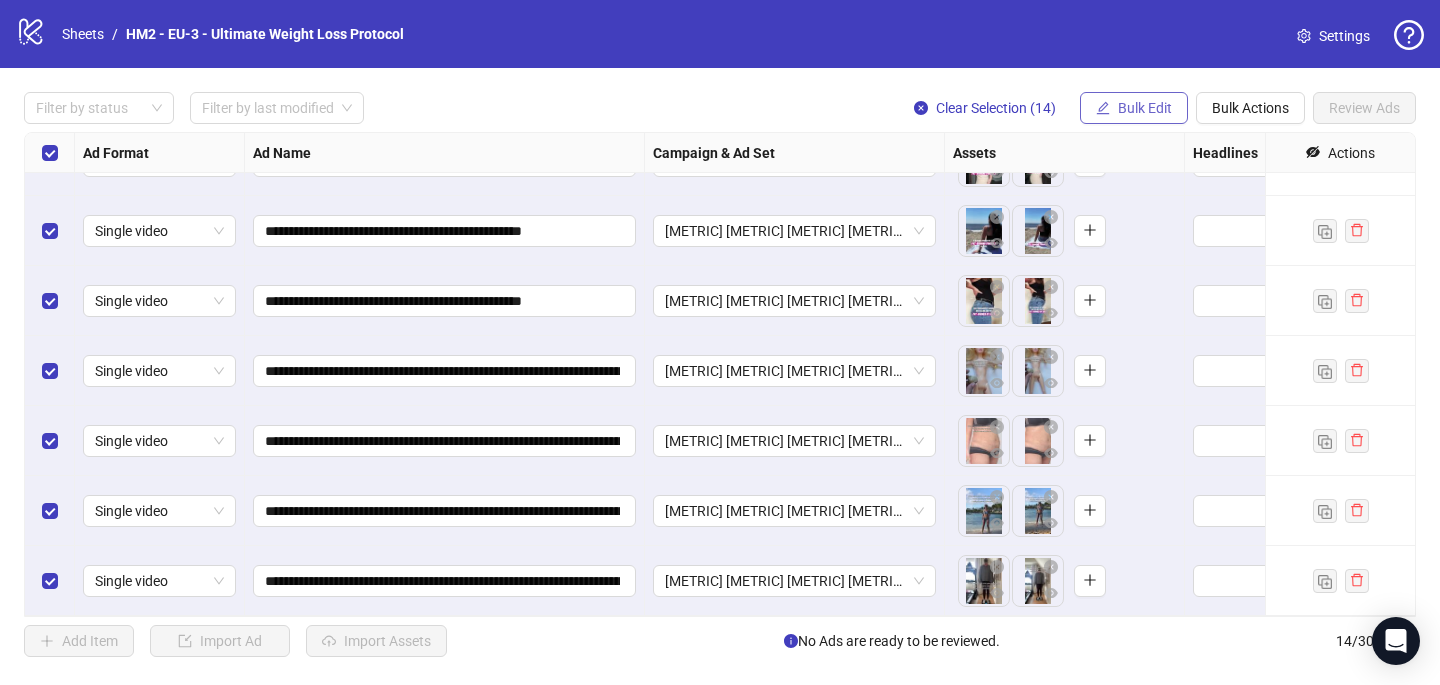 click on "Bulk Edit" at bounding box center [1145, 108] 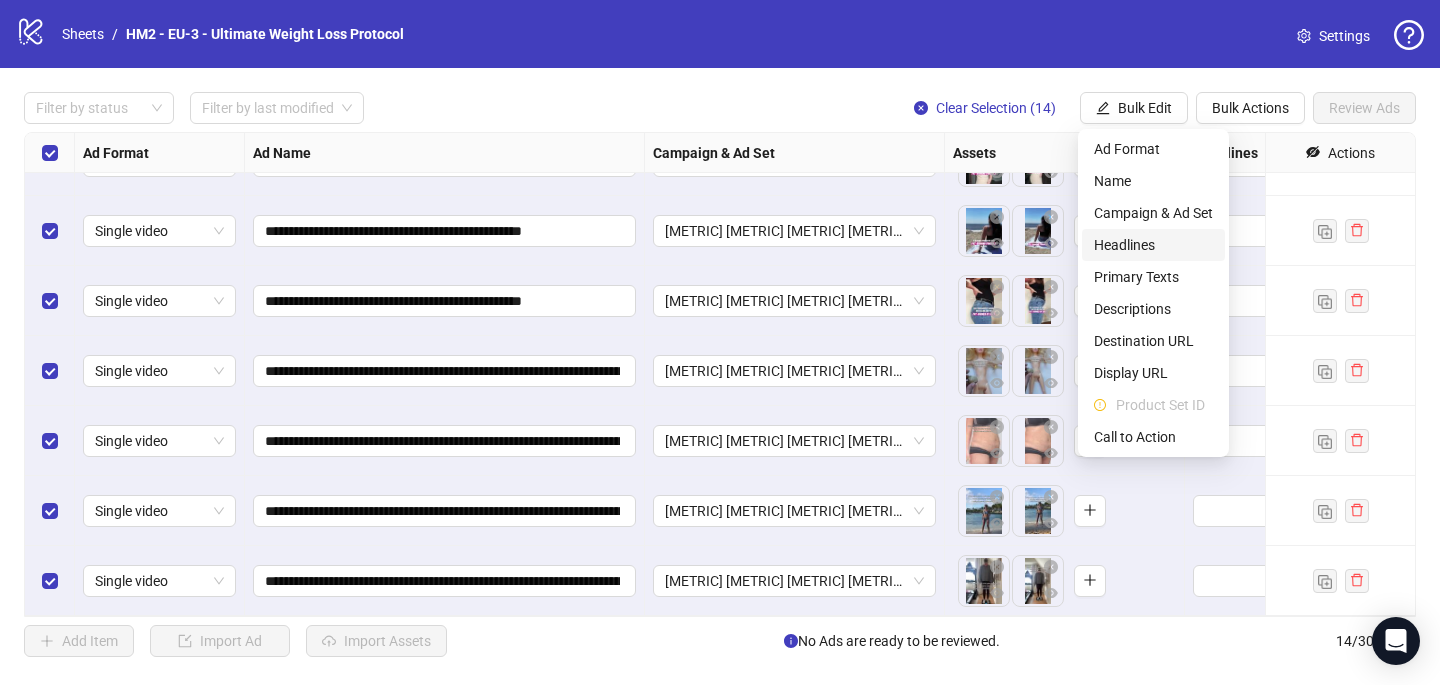 click on "Headlines" at bounding box center (1153, 245) 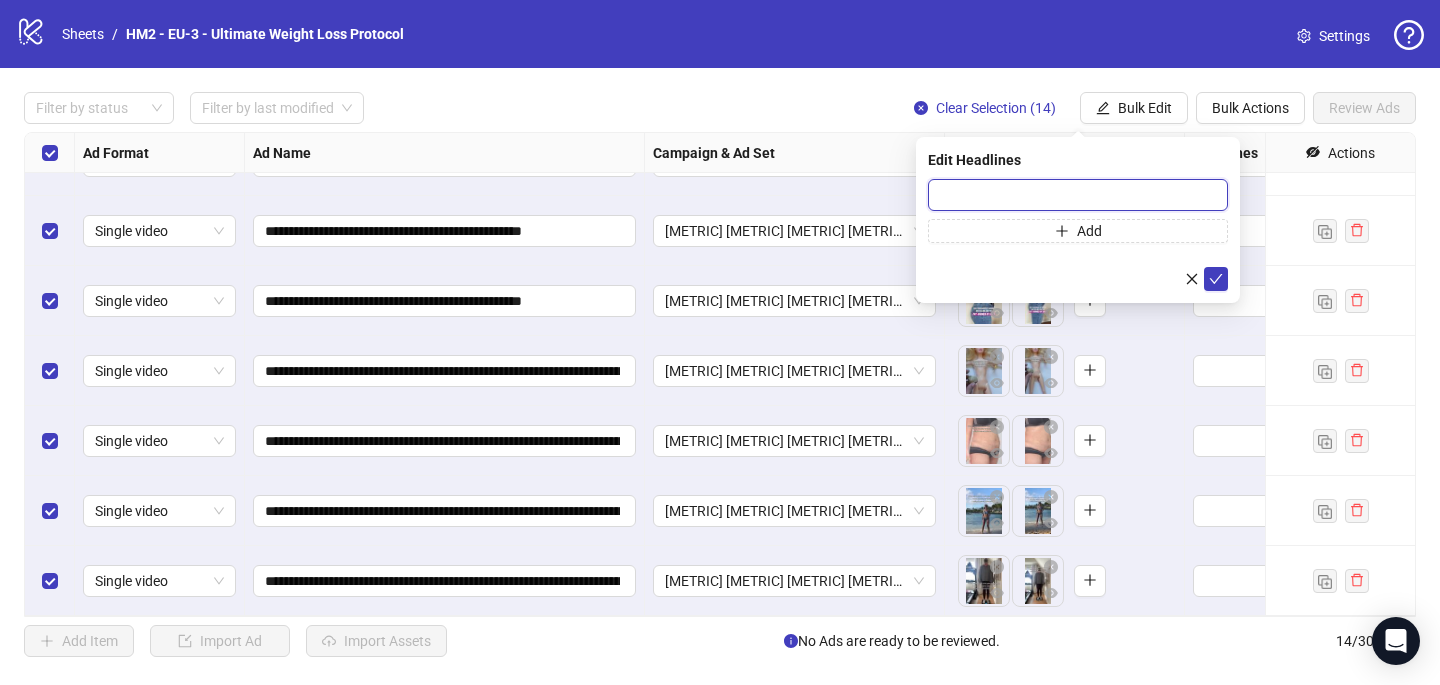 click at bounding box center [1078, 195] 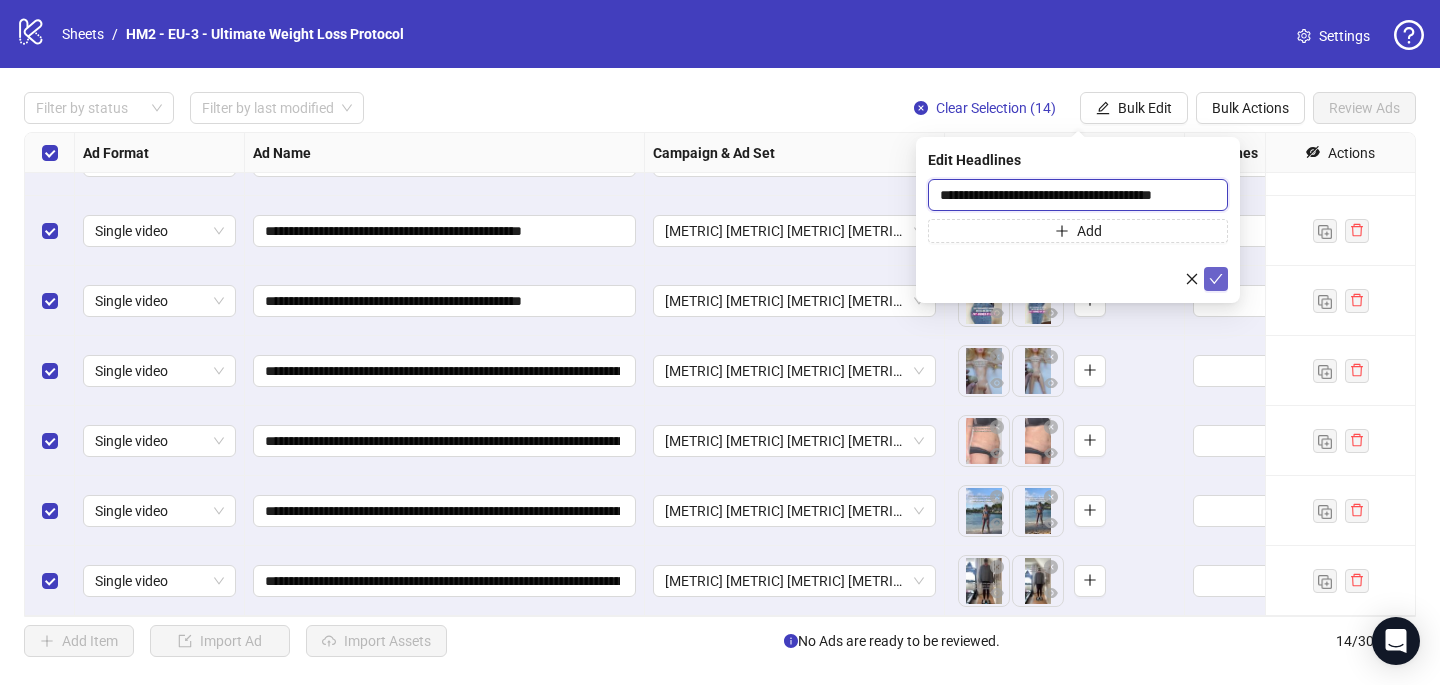 type on "**********" 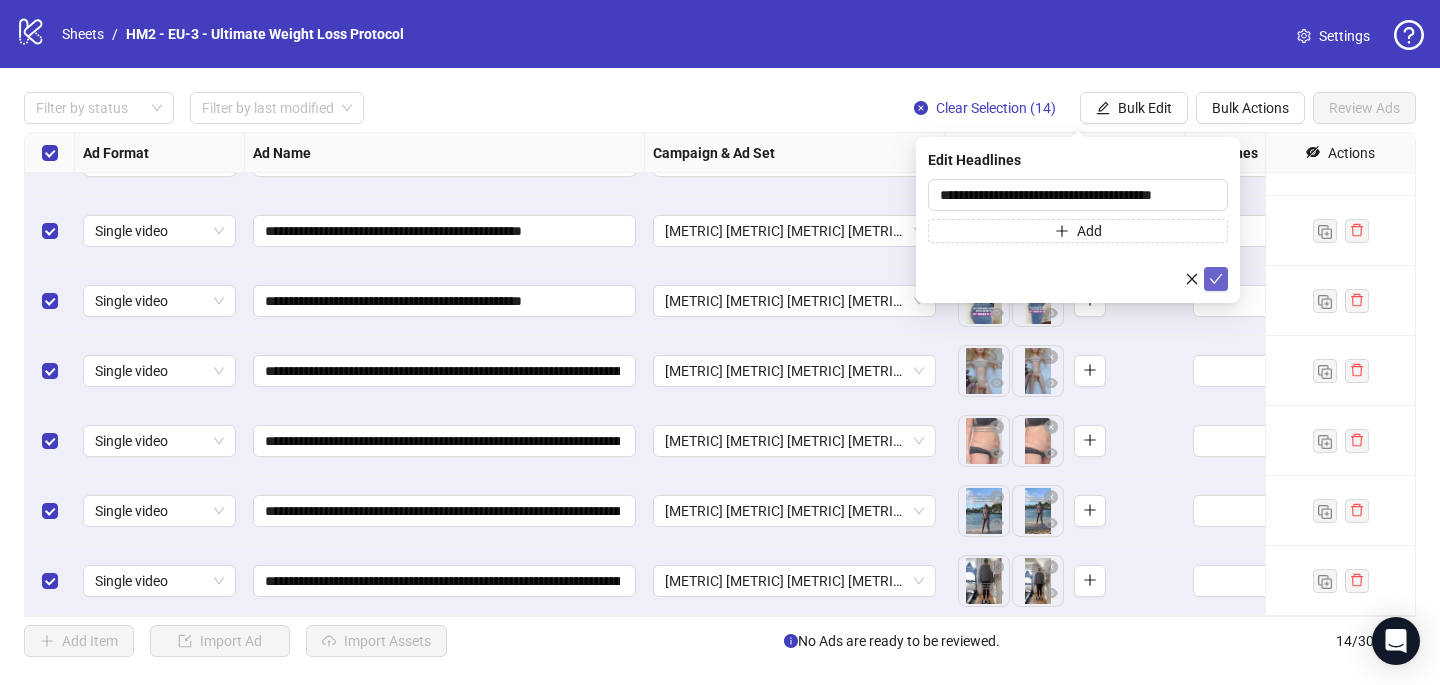 click 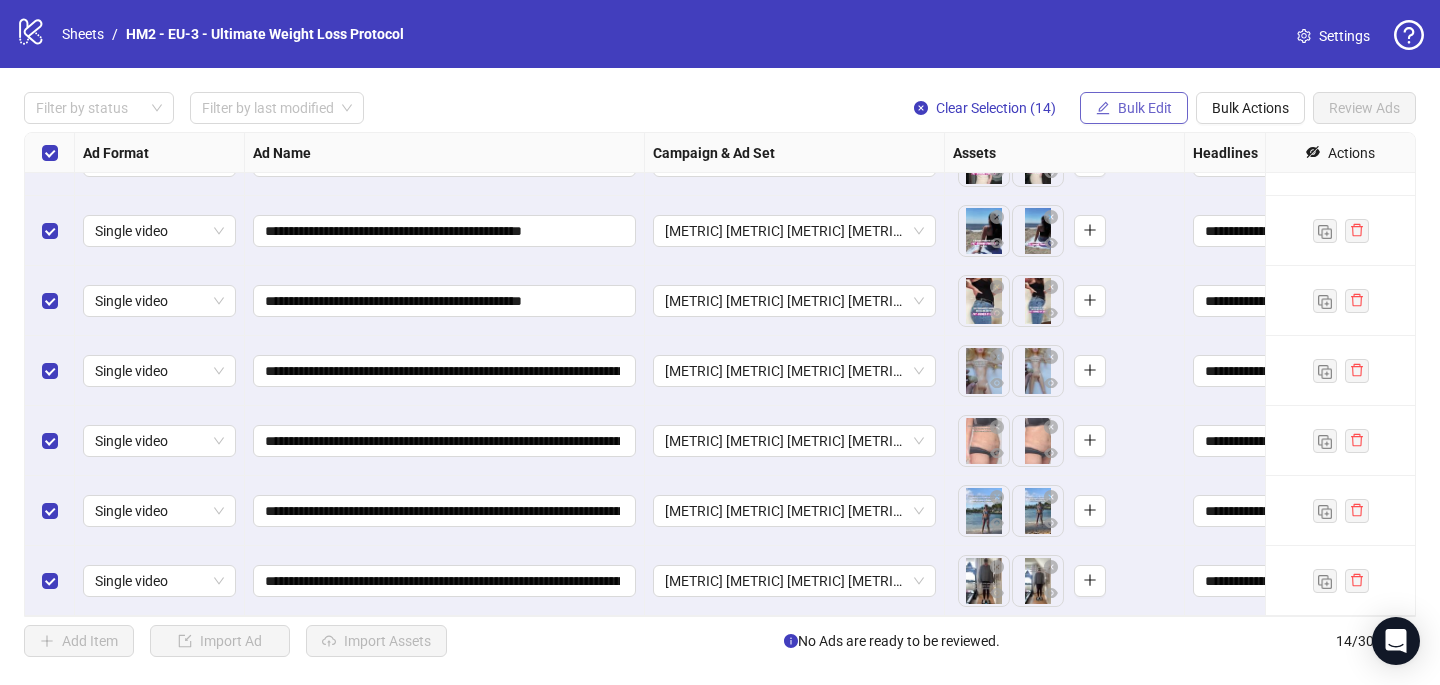 click on "Bulk Edit" at bounding box center [1145, 108] 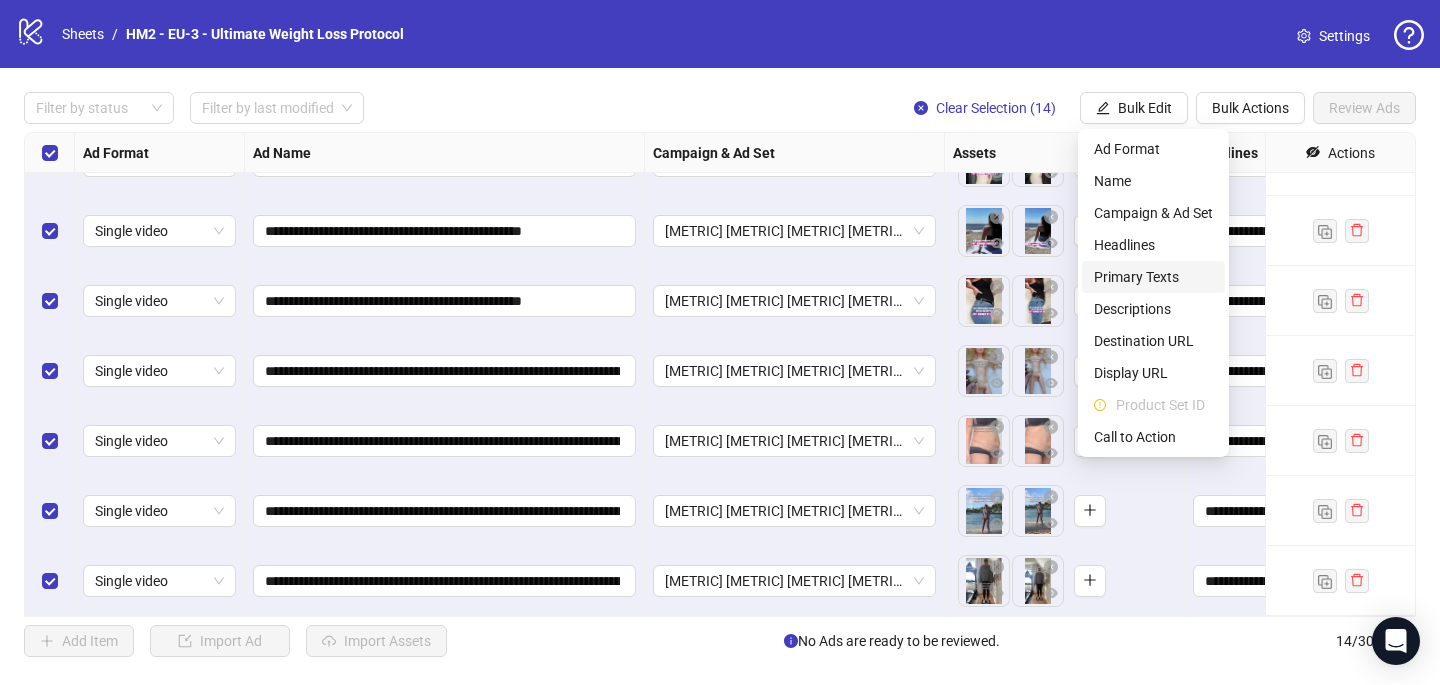 click on "Primary Texts" at bounding box center (1153, 277) 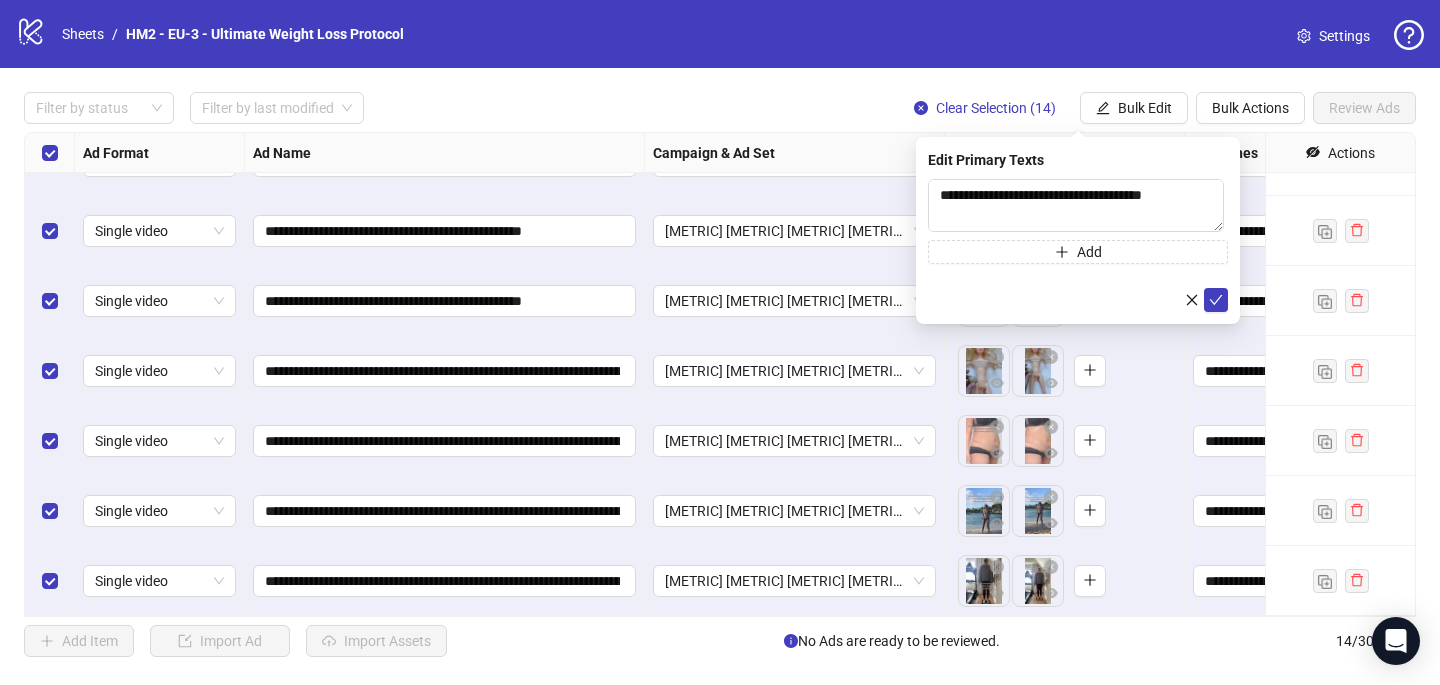 click on "**********" at bounding box center (720, 374) 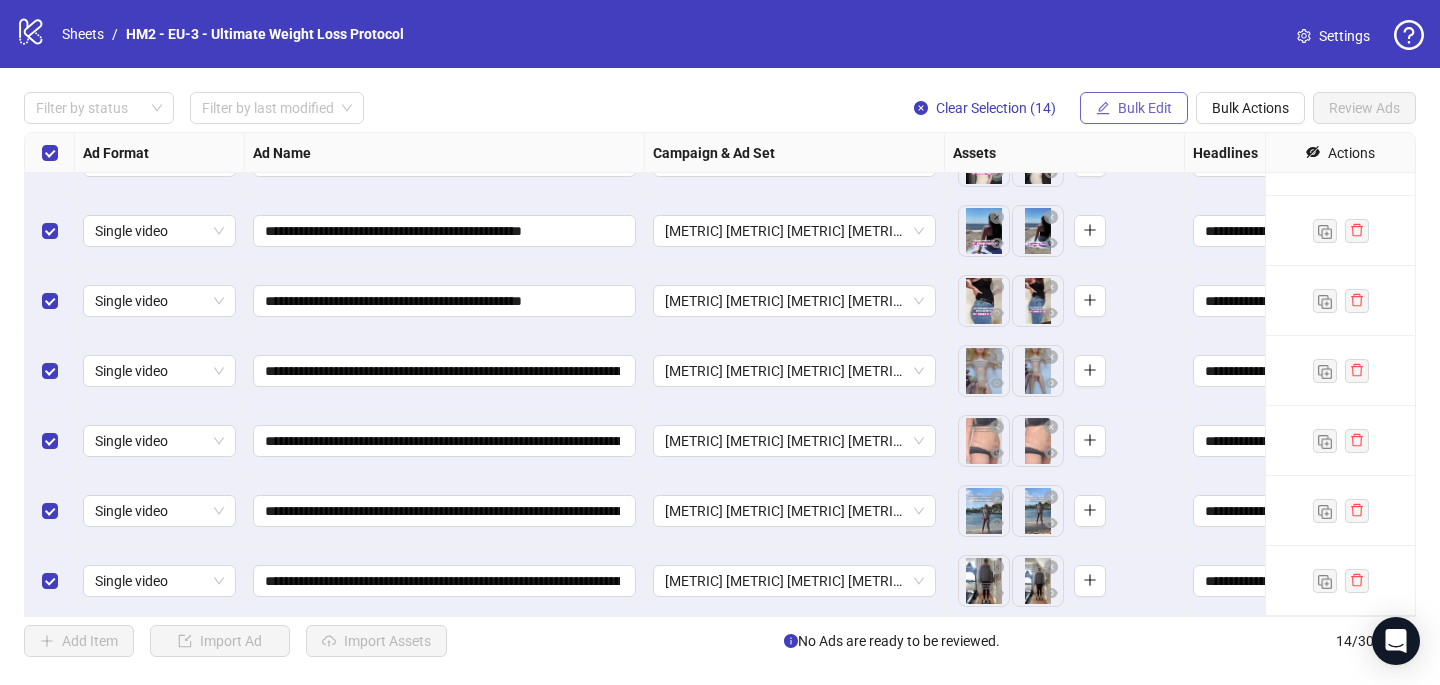 click on "Bulk Edit" at bounding box center (1145, 108) 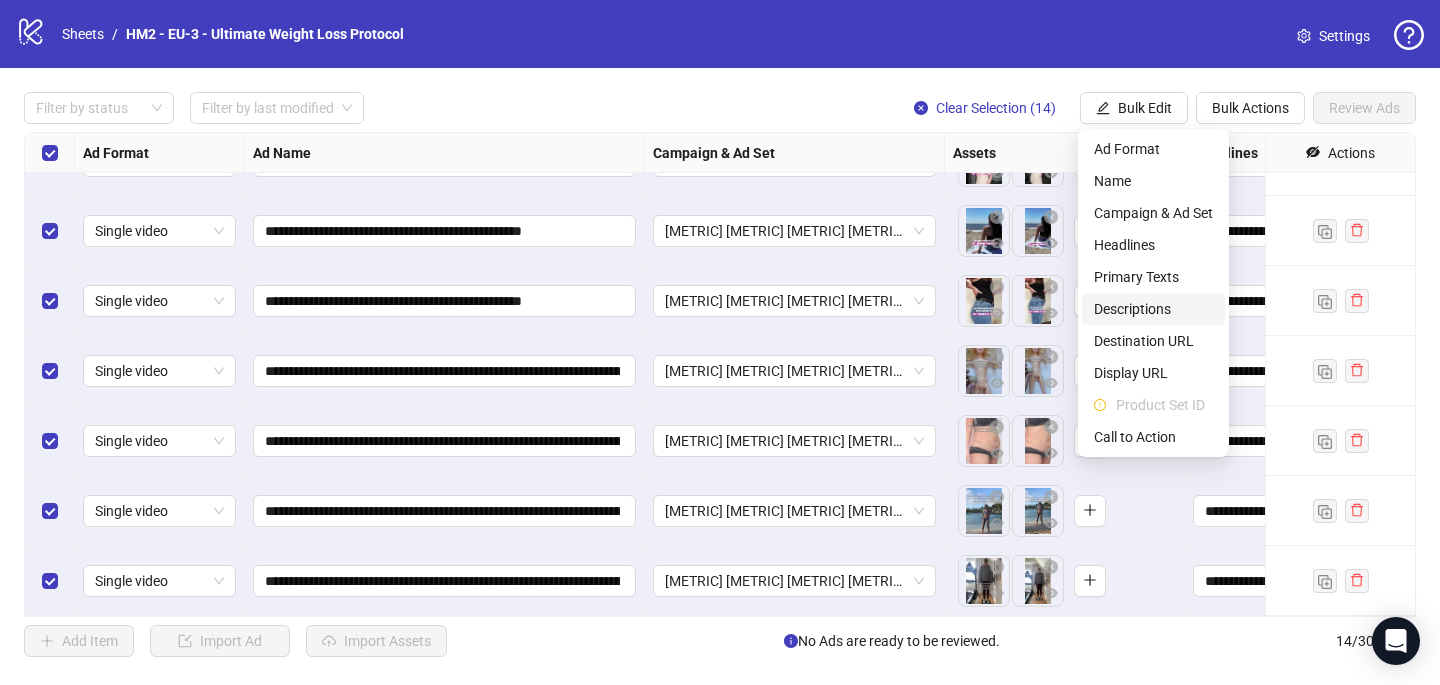click on "Descriptions" at bounding box center [1153, 309] 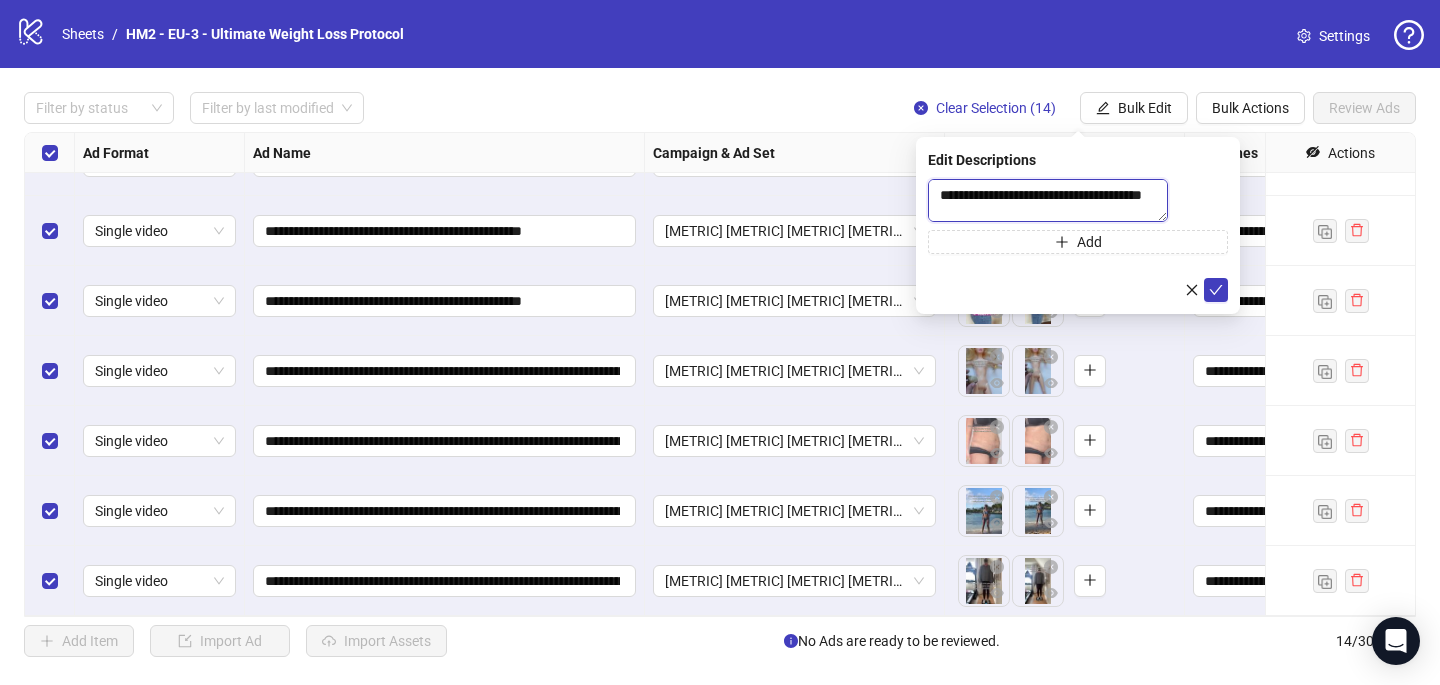 click on "**********" at bounding box center (1048, 200) 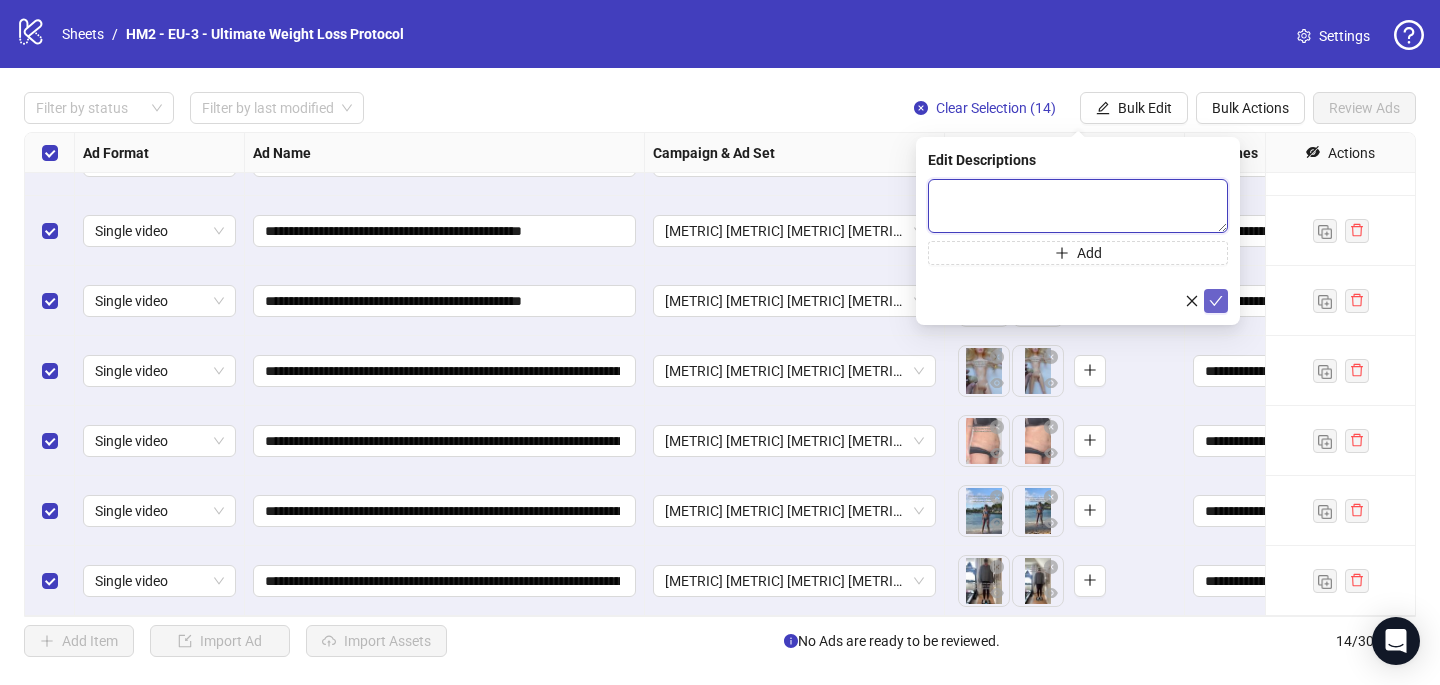 type 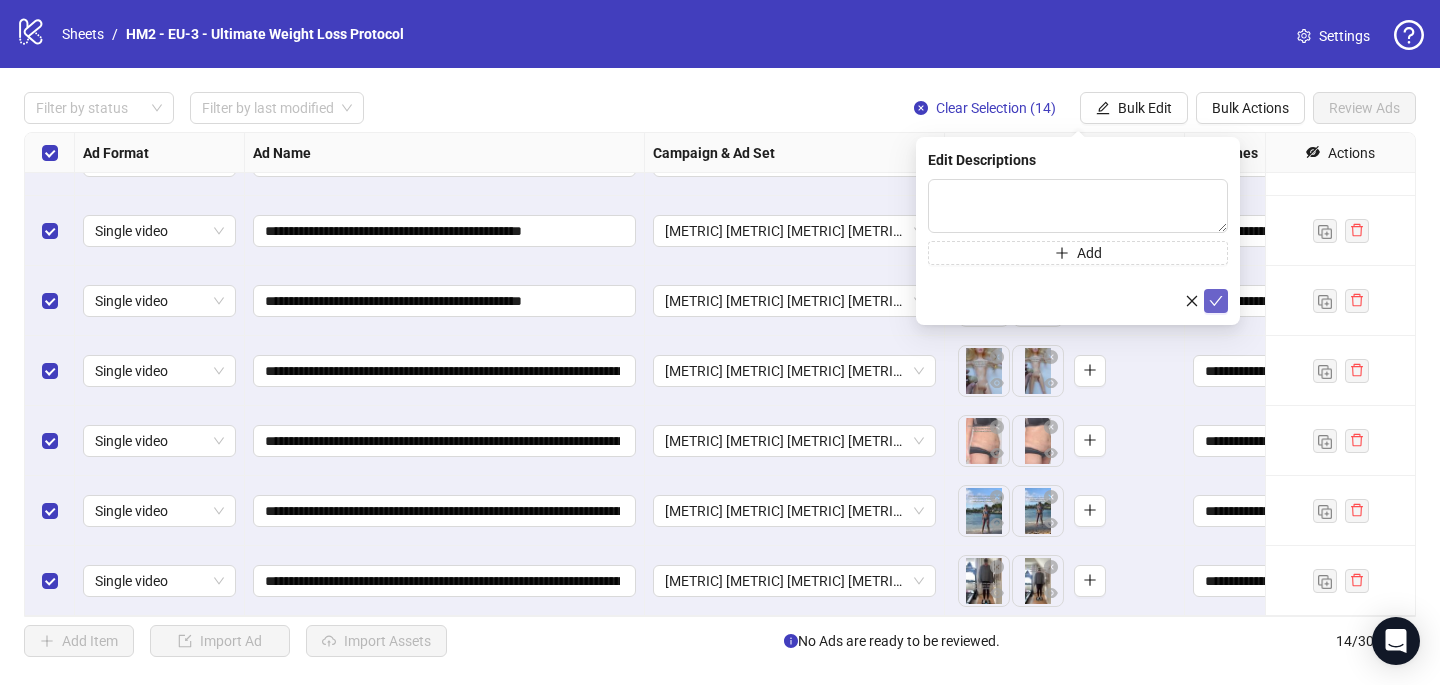 click 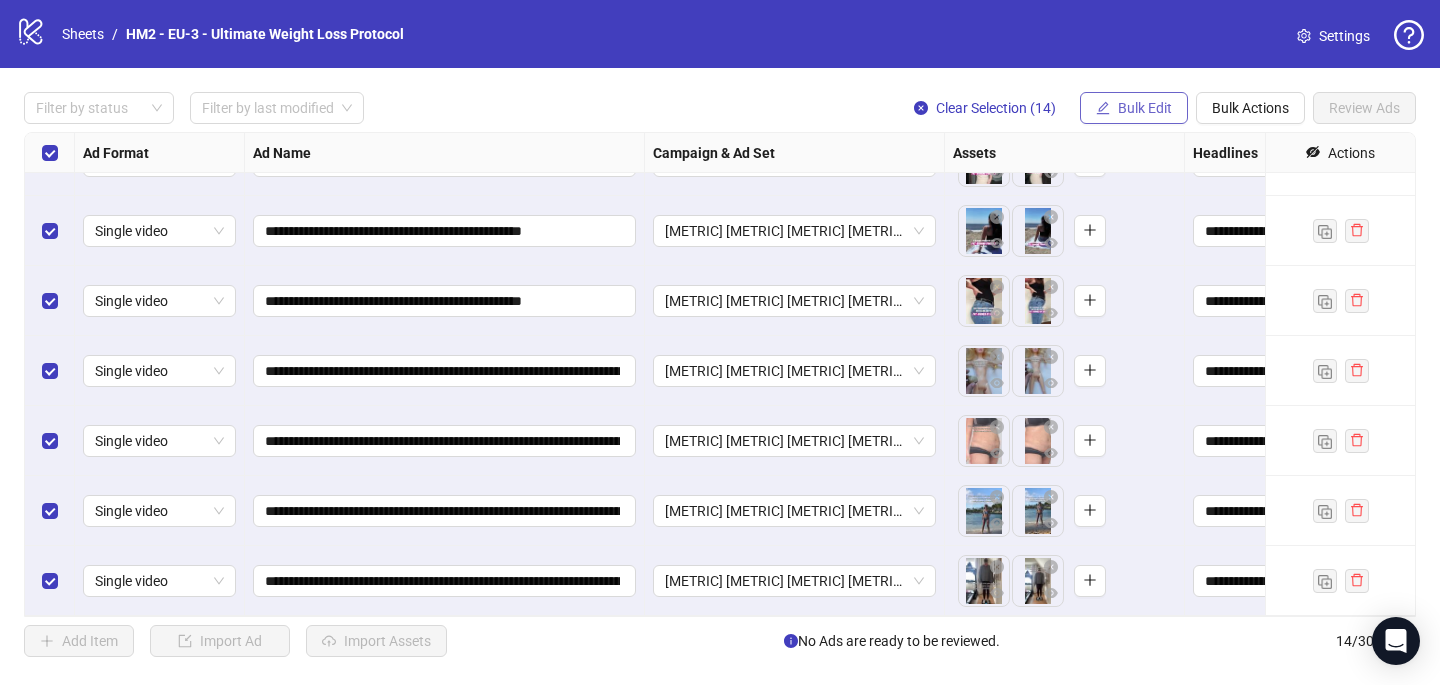 click on "Bulk Edit" at bounding box center (1134, 108) 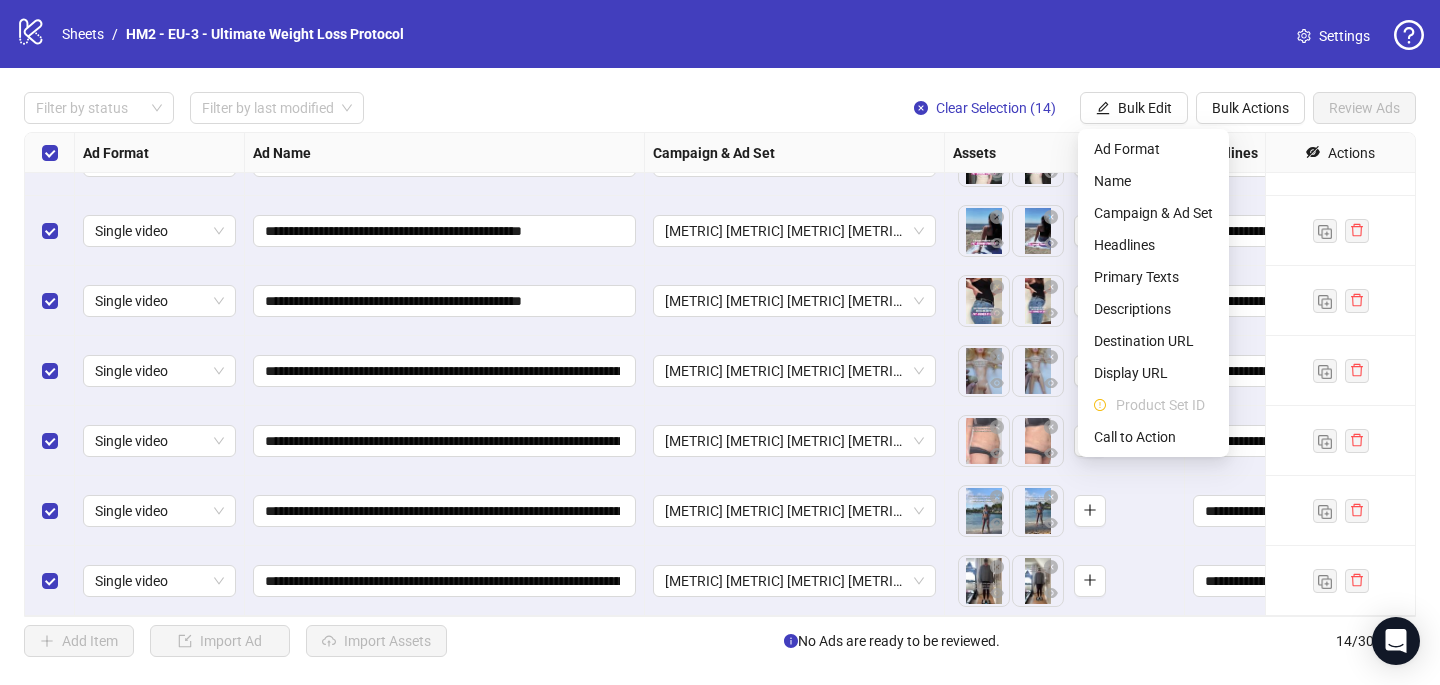 click on "**********" at bounding box center (720, 374) 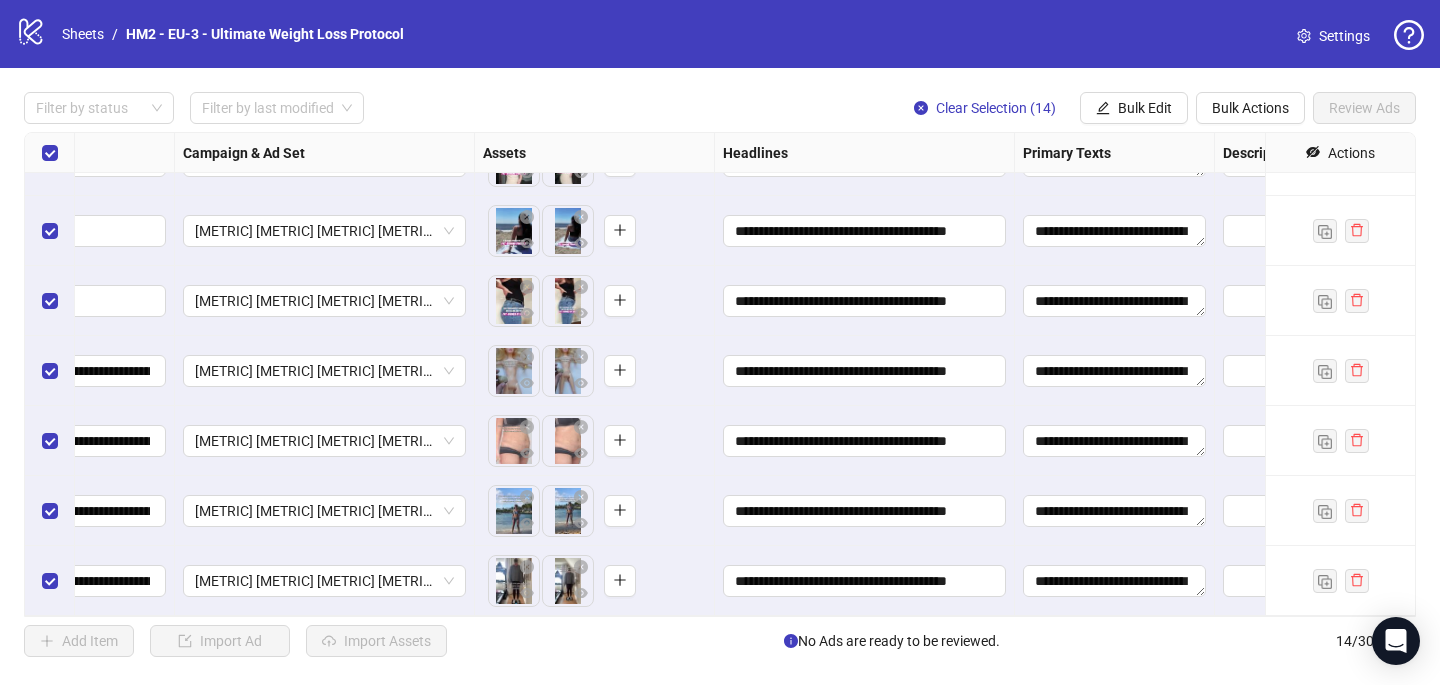scroll, scrollTop: 537, scrollLeft: 555, axis: both 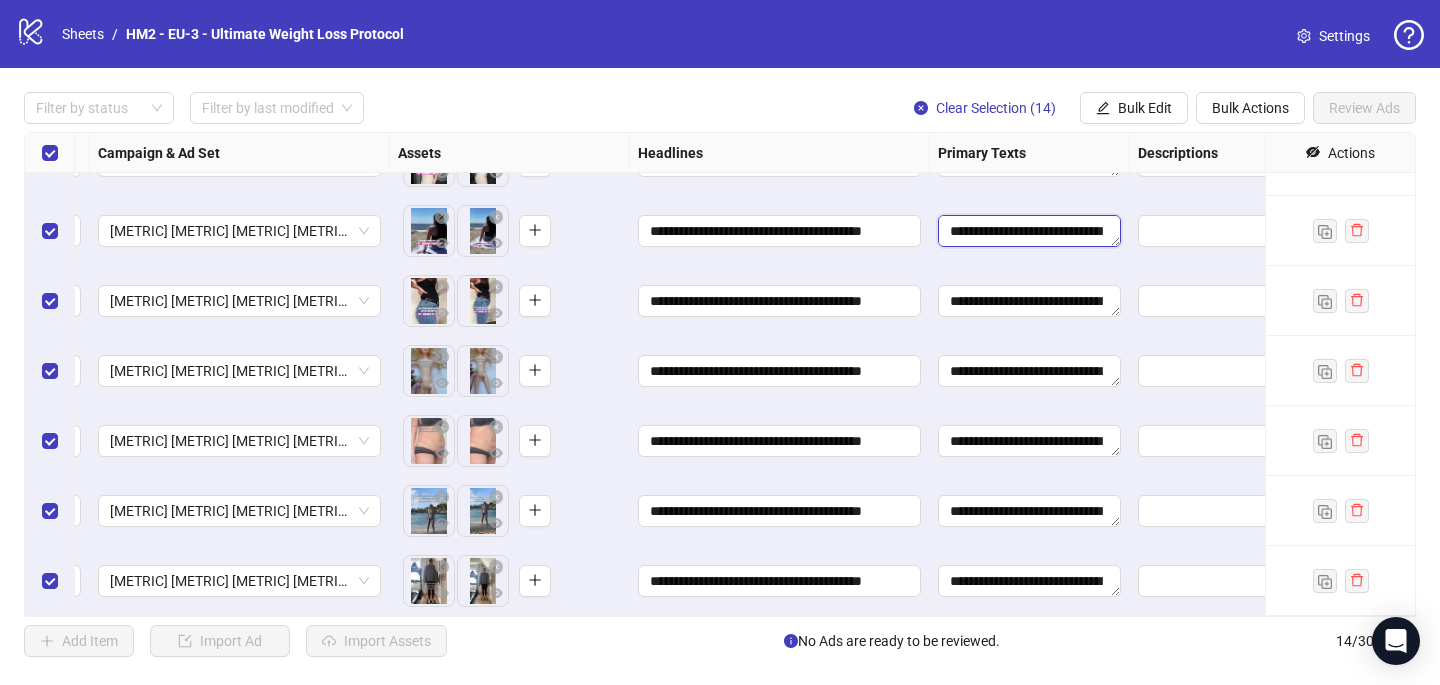 click on "**********" at bounding box center (1029, 231) 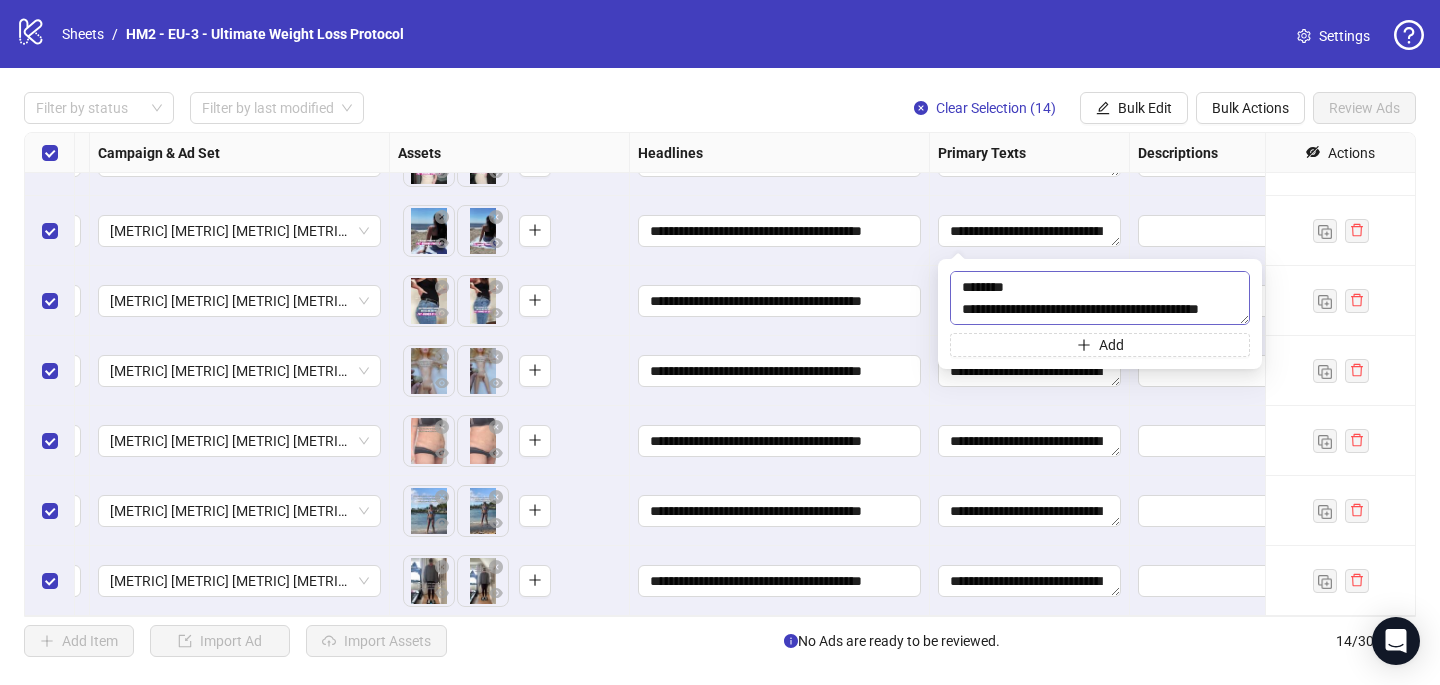 scroll, scrollTop: 440, scrollLeft: 0, axis: vertical 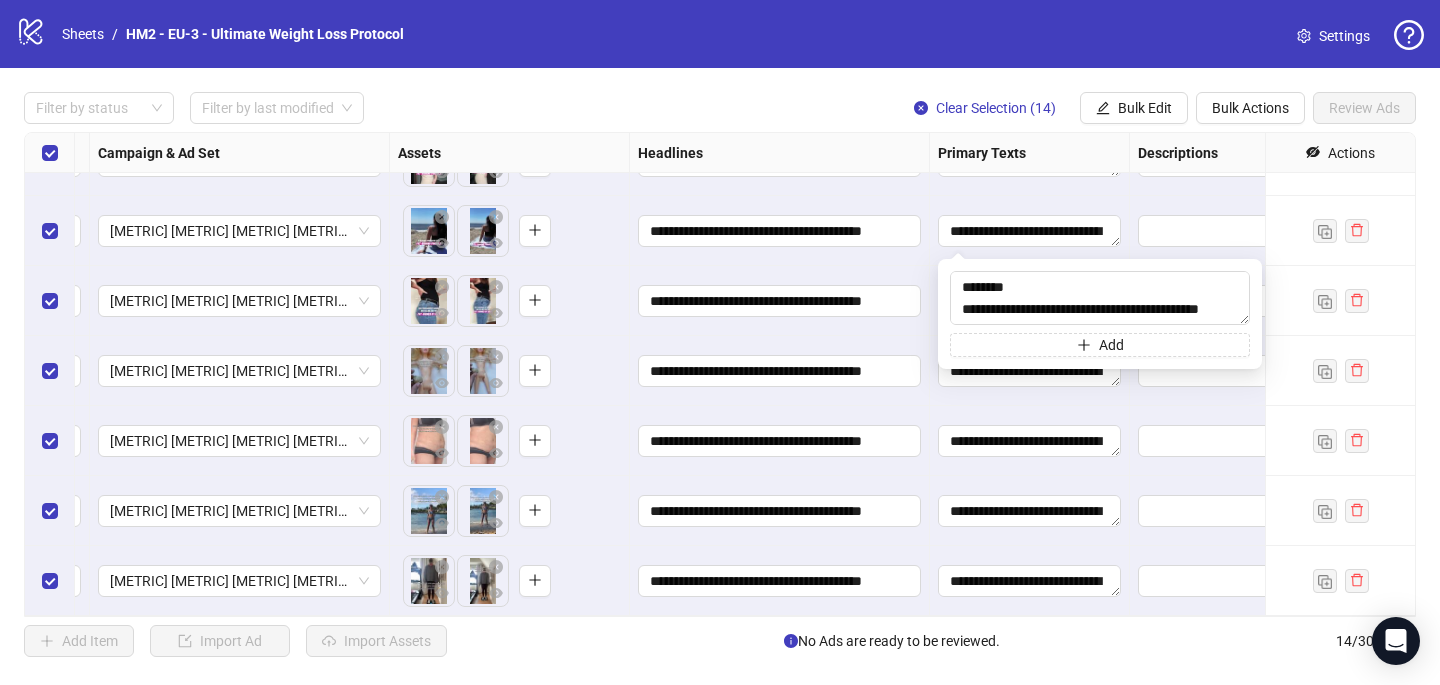 click on "Filter by status Filter by last modified Clear Selection (14) Bulk Edit Bulk Actions Review Ads" at bounding box center (720, 108) 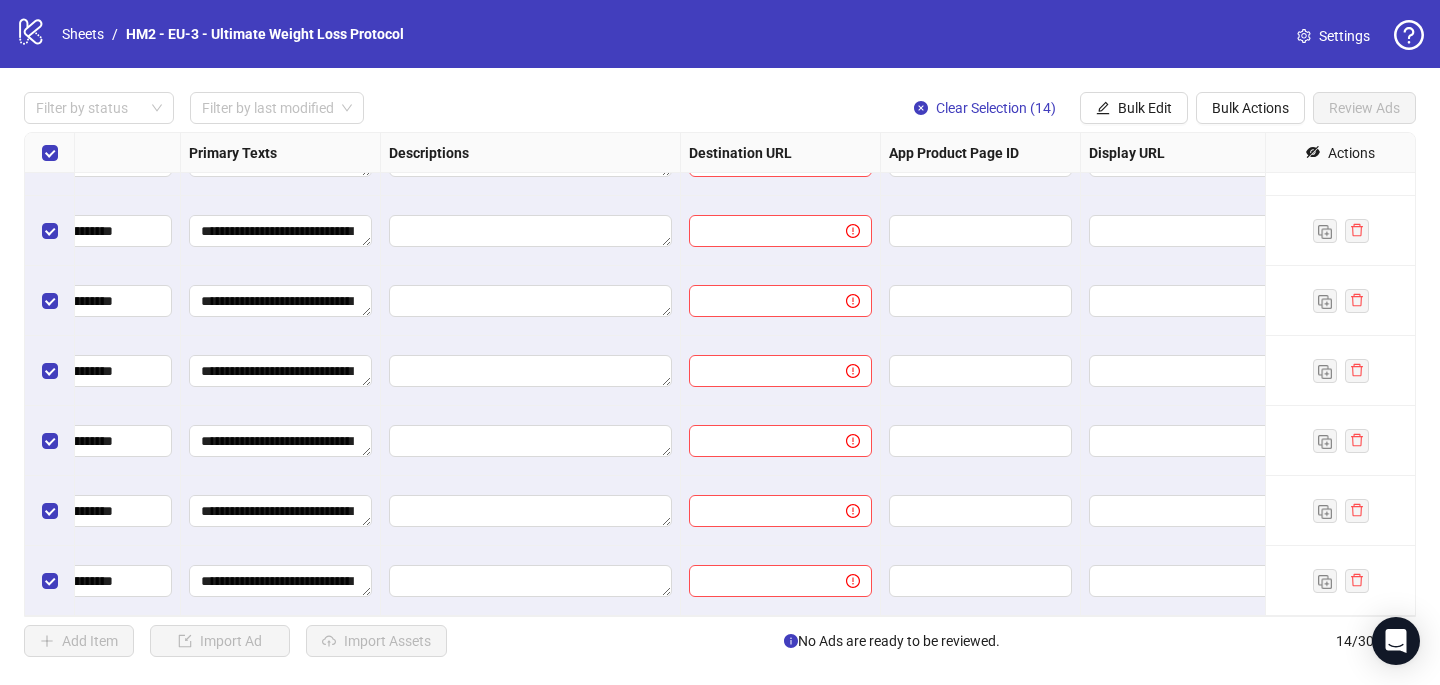 scroll, scrollTop: 537, scrollLeft: 1343, axis: both 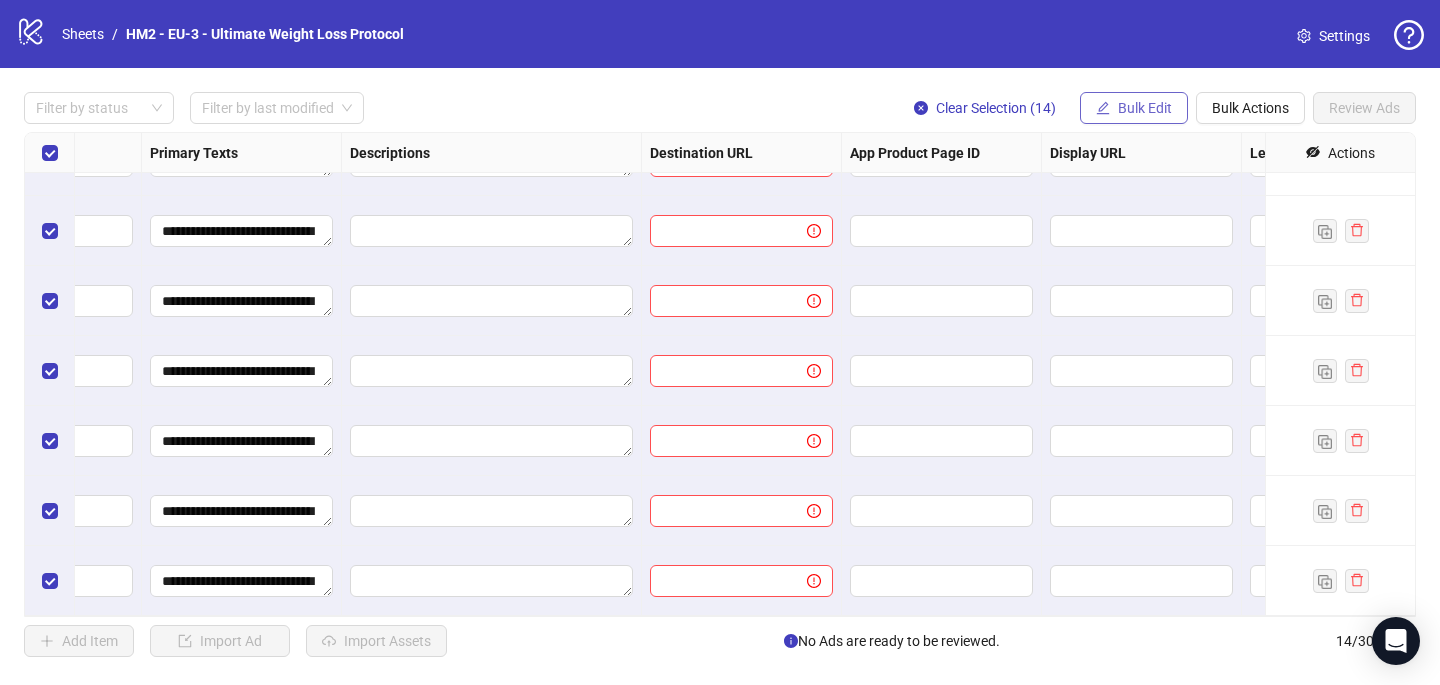 click on "Bulk Edit" at bounding box center (1145, 108) 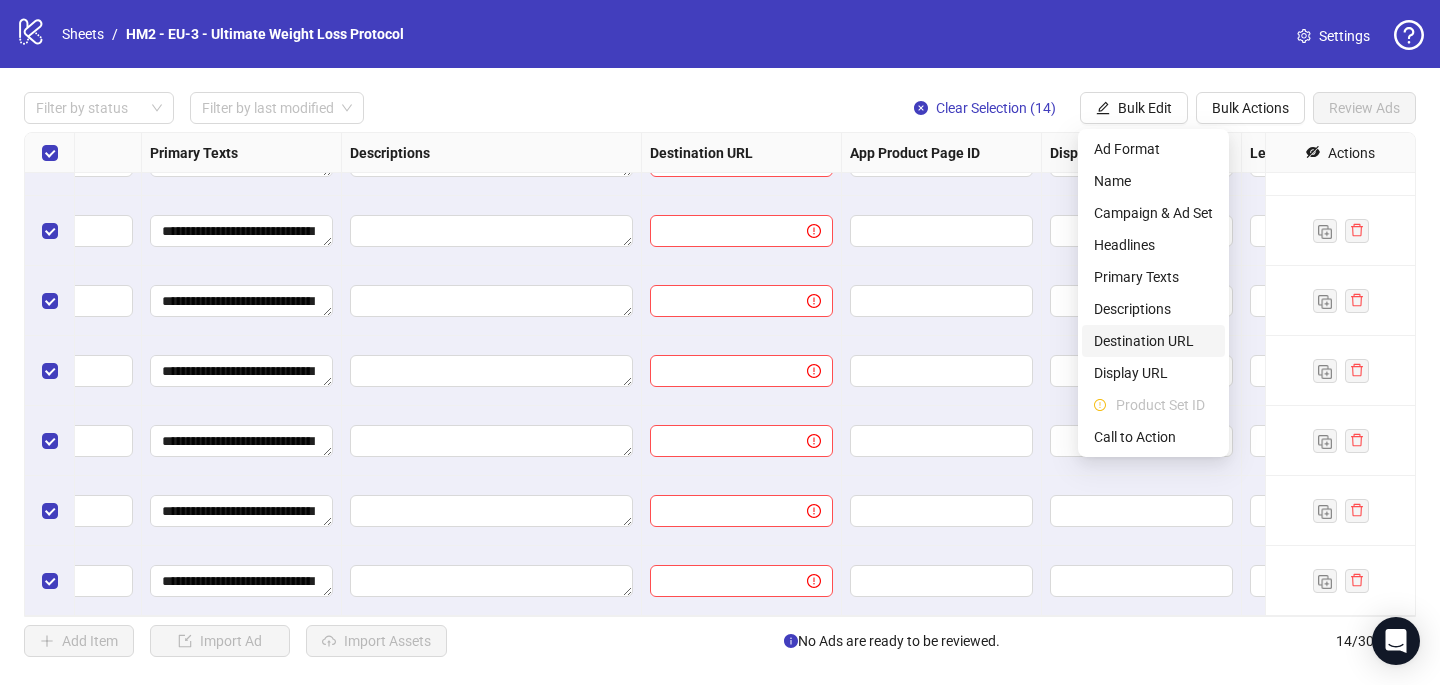 click on "Destination URL" at bounding box center (1153, 341) 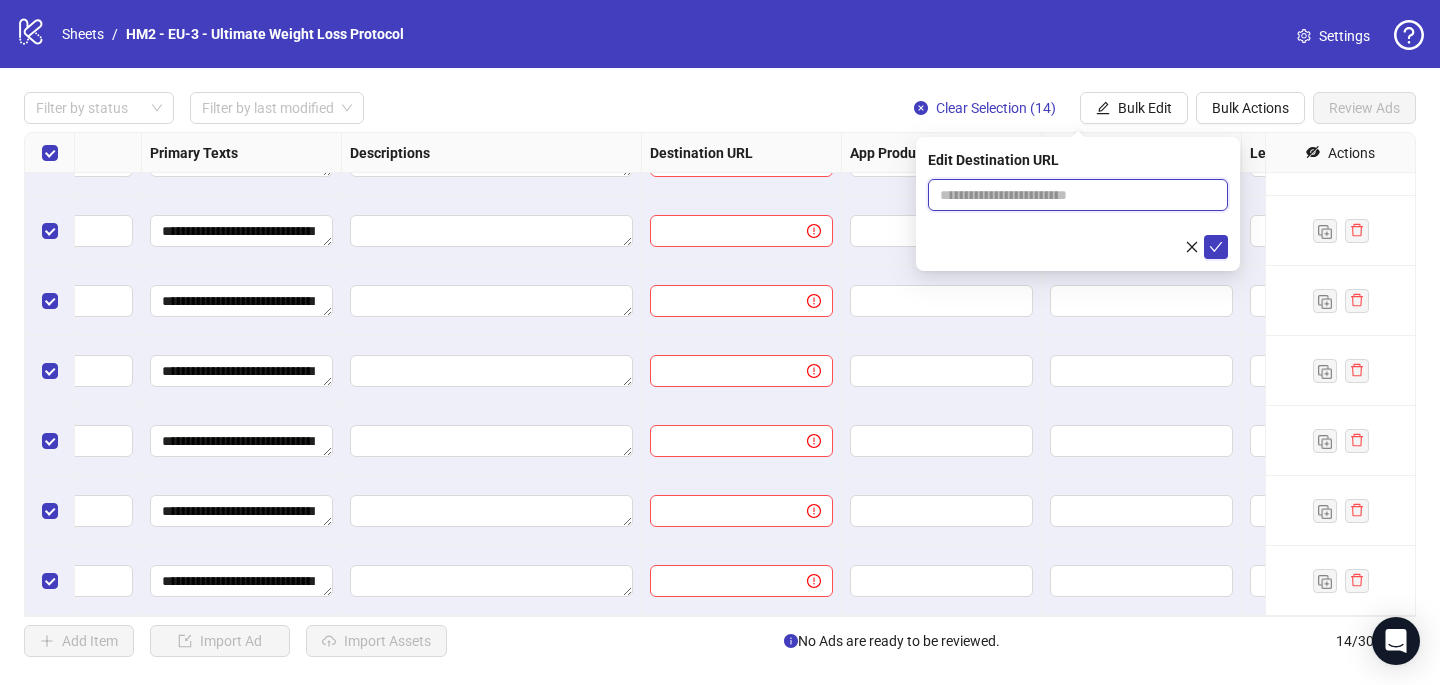 click at bounding box center (1070, 195) 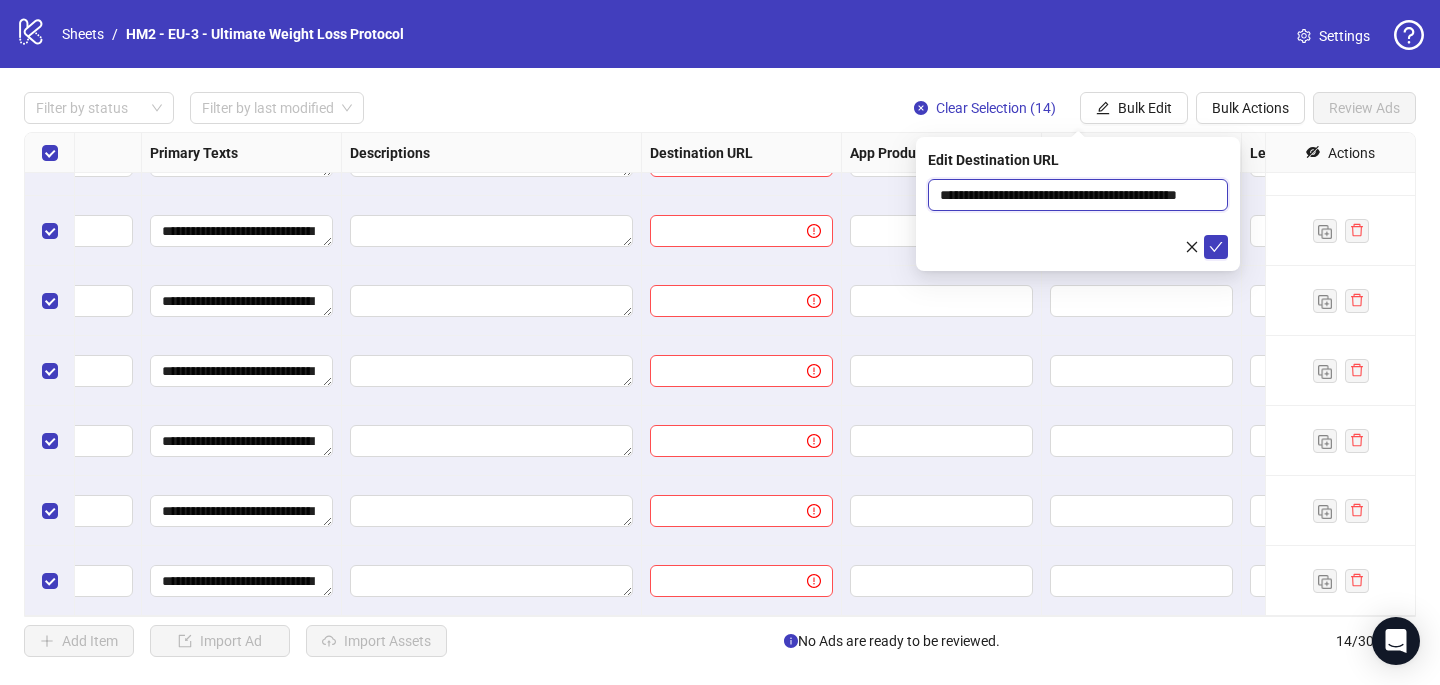 scroll, scrollTop: 0, scrollLeft: 68, axis: horizontal 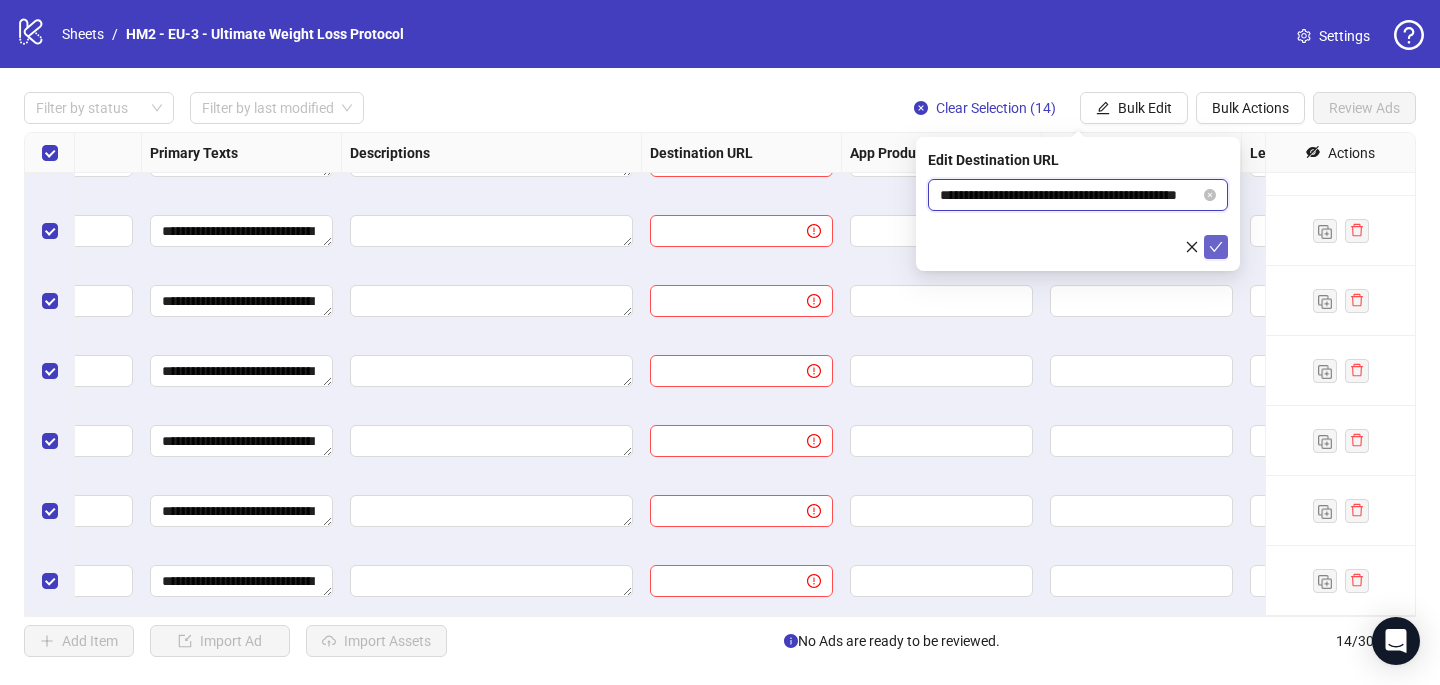 type on "**********" 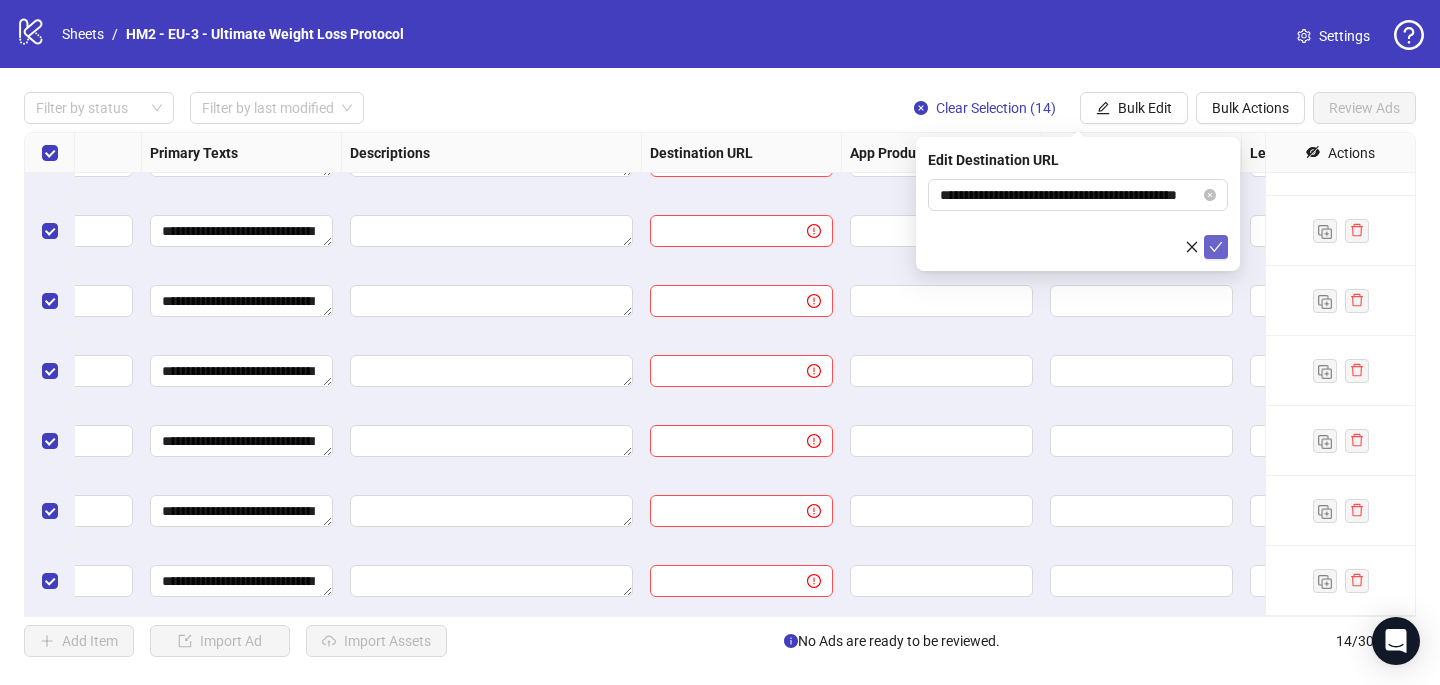 click 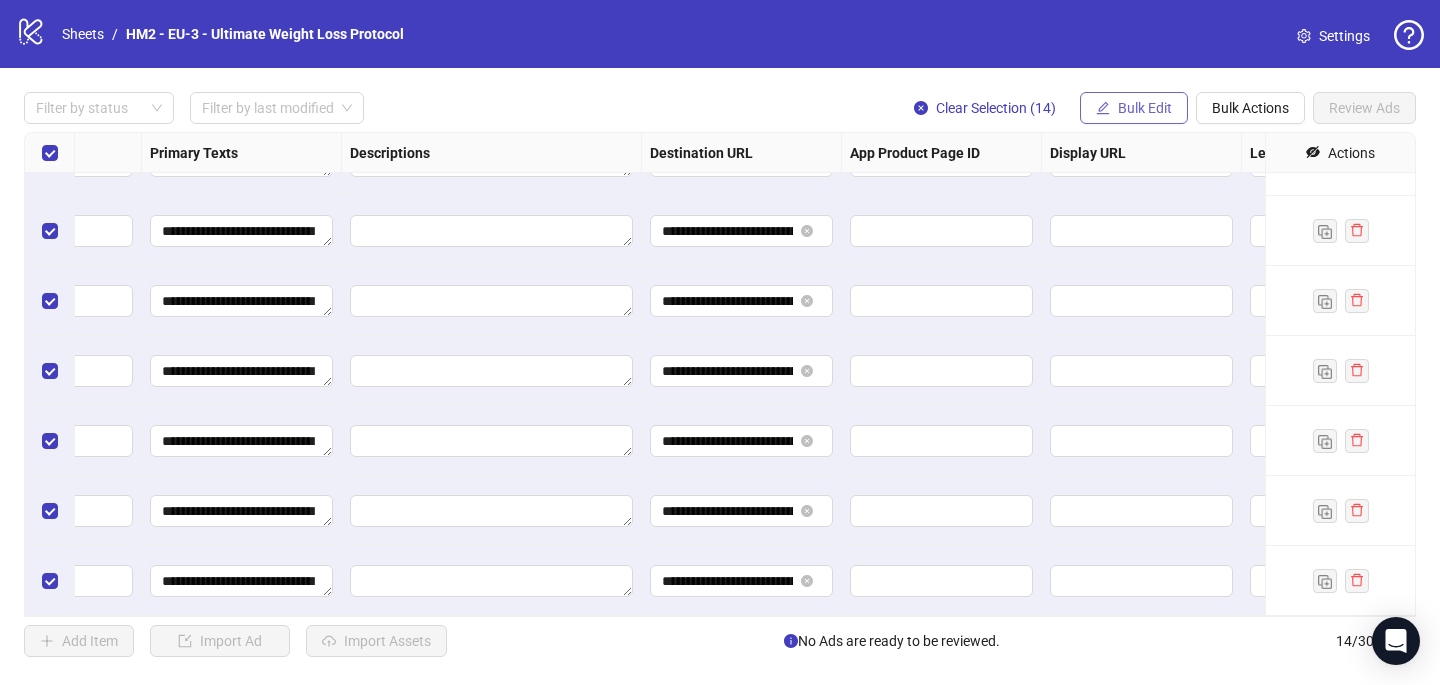 click on "Bulk Edit" at bounding box center [1134, 108] 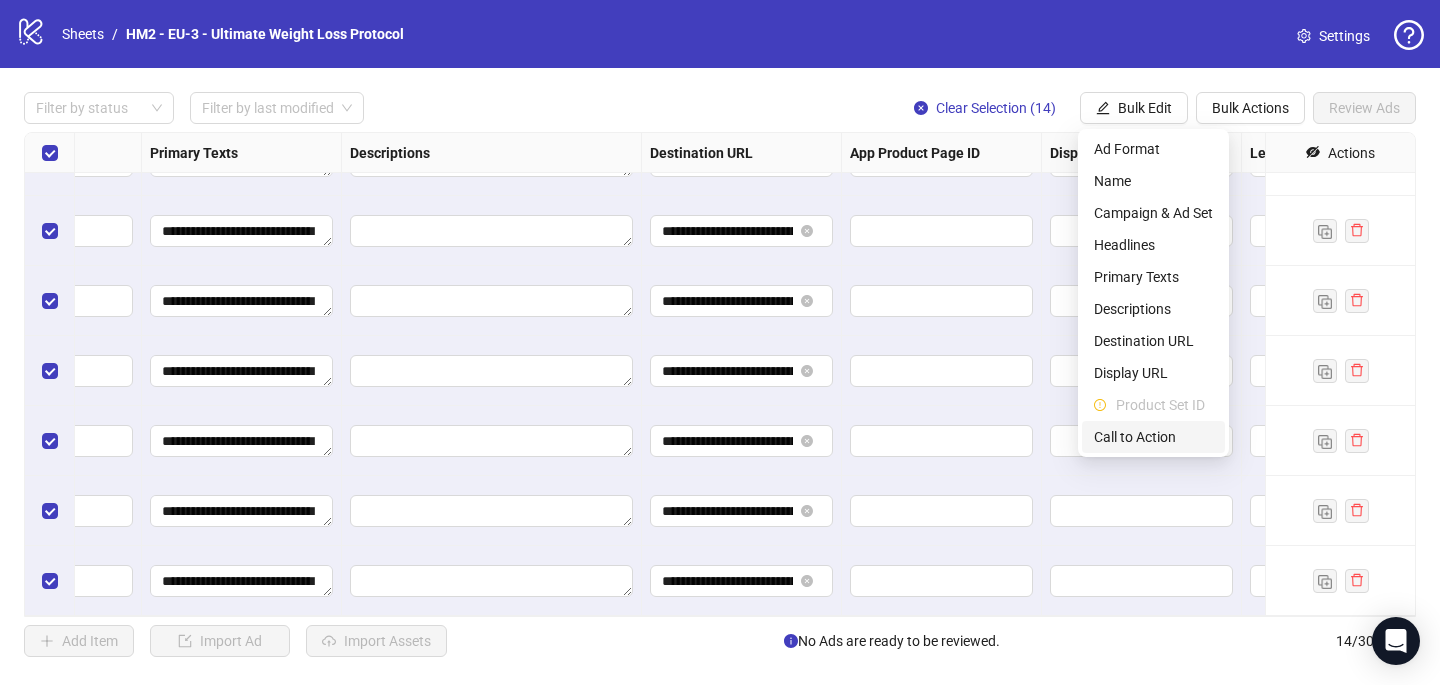 click on "Call to Action" at bounding box center (1153, 437) 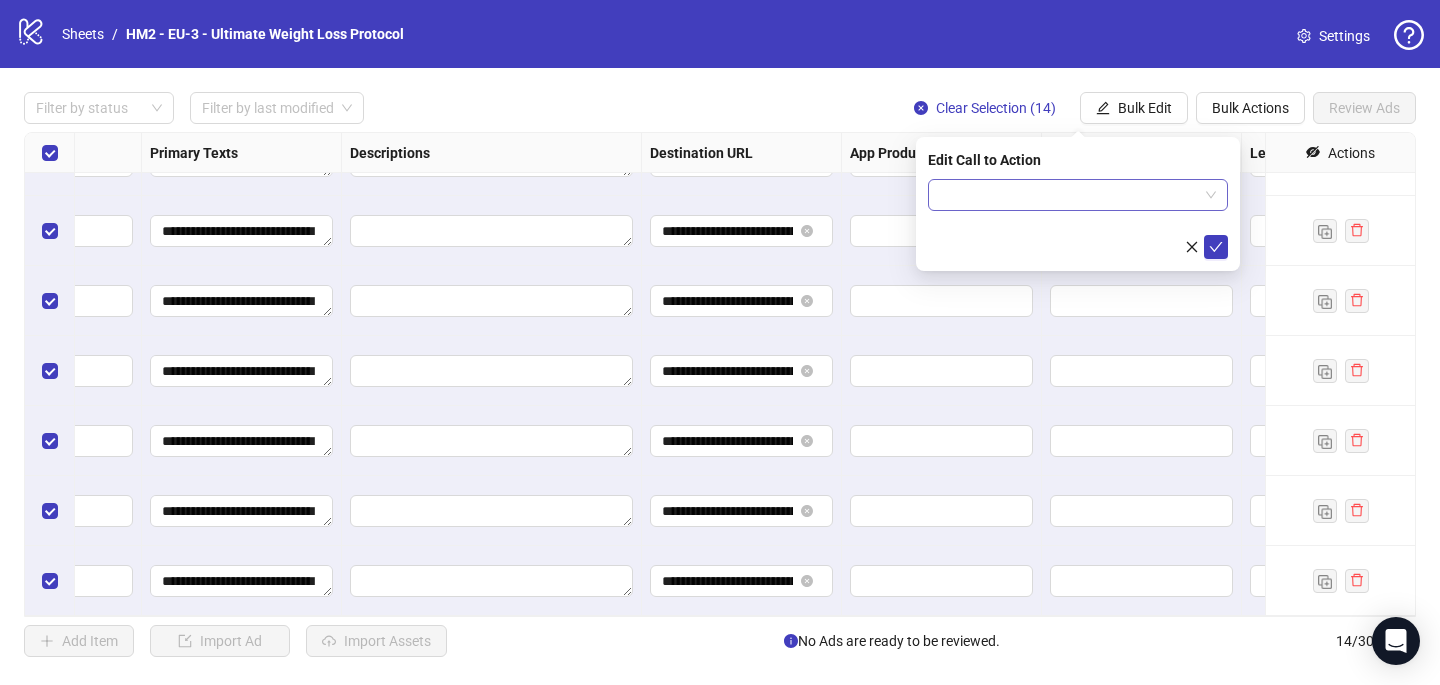 click at bounding box center [1069, 195] 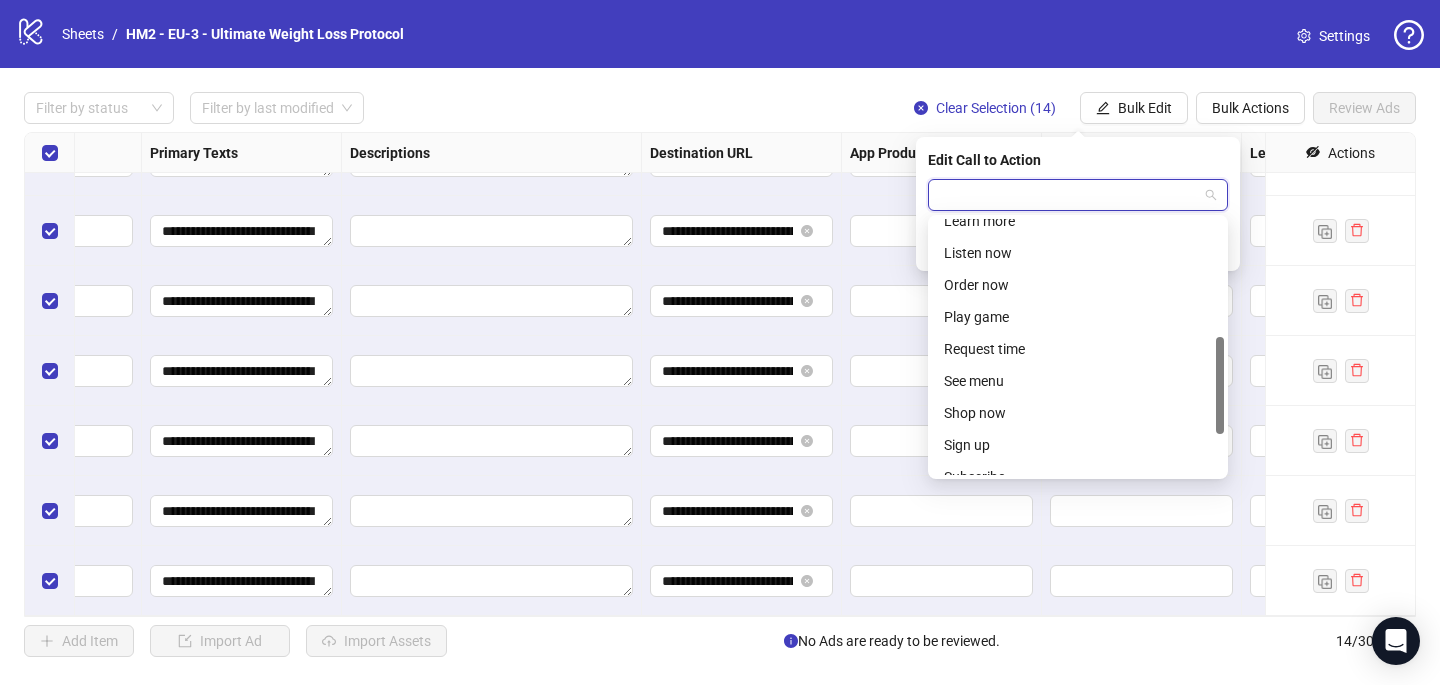 scroll, scrollTop: 308, scrollLeft: 0, axis: vertical 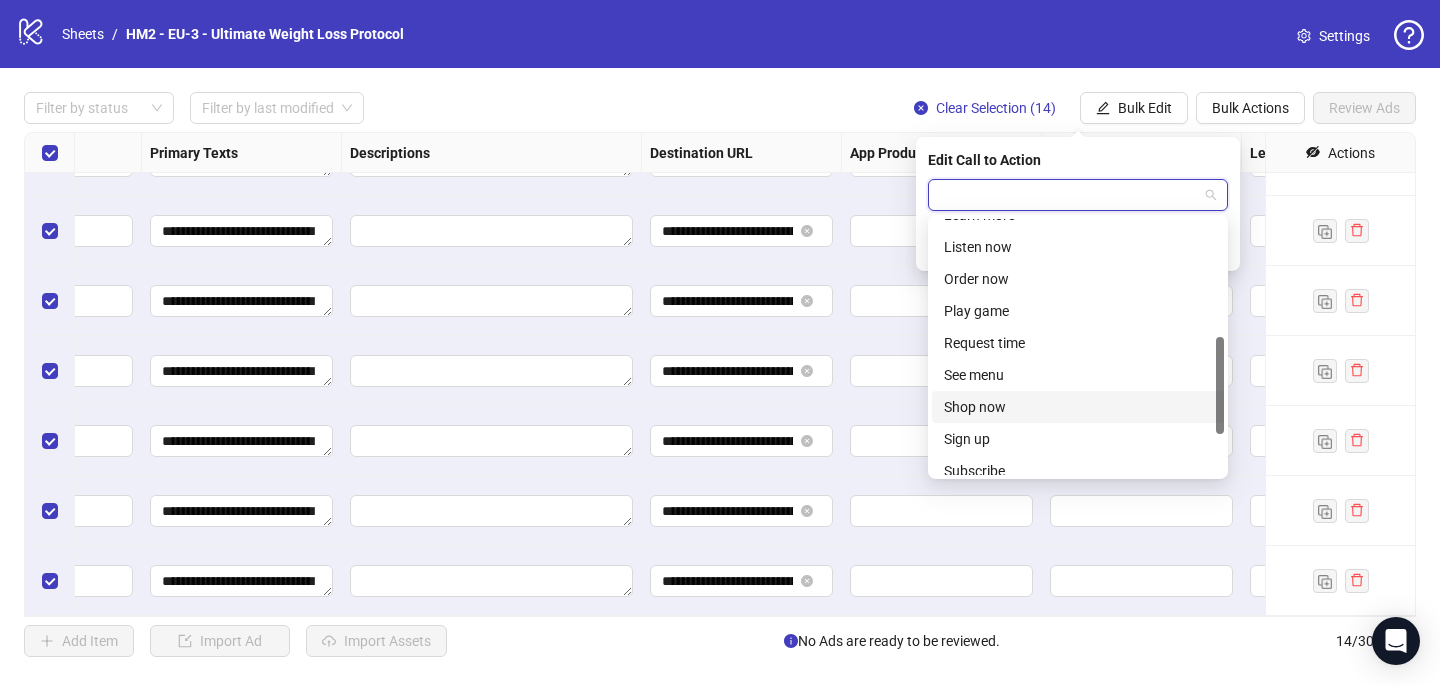 click on "Shop now" at bounding box center [1078, 407] 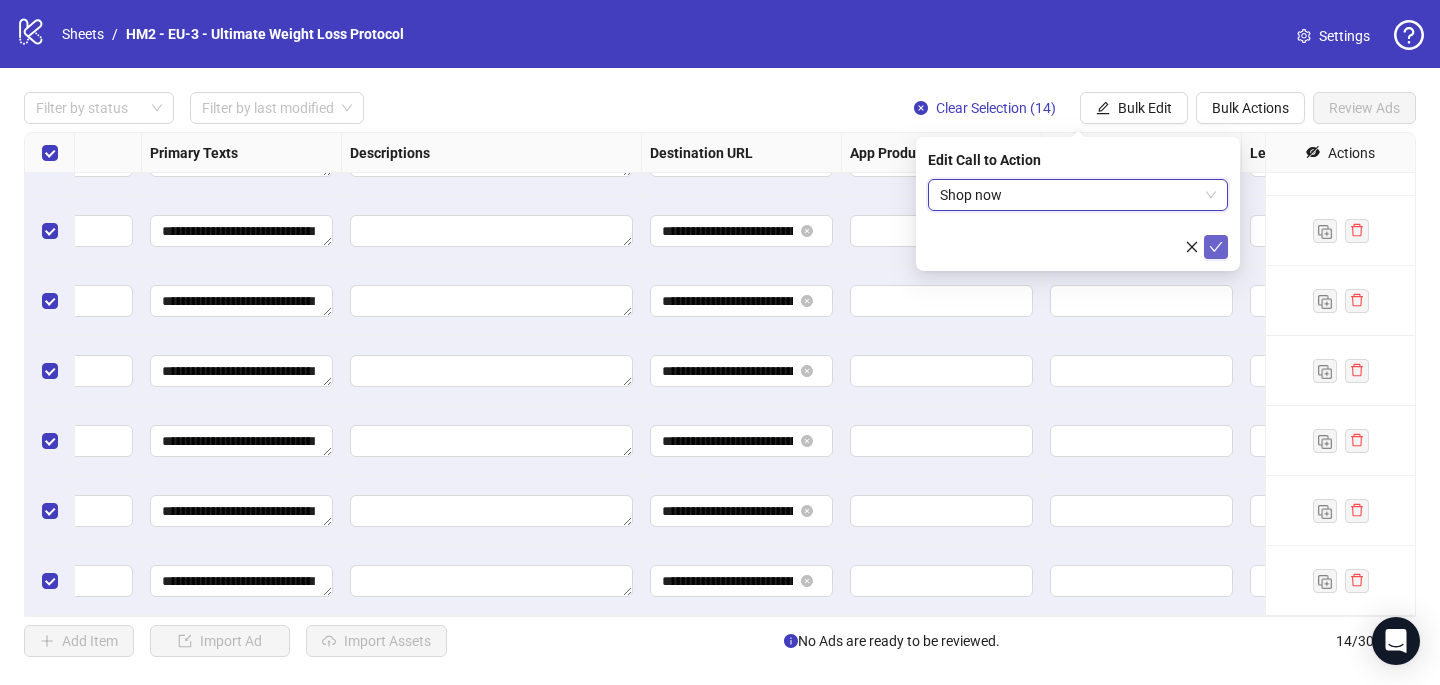click at bounding box center [1216, 247] 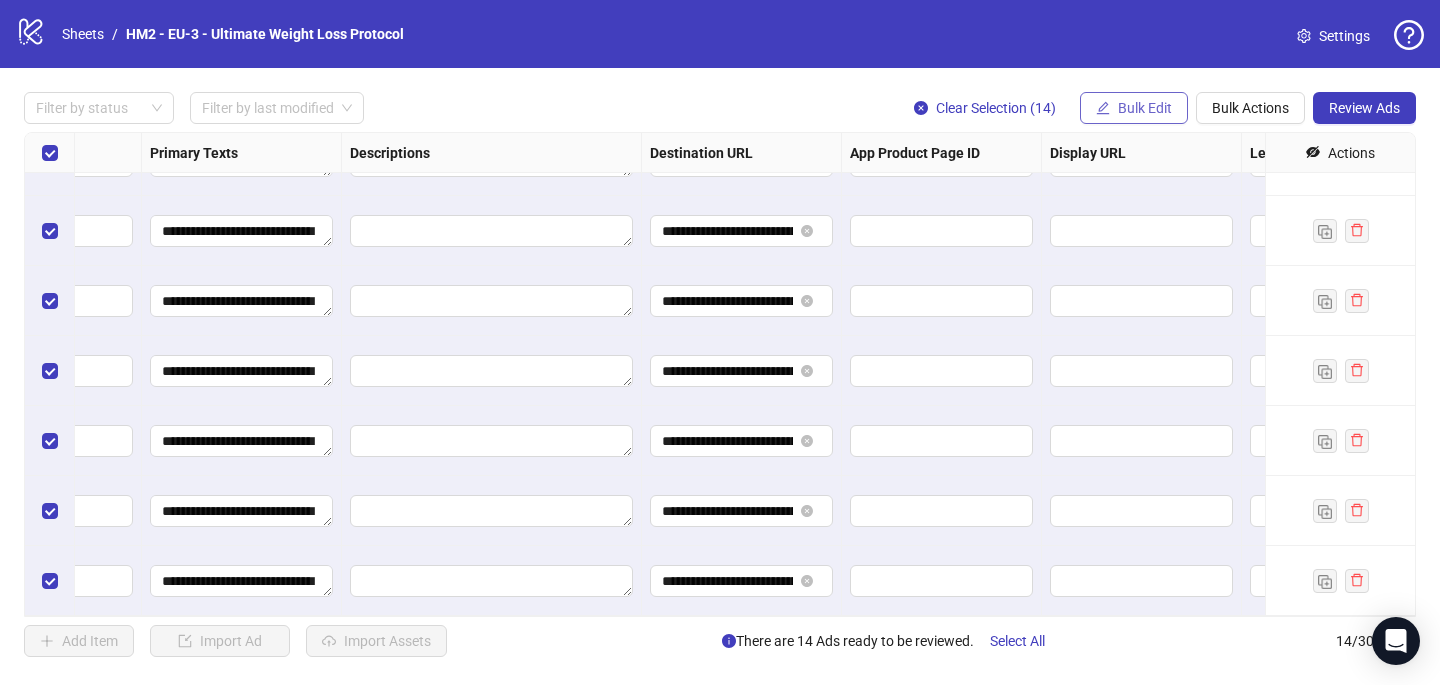 click on "Bulk Edit" at bounding box center [1145, 108] 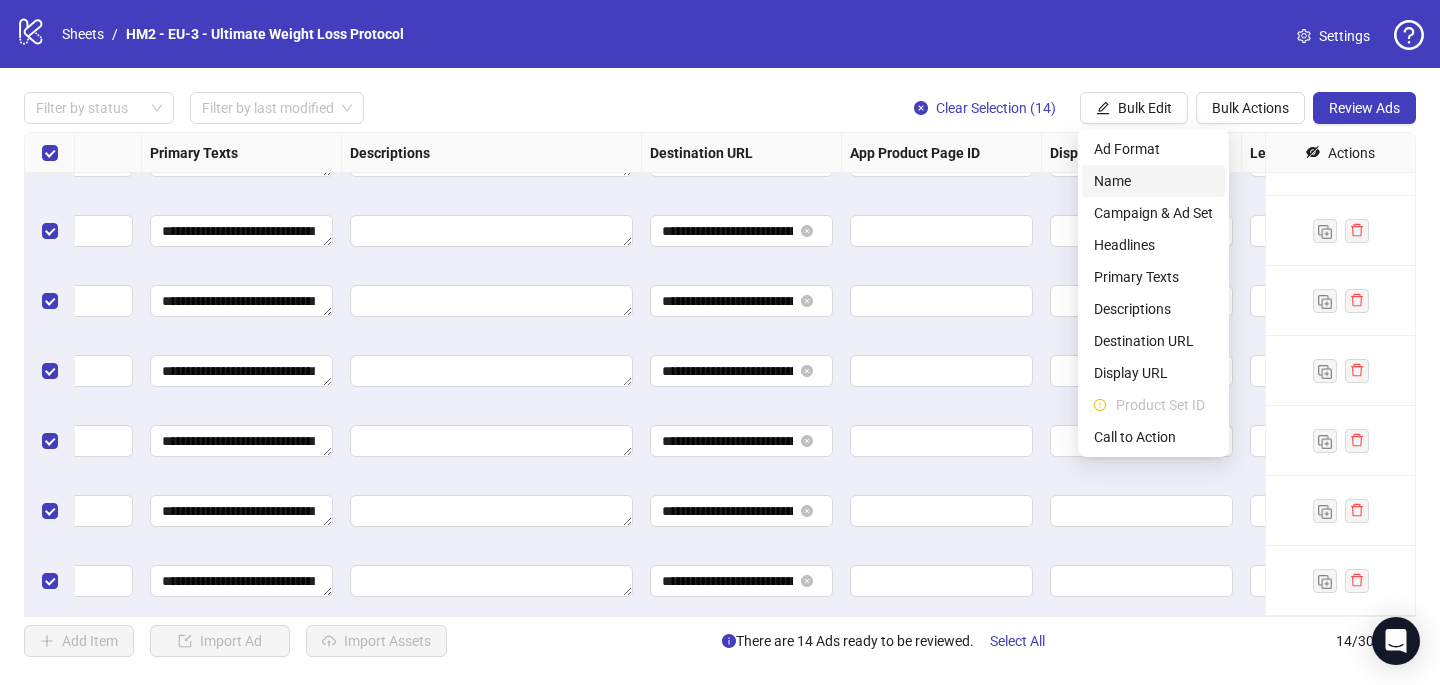click on "Name" at bounding box center [1153, 181] 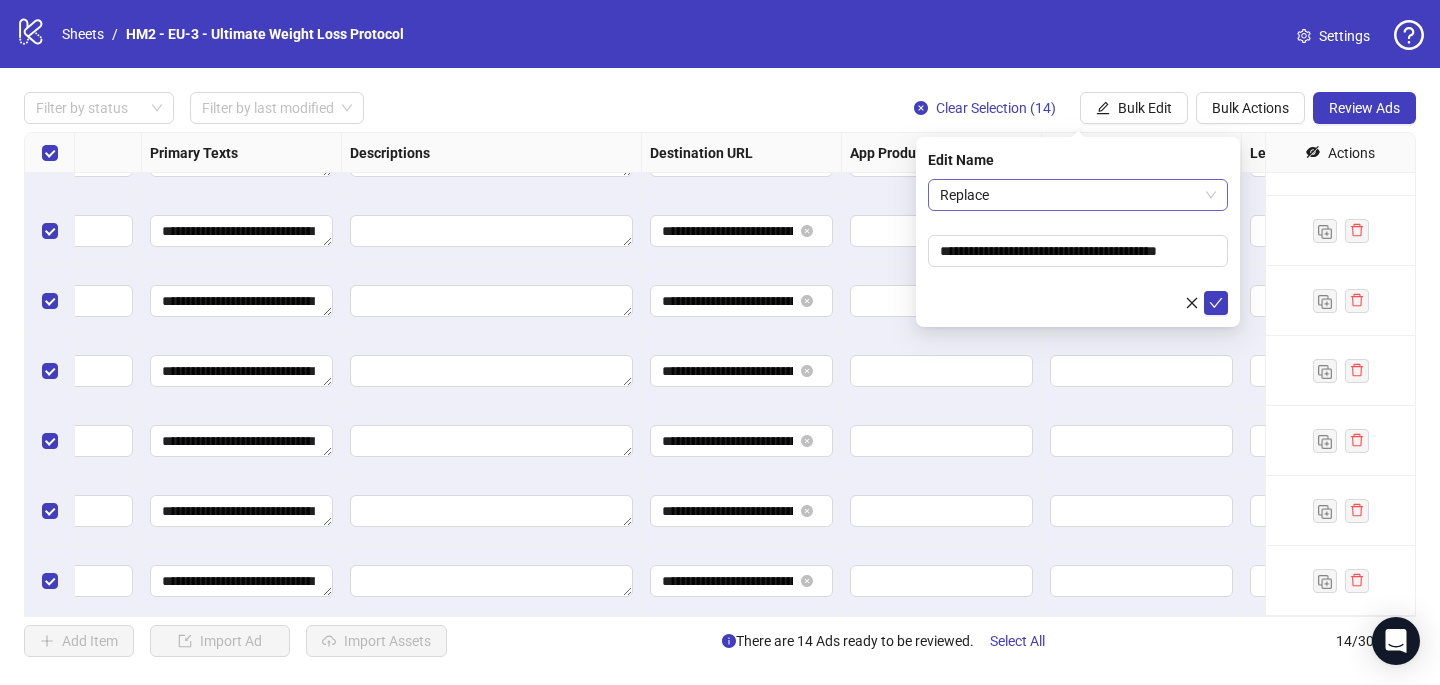 click on "Replace" at bounding box center (1078, 195) 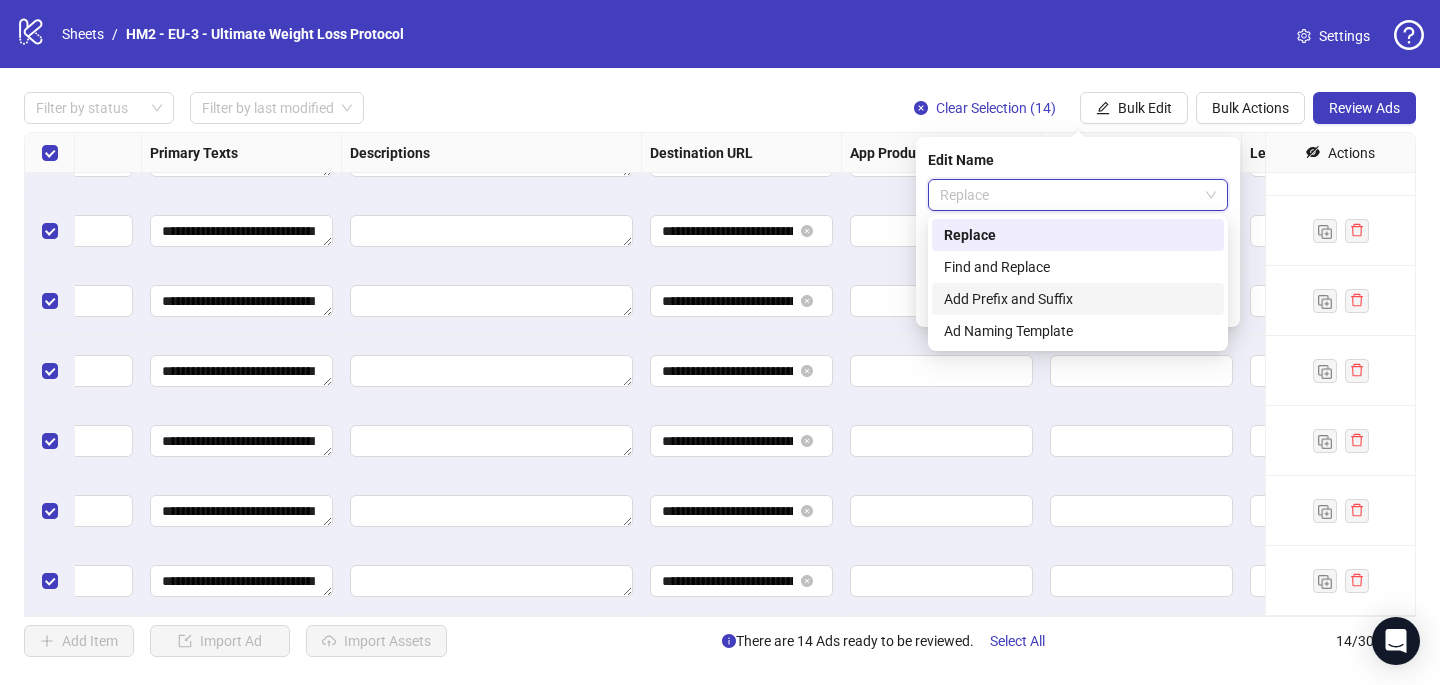 click on "Add Prefix and Suffix" at bounding box center [1078, 299] 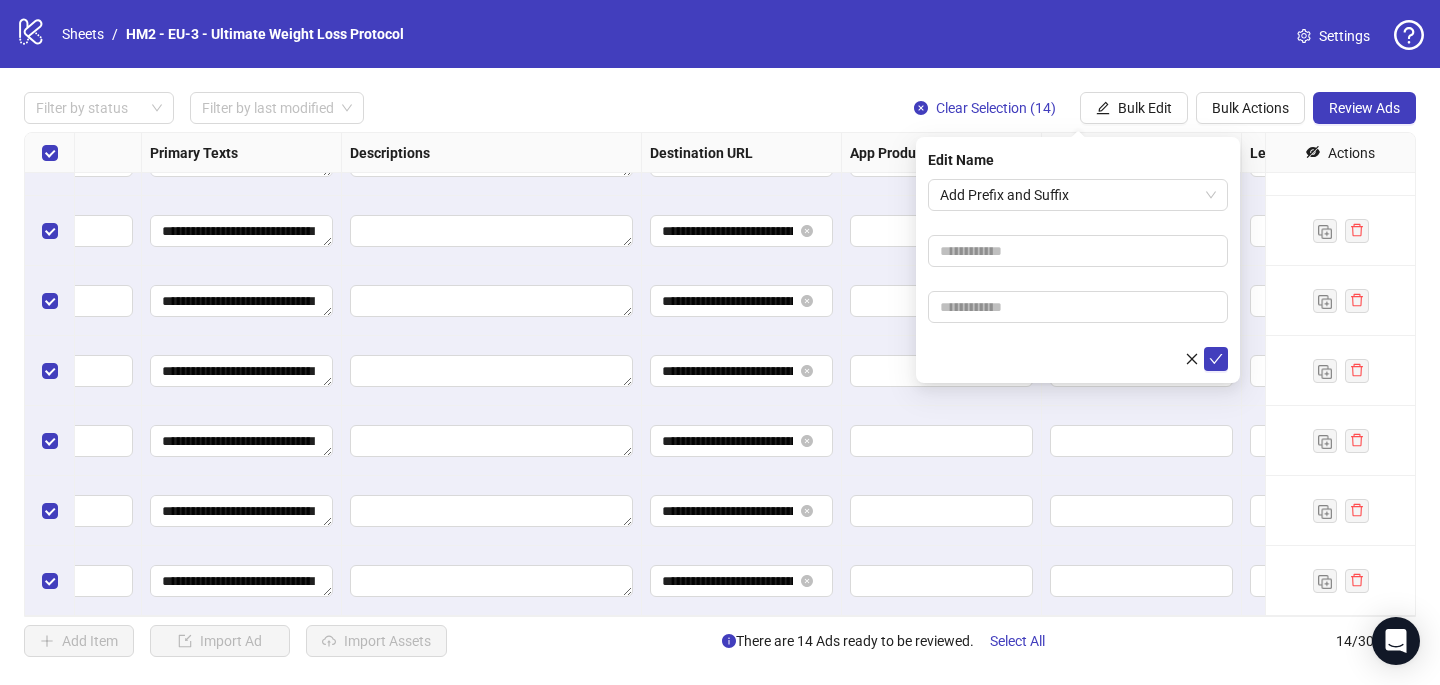 click on "Add Prefix and Suffix" at bounding box center (1078, 275) 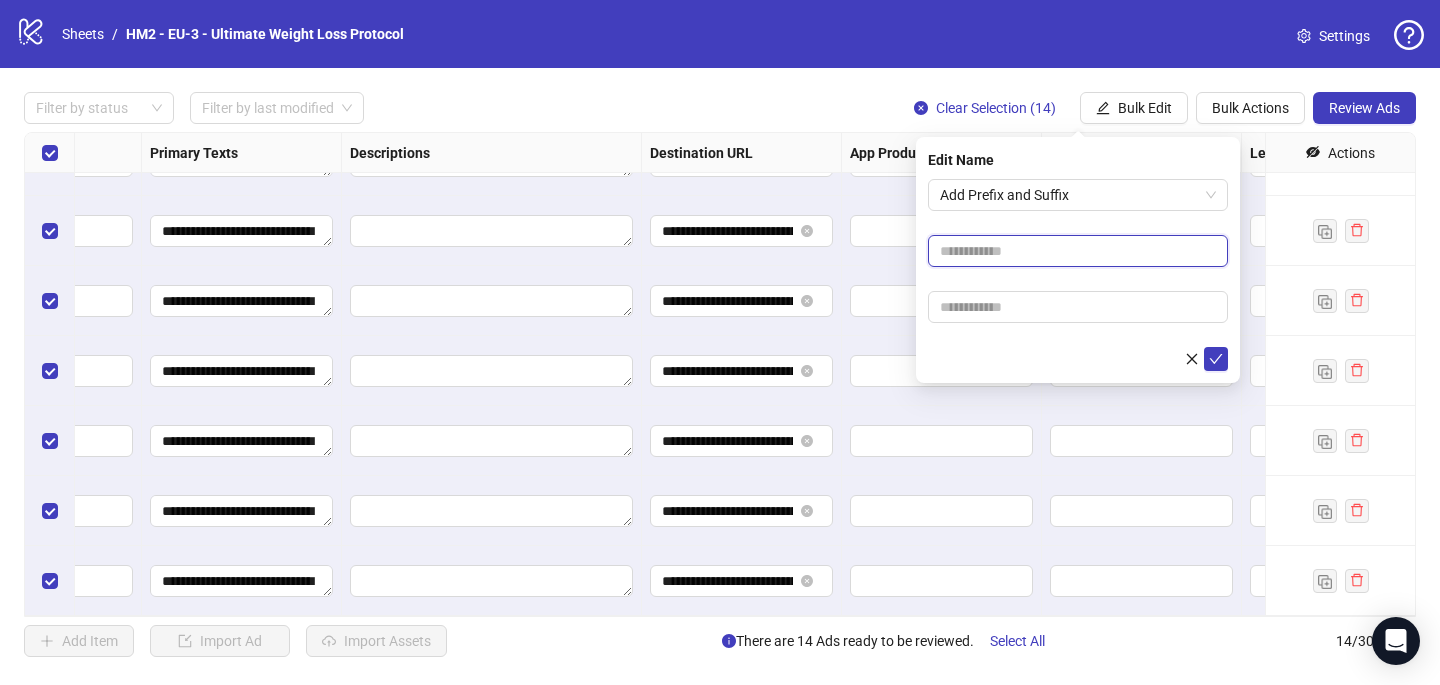 click at bounding box center [1078, 251] 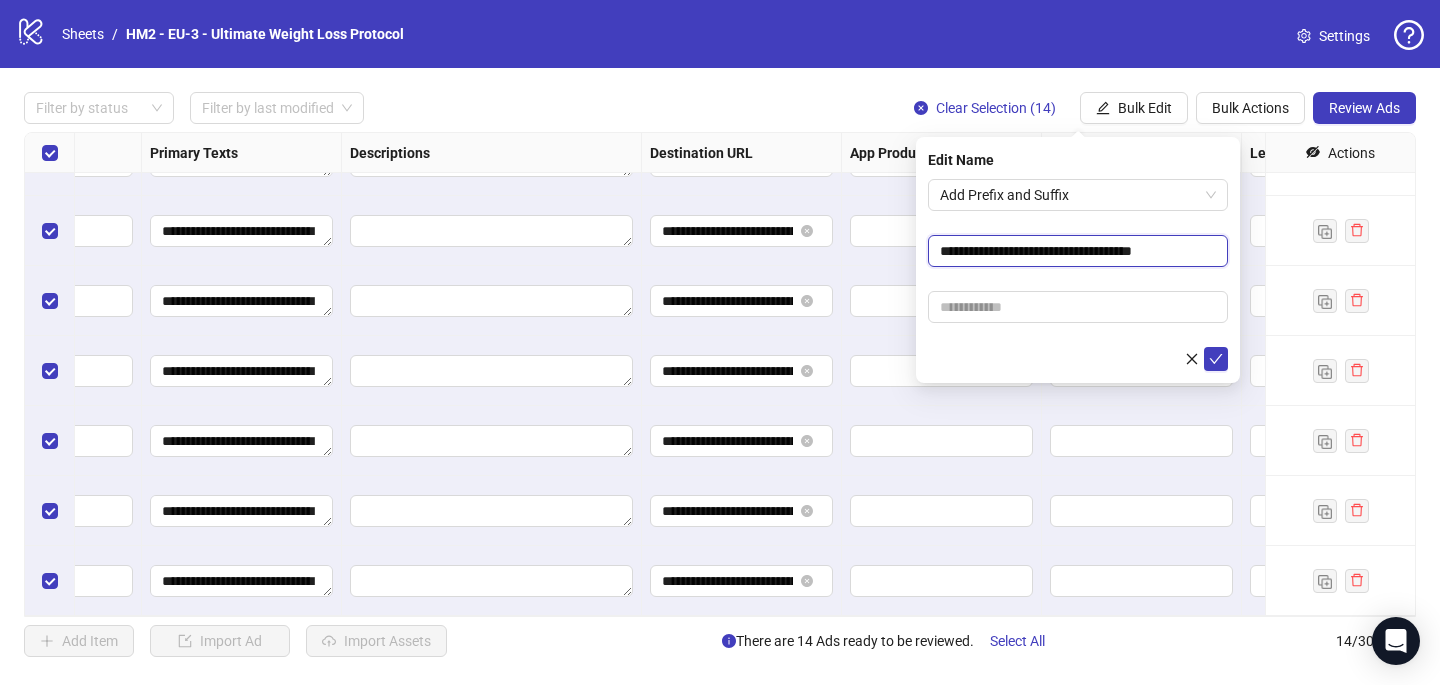 type on "**********" 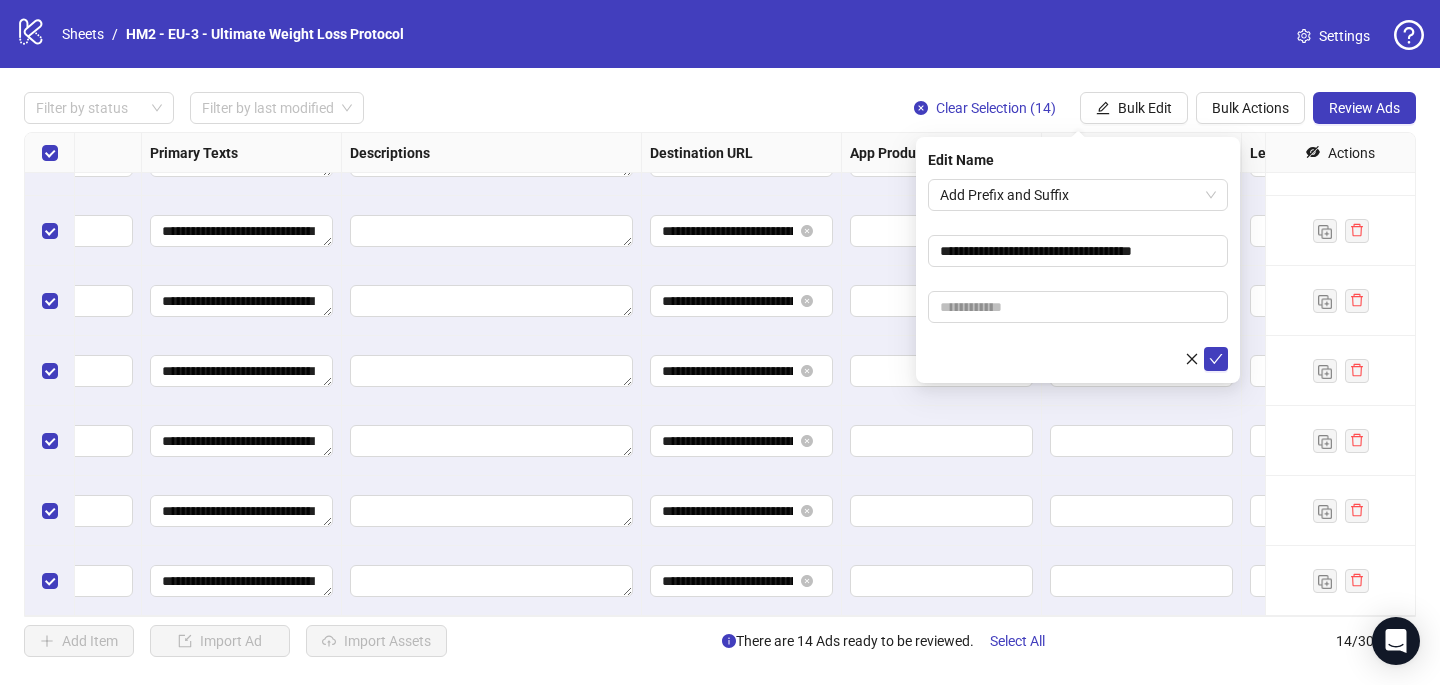 click on "**********" at bounding box center (1078, 275) 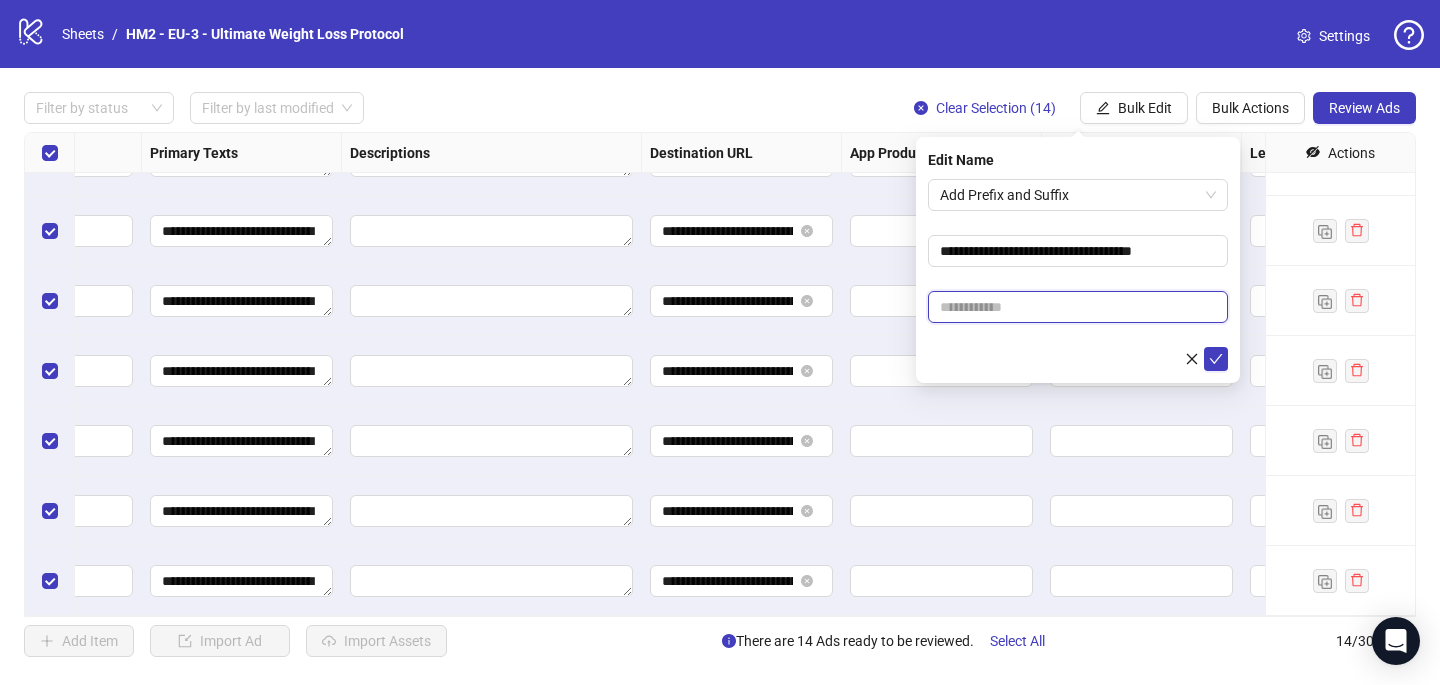 click at bounding box center [1078, 307] 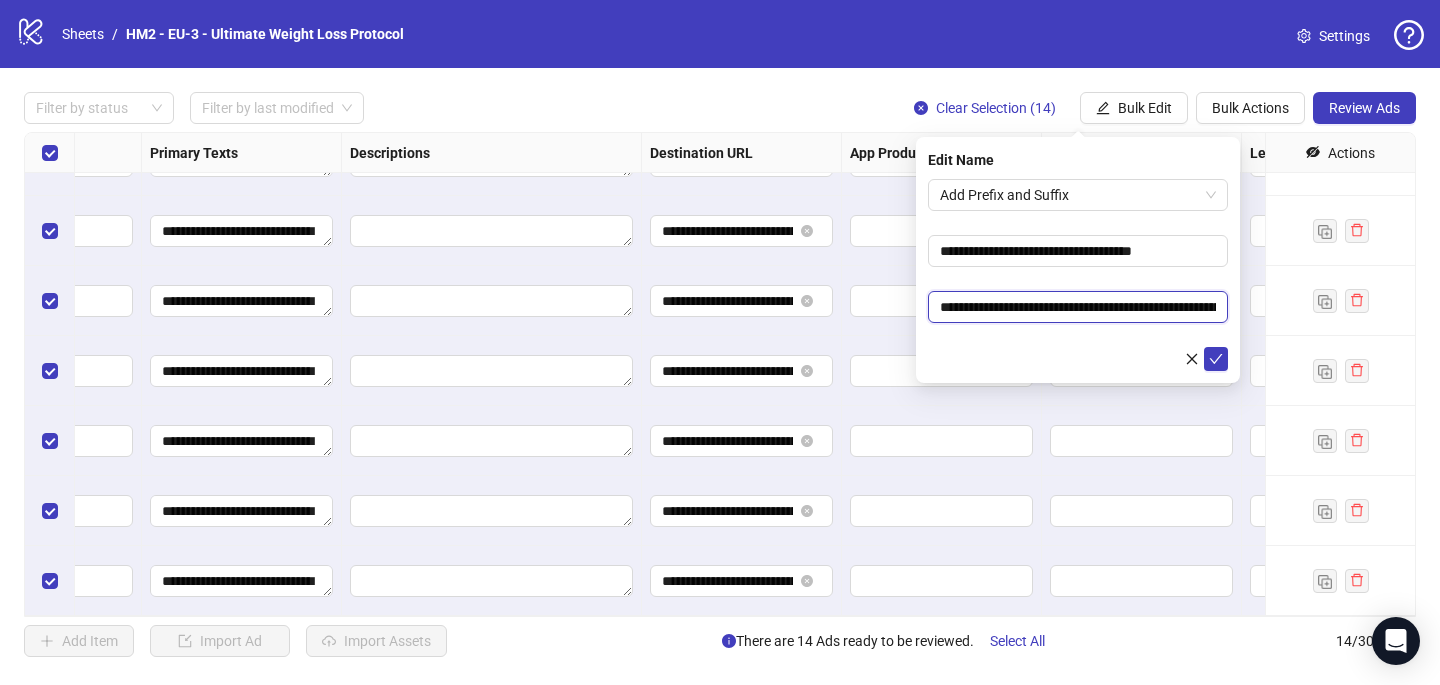 scroll, scrollTop: 0, scrollLeft: 254, axis: horizontal 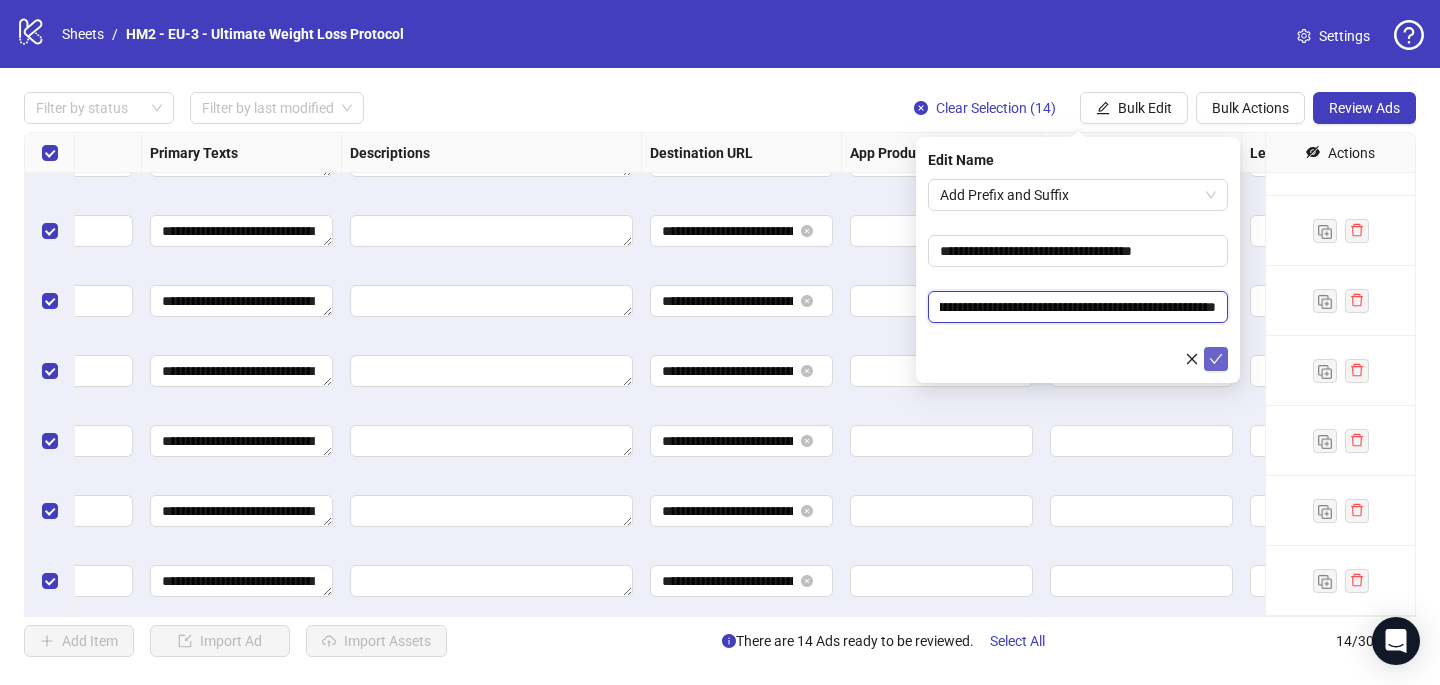 type on "**********" 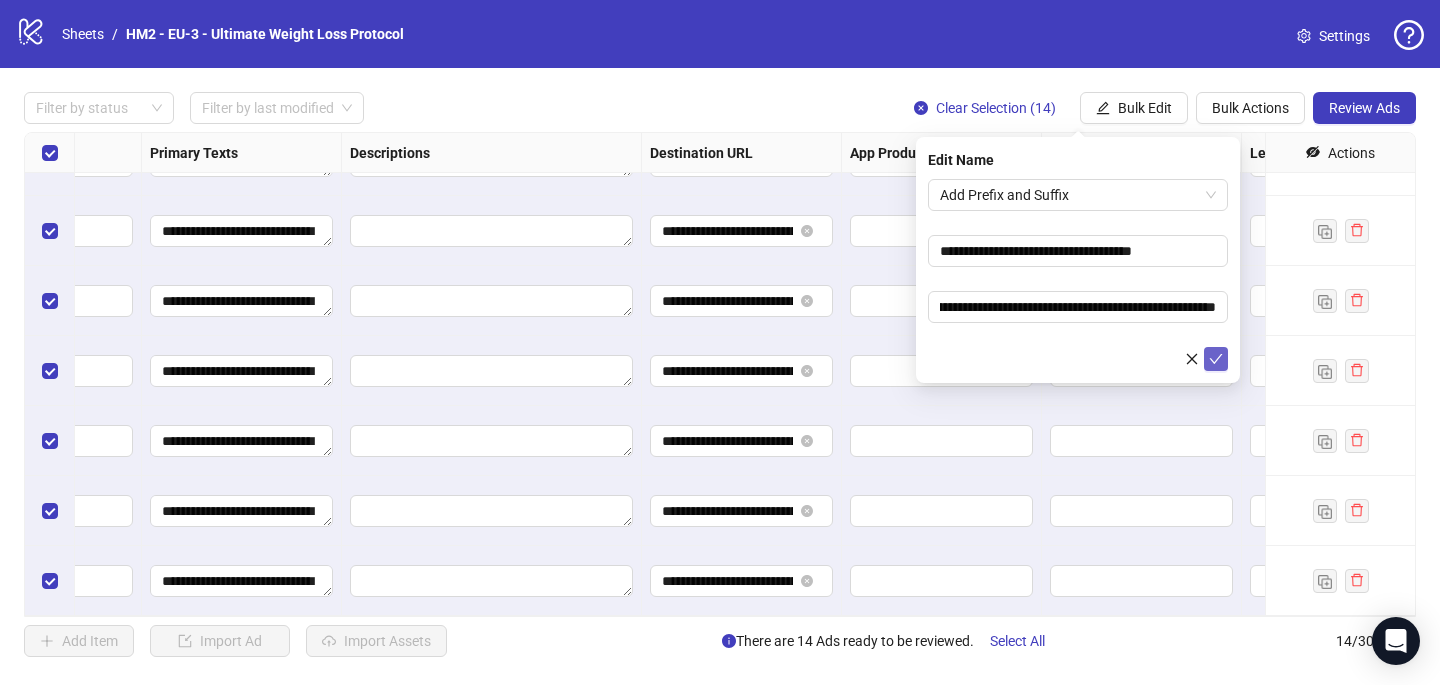 click at bounding box center [1216, 359] 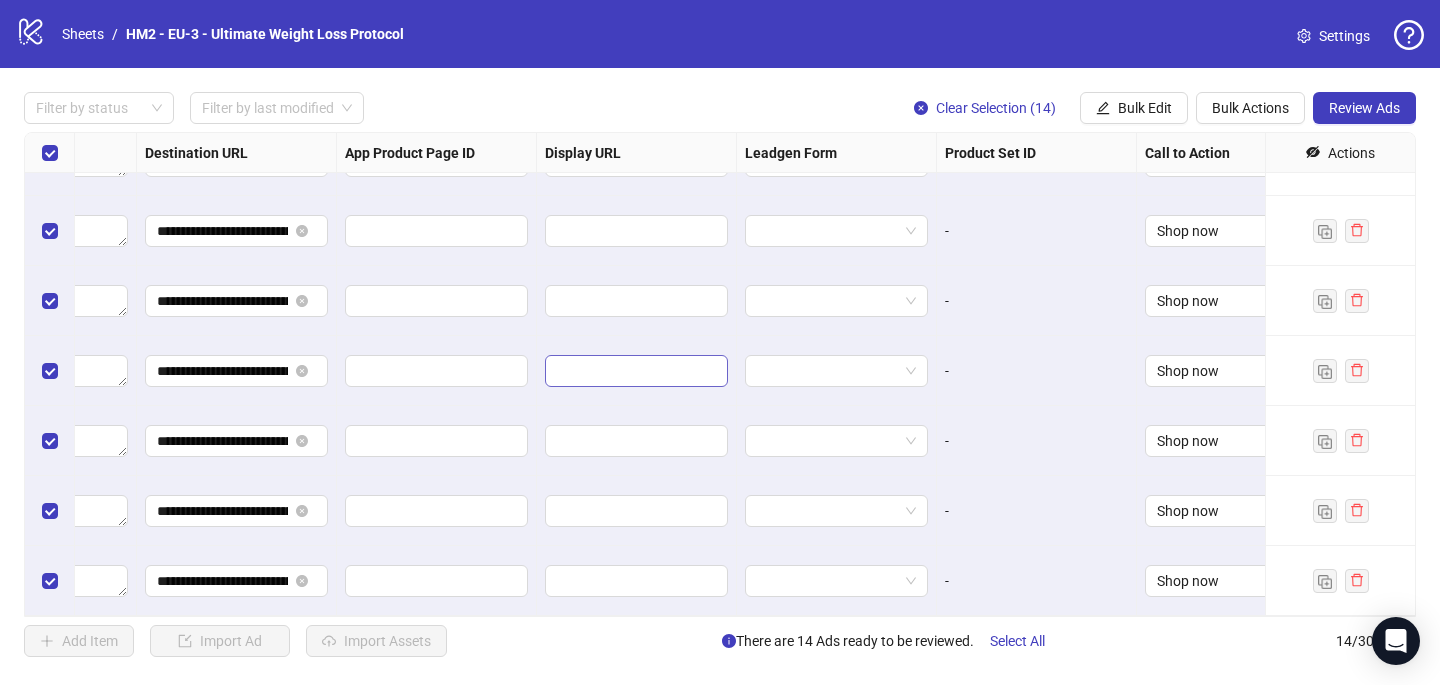 scroll, scrollTop: 537, scrollLeft: 1880, axis: both 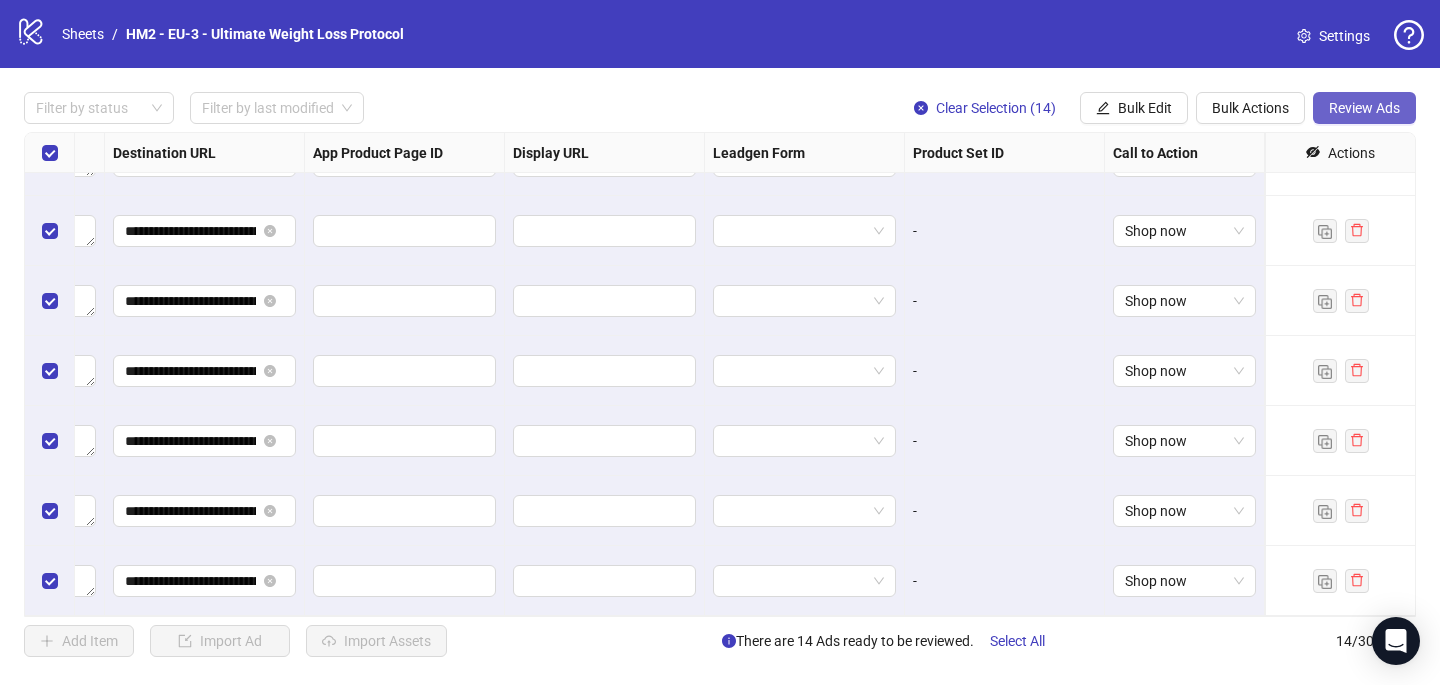 click on "Review Ads" at bounding box center (1364, 108) 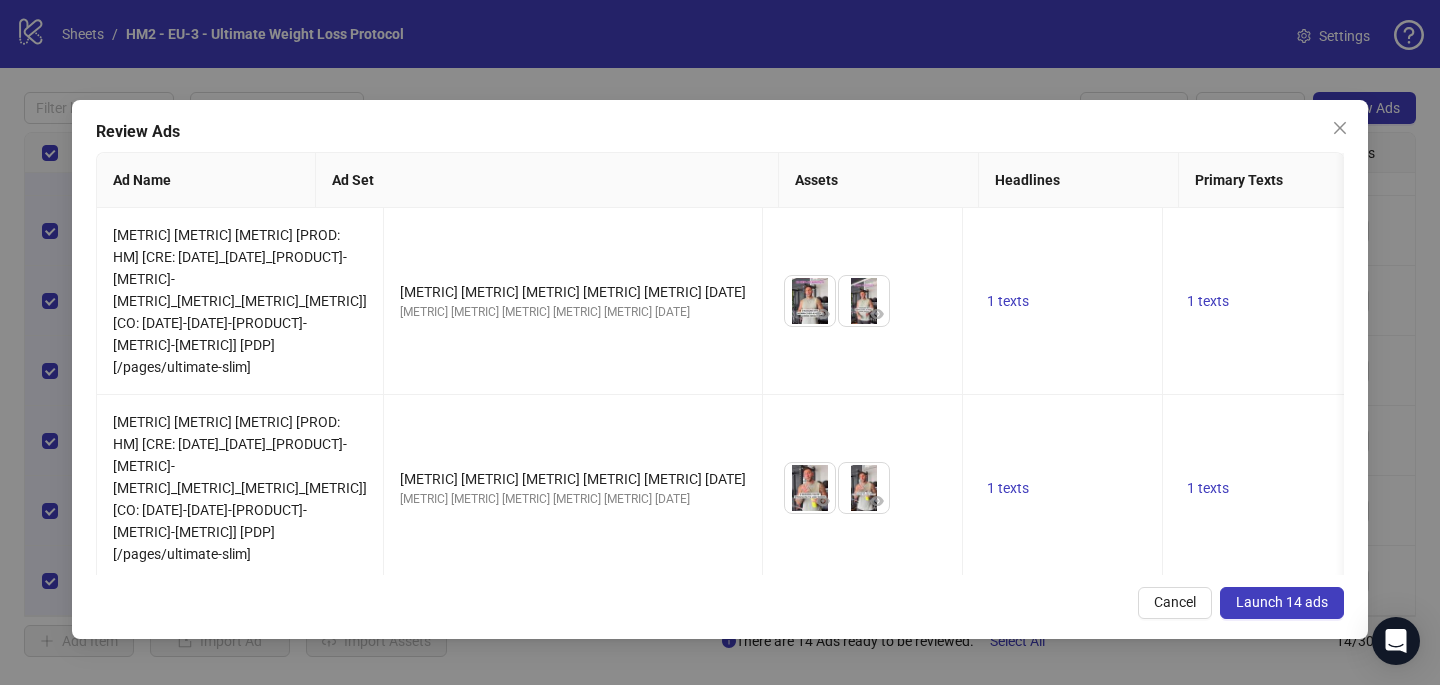 click on "Launch 14 ads" at bounding box center [1282, 602] 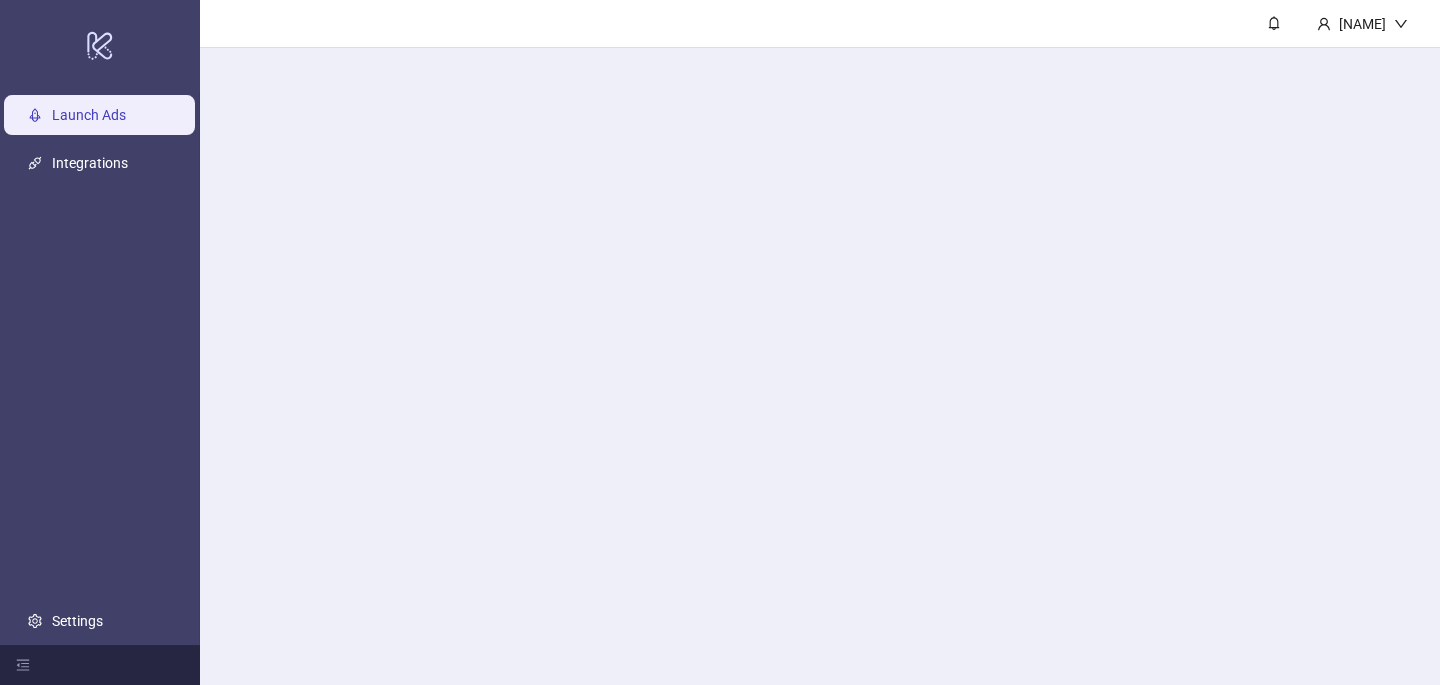 scroll, scrollTop: 0, scrollLeft: 0, axis: both 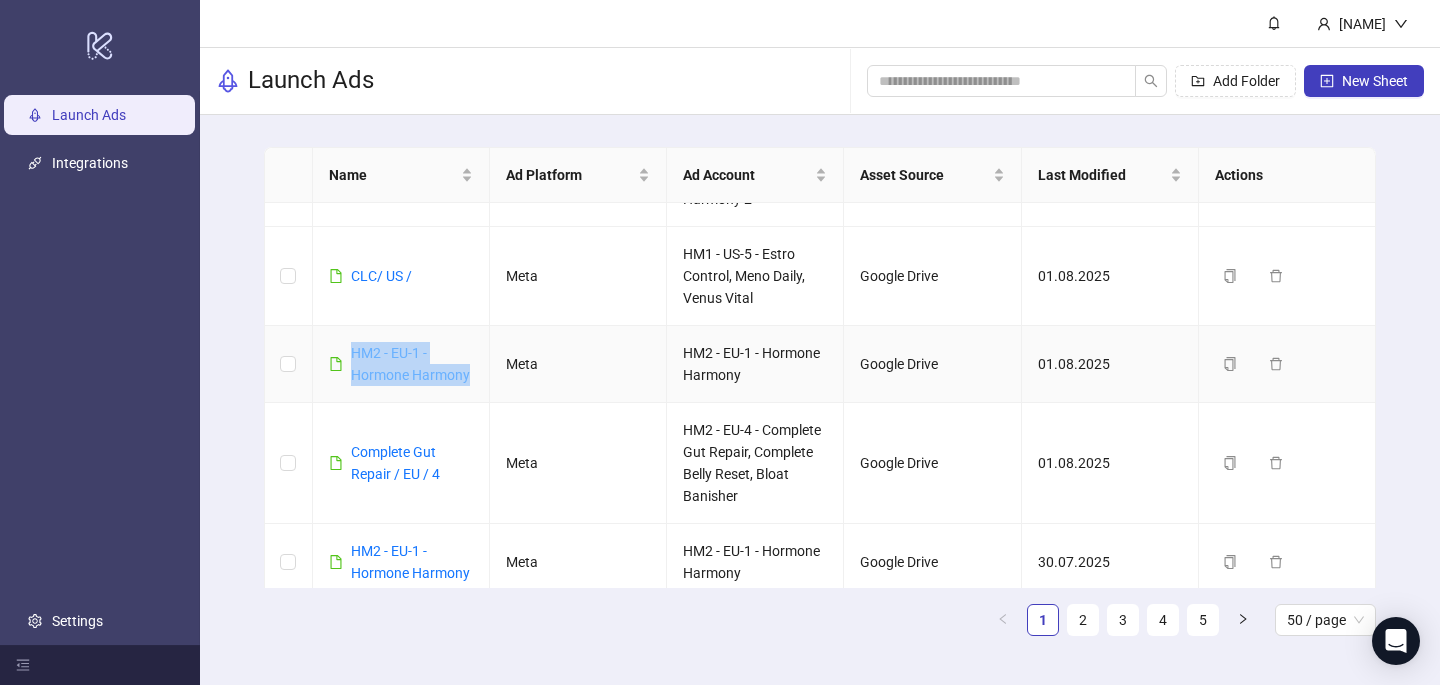 drag, startPoint x: 472, startPoint y: 377, endPoint x: 350, endPoint y: 356, distance: 123.79418 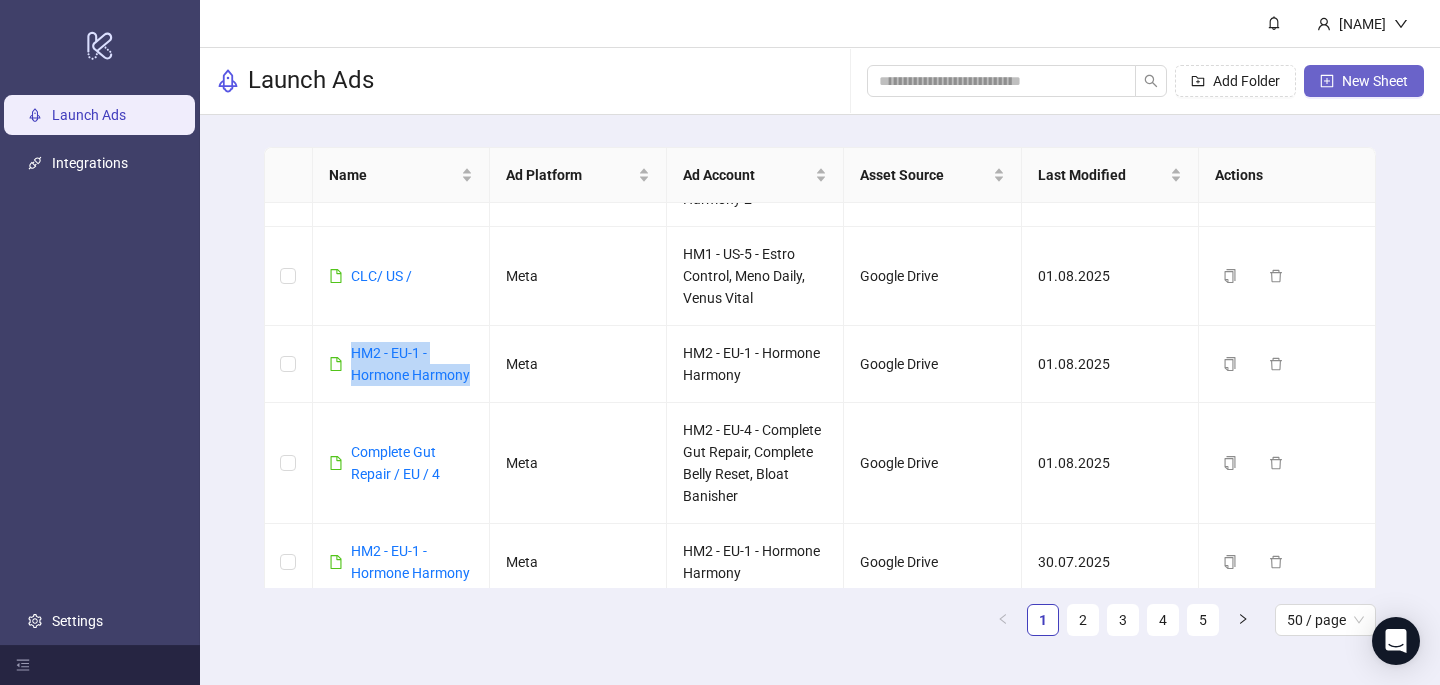 click on "New Sheet" at bounding box center [1364, 81] 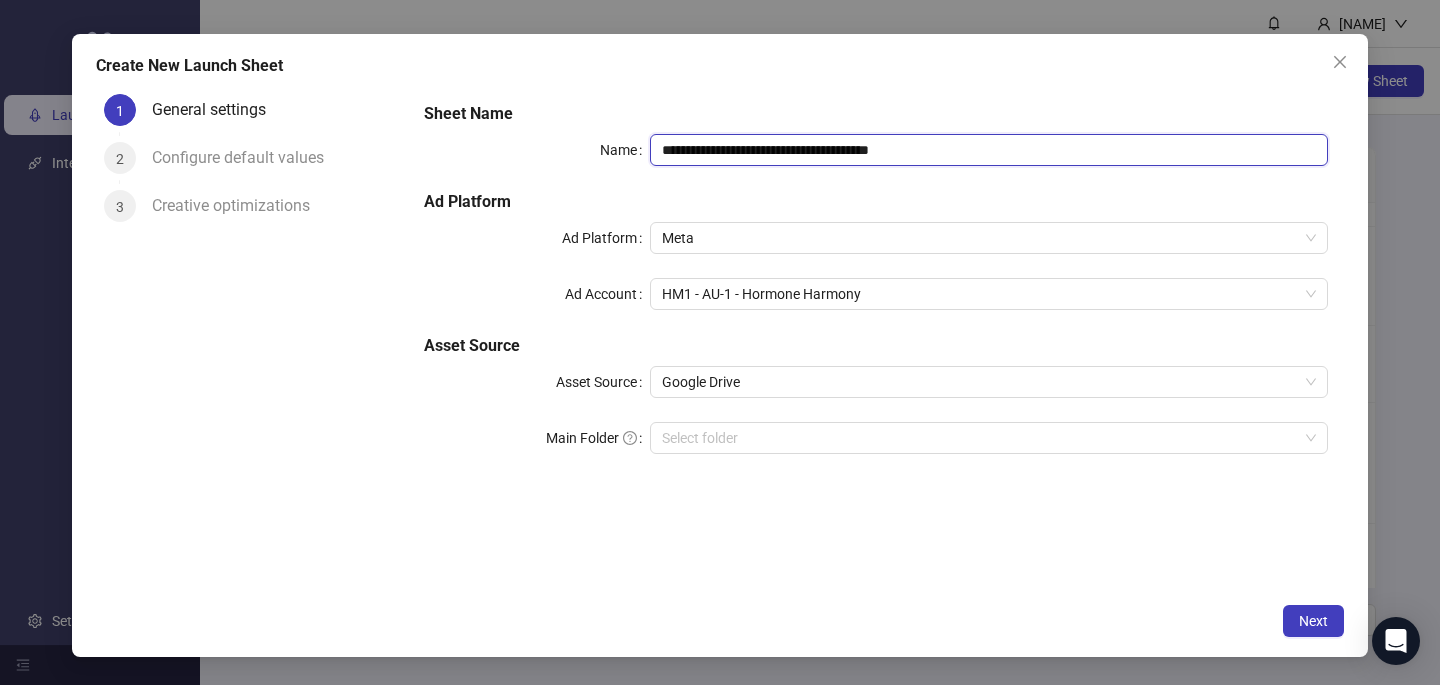 click on "**********" at bounding box center [989, 150] 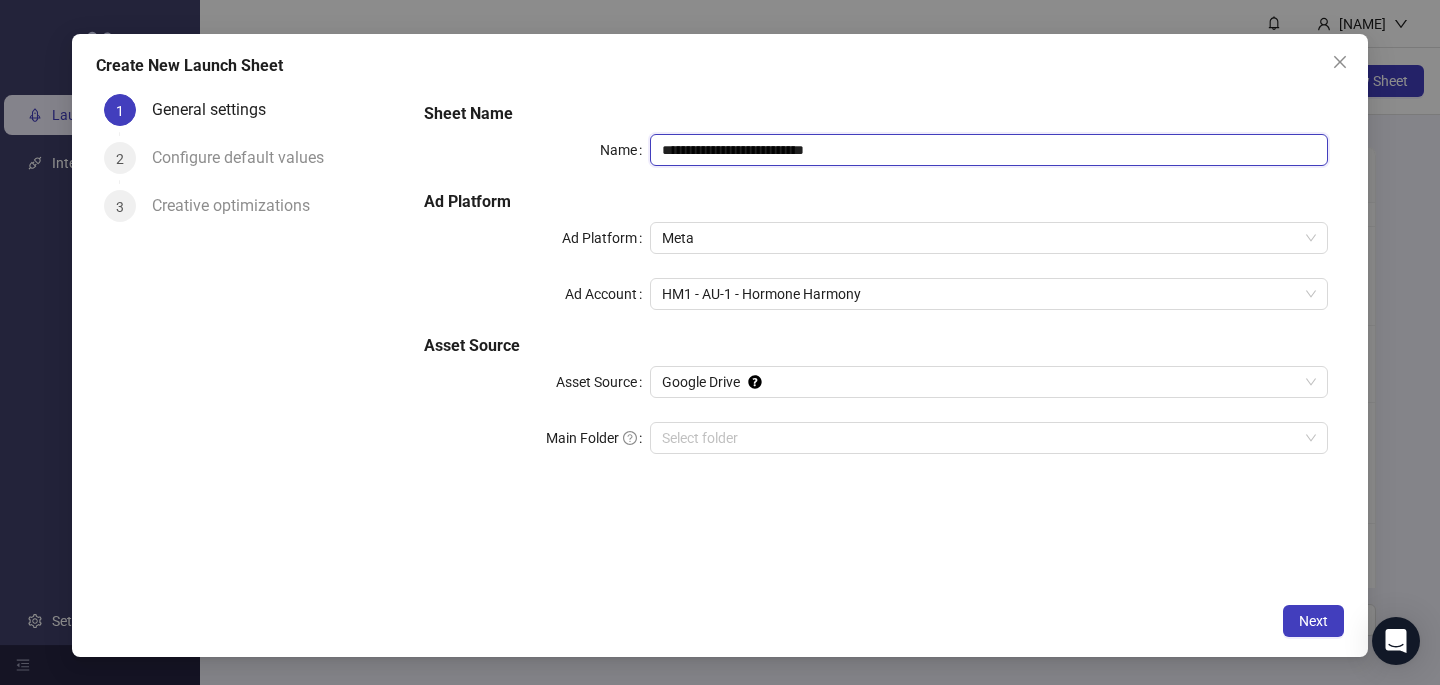 type on "**********" 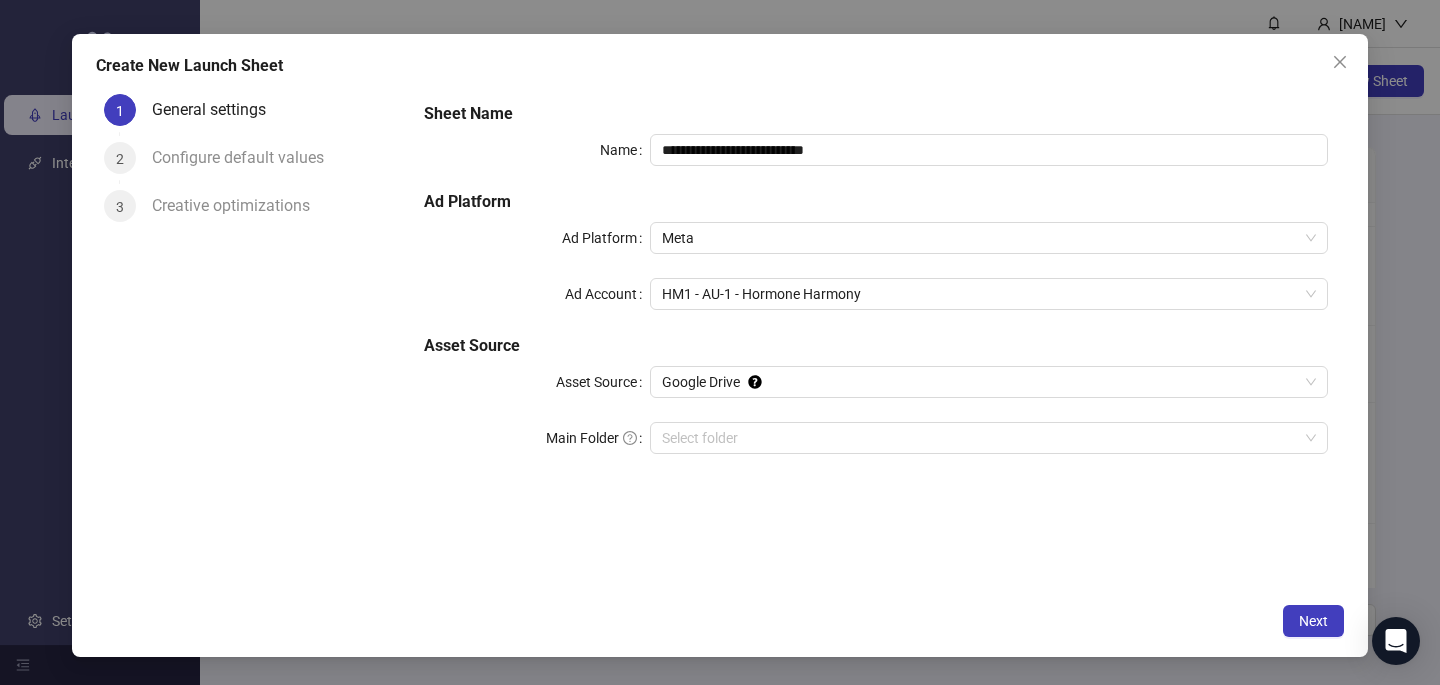 click on "**********" at bounding box center [876, 290] 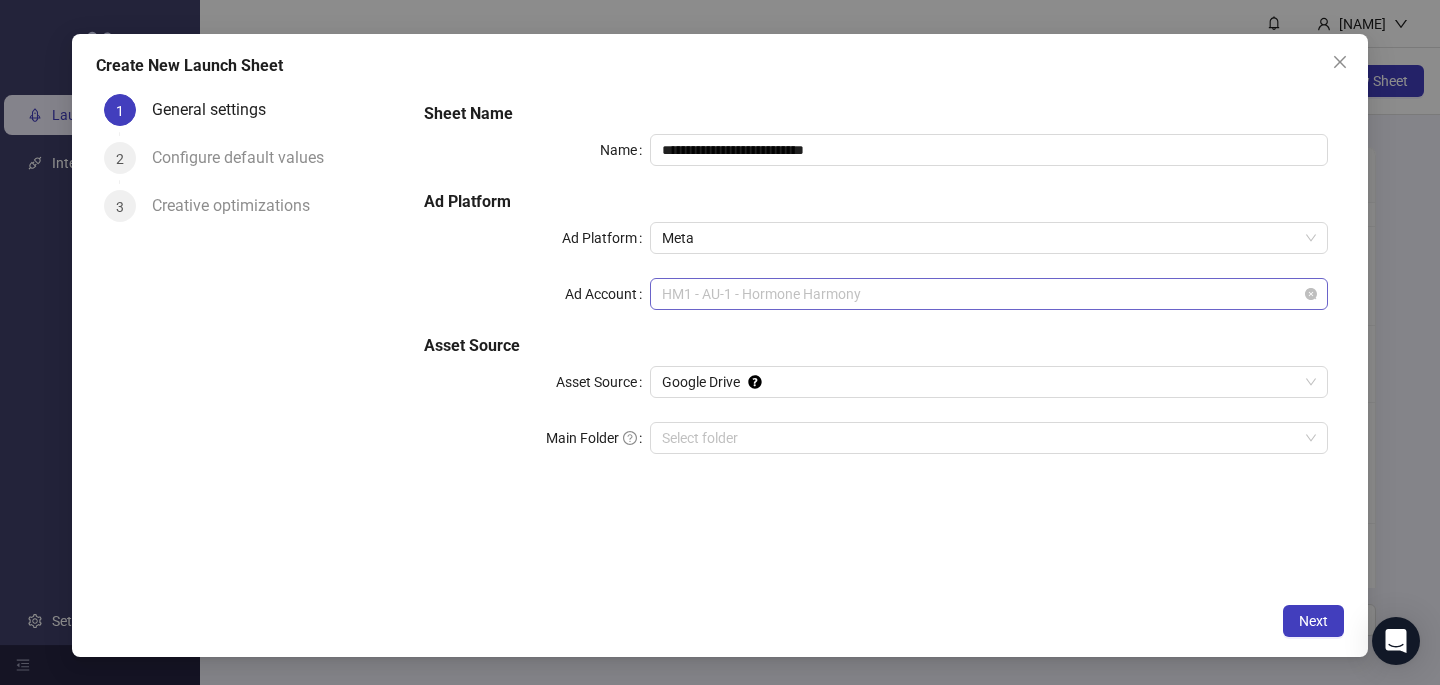click on "HM1 - AU-1 - Hormone Harmony" at bounding box center (989, 294) 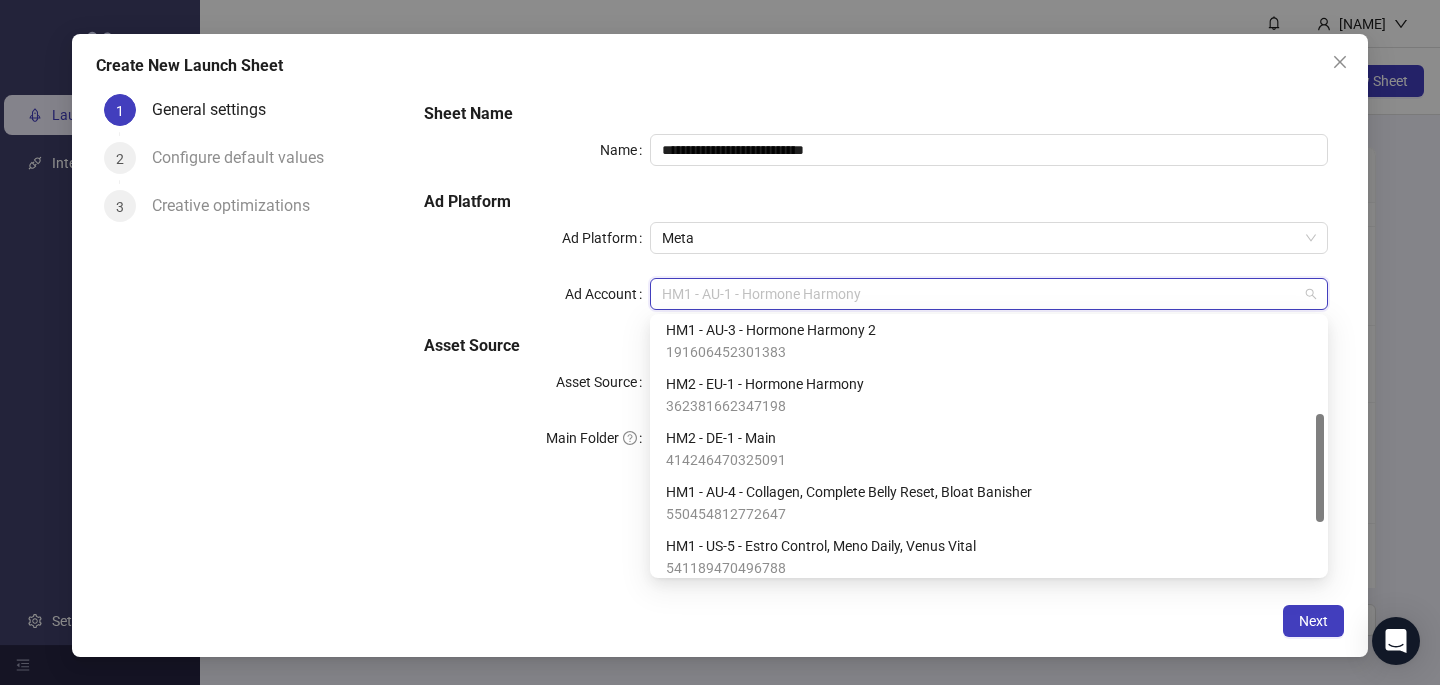 scroll, scrollTop: 226, scrollLeft: 0, axis: vertical 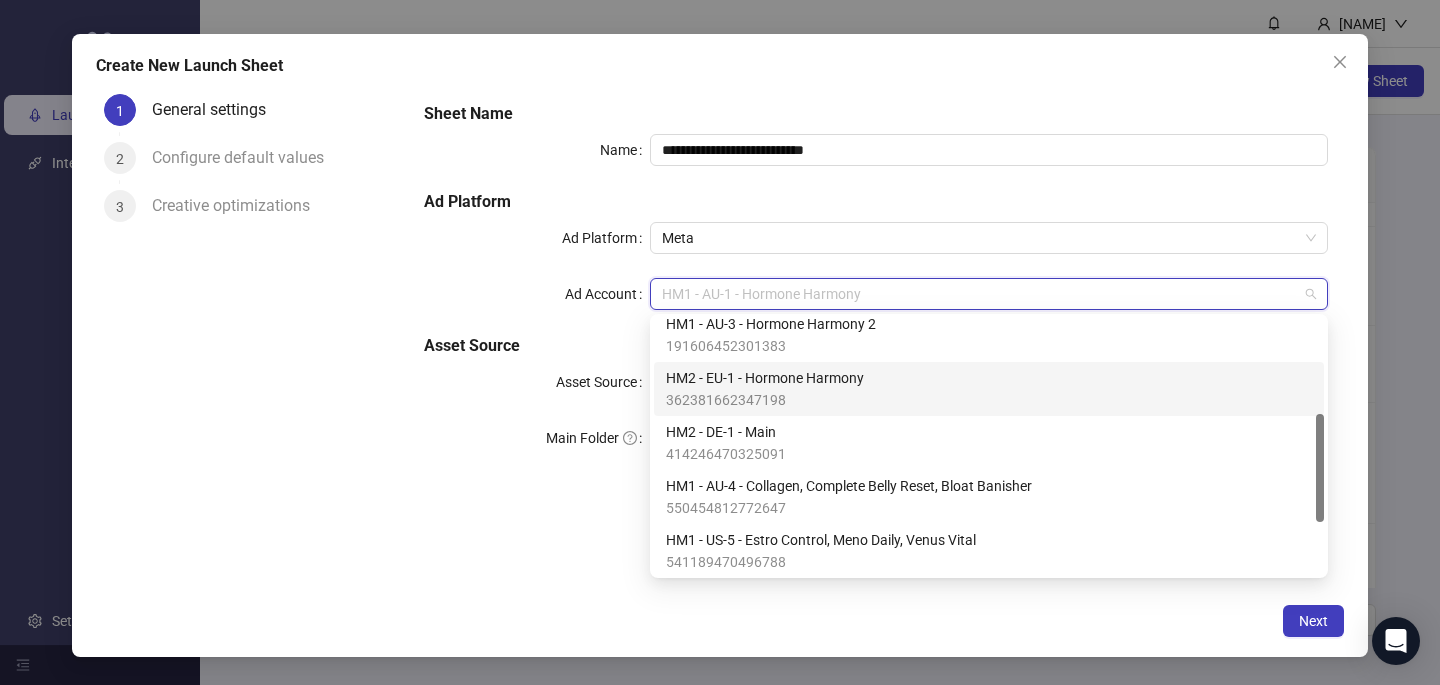 click on "HM2 - EU-1 - Hormone Harmony" at bounding box center (765, 378) 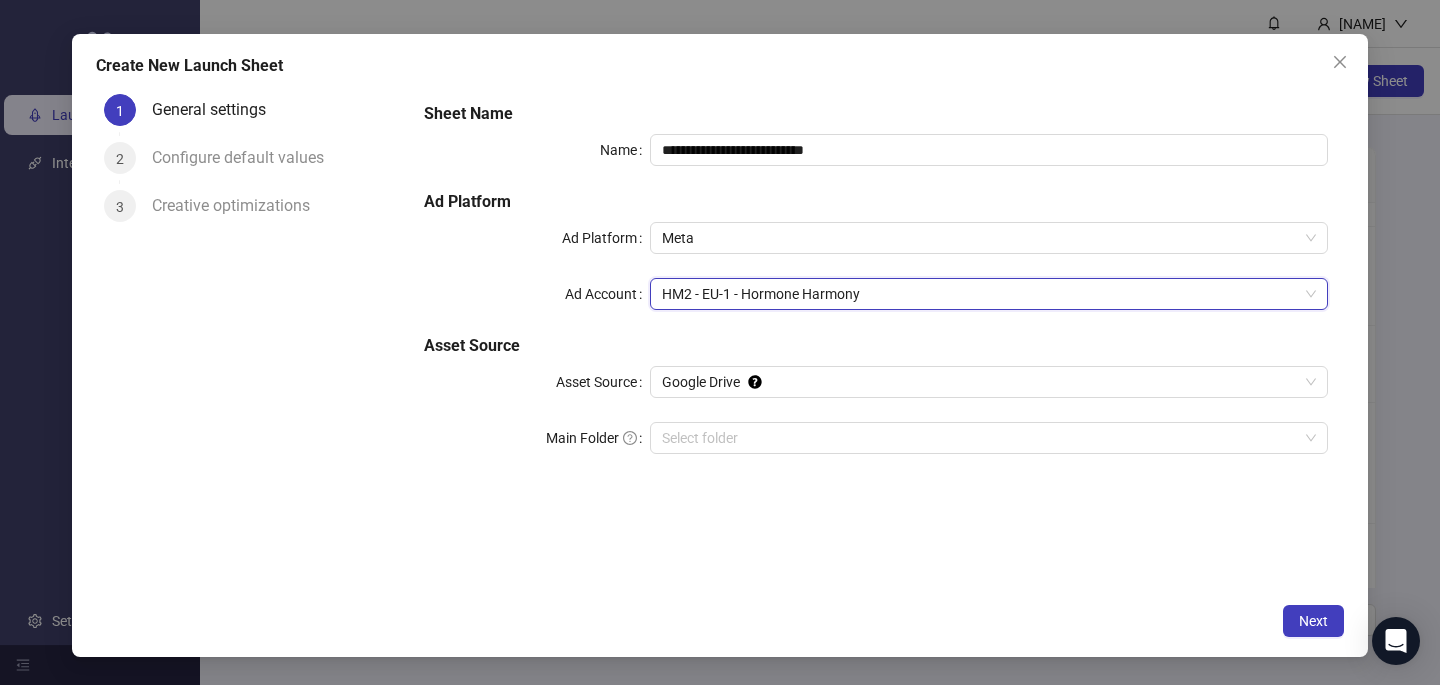 click on "**********" at bounding box center [876, 339] 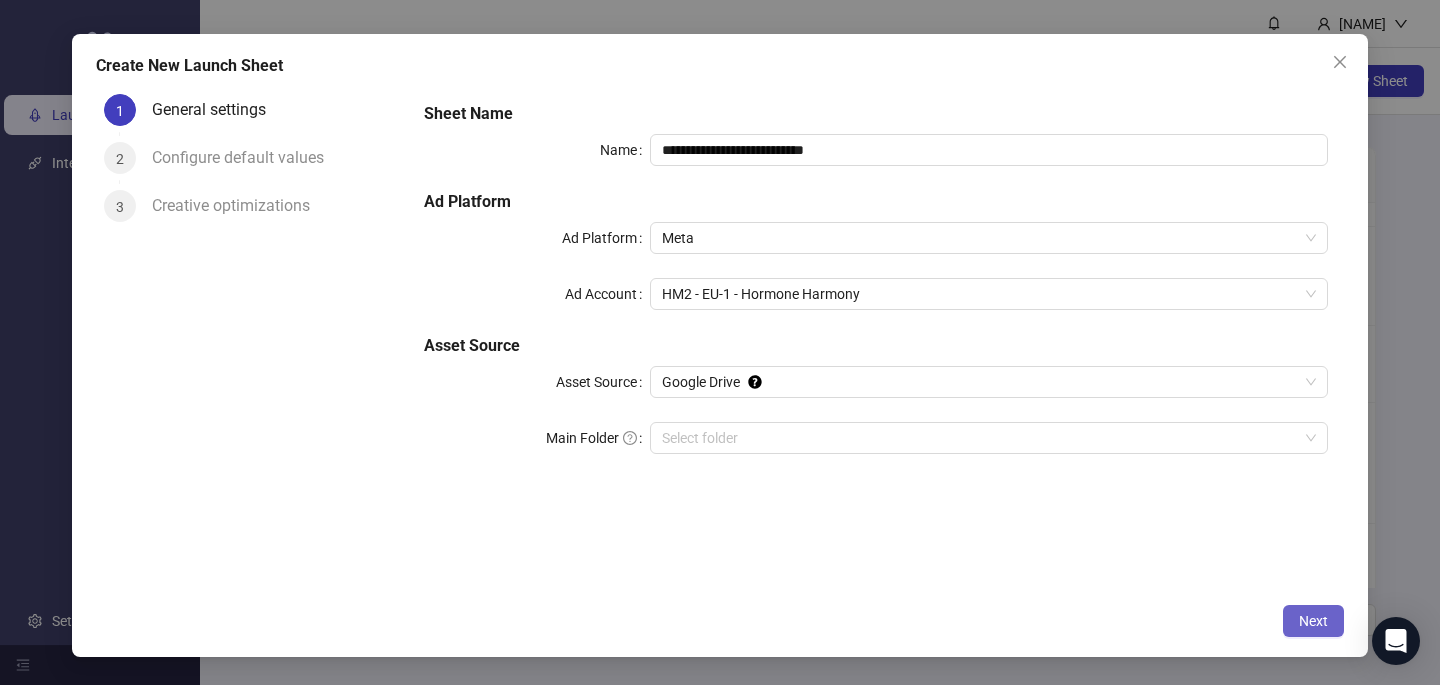 click on "Next" at bounding box center (1313, 621) 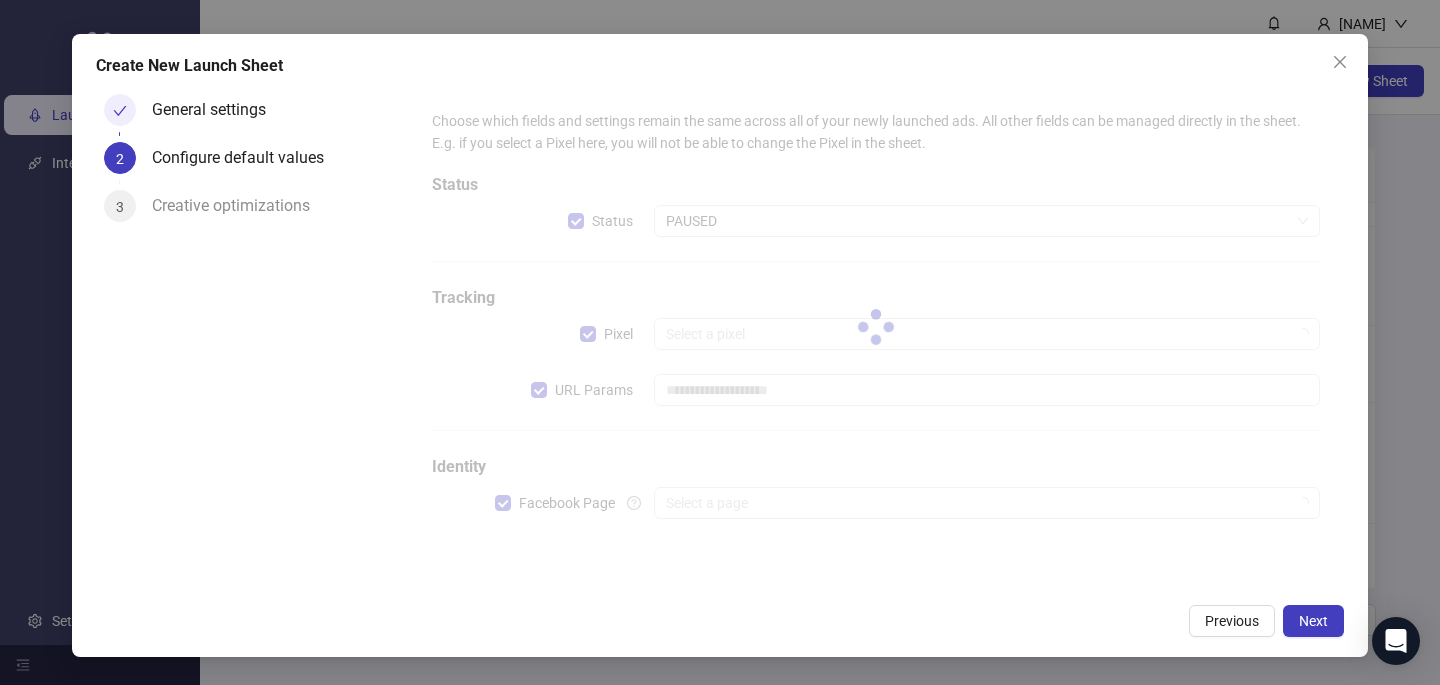type on "**********" 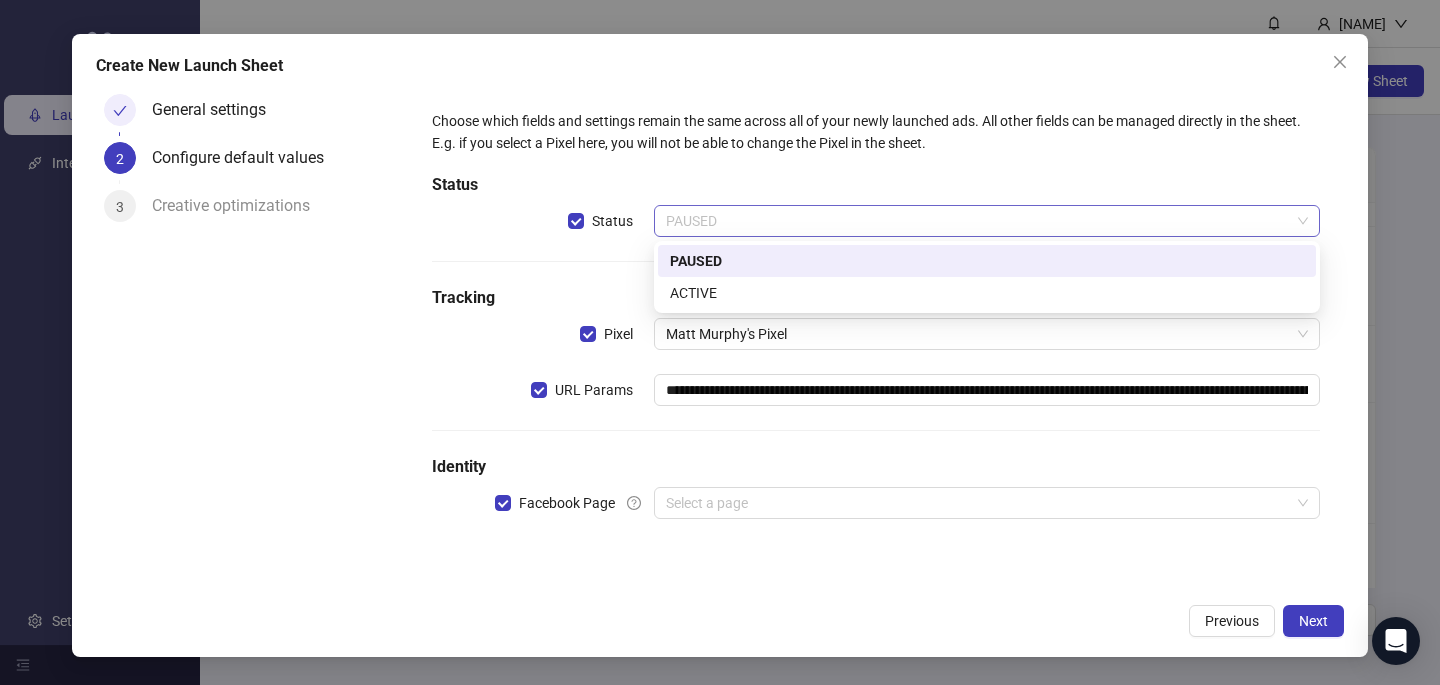 click on "PAUSED" at bounding box center (987, 221) 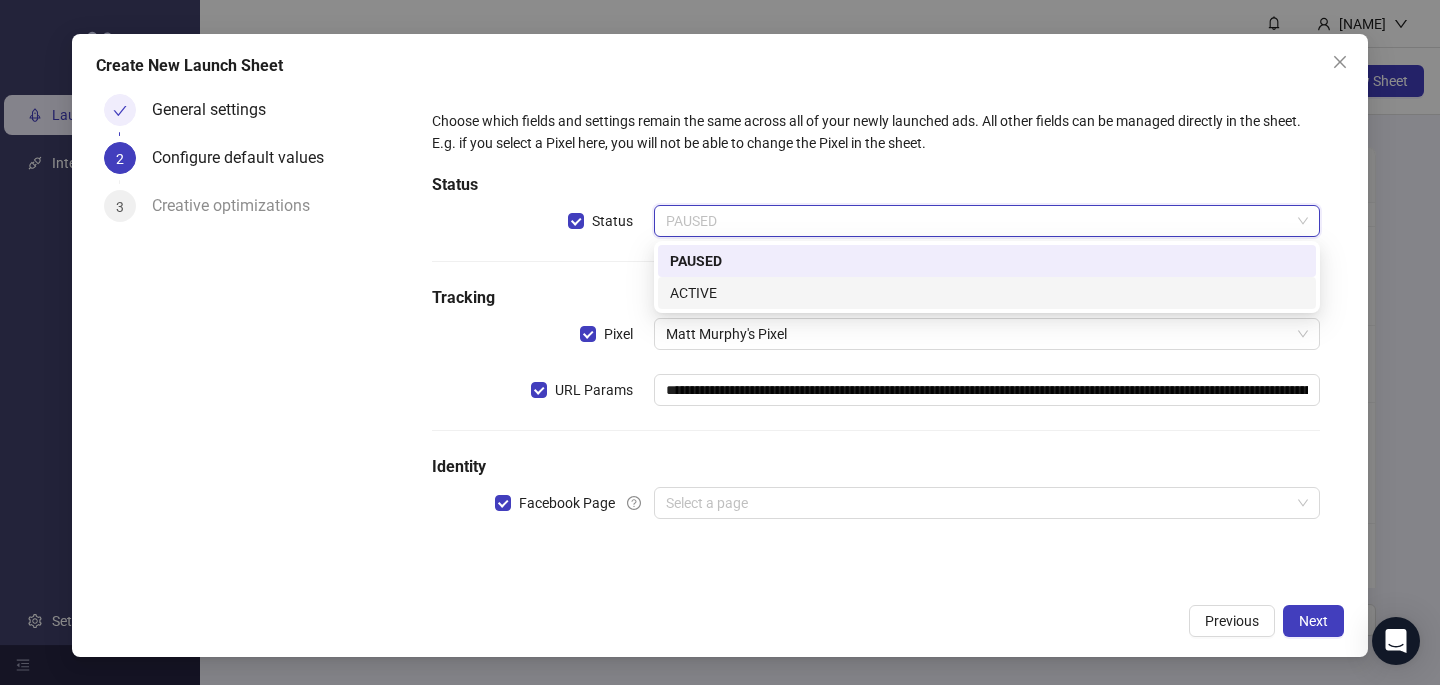 click on "ACTIVE" at bounding box center [987, 293] 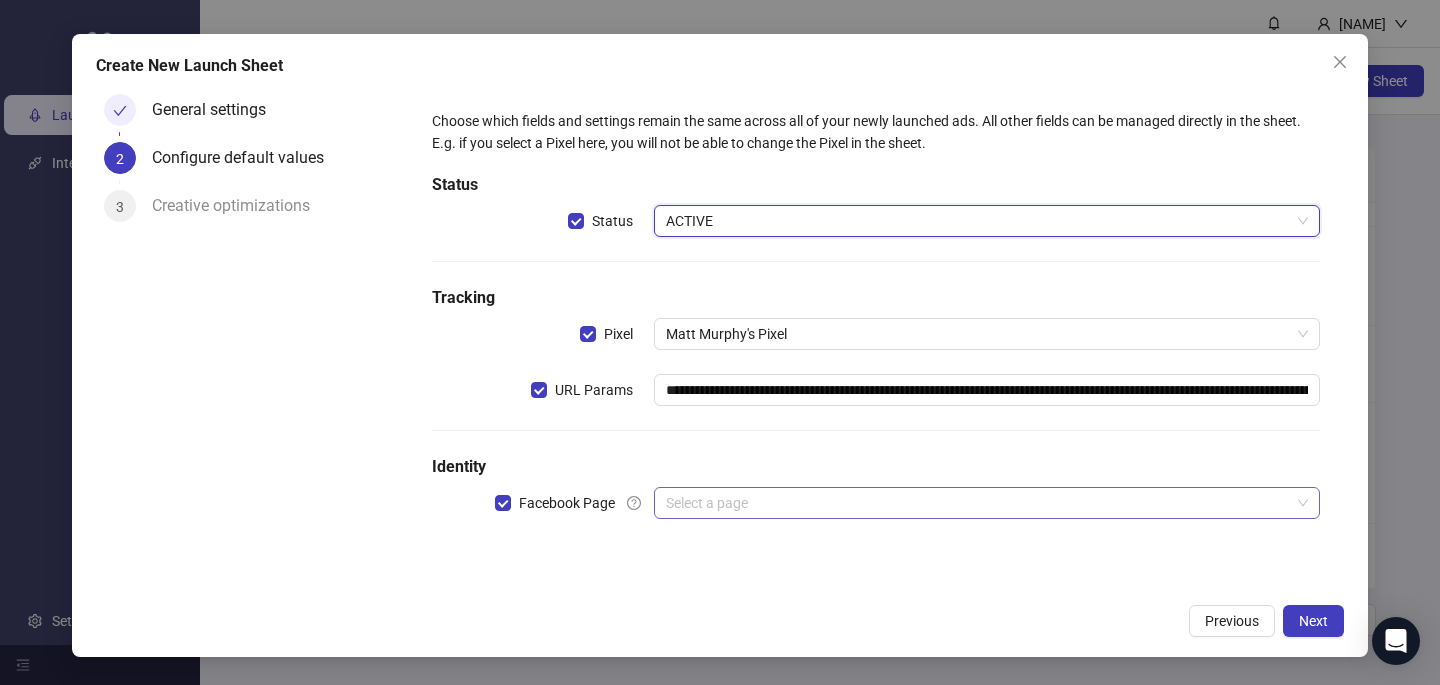 click at bounding box center (978, 503) 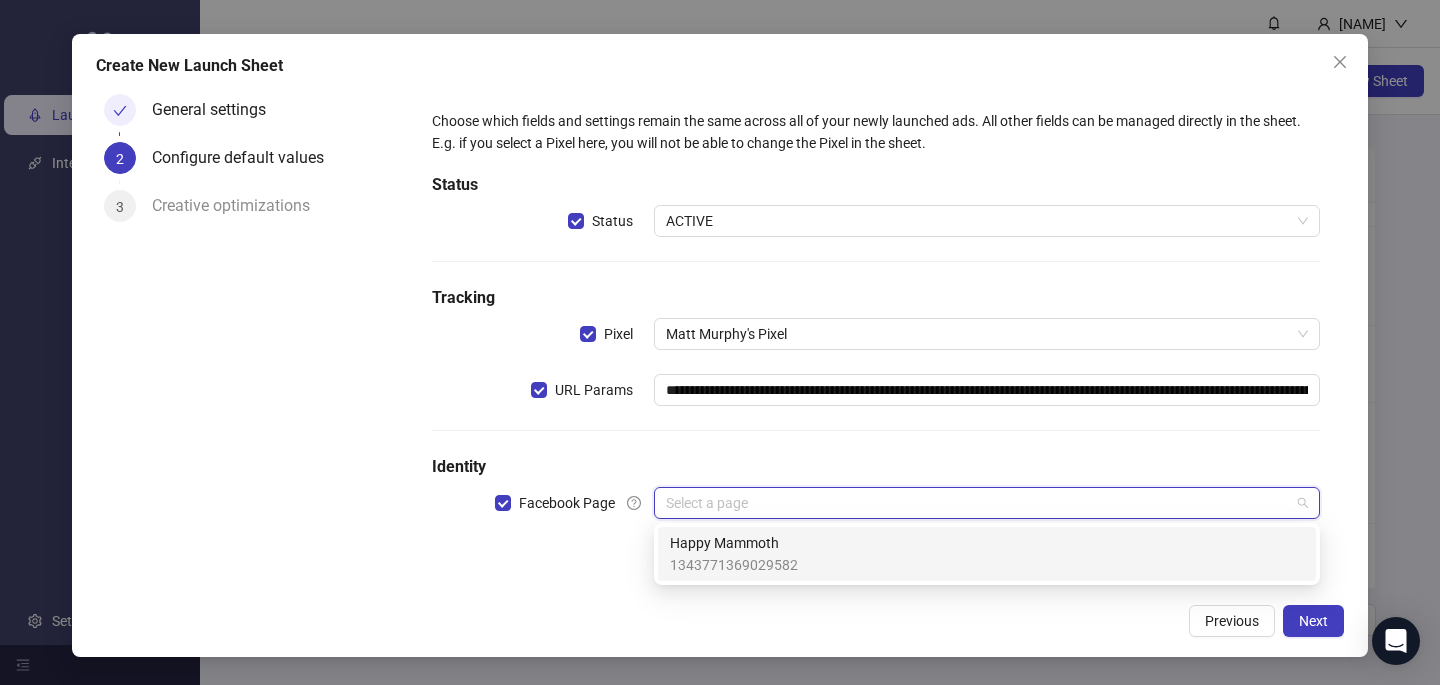 click on "1343771369029582" at bounding box center [734, 565] 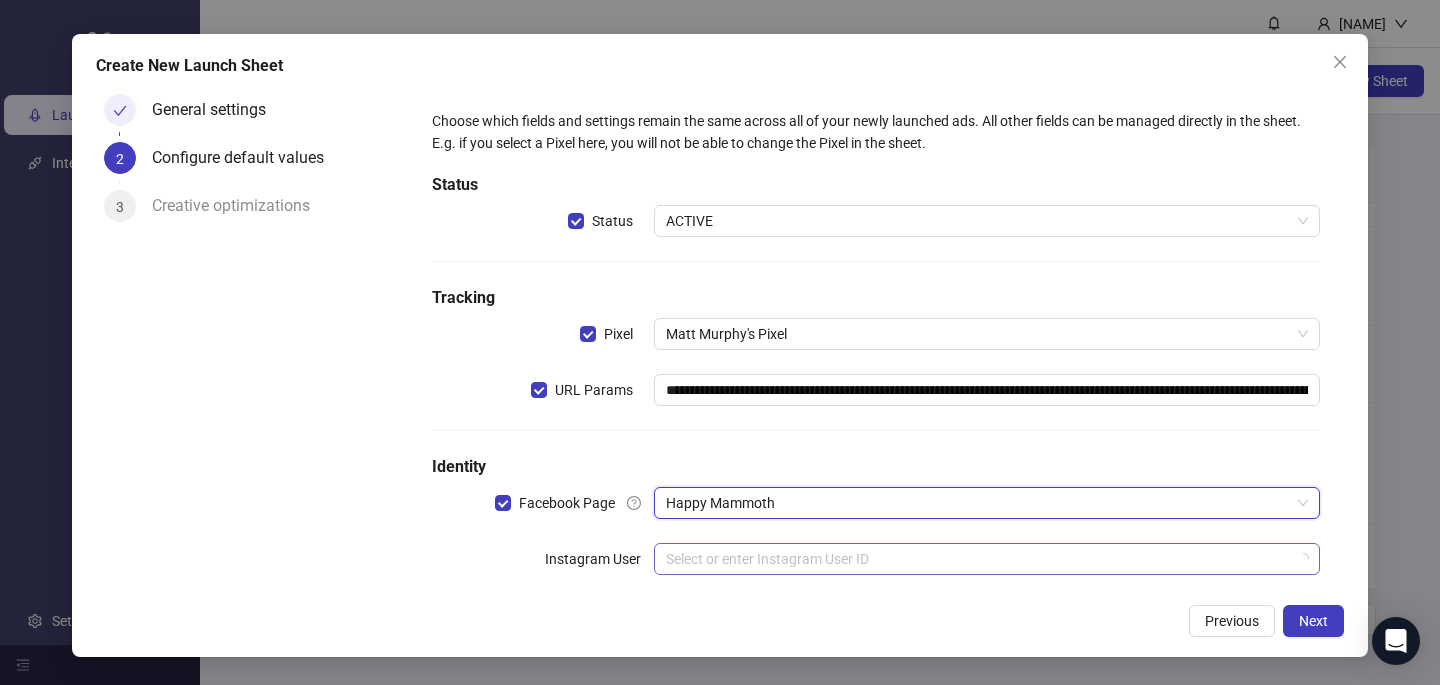 click at bounding box center [978, 559] 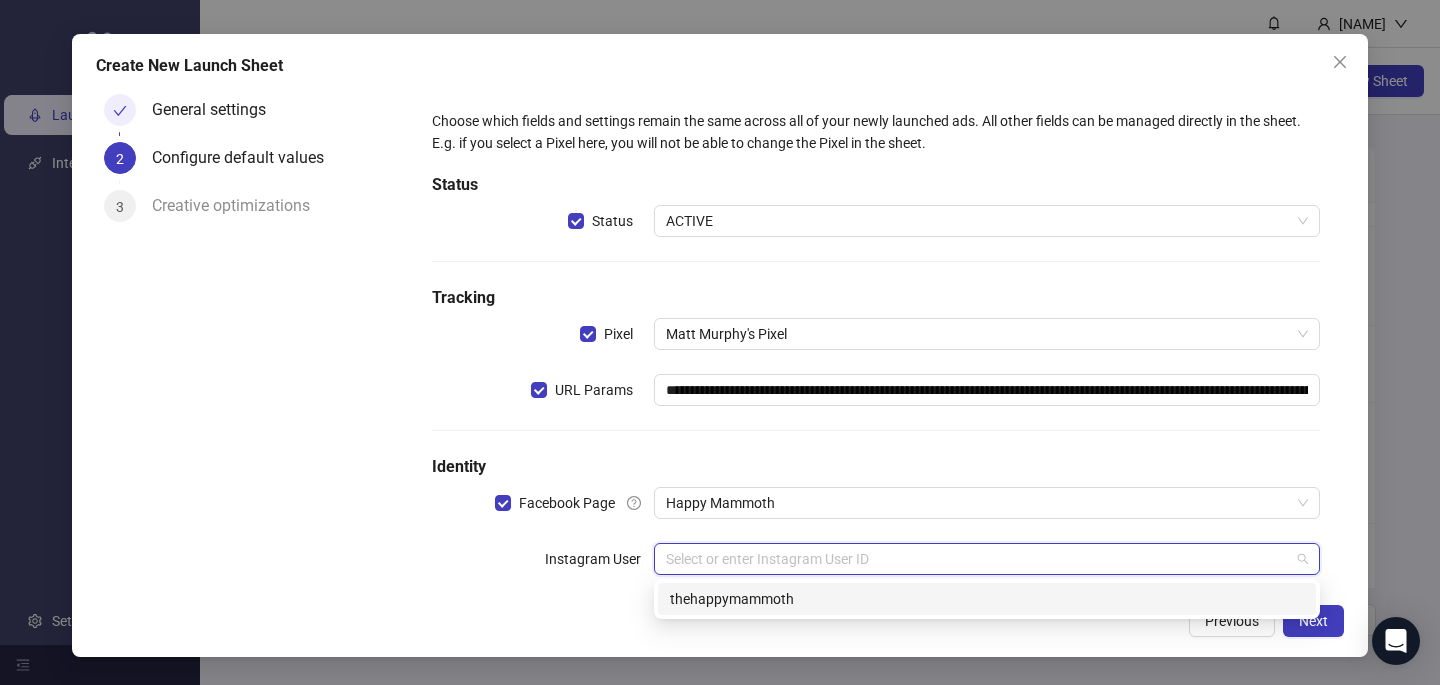 click on "thehappymammoth" at bounding box center (987, 599) 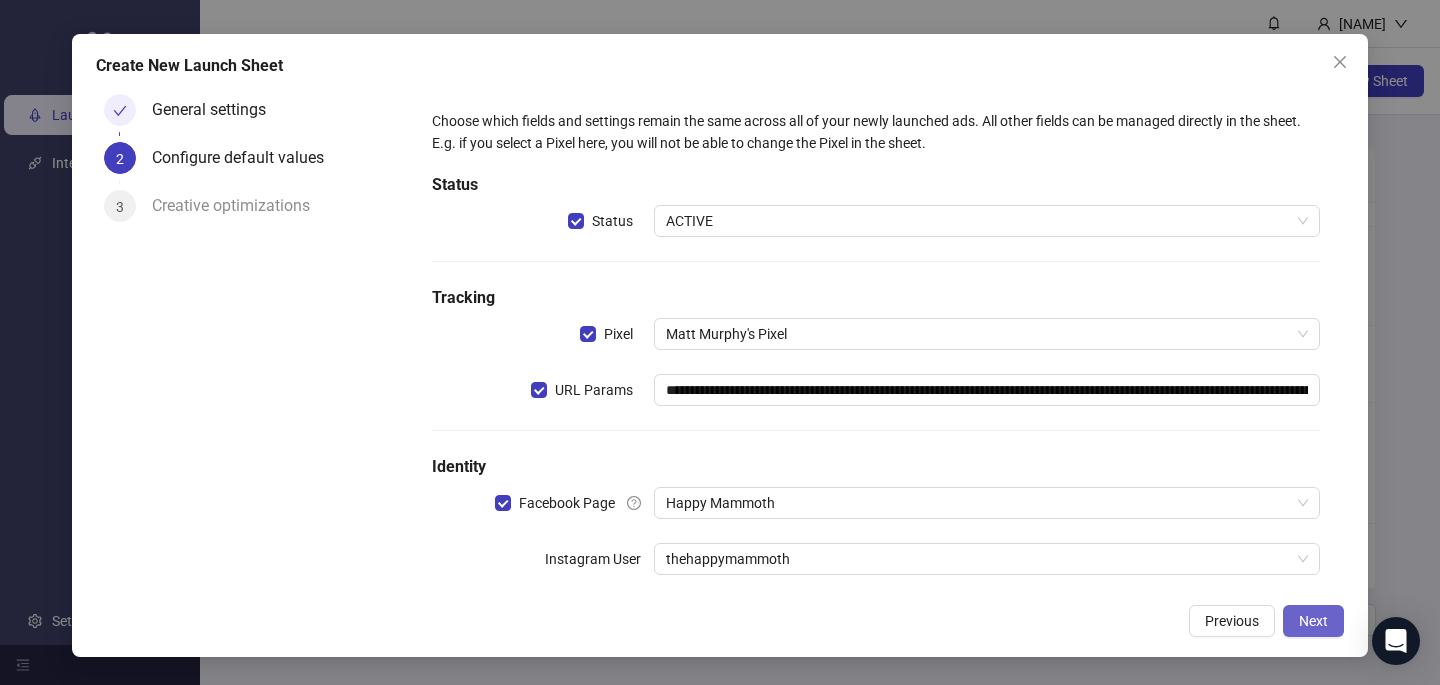 click on "Next" at bounding box center (1313, 621) 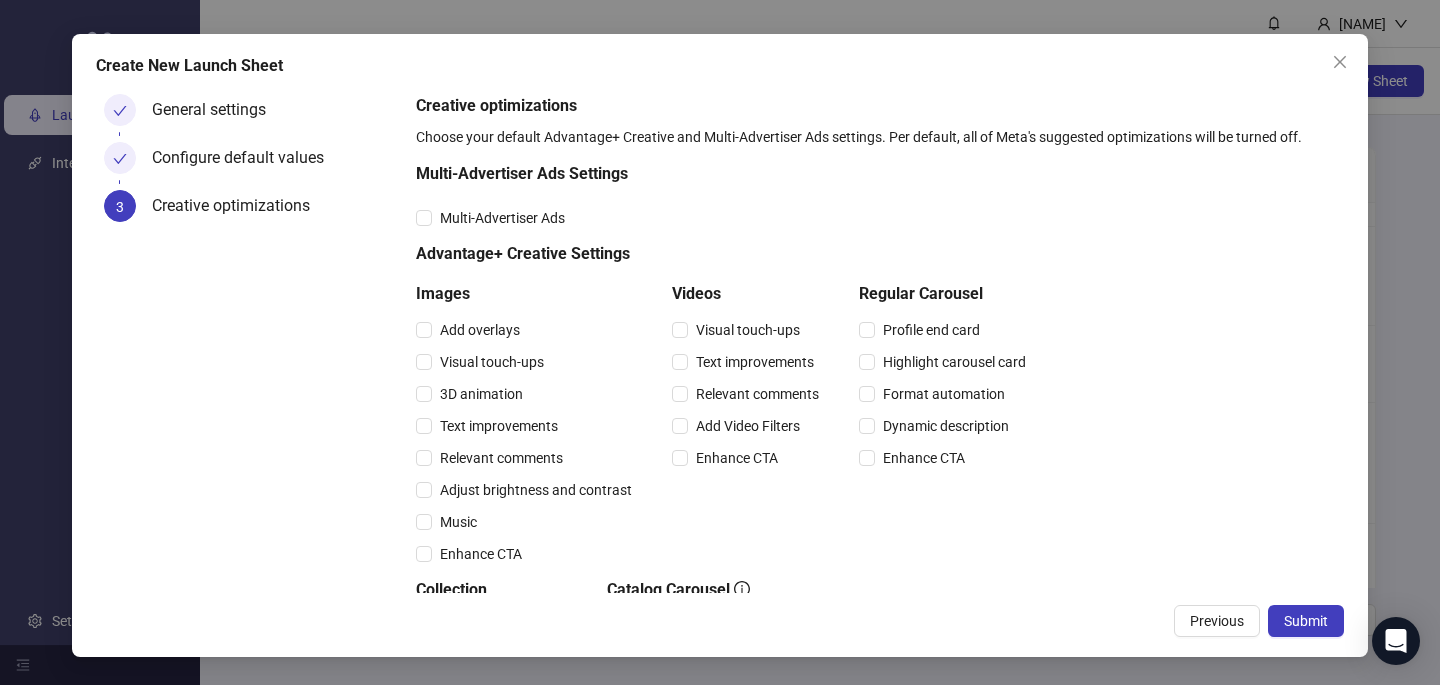 click on "Multi-Advertiser Ads" at bounding box center (725, 218) 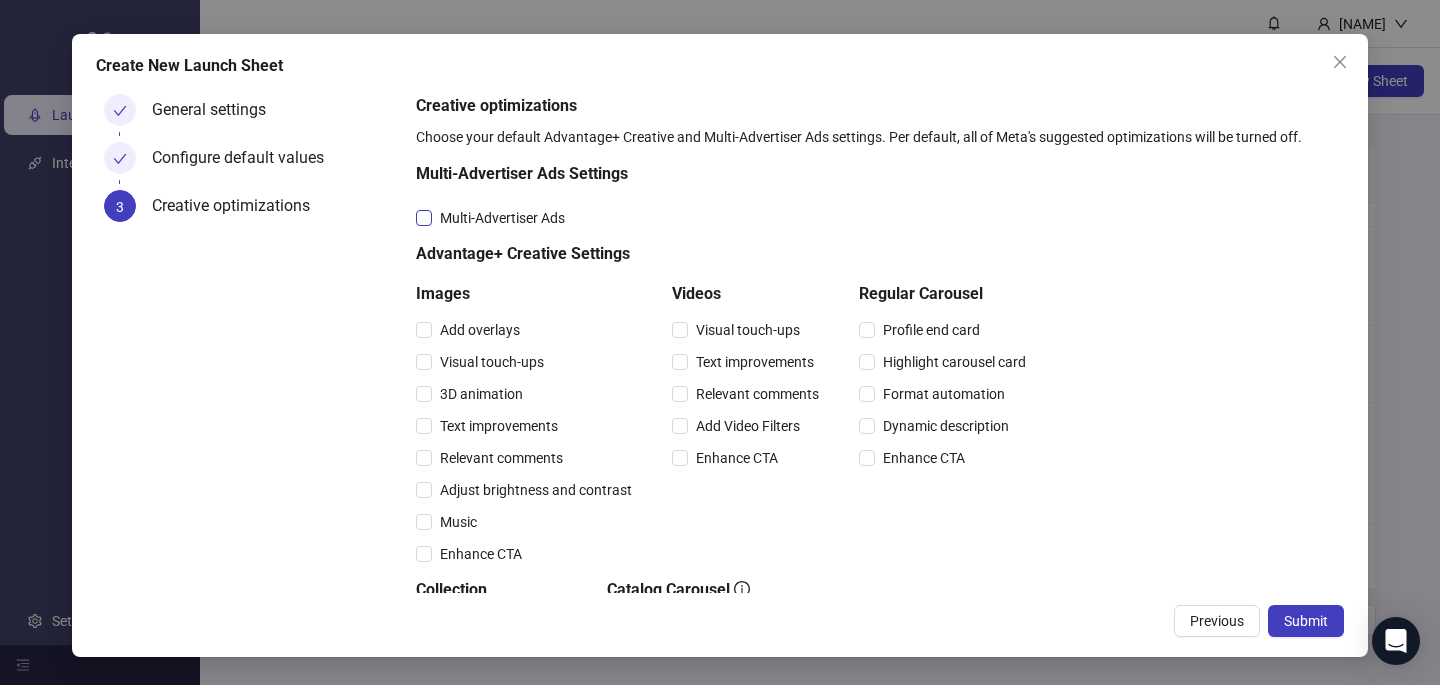 click on "Multi-Advertiser Ads" at bounding box center [502, 218] 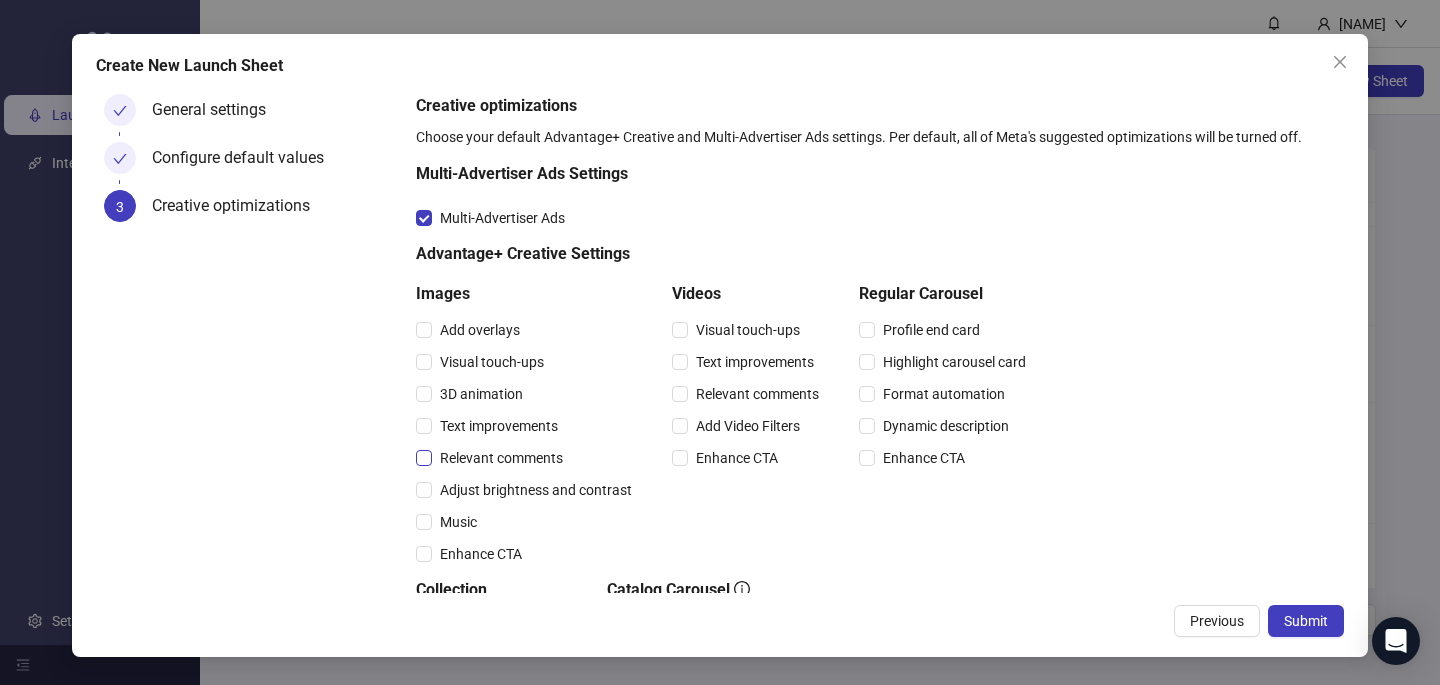 click on "Relevant comments" at bounding box center [501, 458] 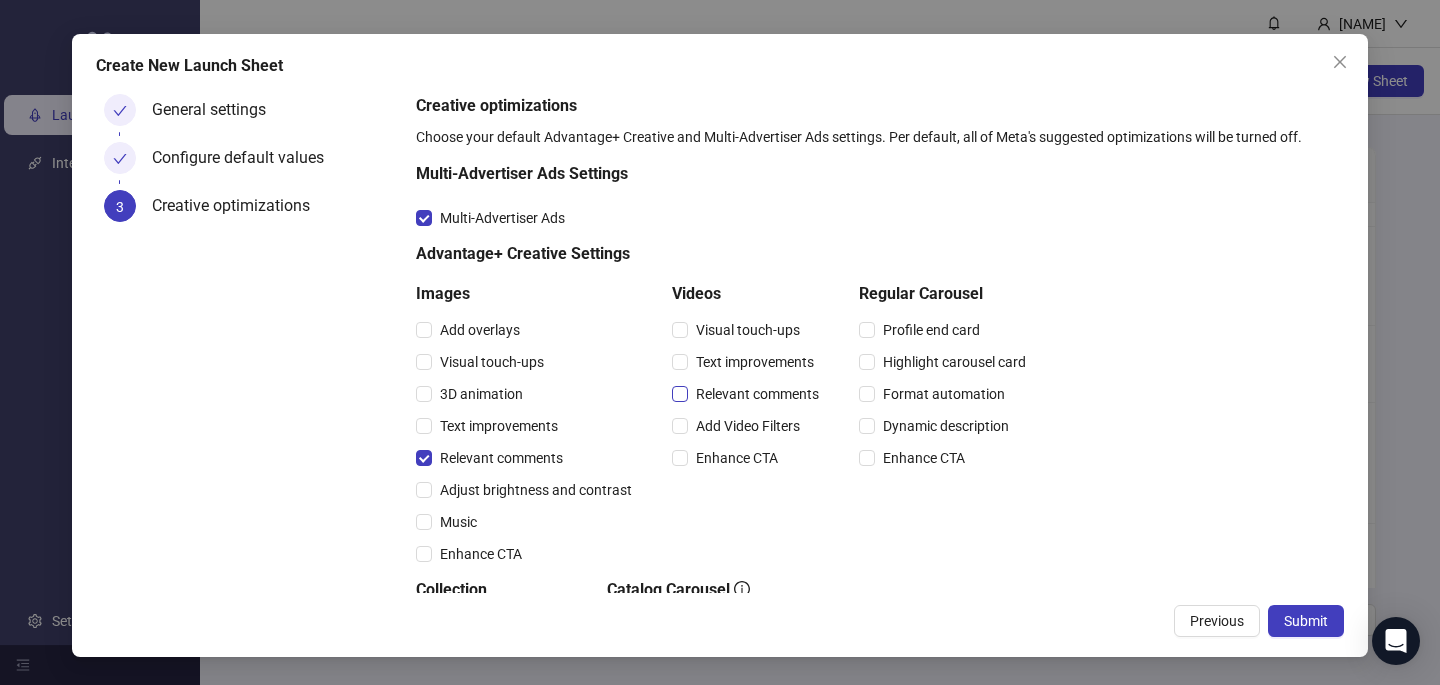 click on "Relevant comments" at bounding box center (757, 394) 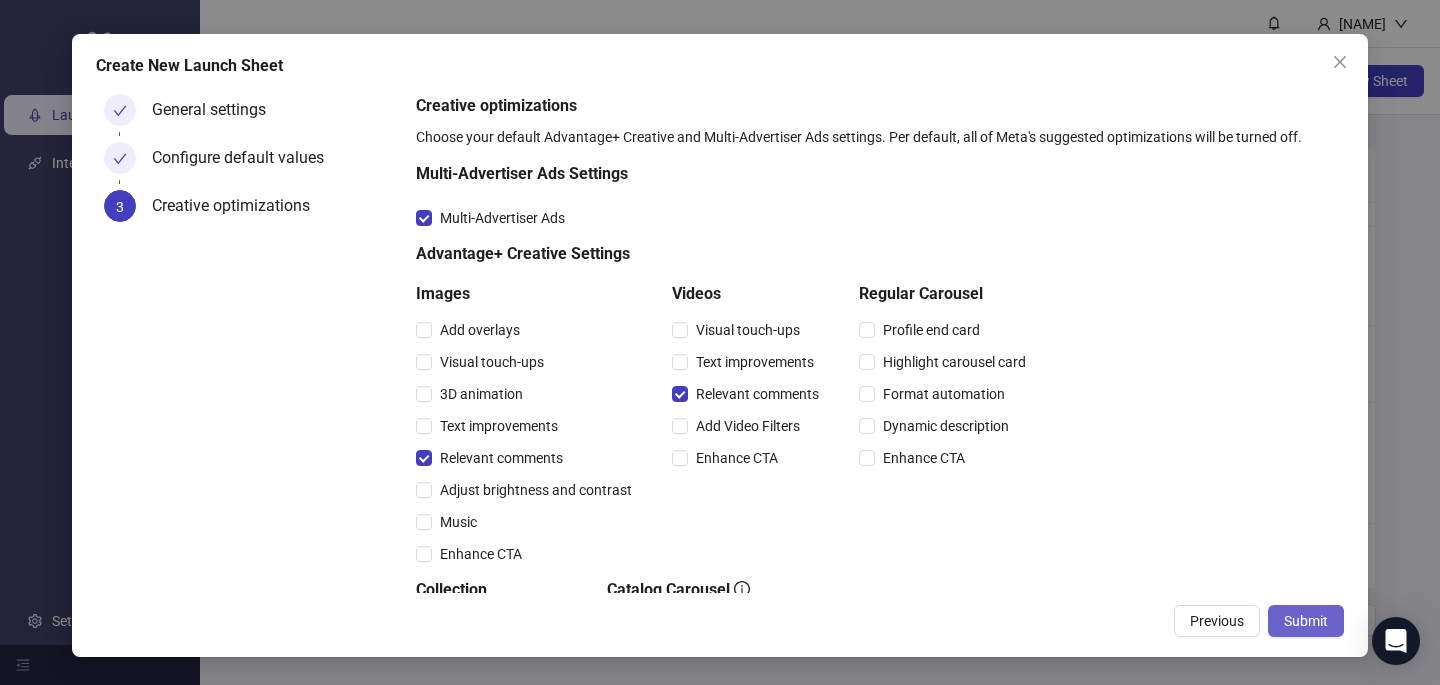 click on "Submit" at bounding box center (1306, 621) 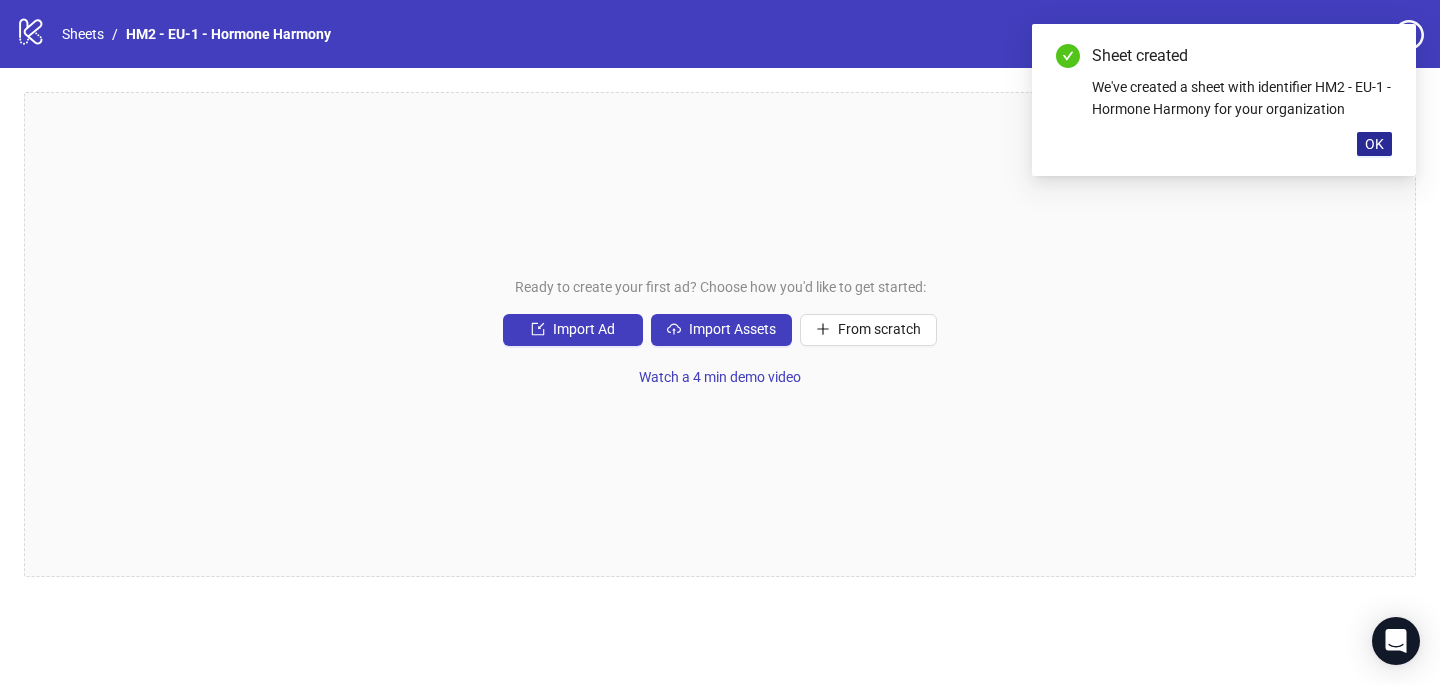 click on "OK" at bounding box center (1374, 144) 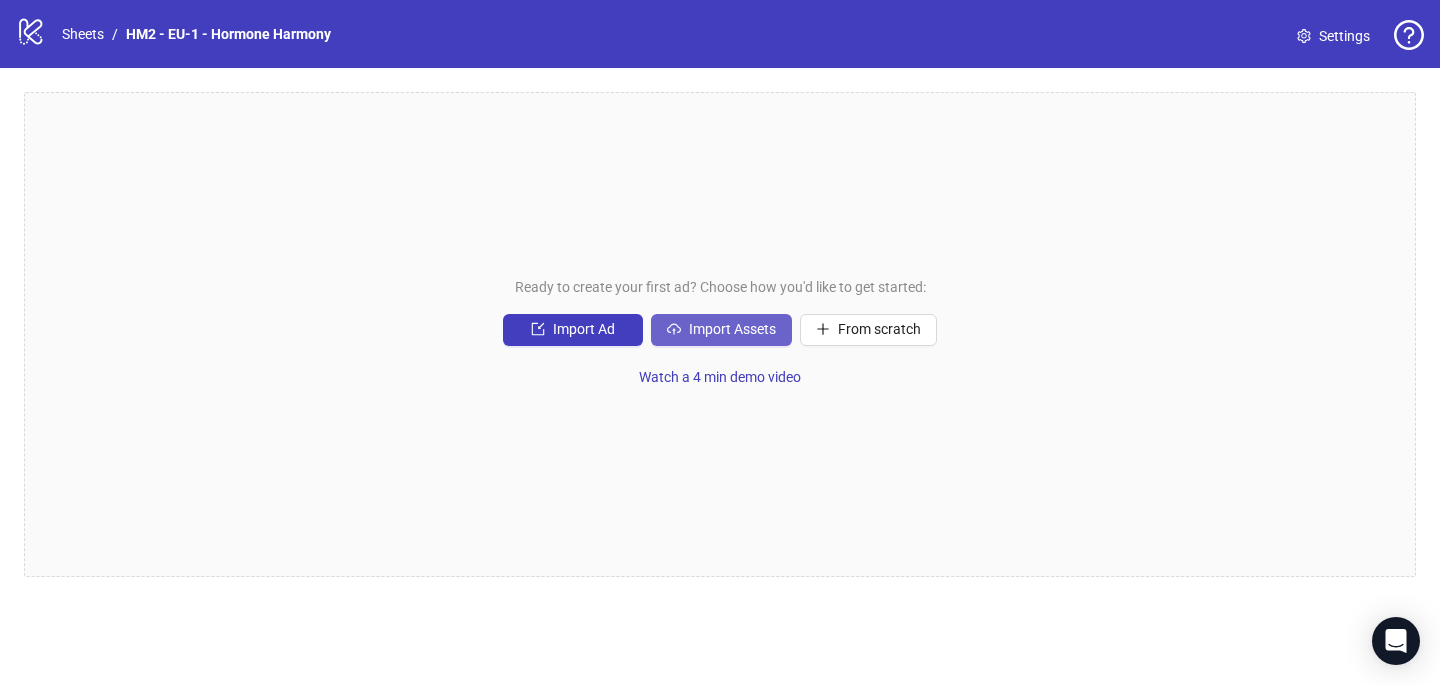 click on "Import Assets" at bounding box center [732, 329] 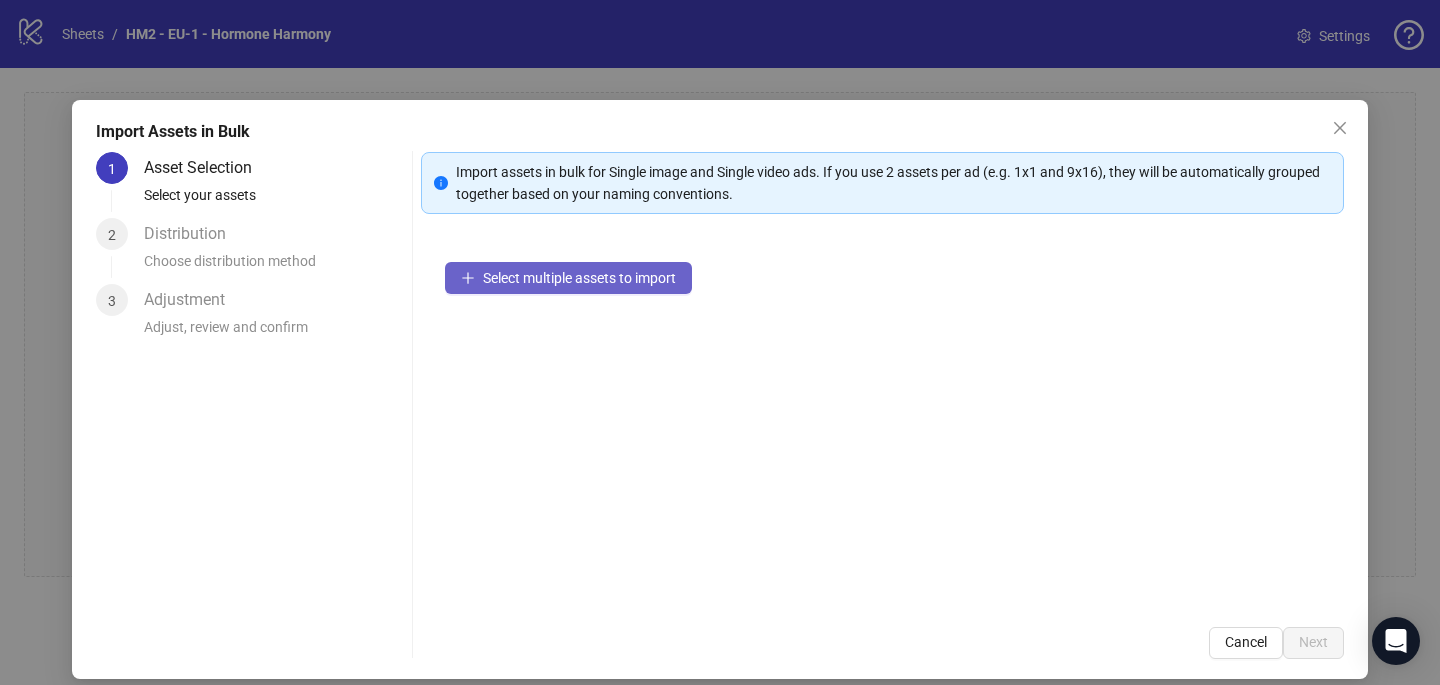 click on "Select multiple assets to import" at bounding box center [579, 278] 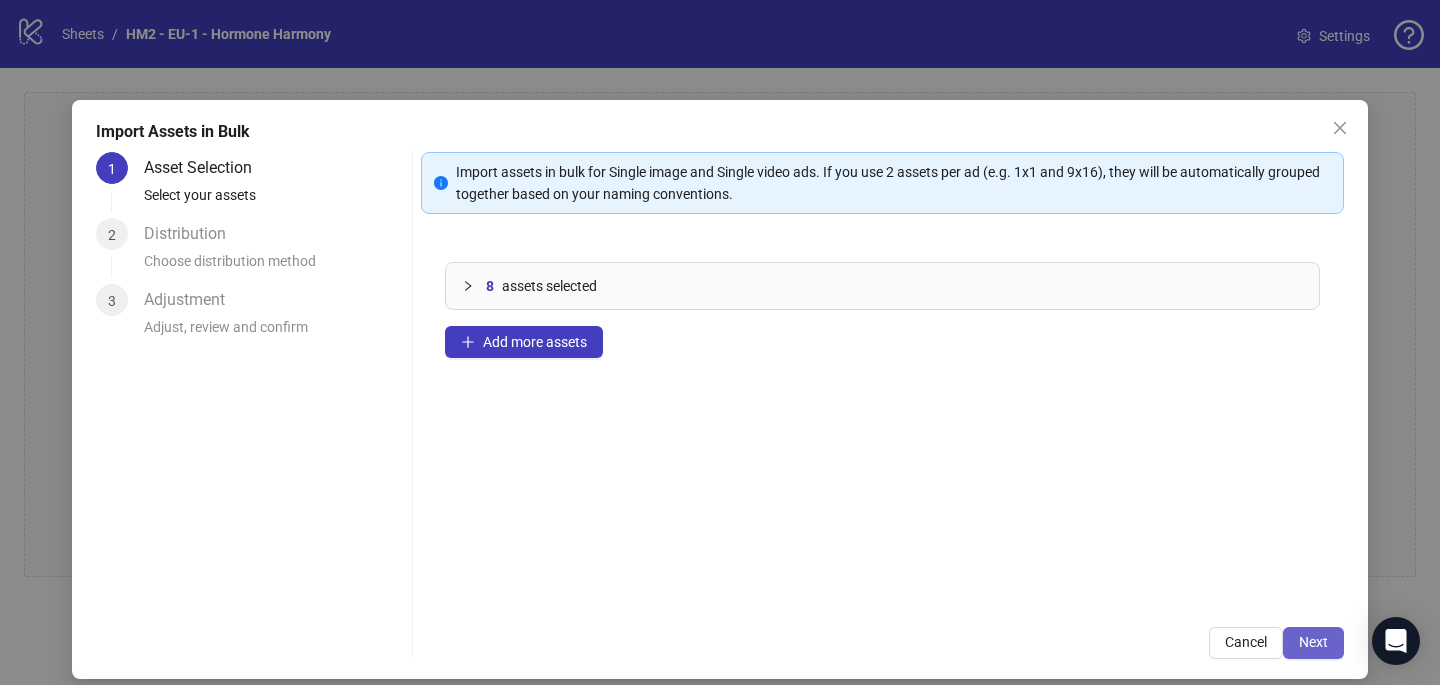 click on "Next" at bounding box center (1313, 642) 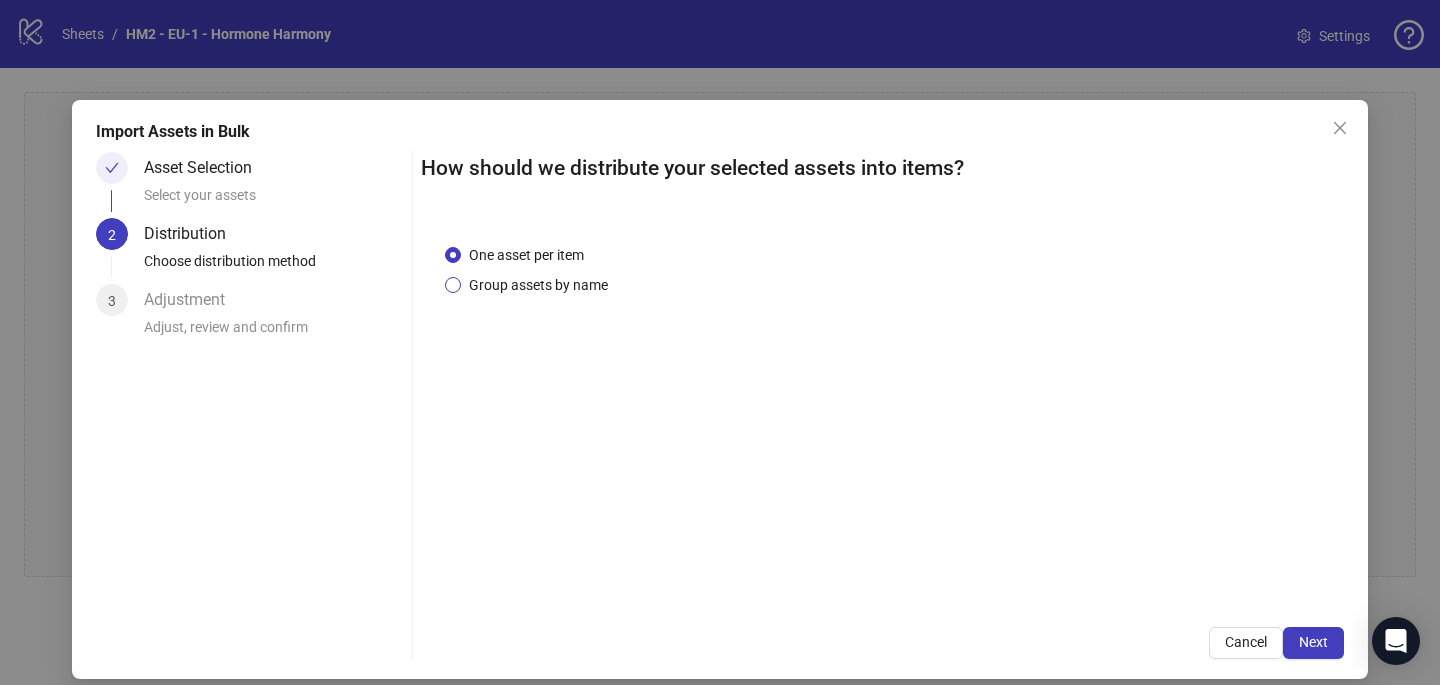 click on "Group assets by name" at bounding box center (538, 285) 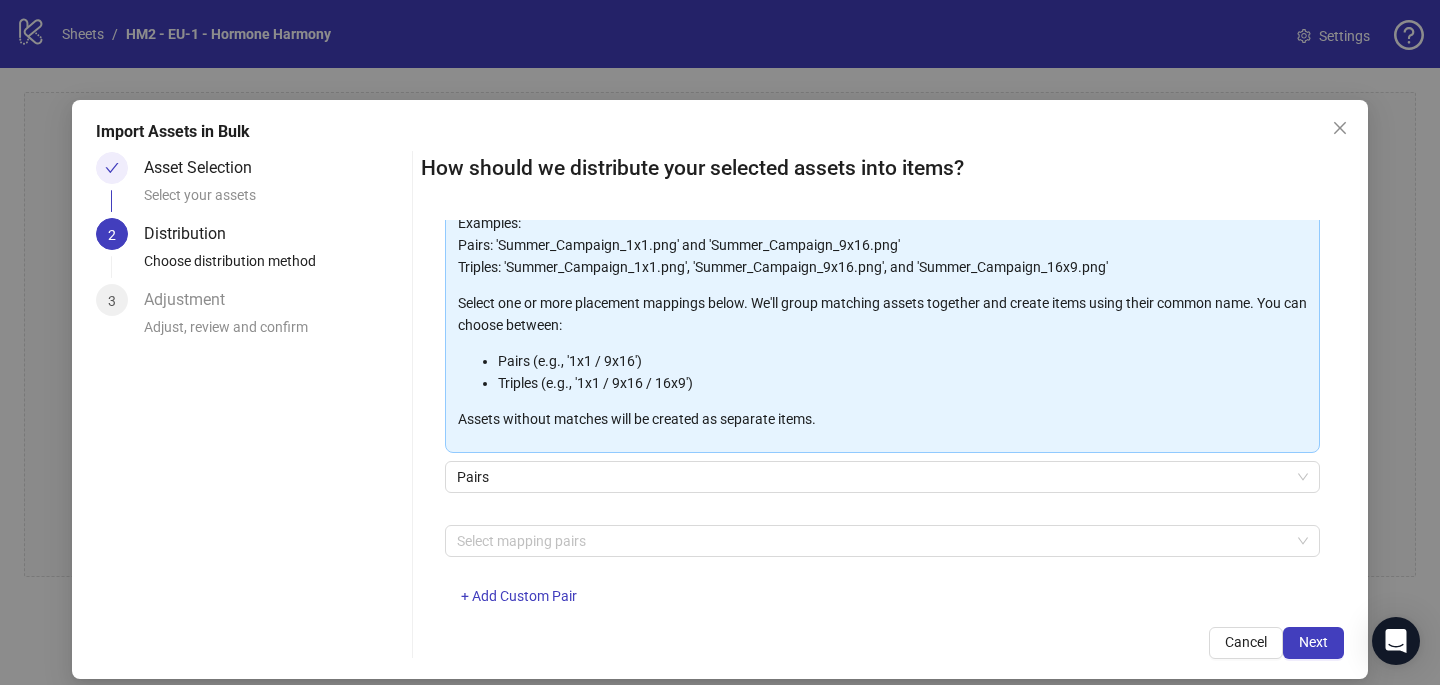 scroll, scrollTop: 181, scrollLeft: 0, axis: vertical 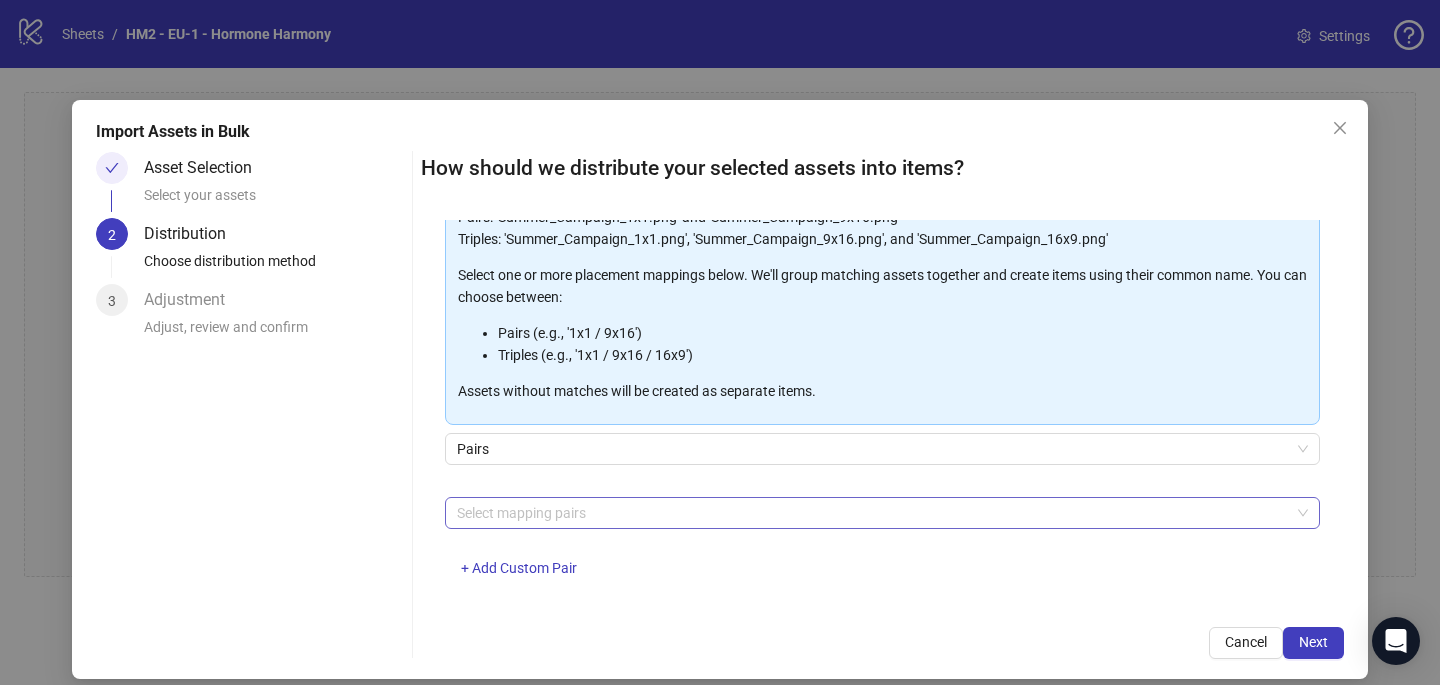 click at bounding box center [872, 513] 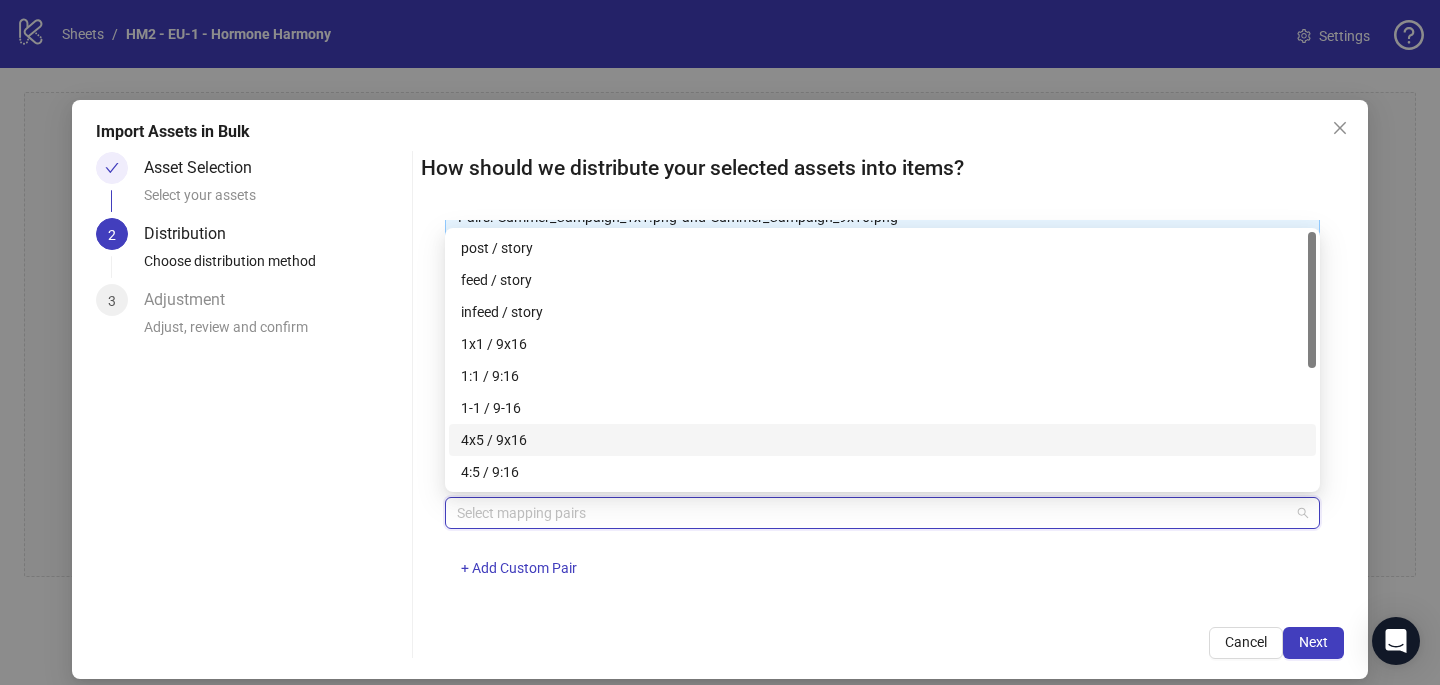click on "4x5 / 9x16" at bounding box center (882, 440) 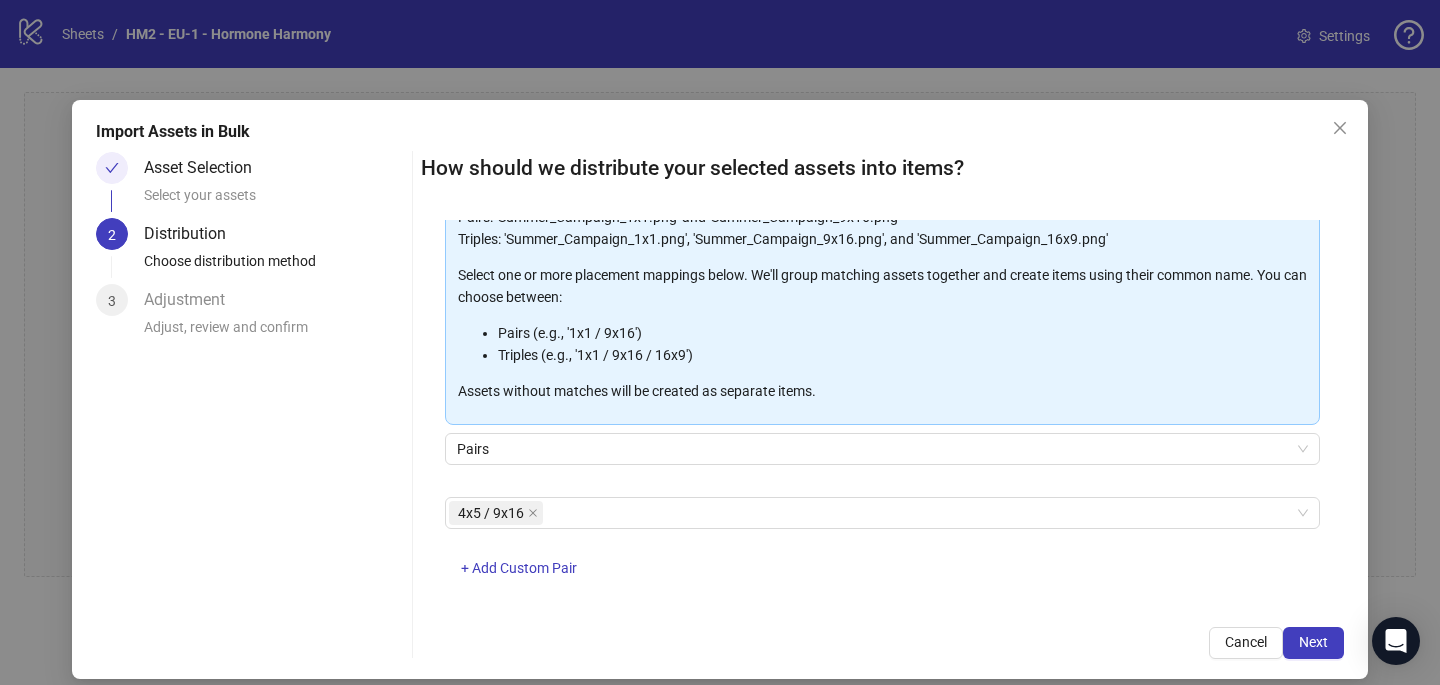 click on "4x5 / 9x16   + Add Custom Pair" at bounding box center (882, 549) 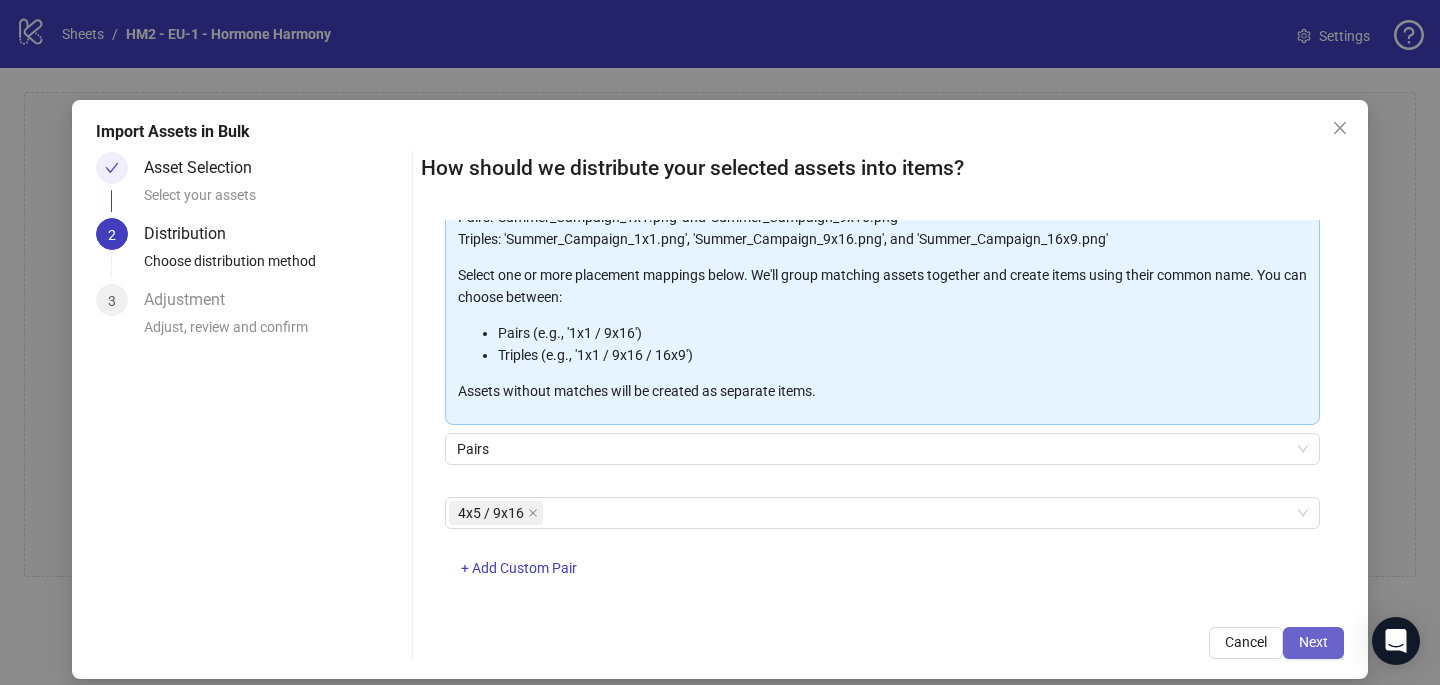 click on "Next" at bounding box center [1313, 643] 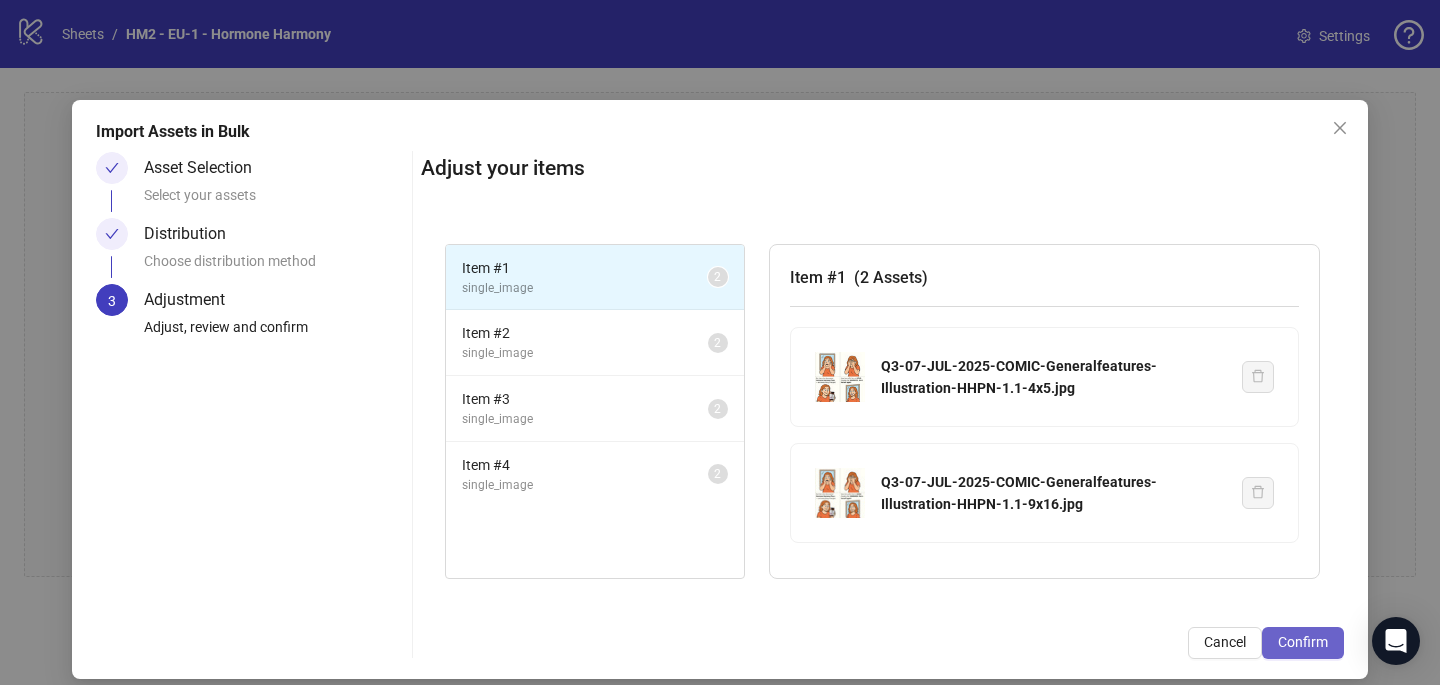 click on "Confirm" at bounding box center (1303, 642) 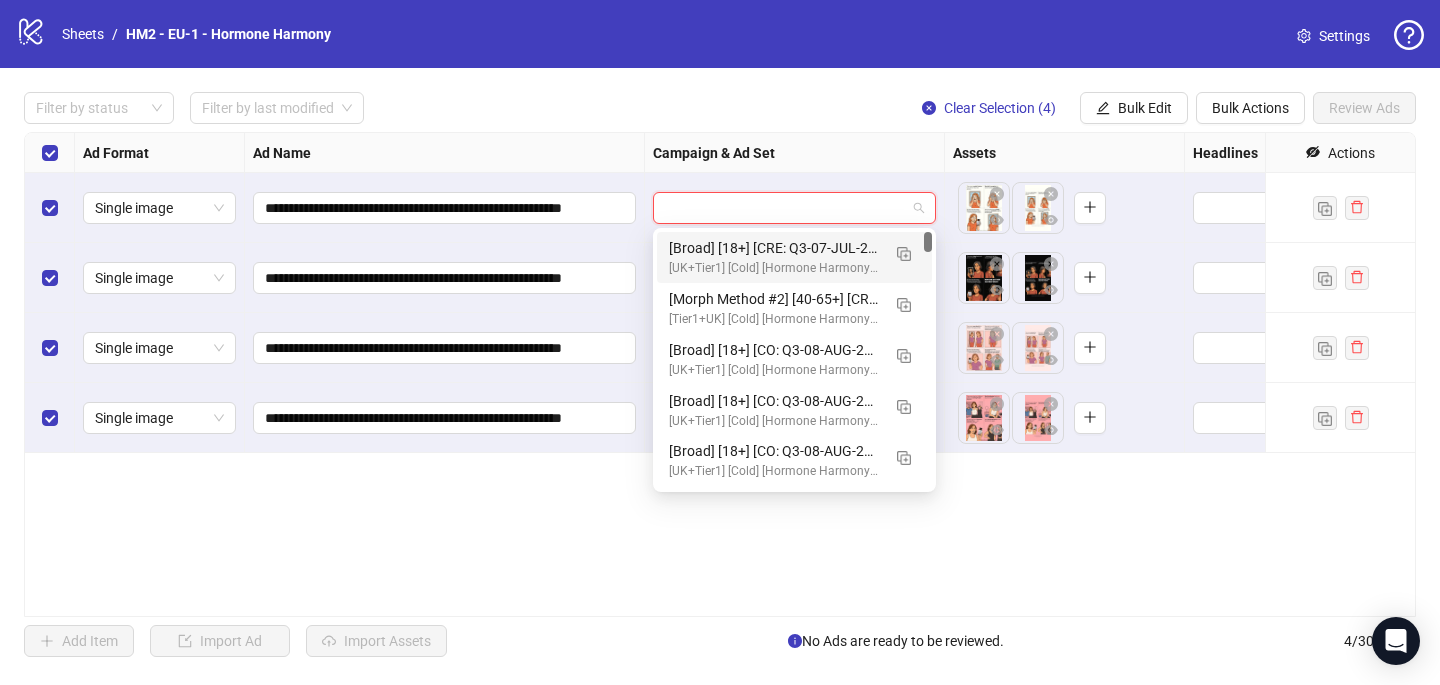 click at bounding box center (785, 208) 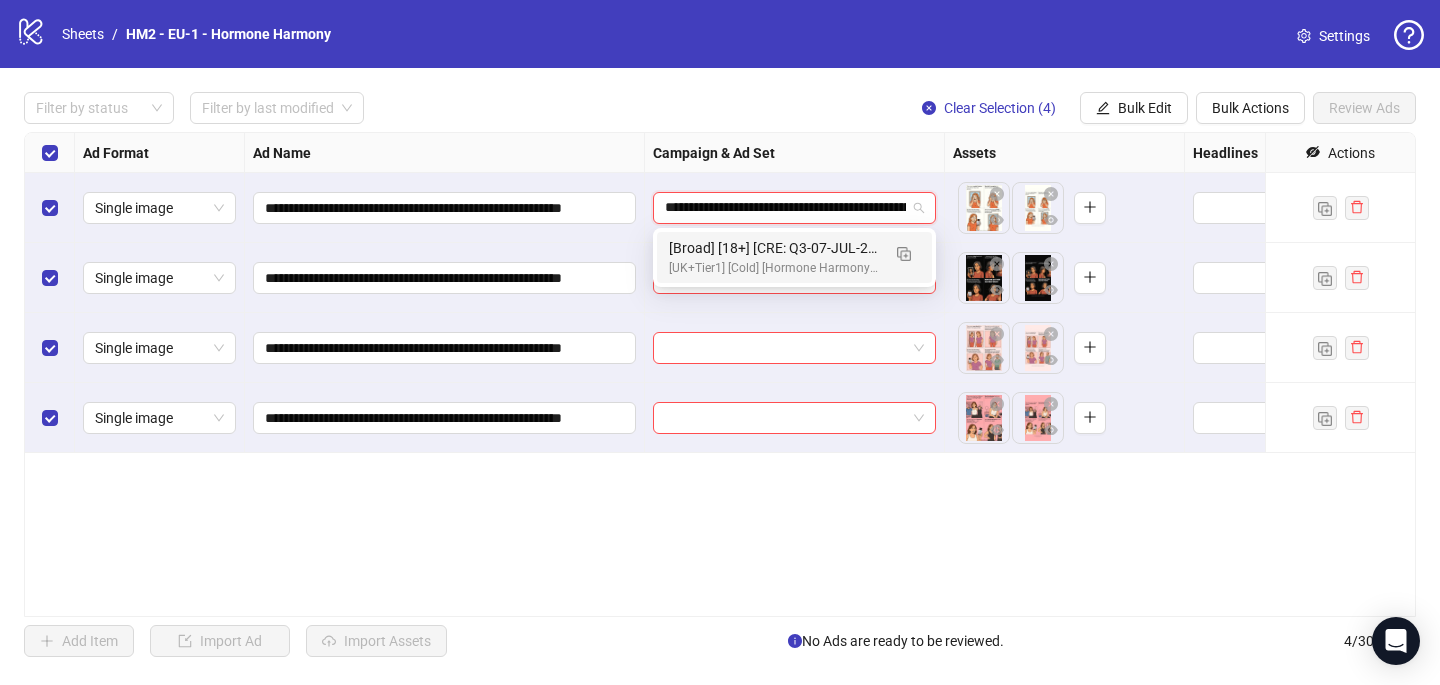 scroll, scrollTop: 0, scrollLeft: 624, axis: horizontal 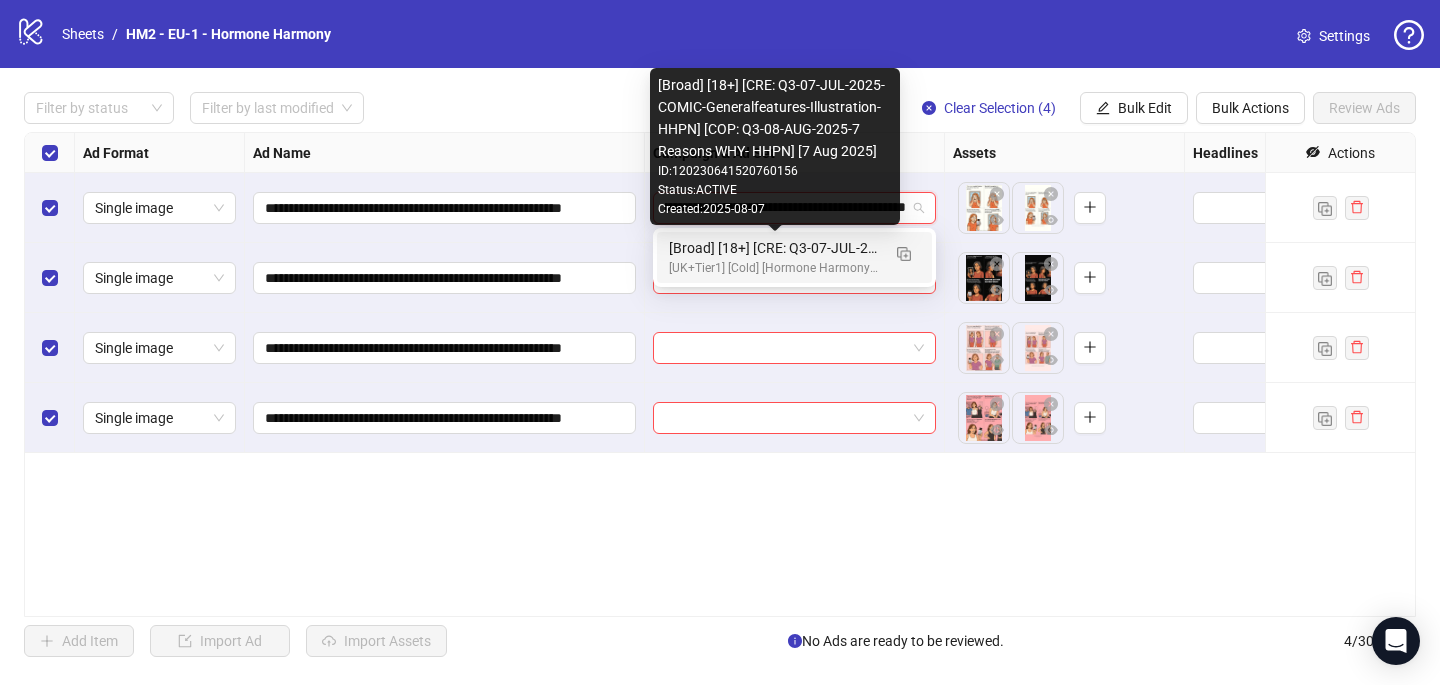 click on "[Broad] [18+] [CRE: Q3-07-JUL-2025-COMIC-Generalfeatures-Illustration-HHPN] [COP: Q3-08-AUG-2025-7 Reasons WHY- HHPN] [7 Aug 2025]" at bounding box center [774, 248] 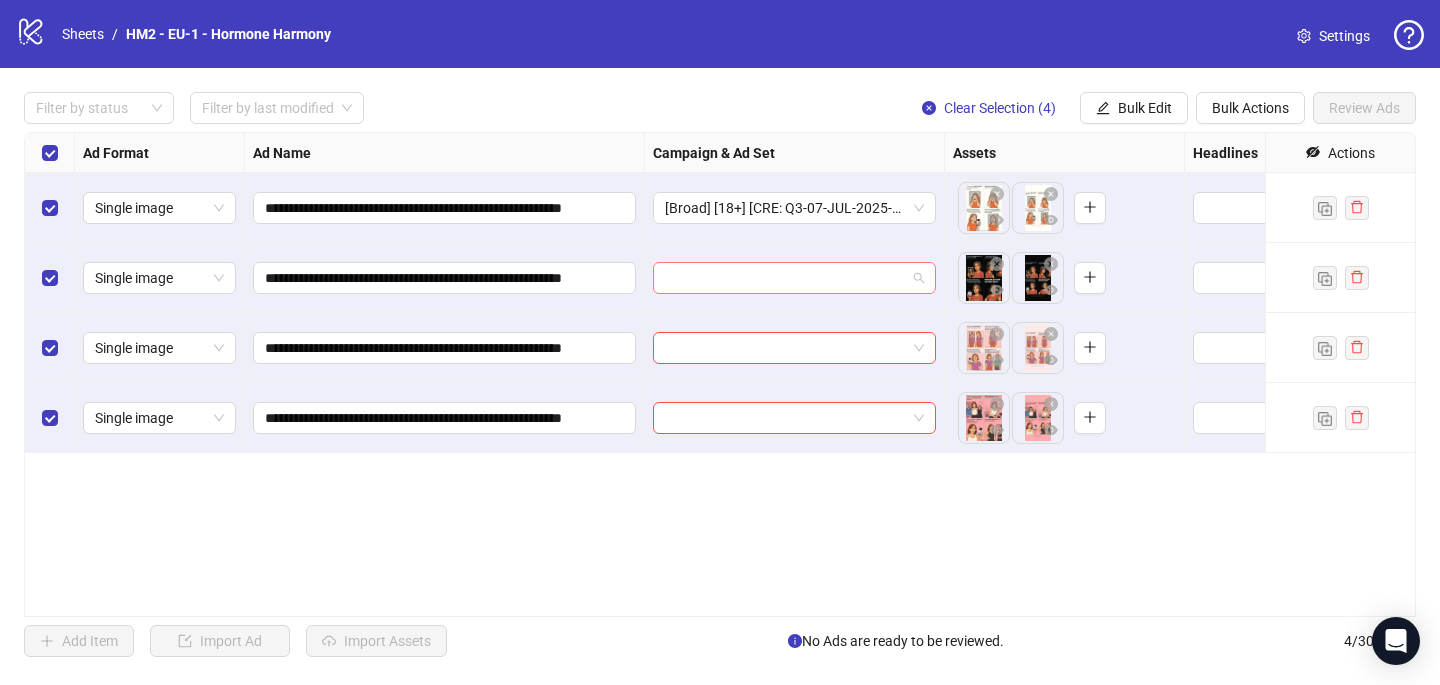 click at bounding box center (785, 278) 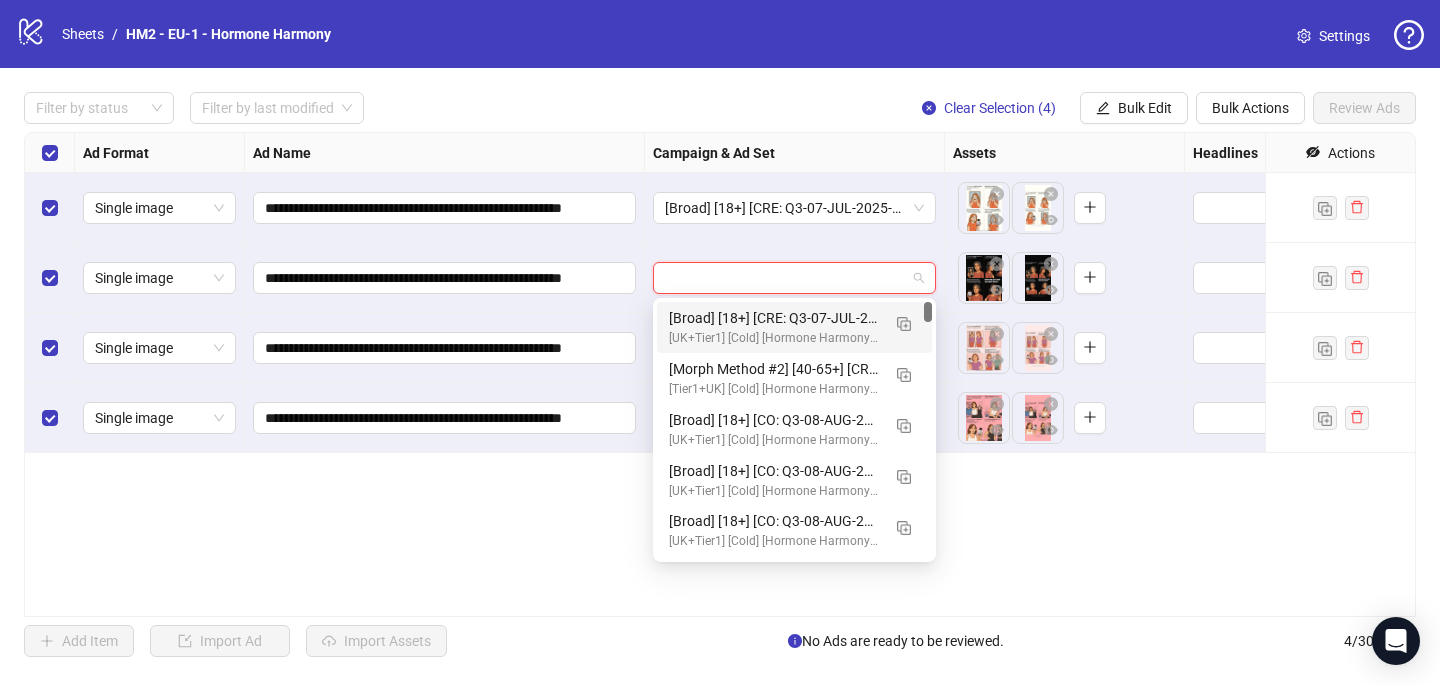 paste on "**********" 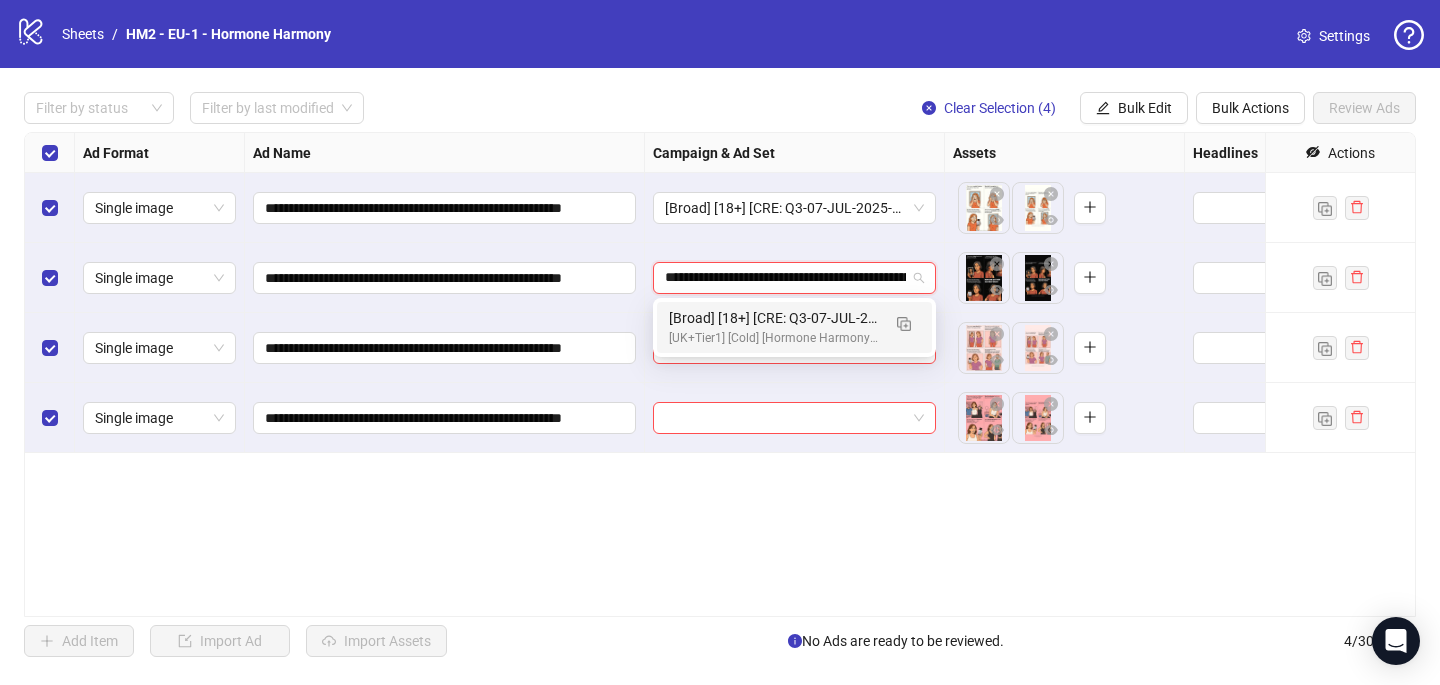 scroll, scrollTop: 0, scrollLeft: 624, axis: horizontal 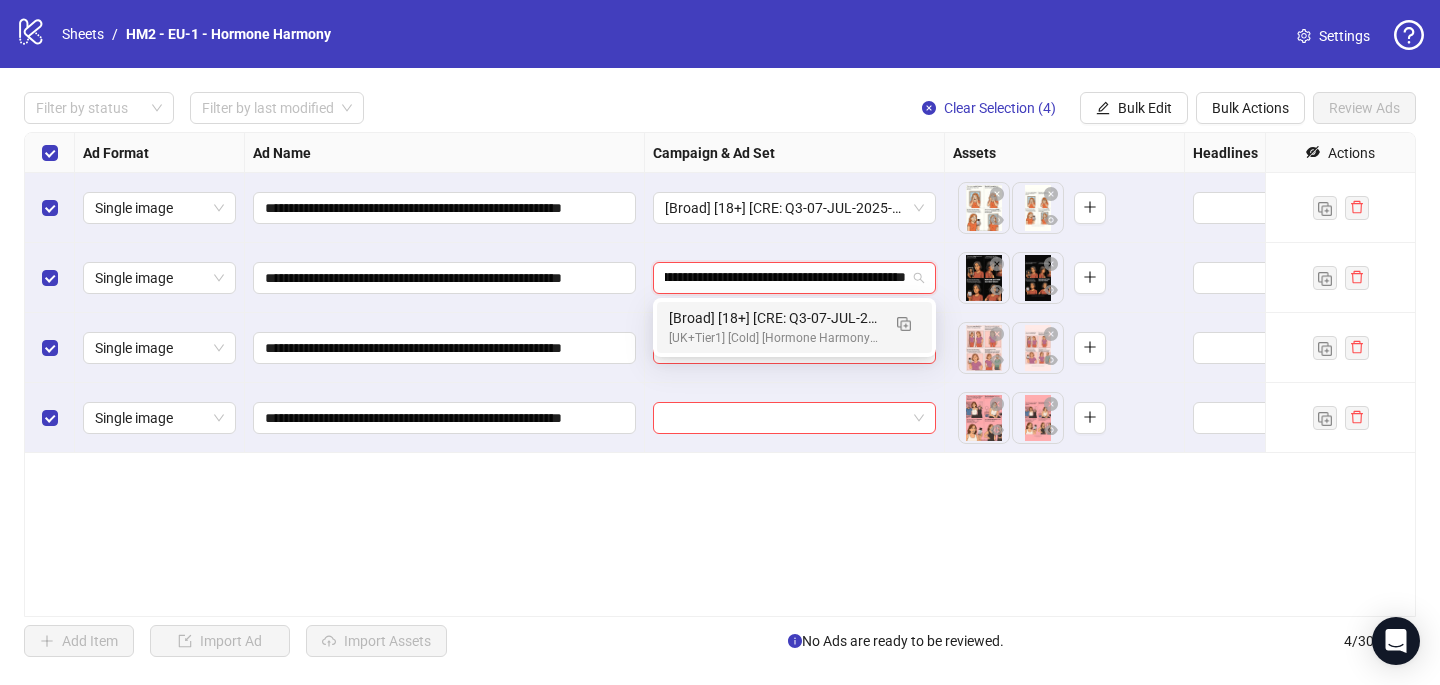 click on "[Broad] [18+] [CRE: Q3-07-JUL-2025-COMIC-Generalfeatures-Illustration-HHPN] [COP: Q3-08-AUG-2025-7 Reasons WHY- HHPN] [7 Aug 2025]" at bounding box center (774, 318) 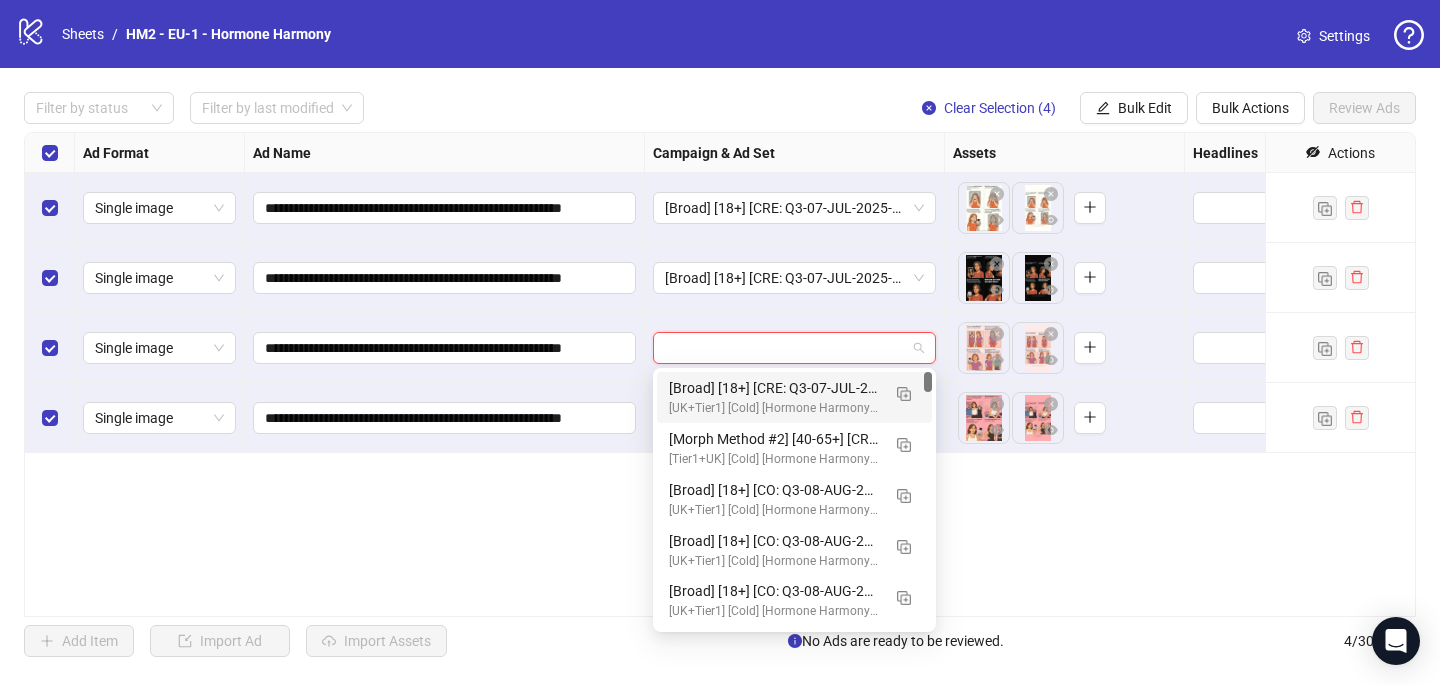 click at bounding box center [785, 348] 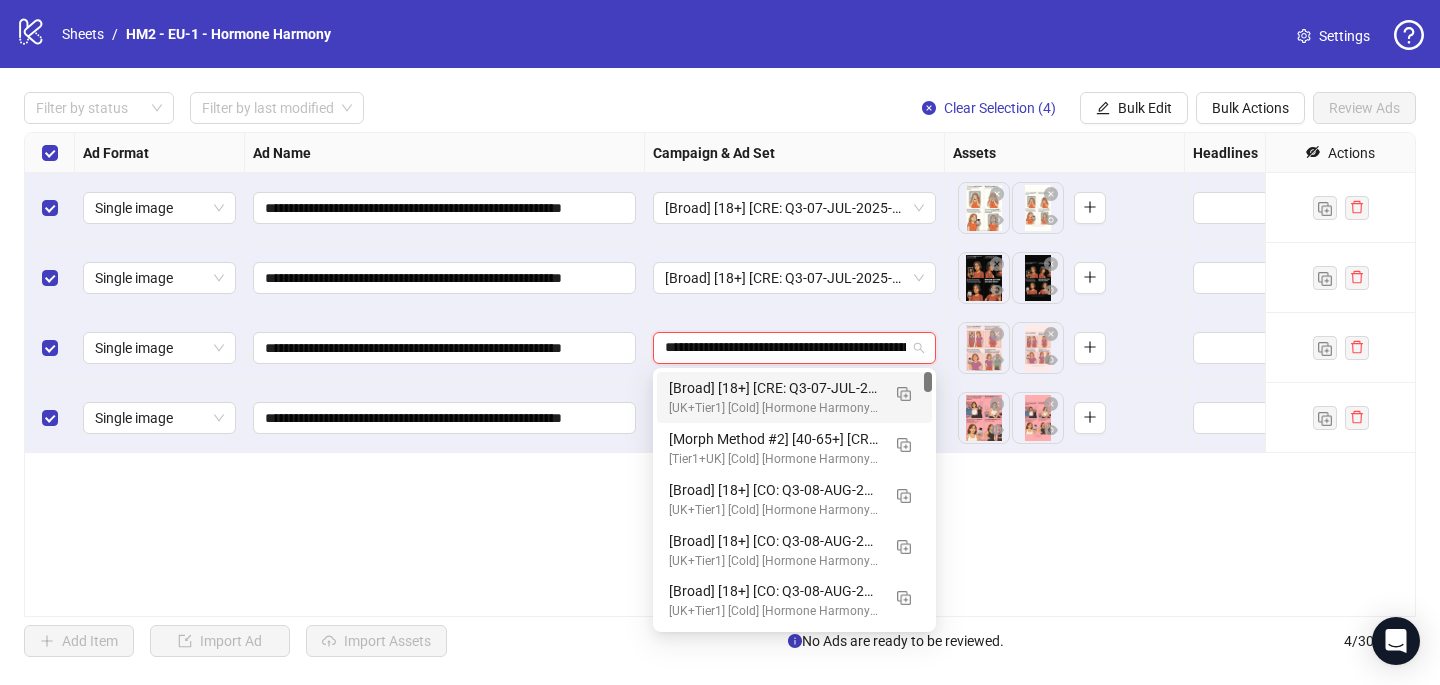 scroll, scrollTop: 0, scrollLeft: 624, axis: horizontal 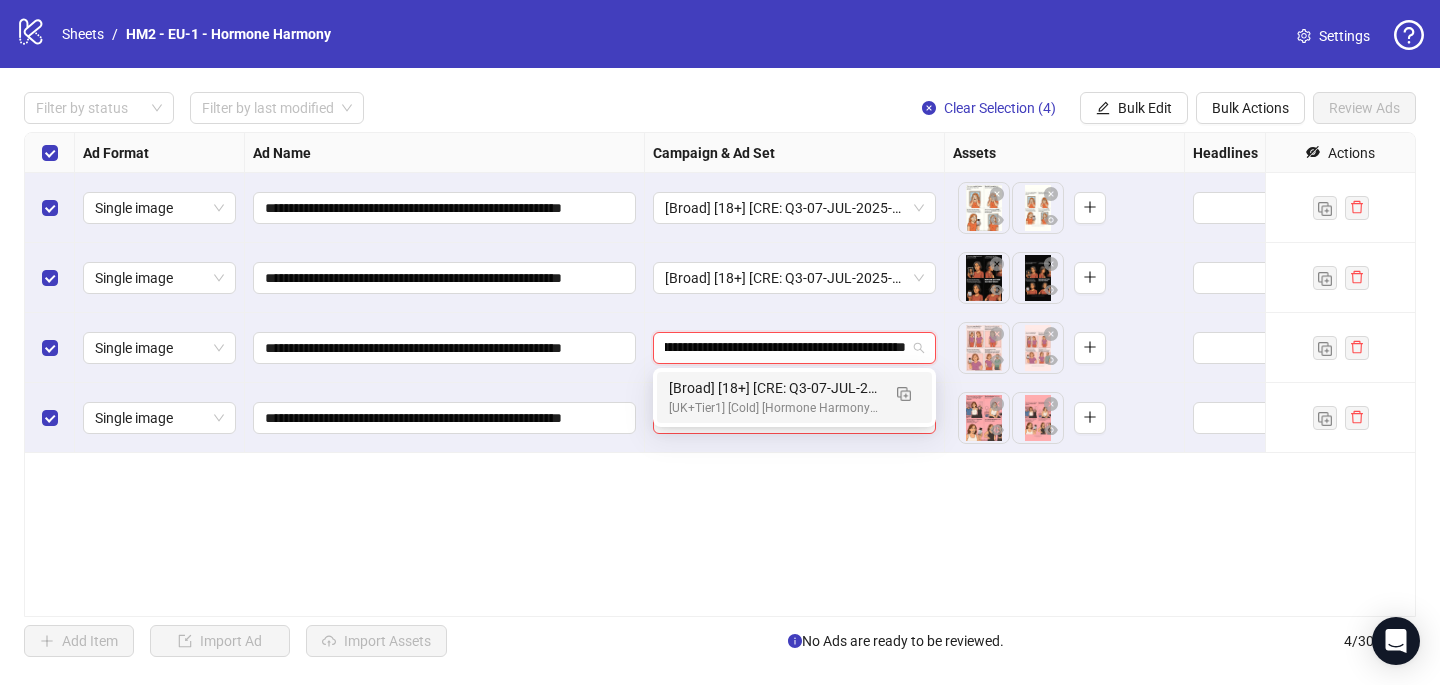 click on "[Broad] [18+] [CRE: Q3-07-JUL-2025-COMIC-Generalfeatures-Illustration-HHPN] [COP: Q3-08-AUG-2025-7 Reasons WHY- HHPN] [7 Aug 2025]" at bounding box center (774, 388) 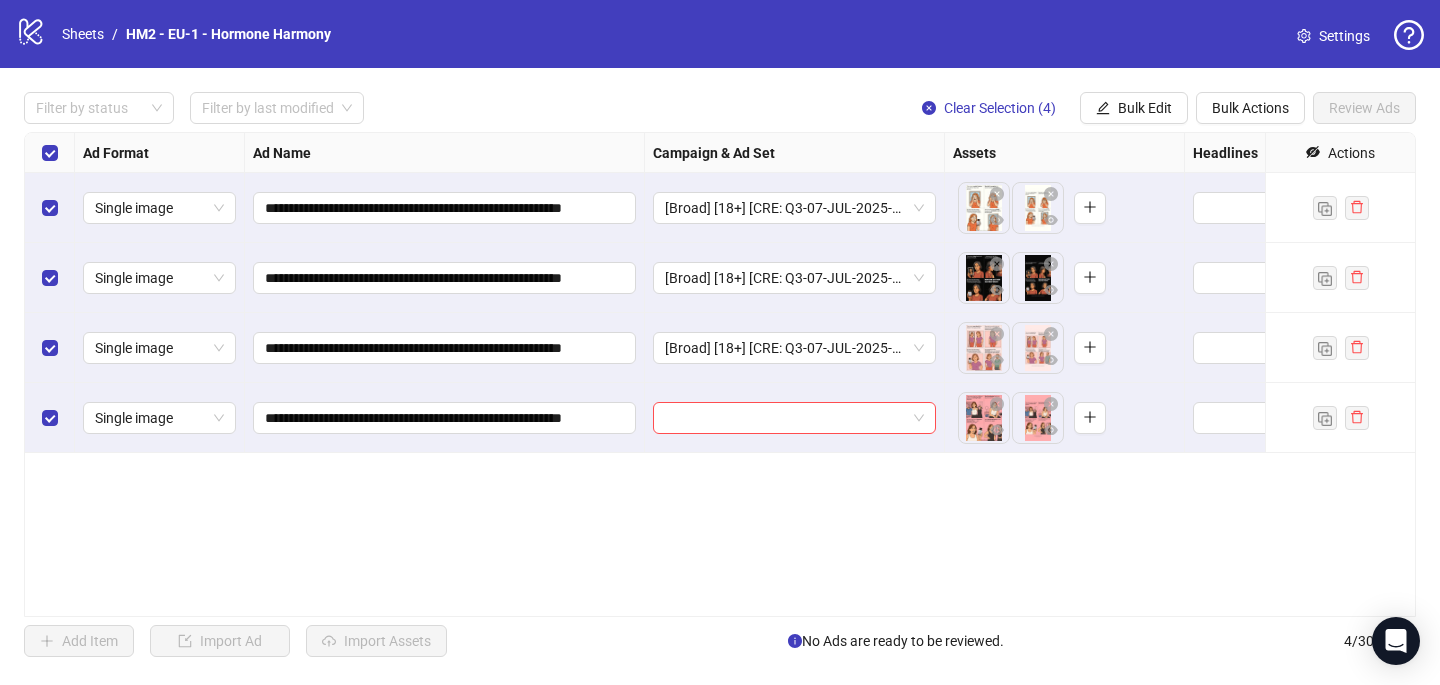 click at bounding box center (795, 418) 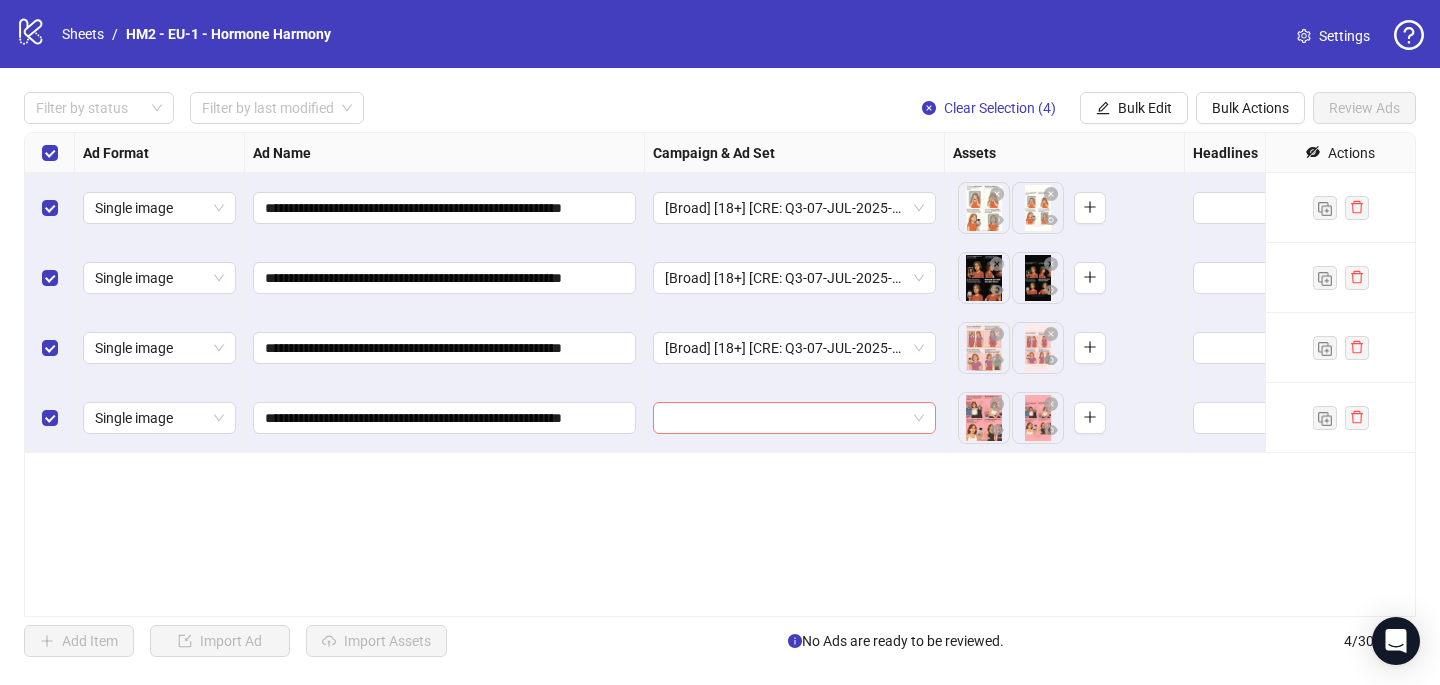 click at bounding box center [785, 418] 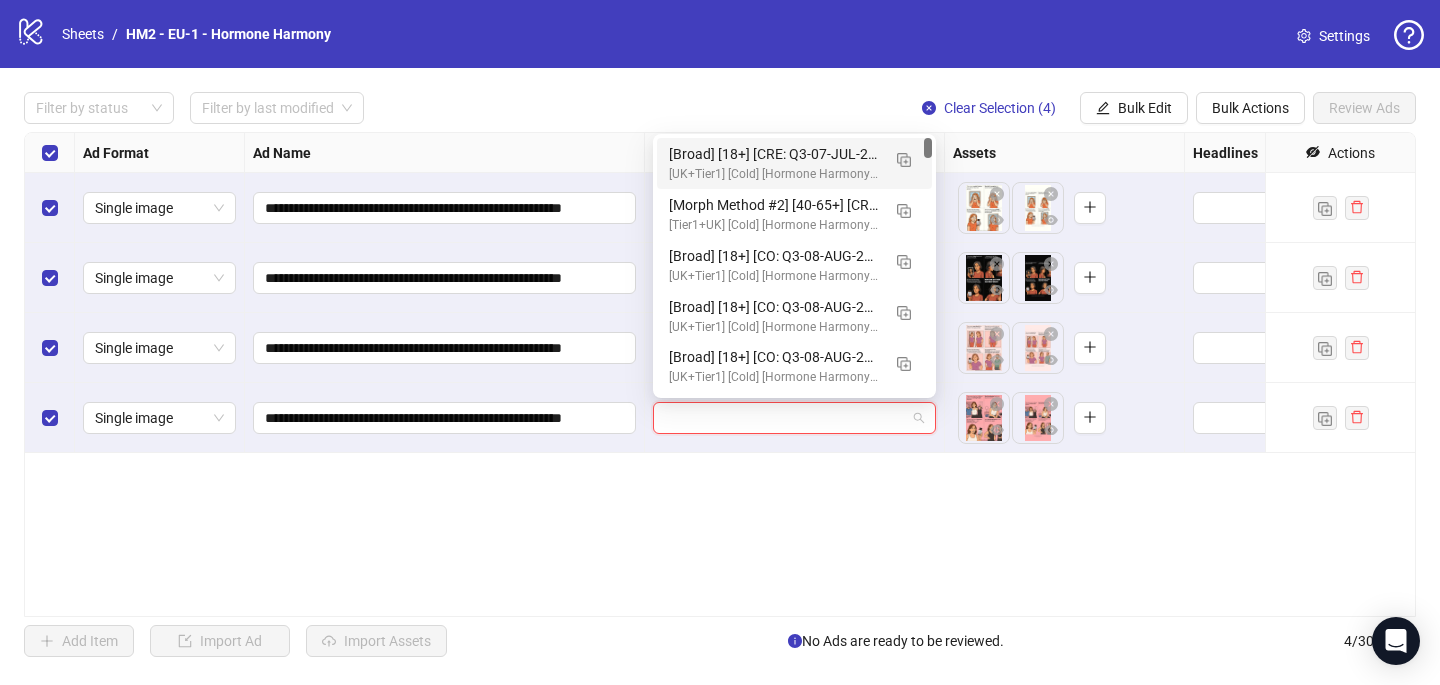 paste on "**********" 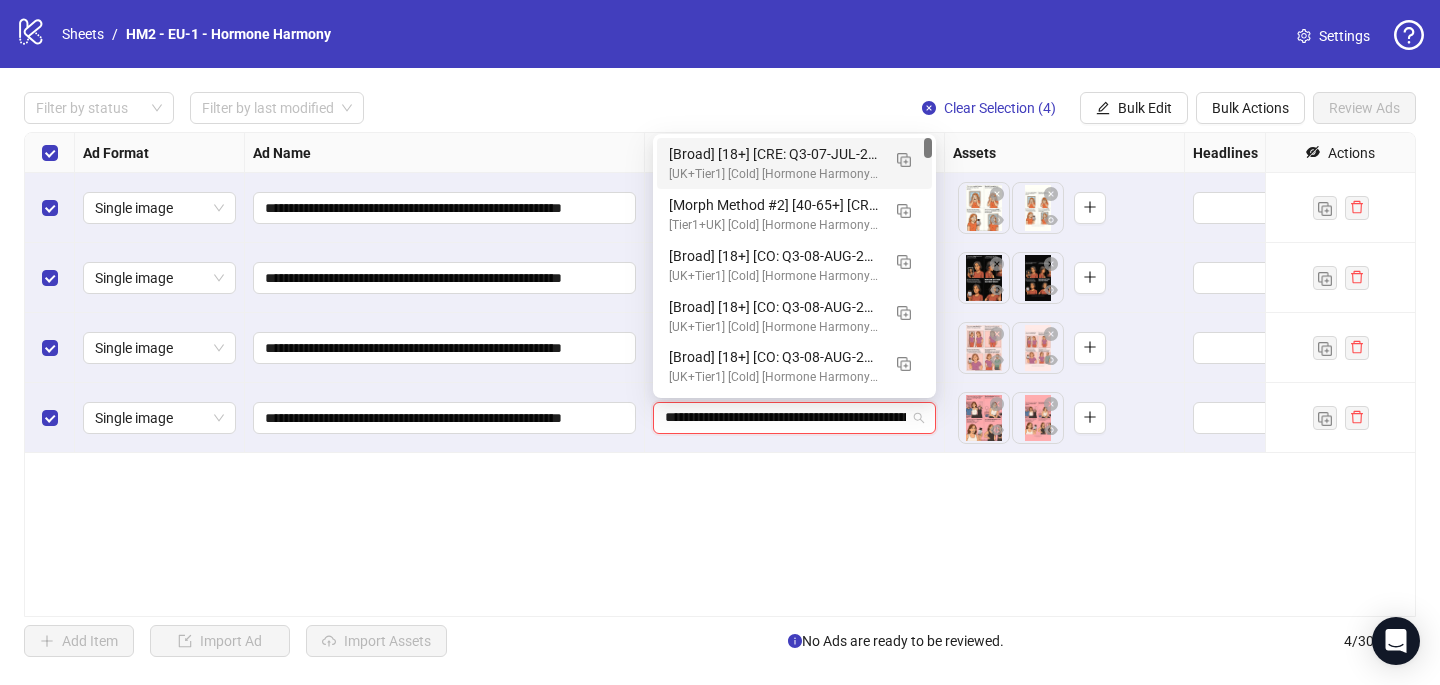 scroll, scrollTop: 0, scrollLeft: 624, axis: horizontal 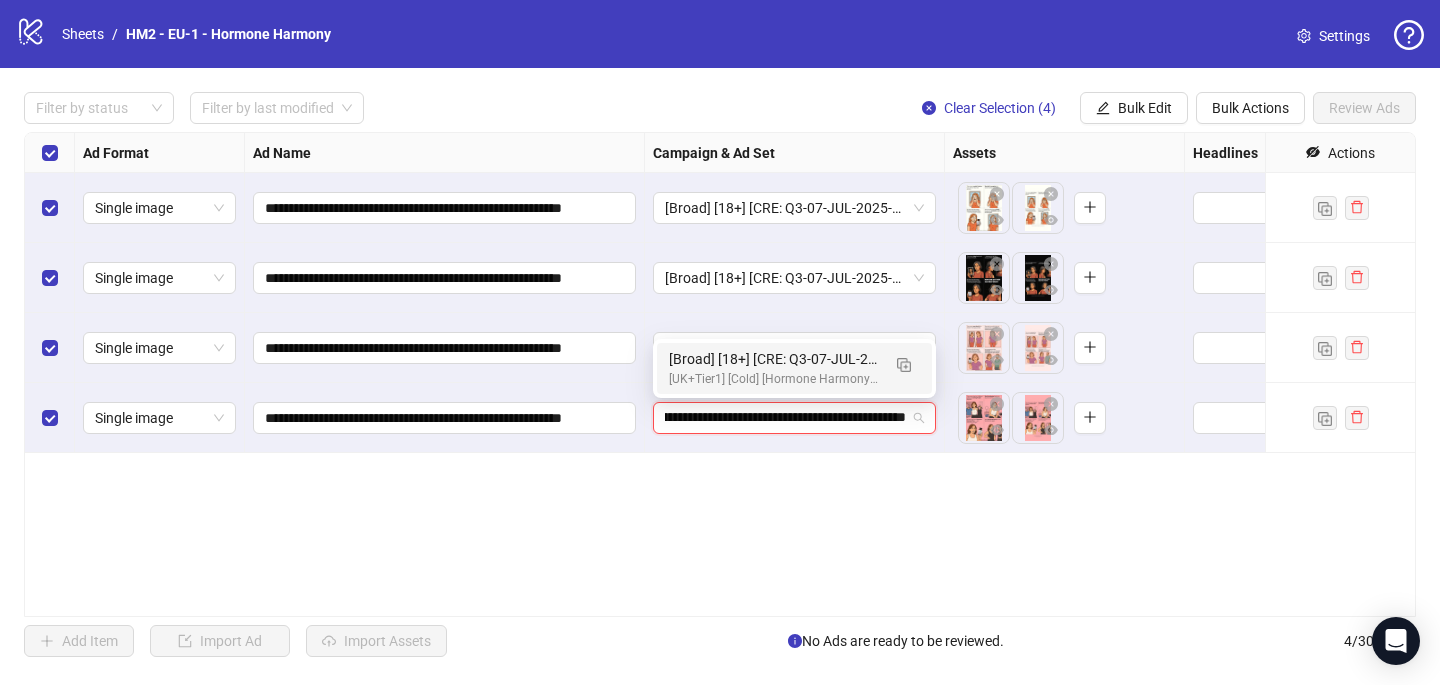 click on "[Broad] [18+] [CRE: Q3-07-JUL-2025-COMIC-Generalfeatures-Illustration-HHPN] [COP: Q3-08-AUG-2025-7 Reasons WHY- HHPN] [7 Aug 2025]" at bounding box center (774, 359) 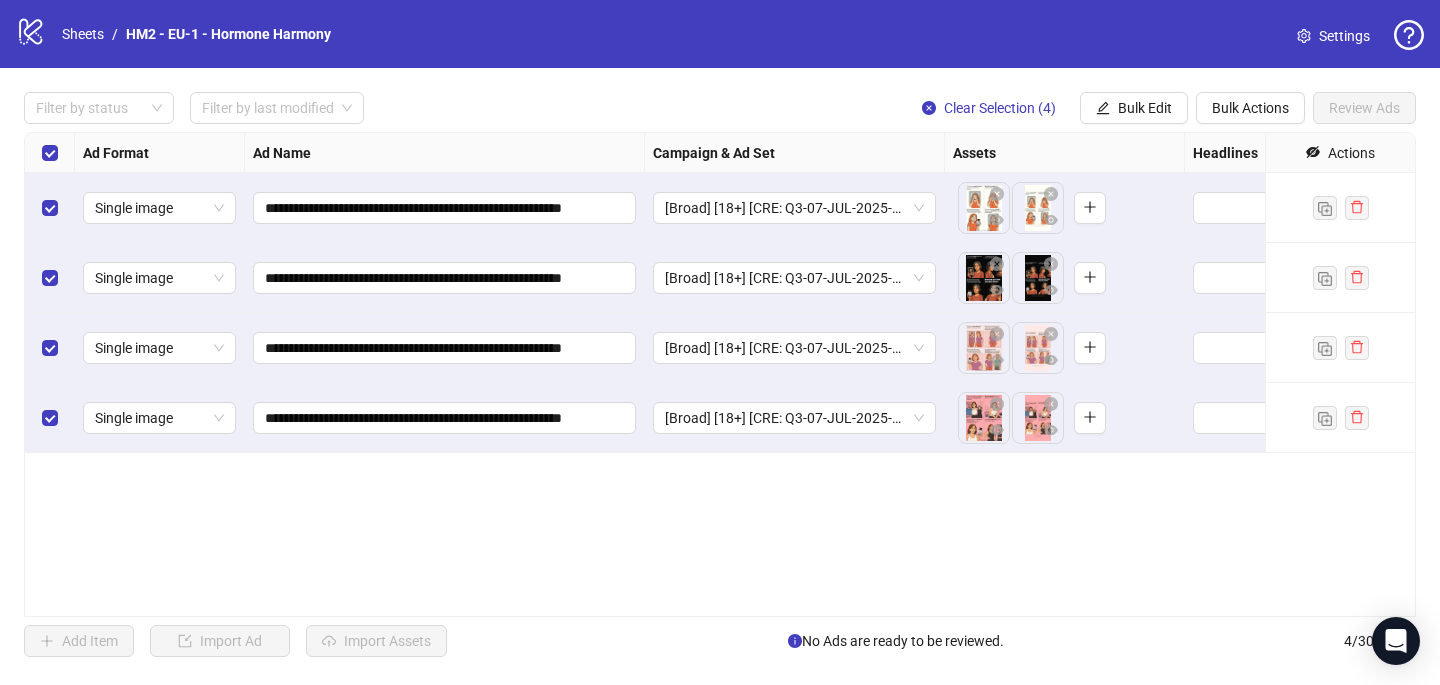 click on "**********" at bounding box center [720, 374] 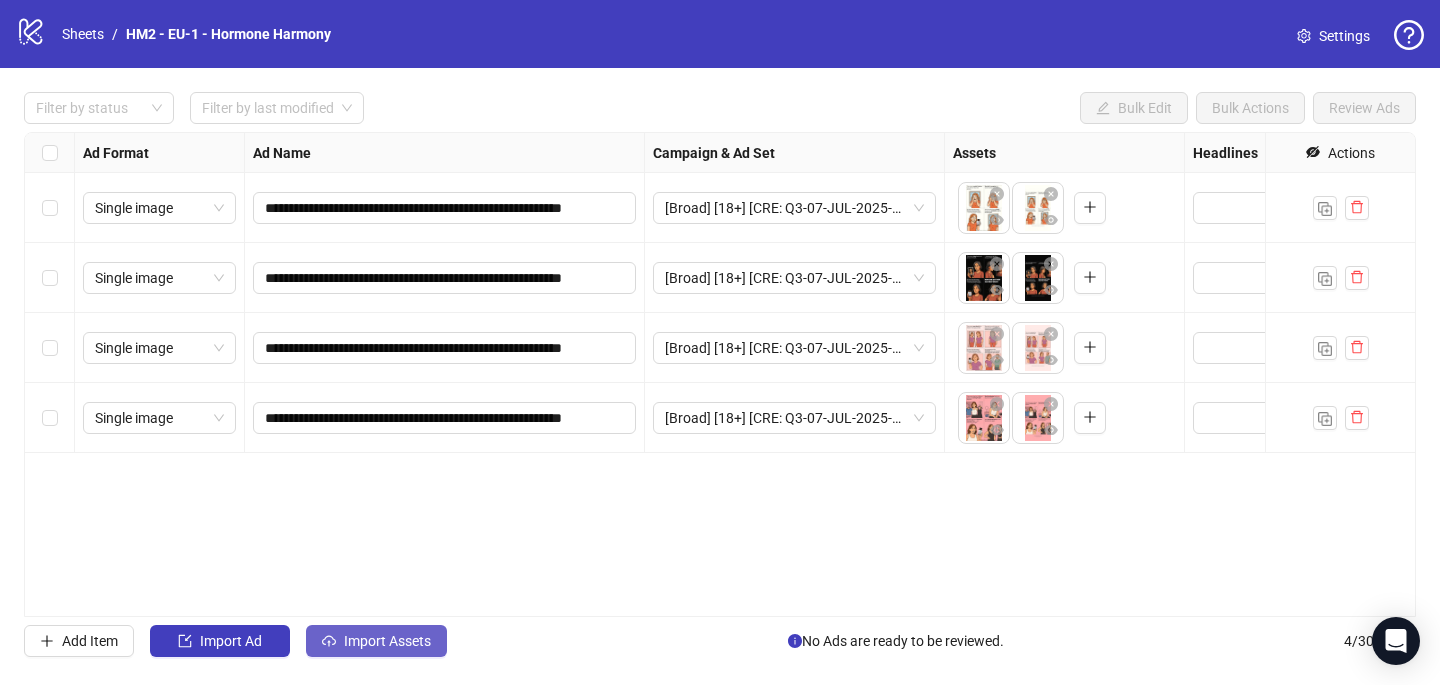 click on "Import Assets" at bounding box center [387, 641] 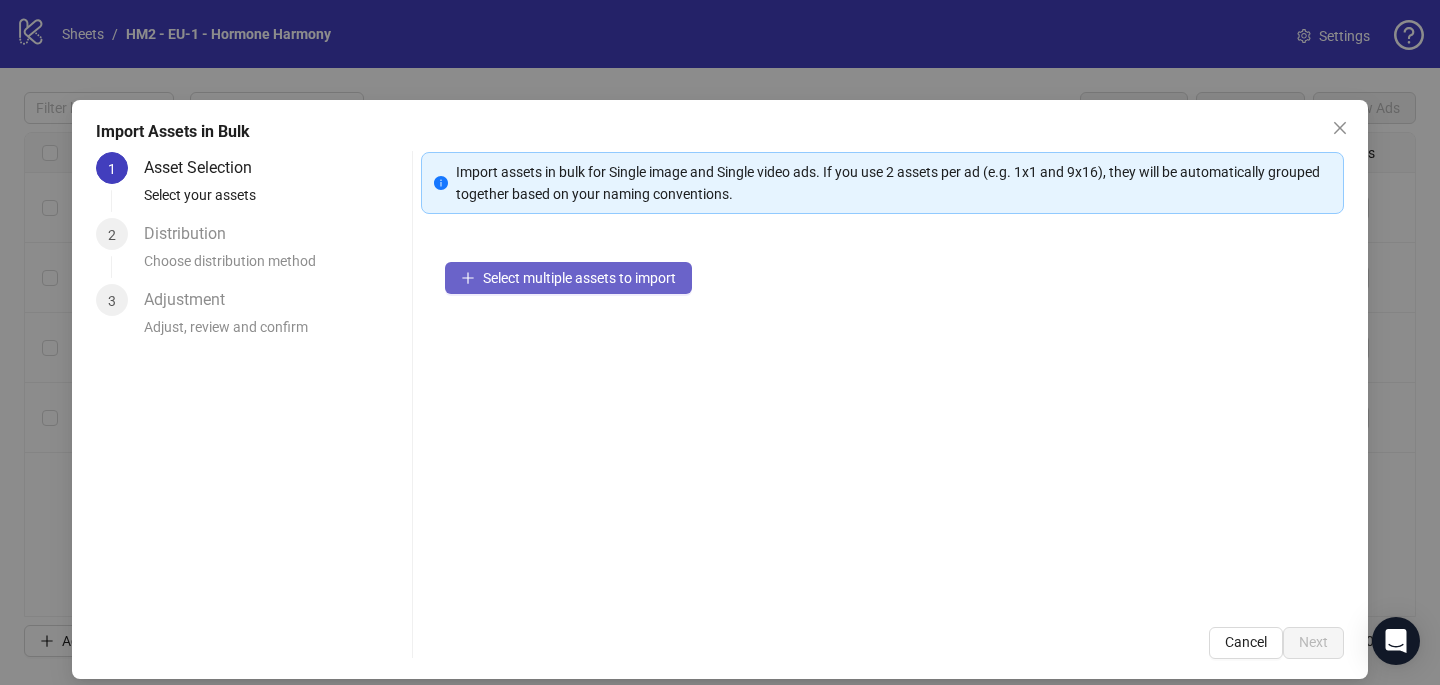 click on "Select multiple assets to import" at bounding box center [579, 278] 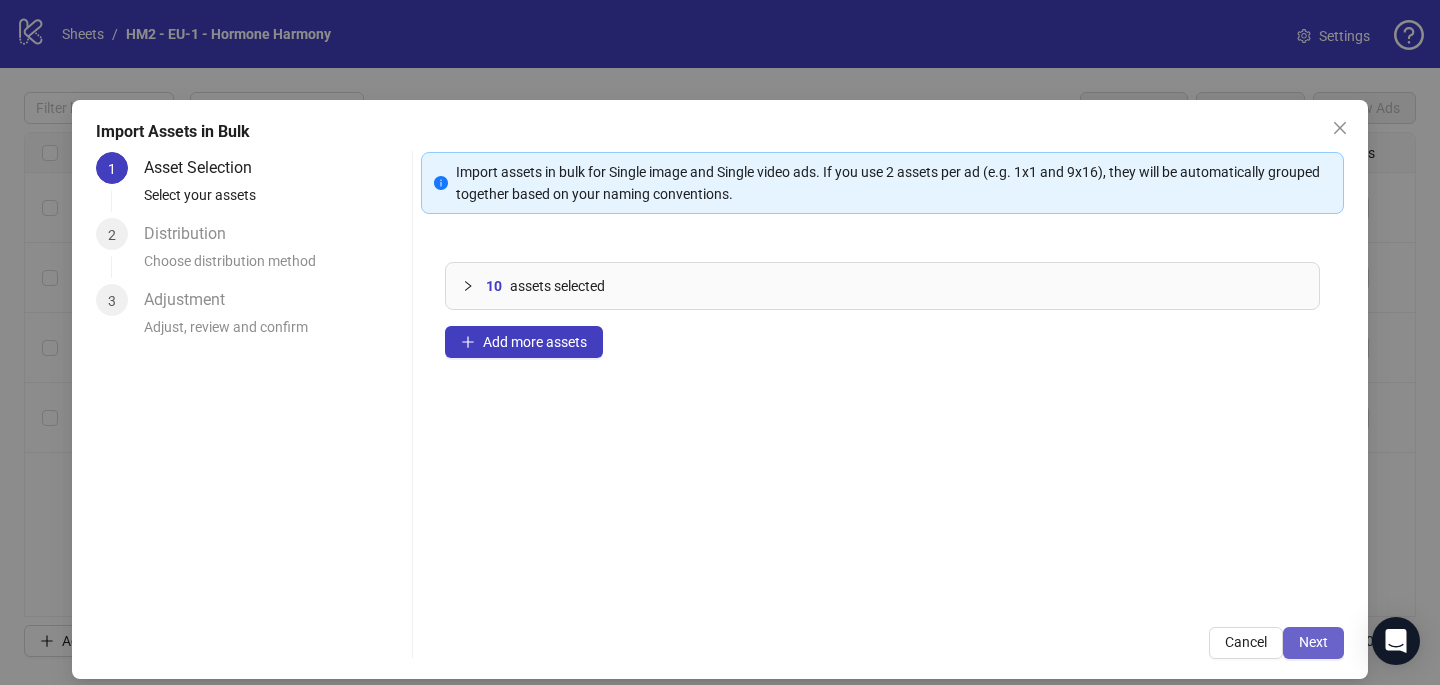 click on "Next" at bounding box center (1313, 643) 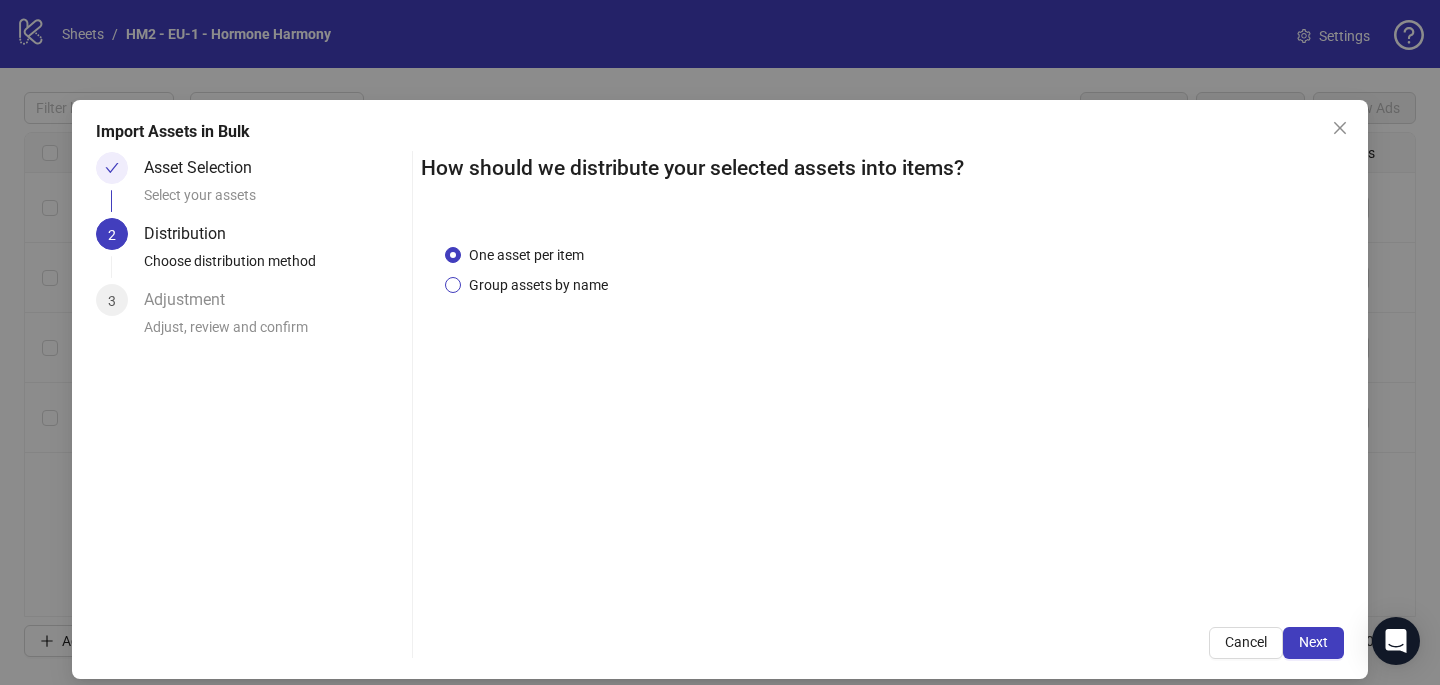 click on "Group assets by name" at bounding box center (538, 285) 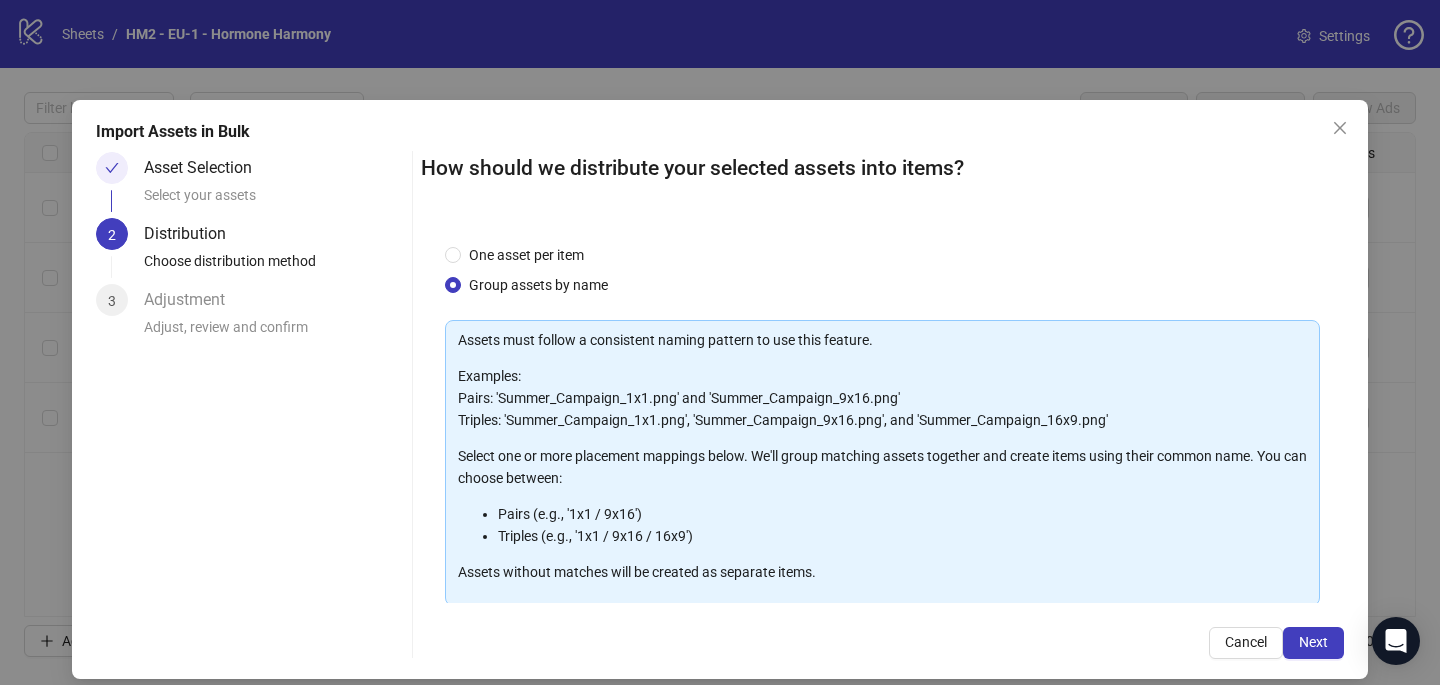 scroll, scrollTop: 203, scrollLeft: 0, axis: vertical 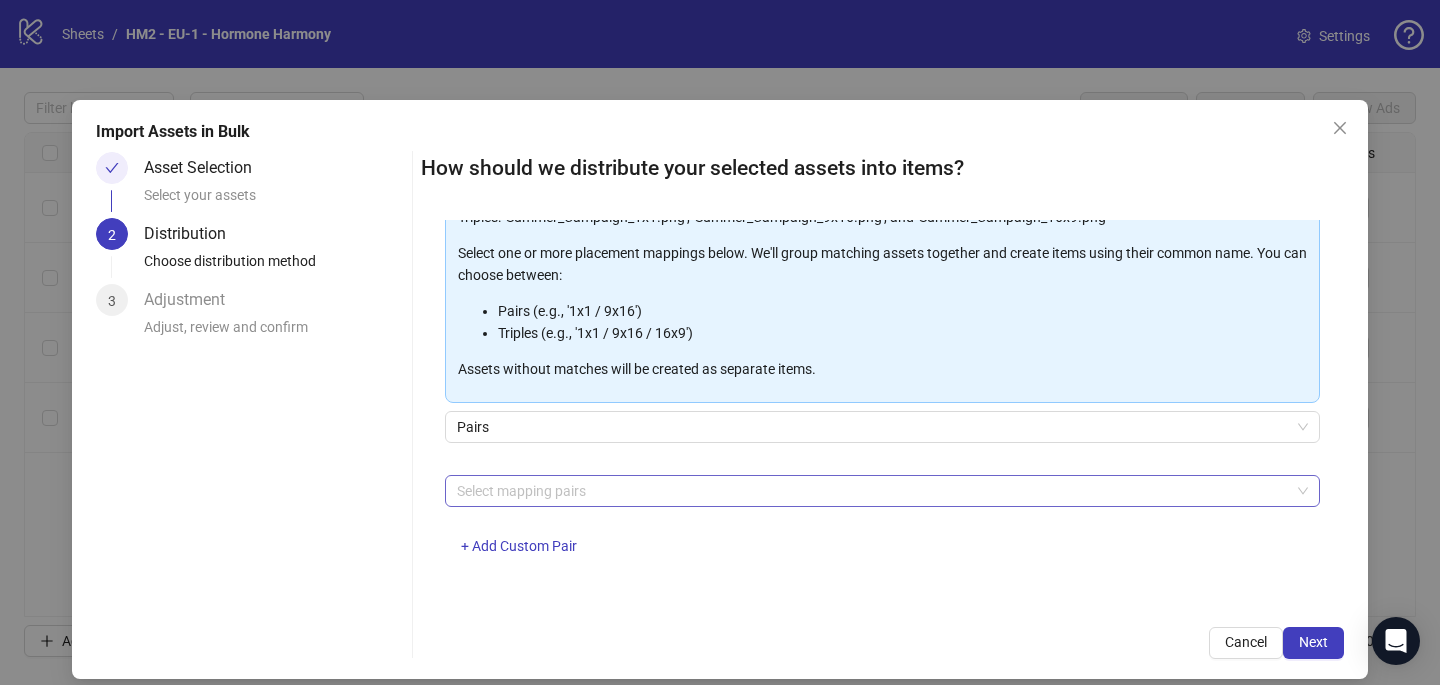 click on "Select mapping pairs" at bounding box center (882, 491) 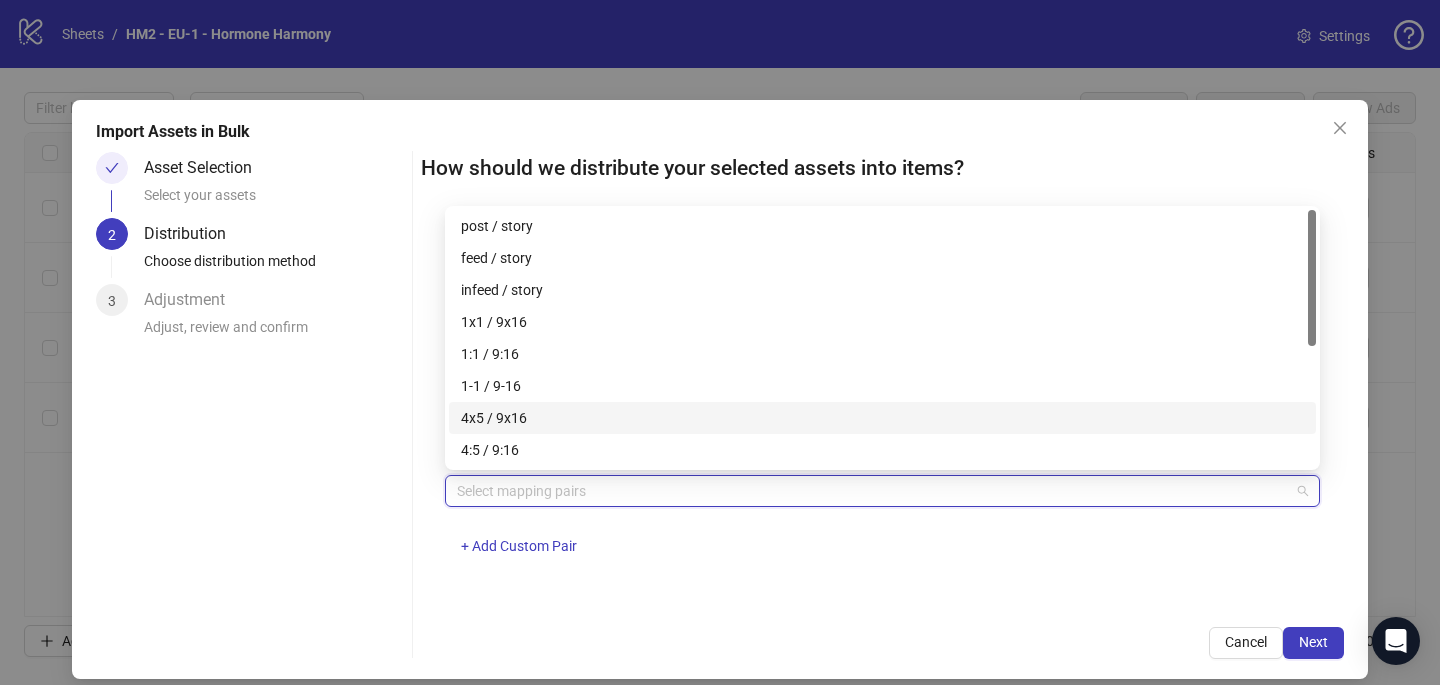 click on "4x5 / 9x16" at bounding box center (882, 418) 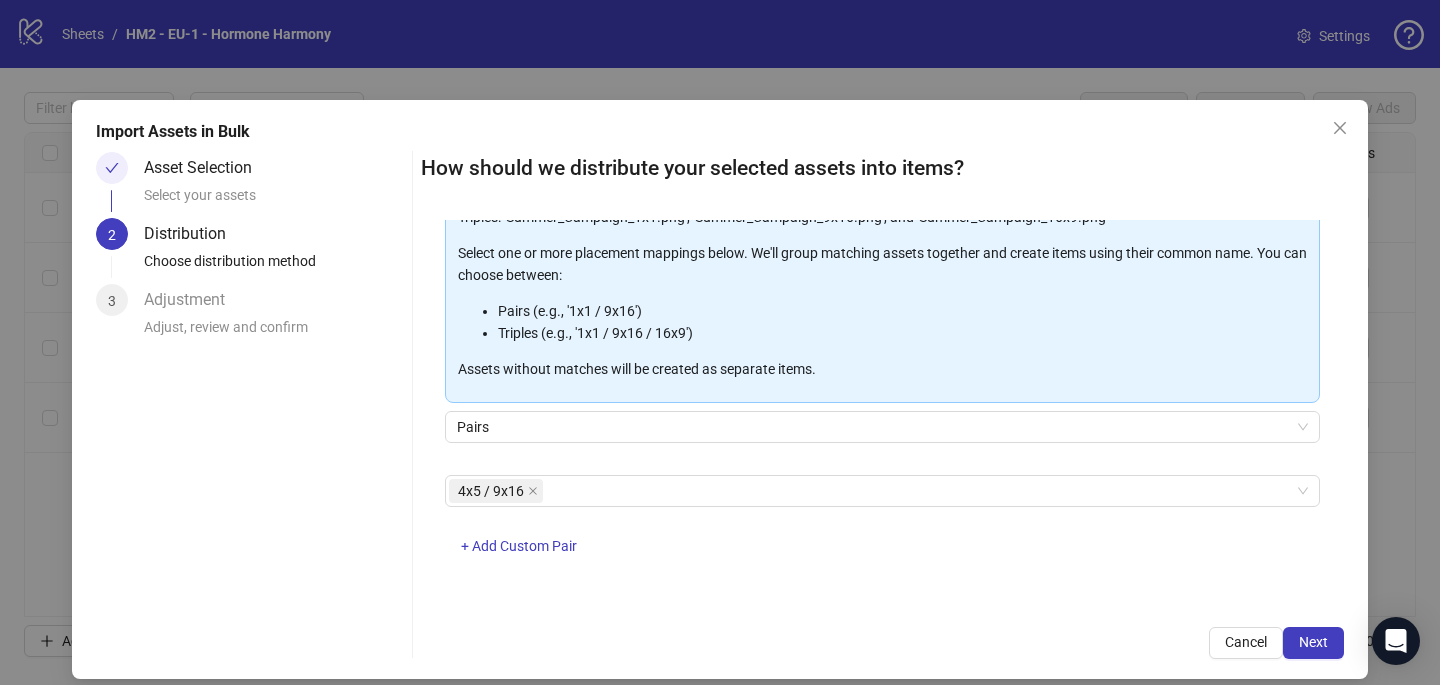 click on "How should we distribute your selected assets into items? One asset per item Group assets by name Assets must follow a consistent naming pattern to use this feature. Examples: Pairs: 'Summer_Campaign_1x1.png' and 'Summer_Campaign_9x16.png' Triples: 'Summer_Campaign_1x1.png', 'Summer_Campaign_9x16.png', and 'Summer_Campaign_16x9.png' Select one or more placement mappings below. We'll group matching assets together and create items using their common name. You can choose between: Pairs (e.g., '1x1 / 9x16') Triples (e.g., '1x1 / 9x16 / 16x9') Assets without matches will be created as separate items. Pairs 4x5 / 9x16   + Add Custom Pair Cancel Next" at bounding box center (882, 405) 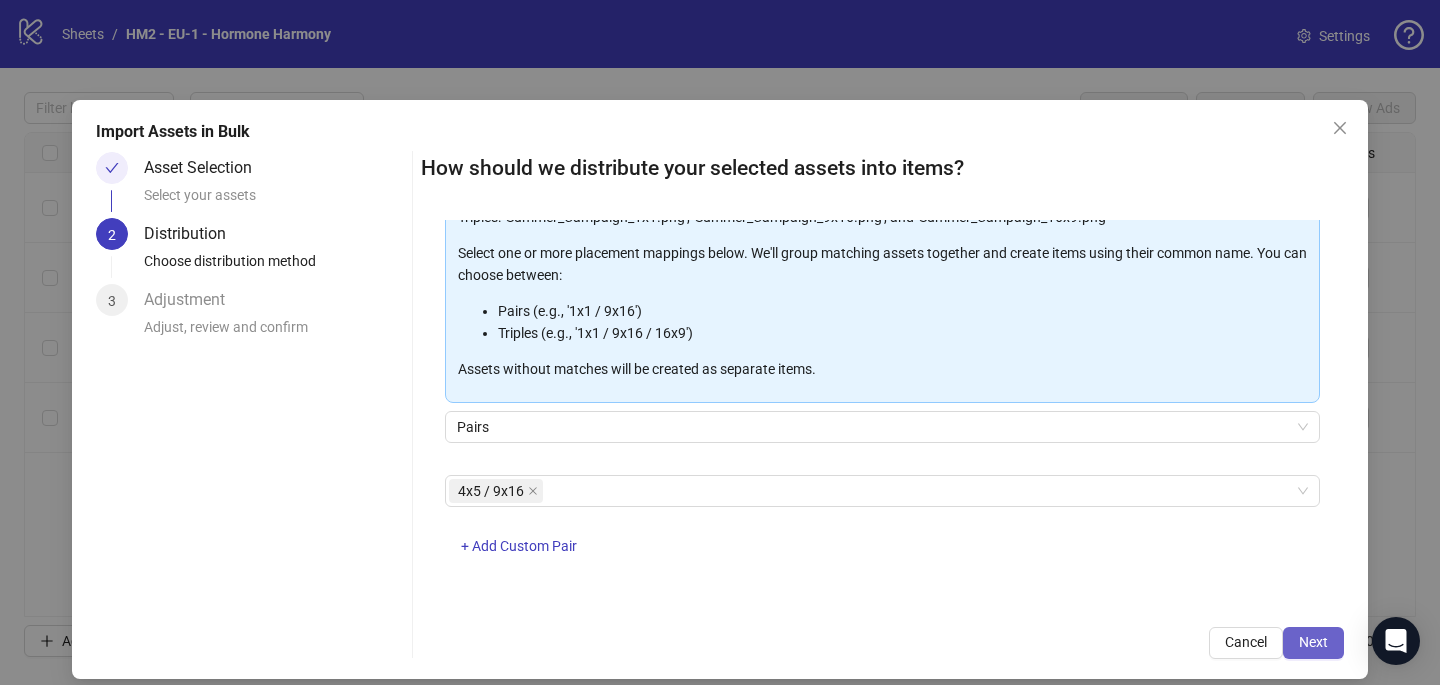 click on "Next" at bounding box center [1313, 642] 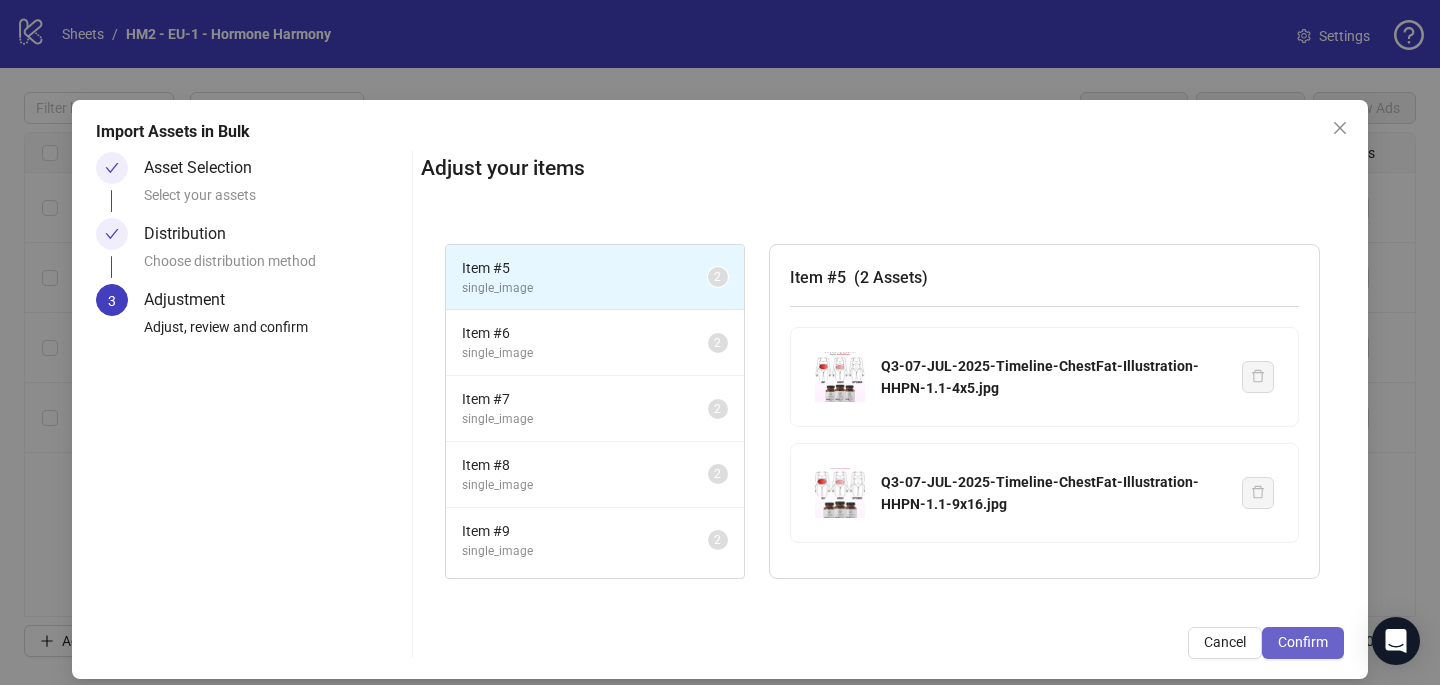 click on "Confirm" at bounding box center (1303, 643) 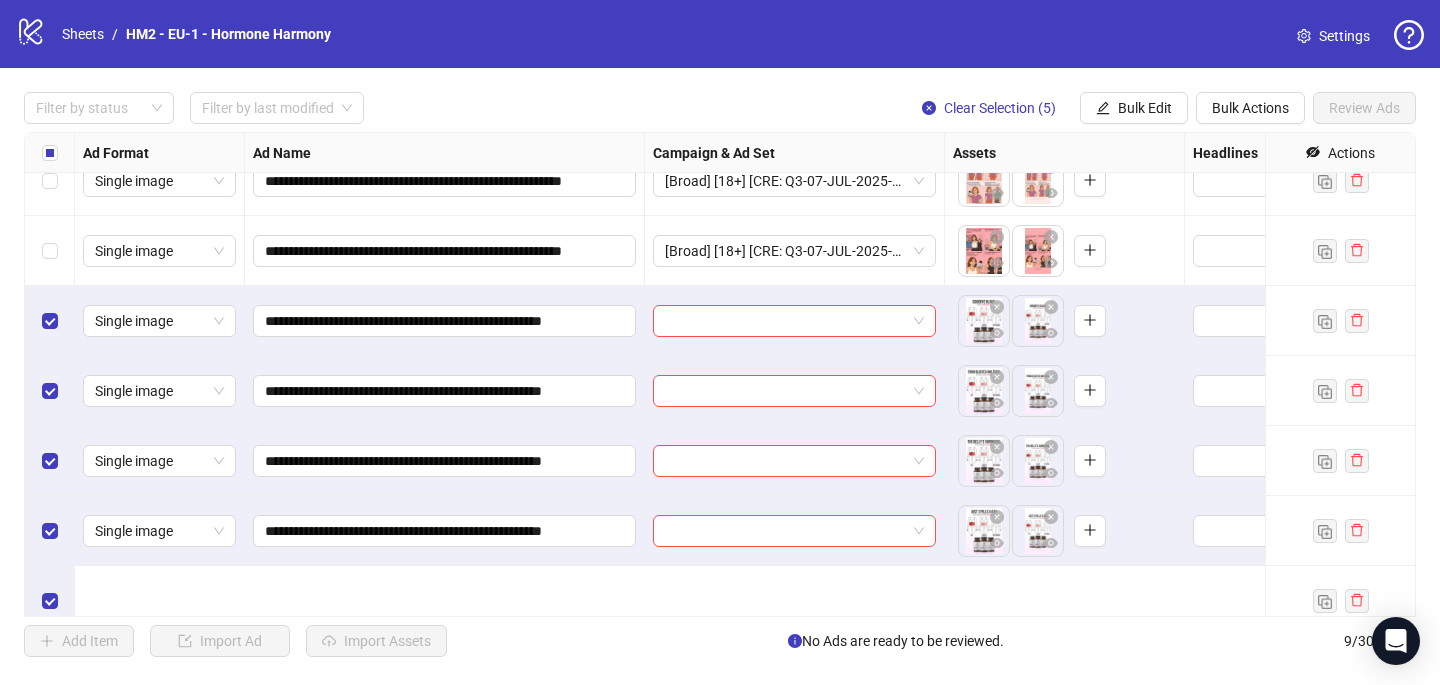 scroll, scrollTop: 187, scrollLeft: 0, axis: vertical 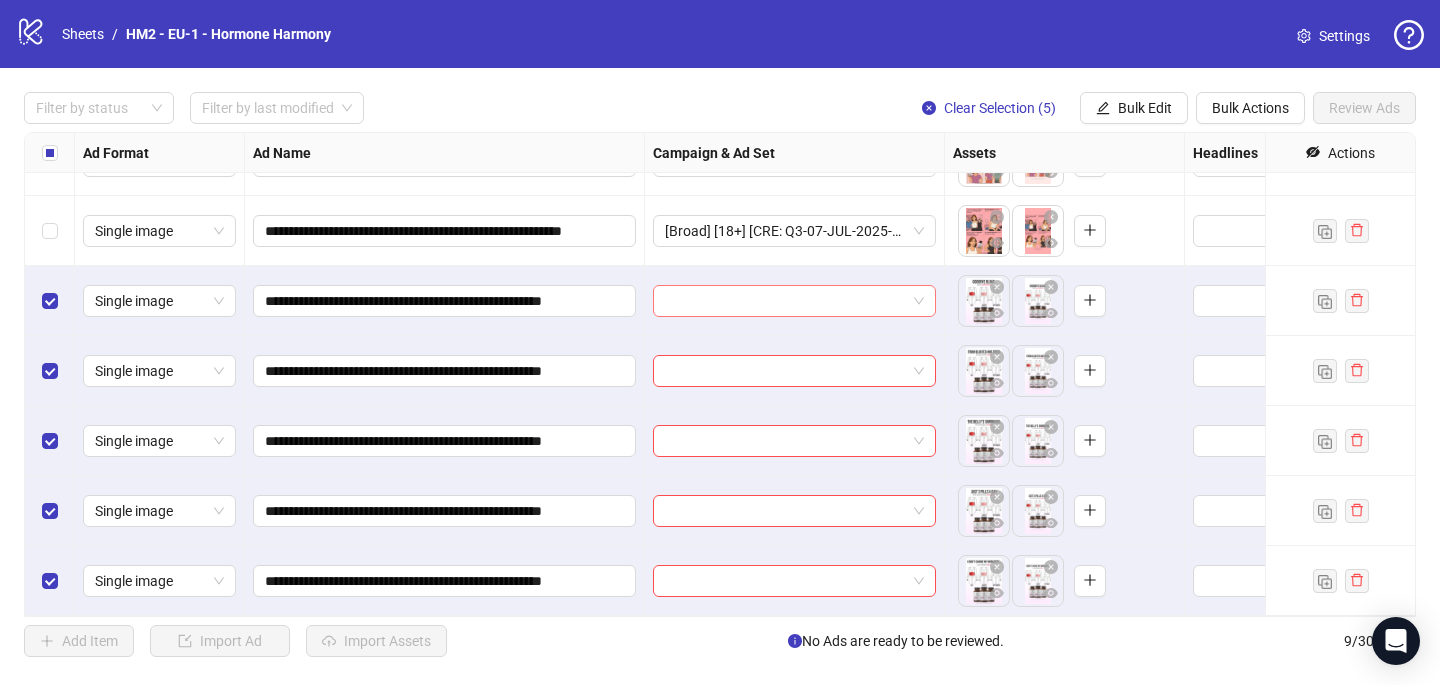 click at bounding box center [785, 301] 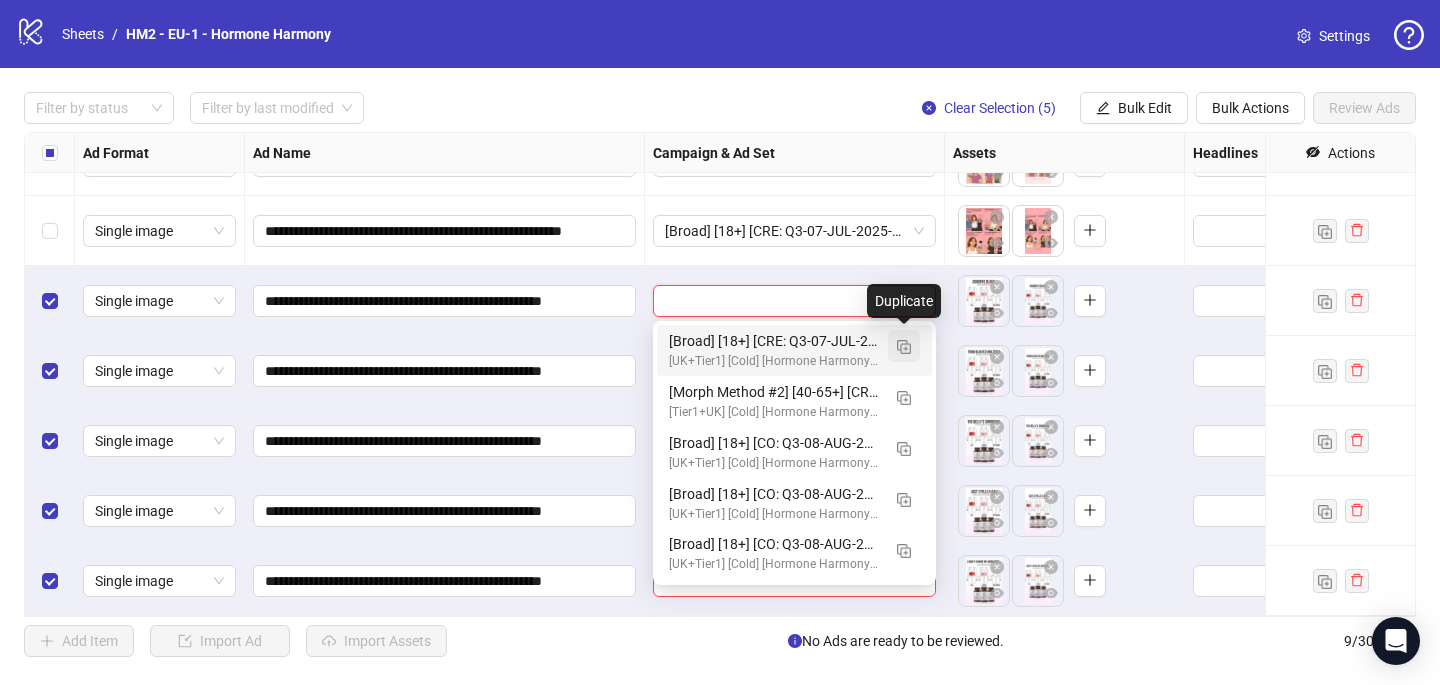 click at bounding box center [904, 347] 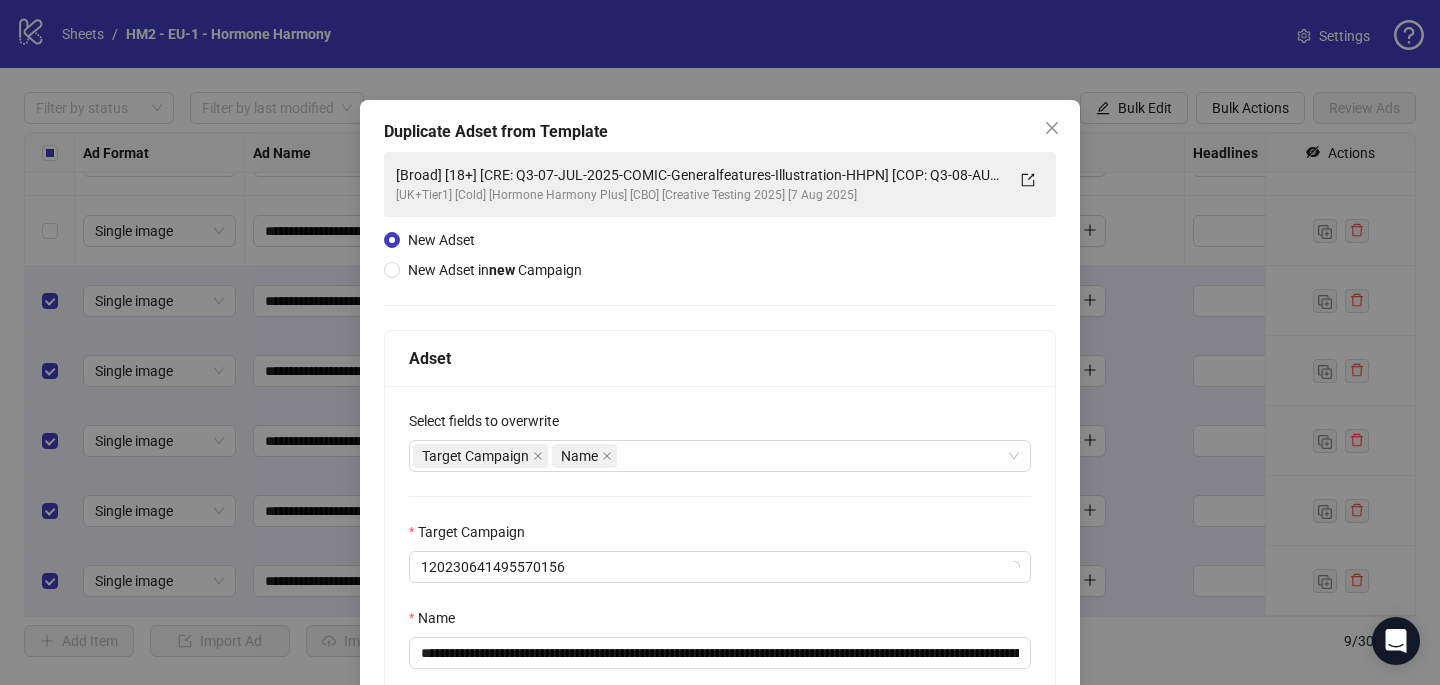 scroll, scrollTop: 192, scrollLeft: 0, axis: vertical 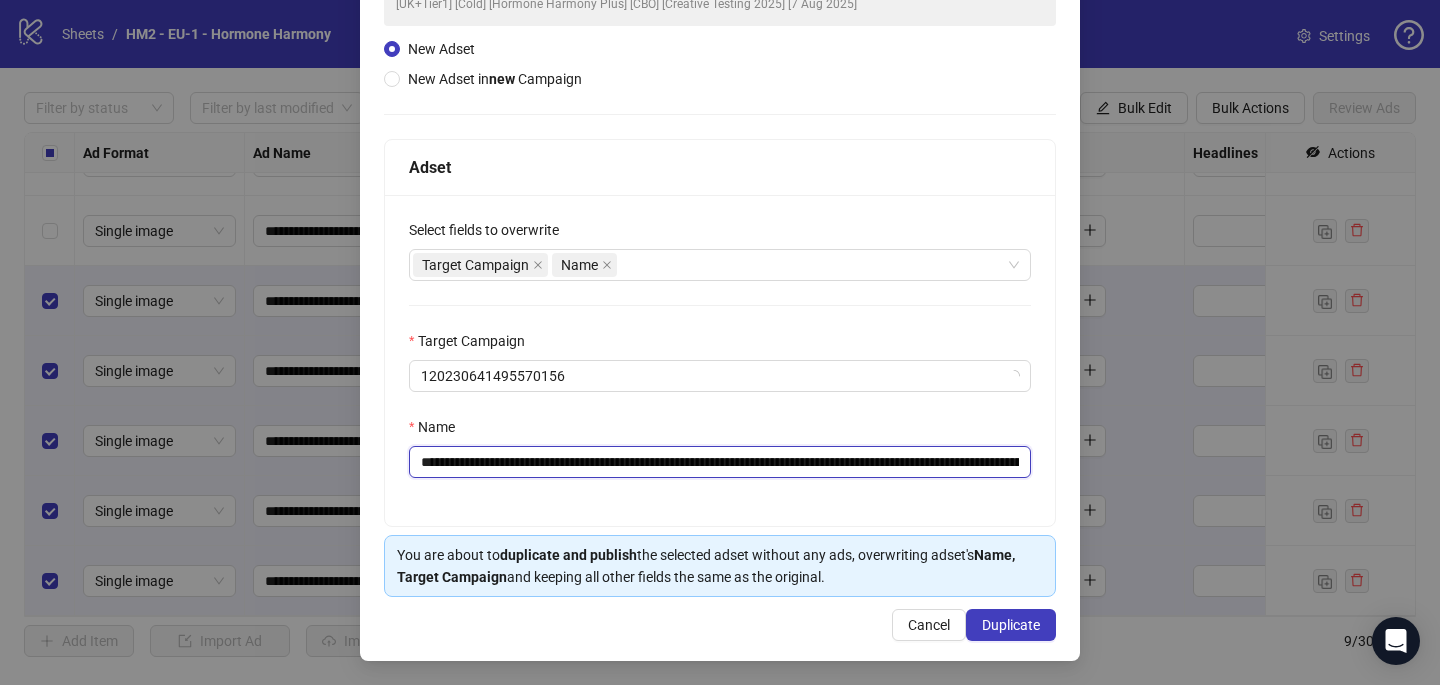drag, startPoint x: 899, startPoint y: 459, endPoint x: 542, endPoint y: 457, distance: 357.0056 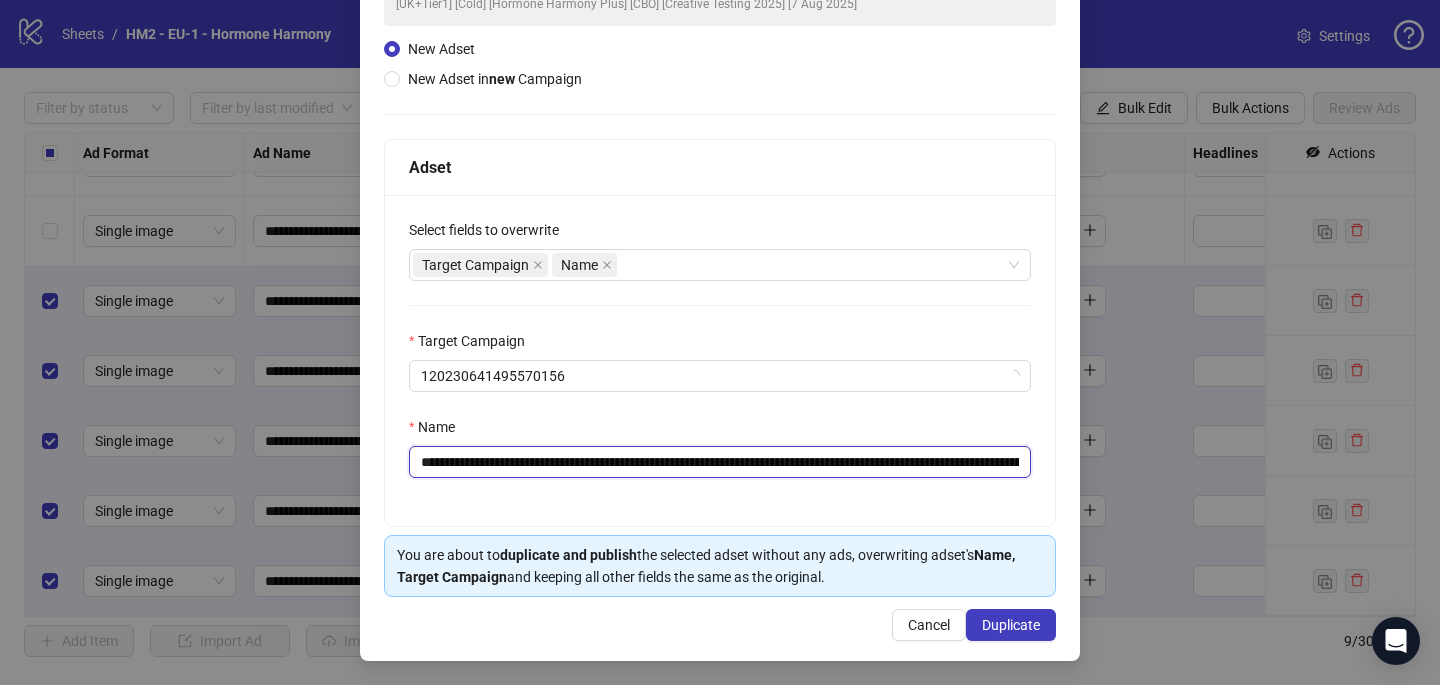 click on "**********" at bounding box center [720, 462] 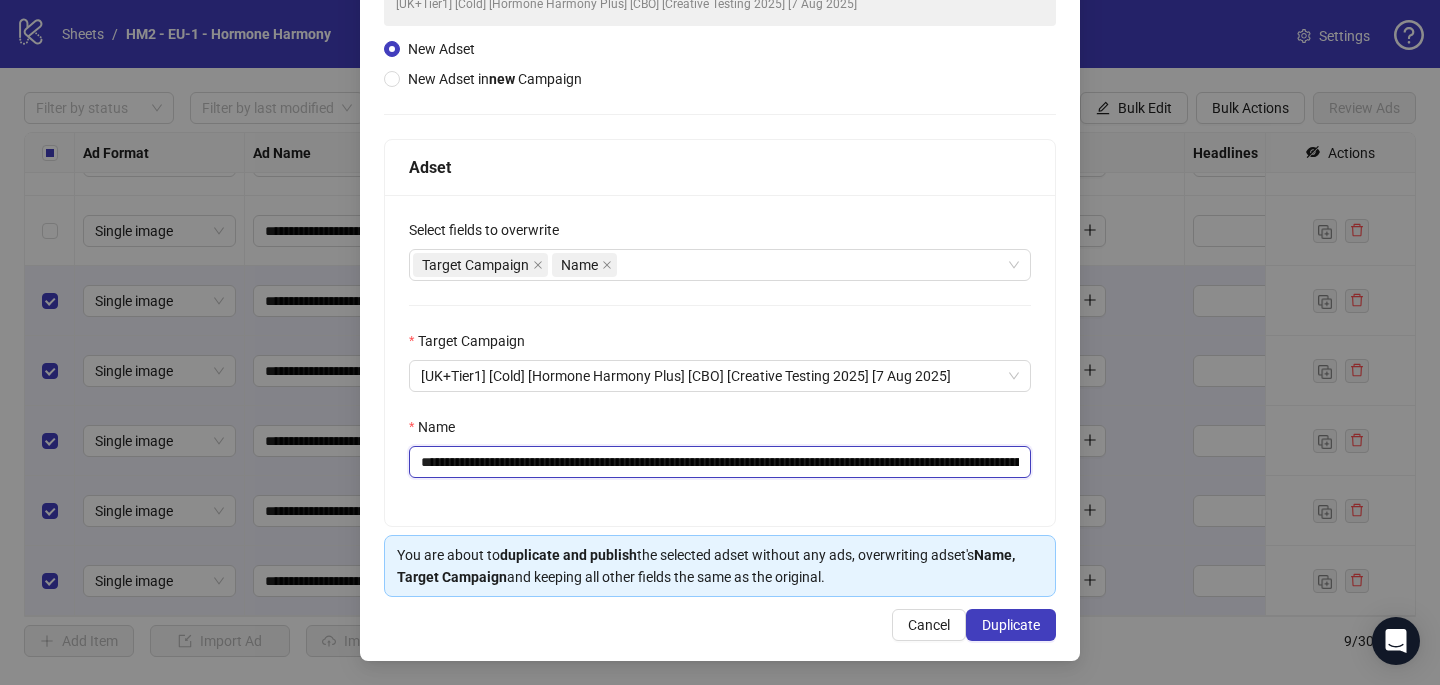 paste 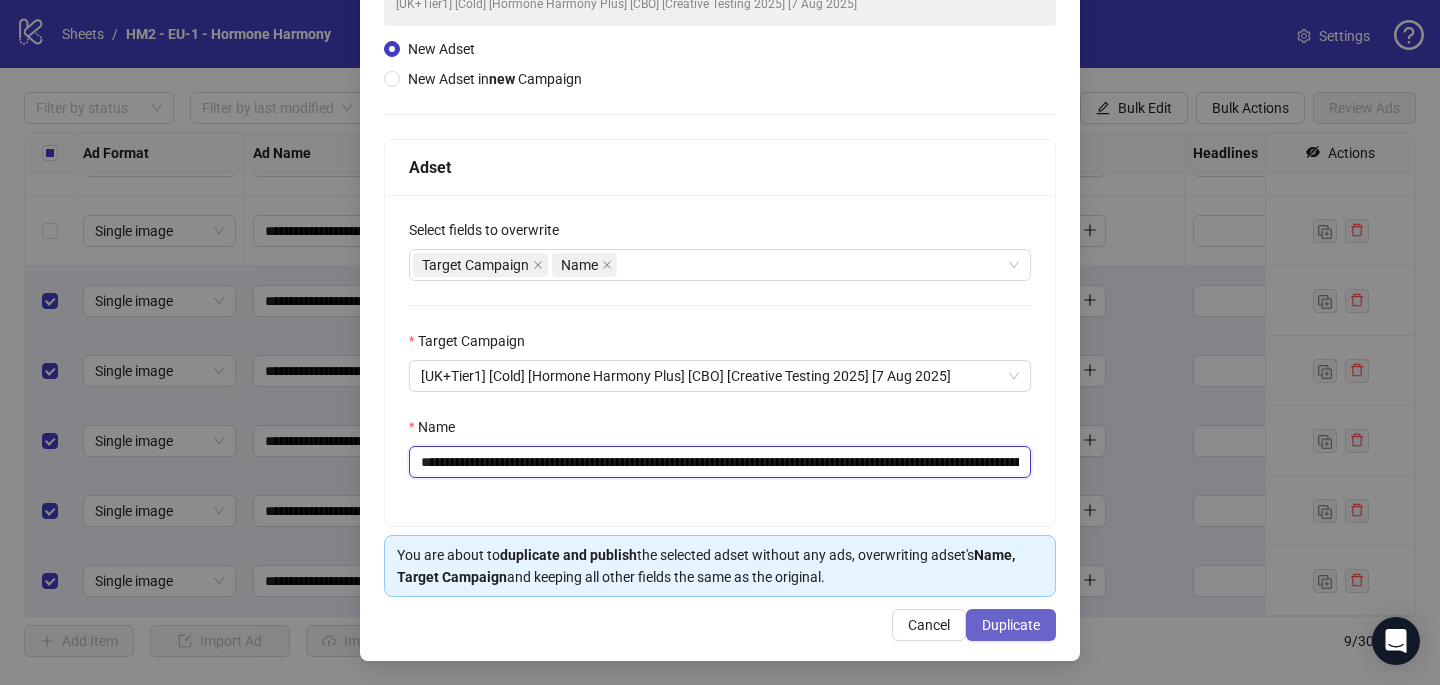 type on "**********" 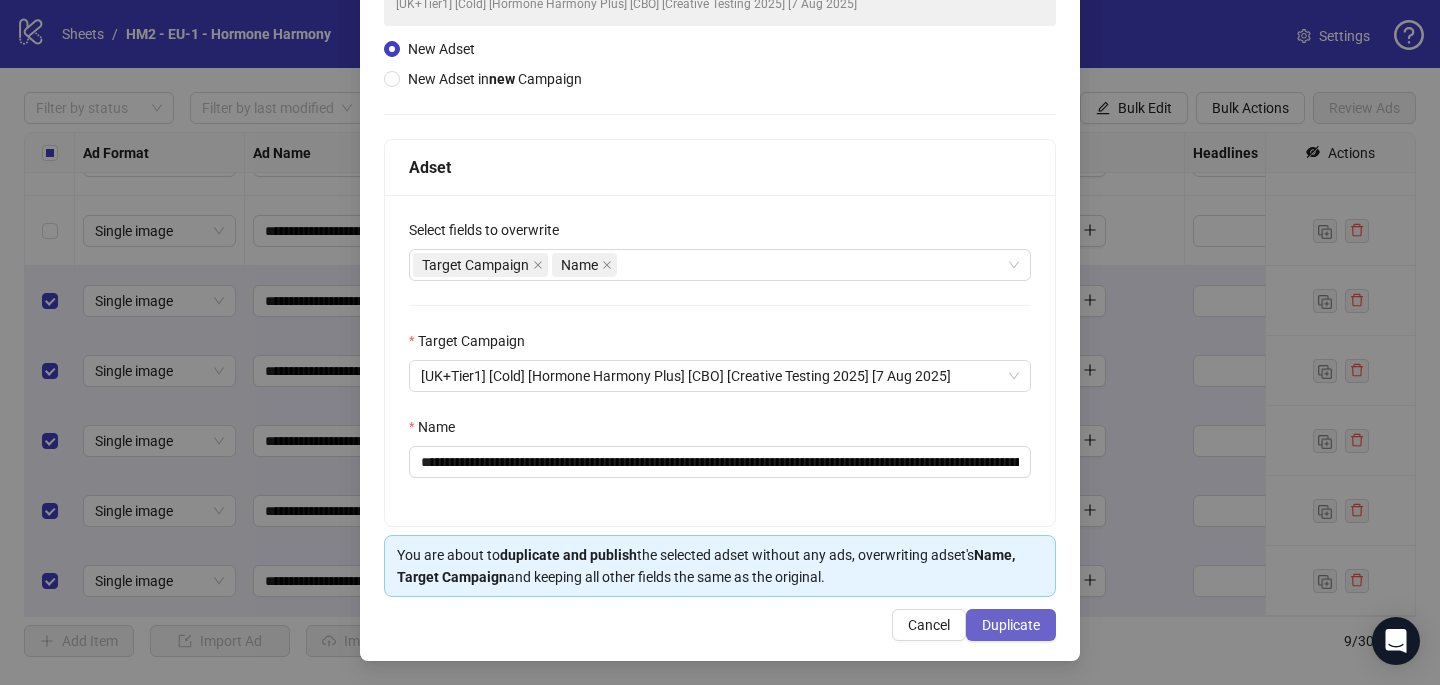 click on "Duplicate" at bounding box center [1011, 625] 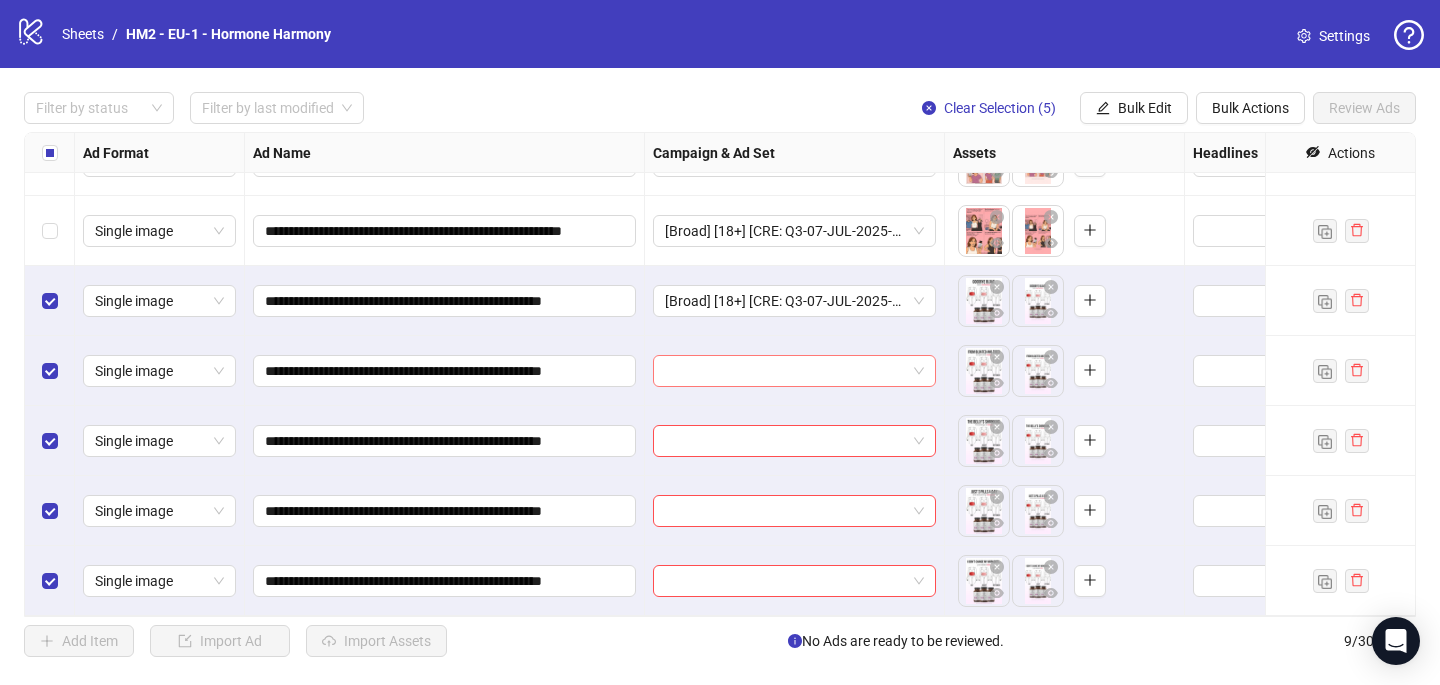 click at bounding box center [785, 371] 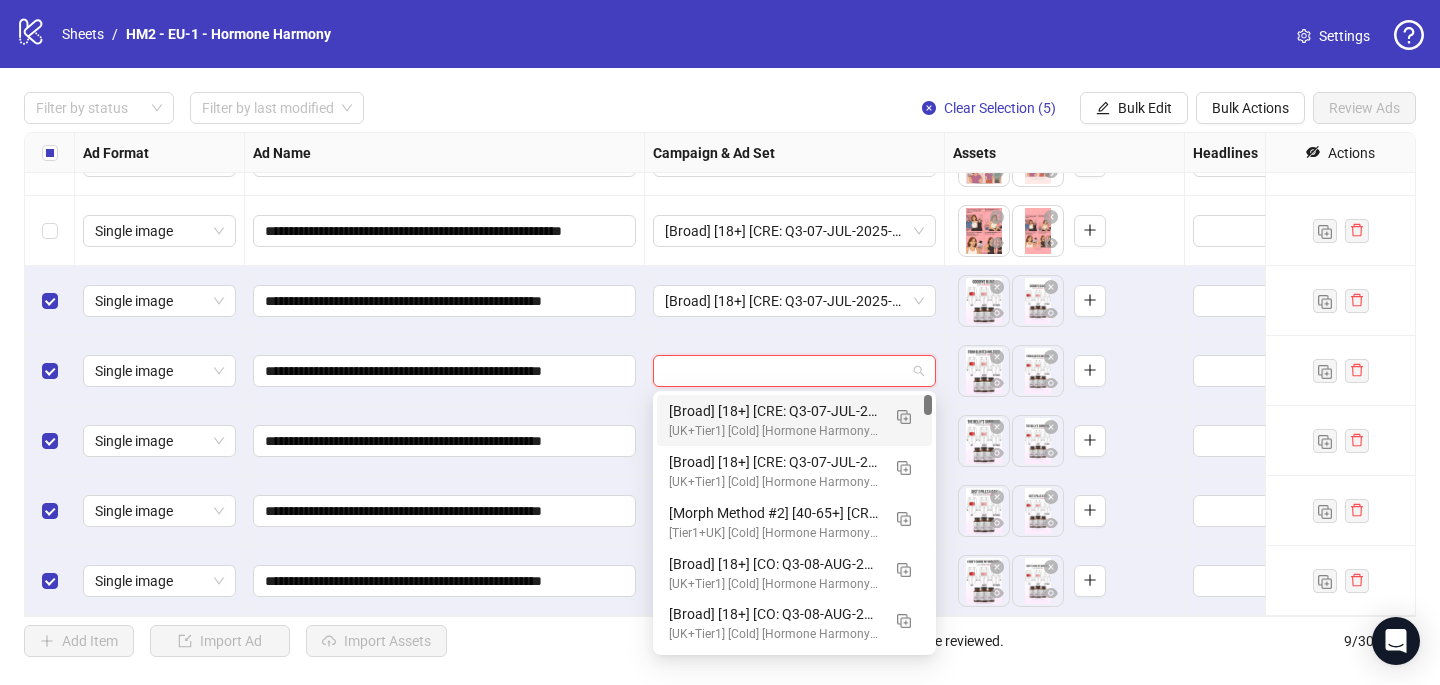 click on "[Broad] [18+] [CRE: Q3-07-JUL-2025-Timeline-ChestFat-Illustration-HHPN] [COP: Q3-08-AUG-2025-7 Reasons WHY- HHPN] [7 Aug 2025] (copy)" at bounding box center (774, 411) 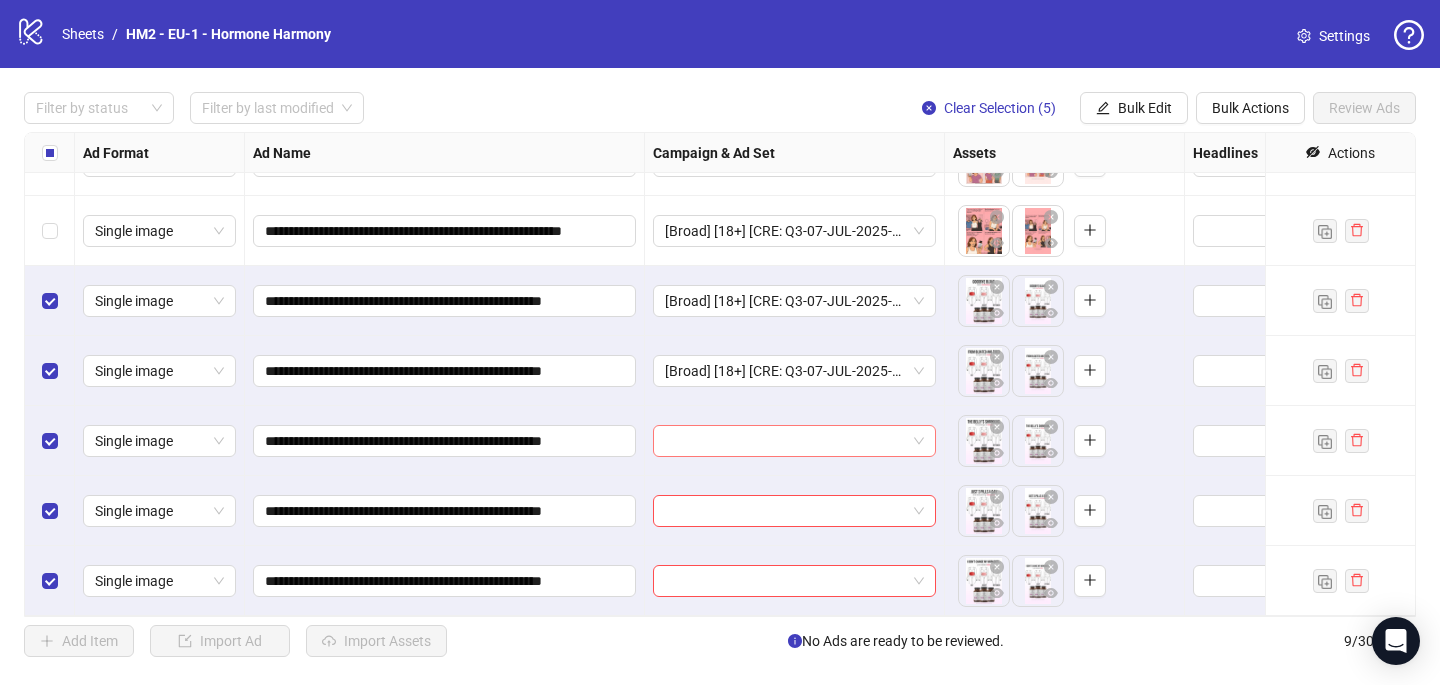 click at bounding box center [785, 441] 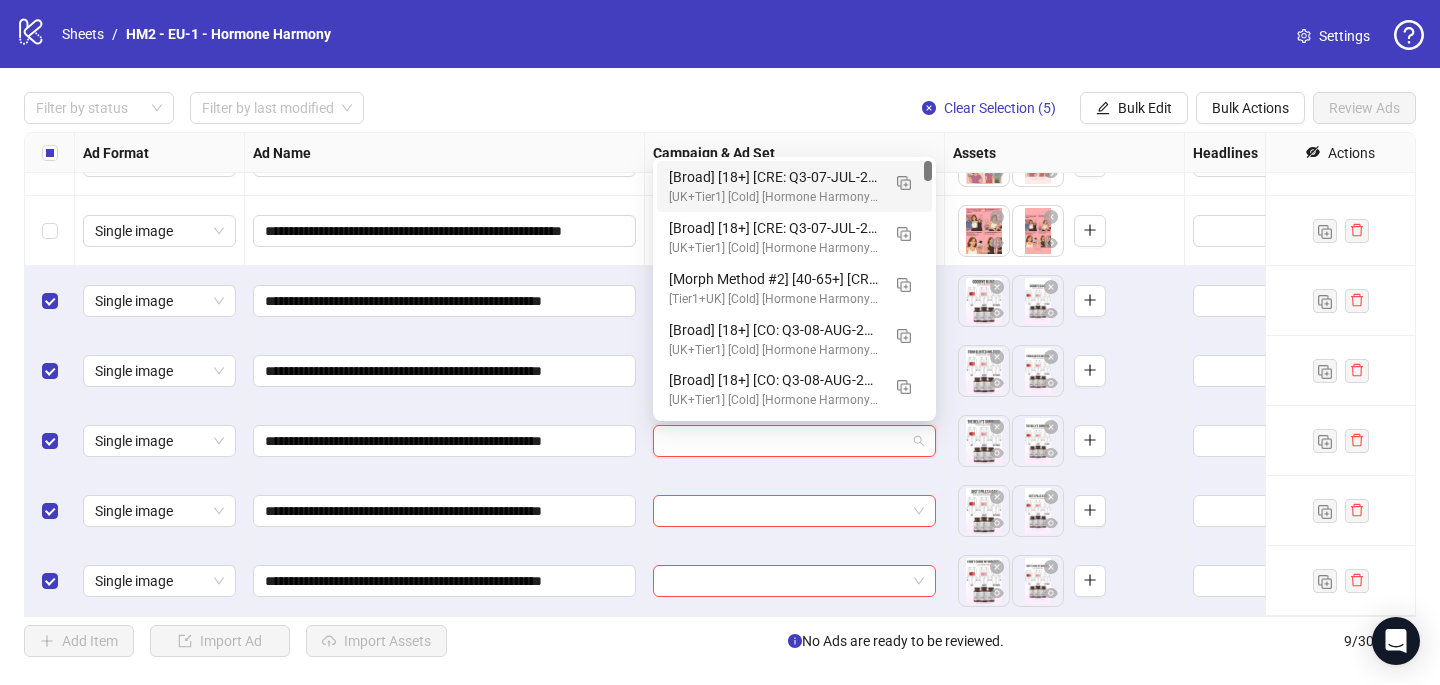 click on "[UK+Tier1] [Cold] [Hormone Harmony Plus] [CBO] [Creative Testing 2025] [7 Aug 2025]" at bounding box center (774, 197) 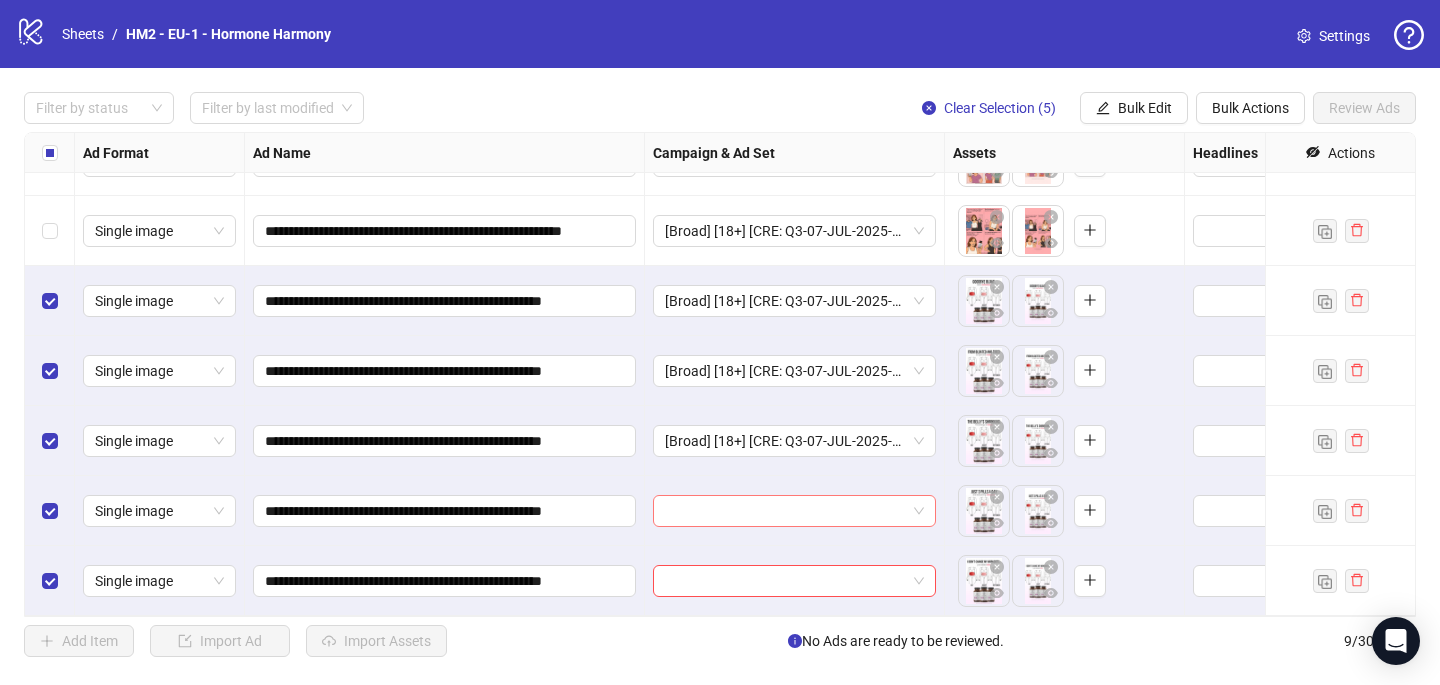 click at bounding box center (785, 511) 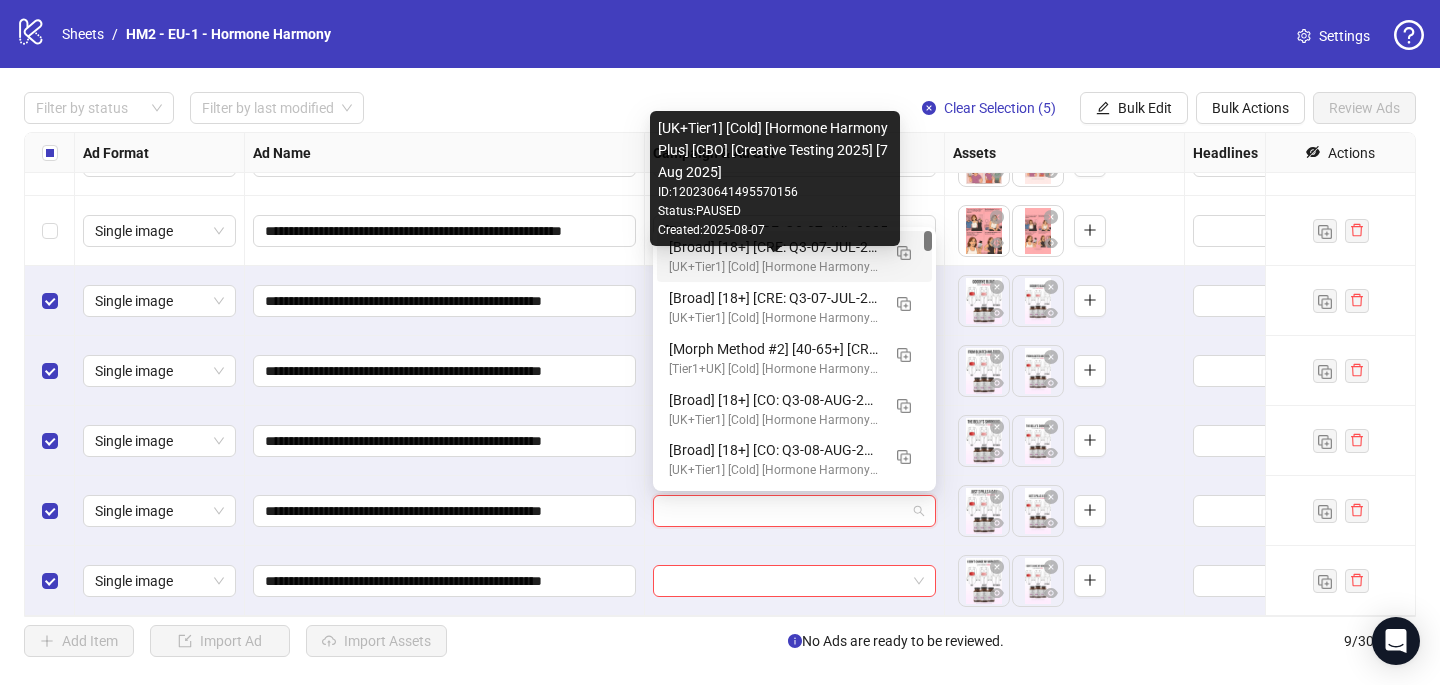 click on "[UK+Tier1] [Cold] [Hormone Harmony Plus] [CBO] [Creative Testing 2025] [7 Aug 2025]" at bounding box center [774, 267] 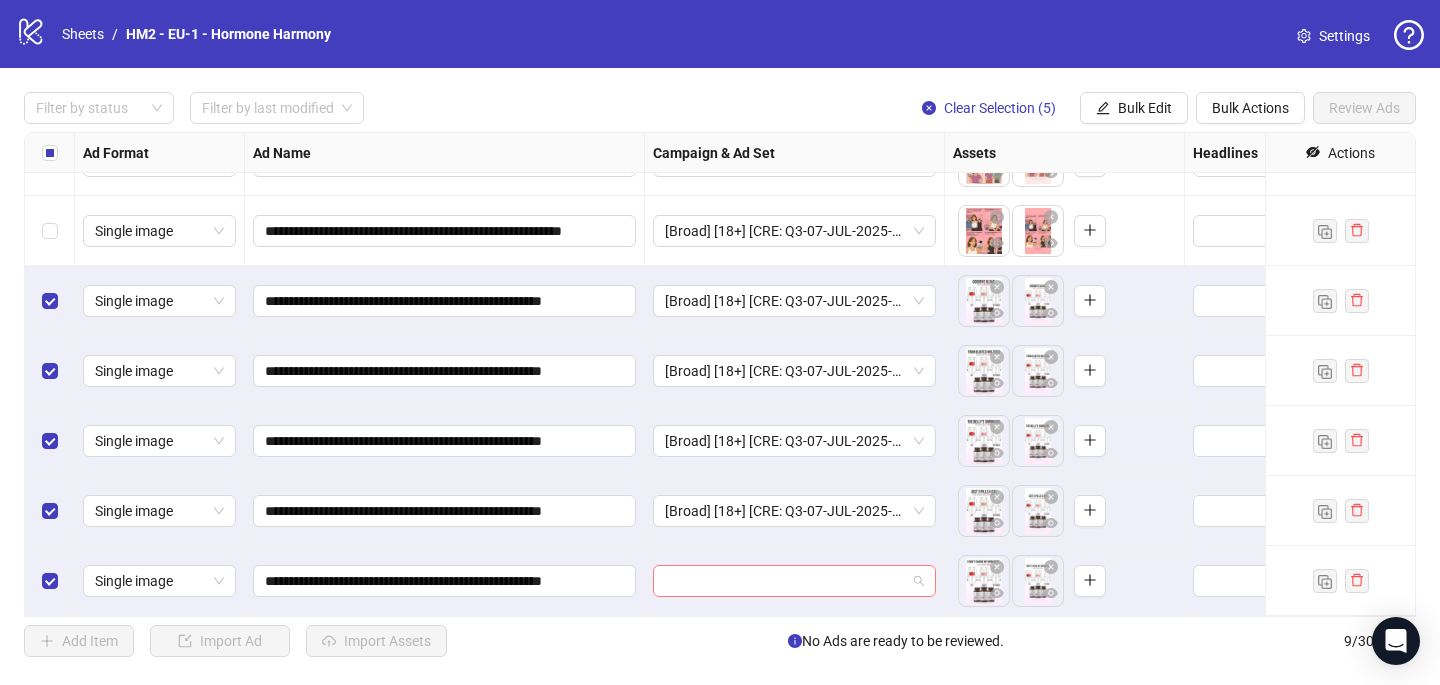 click at bounding box center (785, 581) 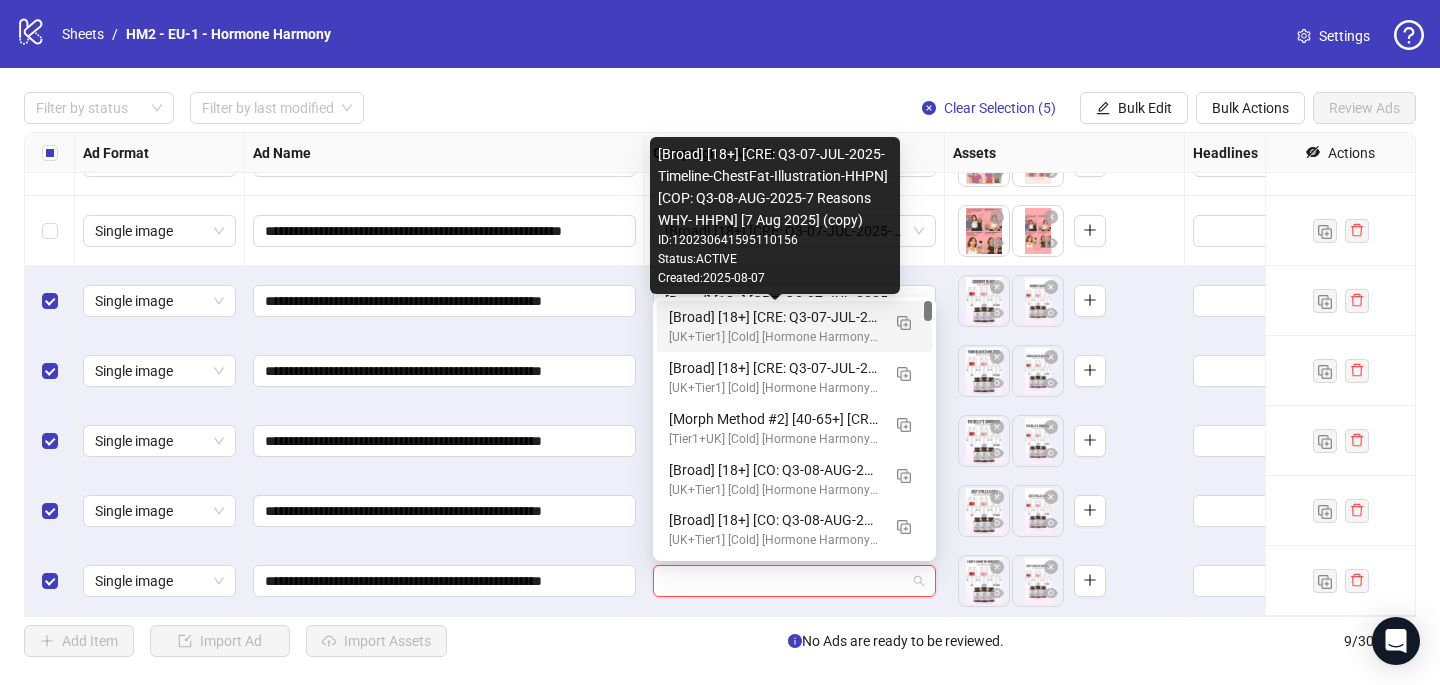 click on "[Broad] [18+] [CRE: Q3-07-JUL-2025-Timeline-ChestFat-Illustration-HHPN] [COP: Q3-08-AUG-2025-7 Reasons WHY- HHPN] [7 Aug 2025] (copy)" at bounding box center [774, 317] 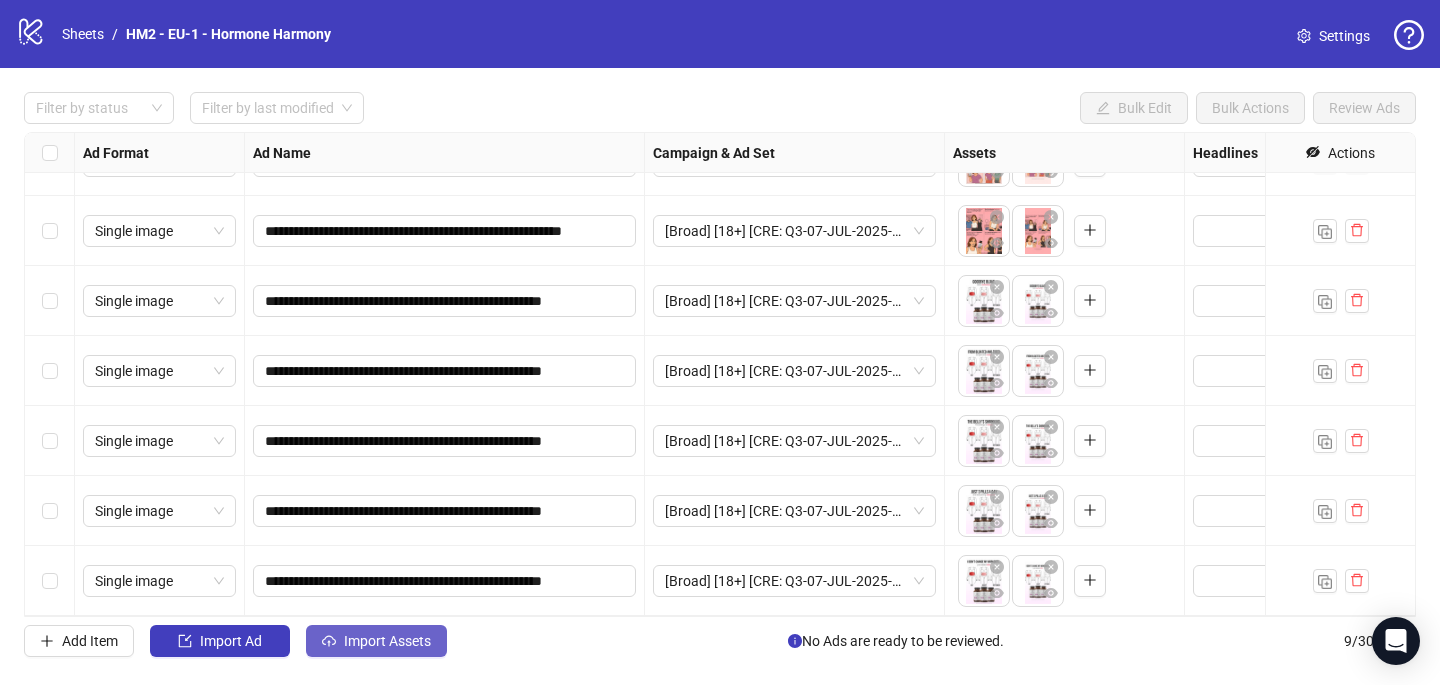 click on "Import Assets" at bounding box center [387, 641] 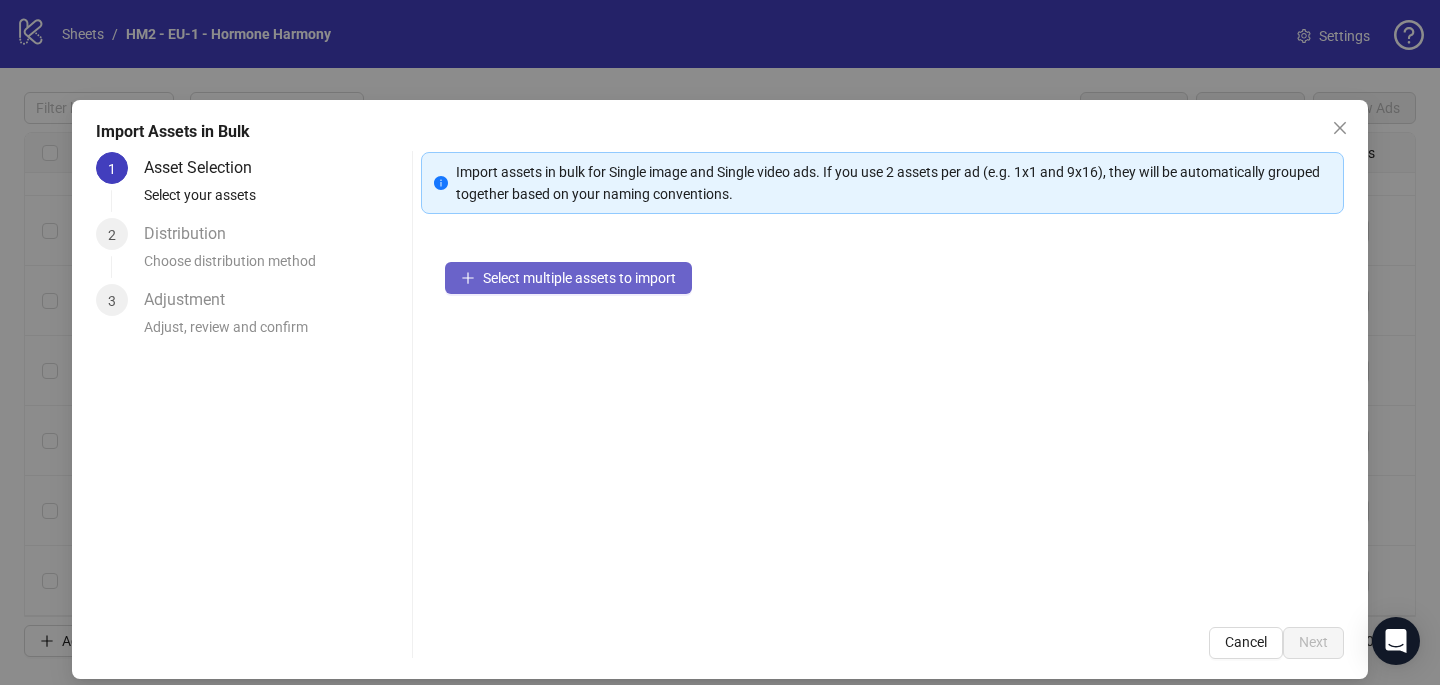 click on "Select multiple assets to import" at bounding box center (579, 278) 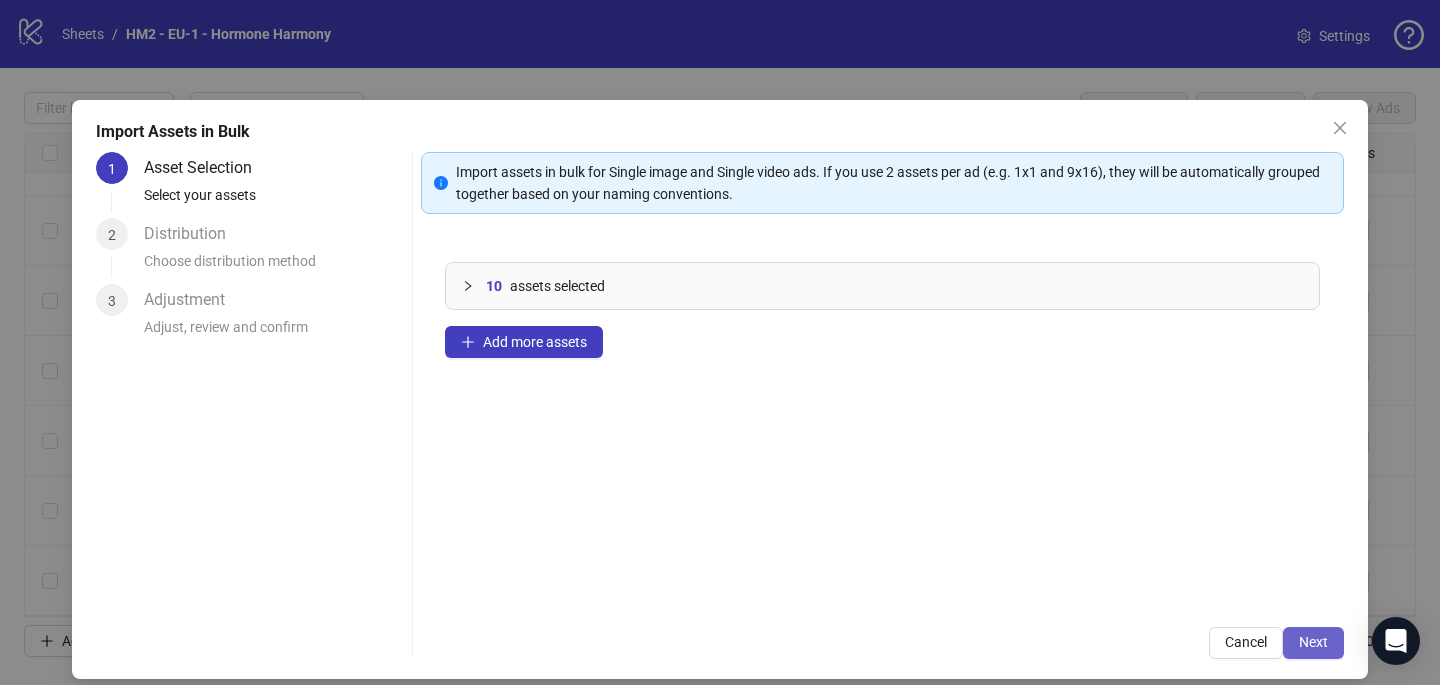 click on "Next" at bounding box center [1313, 643] 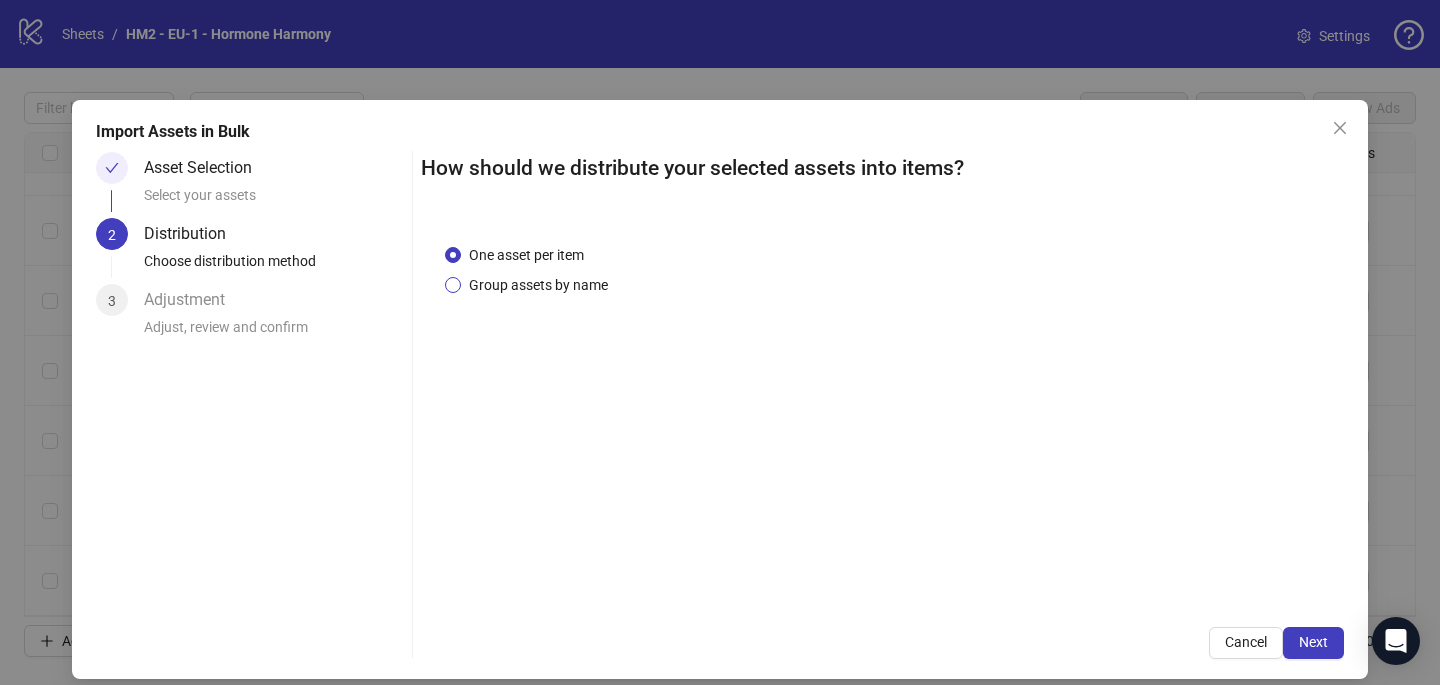 click on "Group assets by name" at bounding box center (538, 285) 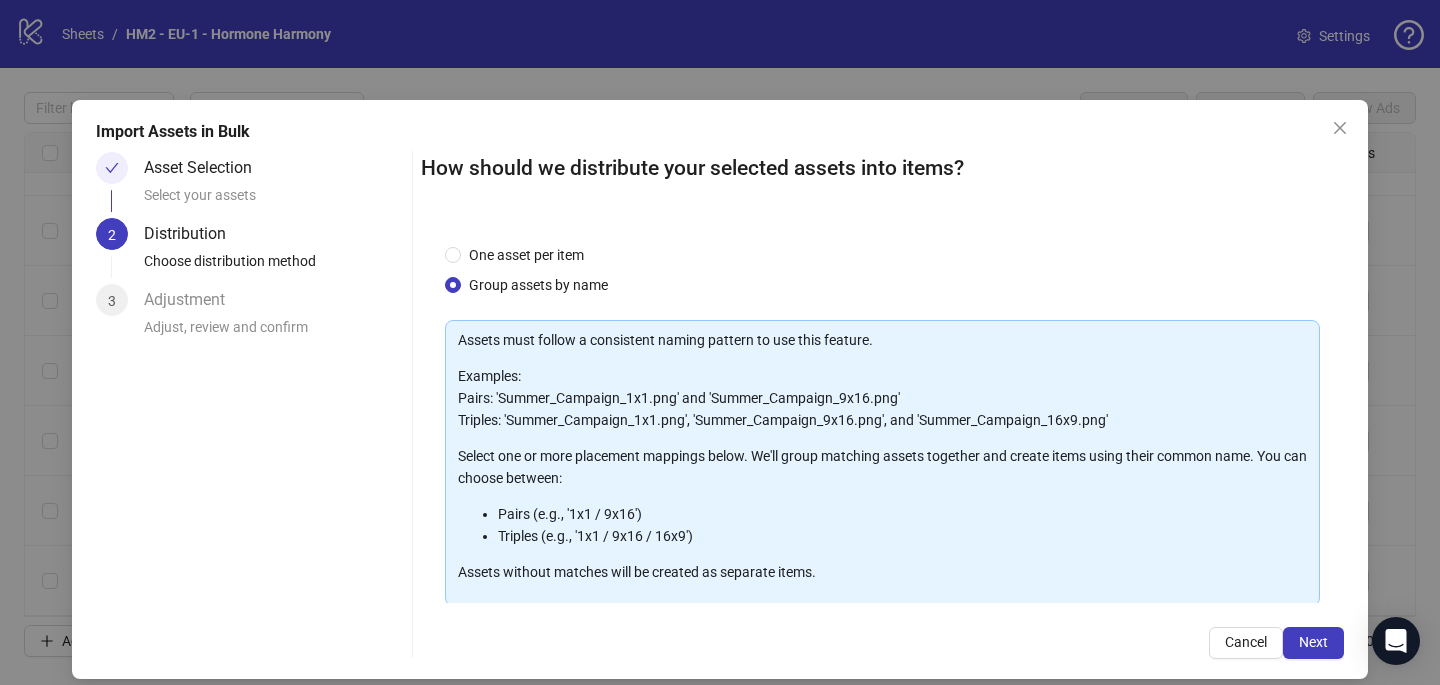 scroll, scrollTop: 134, scrollLeft: 0, axis: vertical 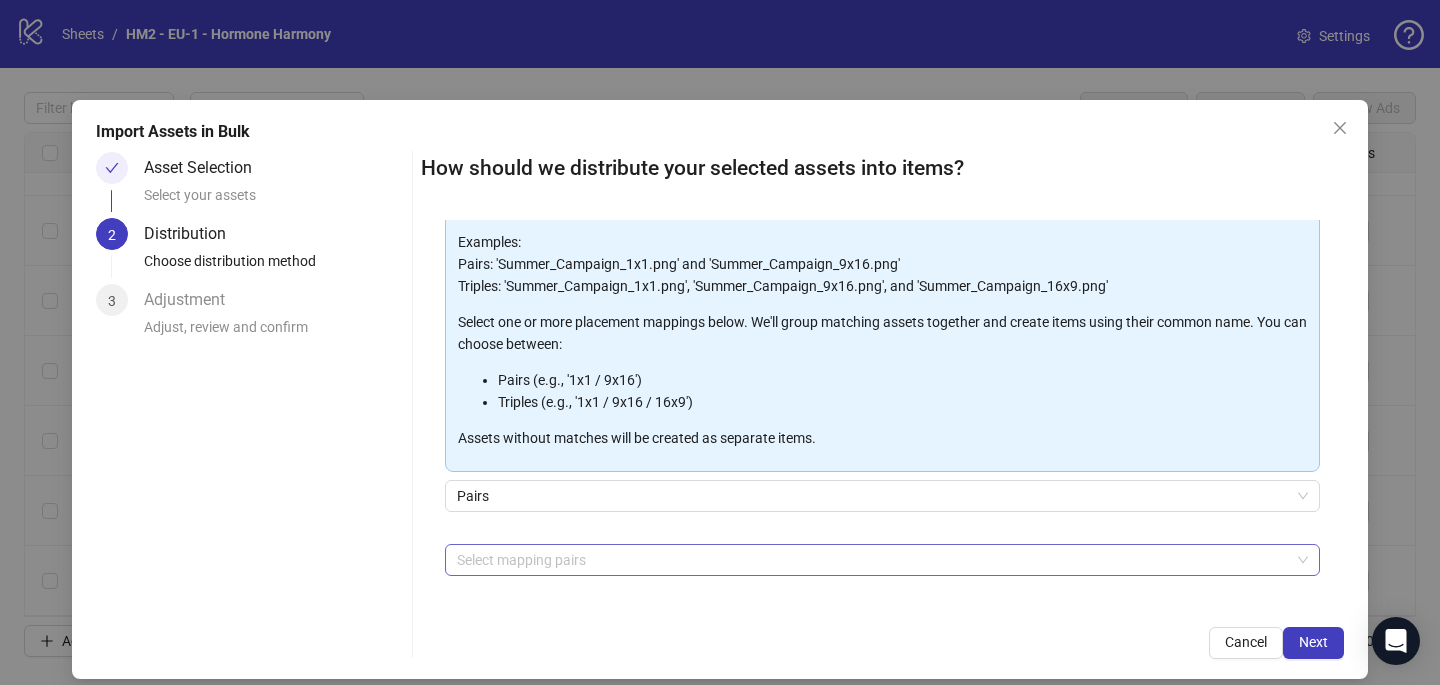 click at bounding box center [872, 560] 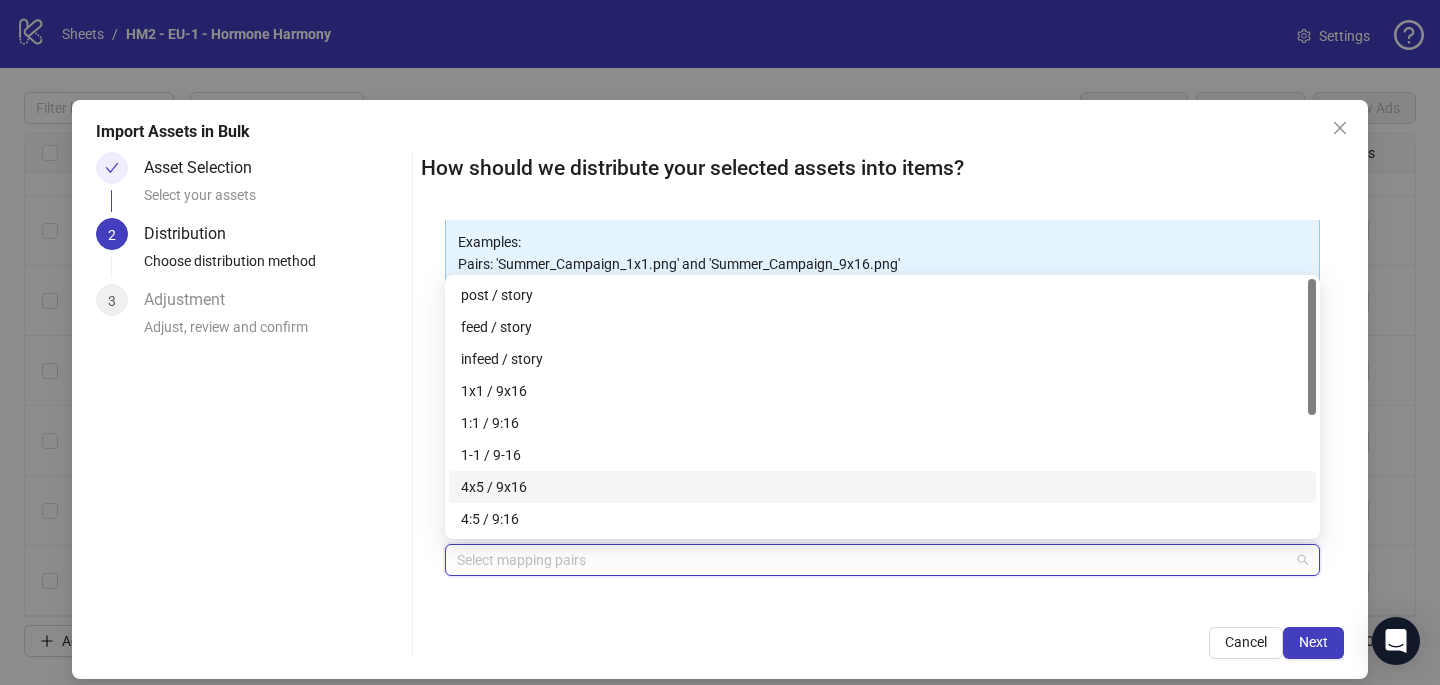 click on "4x5 / 9x16" at bounding box center (882, 487) 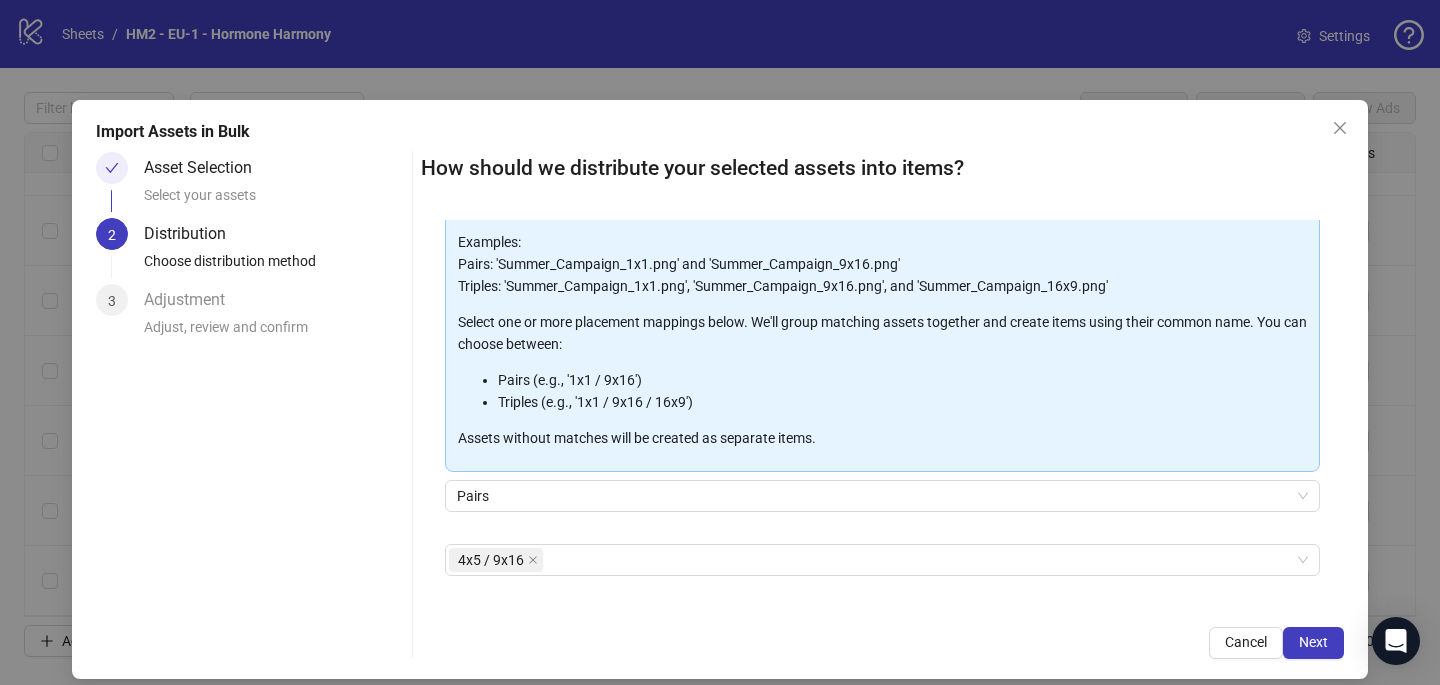 click on "Cancel Next" at bounding box center (882, 643) 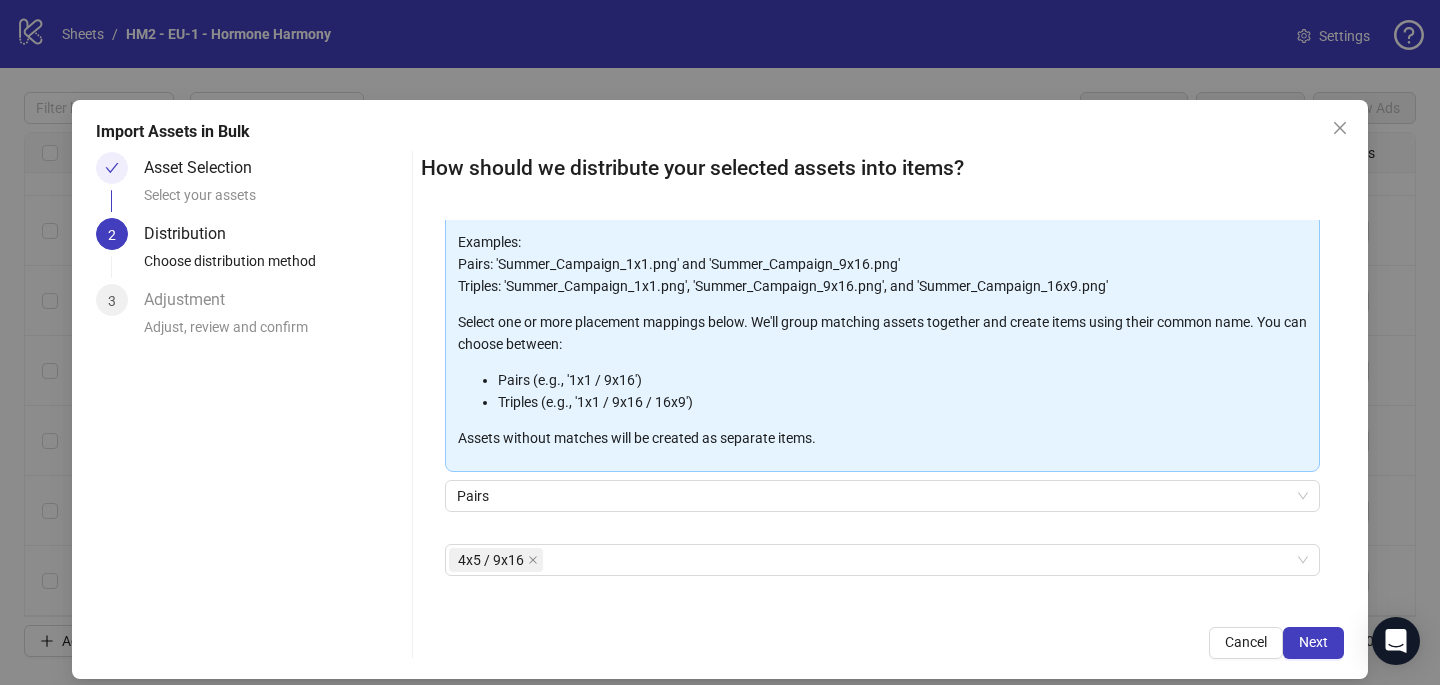 click on "Import Assets in Bulk Asset Selection Select your assets 2 Distribution Choose distribution method 3 Adjustment Adjust, review and confirm How should we distribute your selected assets into items? One asset per item Group assets by name Assets must follow a consistent naming pattern to use this feature. Examples: Pairs: 'Summer_Campaign_1x1.png' and 'Summer_Campaign_9x16.png' Triples: 'Summer_Campaign_1x1.png', 'Summer_Campaign_9x16.png', and 'Summer_Campaign_16x9.png' Select one or more placement mappings below. We'll group matching assets together and create items using their common name. You can choose between: Pairs (e.g., '1x1 / 9x16') Triples (e.g., '1x1 / 9x16 / 16x9') Assets without matches will be created as separate items. Pairs 4x5 / 9x16   + Add Custom Pair Cancel Next" at bounding box center [720, 389] 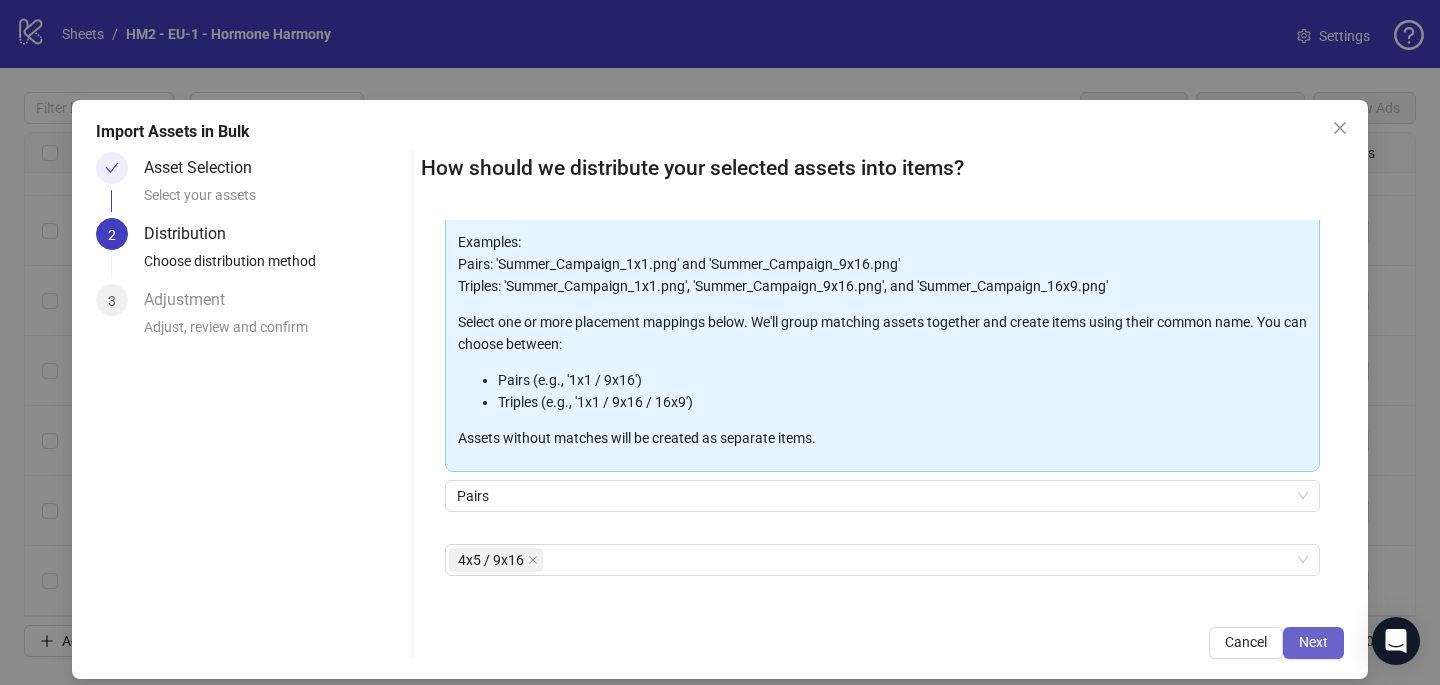 click on "Next" at bounding box center (1313, 642) 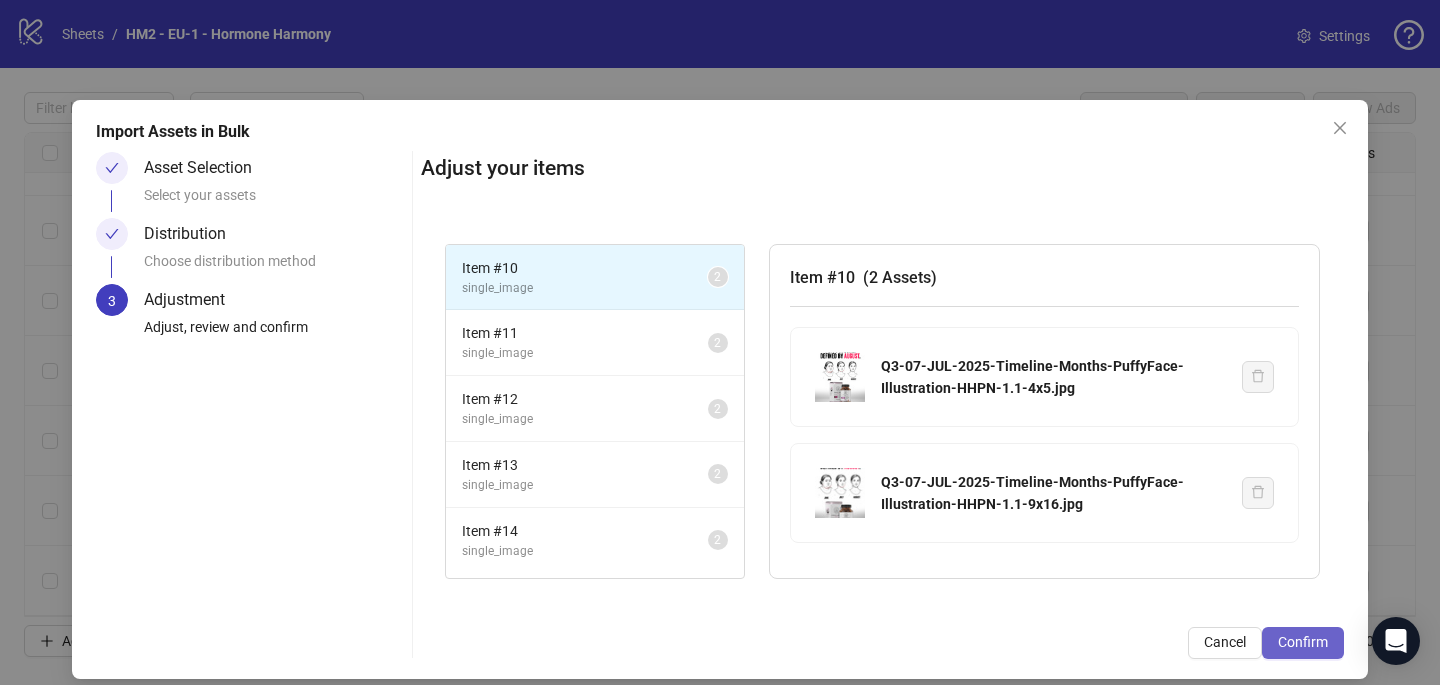 click on "Confirm" at bounding box center (1303, 642) 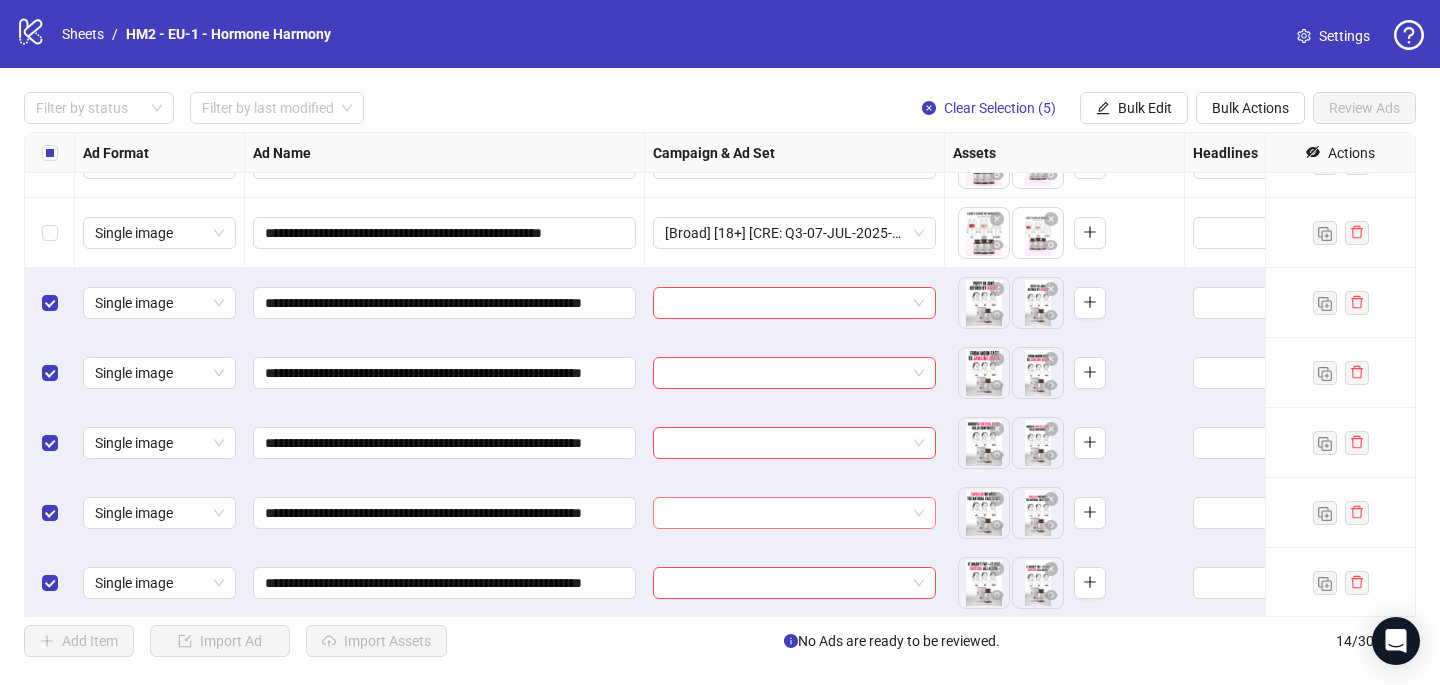 scroll, scrollTop: 537, scrollLeft: 0, axis: vertical 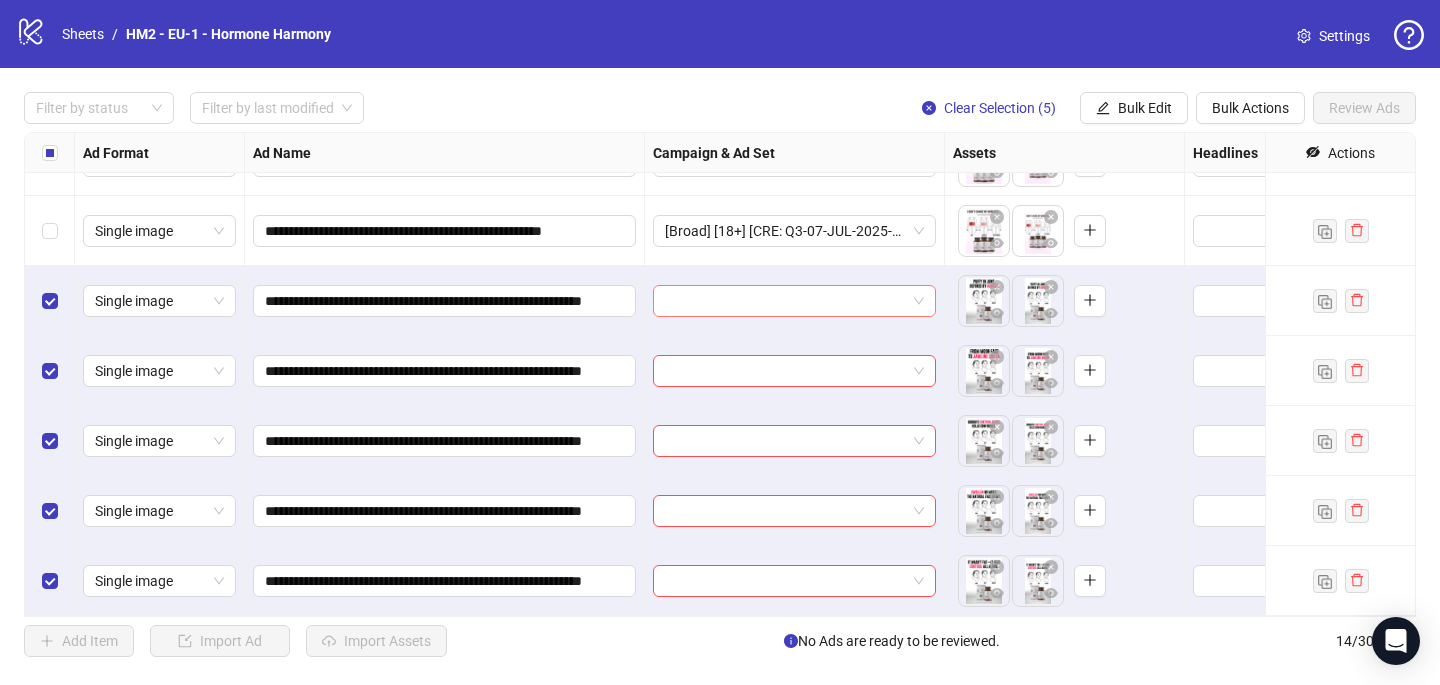 click at bounding box center [785, 301] 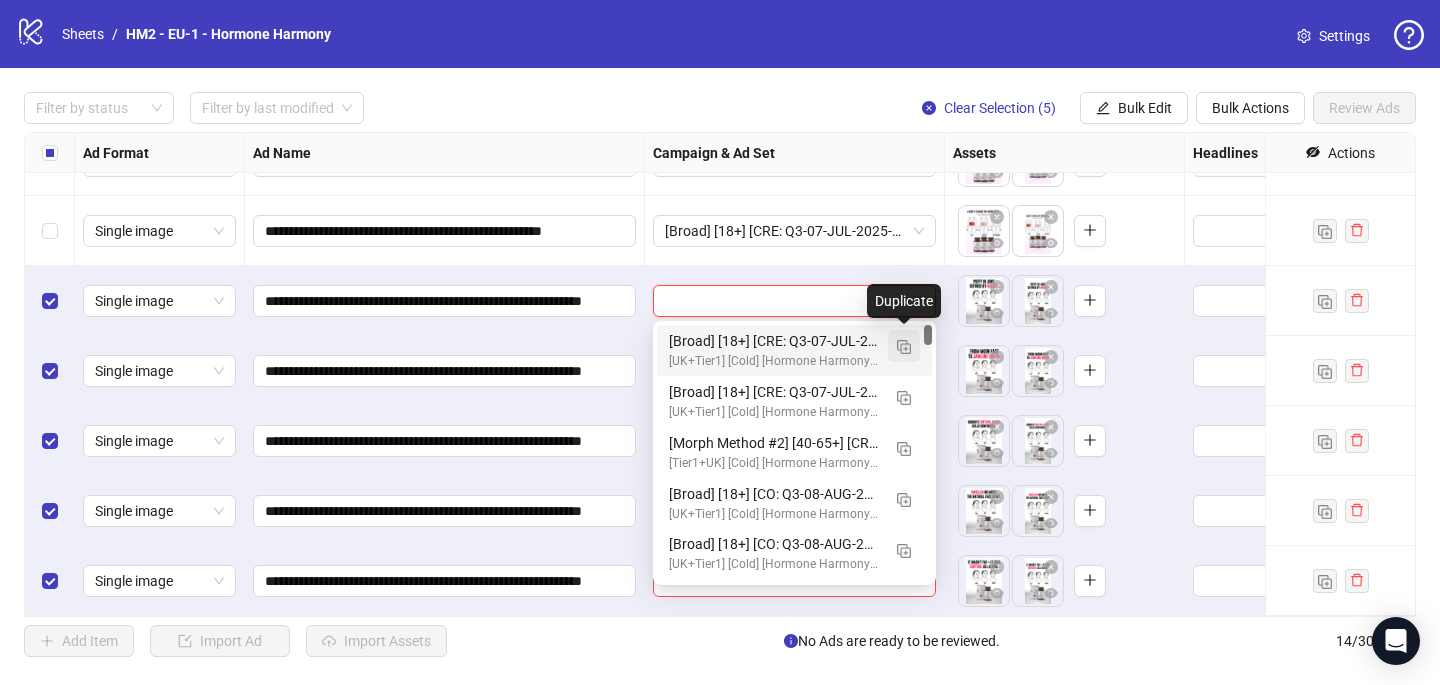 click at bounding box center (904, 346) 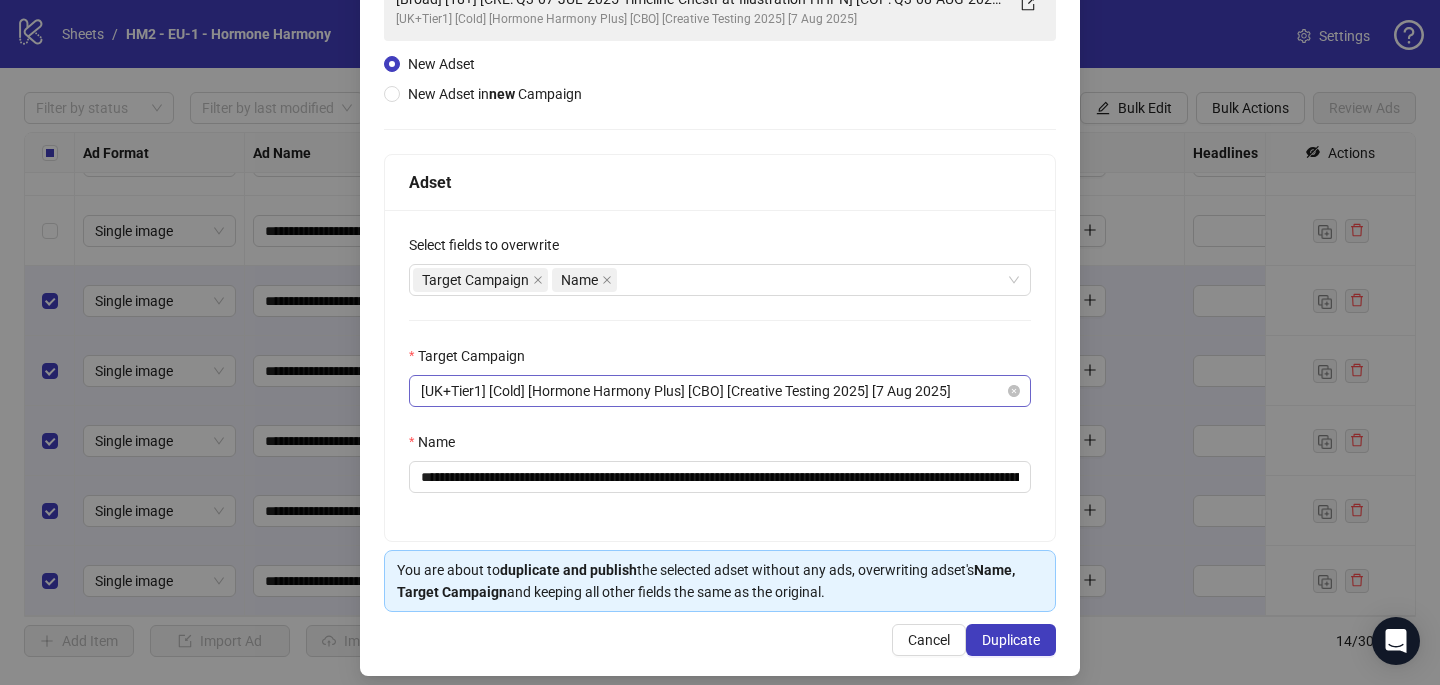 scroll, scrollTop: 192, scrollLeft: 0, axis: vertical 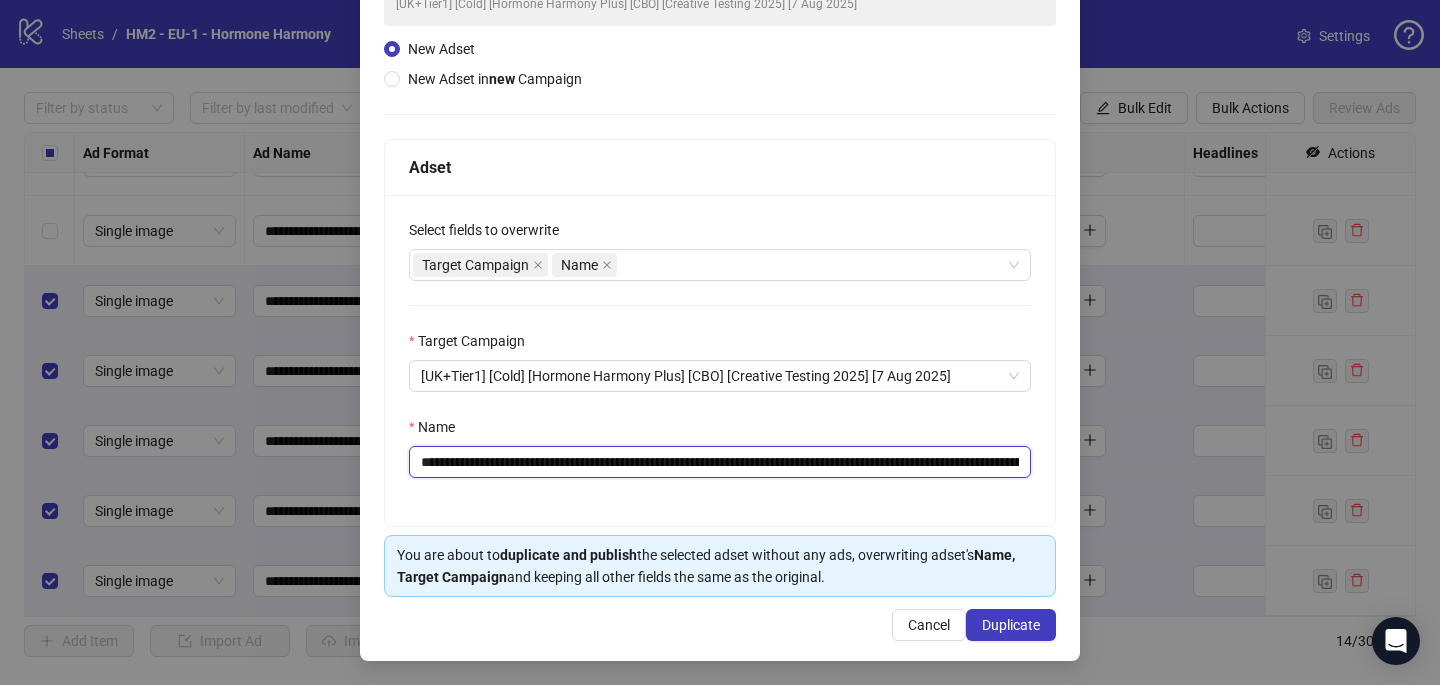 drag, startPoint x: 869, startPoint y: 459, endPoint x: 539, endPoint y: 460, distance: 330.00153 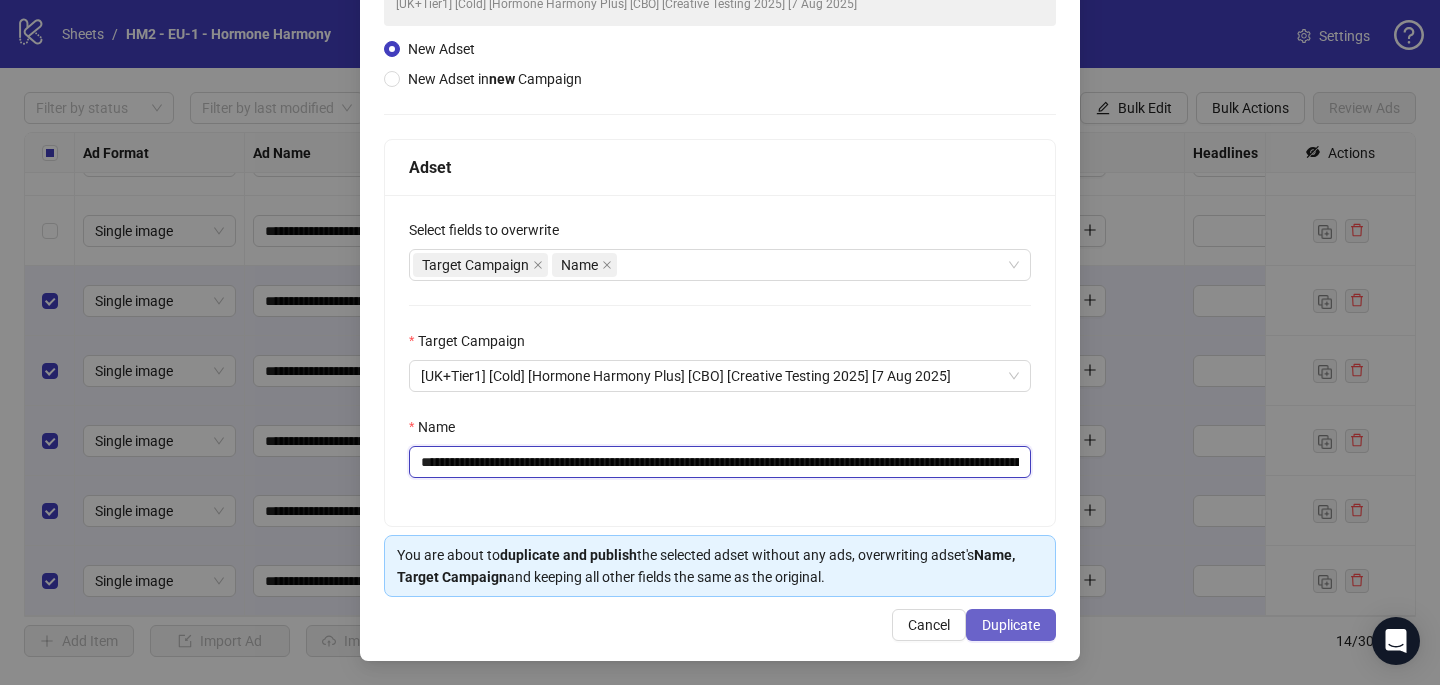 type on "**********" 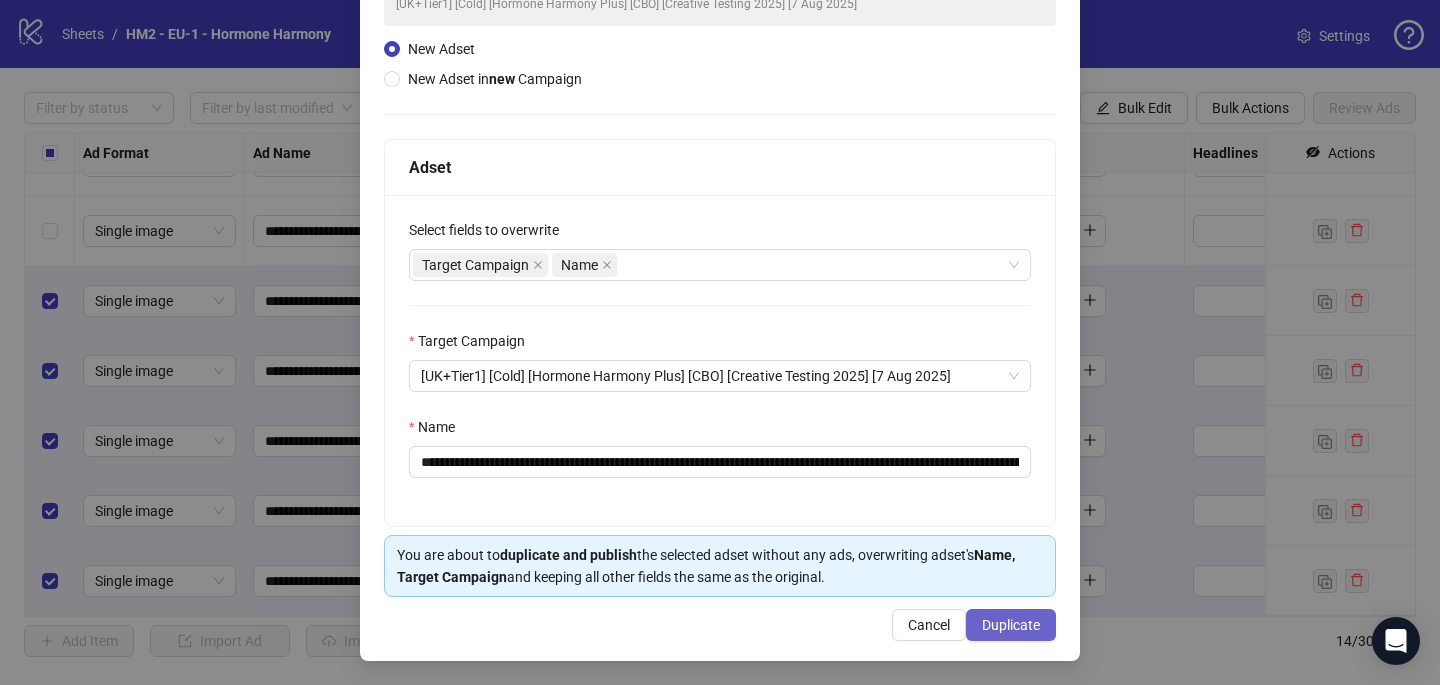 click on "Duplicate" at bounding box center [1011, 625] 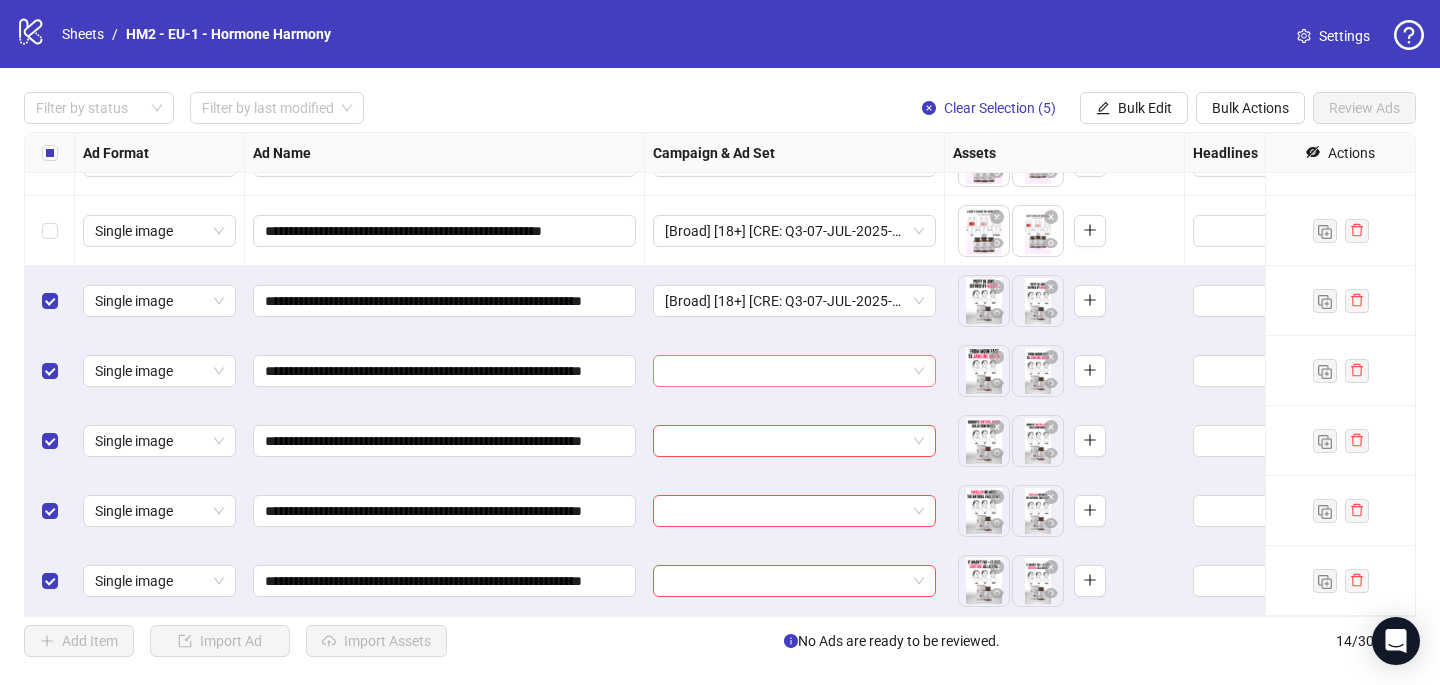 click at bounding box center (785, 371) 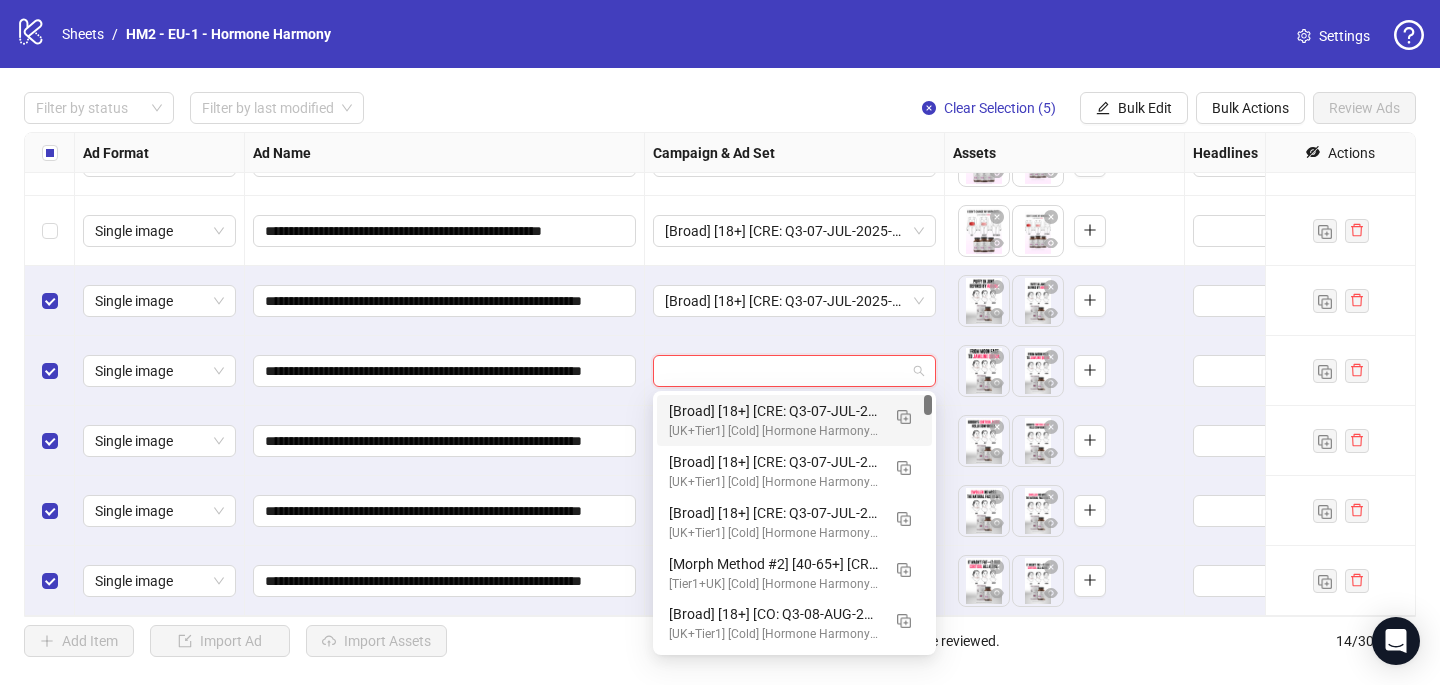 click on "[UK+Tier1] [Cold] [Hormone Harmony Plus] [CBO] [Creative Testing 2025] [7 Aug 2025]" at bounding box center (774, 431) 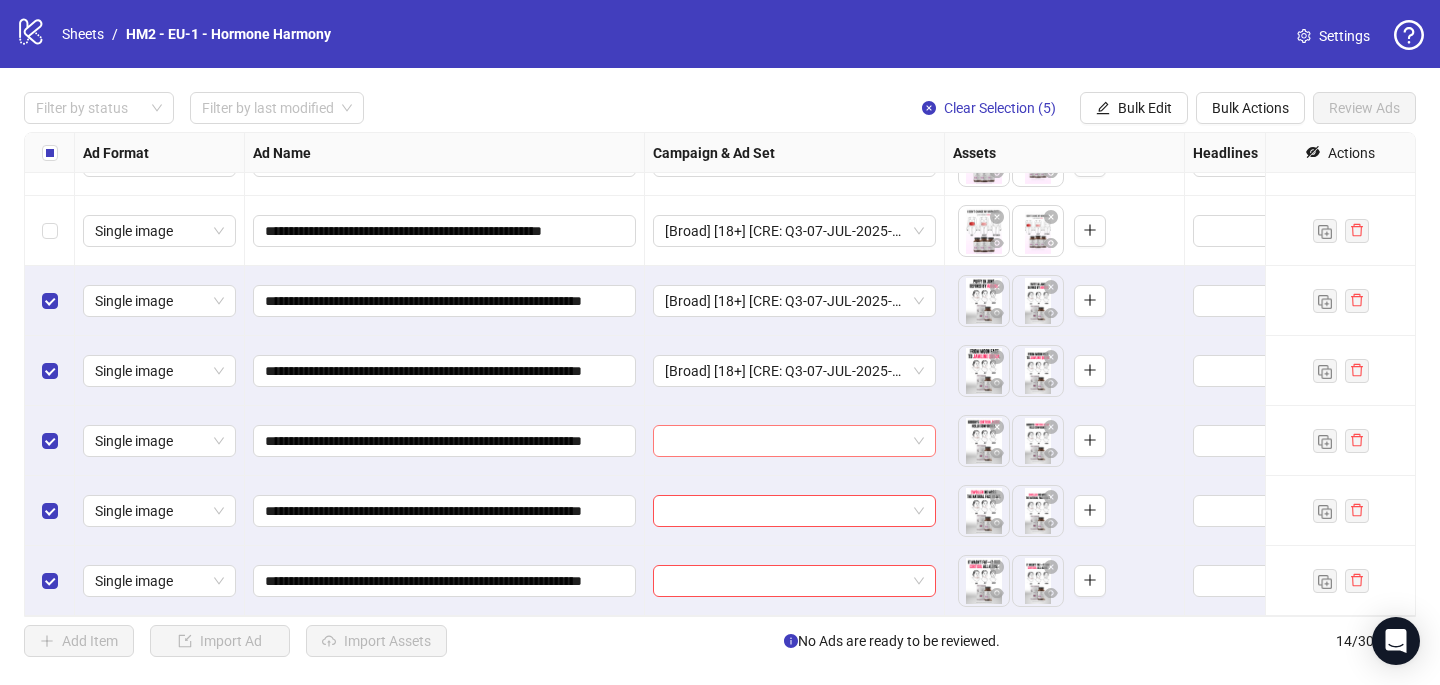 click at bounding box center (785, 441) 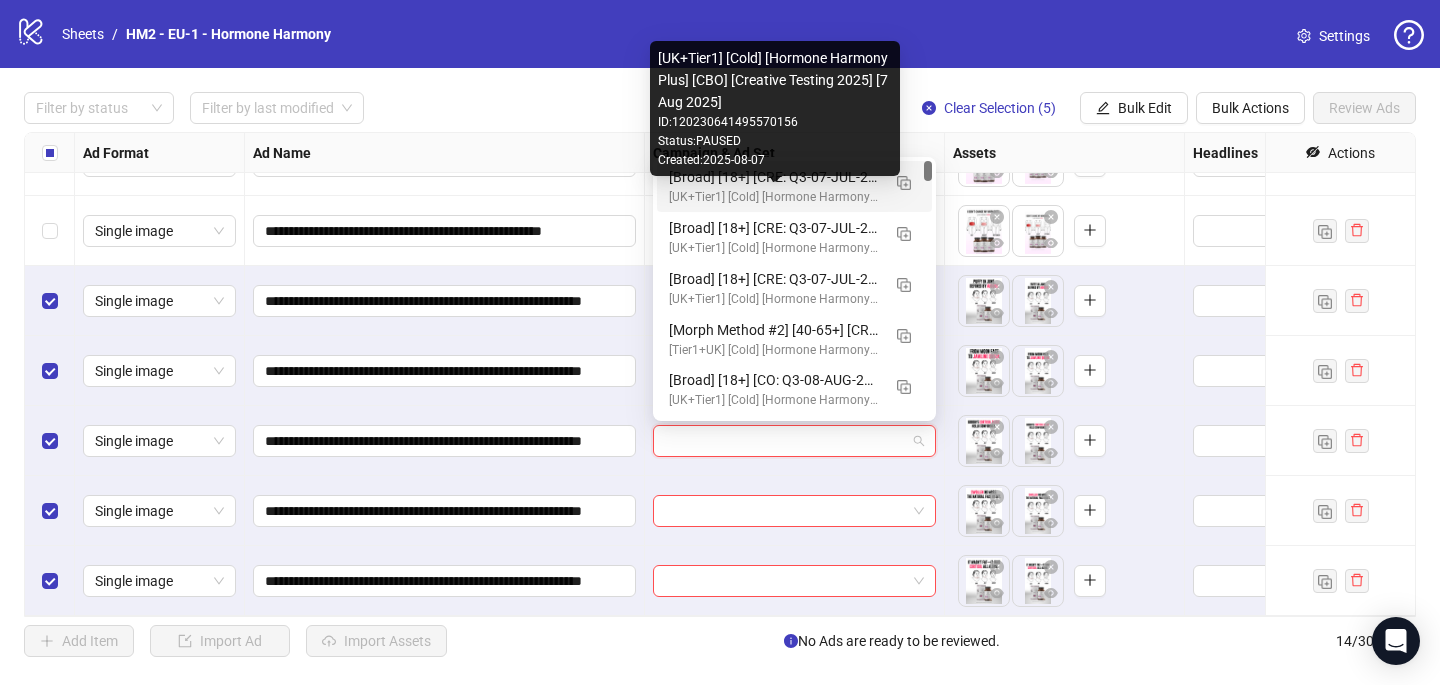click on "[UK+Tier1] [Cold] [Hormone Harmony Plus] [CBO] [Creative Testing 2025] [7 Aug 2025]" at bounding box center [774, 197] 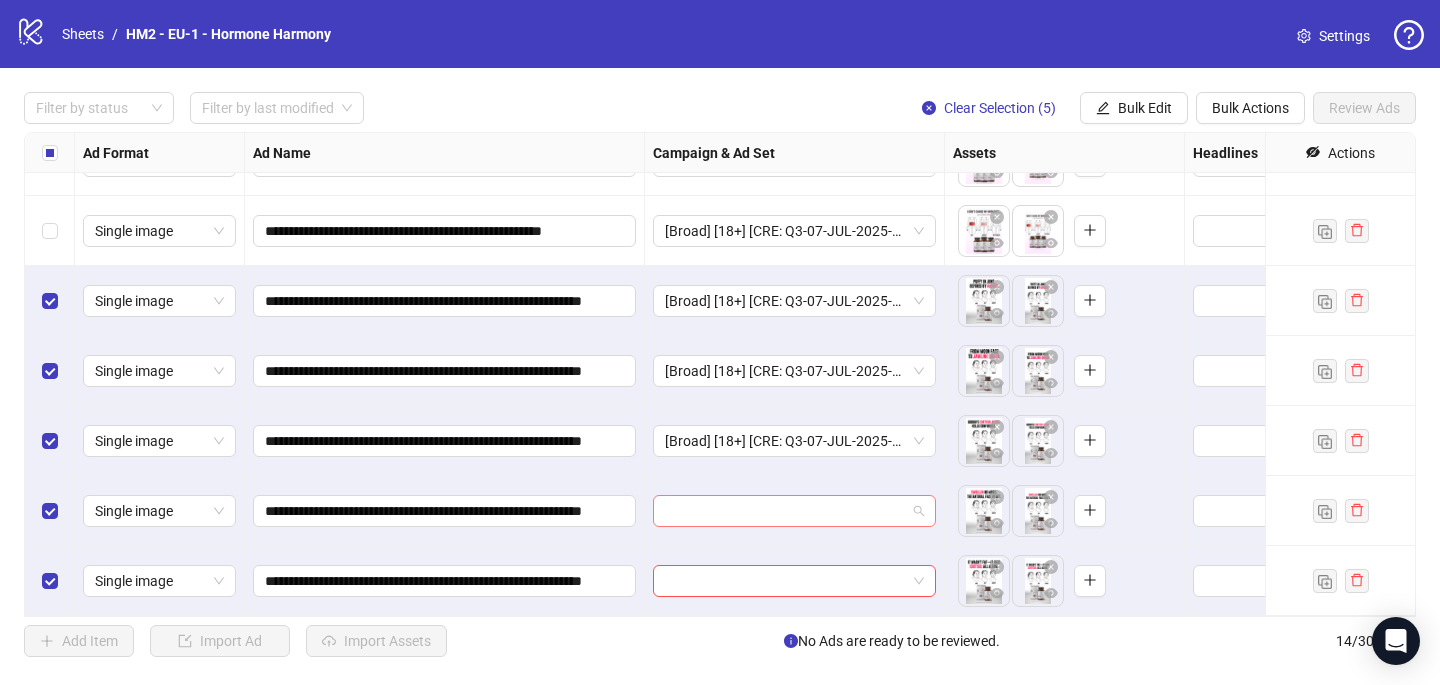 click at bounding box center [785, 511] 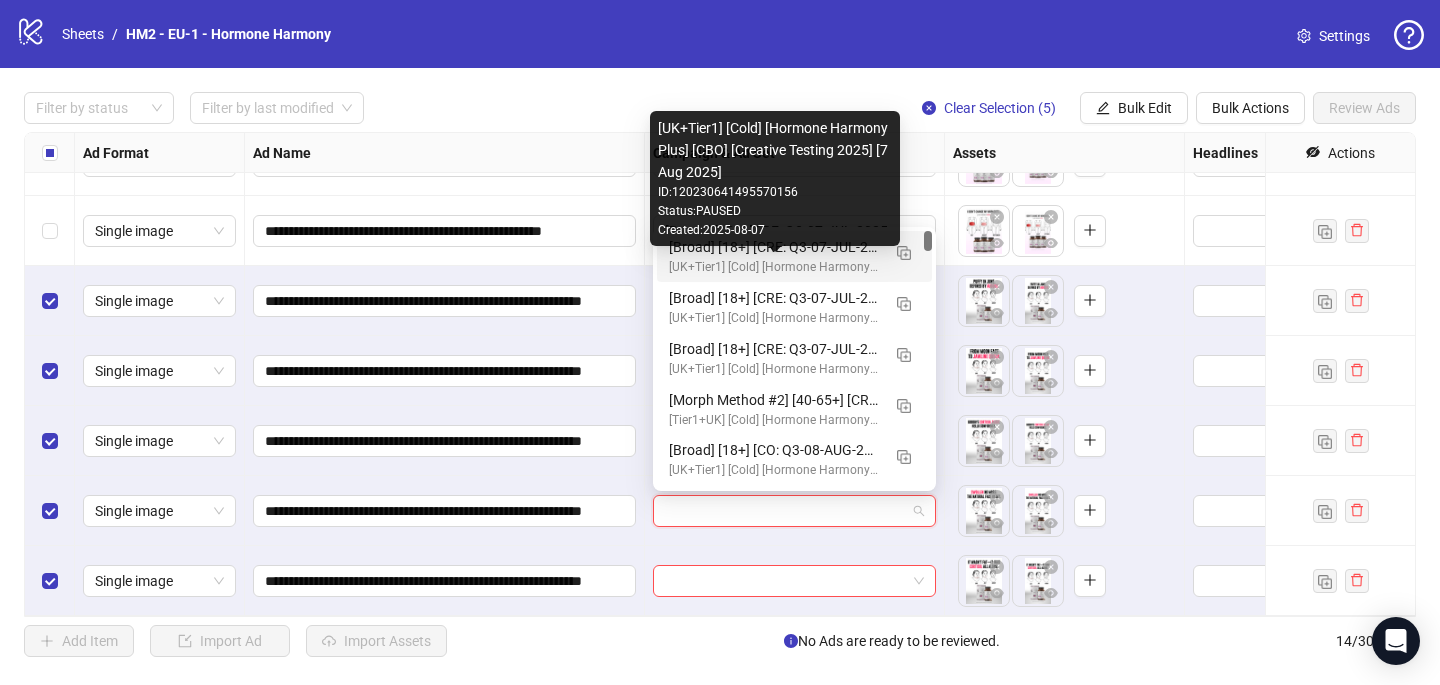 click on "[UK+Tier1] [Cold] [Hormone Harmony Plus] [CBO] [Creative Testing 2025] [7 Aug 2025]" at bounding box center (774, 267) 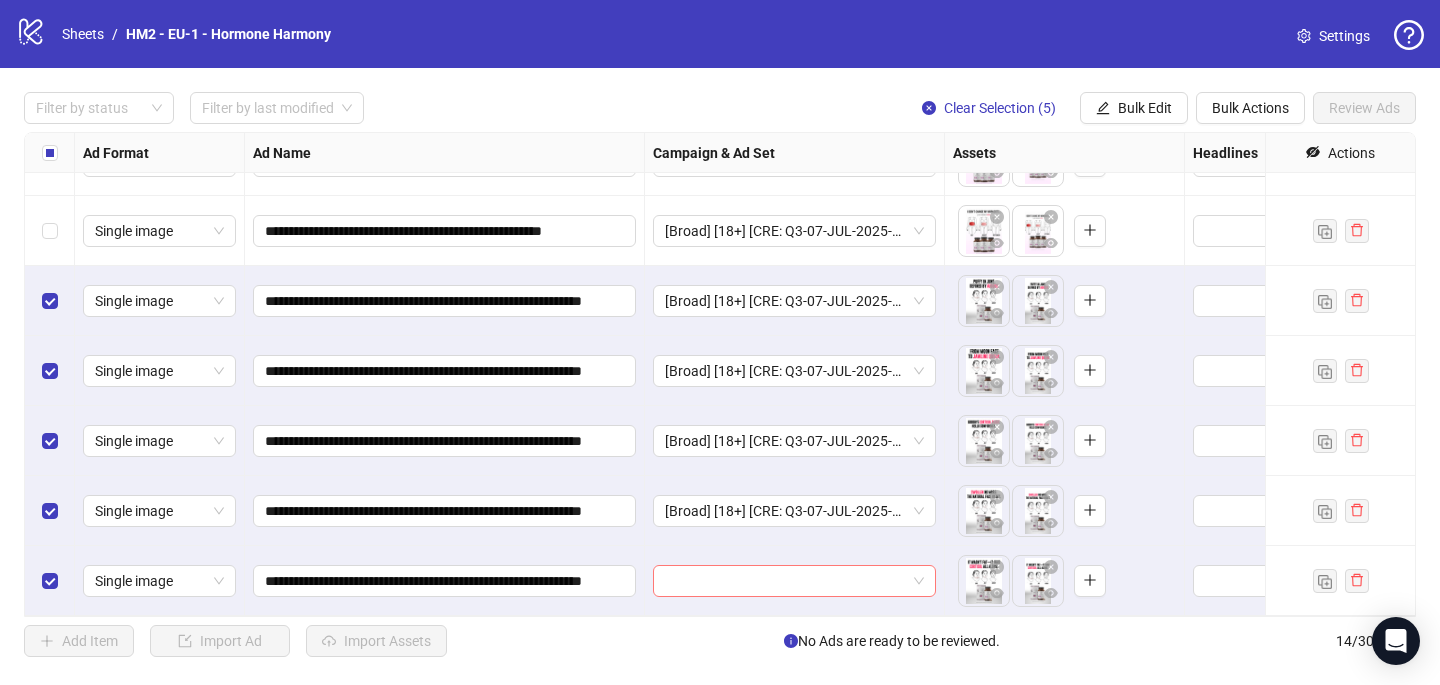 click at bounding box center [785, 581] 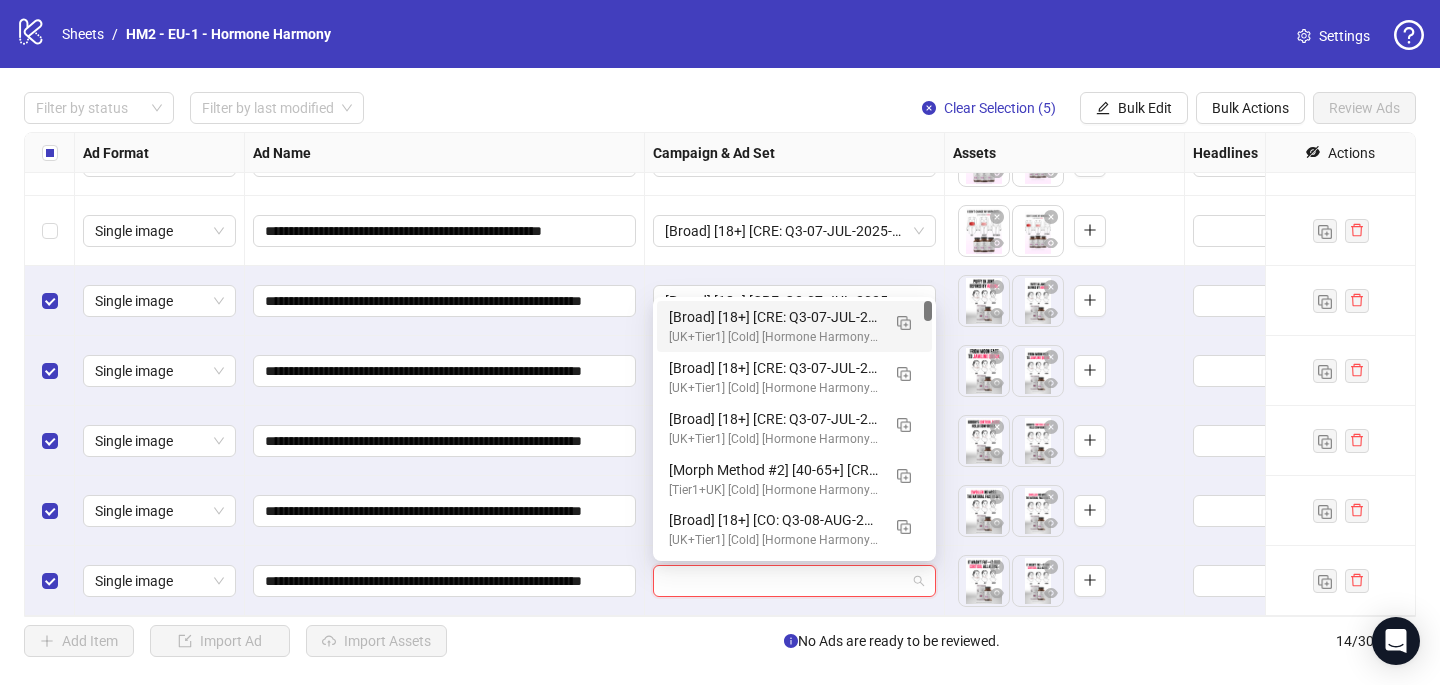 click on "[Broad] [18+] [CRE: Q3-07-JUL-2025-Timeline-Months-PuffyFace-Illustration-HHPN] [COP: Q3-08-AUG-2025-7 Reasons WHY- HHPN] [7 Aug 2025] (copy) (copy)" at bounding box center [774, 317] 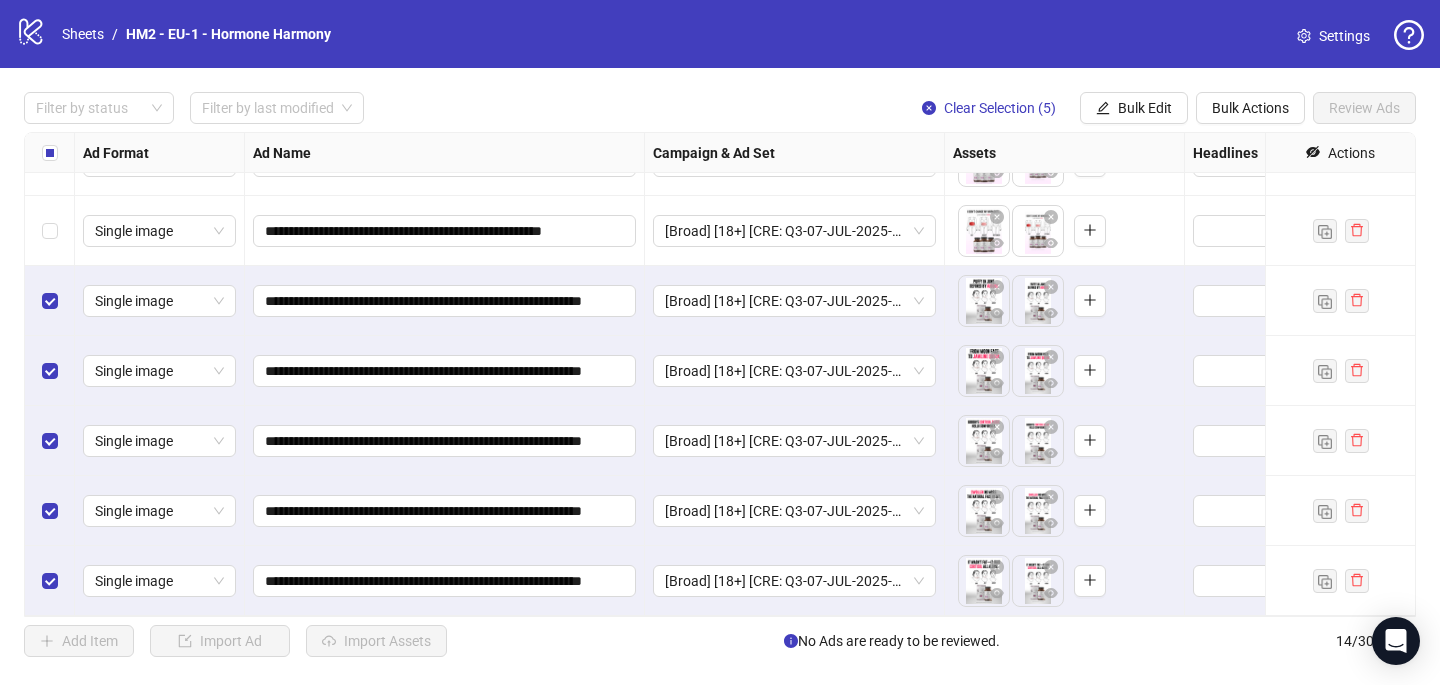 click at bounding box center [50, 153] 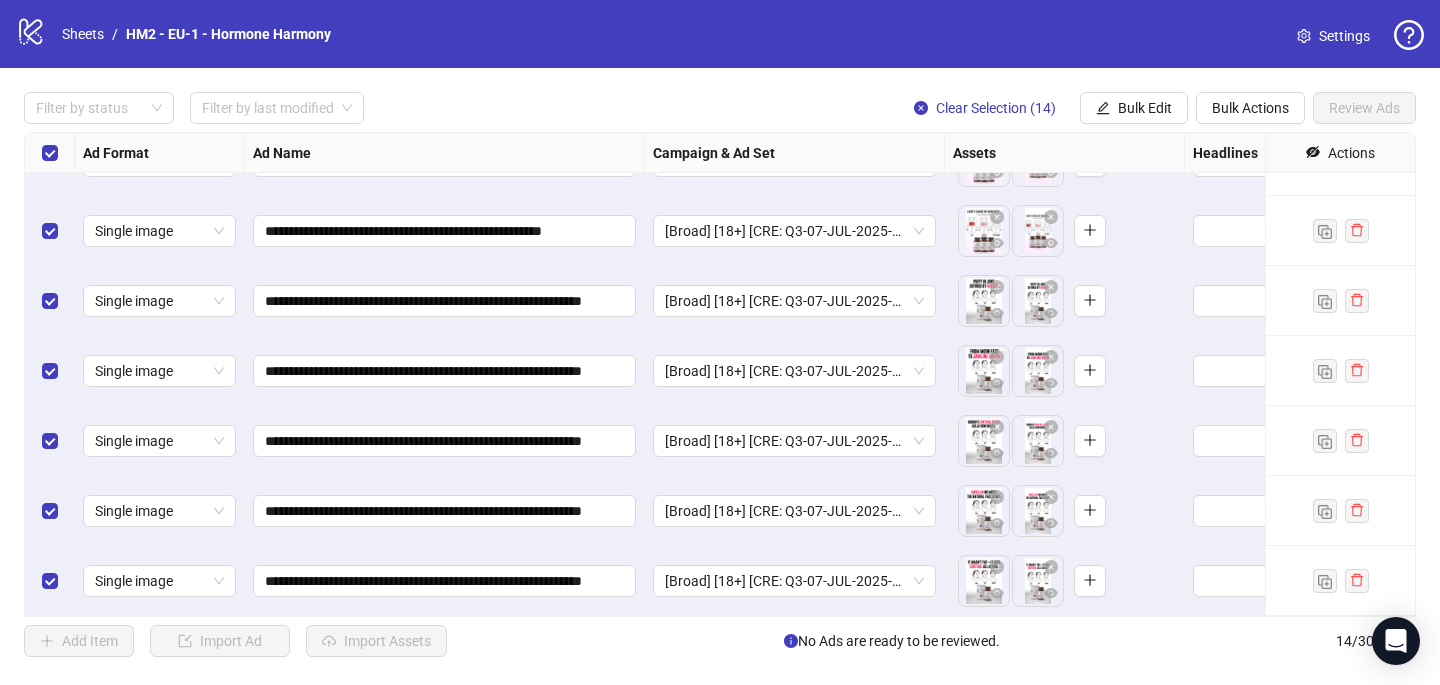 click at bounding box center (50, 153) 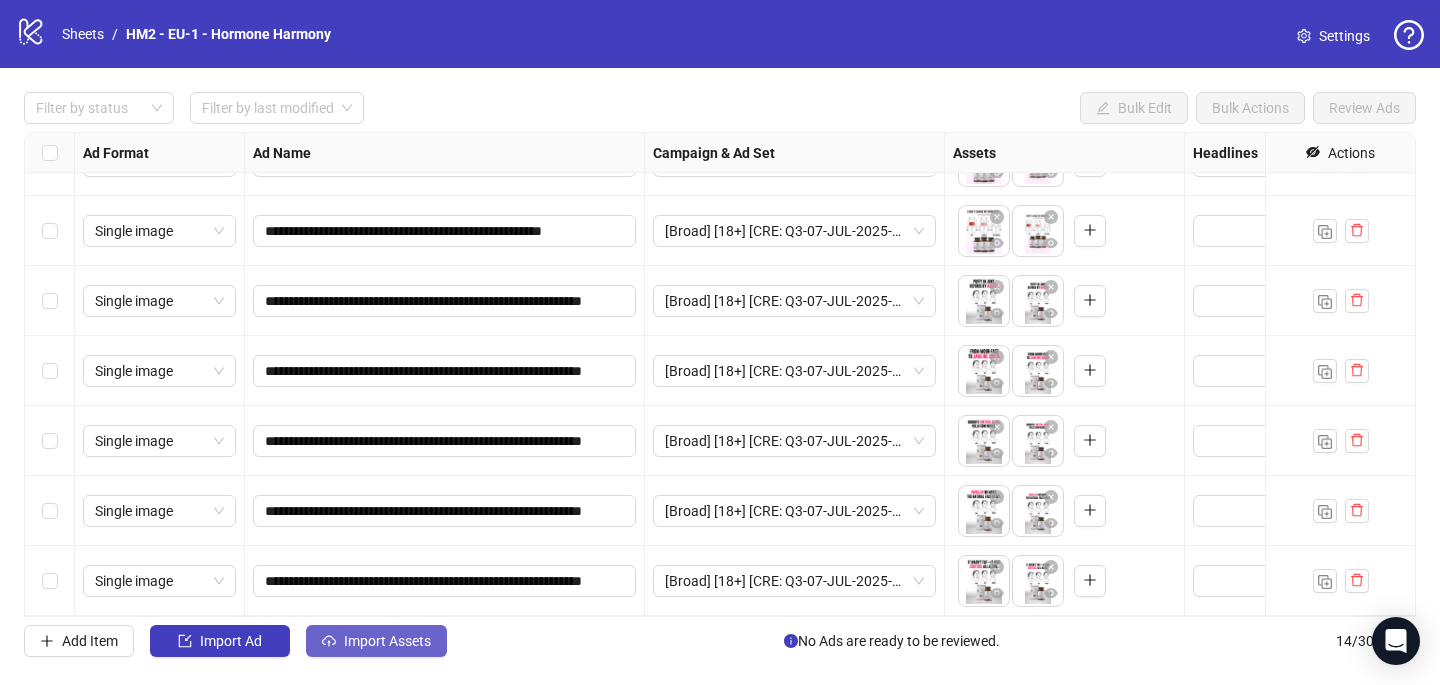 click on "Import Assets" at bounding box center (387, 641) 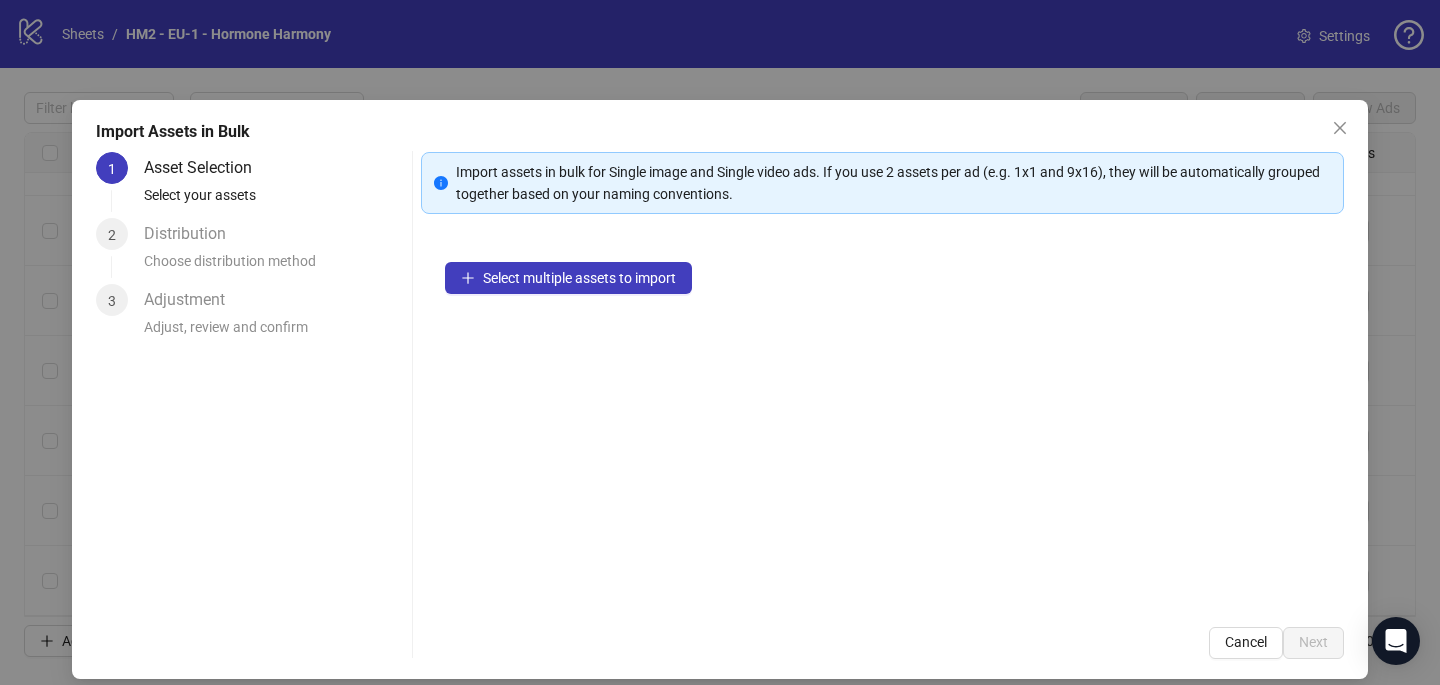 click on "Select multiple assets to import" at bounding box center (882, 420) 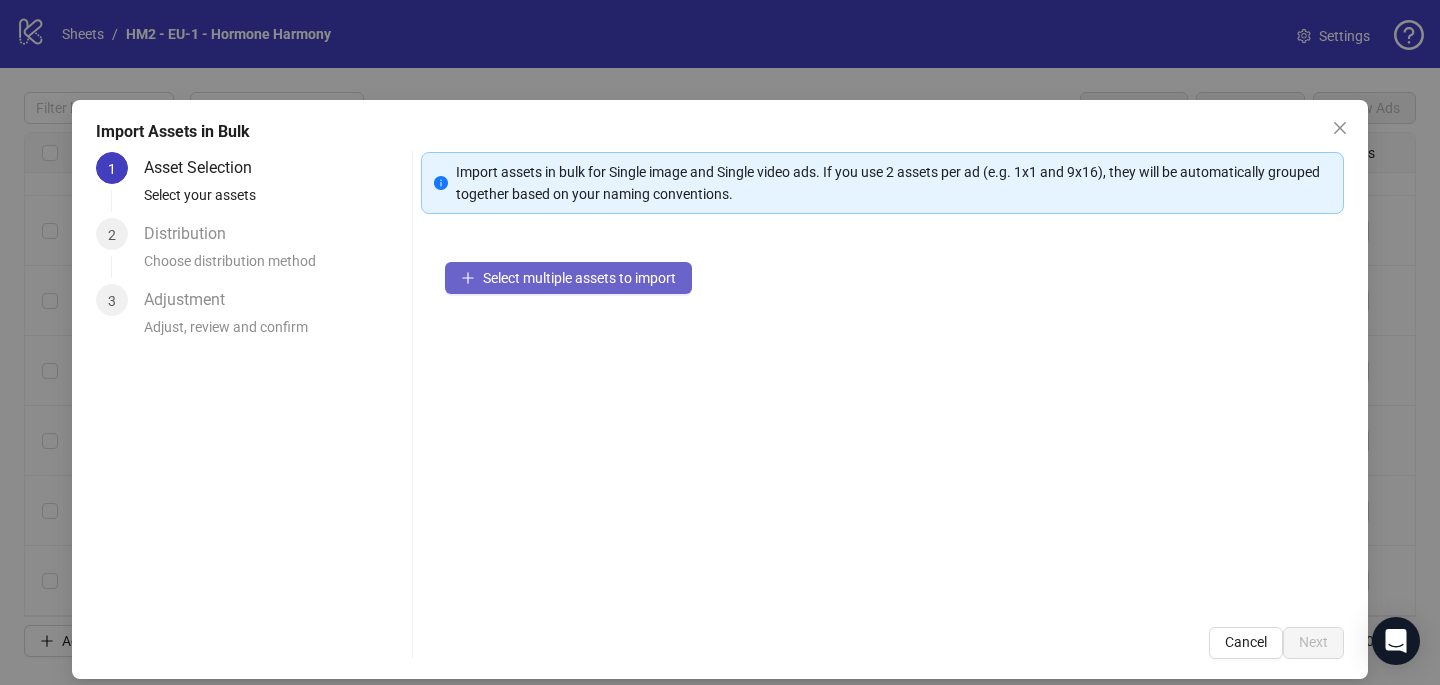 click on "Select multiple assets to import" at bounding box center [579, 278] 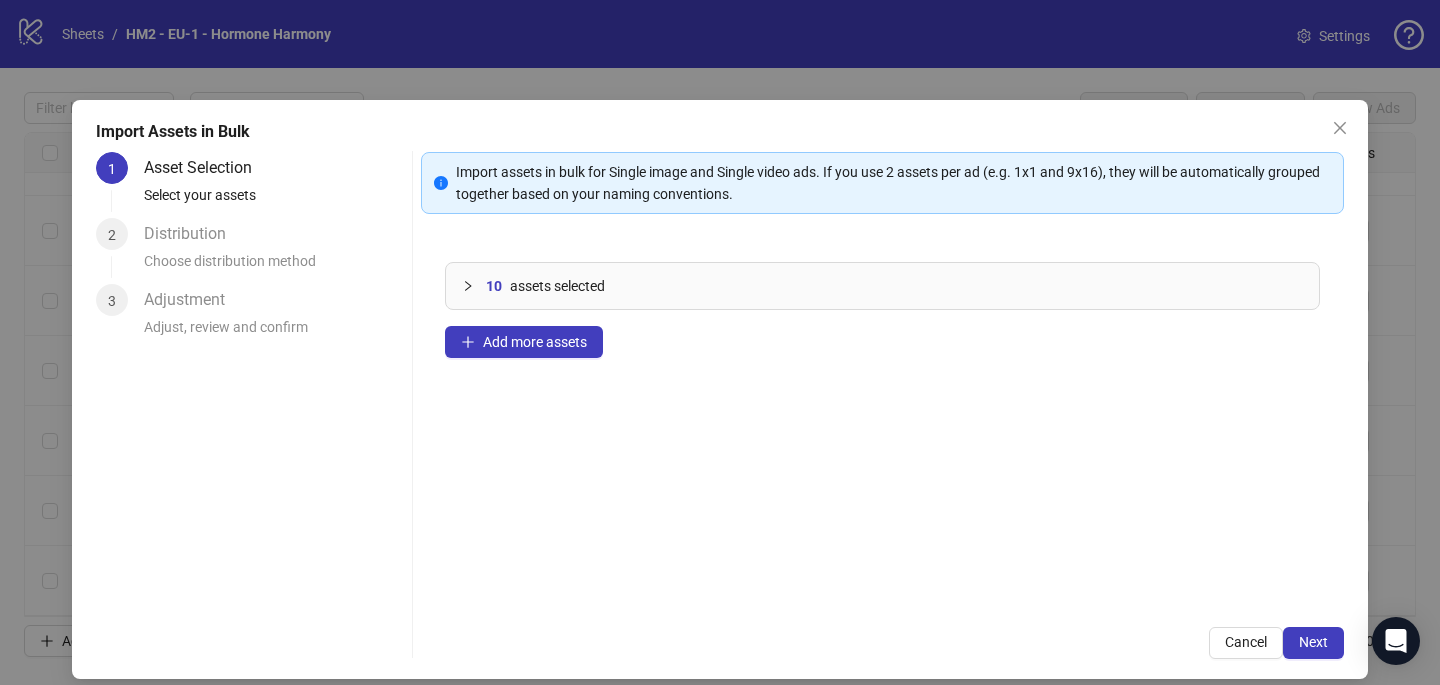 scroll, scrollTop: 17, scrollLeft: 0, axis: vertical 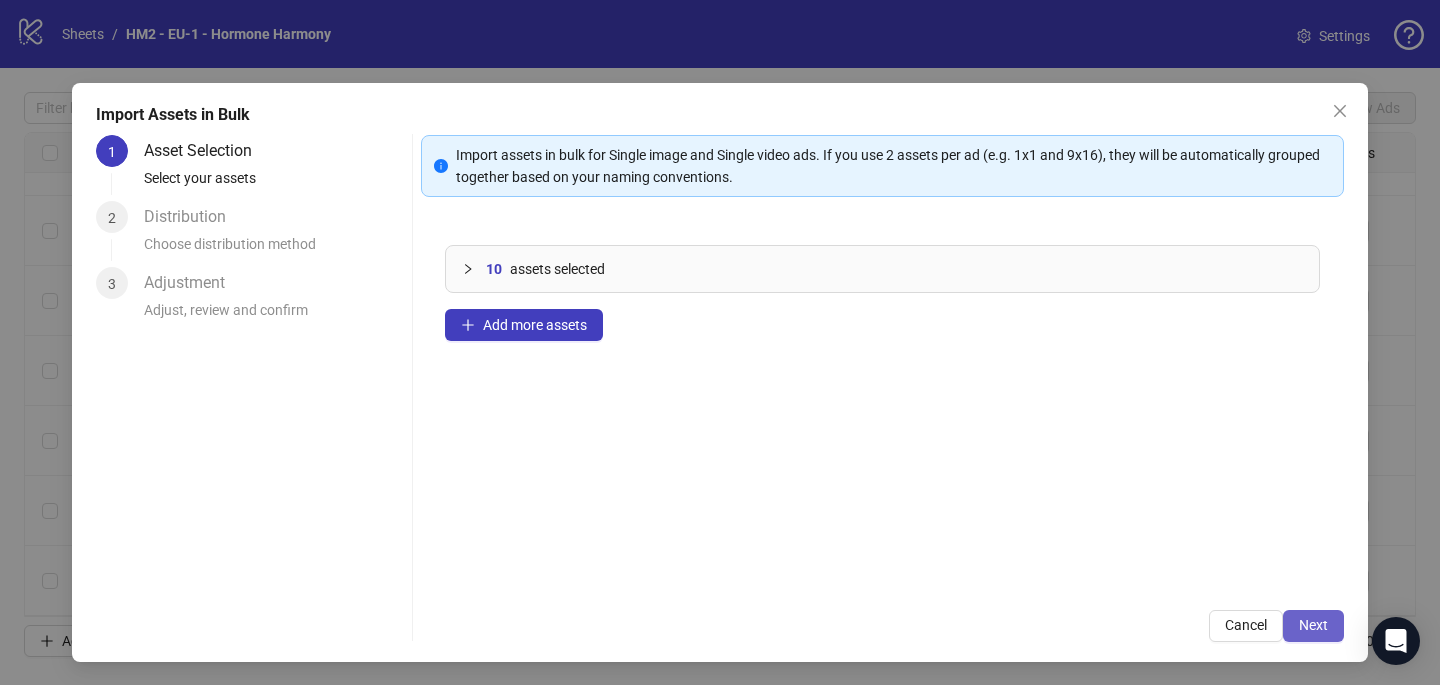 click on "Next" at bounding box center [1313, 625] 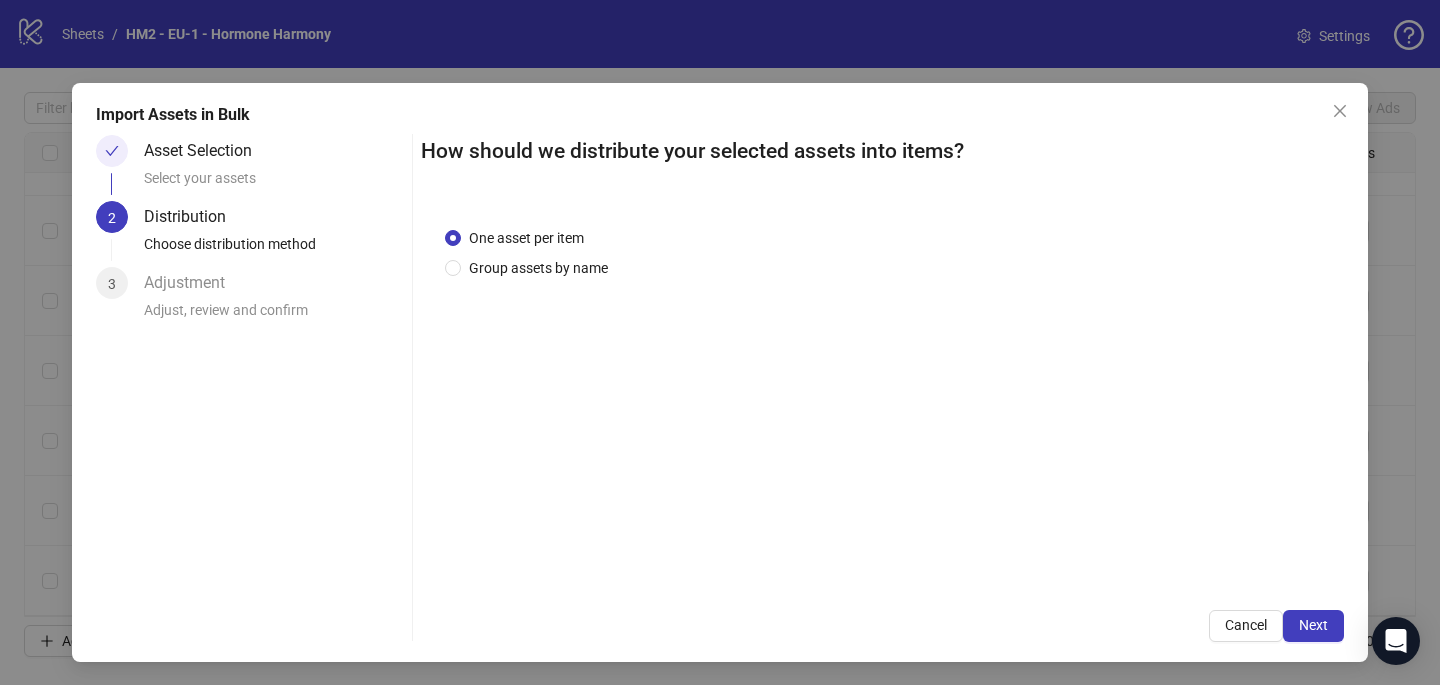 click on "One asset per item Group assets by name" at bounding box center [882, 394] 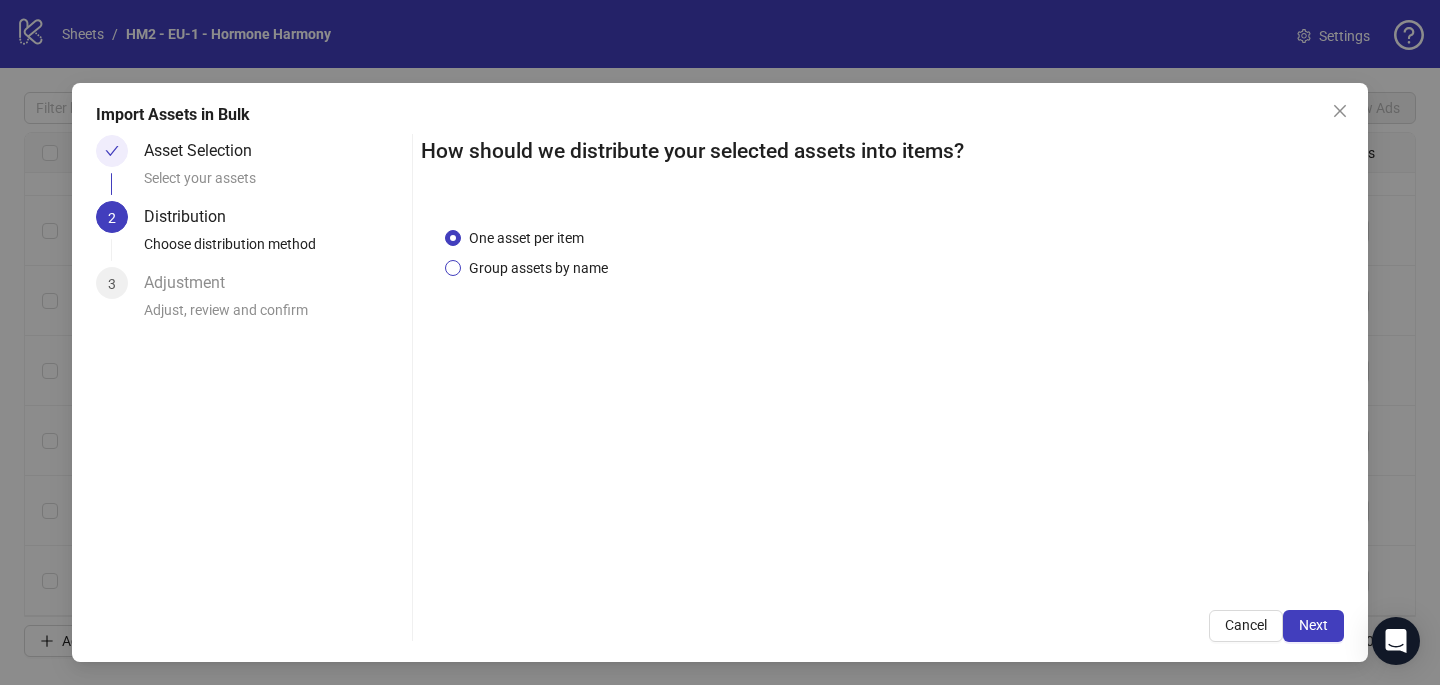 click on "Group assets by name" at bounding box center [538, 268] 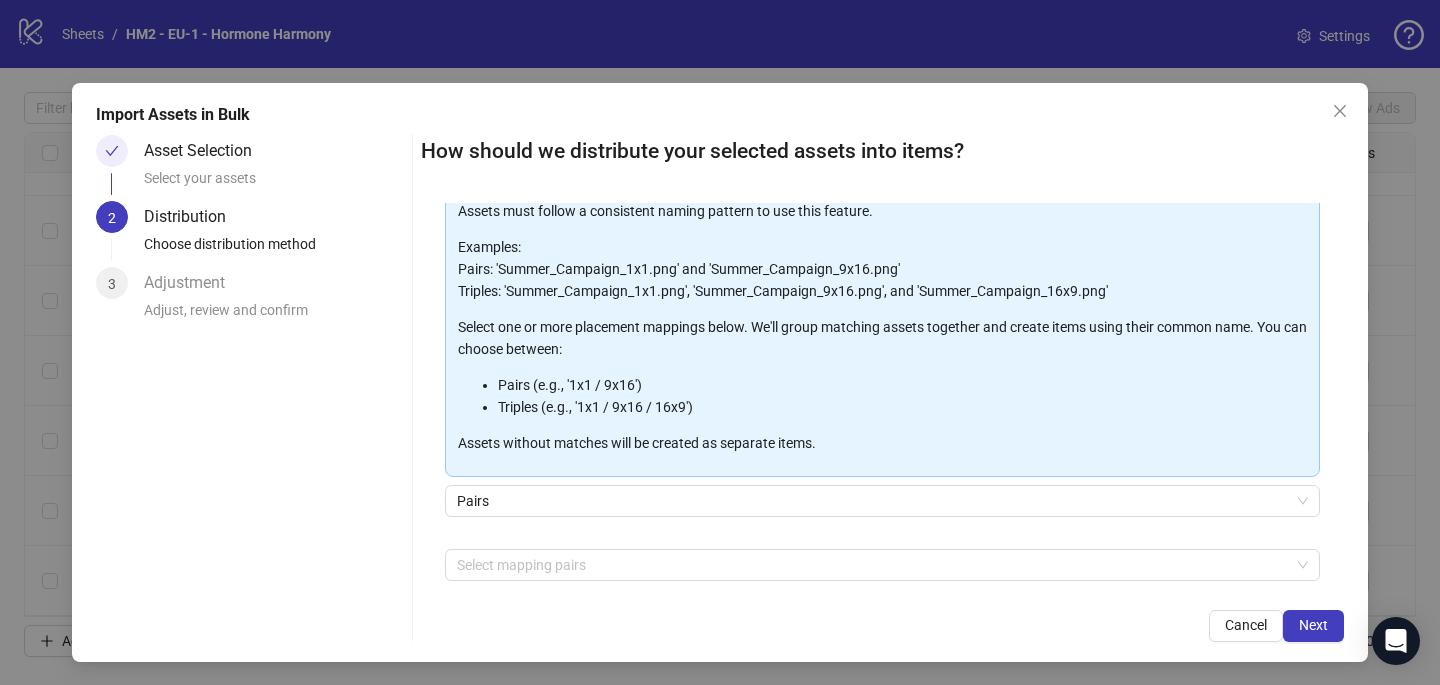 scroll, scrollTop: 117, scrollLeft: 0, axis: vertical 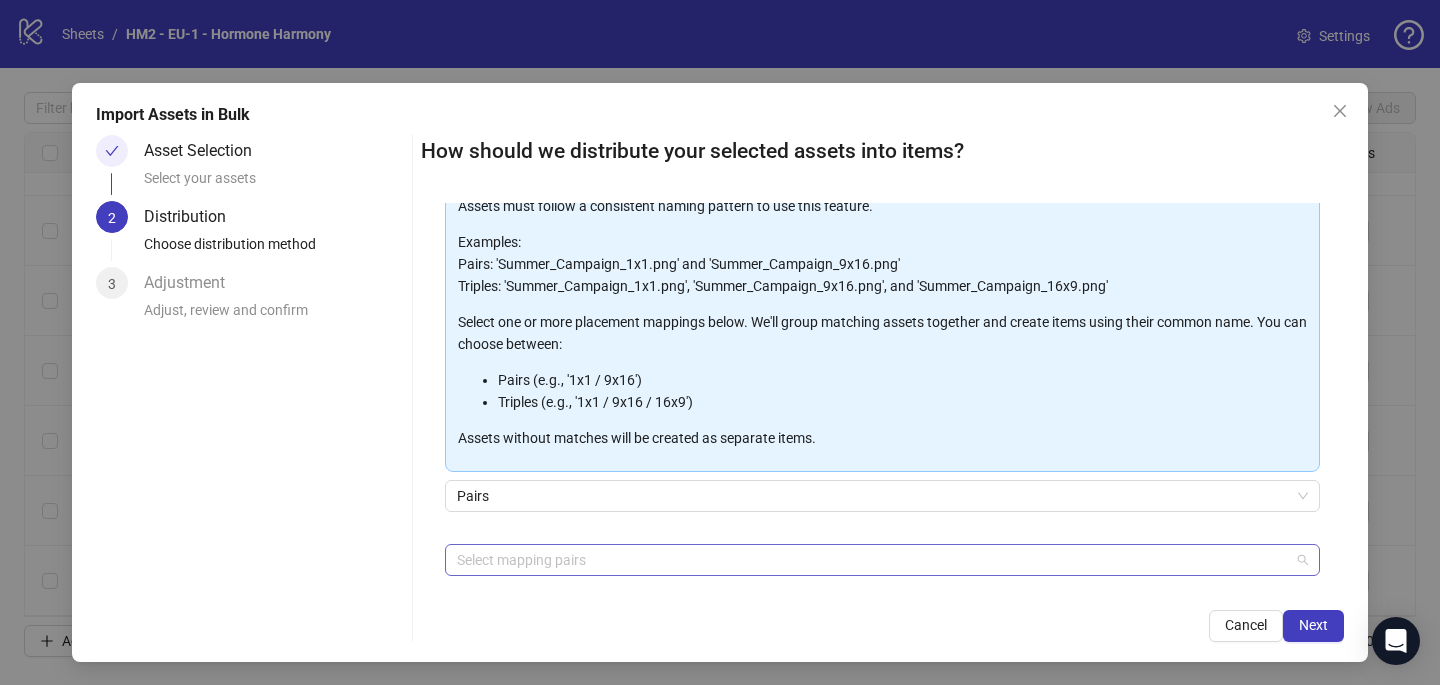 click at bounding box center (872, 560) 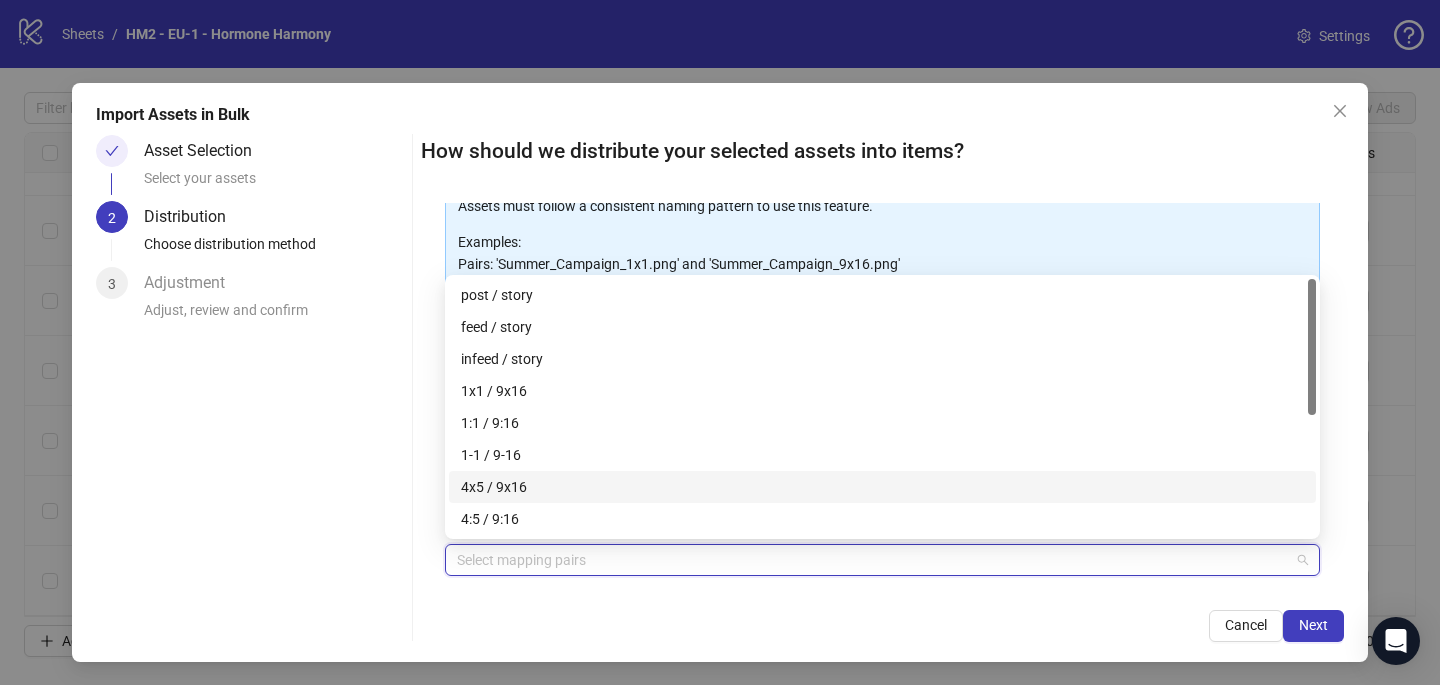 click on "4x5 / 9x16" at bounding box center (882, 487) 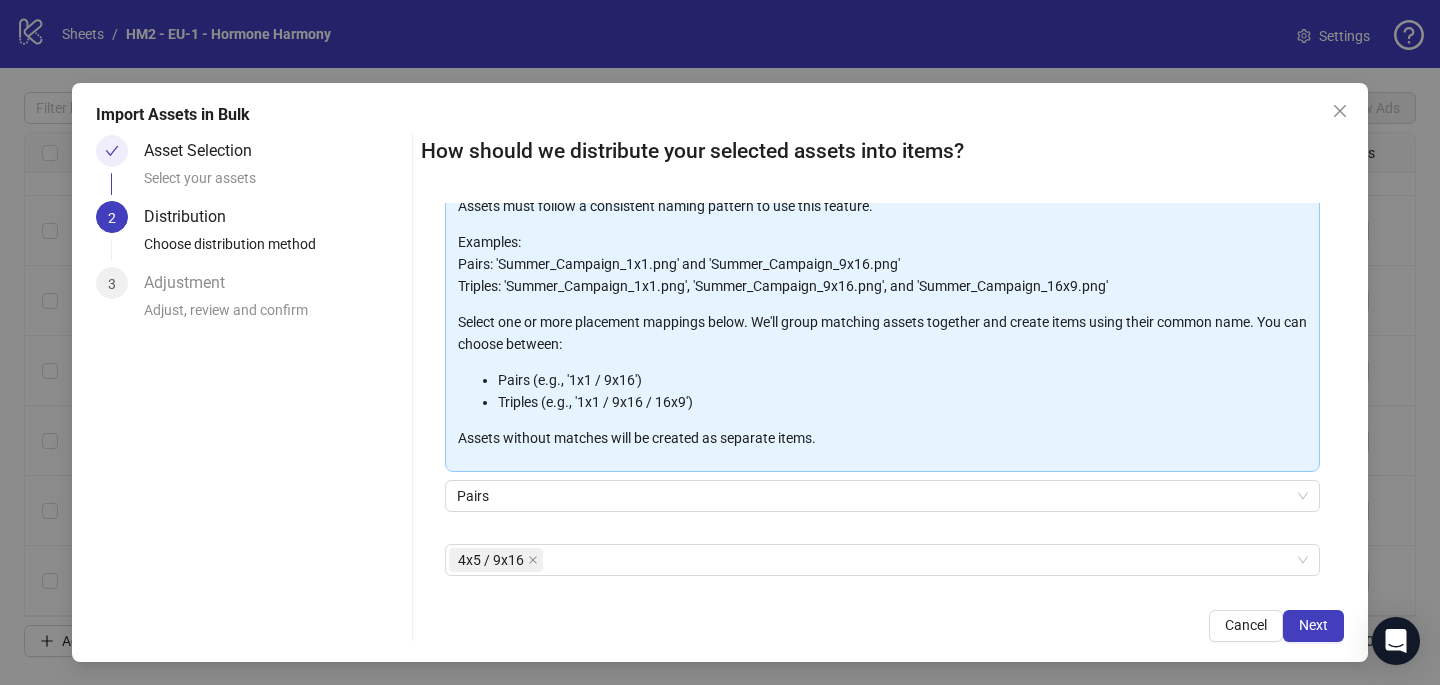 click on "Cancel Next" at bounding box center (882, 626) 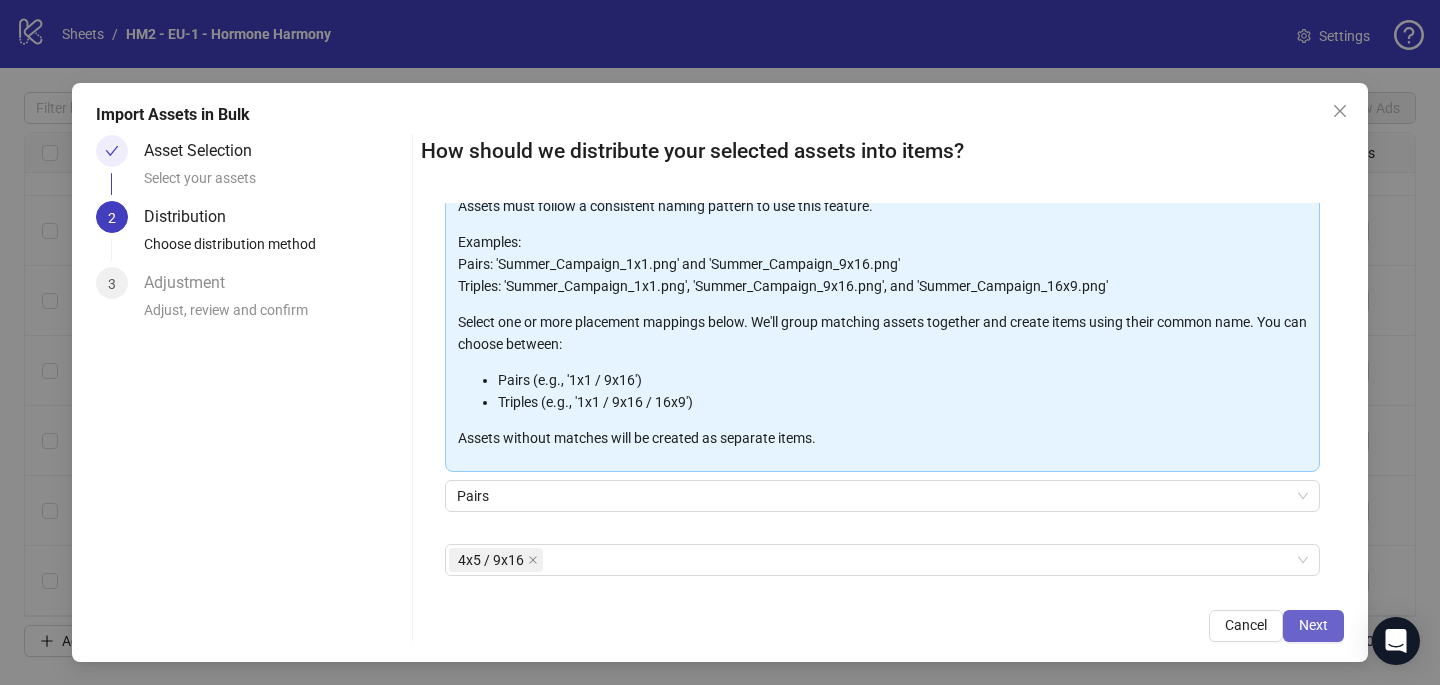click on "Next" at bounding box center [1313, 625] 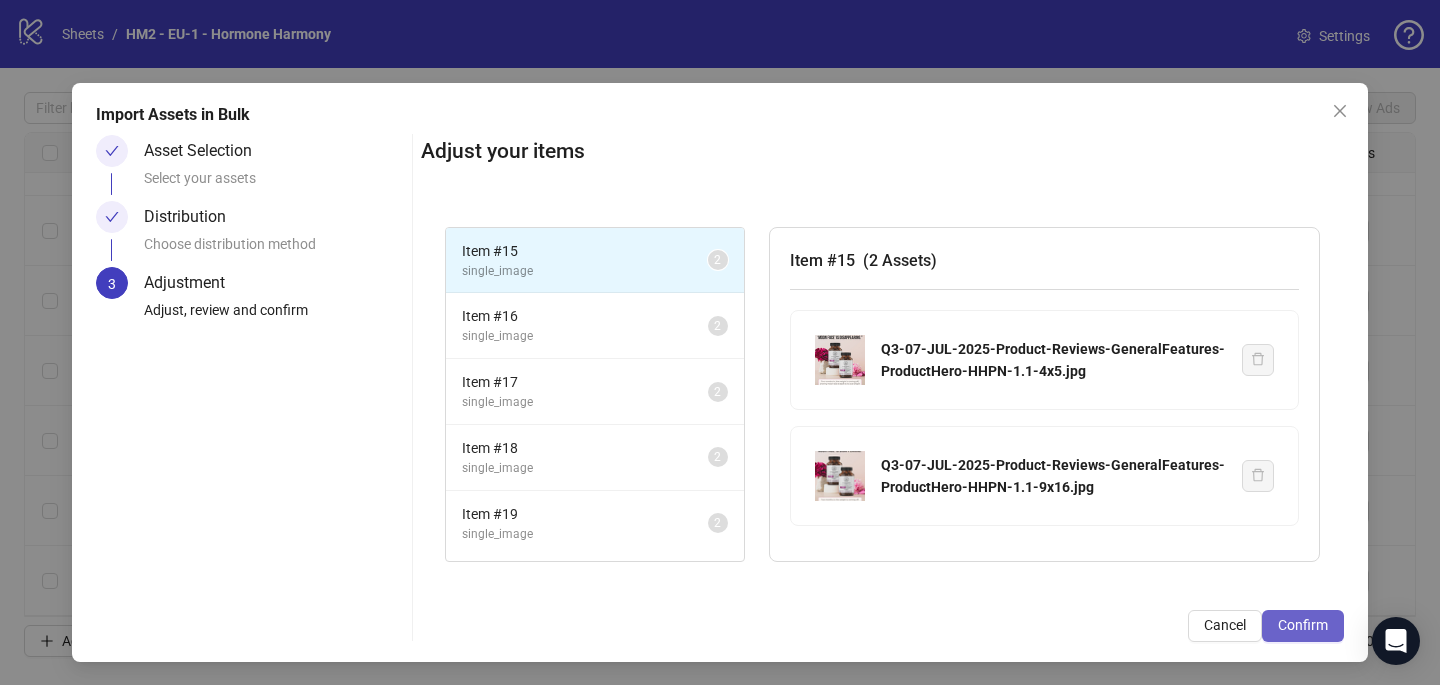 click on "Confirm" at bounding box center (1303, 625) 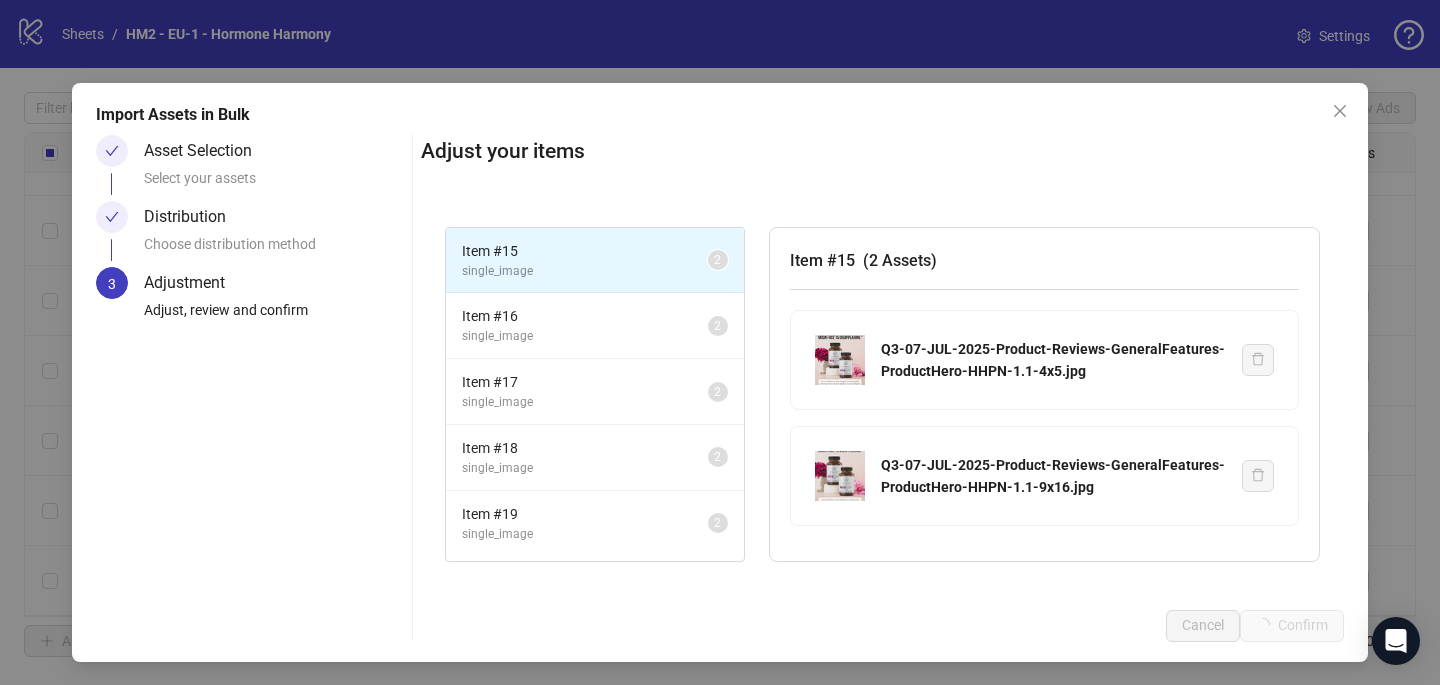 scroll, scrollTop: 621, scrollLeft: 0, axis: vertical 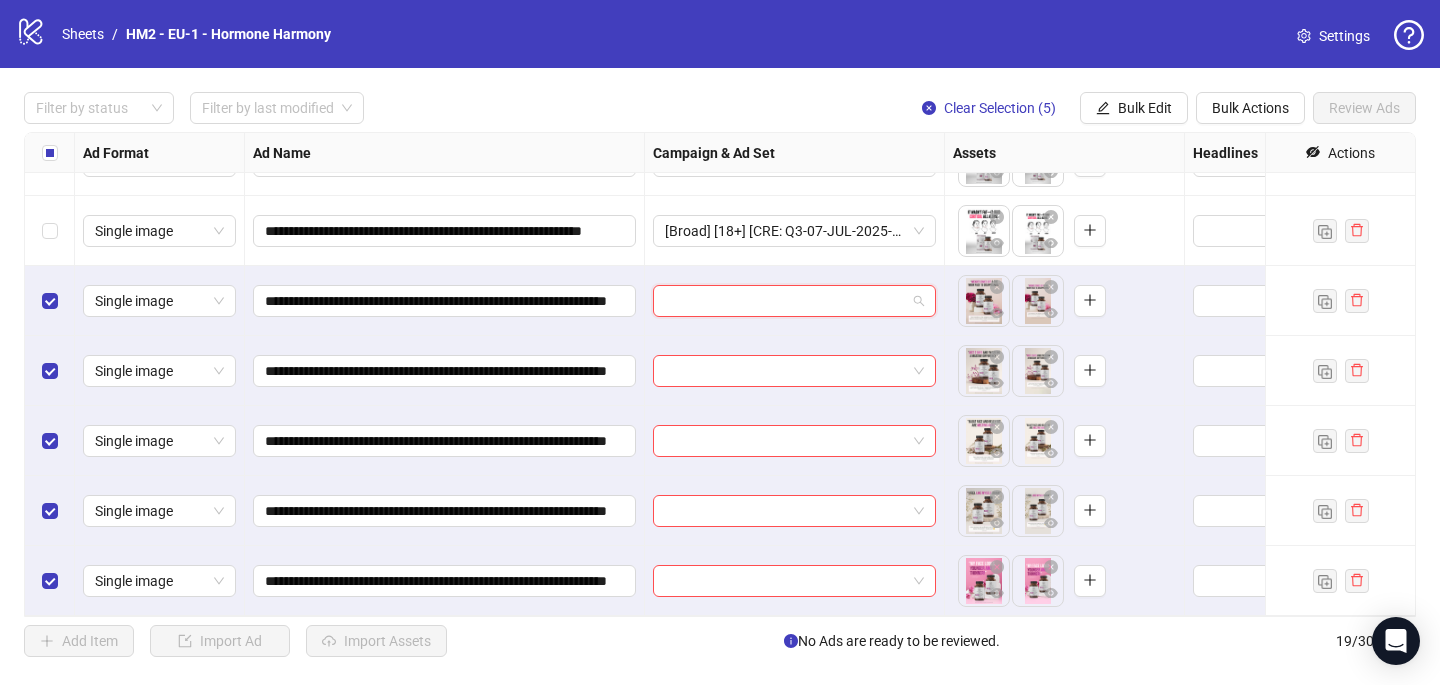 click at bounding box center [785, 301] 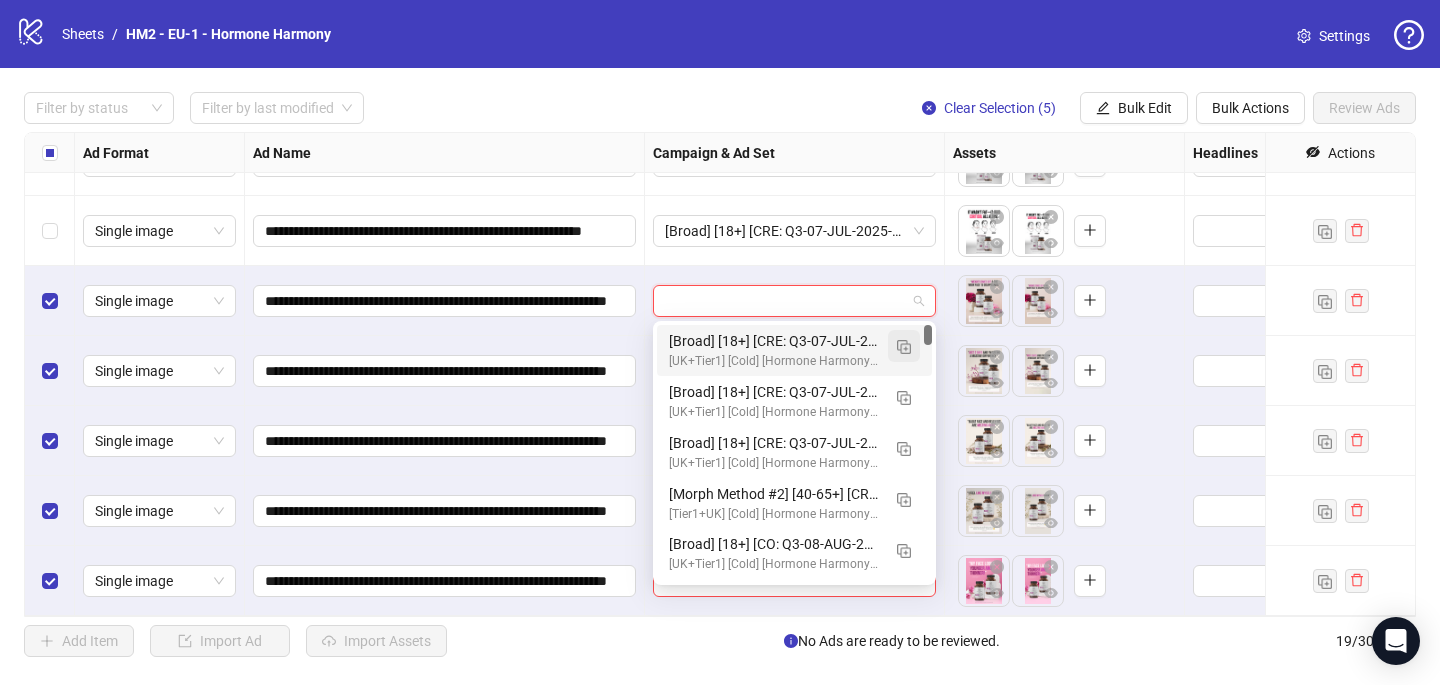 click at bounding box center (904, 347) 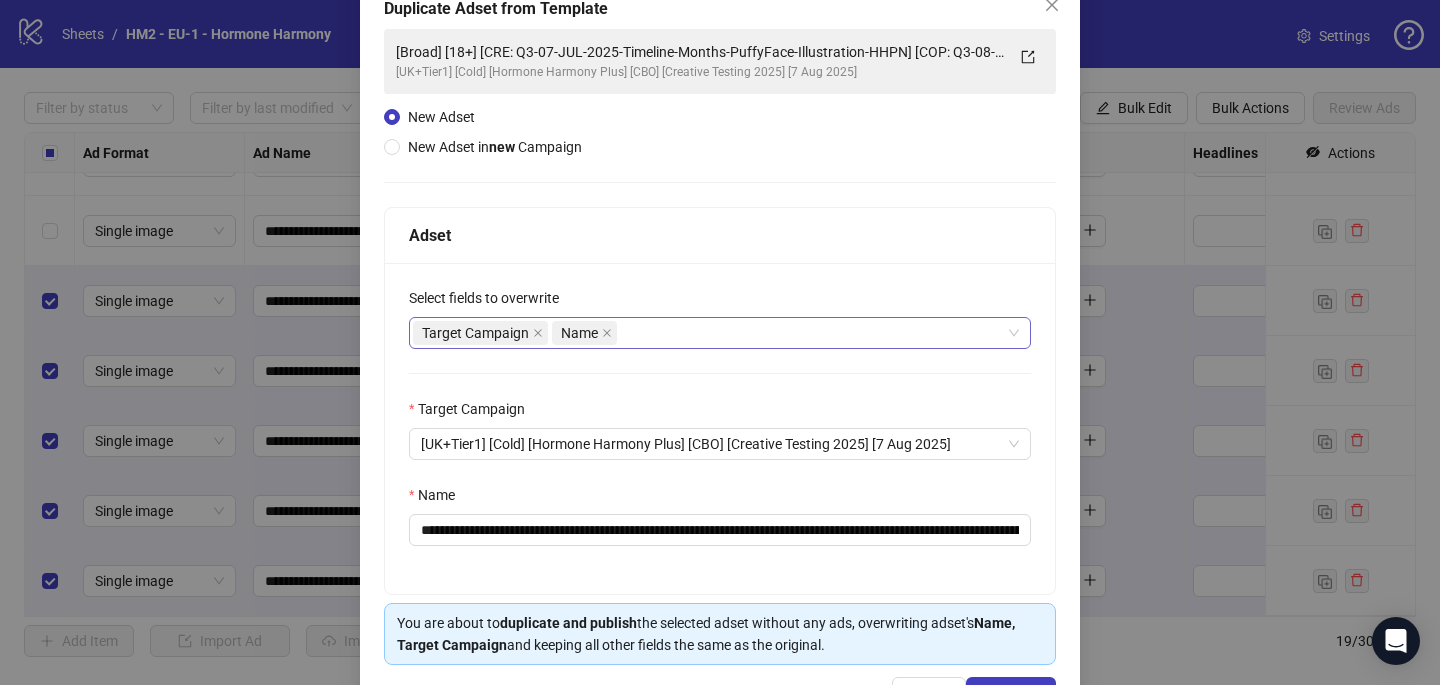 scroll, scrollTop: 192, scrollLeft: 0, axis: vertical 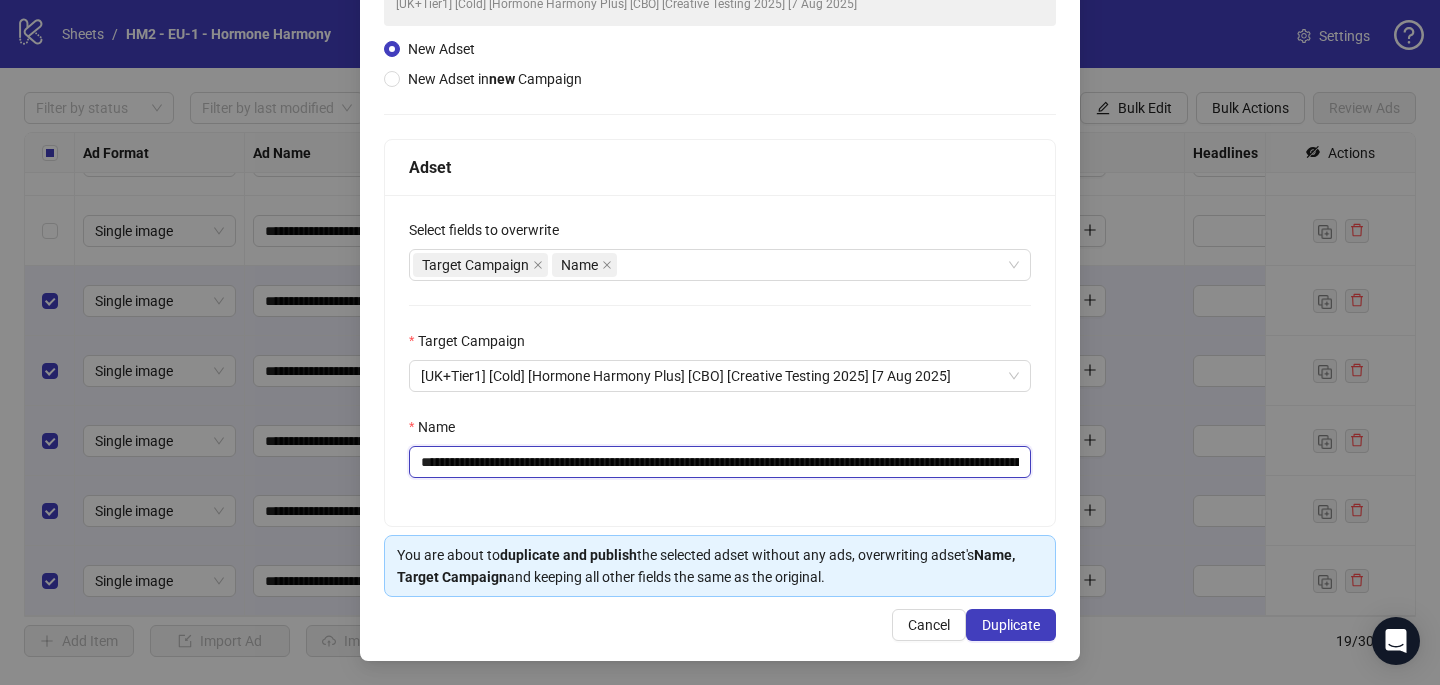 drag, startPoint x: 927, startPoint y: 461, endPoint x: 541, endPoint y: 461, distance: 386 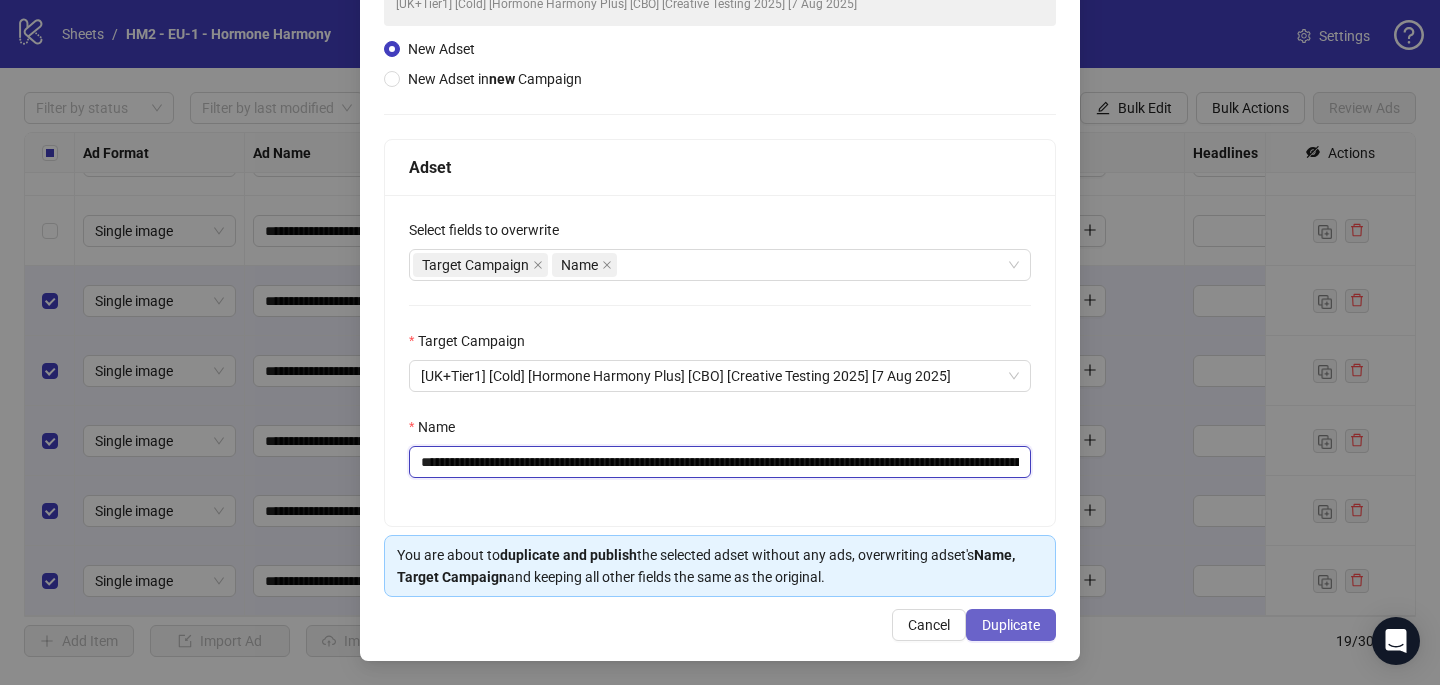 type on "**********" 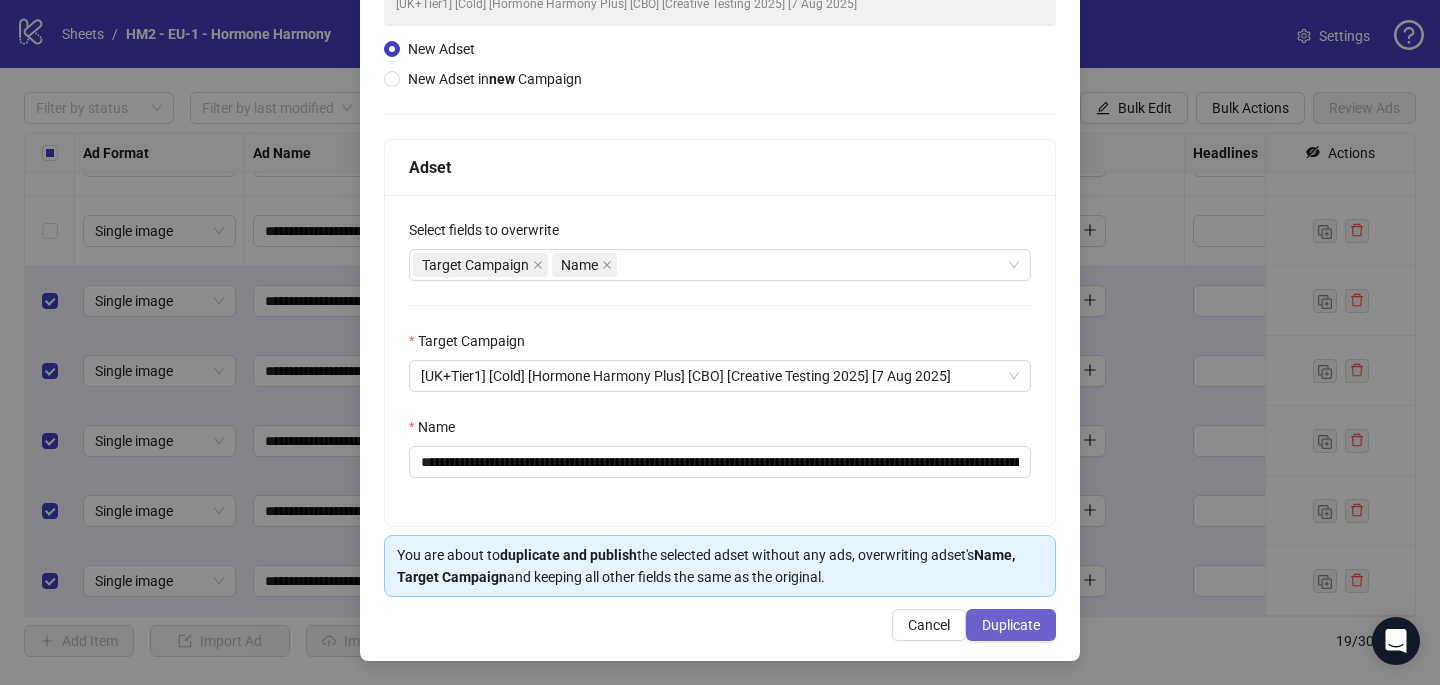 click on "Duplicate" at bounding box center [1011, 625] 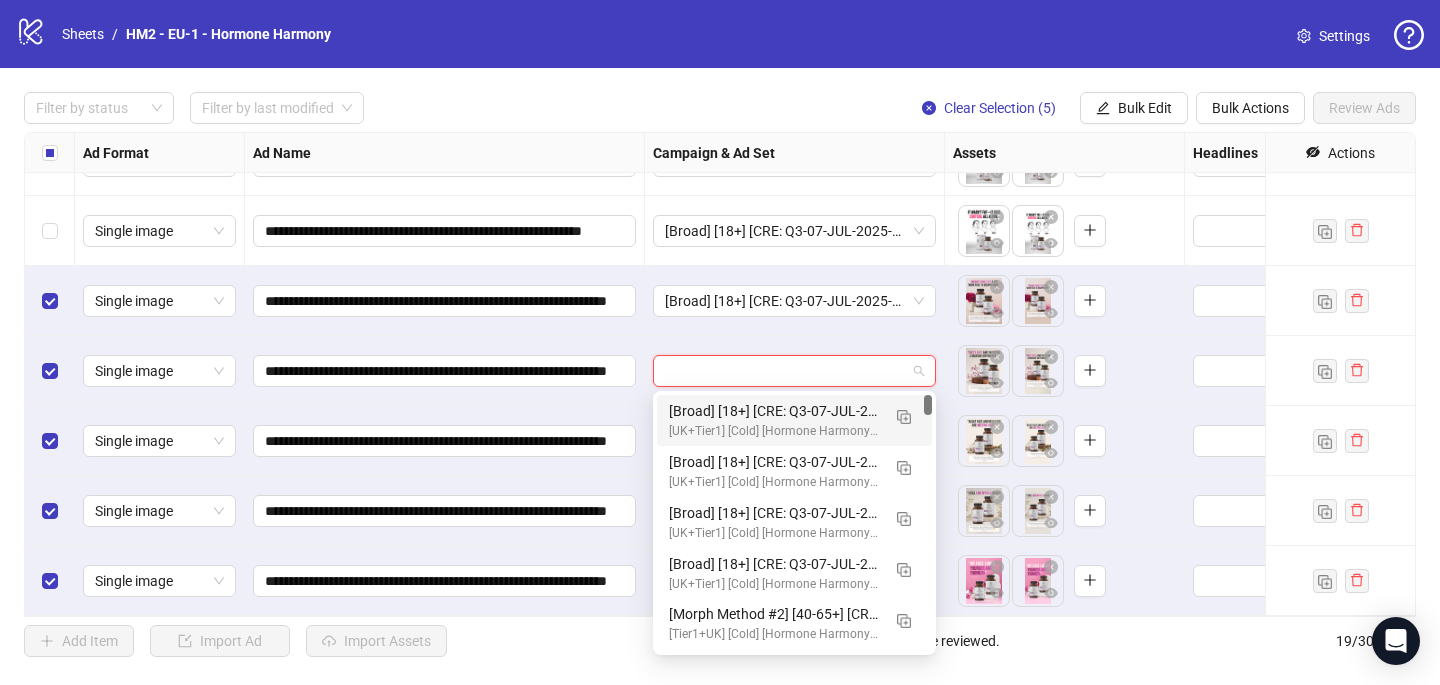 click at bounding box center (785, 371) 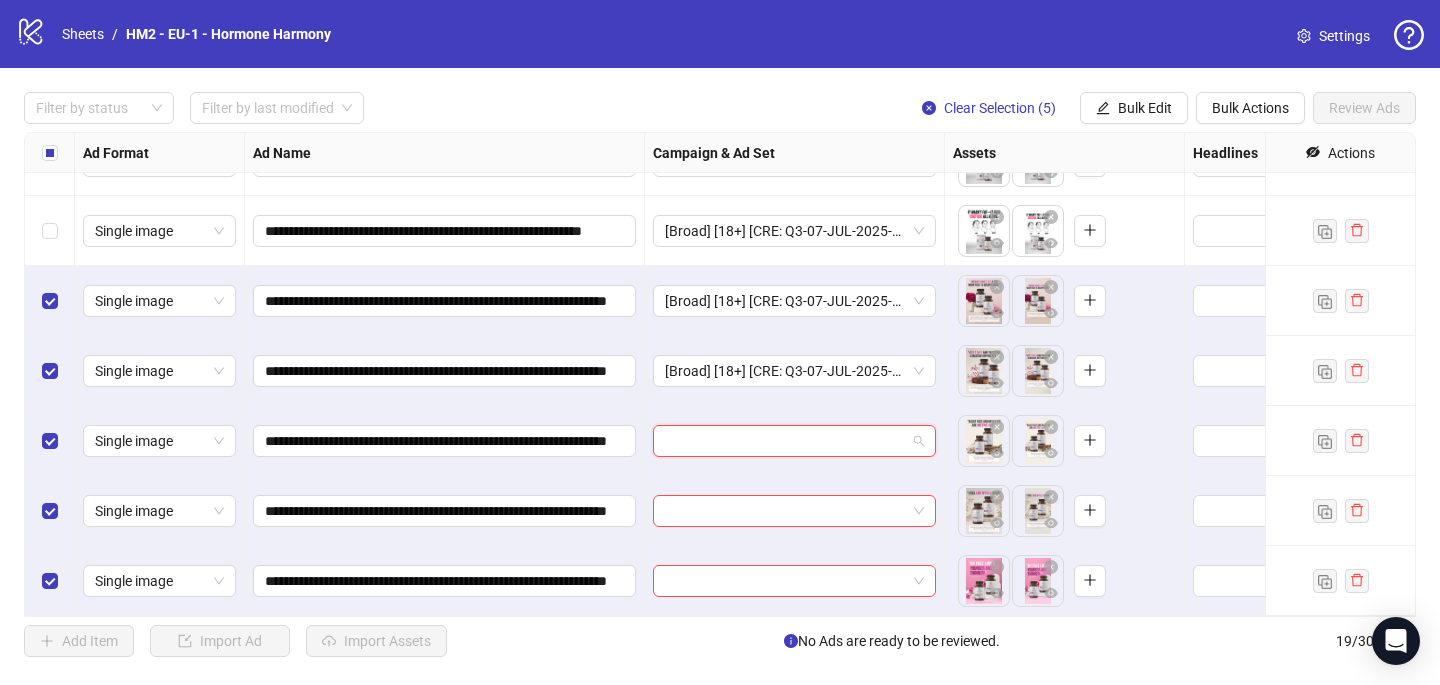click at bounding box center [785, 441] 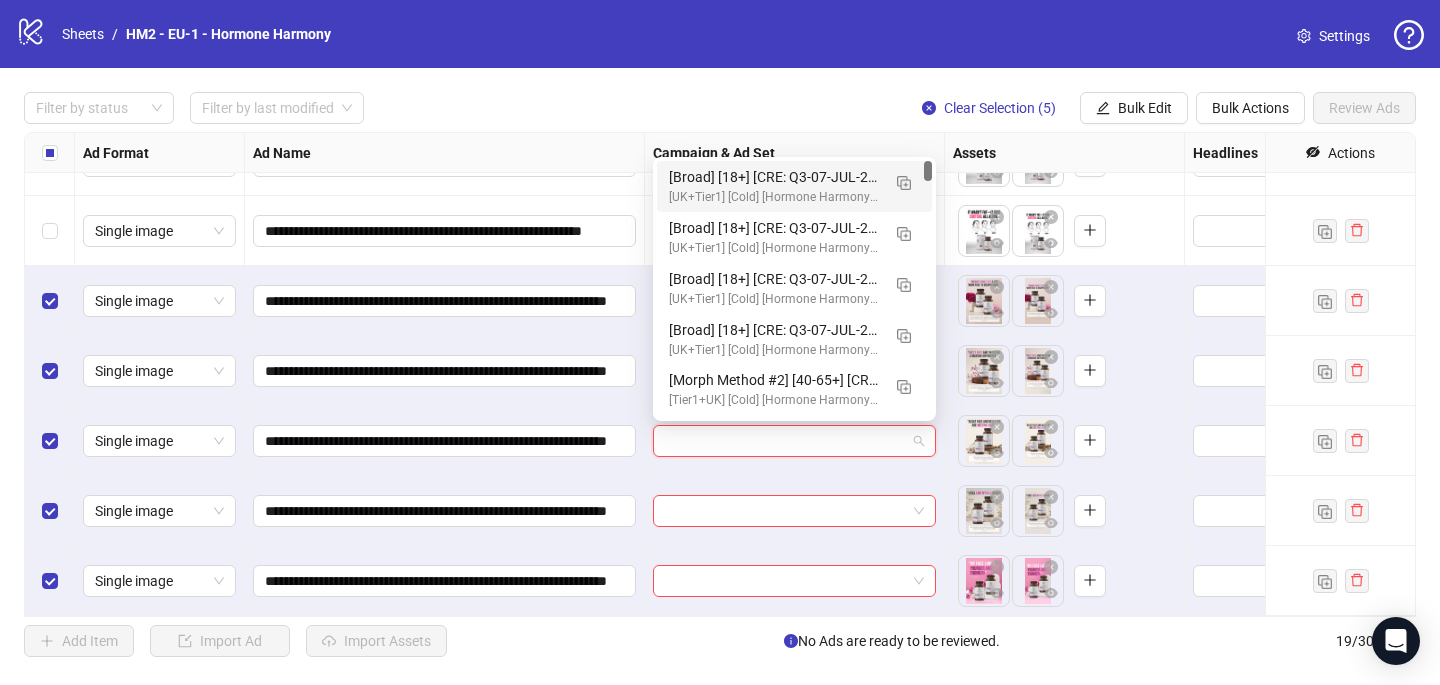 click on "[Broad] [18+] [CRE: Q3-07-JUL-2025-Product-Reviews-GeneralFeatures-ProductHero-HHPN] [COP: Q3-08-AUG-2025-7 Reasons WHY- HHPN] [7 Aug 2025] (copy) (copy) (copy)" at bounding box center (774, 177) 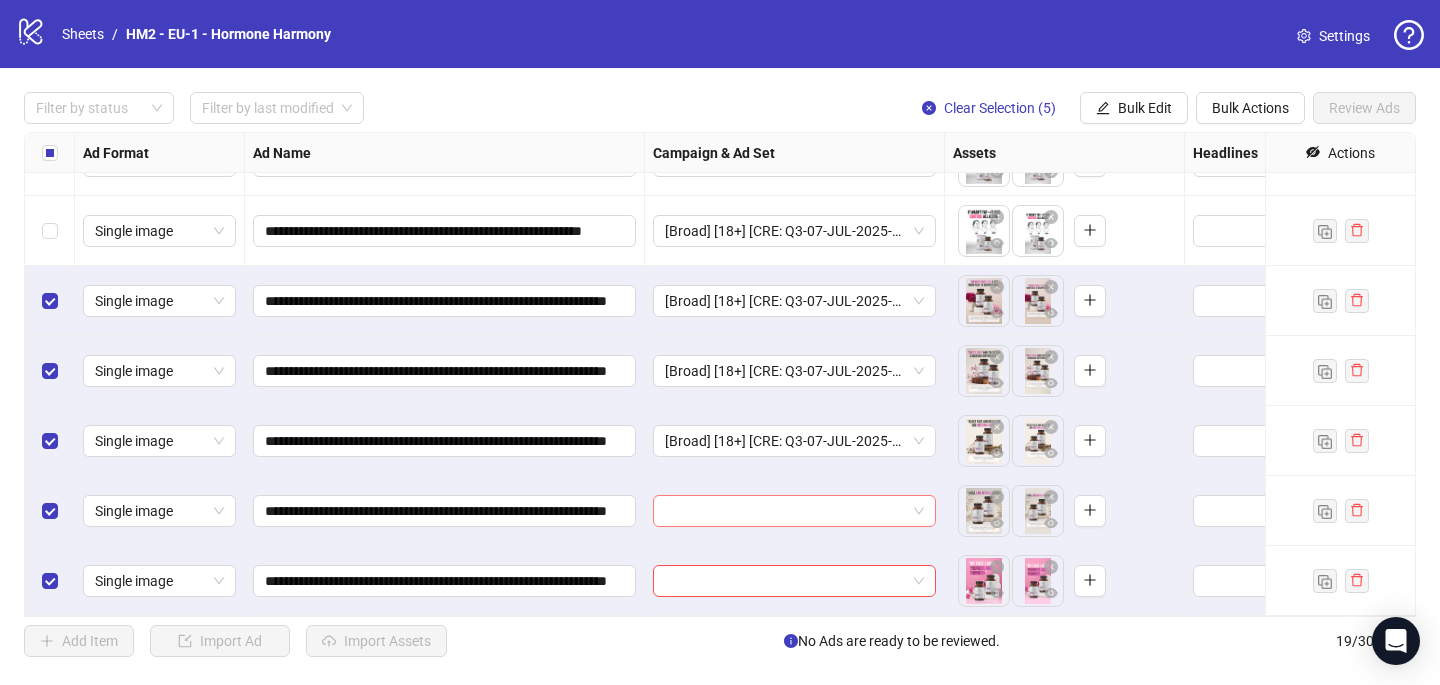 click at bounding box center [785, 511] 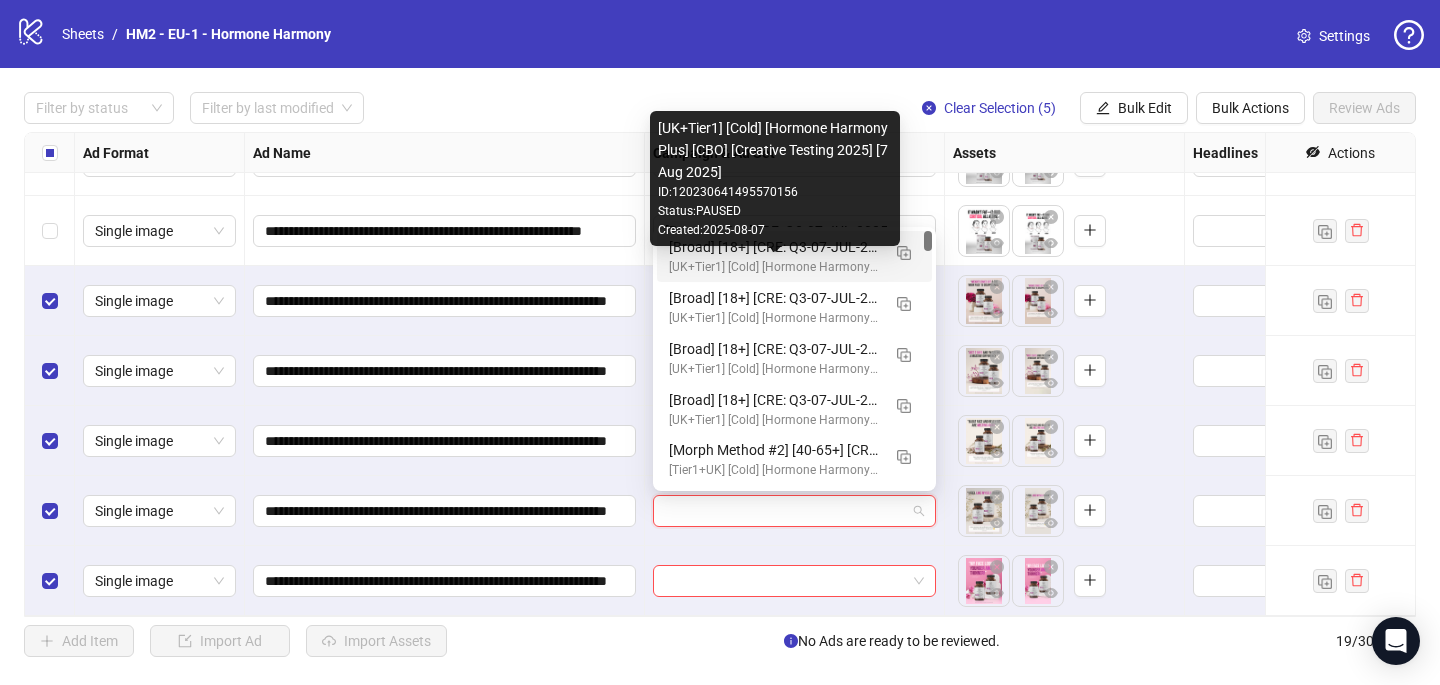 click on "[UK+Tier1] [Cold] [Hormone Harmony Plus] [CBO] [Creative Testing 2025] [7 Aug 2025]" at bounding box center (774, 267) 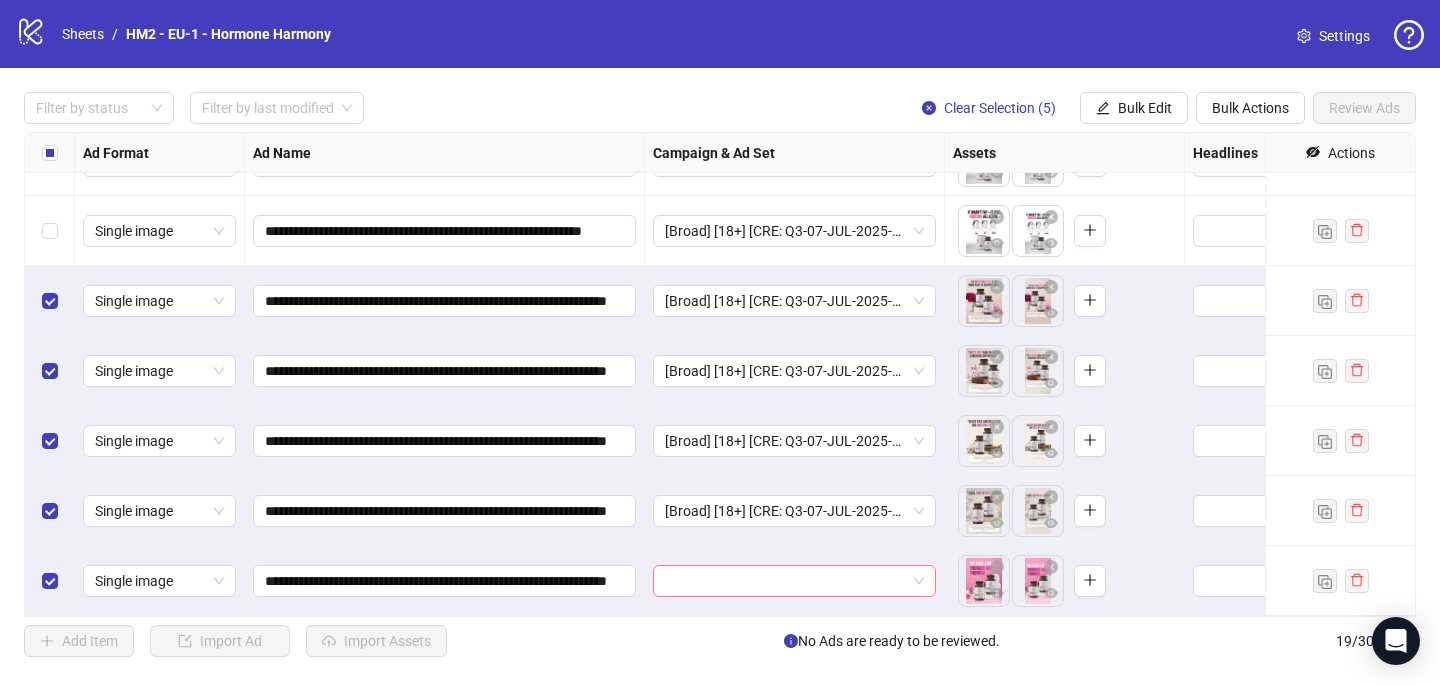 click at bounding box center (785, 581) 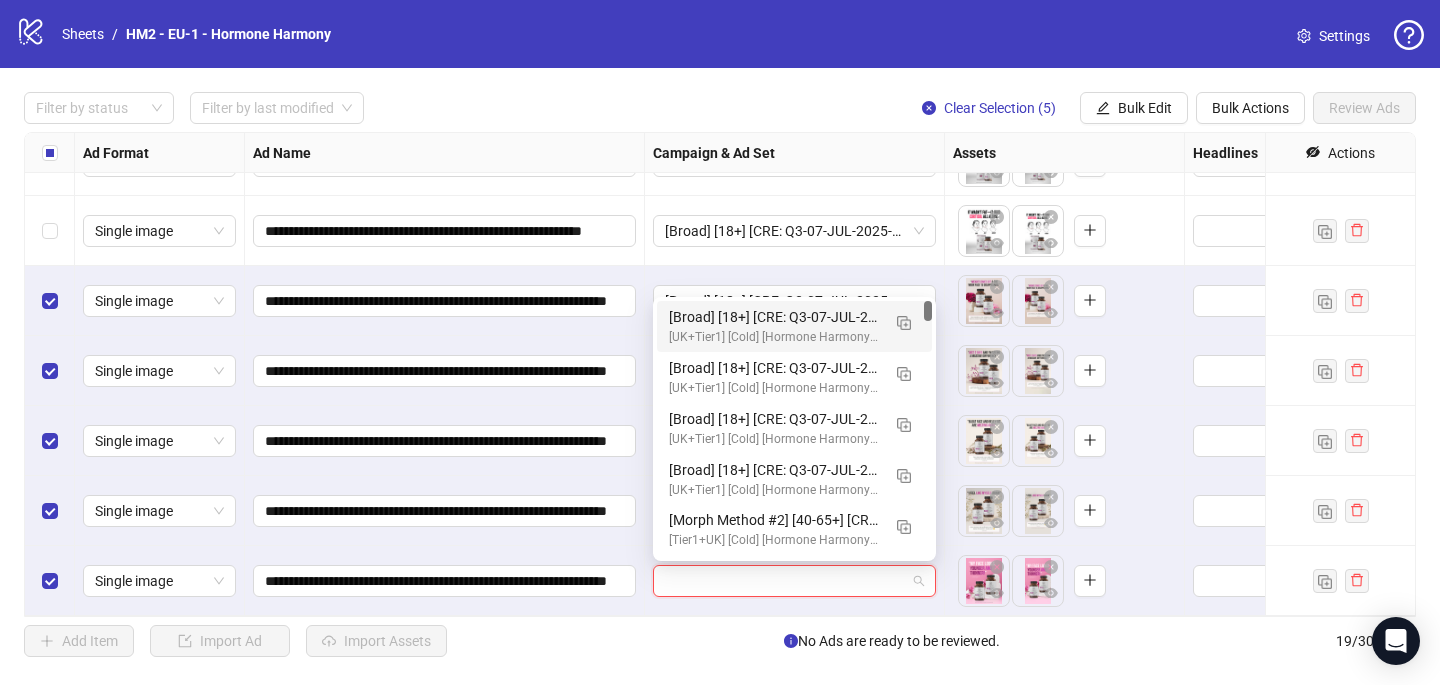 click on "[UK+Tier1] [Cold] [Hormone Harmony Plus] [CBO] [Creative Testing 2025] [7 Aug 2025]" at bounding box center (774, 337) 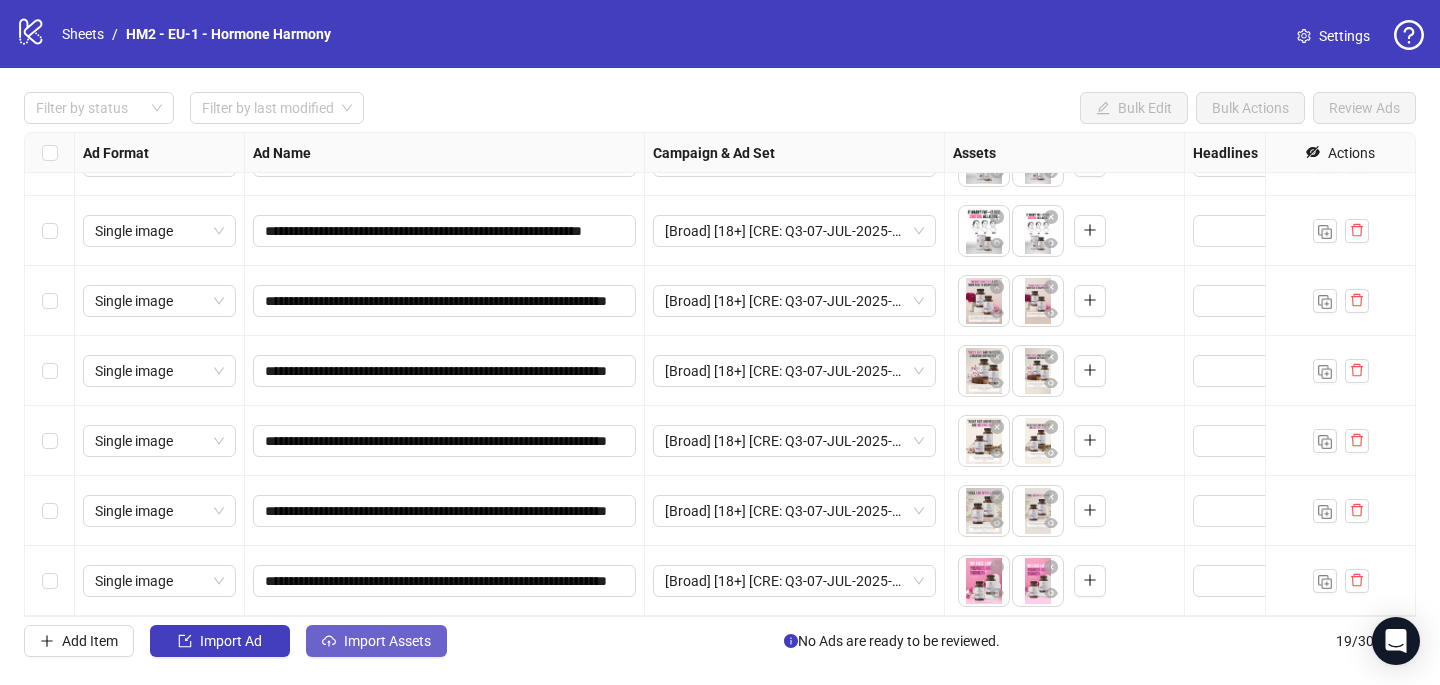 click on "Import Assets" at bounding box center (387, 641) 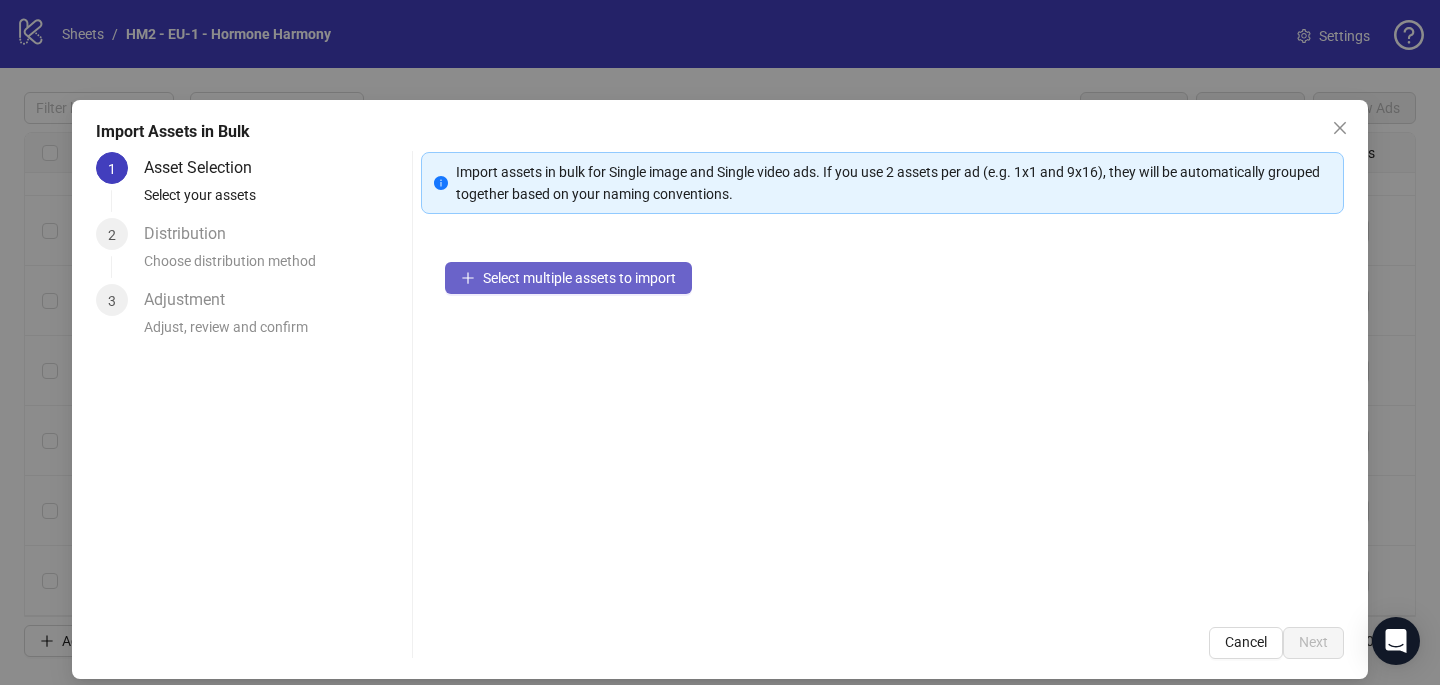 click on "Select multiple assets to import" at bounding box center [579, 278] 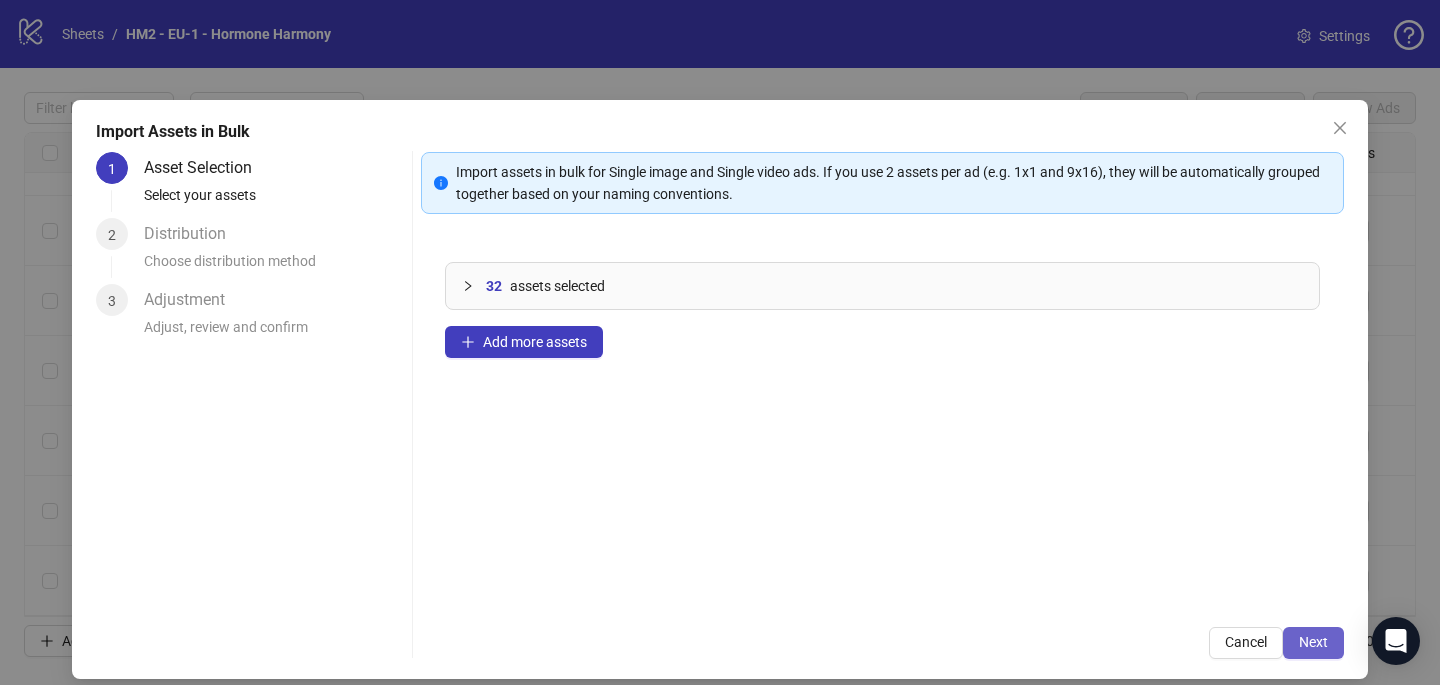 click on "Next" at bounding box center (1313, 643) 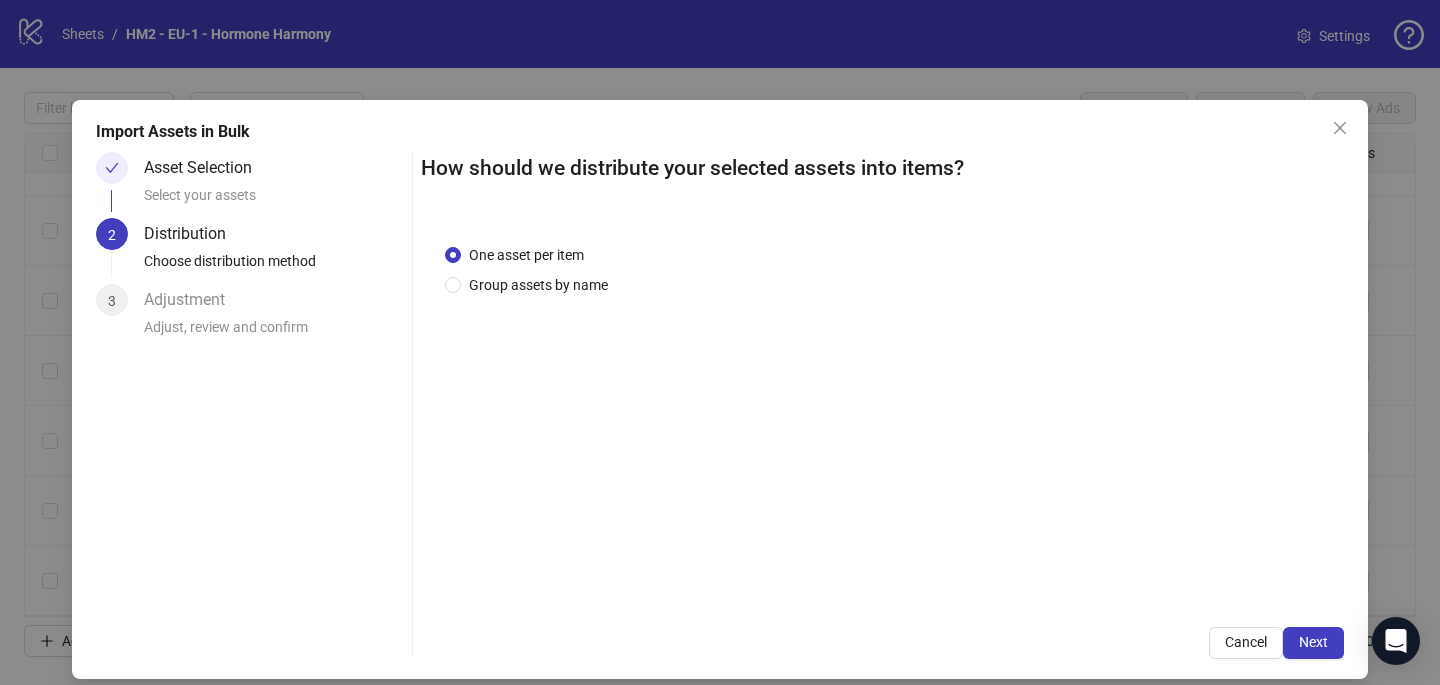 click on "One asset per item Group assets by name" at bounding box center (882, 411) 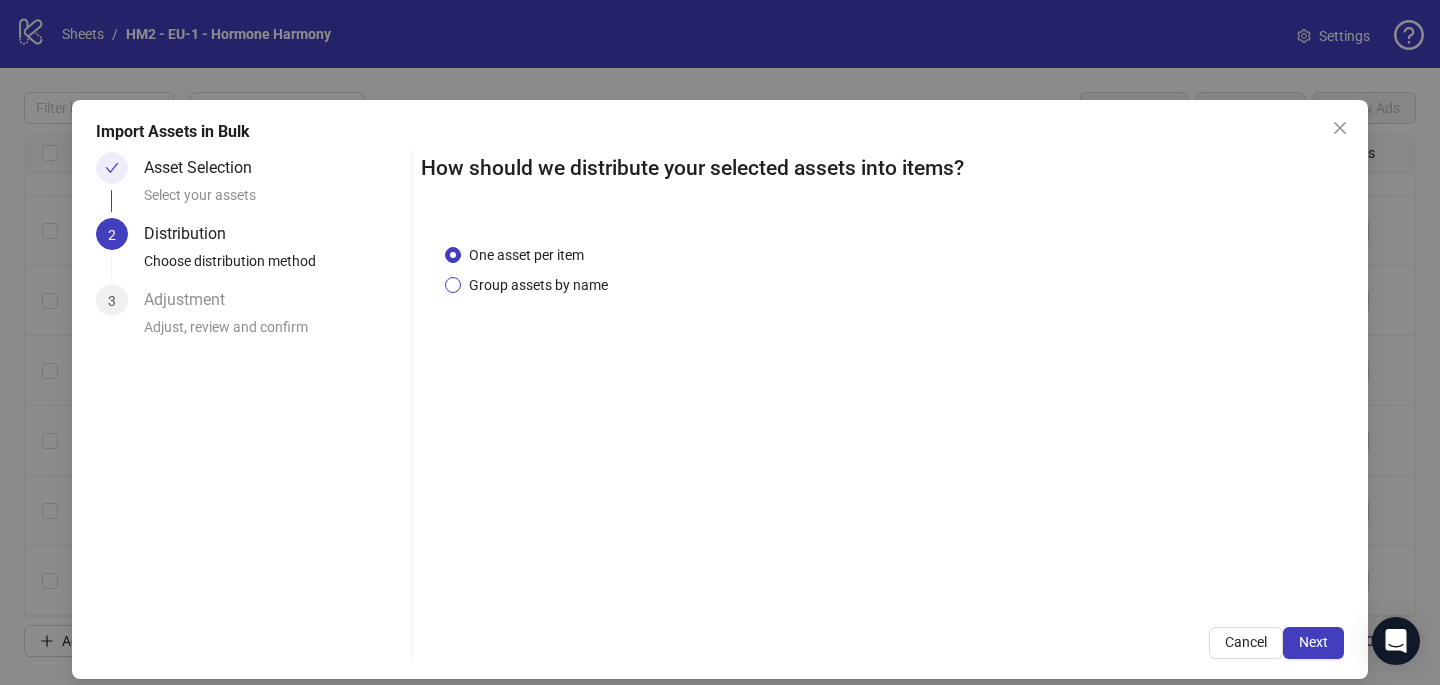click on "Group assets by name" at bounding box center [538, 285] 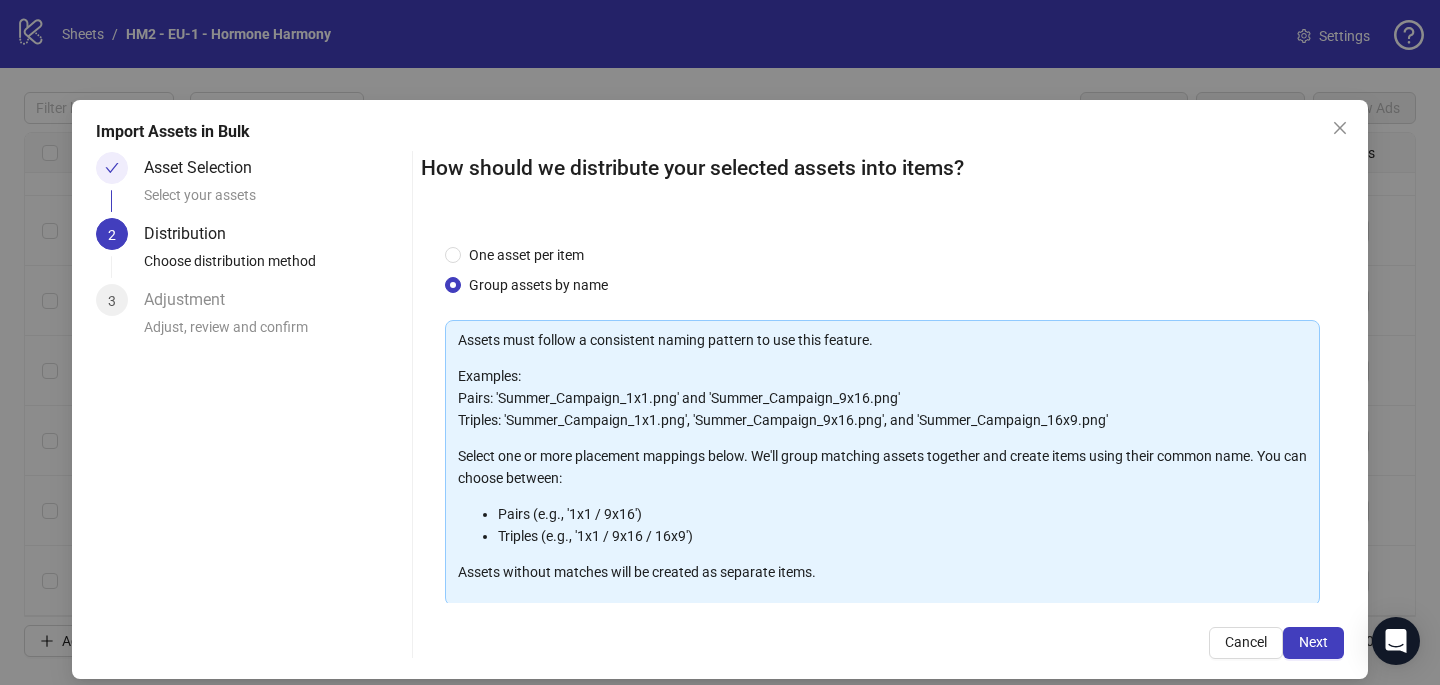 scroll, scrollTop: 203, scrollLeft: 0, axis: vertical 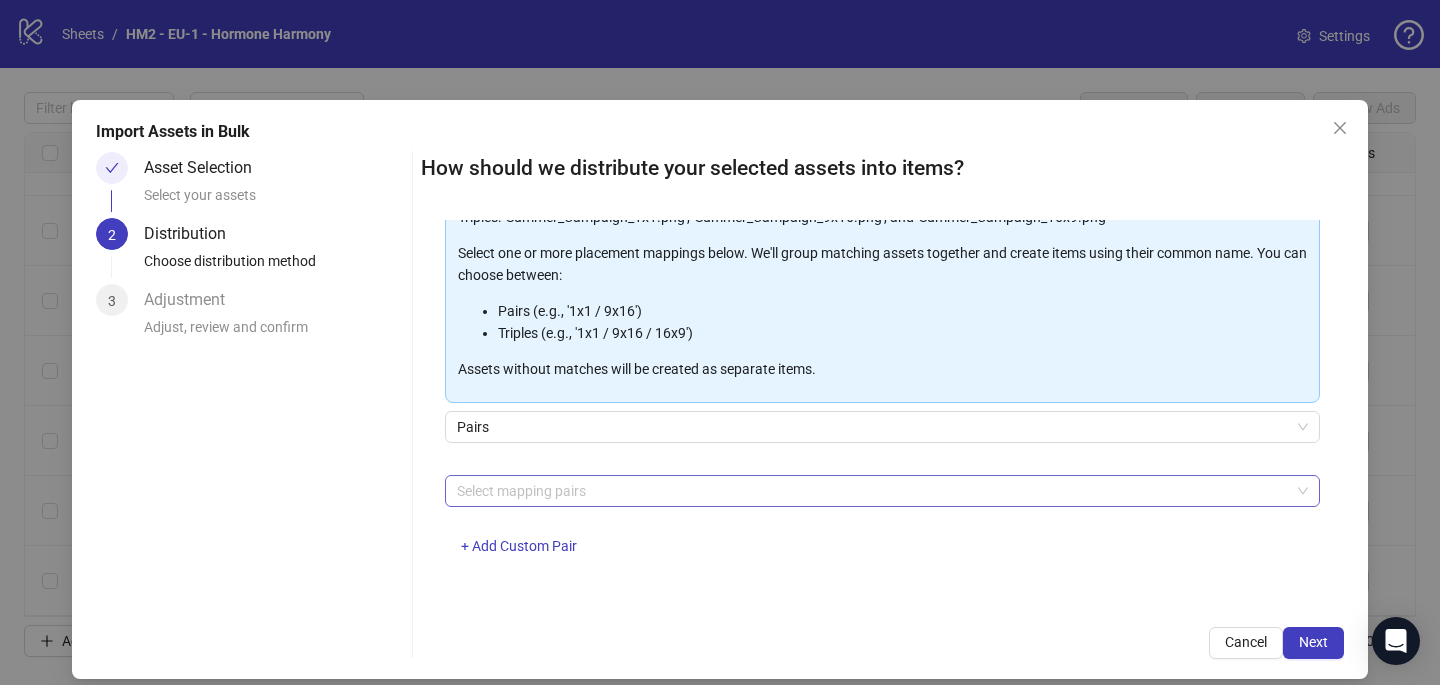 click at bounding box center [872, 491] 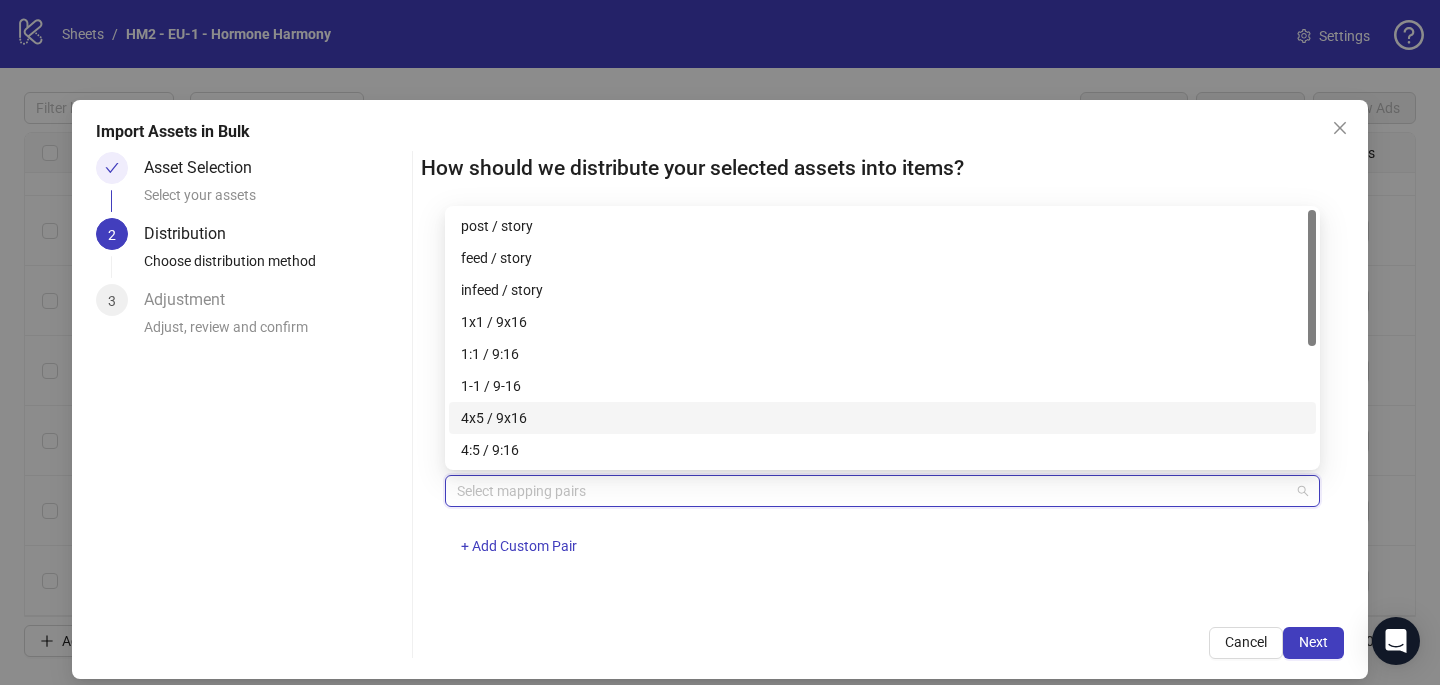 click on "4x5 / 9x16" at bounding box center (882, 418) 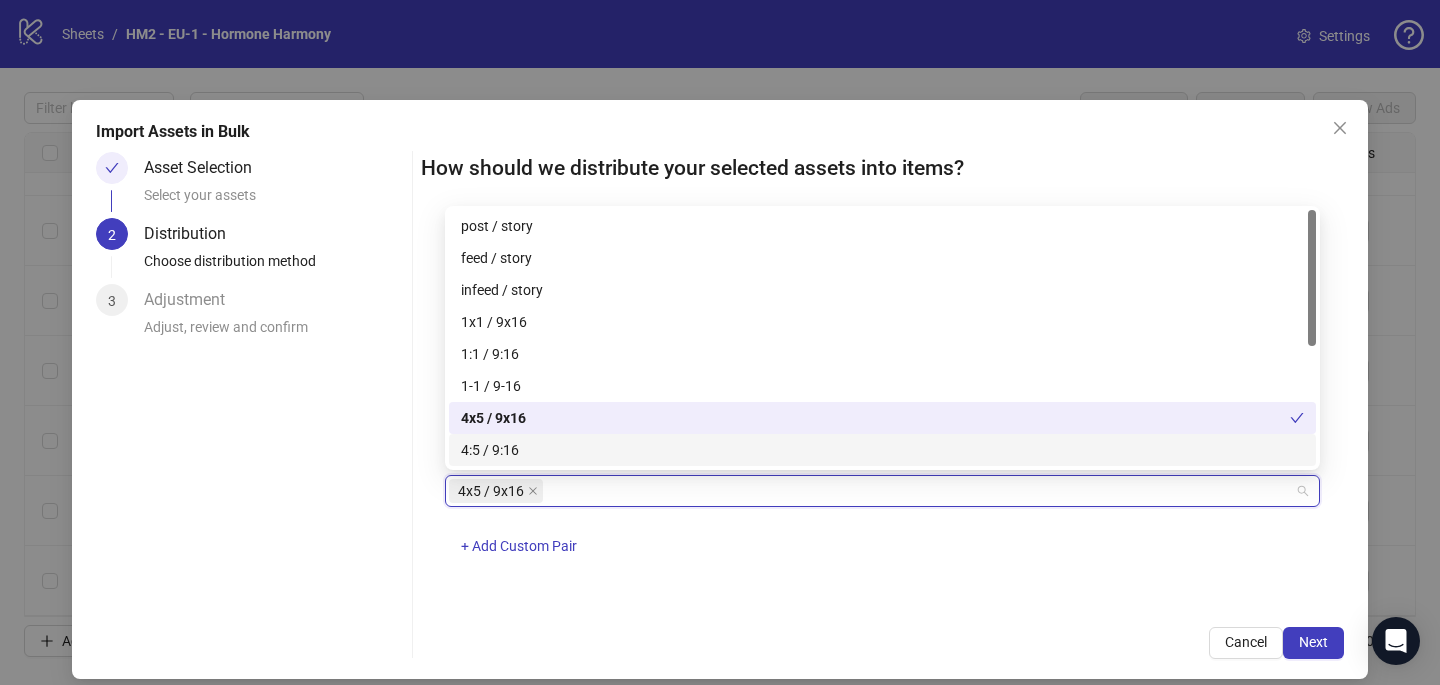 click on "4x5 / 9x16   + Add Custom Pair" at bounding box center [882, 527] 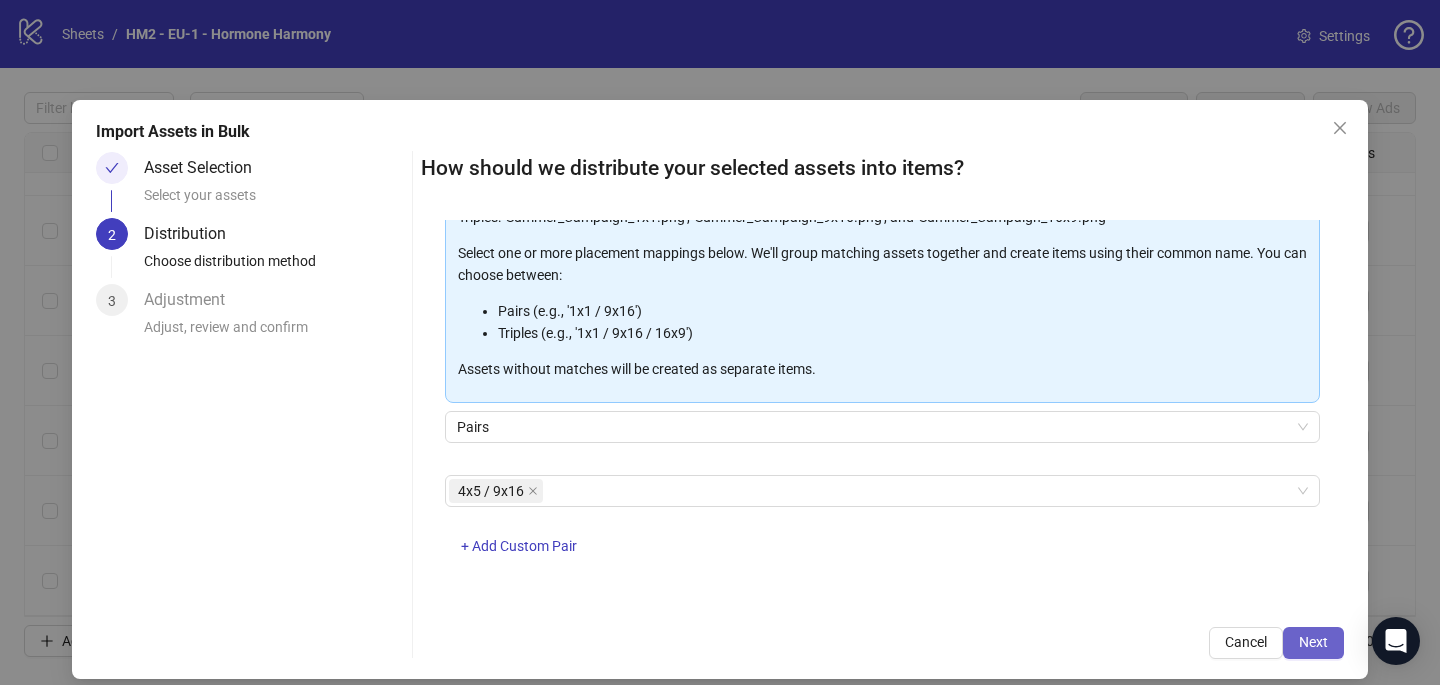 click on "Next" at bounding box center [1313, 642] 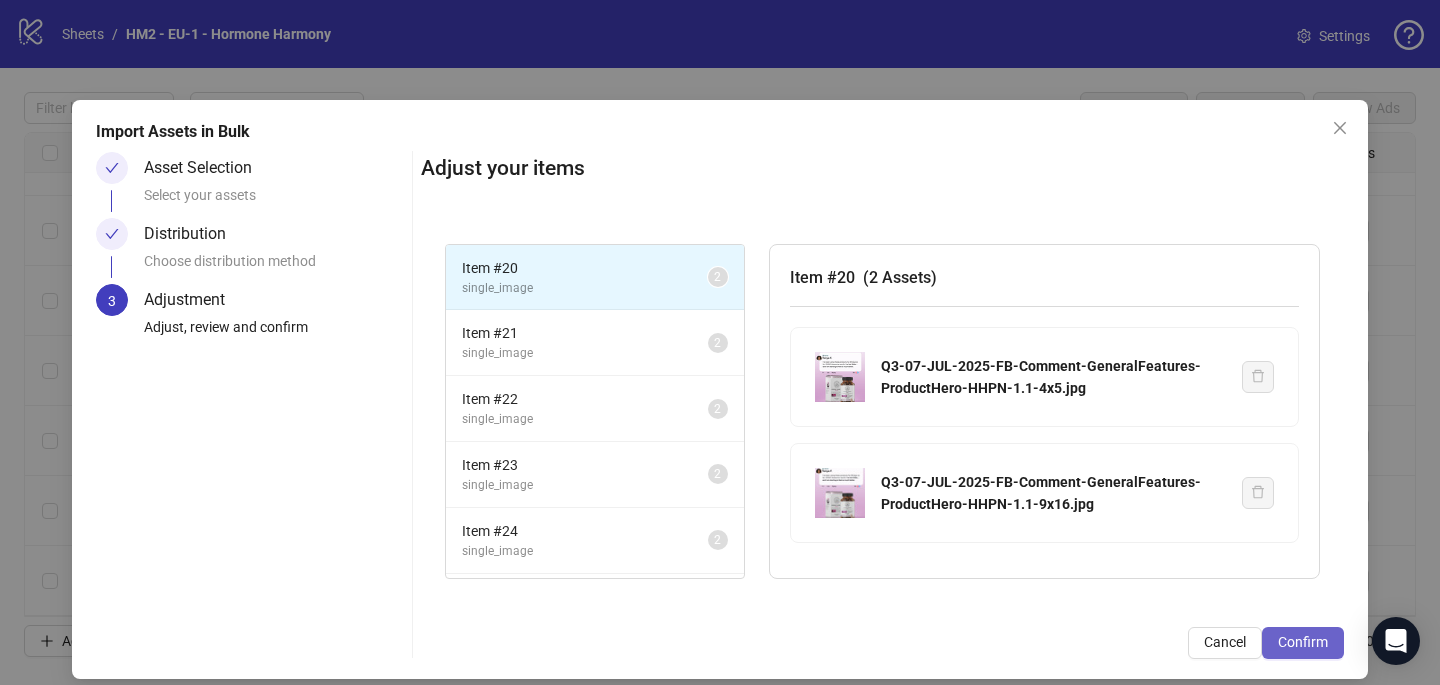 click on "Confirm" at bounding box center (1303, 642) 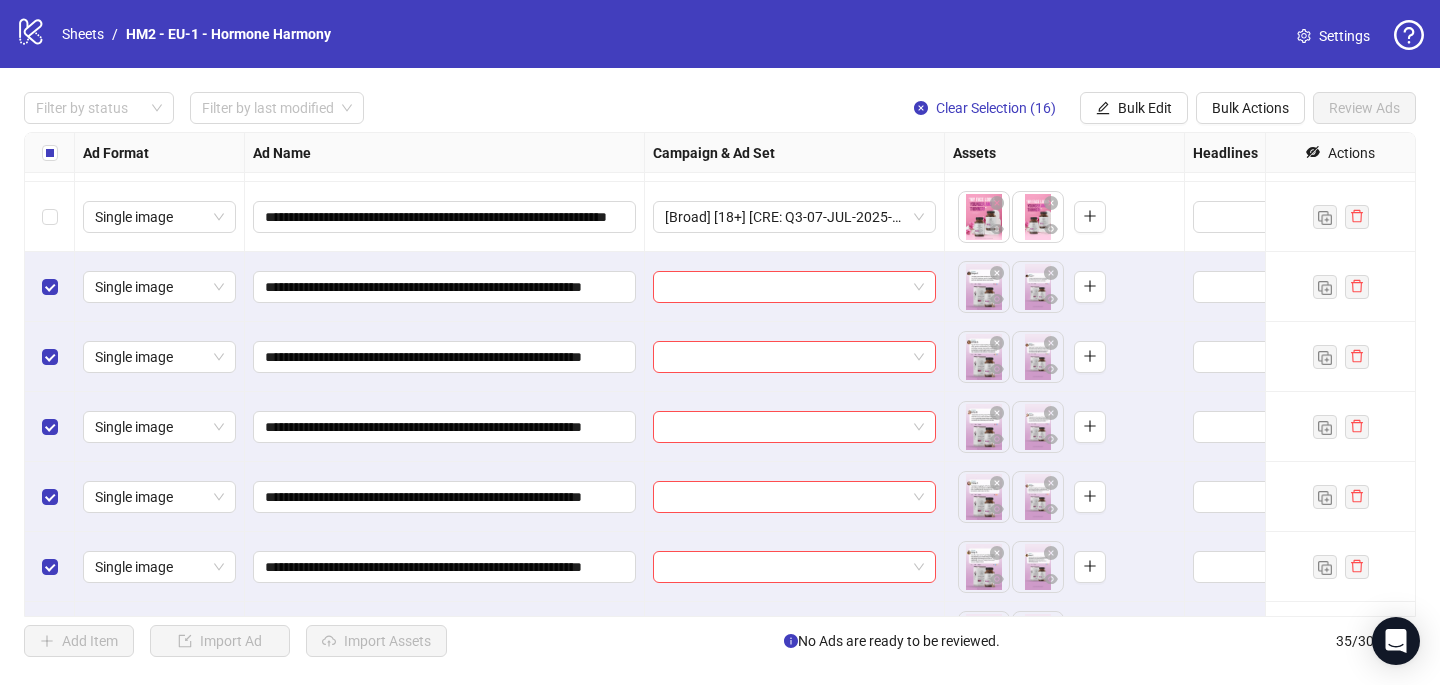 scroll, scrollTop: 1221, scrollLeft: 0, axis: vertical 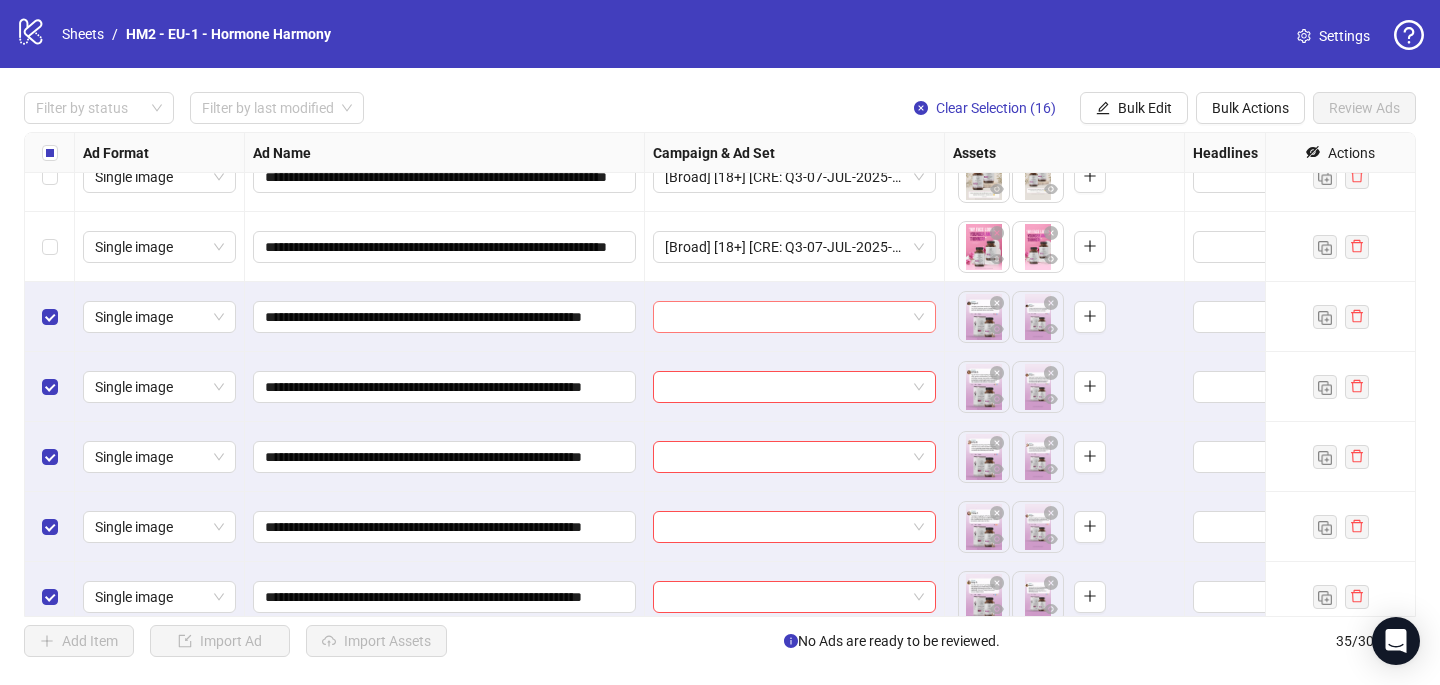 click at bounding box center [785, 317] 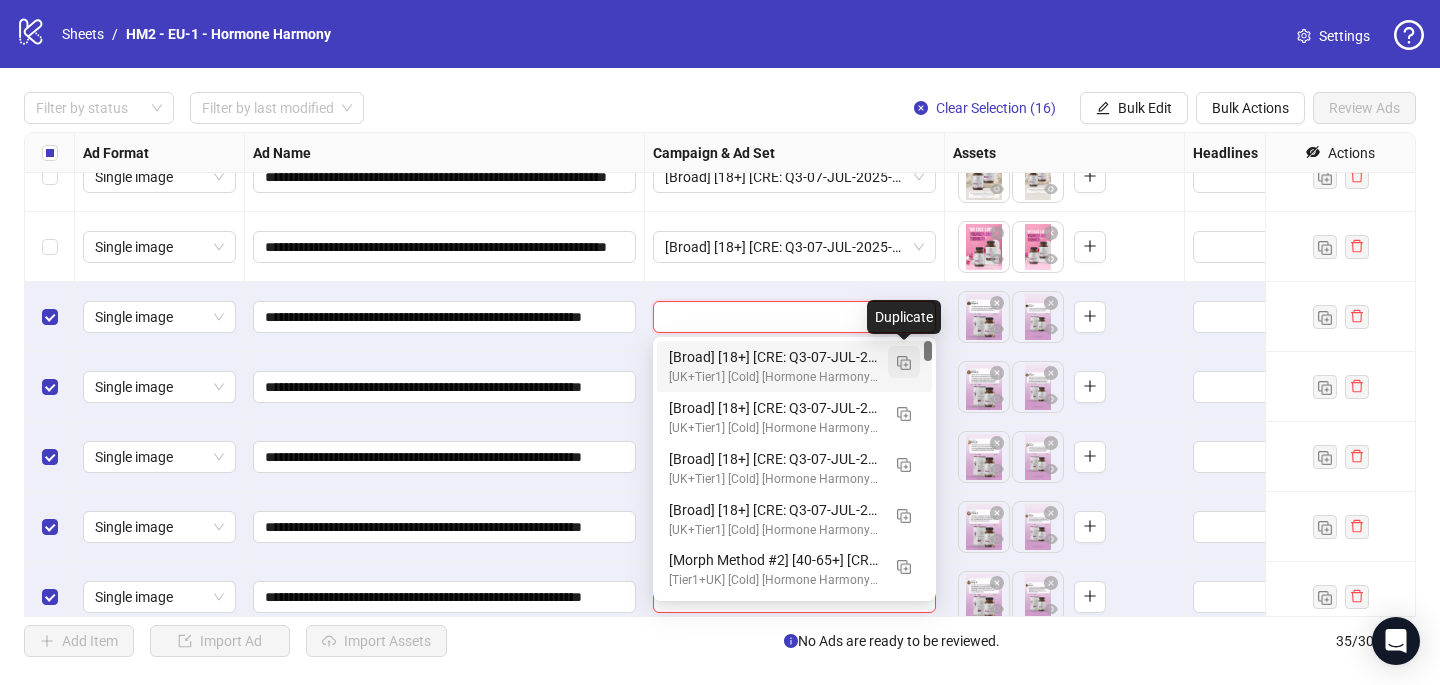 click at bounding box center (904, 363) 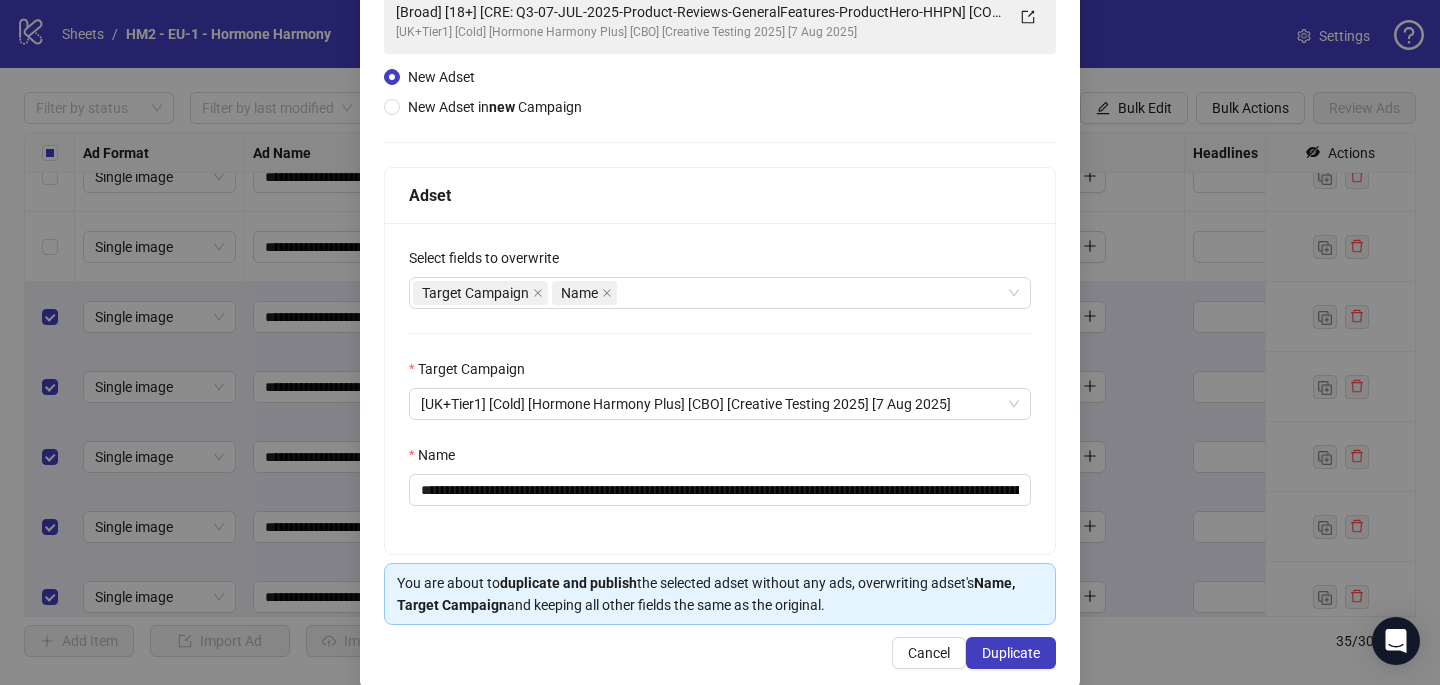 scroll, scrollTop: 192, scrollLeft: 0, axis: vertical 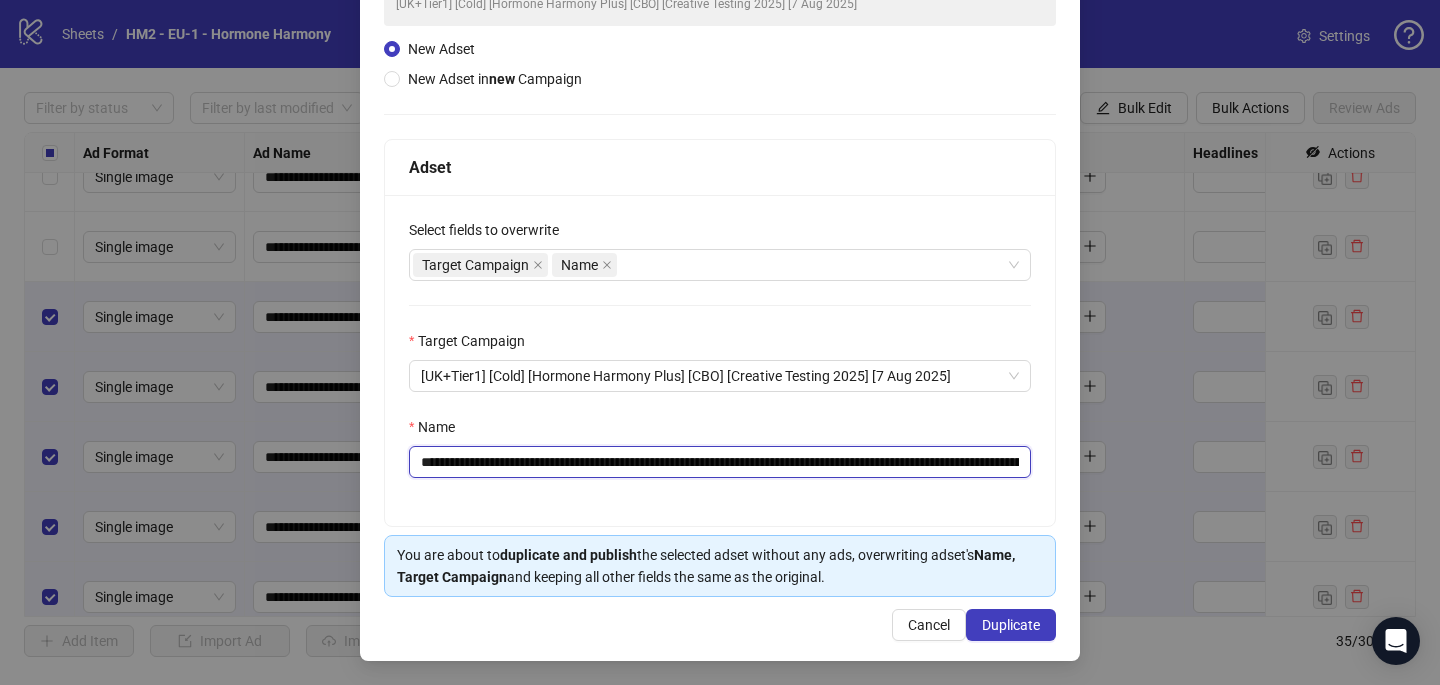 drag, startPoint x: 978, startPoint y: 460, endPoint x: 540, endPoint y: 460, distance: 438 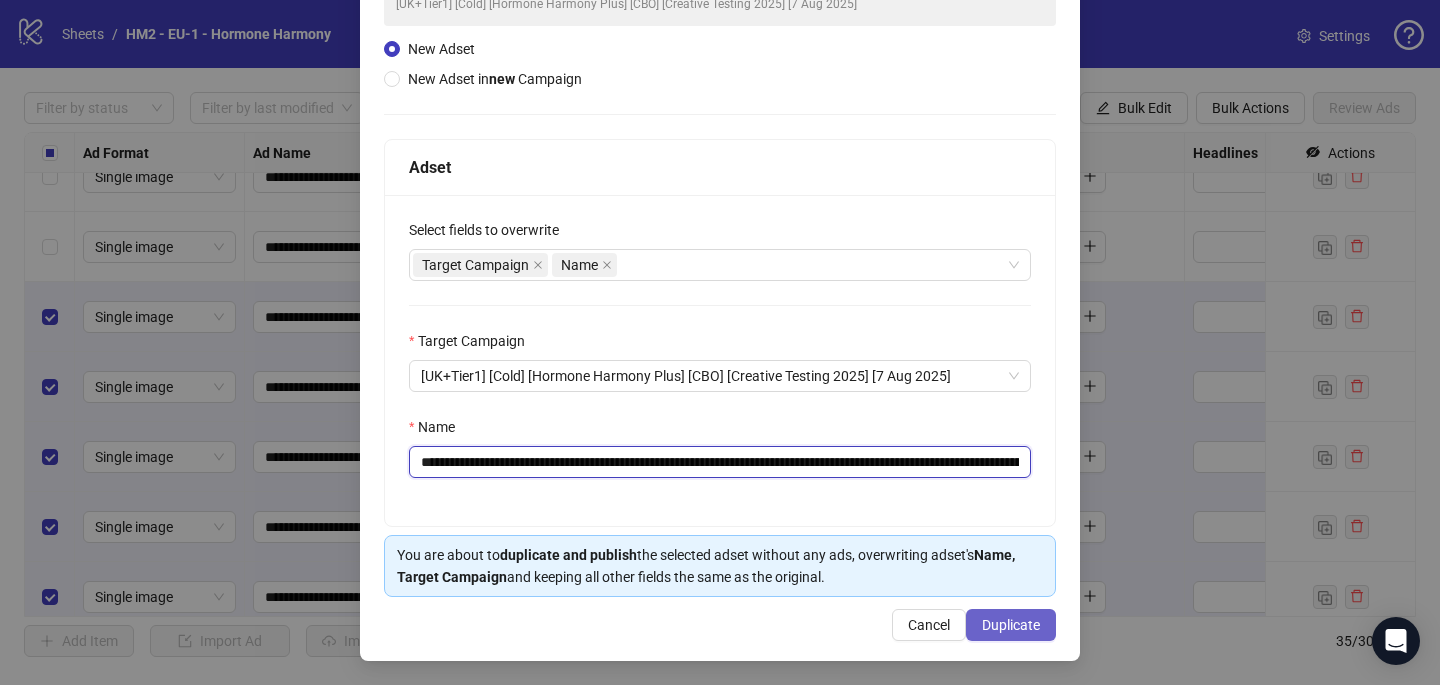 type on "**********" 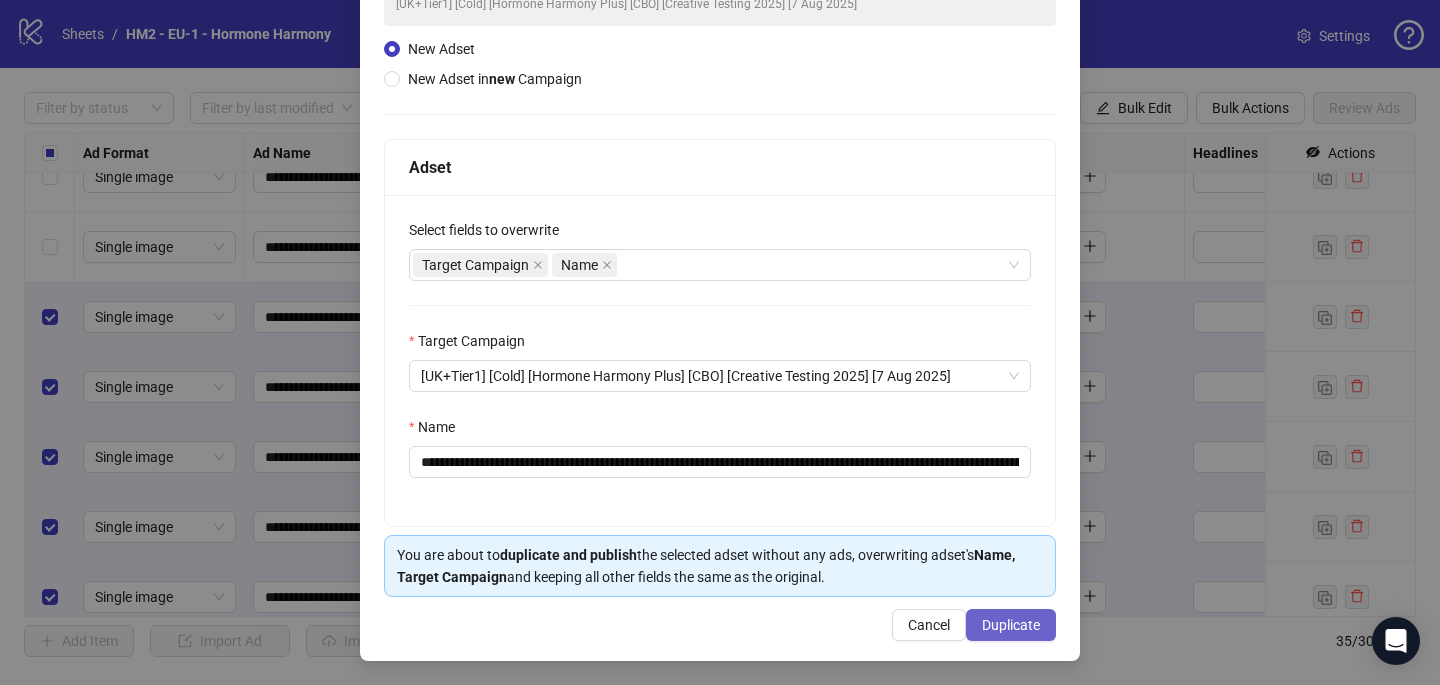 click on "Duplicate" at bounding box center [1011, 625] 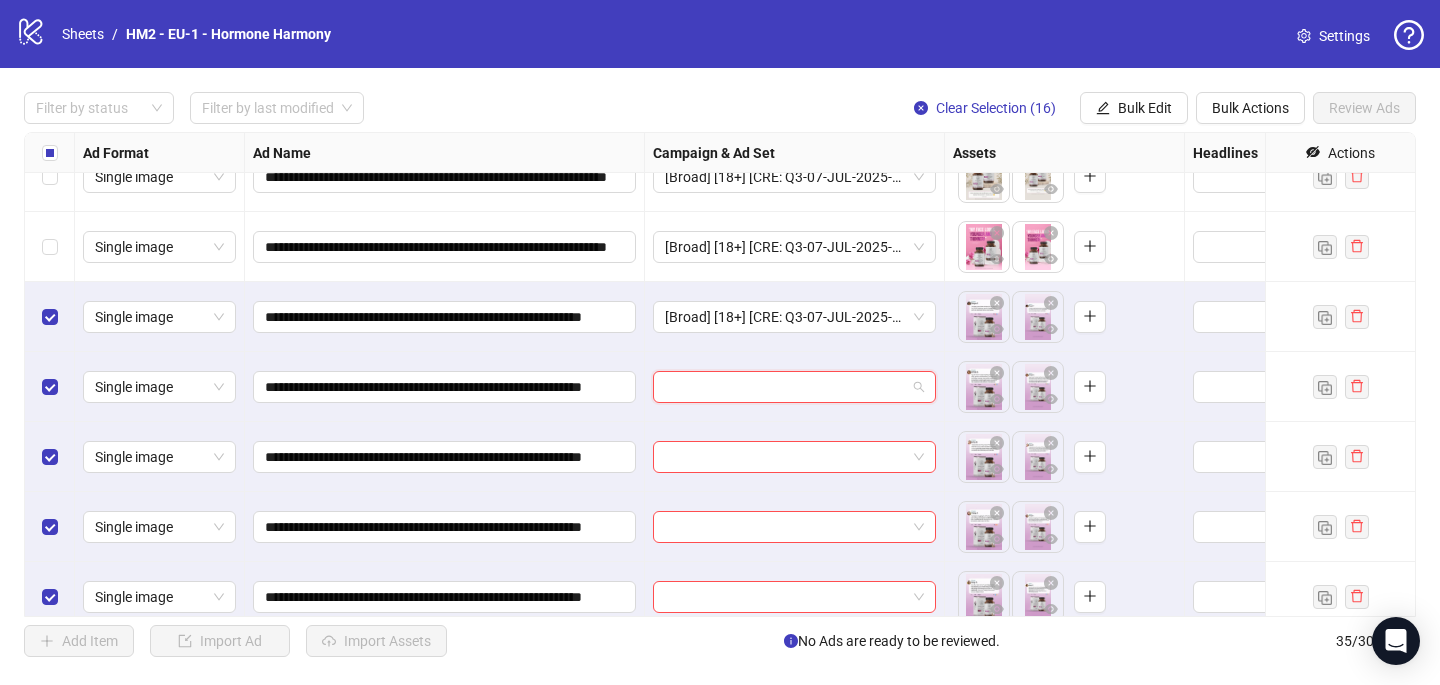 click at bounding box center (785, 387) 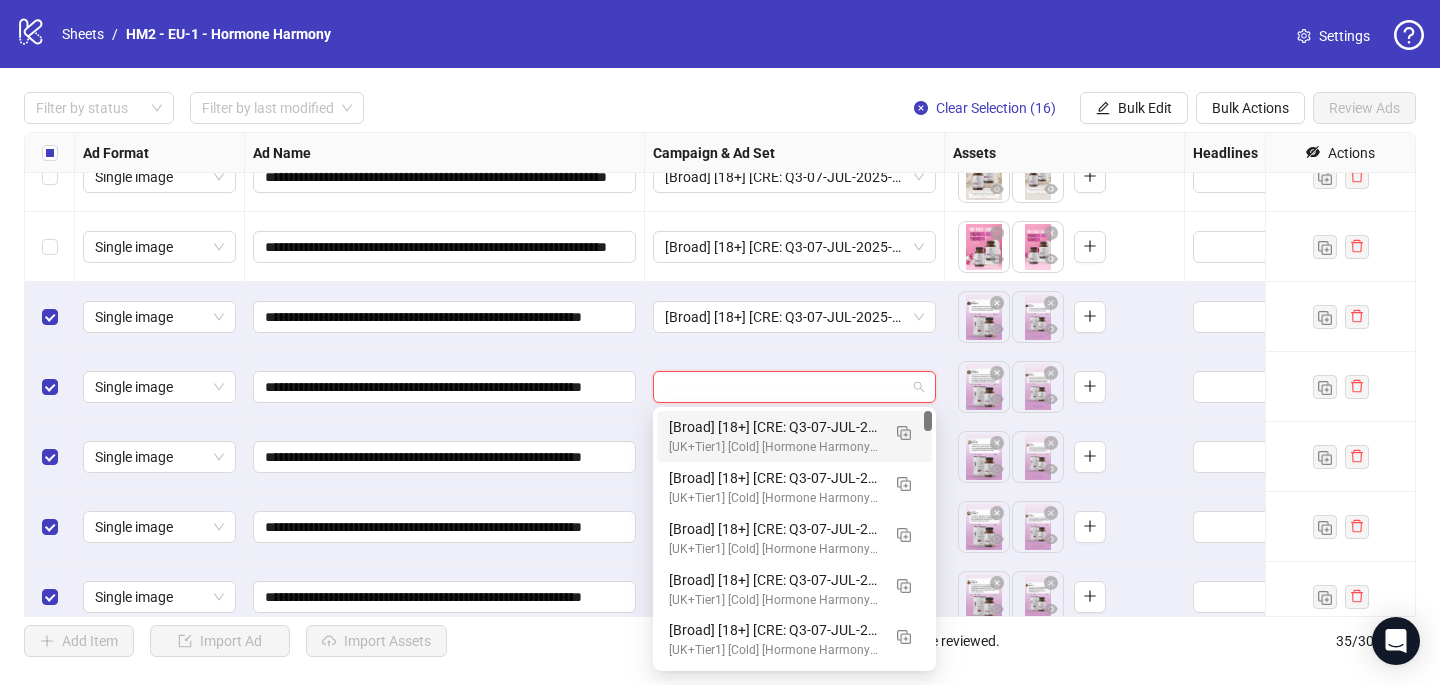 click on "[Broad] [18+] [CRE: Q3-07-JUL-2025-FB-Comment-GeneralFeatures-ProductHero-HHPN] [COP: Q3-08-AUG-2025-7 Reasons WHY- HHPN] [7 Aug 2025] (copy) (copy) (copy) (copy)" at bounding box center (774, 427) 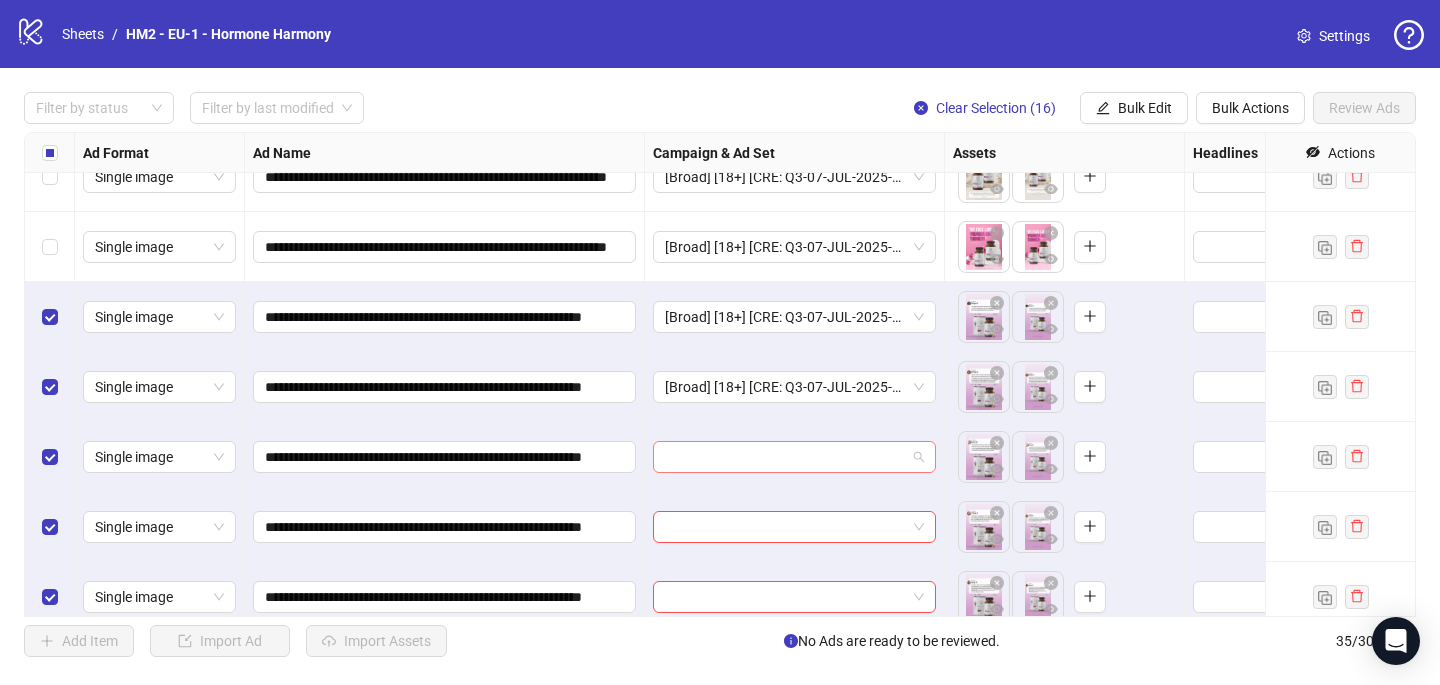 click at bounding box center (785, 457) 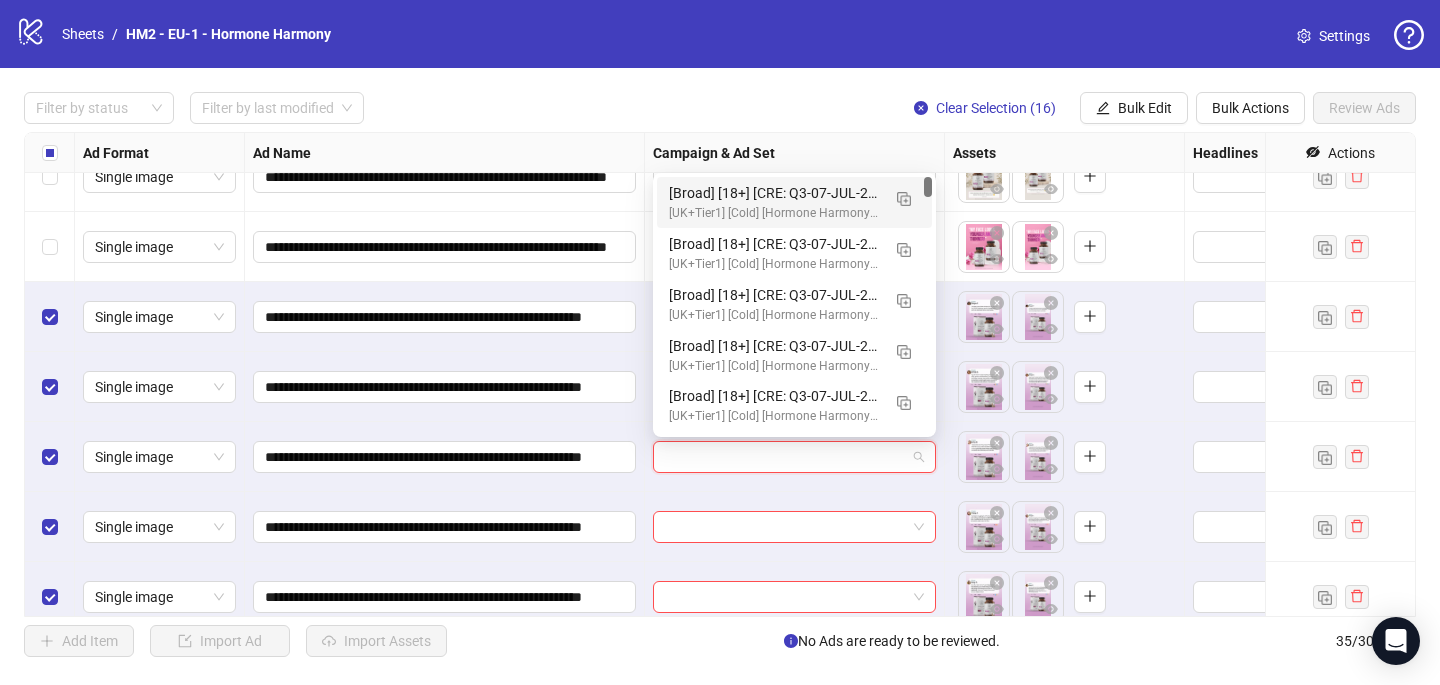 click on "[UK+Tier1] [Cold] [Hormone Harmony Plus] [CBO] [Creative Testing 2025] [7 Aug 2025]" at bounding box center [774, 213] 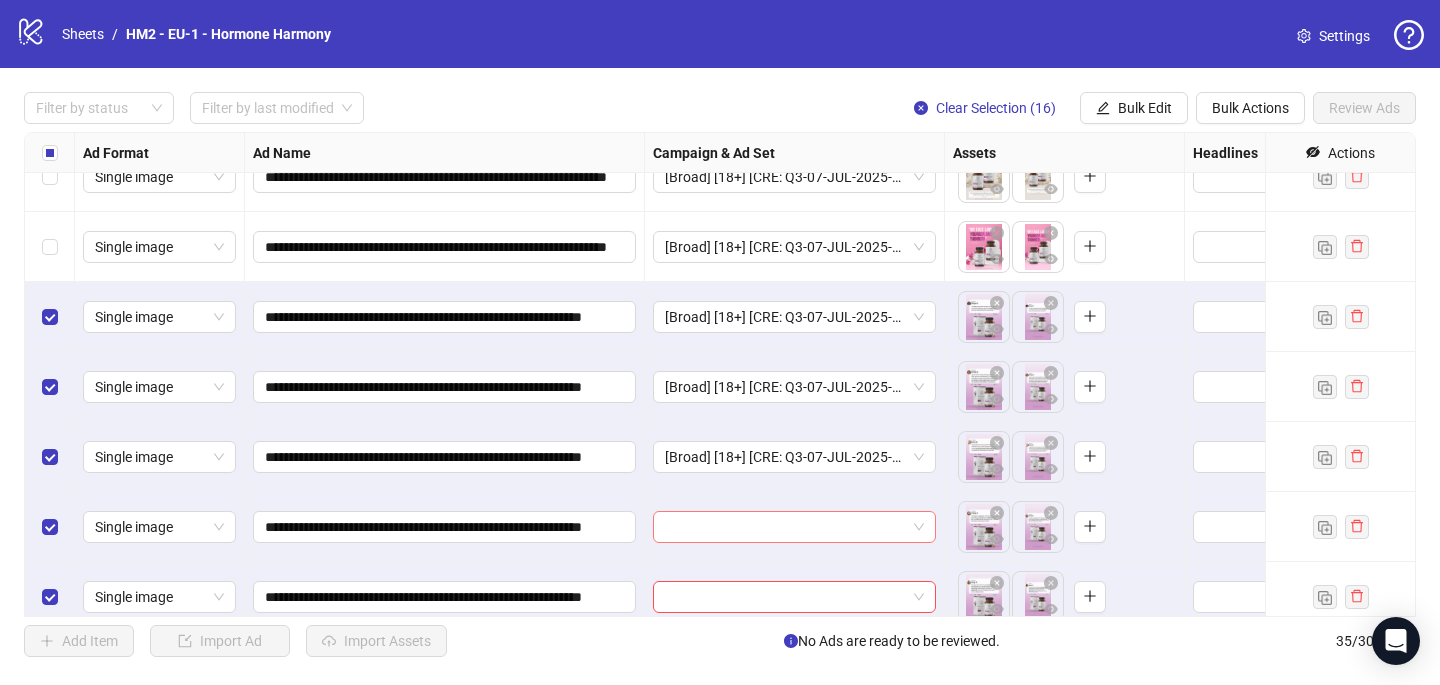 click at bounding box center [785, 527] 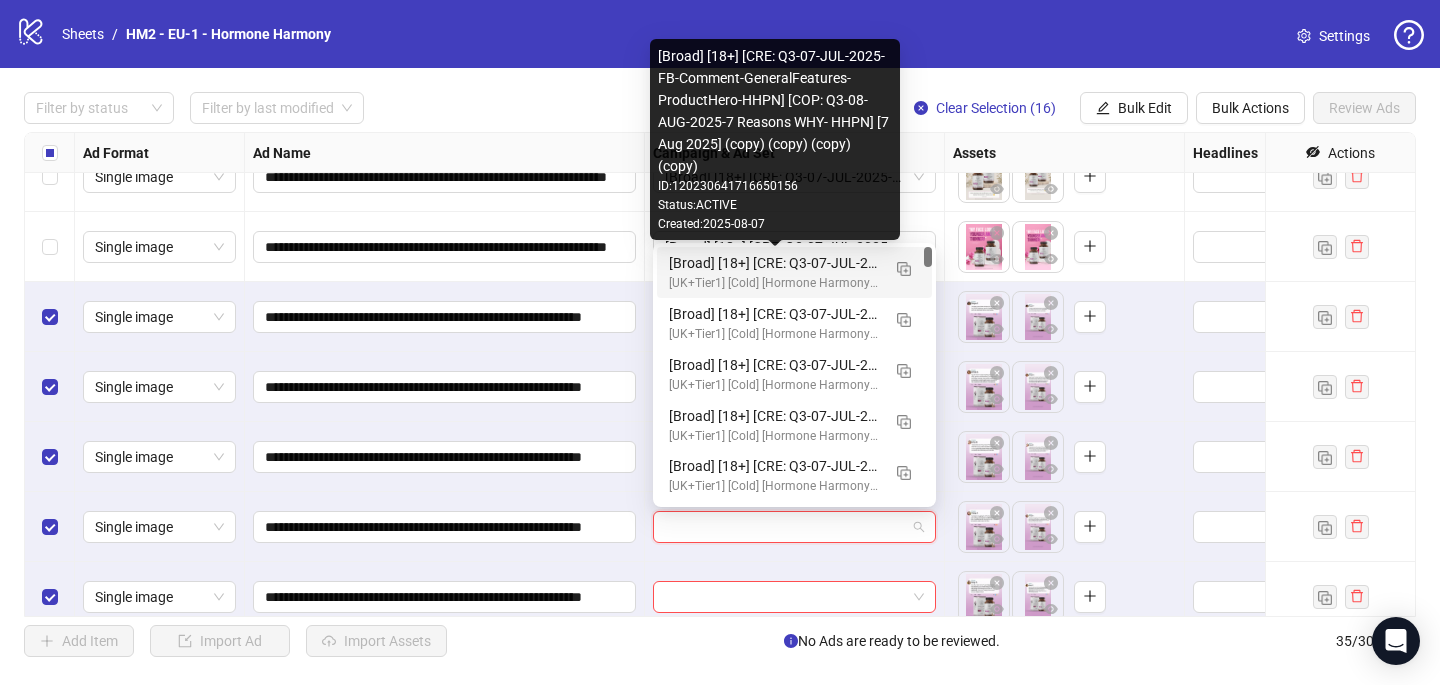 click on "[Broad] [18+] [CRE: Q3-07-JUL-2025-FB-Comment-GeneralFeatures-ProductHero-HHPN] [COP: Q3-08-AUG-2025-7 Reasons WHY- HHPN] [7 Aug 2025] (copy) (copy) (copy) (copy)" at bounding box center [774, 263] 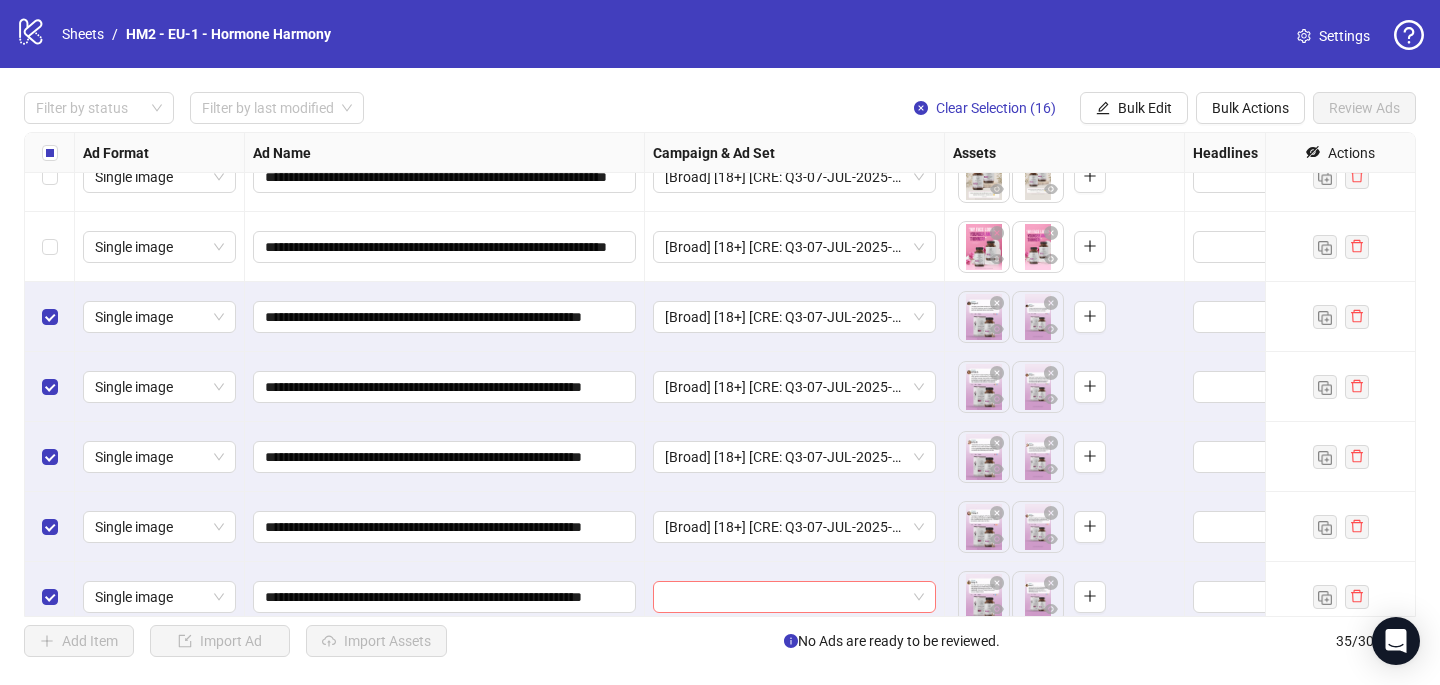 click at bounding box center (785, 597) 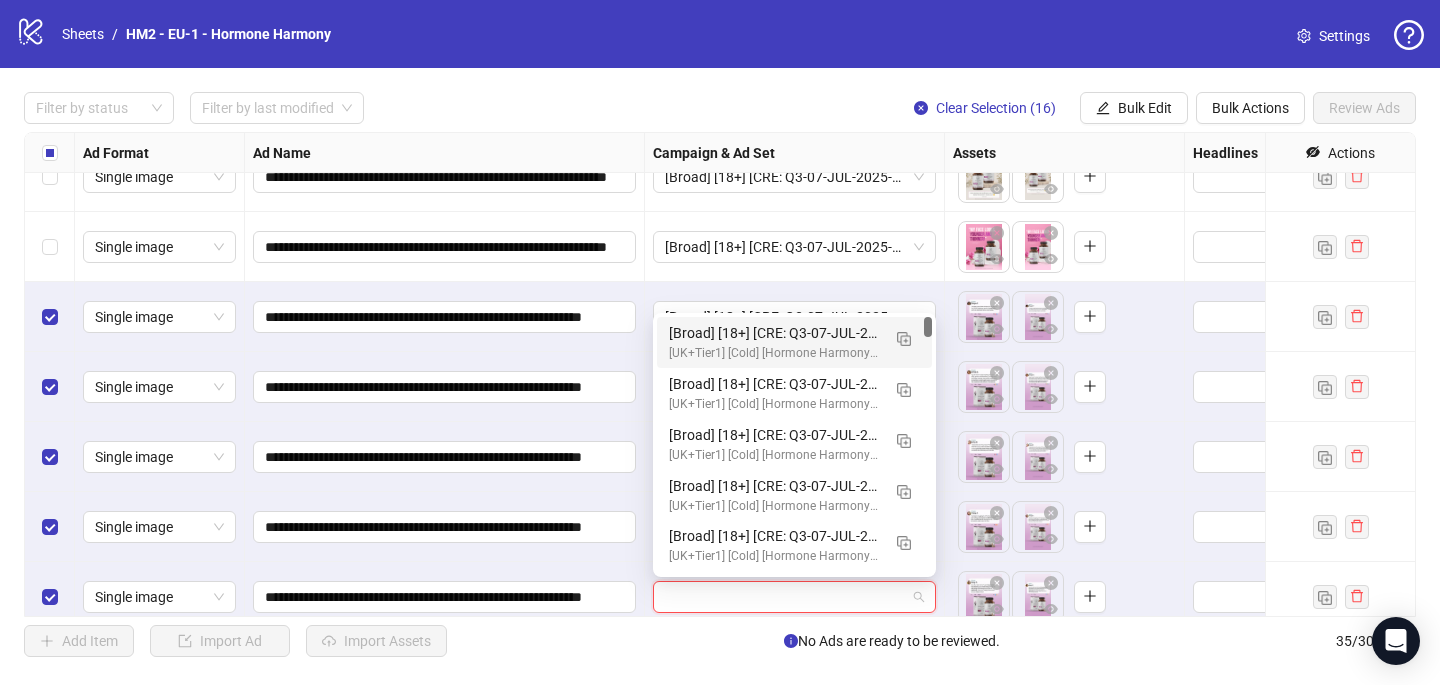 click on "[Broad] [18+] [CRE: Q3-07-JUL-2025-FB-Comment-GeneralFeatures-ProductHero-HHPN] [COP: Q3-08-AUG-2025-7 Reasons WHY- HHPN] [7 Aug 2025] (copy) (copy) (copy) (copy)" at bounding box center [774, 333] 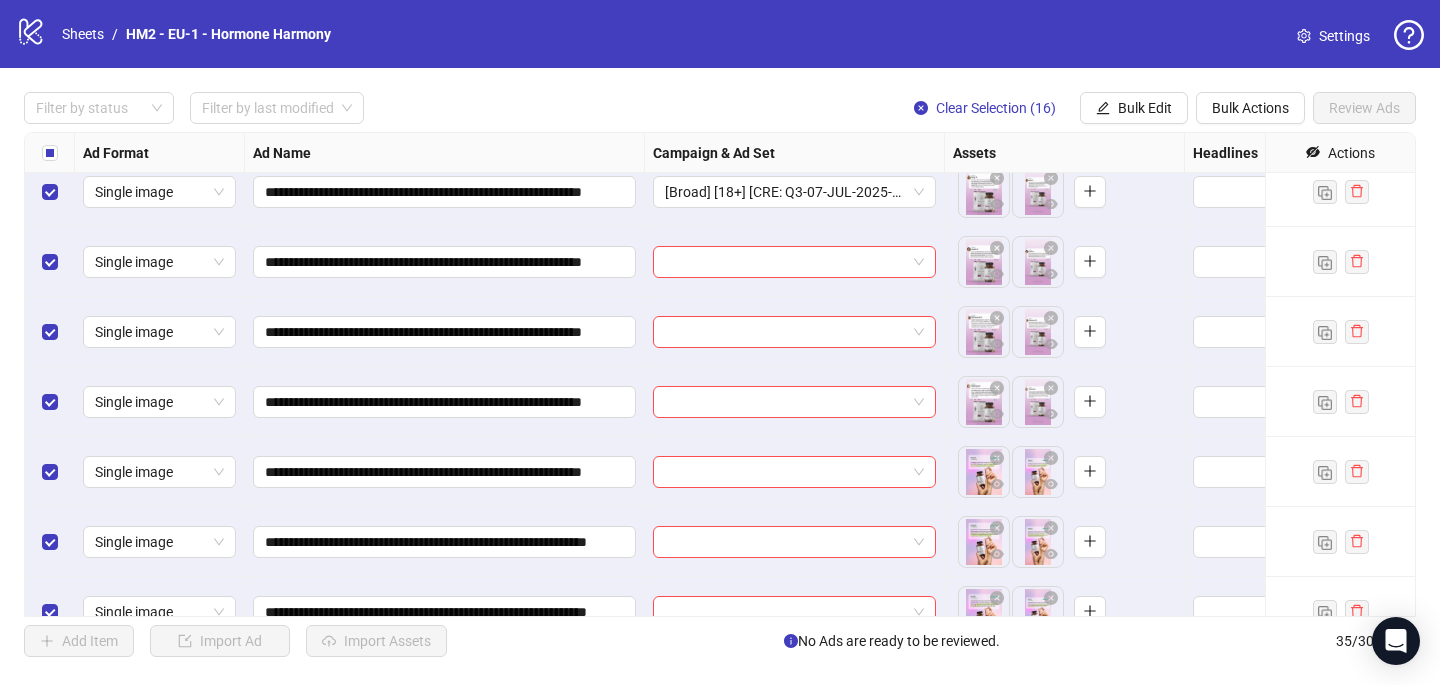 scroll, scrollTop: 1636, scrollLeft: 0, axis: vertical 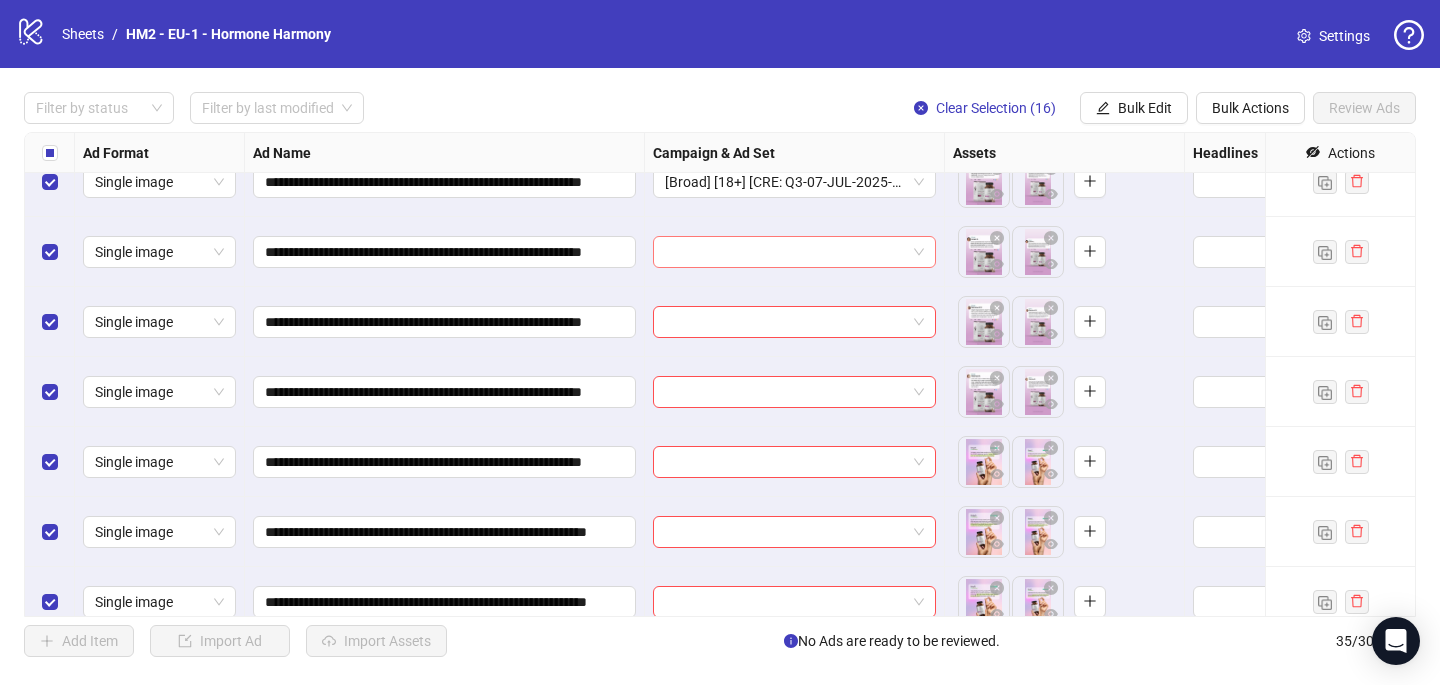 click at bounding box center [785, 252] 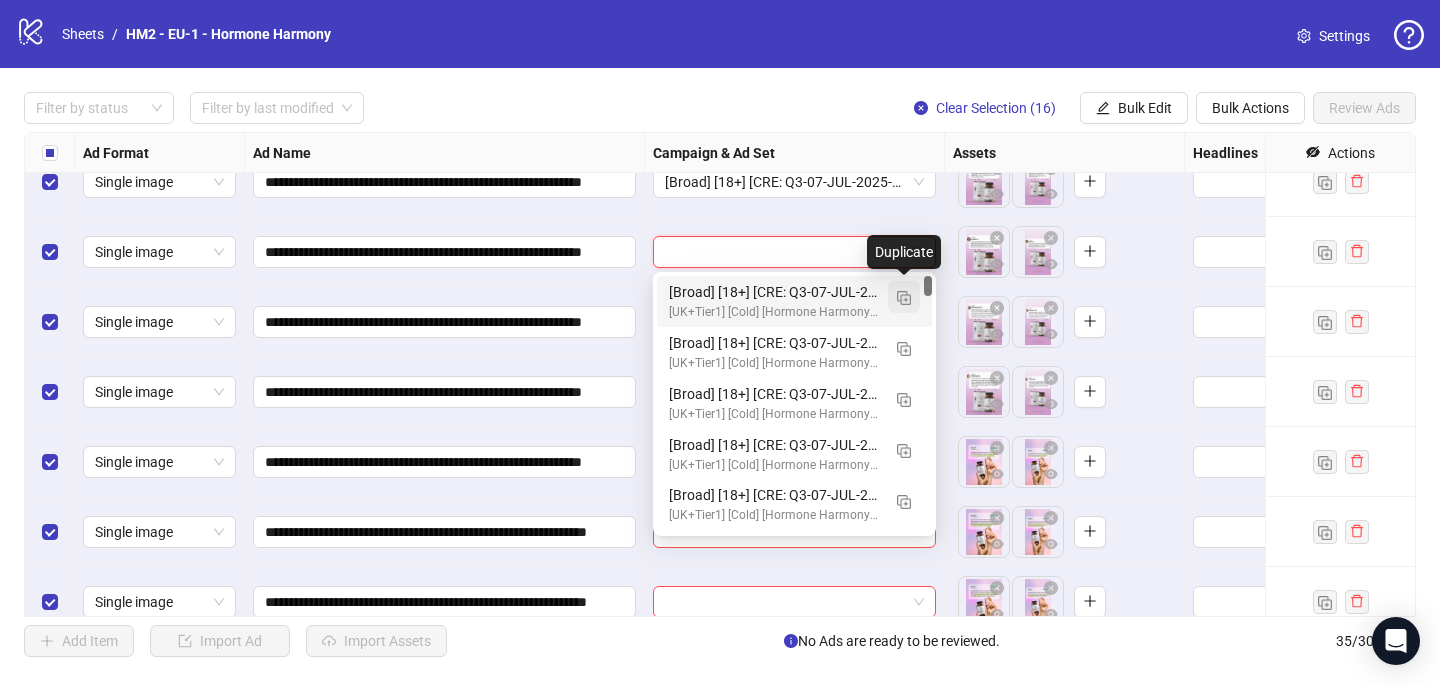 click at bounding box center (904, 298) 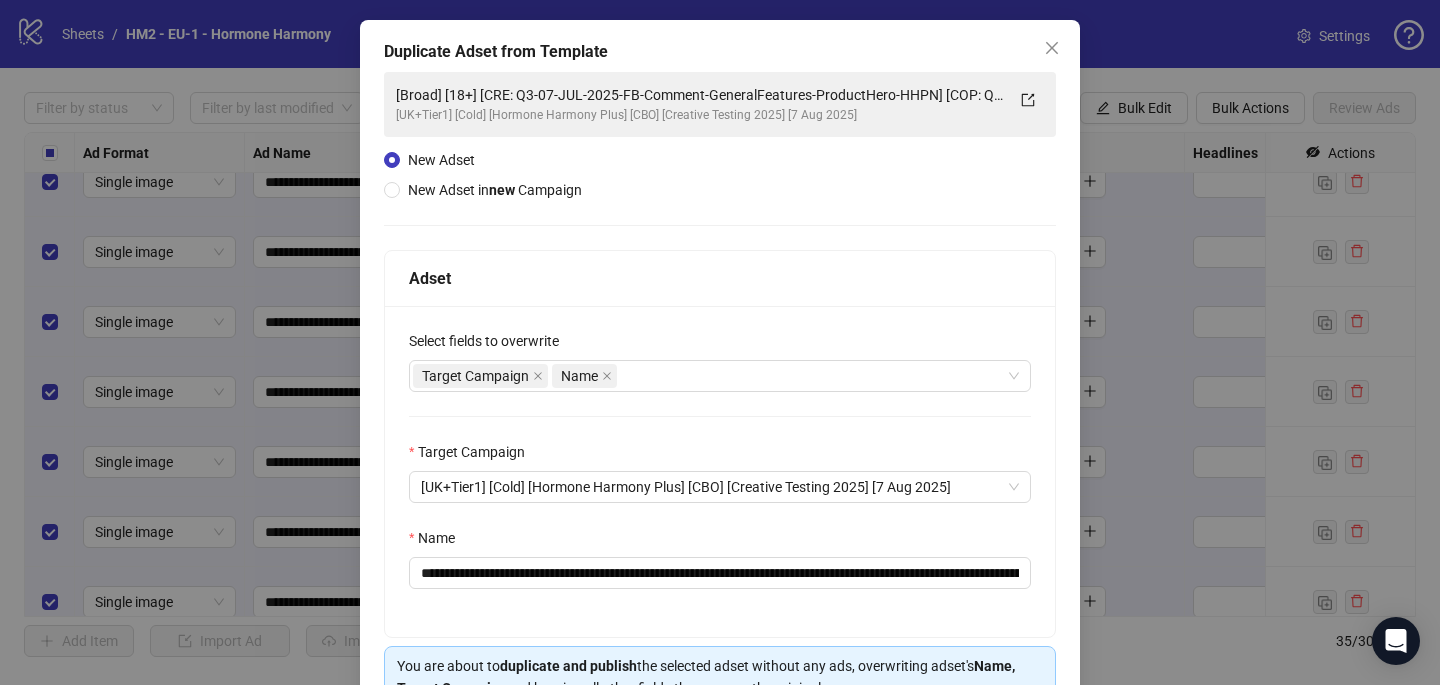 scroll, scrollTop: 115, scrollLeft: 0, axis: vertical 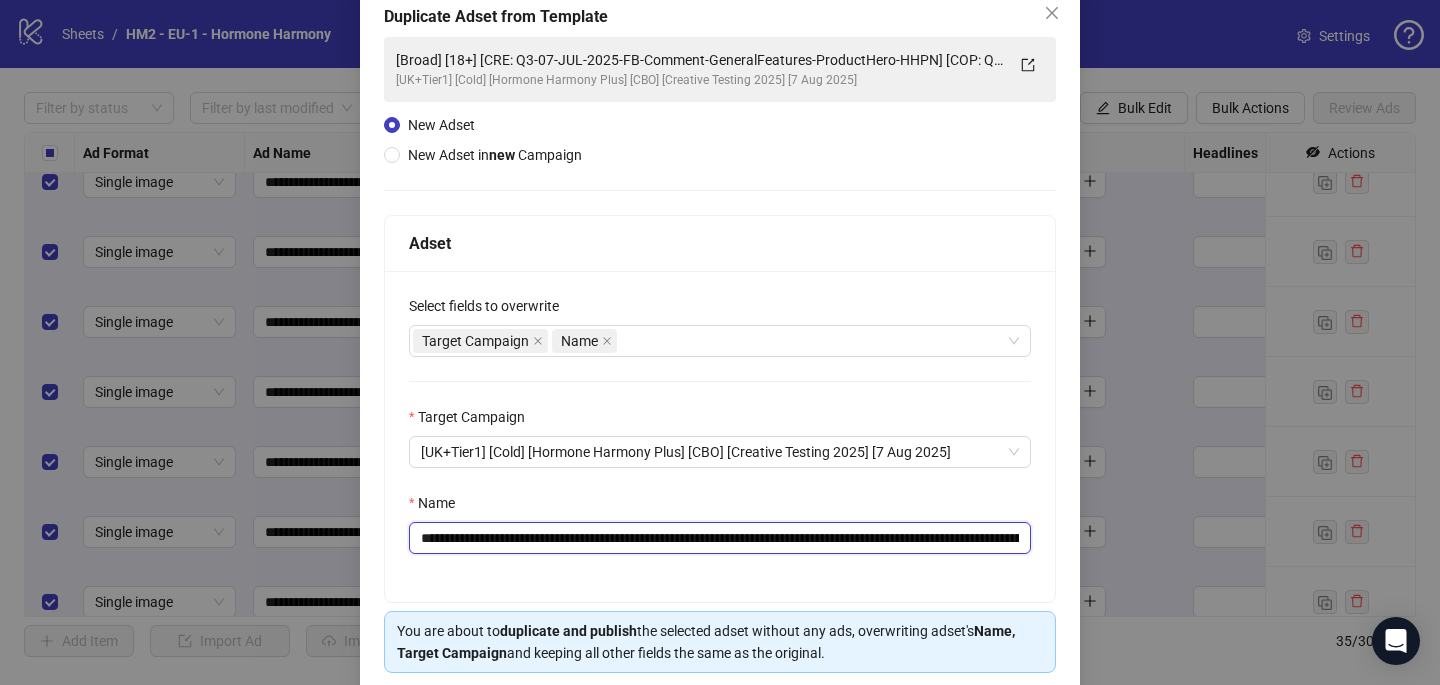 click on "**********" at bounding box center (720, 538) 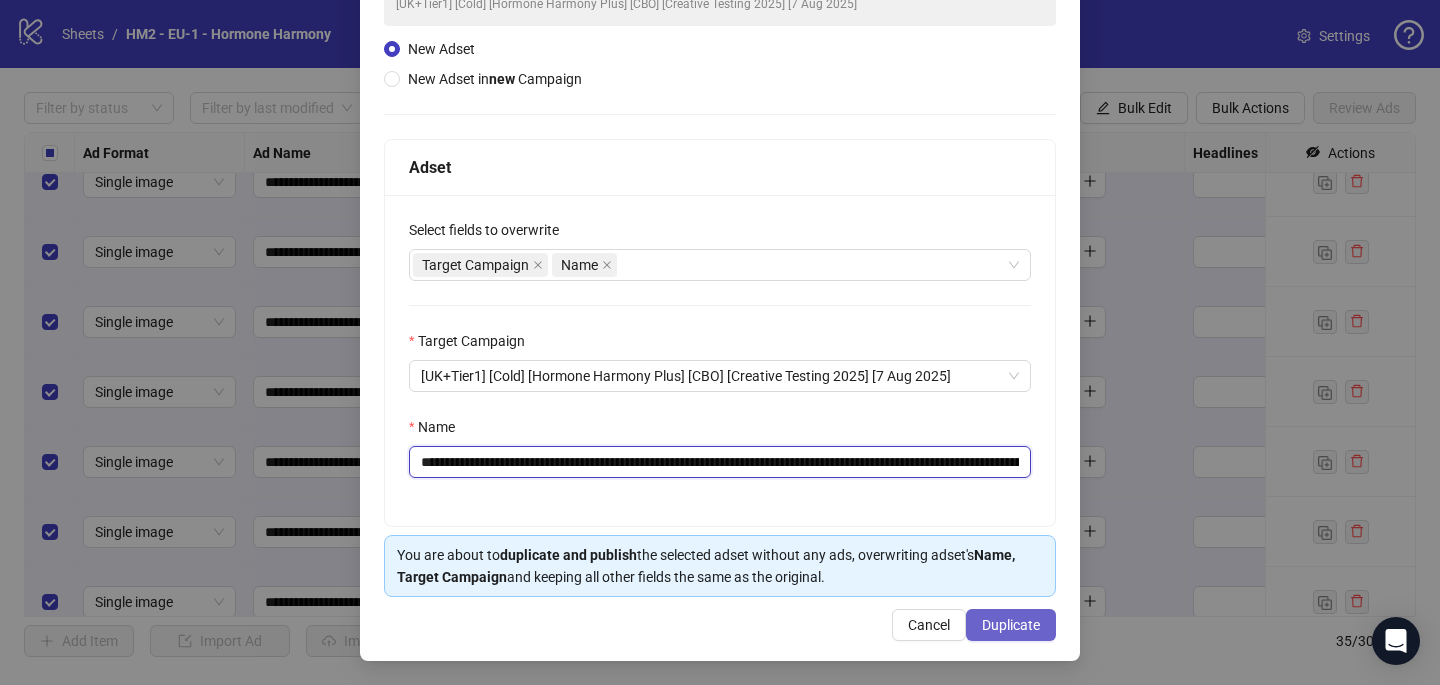 type on "**********" 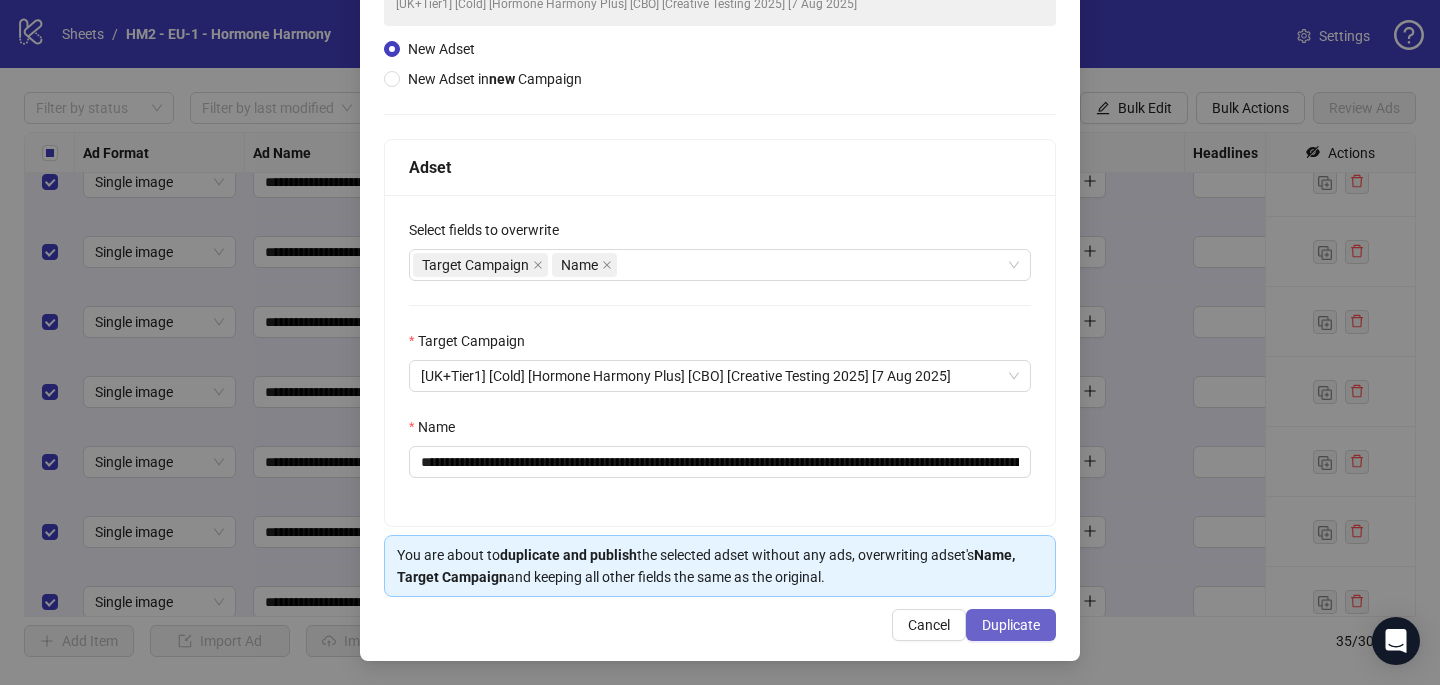 click on "Duplicate" at bounding box center [1011, 625] 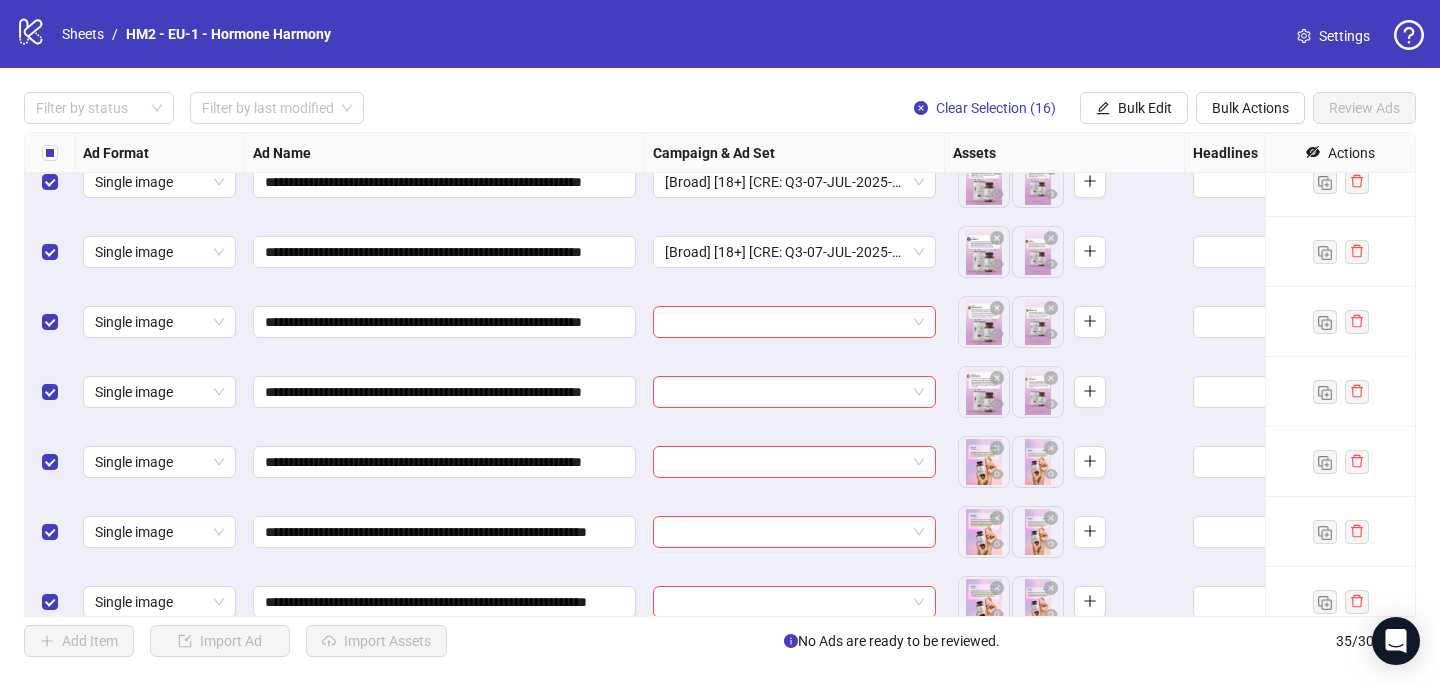 click at bounding box center (795, 322) 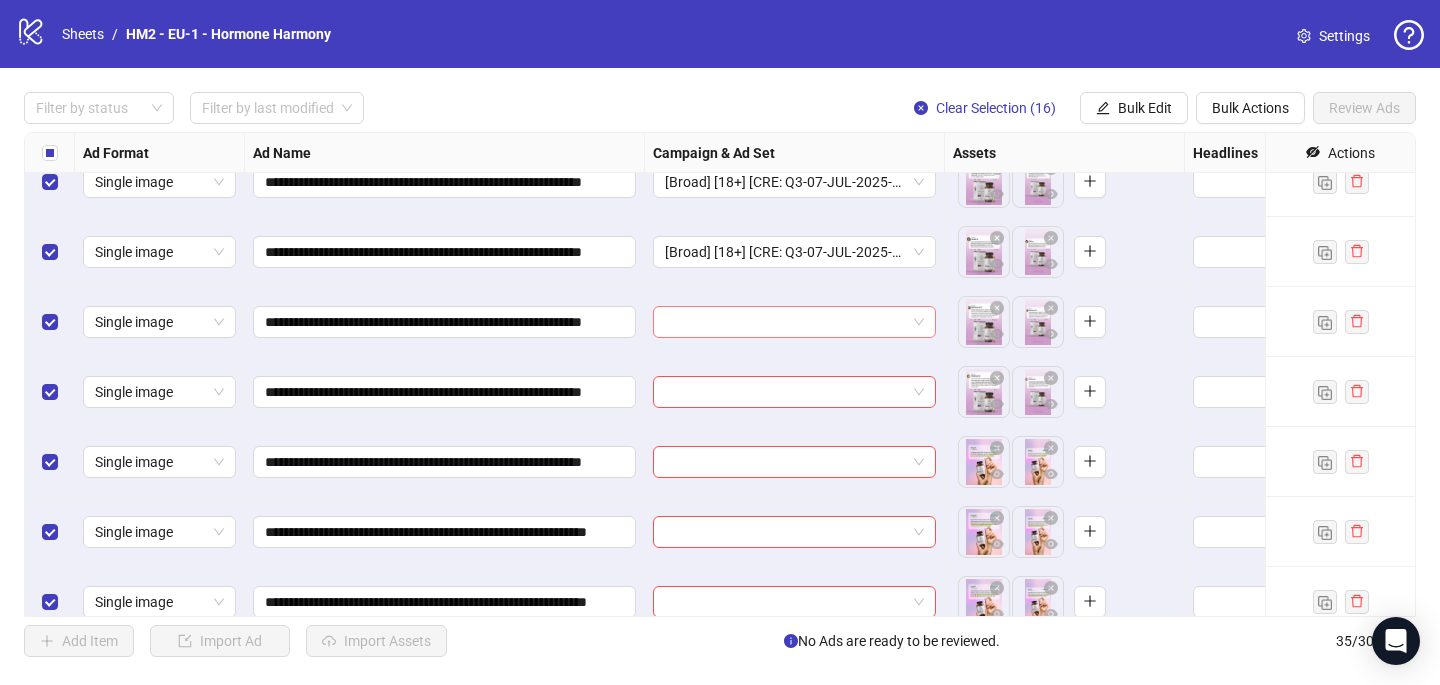 click at bounding box center (785, 322) 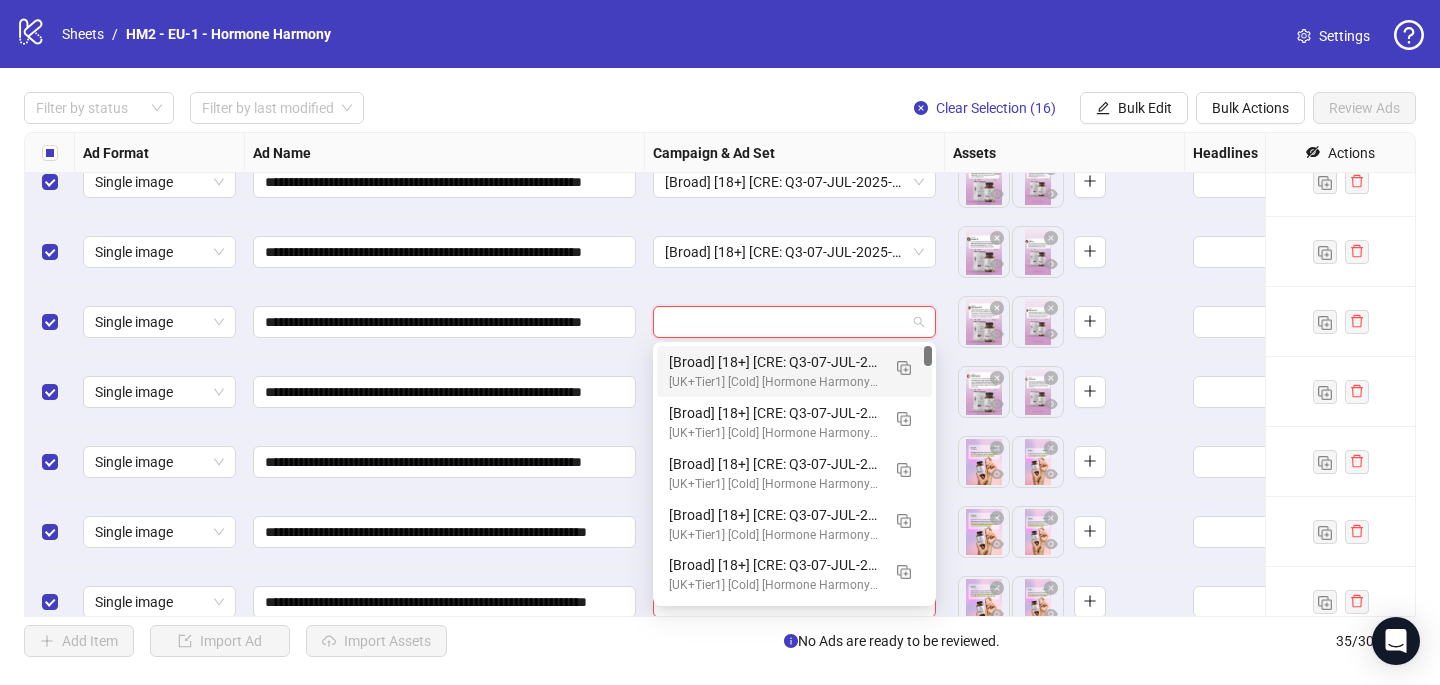 click on "[Broad] [18+] [CRE: Q3-07-JUL-2025-FB-Comment-GeneralFeatures-ProductHero-HHPN #2] [COP: Q3-08-AUG-2025-7 Reasons WHY- HHPN] [7 Aug 2025] (copy) (copy) (copy) (copy) (copy)" at bounding box center [774, 362] 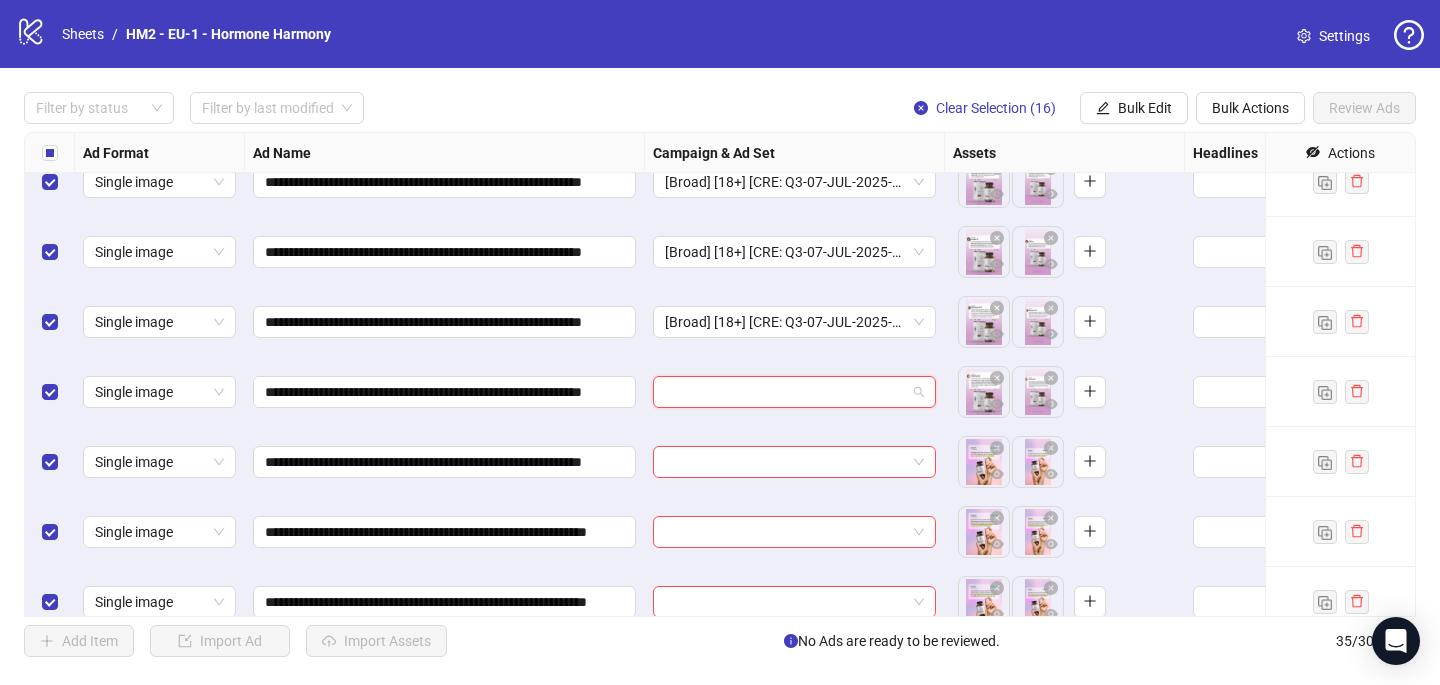 click at bounding box center [785, 392] 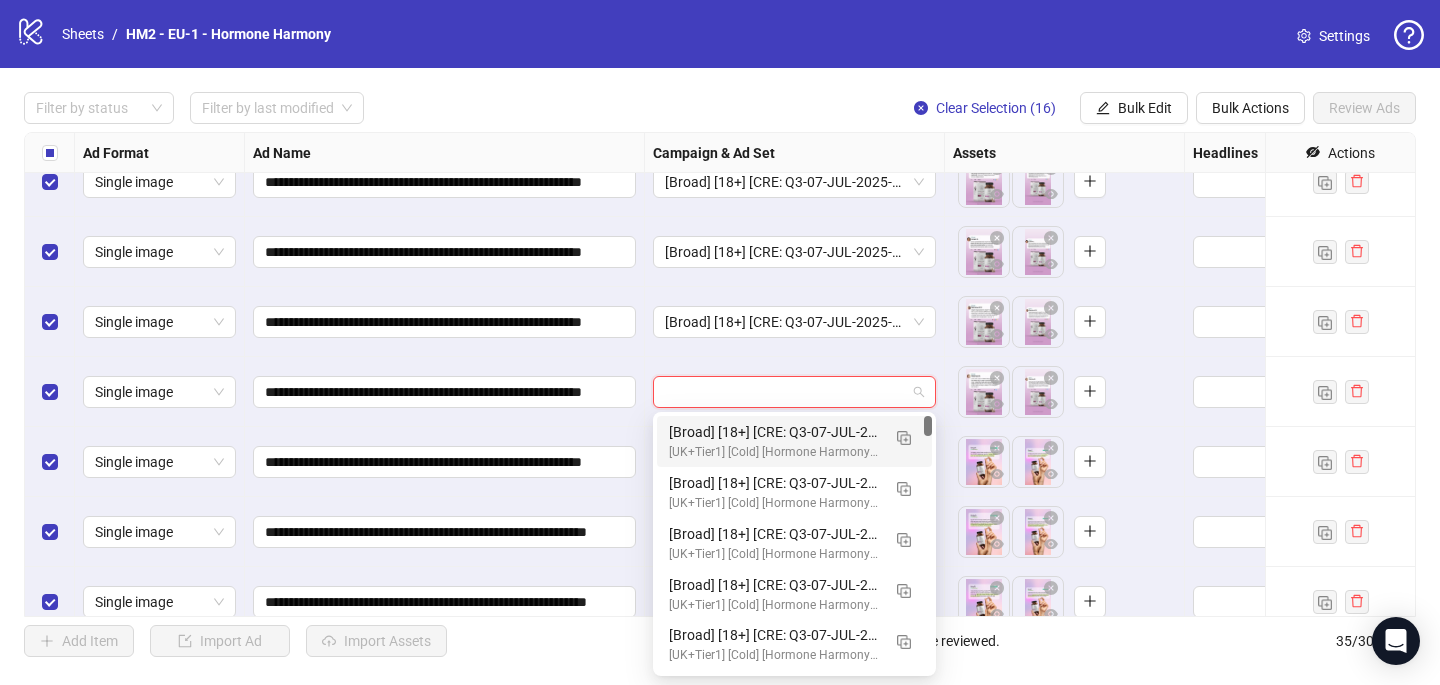 click on "[UK+Tier1] [Cold] [Hormone Harmony Plus] [CBO] [Creative Testing 2025] [7 Aug 2025]" at bounding box center [774, 452] 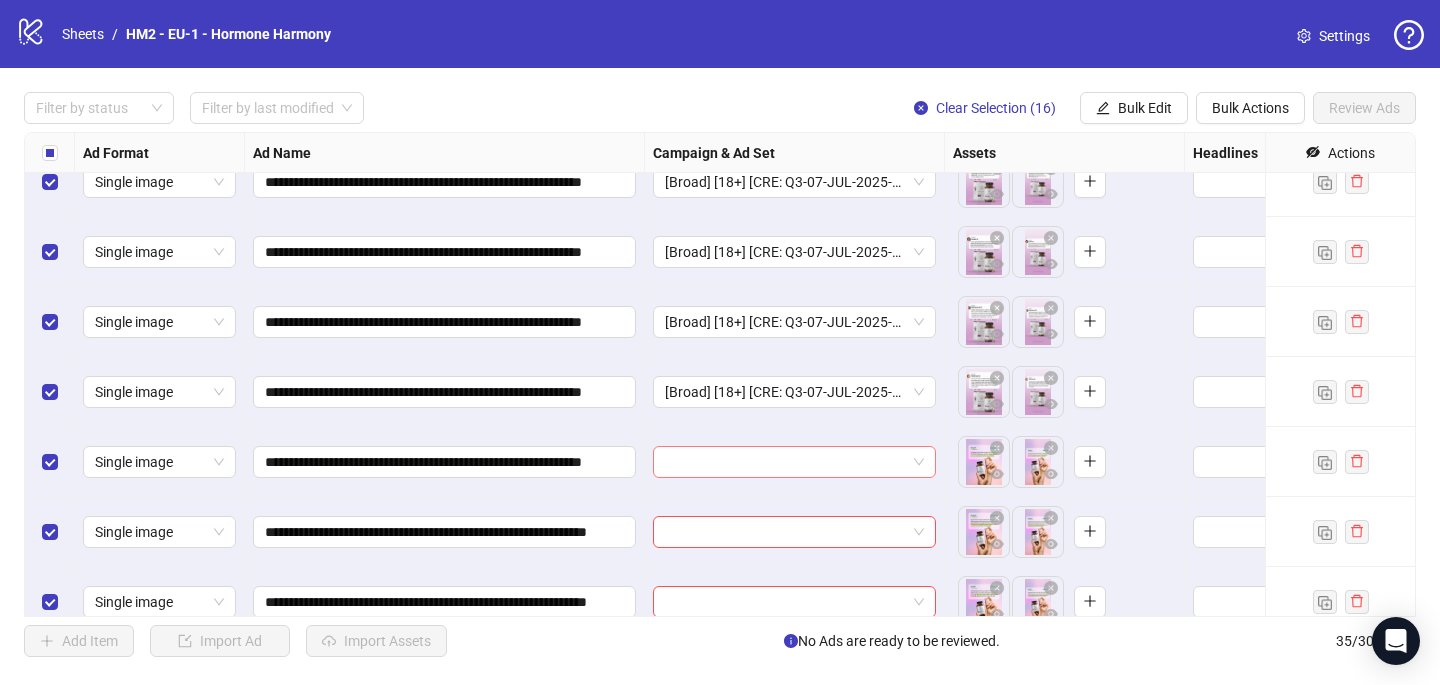 click at bounding box center (785, 462) 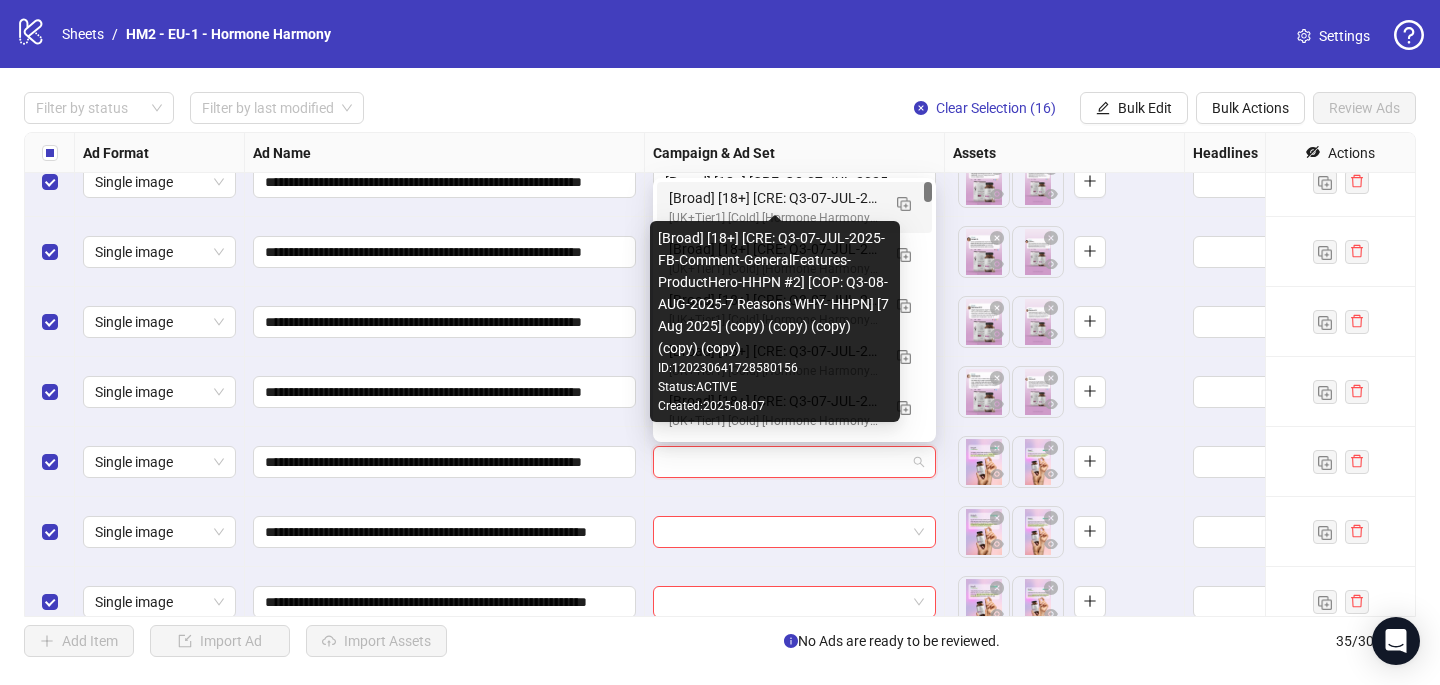 click on "[Broad] [18+] [CRE: Q3-07-JUL-2025-FB-Comment-GeneralFeatures-ProductHero-HHPN #2] [COP: Q3-08-AUG-2025-7 Reasons WHY- HHPN] [7 Aug 2025] (copy) (copy) (copy) (copy) (copy)" at bounding box center [774, 198] 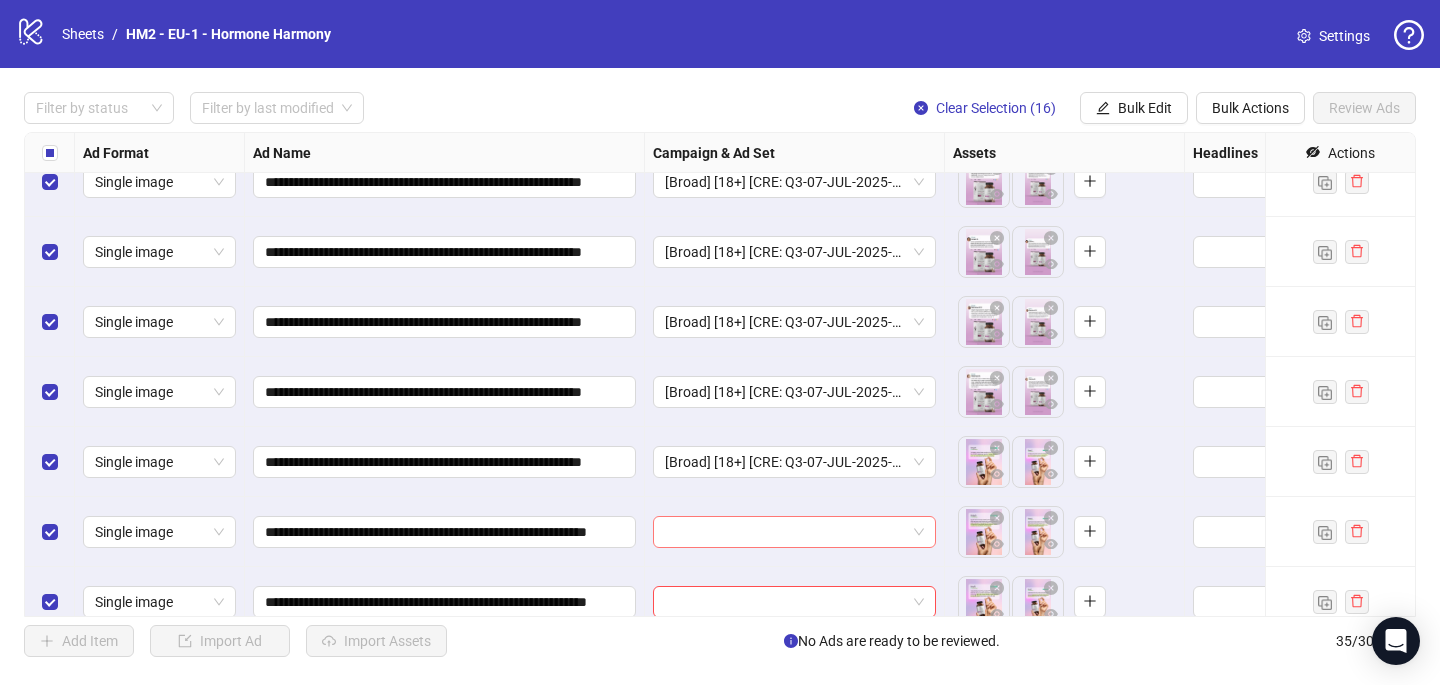 click at bounding box center [785, 532] 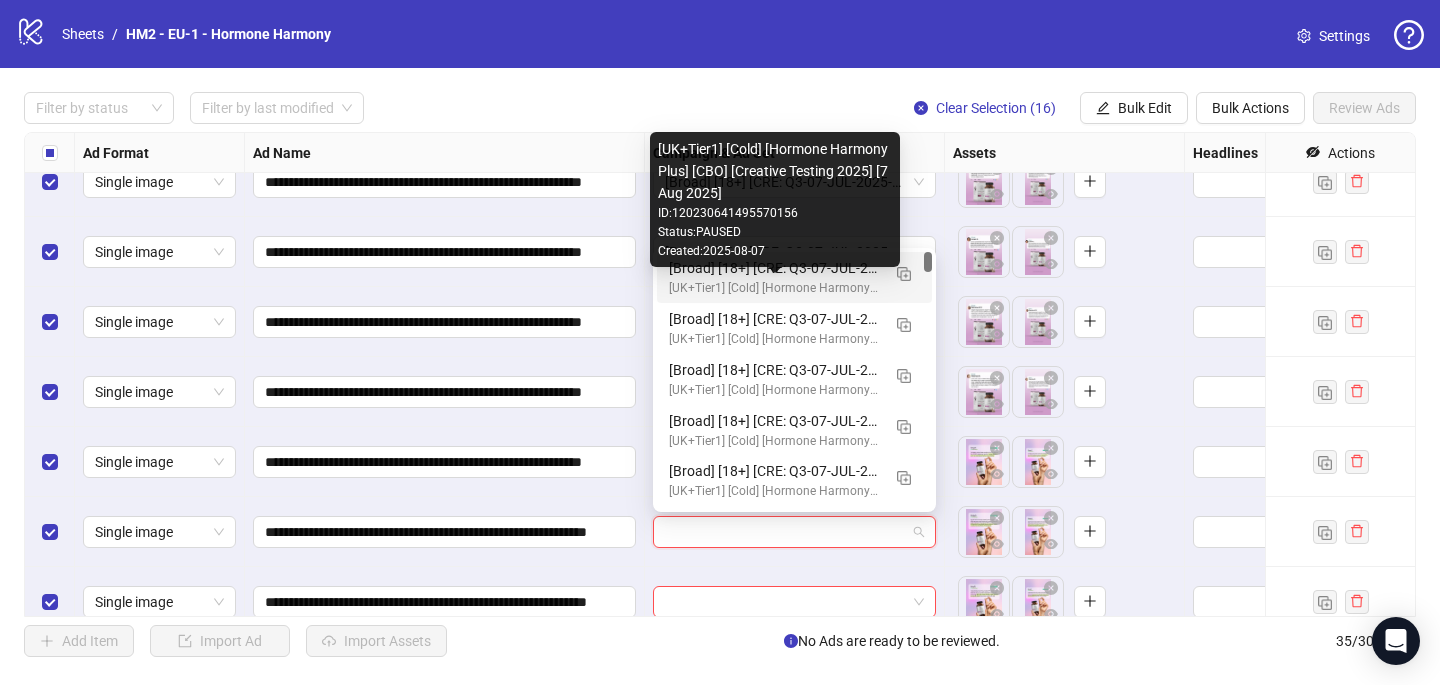 click on "[UK+Tier1] [Cold] [Hormone Harmony Plus] [CBO] [Creative Testing 2025] [7 Aug 2025]" at bounding box center [774, 288] 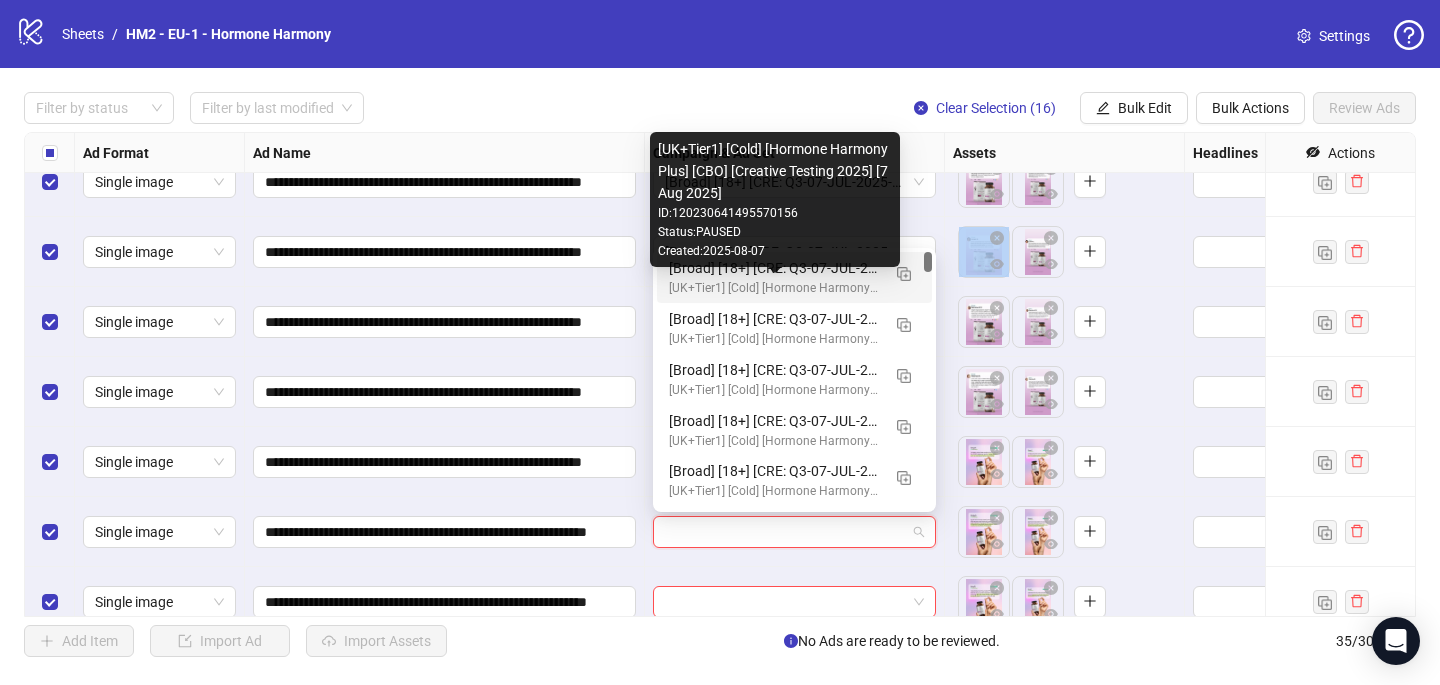 click on "[Broad] [18+] [CRE: Q3-07-JUL-2025-FB-Comment-GeneralFeatures-ProductHero-HHPN #2] [COP: Q3-08-AUG-2025-7 Reasons WHY- HHPN] [7 Aug 2025] (copy) (copy) (copy) (copy) (copy)" at bounding box center (795, 252) 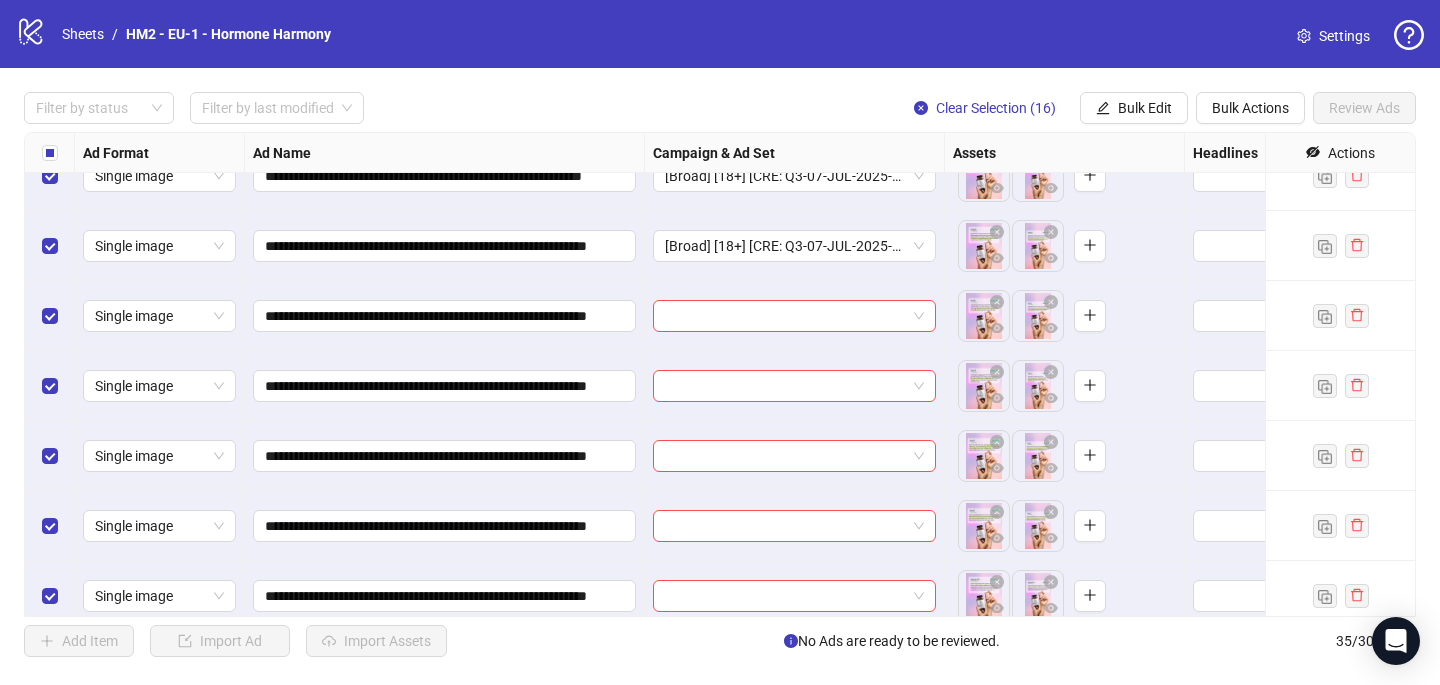 scroll, scrollTop: 1907, scrollLeft: 0, axis: vertical 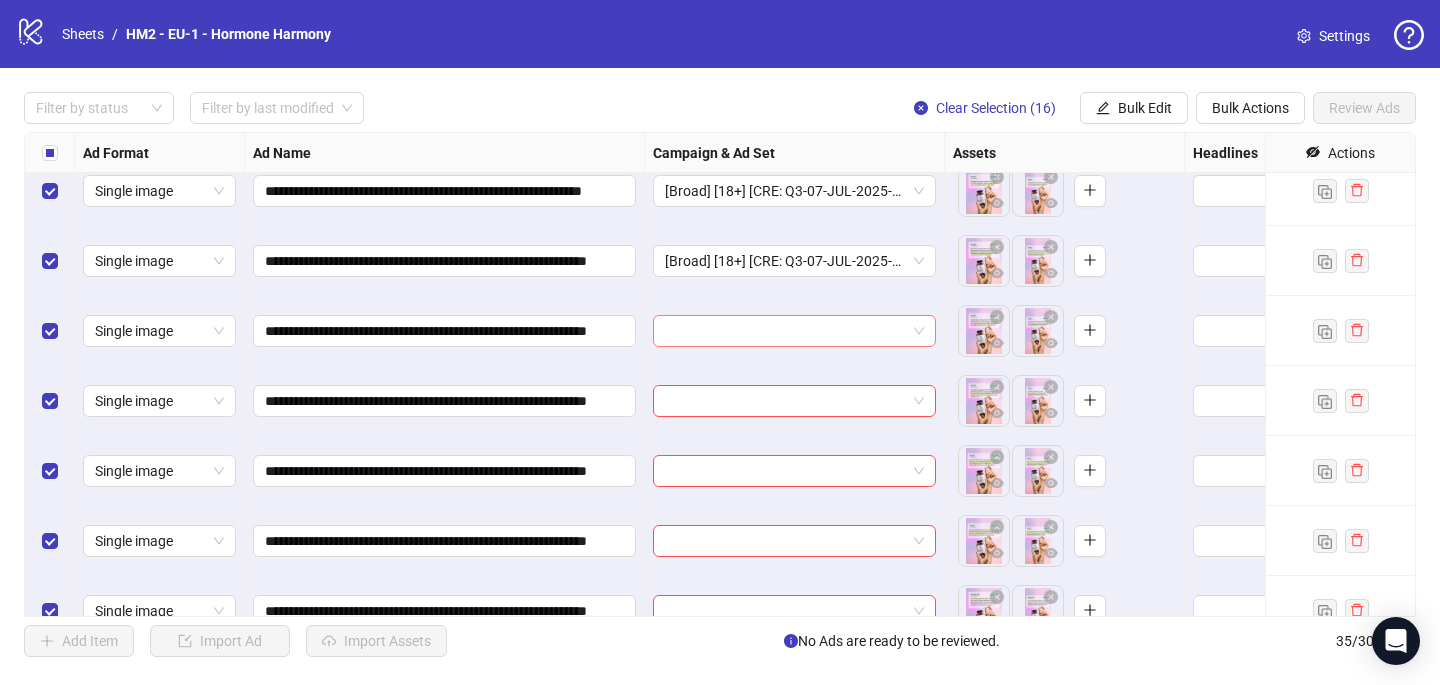 click at bounding box center [785, 331] 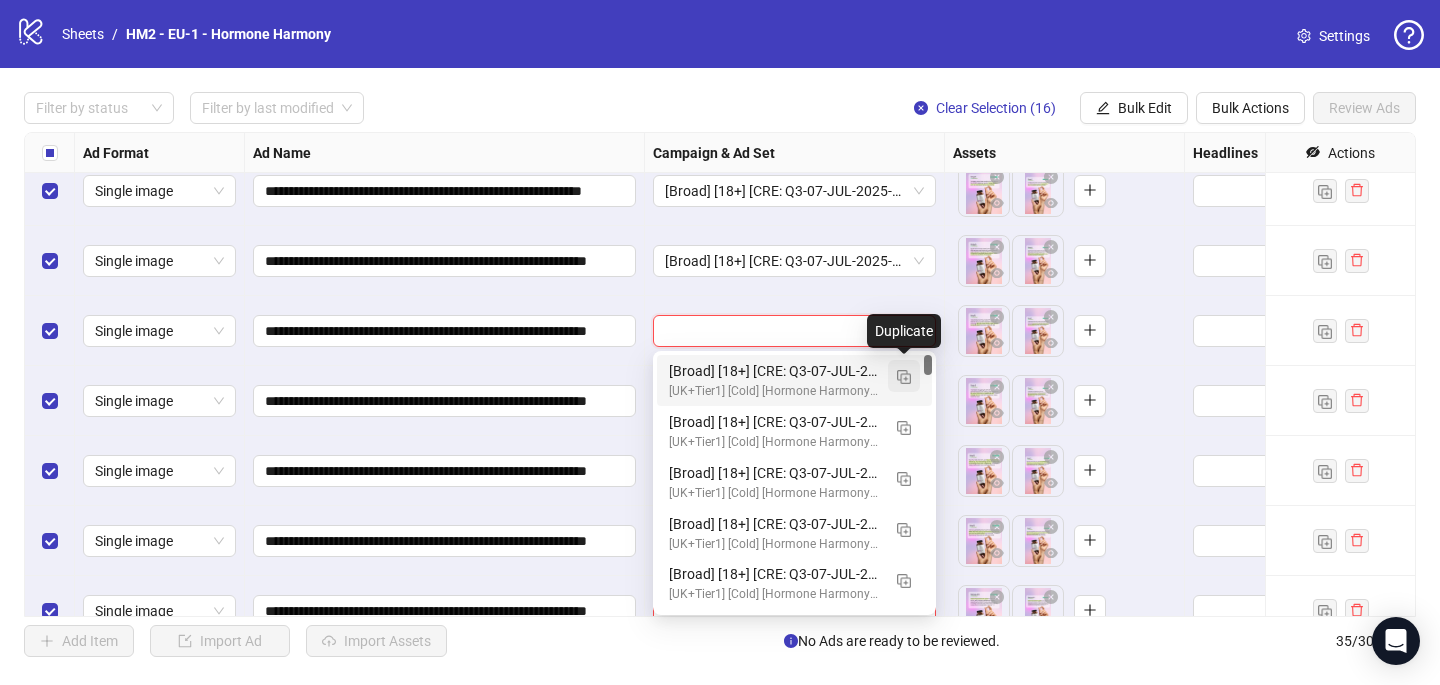 click at bounding box center (904, 377) 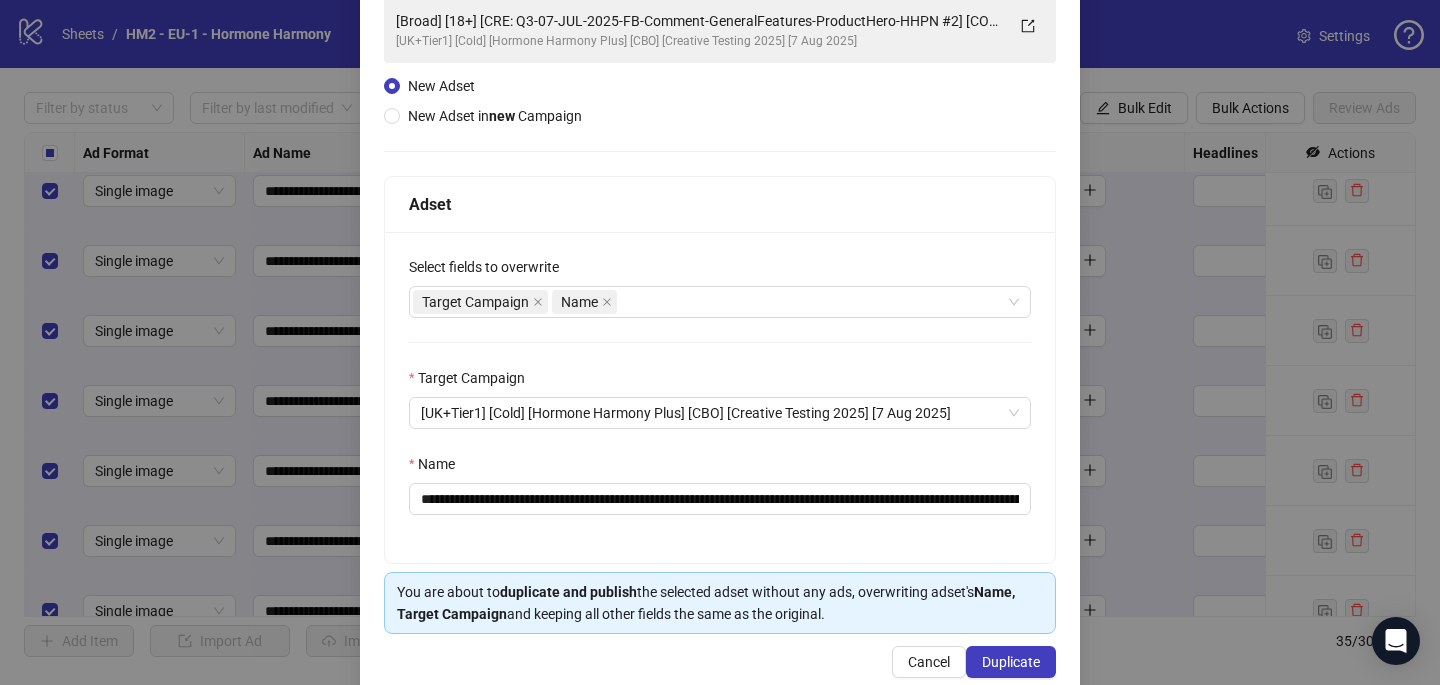scroll, scrollTop: 153, scrollLeft: 0, axis: vertical 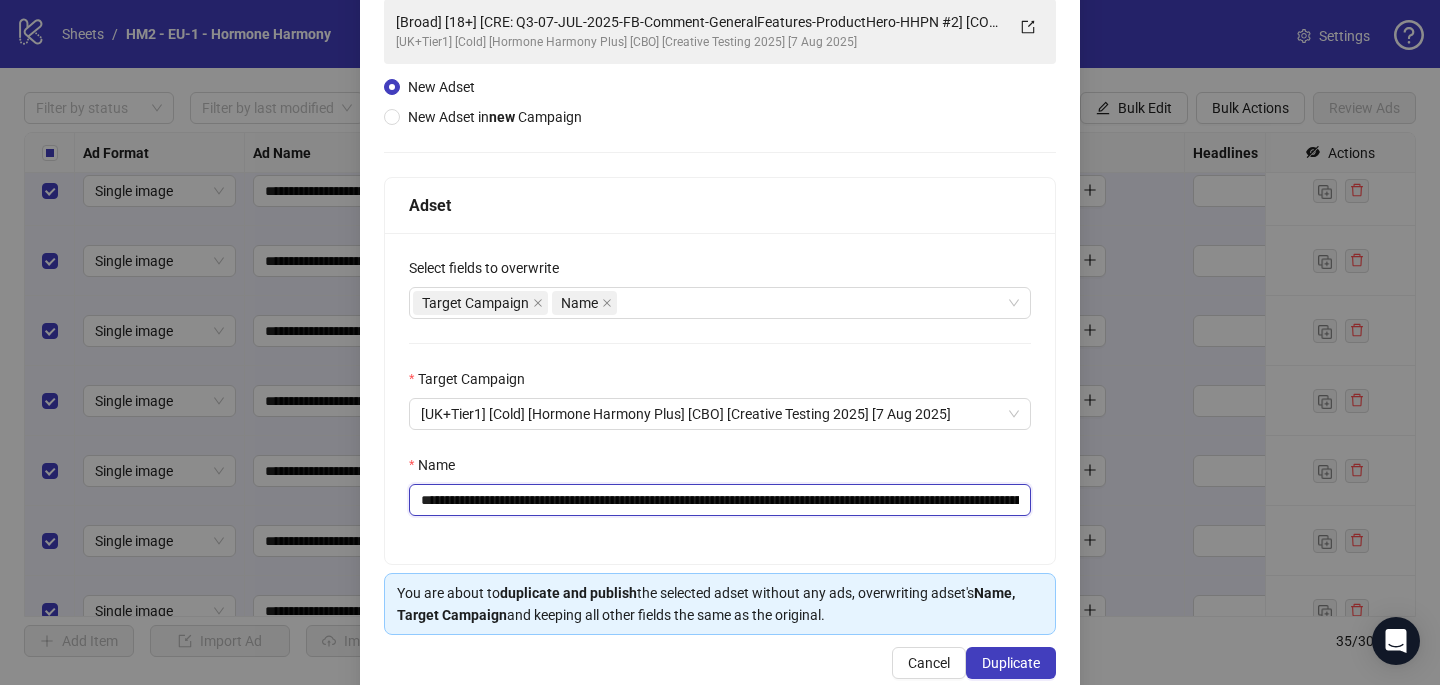 click on "**********" at bounding box center [720, 500] 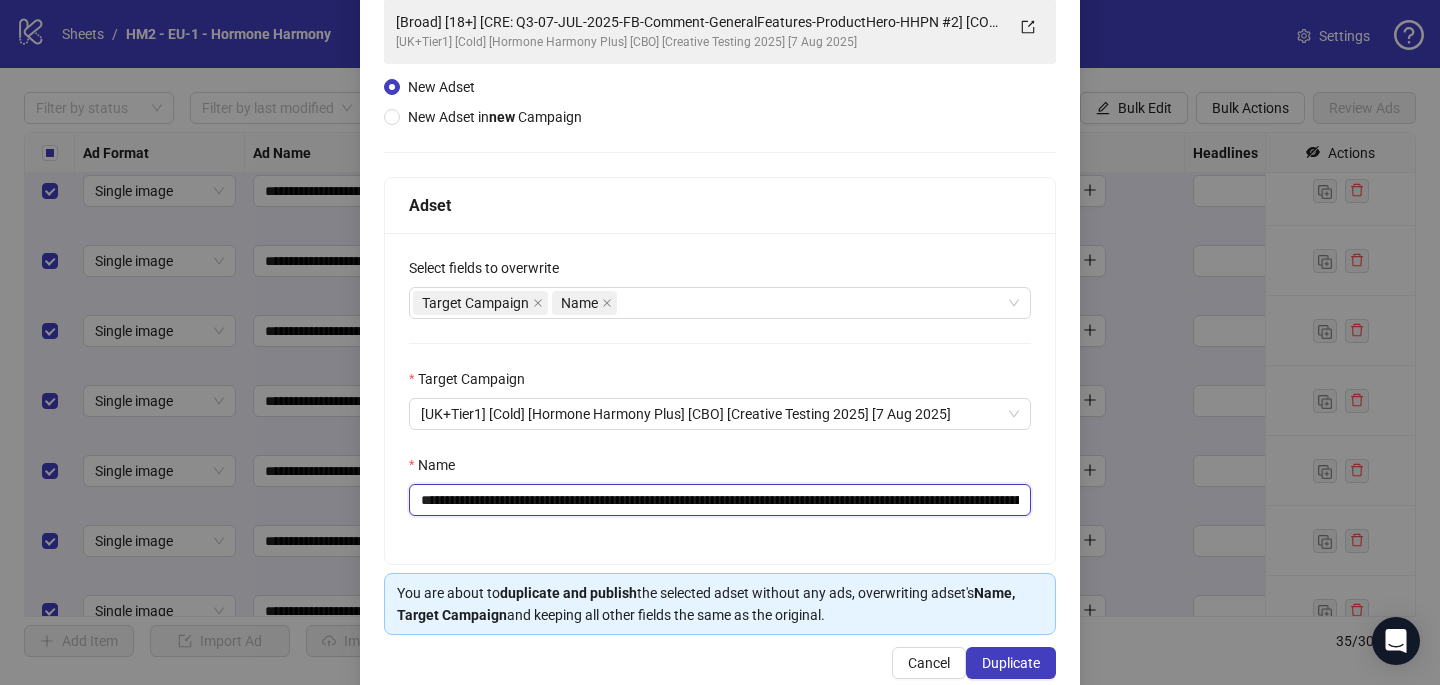 scroll, scrollTop: 192, scrollLeft: 0, axis: vertical 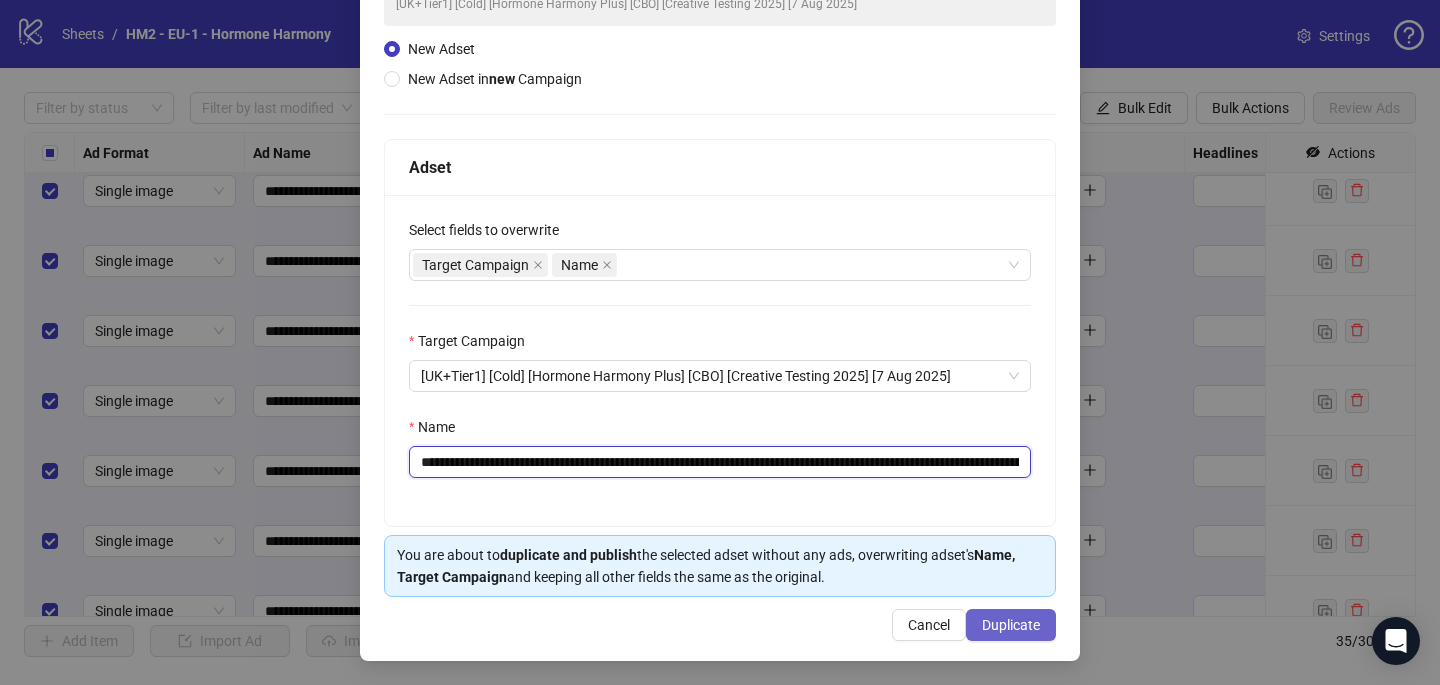 type on "**********" 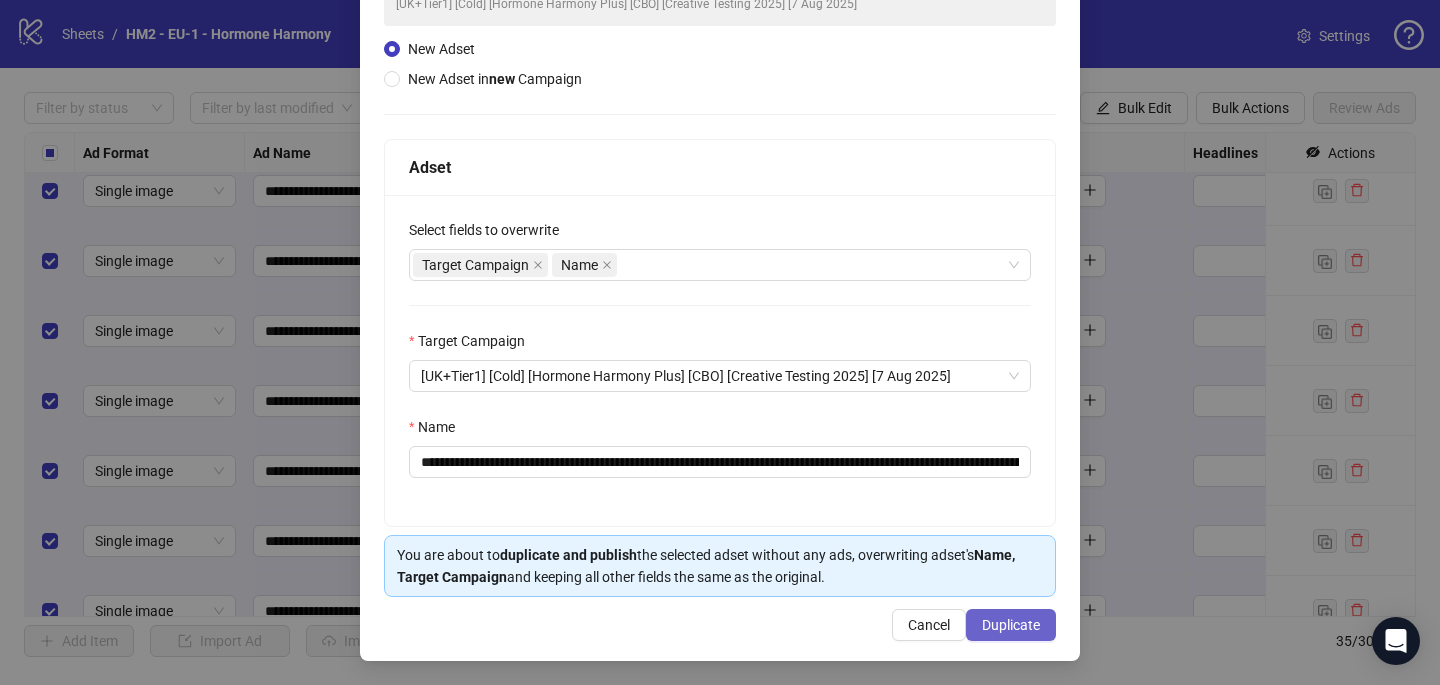 click on "Duplicate" at bounding box center [1011, 625] 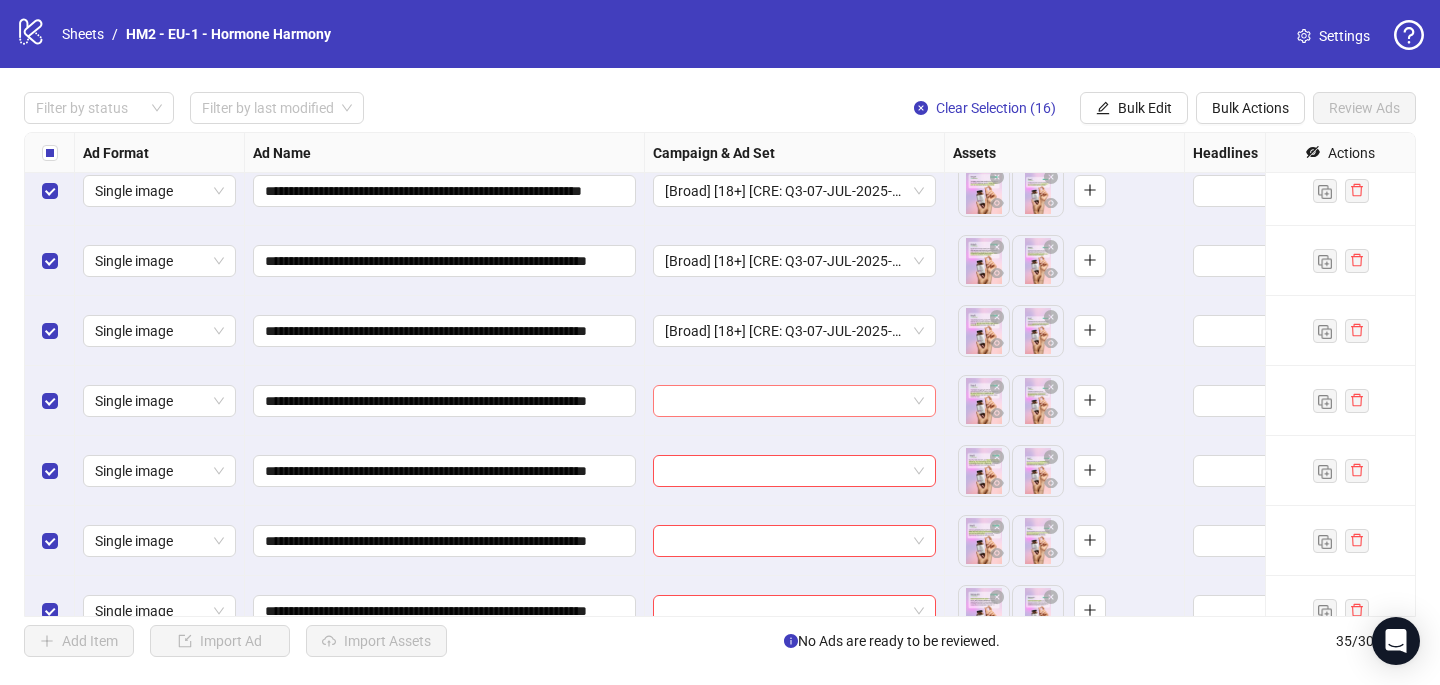 click at bounding box center [785, 401] 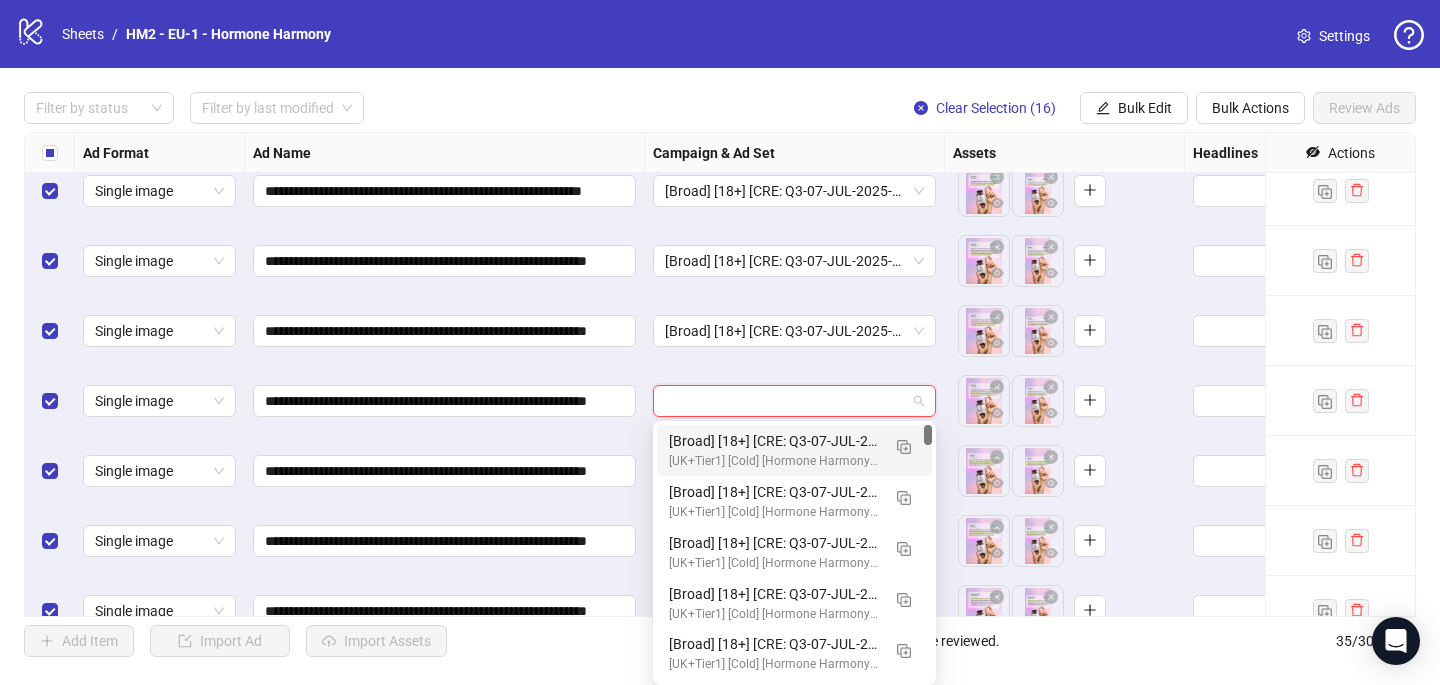 click on "[Broad] [18+] [CRE: Q3-07-JUL-2025-FB-Comment-GeneralFeatures-ProductHero-HHPN #3] [COP: Q3-08-AUG-2025-7 Reasons WHY- HHPN] [7 Aug 2025] (copy) (copy) (copy) (copy) (copy) (copy)" at bounding box center (774, 441) 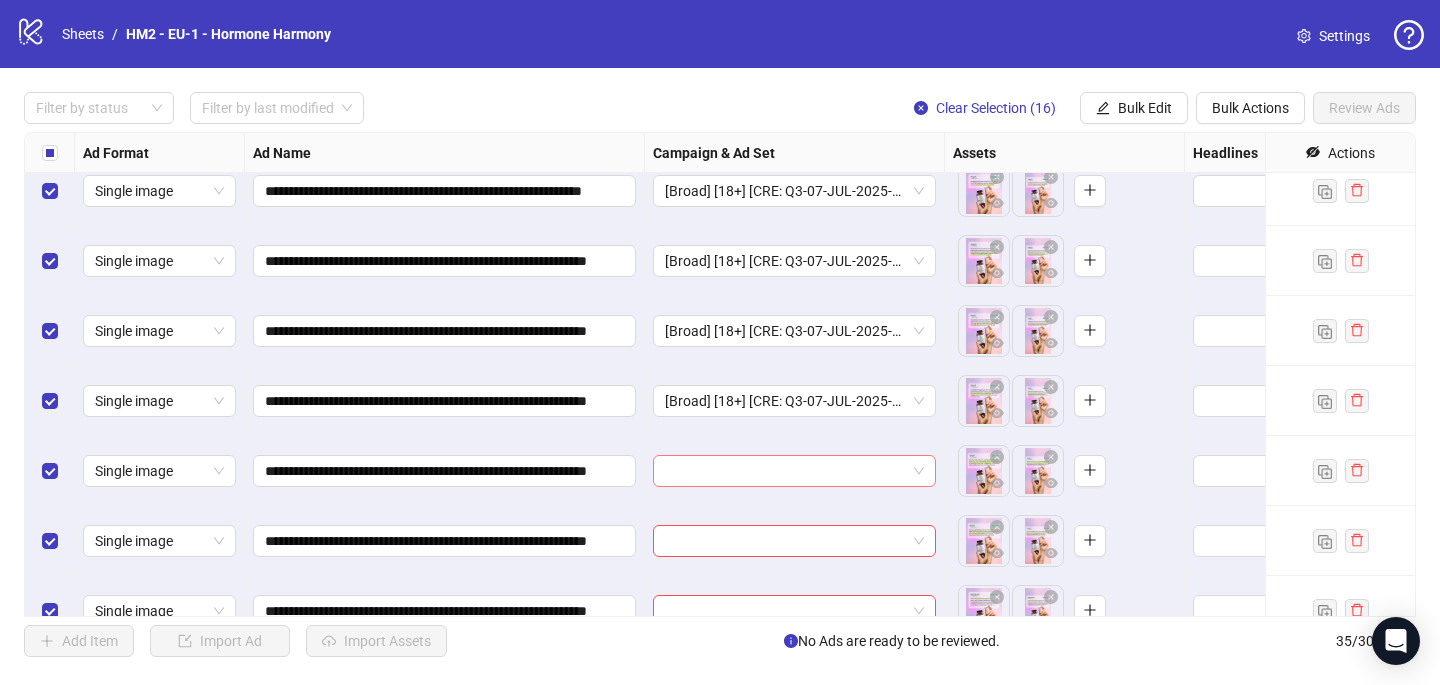 click at bounding box center (785, 471) 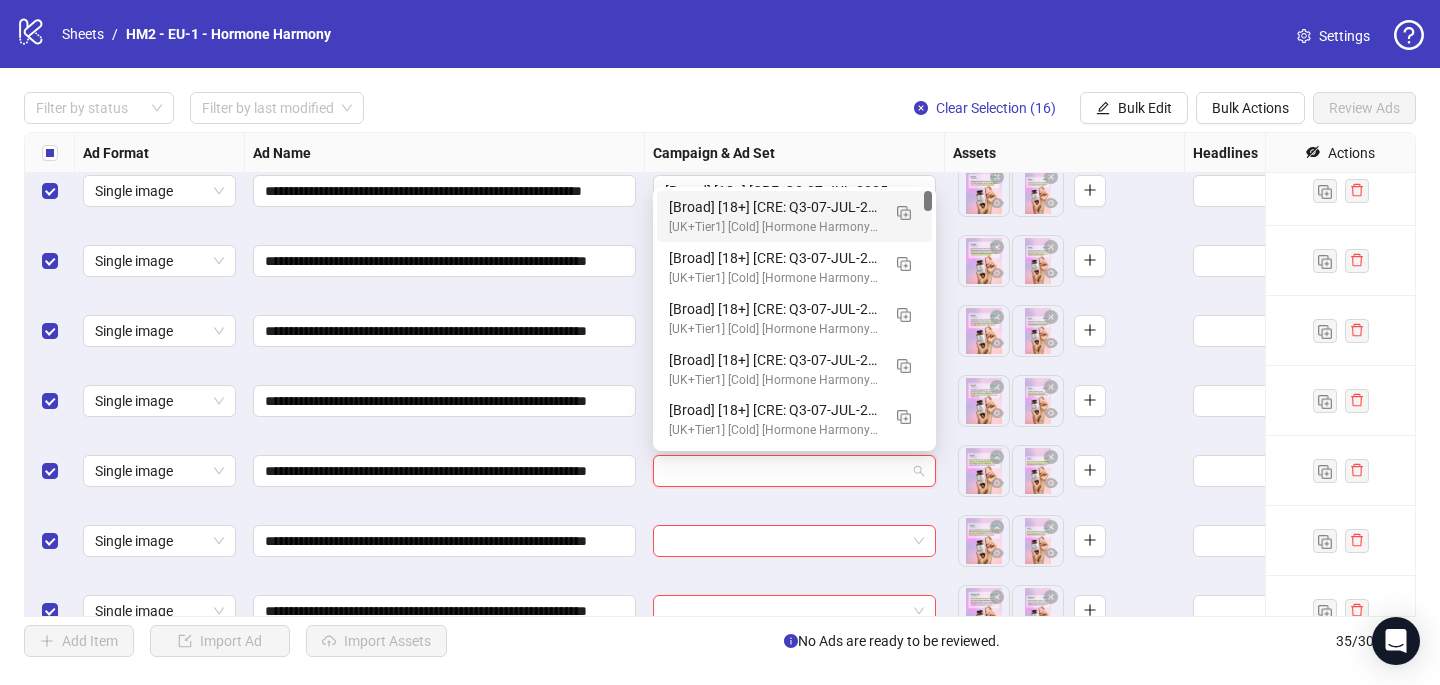 click on "[Broad] [18+] [CRE: Q3-07-JUL-2025-FB-Comment-GeneralFeatures-ProductHero-HHPN #3] [COP: Q3-08-AUG-2025-7 Reasons WHY- HHPN] [7 Aug 2025] (copy) (copy) (copy) (copy) (copy) (copy)" at bounding box center [774, 207] 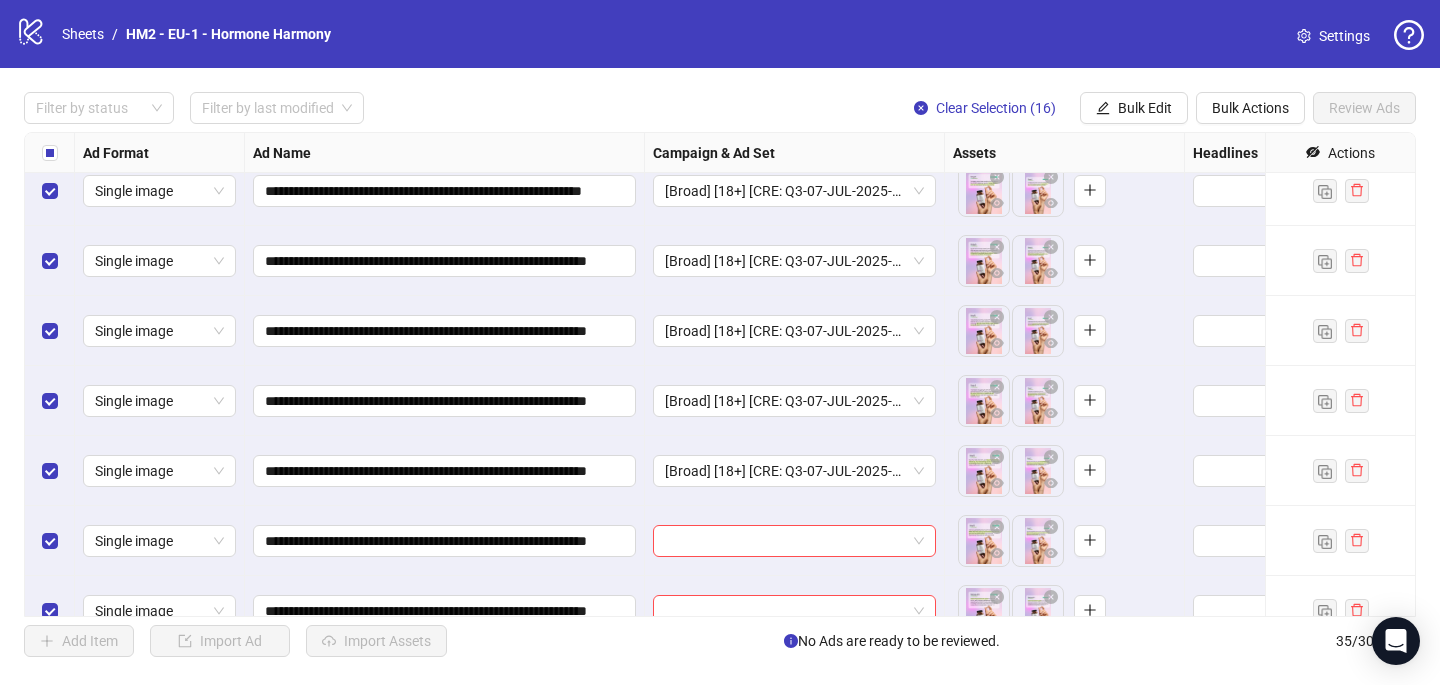 scroll, scrollTop: 2007, scrollLeft: 0, axis: vertical 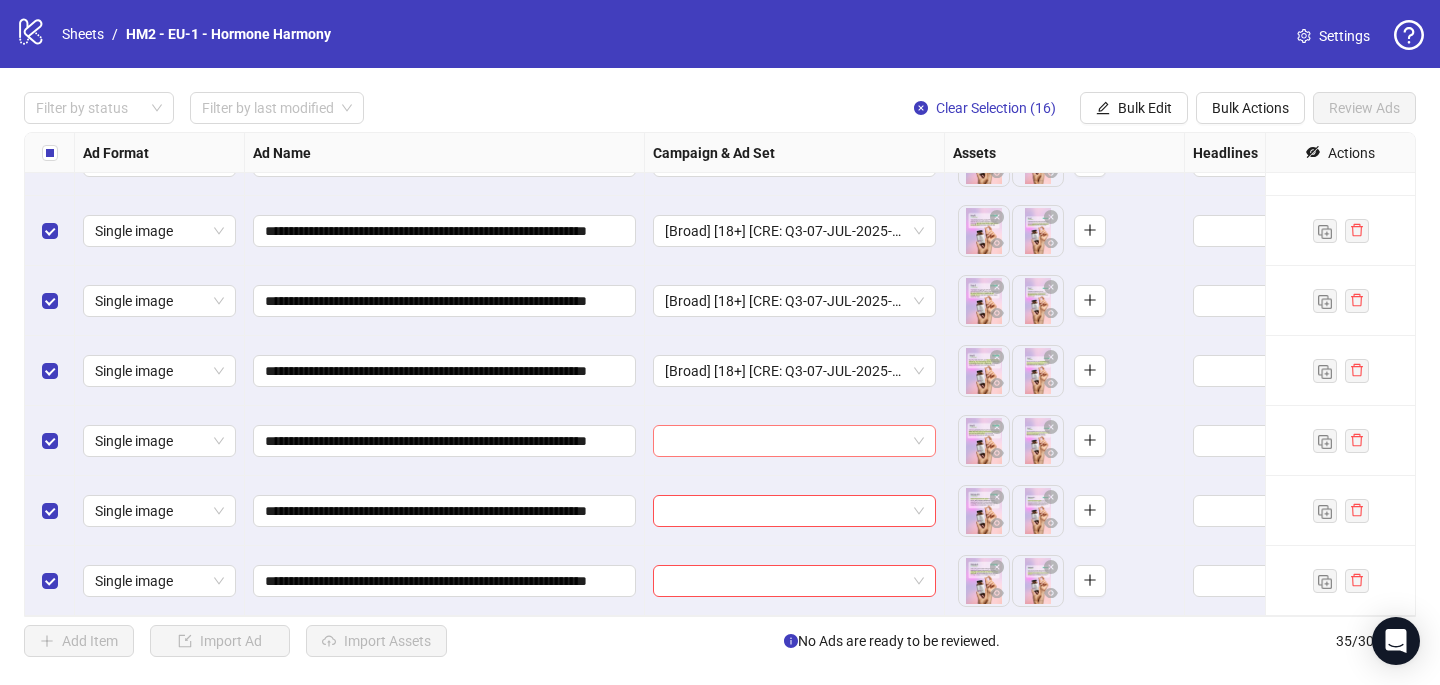 click at bounding box center [785, 441] 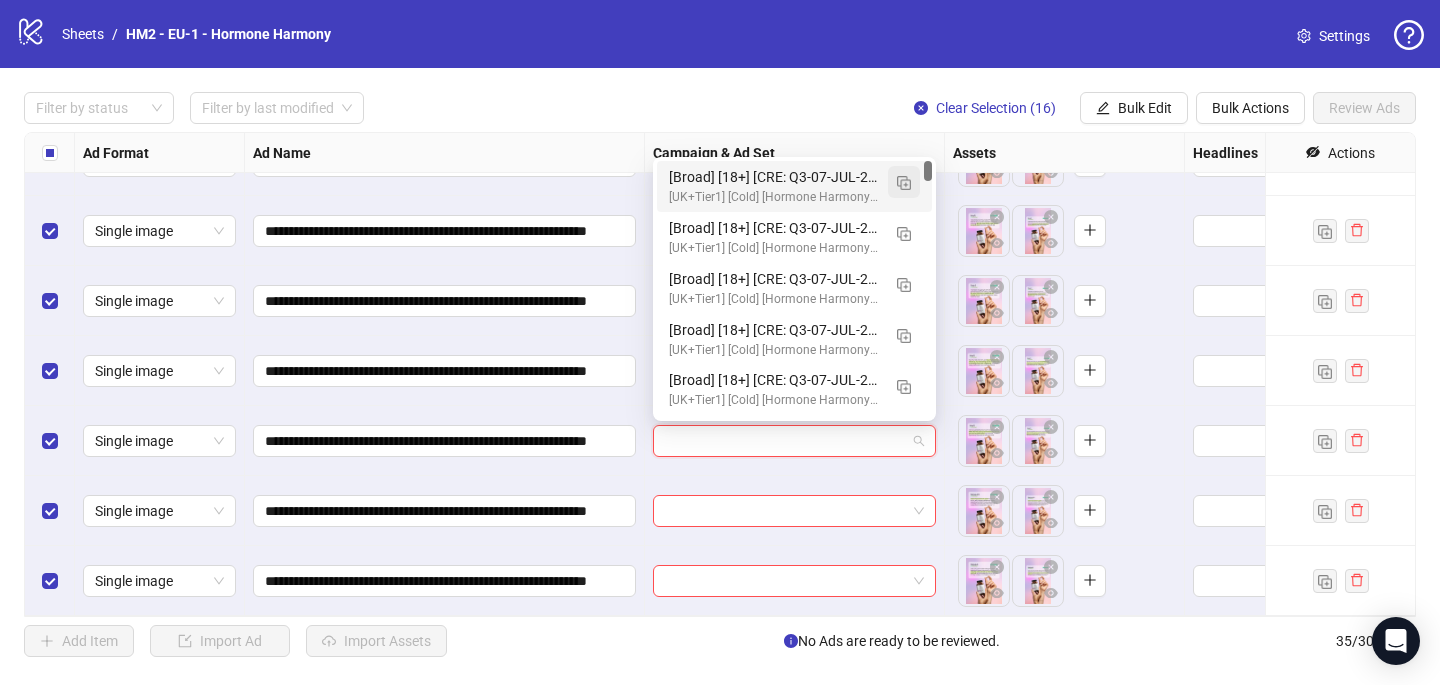 click at bounding box center (904, 183) 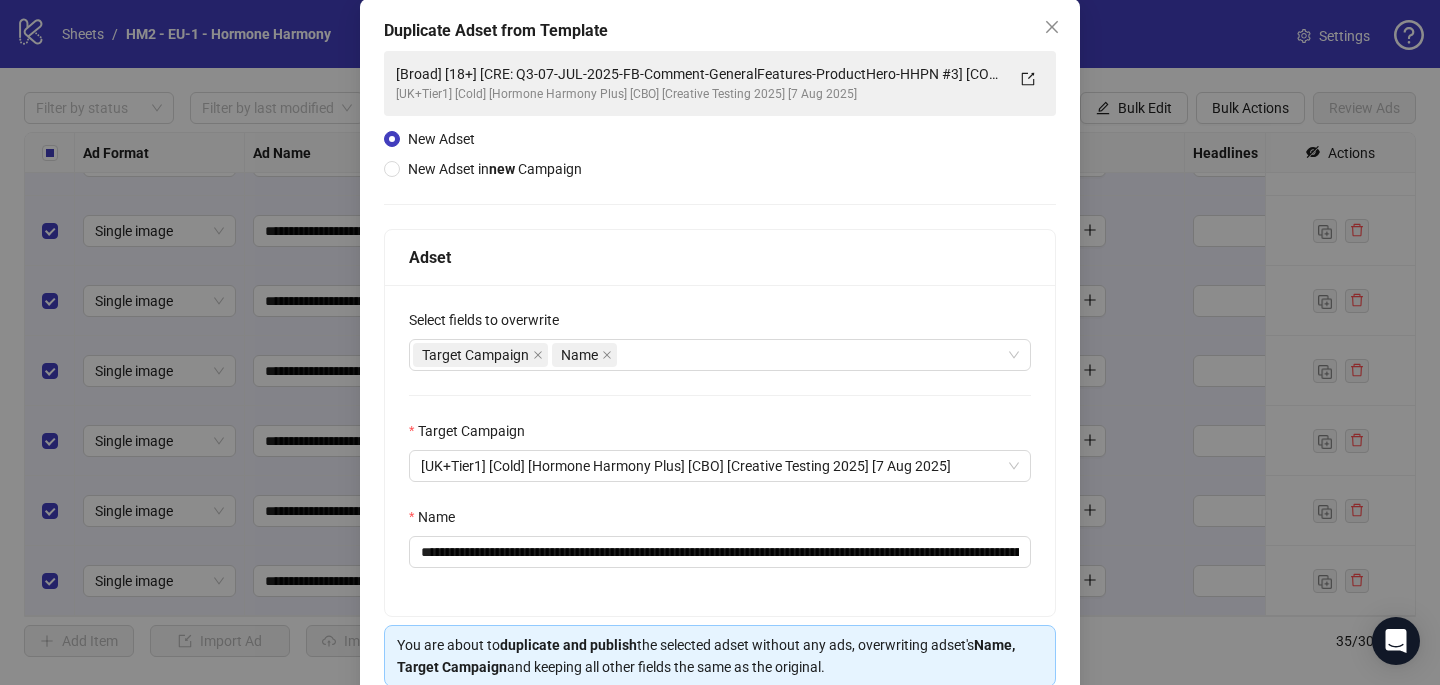 scroll, scrollTop: 120, scrollLeft: 0, axis: vertical 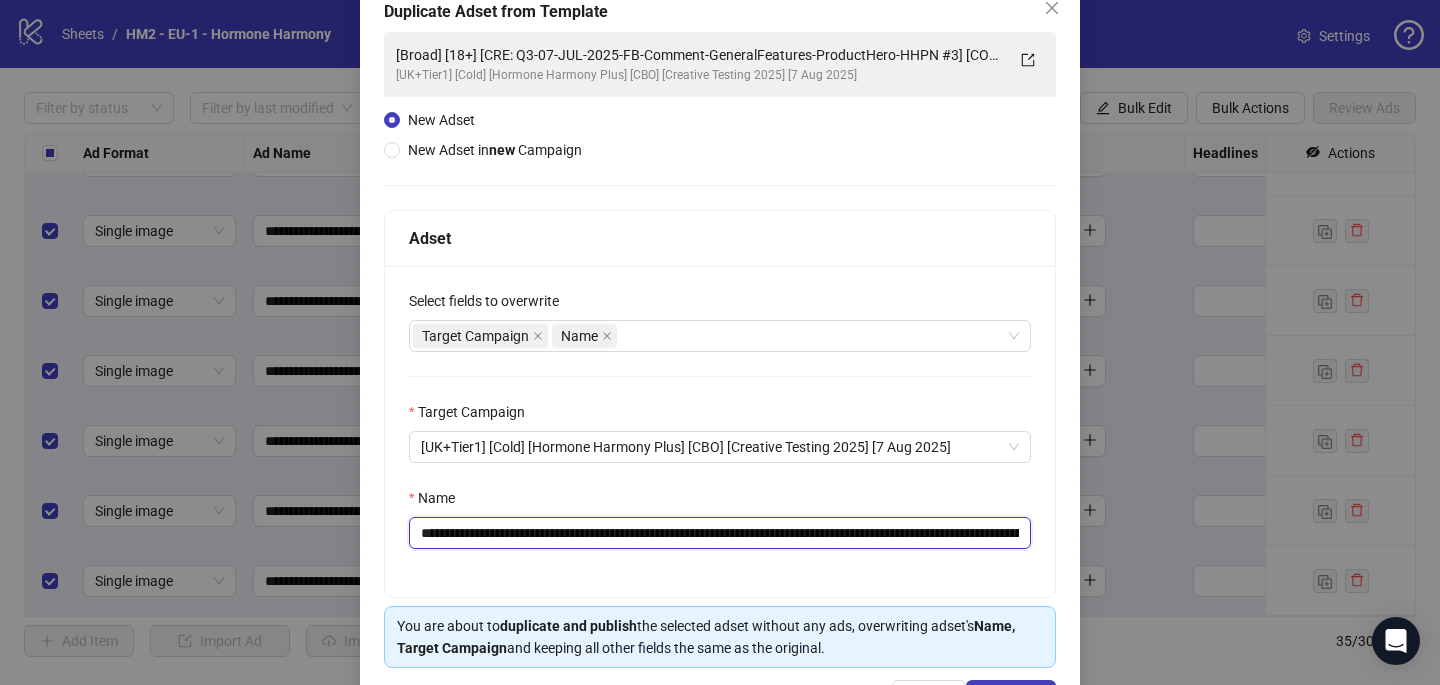 click on "**********" at bounding box center [720, 533] 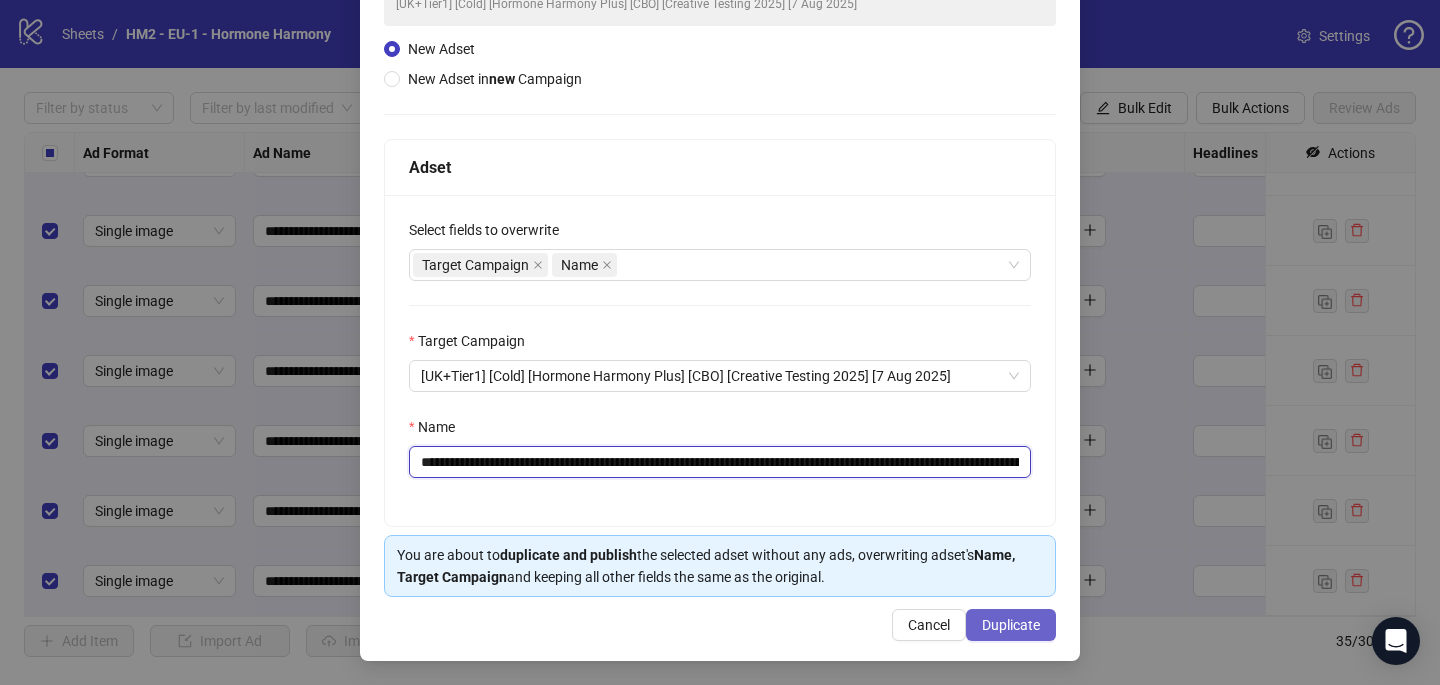 type on "**********" 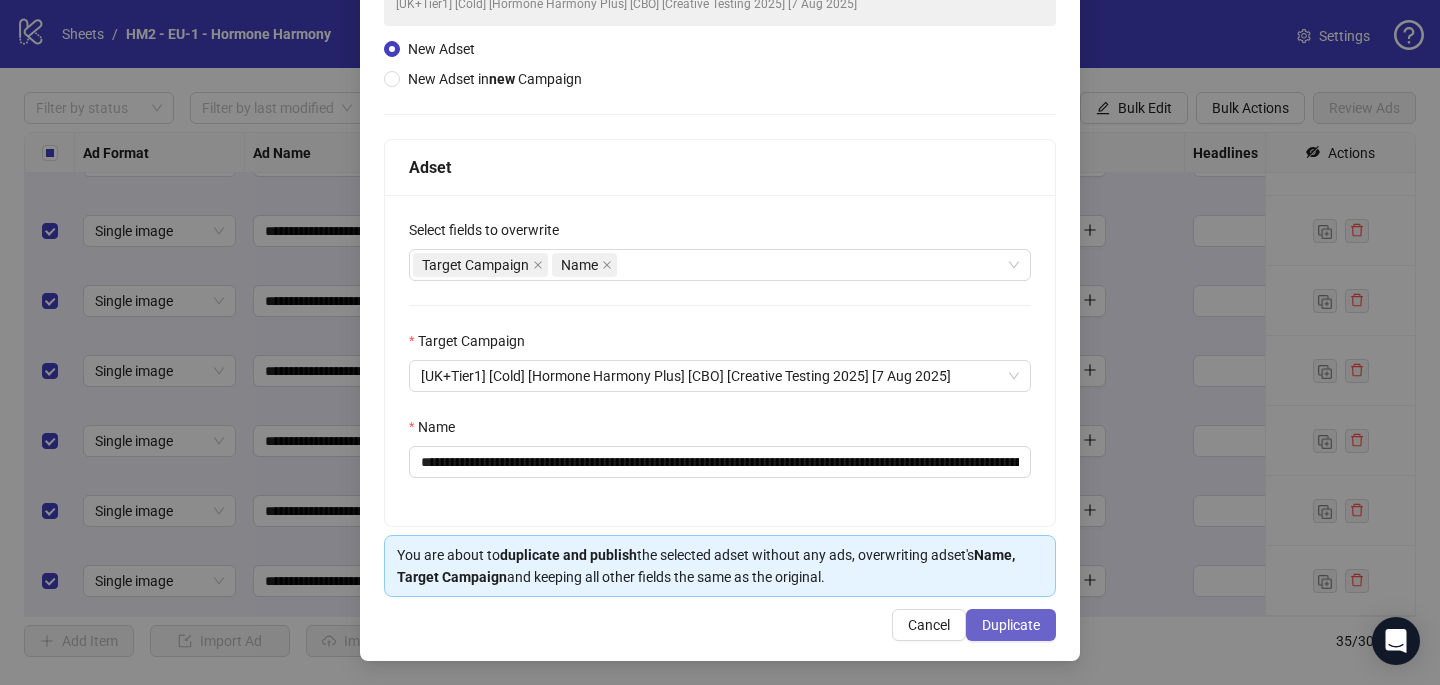 click on "Duplicate" at bounding box center (1011, 625) 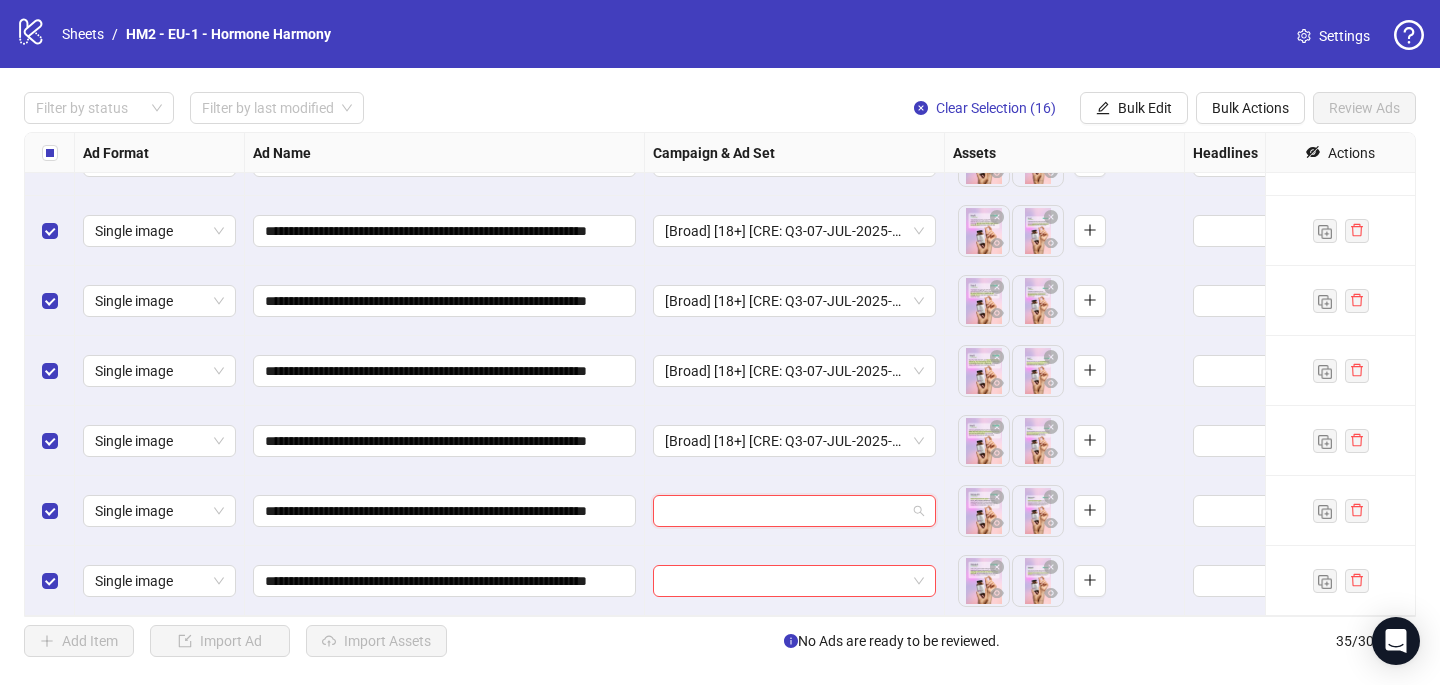 click at bounding box center [785, 511] 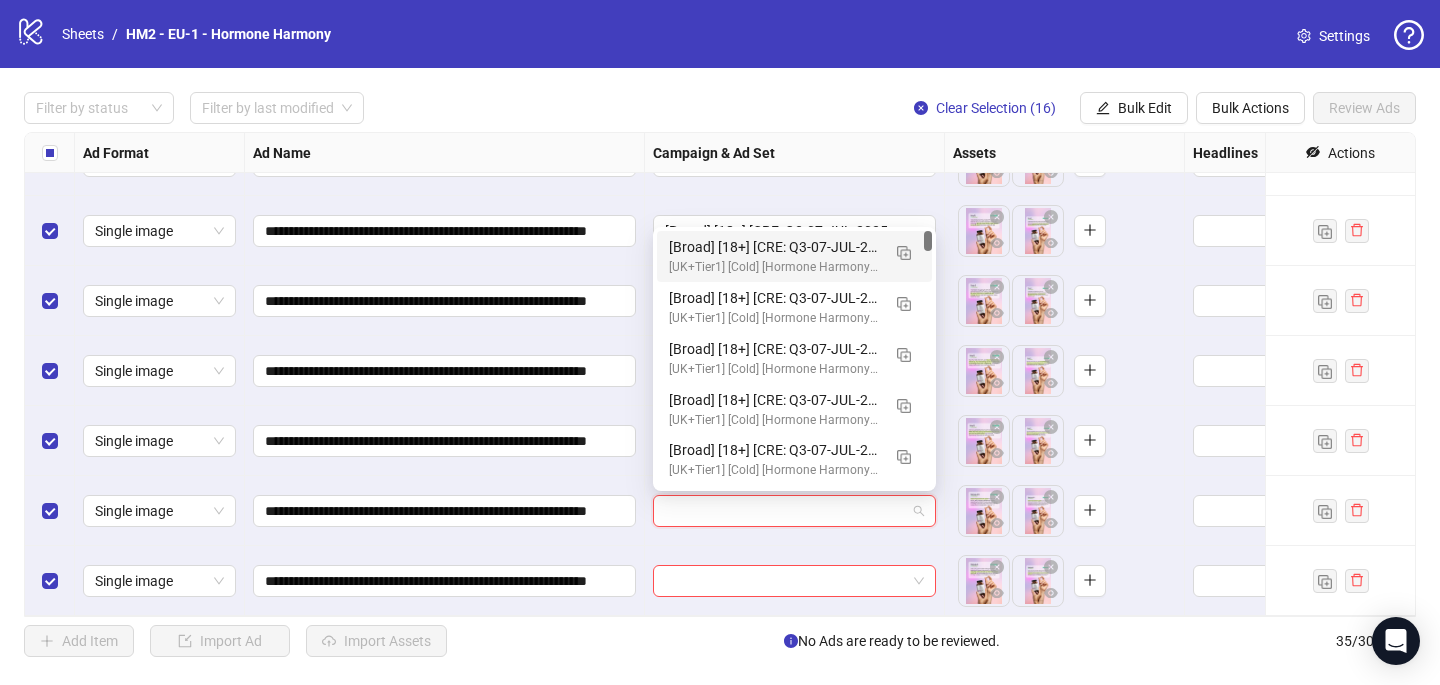 click on "[Broad] [18+] [CRE: Q3-07-JUL-2025-FB-Comment-GeneralFeatures-ProductHero-HHPN #4] [COP: Q3-08-AUG-2025-7 Reasons WHY- HHPN] [7 Aug 2025] (copy) (copy) (copy) (copy) (copy) (copy) (copy)" at bounding box center [774, 247] 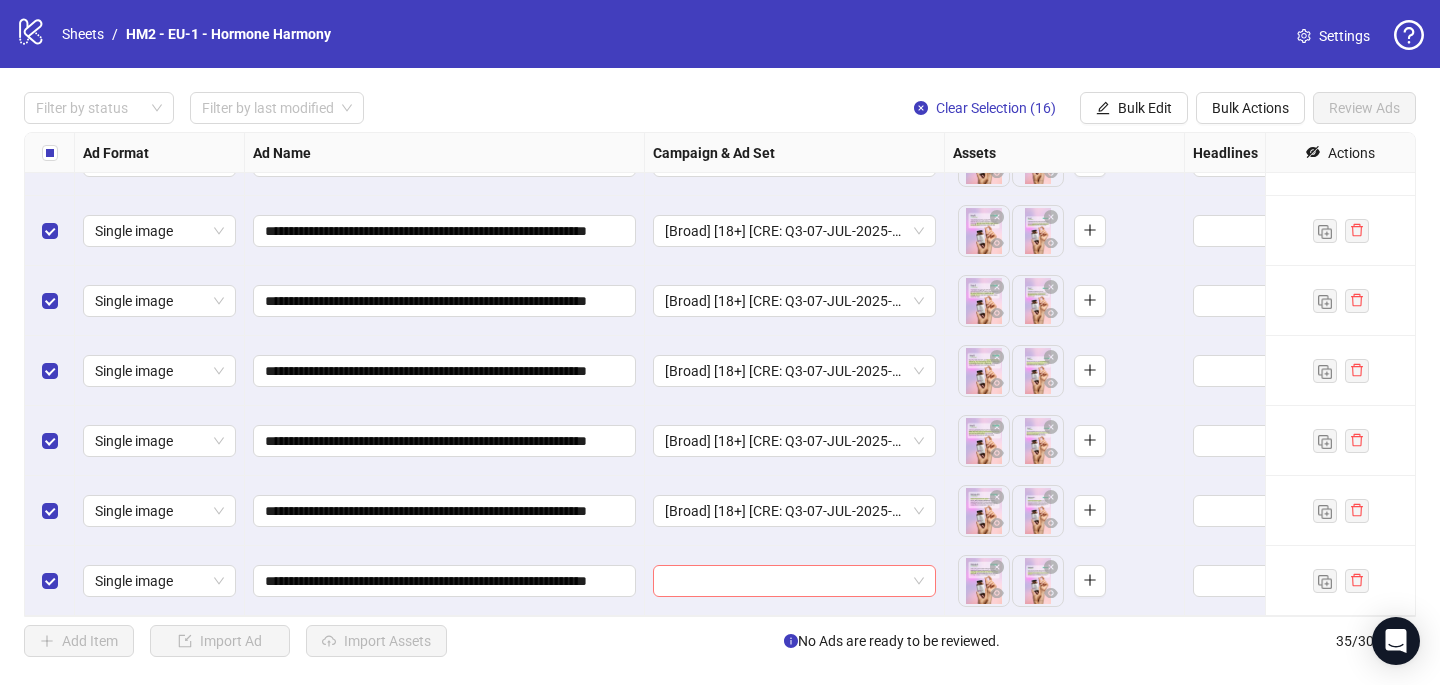 click at bounding box center (785, 581) 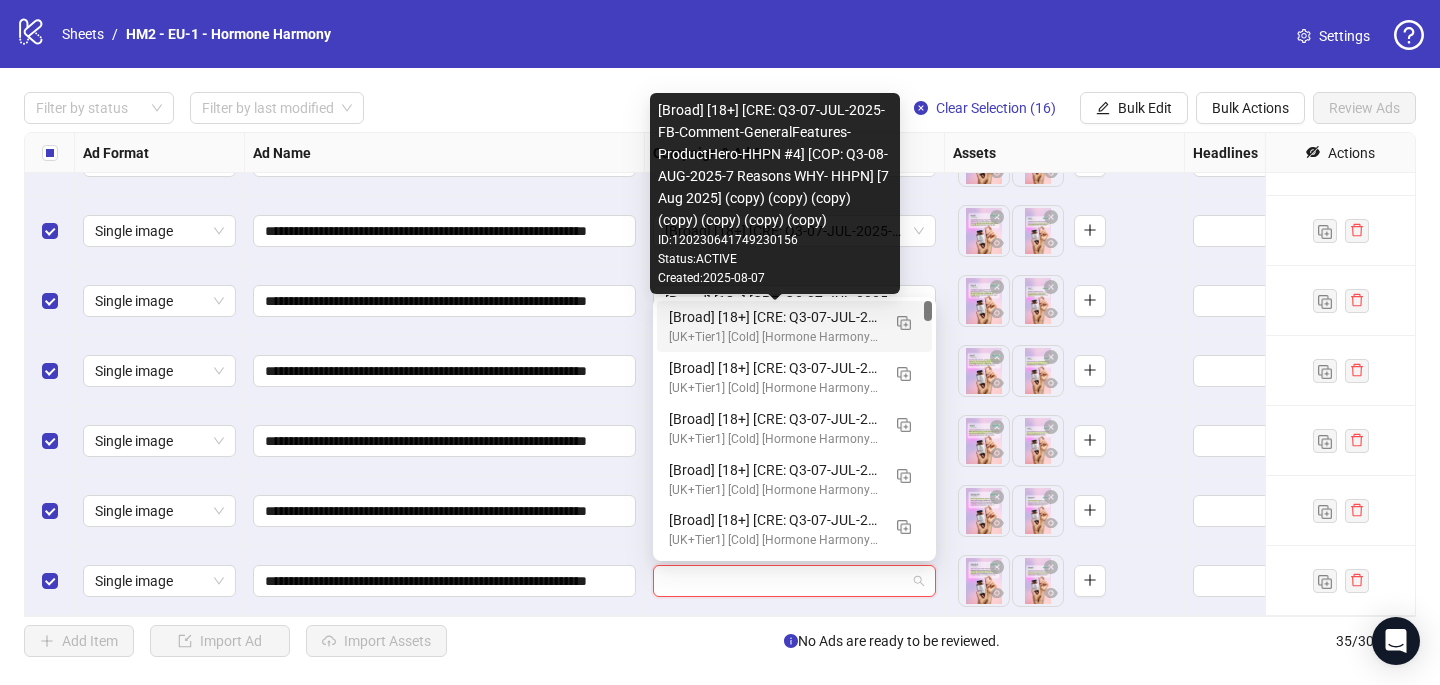 click on "[Broad] [18+] [CRE: Q3-07-JUL-2025-FB-Comment-GeneralFeatures-ProductHero-HHPN #4] [COP: Q3-08-AUG-2025-7 Reasons WHY- HHPN] [7 Aug 2025] (copy) (copy) (copy) (copy) (copy) (copy) (copy)" at bounding box center (774, 317) 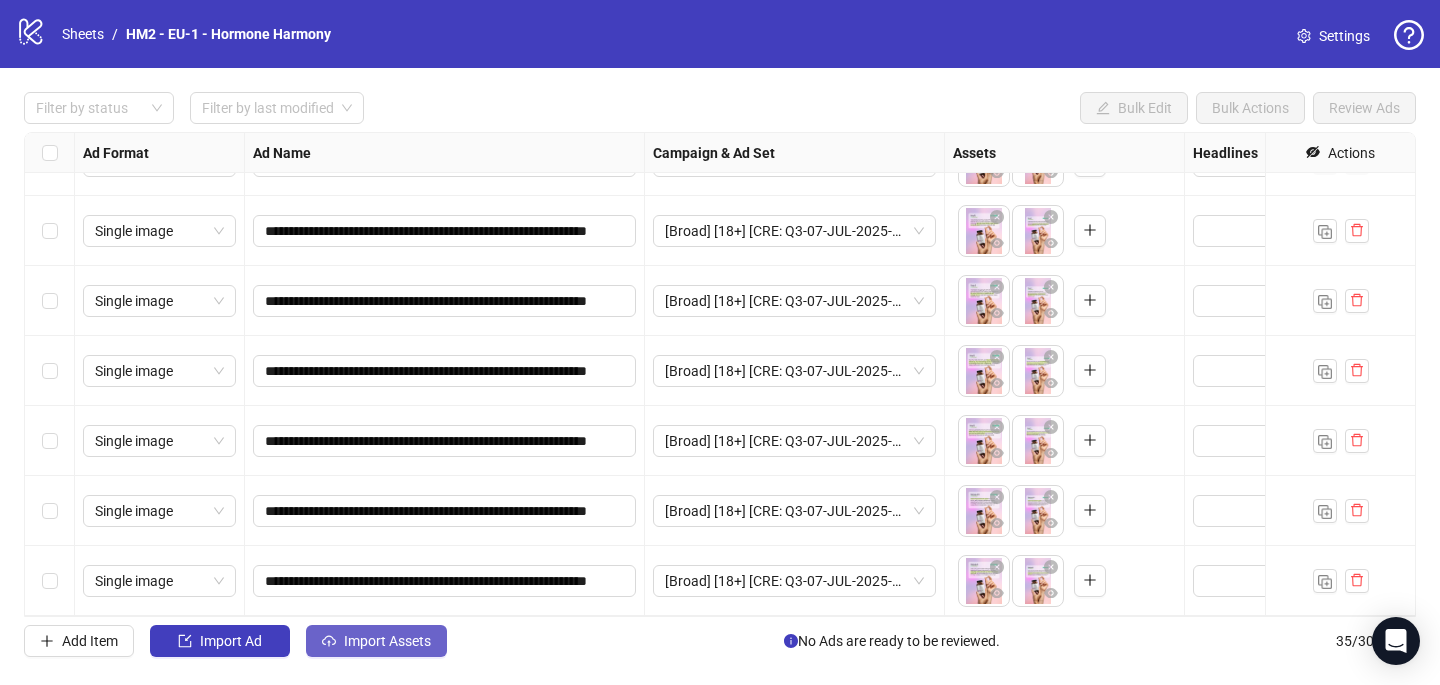 click on "Import Assets" at bounding box center [387, 641] 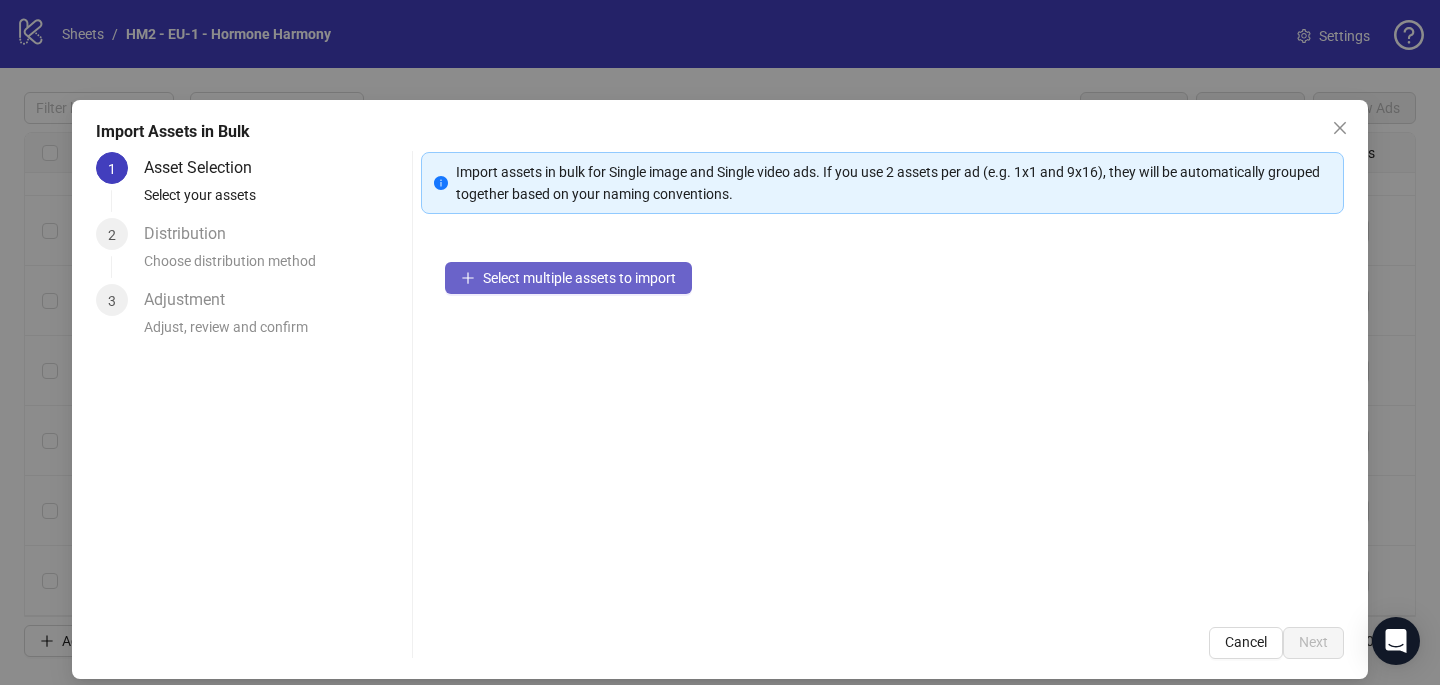 click on "Select multiple assets to import" at bounding box center [579, 278] 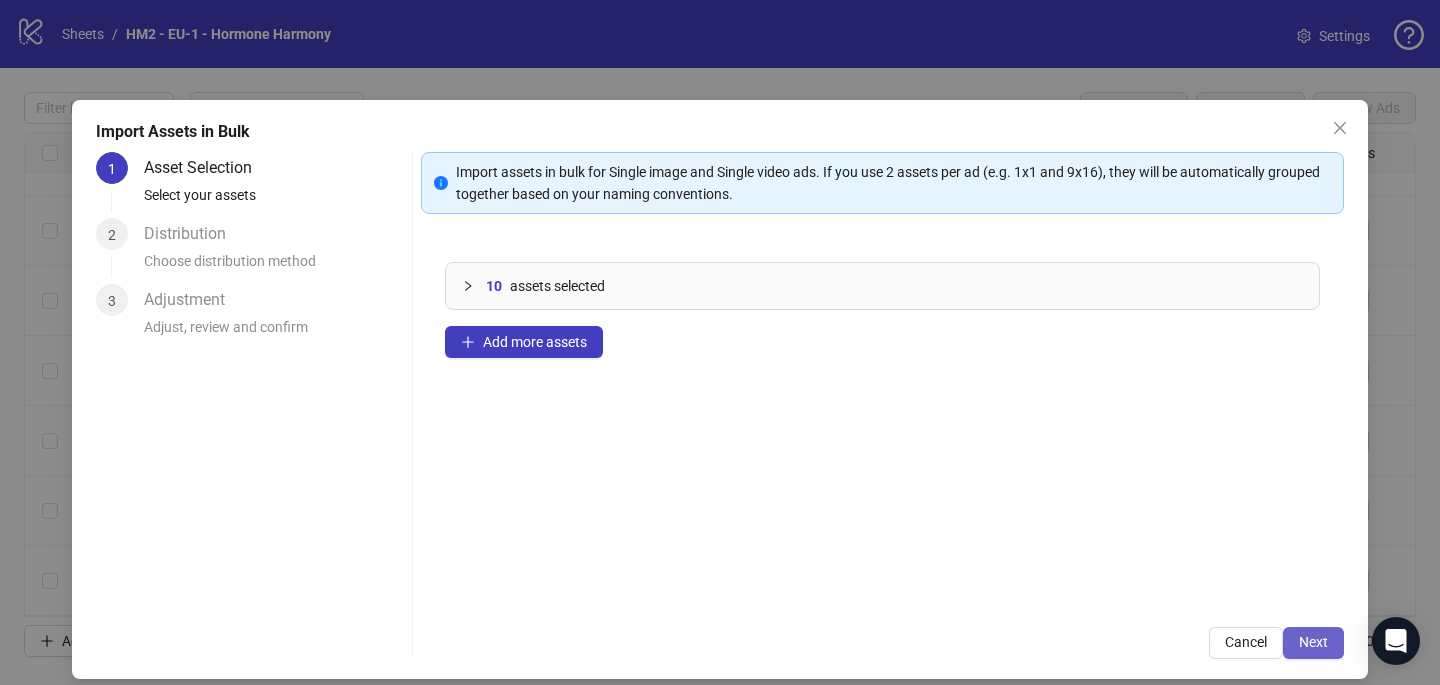 click on "Next" at bounding box center [1313, 643] 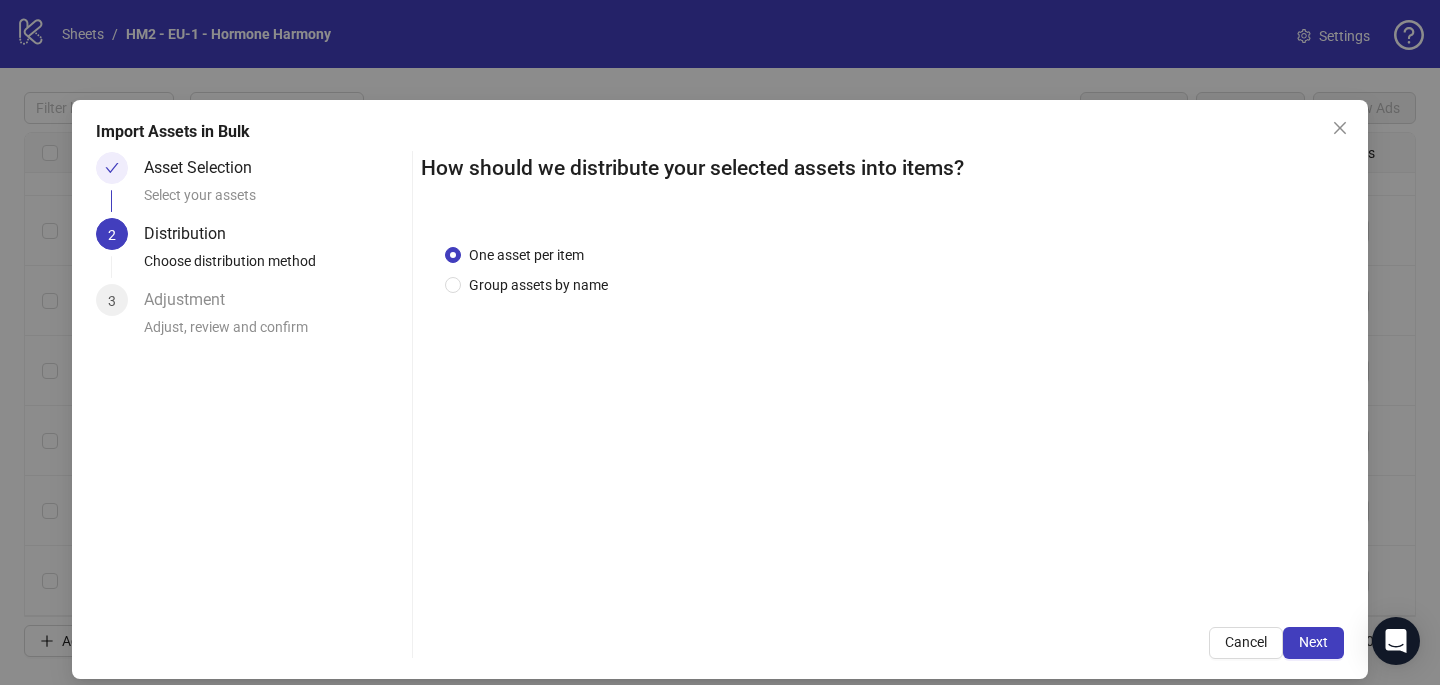 click on "One asset per item" at bounding box center (526, 255) 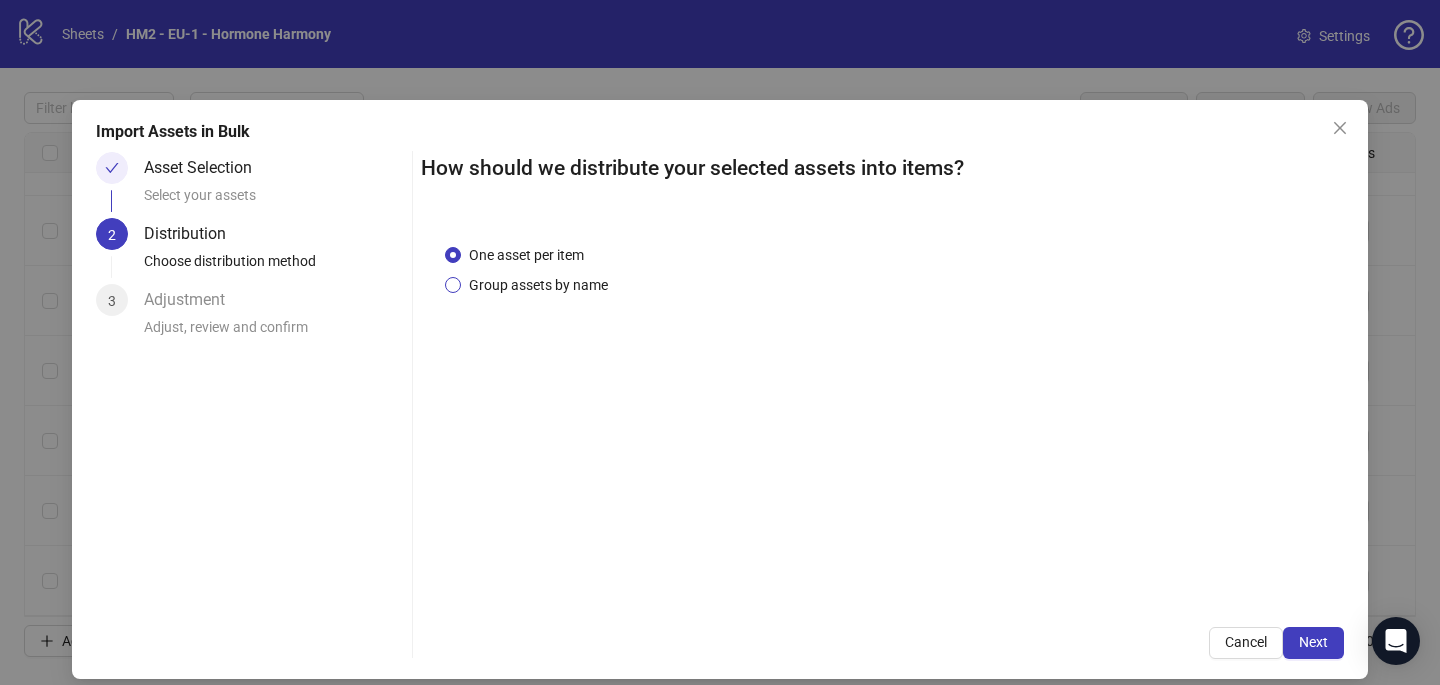 click on "Group assets by name" at bounding box center (538, 285) 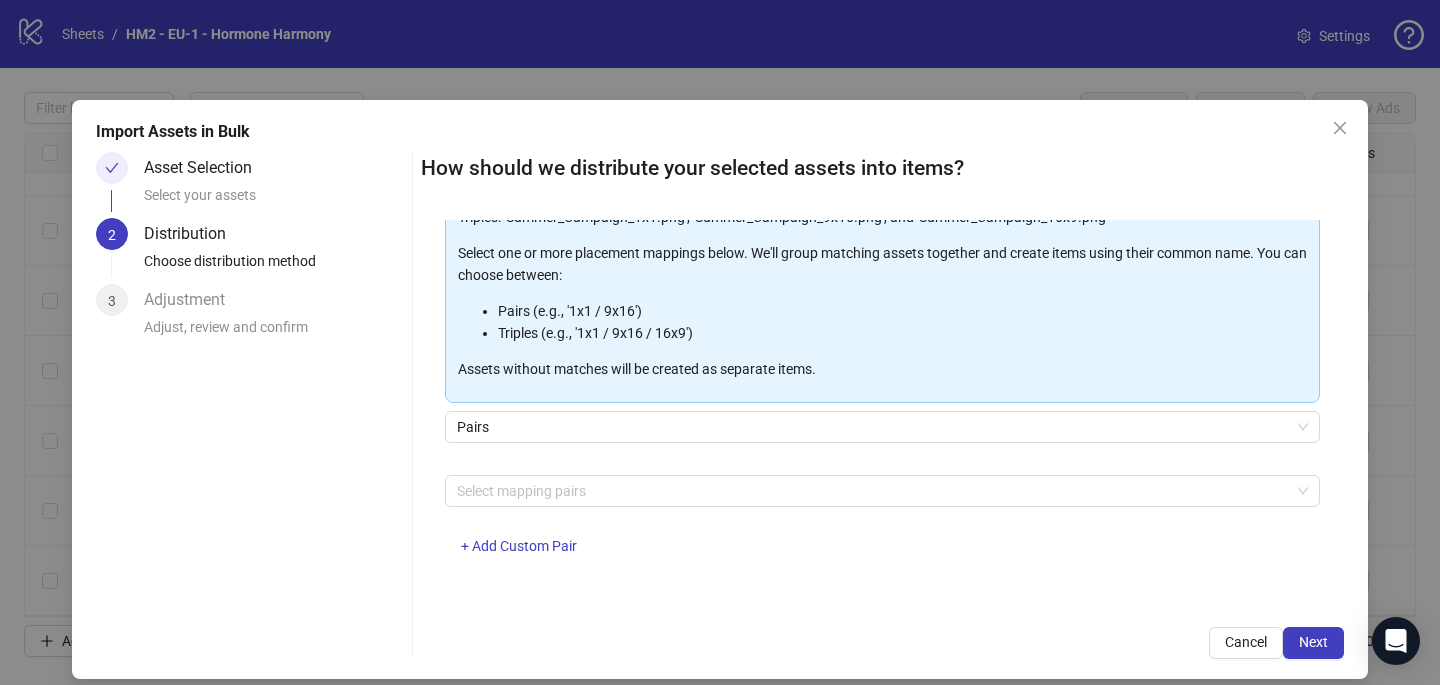 scroll, scrollTop: 197, scrollLeft: 0, axis: vertical 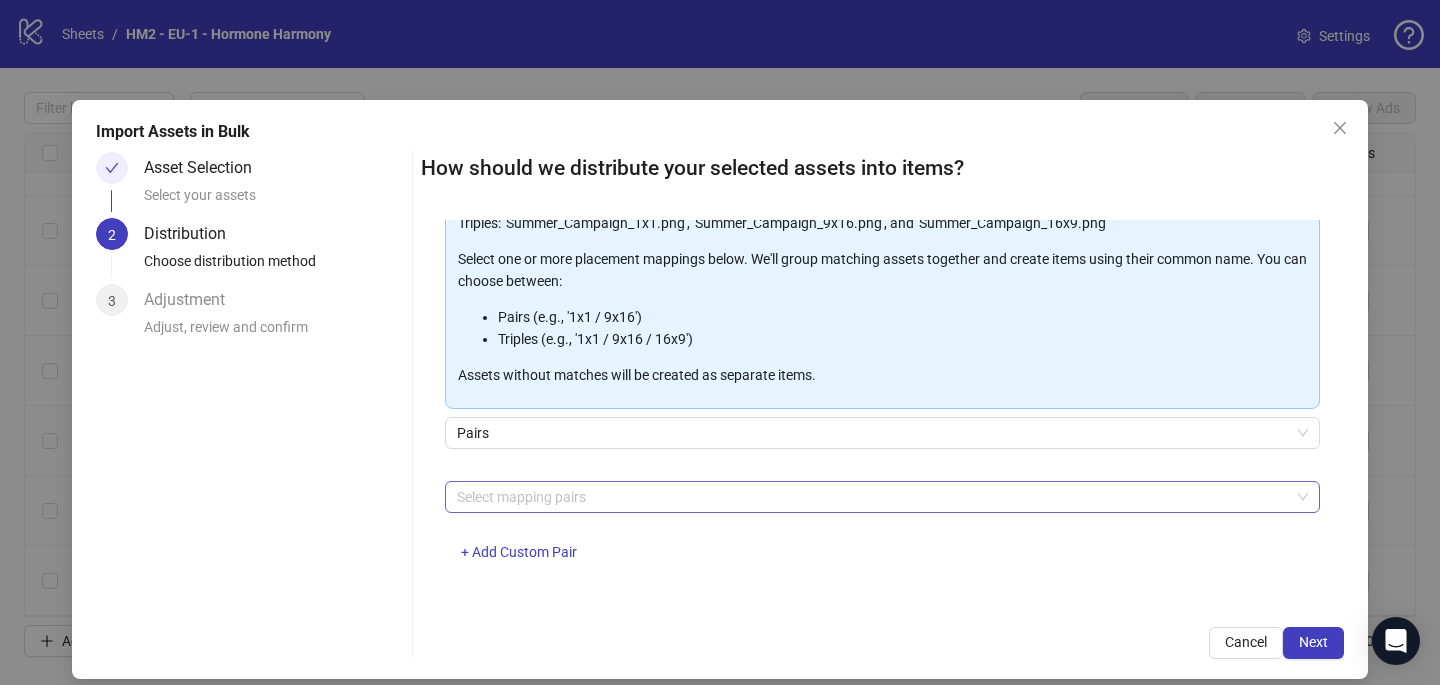 click at bounding box center (872, 497) 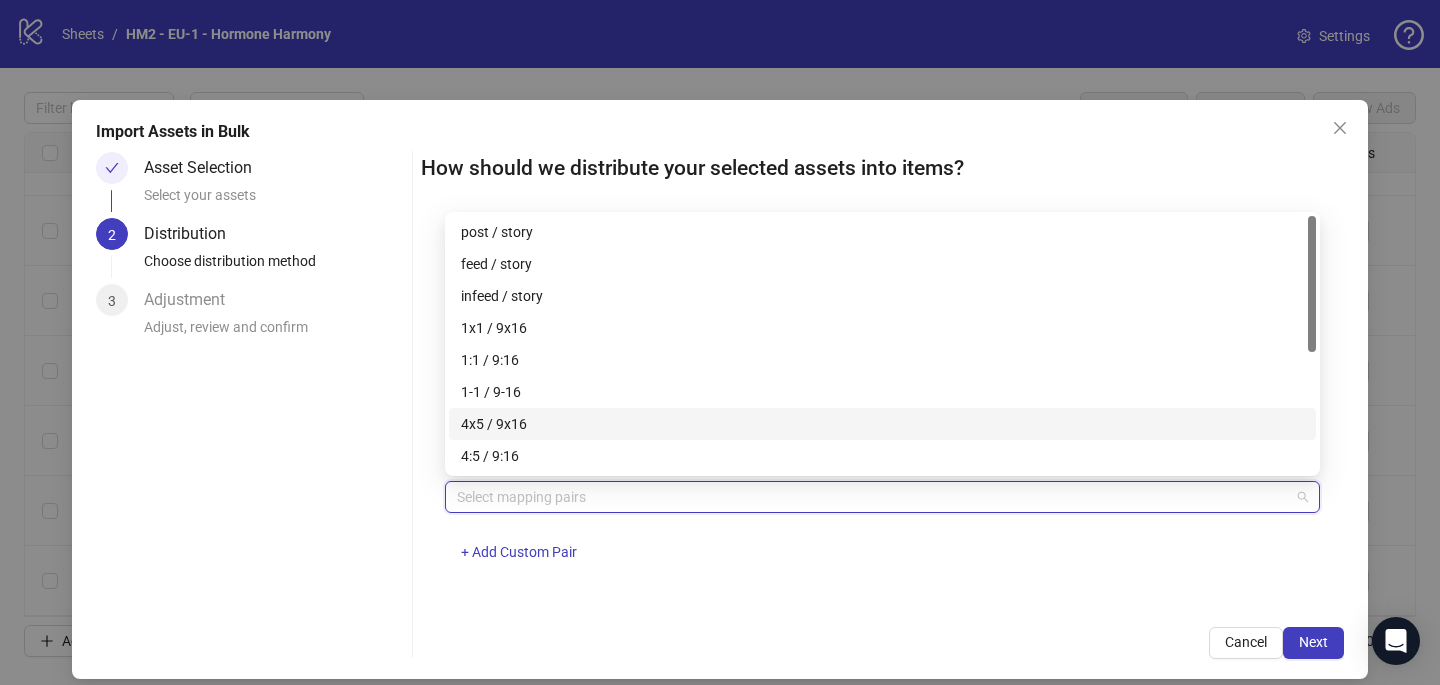 click on "4x5 / 9x16" at bounding box center (882, 424) 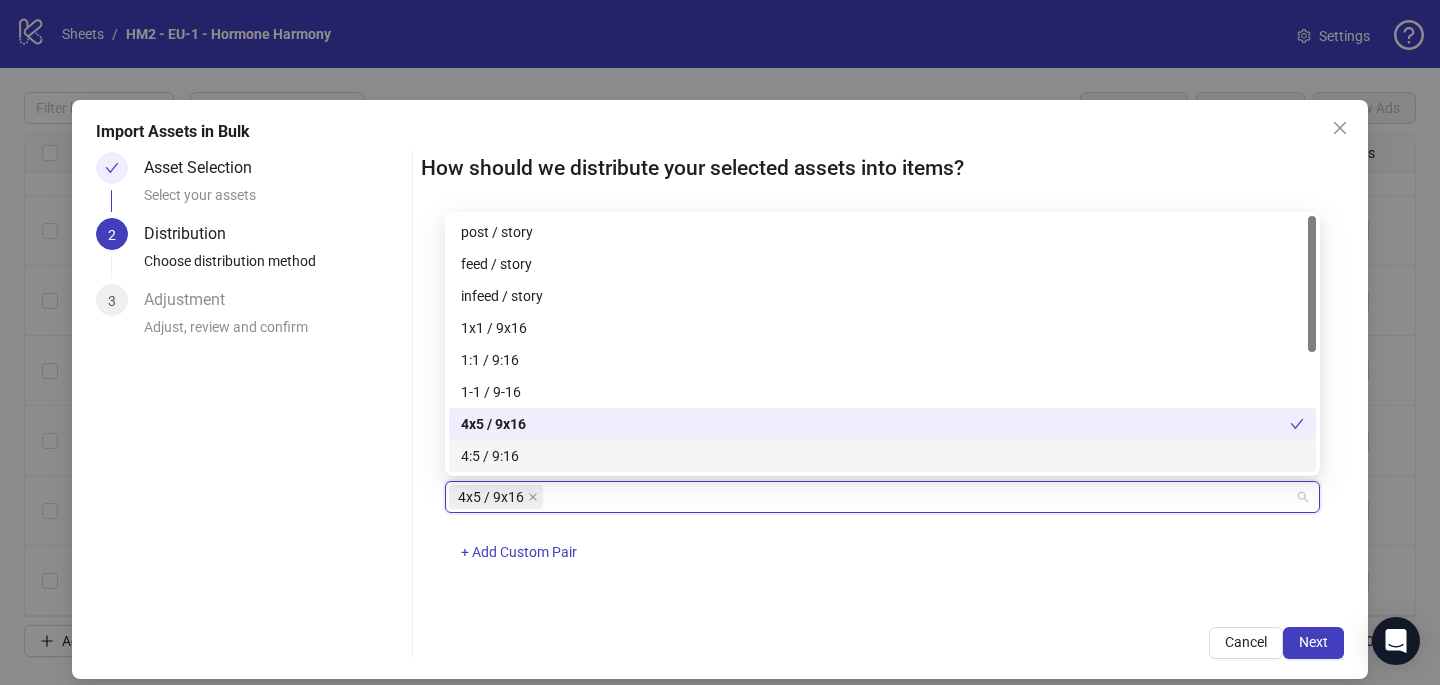 click on "How should we distribute your selected assets into items? One asset per item Group assets by name Assets must follow a consistent naming pattern to use this feature. Examples: Pairs: 'Summer_Campaign_1x1.png' and 'Summer_Campaign_9x16.png' Triples: 'Summer_Campaign_1x1.png', 'Summer_Campaign_9x16.png', and 'Summer_Campaign_16x9.png' Select one or more placement mappings below. We'll group matching assets together and create items using their common name. You can choose between: Pairs (e.g., '1x1 / 9x16') Triples (e.g., '1x1 / 9x16 / 16x9') Assets without matches will be created as separate items. Pairs 4x5 / 9x16   + Add Custom Pair Cancel Next" at bounding box center (882, 405) 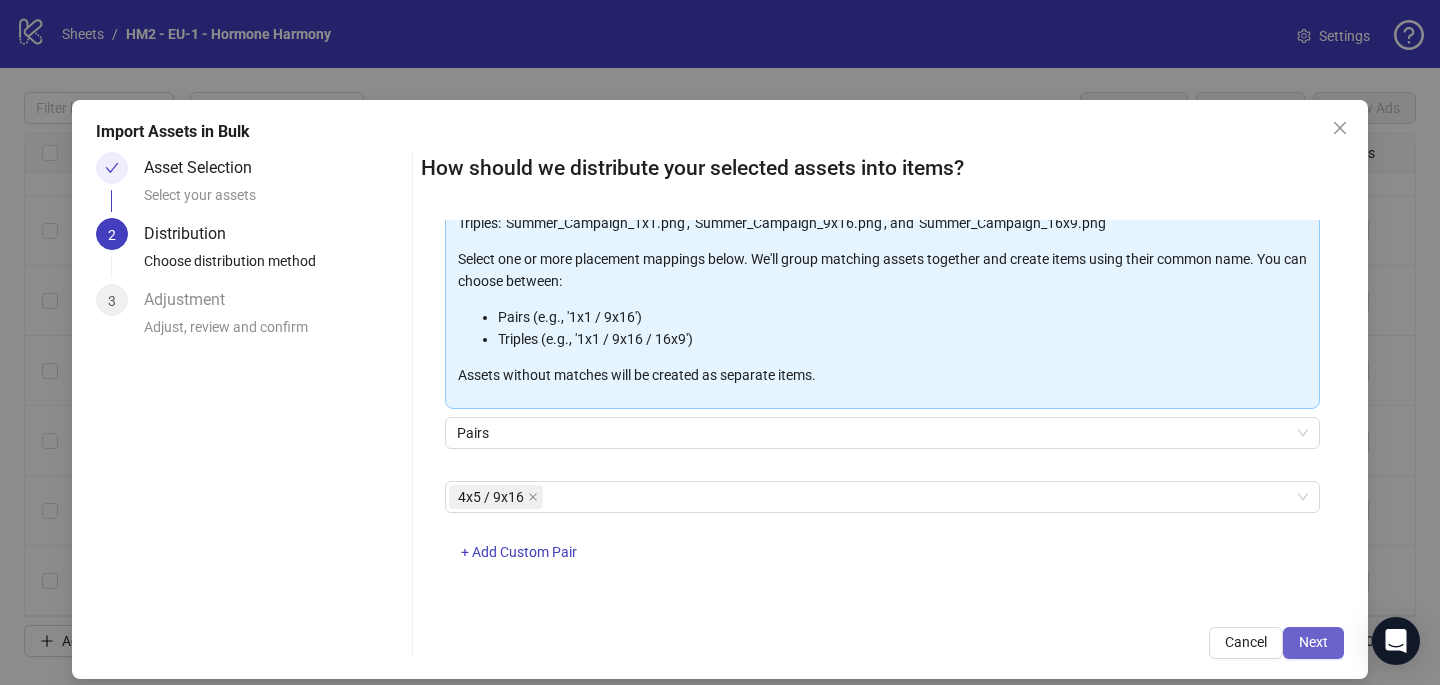 click on "Next" at bounding box center (1313, 643) 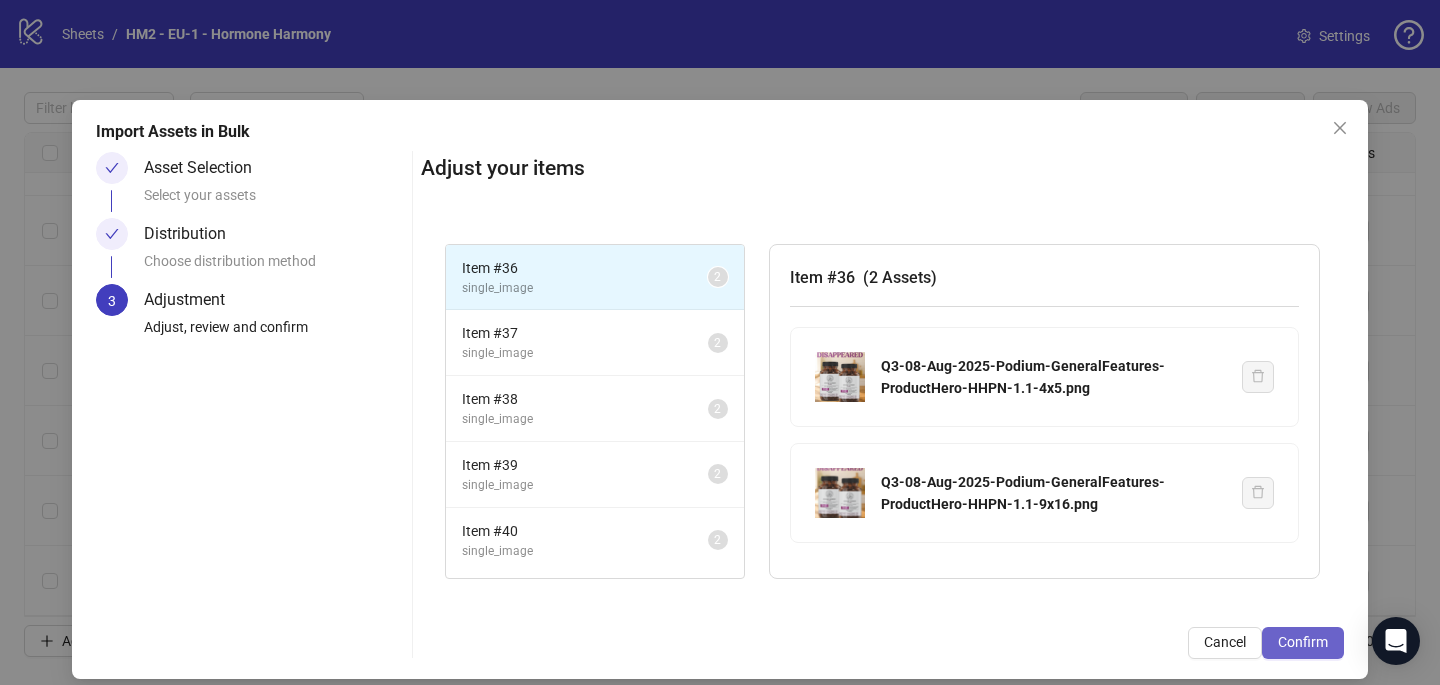click on "Confirm" at bounding box center [1303, 642] 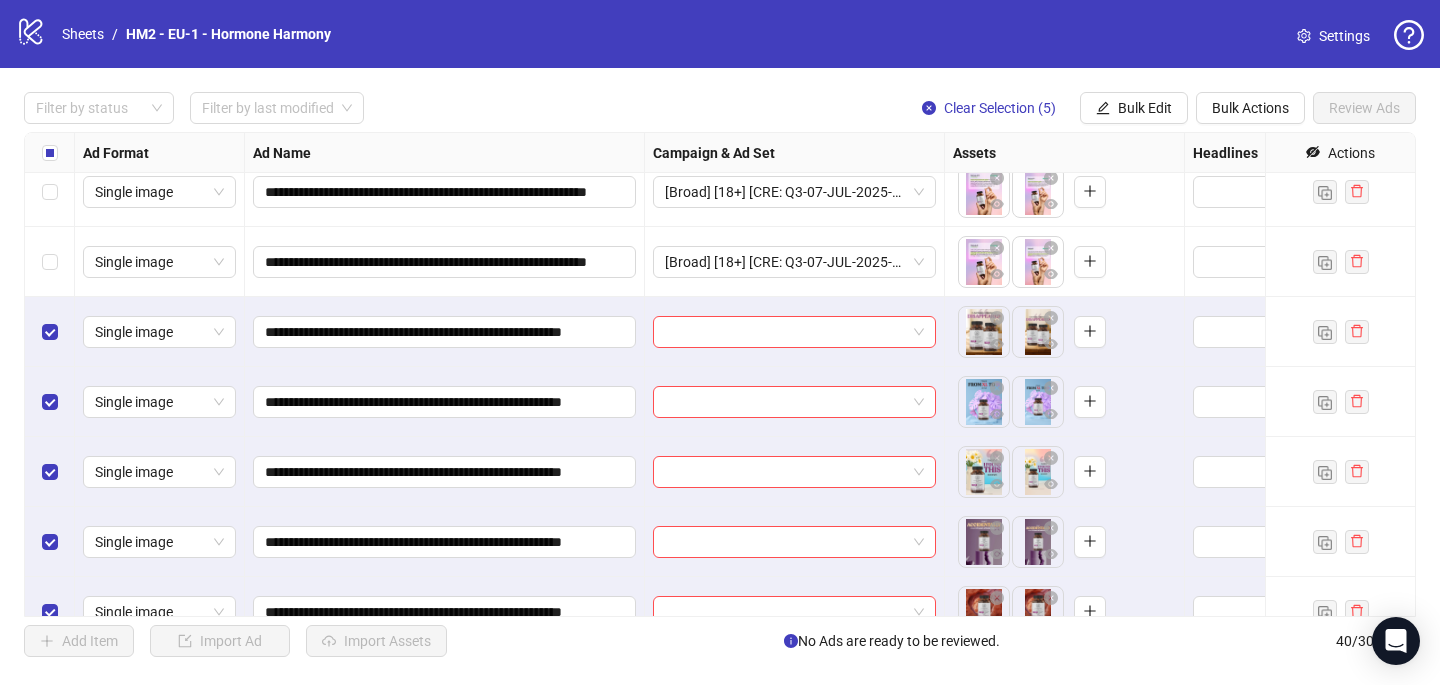scroll, scrollTop: 2357, scrollLeft: 0, axis: vertical 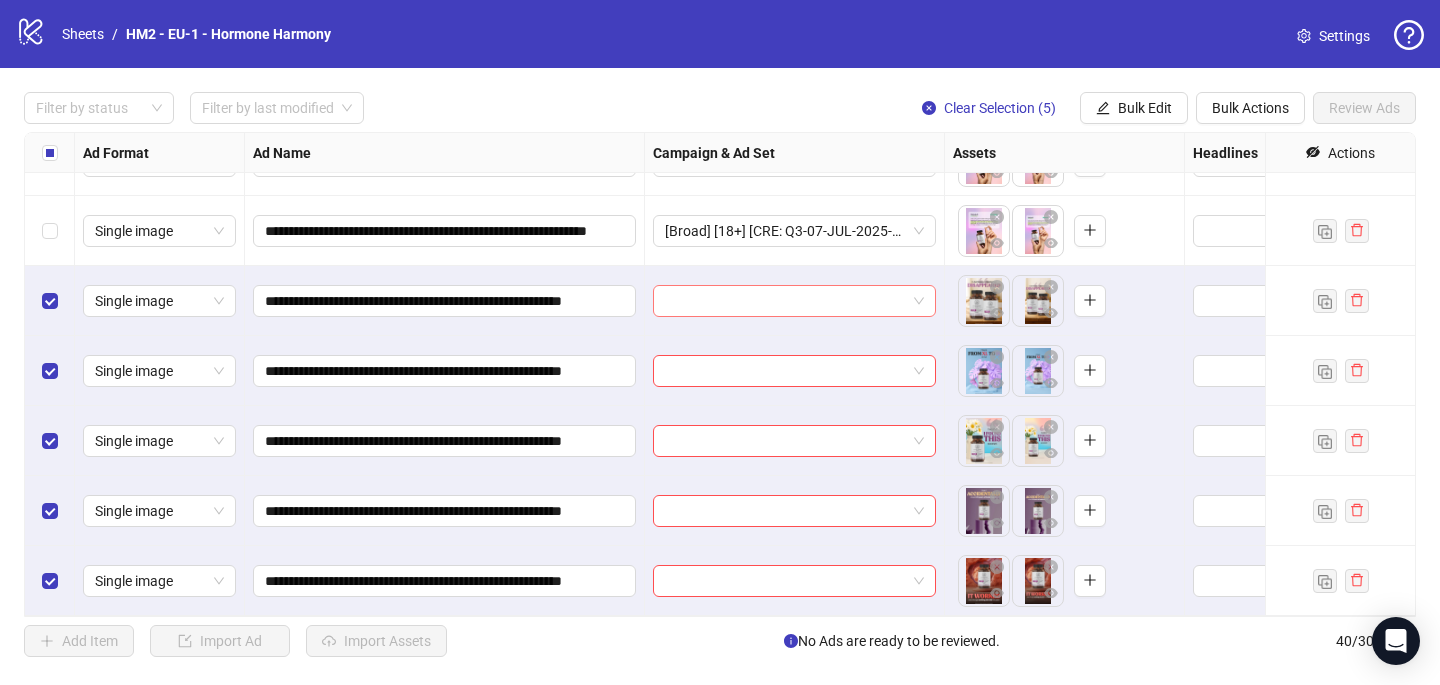 click at bounding box center (785, 301) 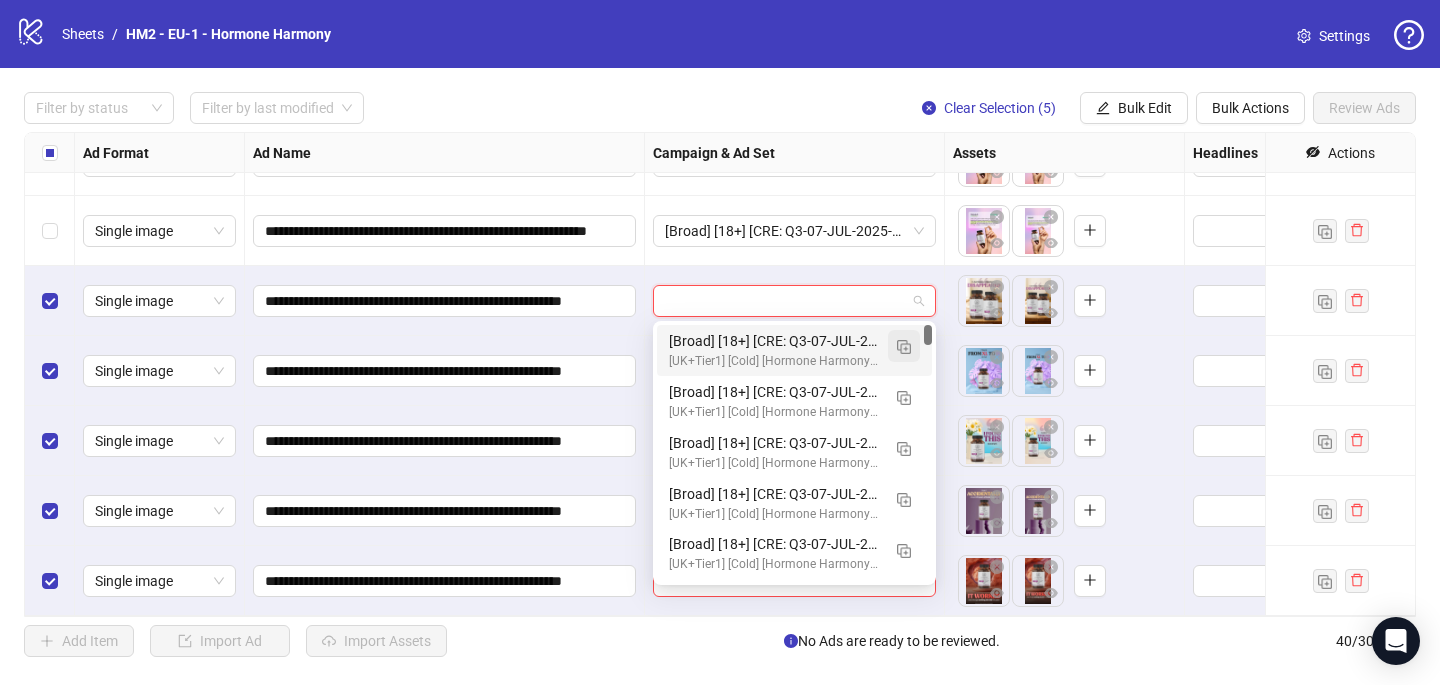 click at bounding box center [904, 347] 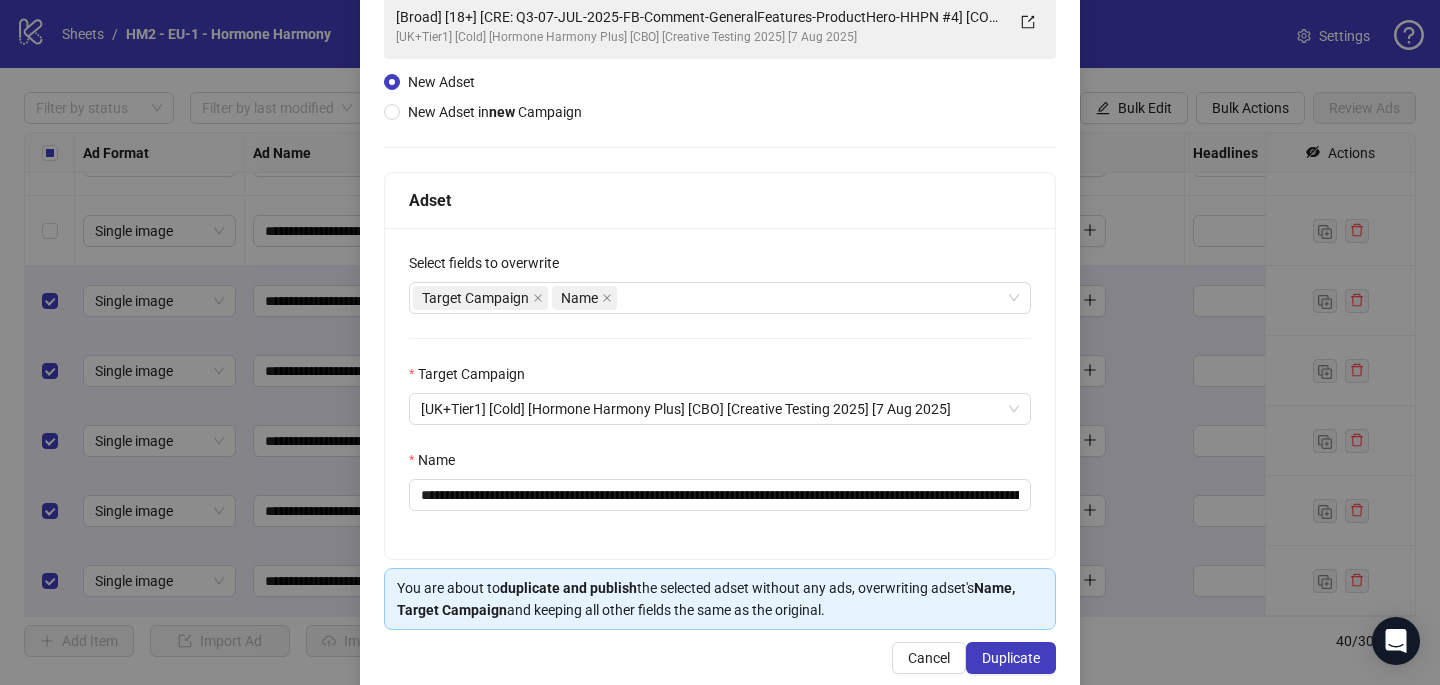 scroll, scrollTop: 164, scrollLeft: 0, axis: vertical 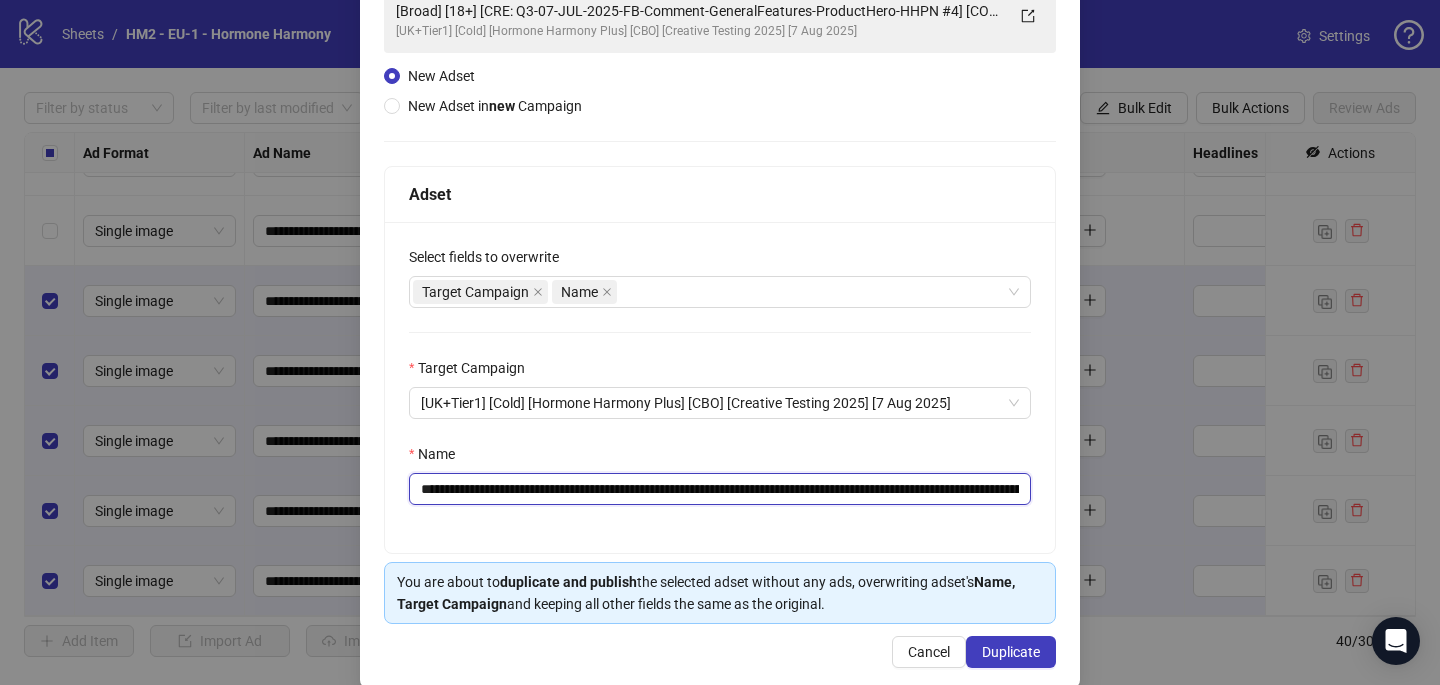 drag, startPoint x: 976, startPoint y: 489, endPoint x: 543, endPoint y: 486, distance: 433.0104 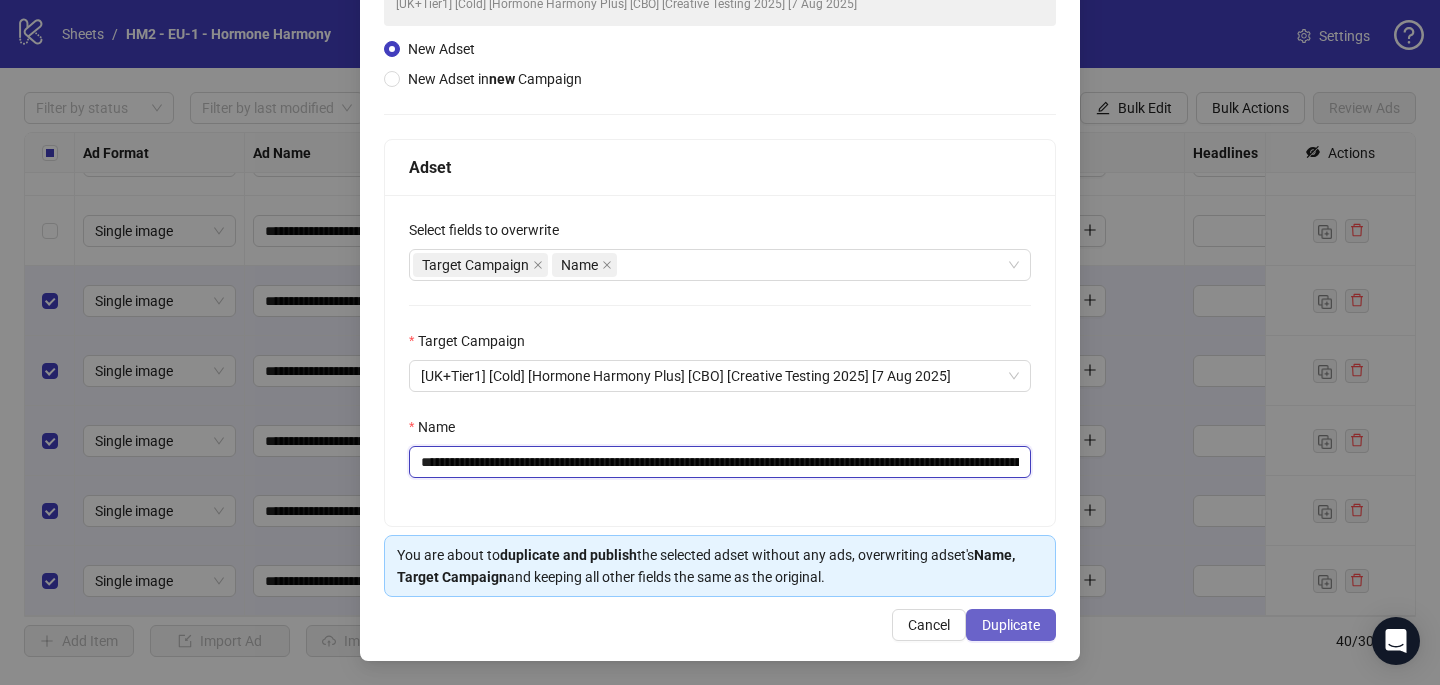 type on "**********" 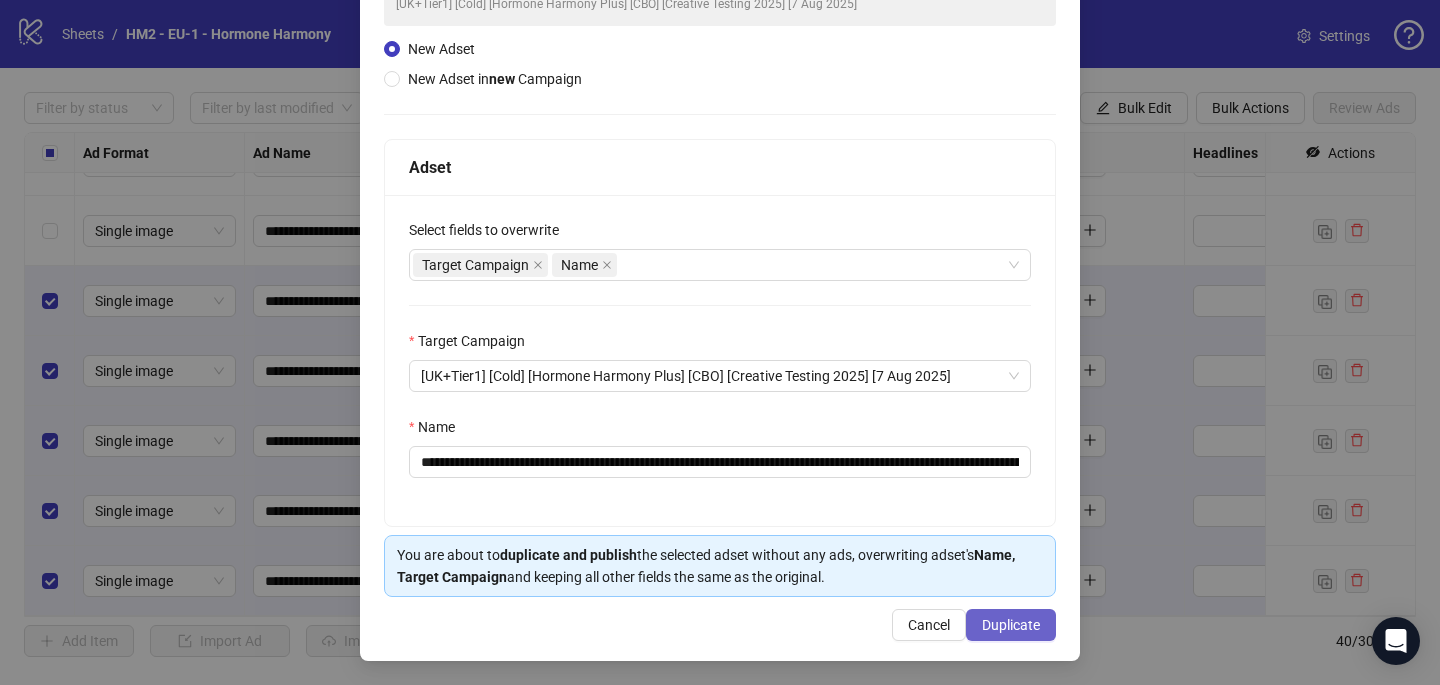 click on "Duplicate" at bounding box center [1011, 625] 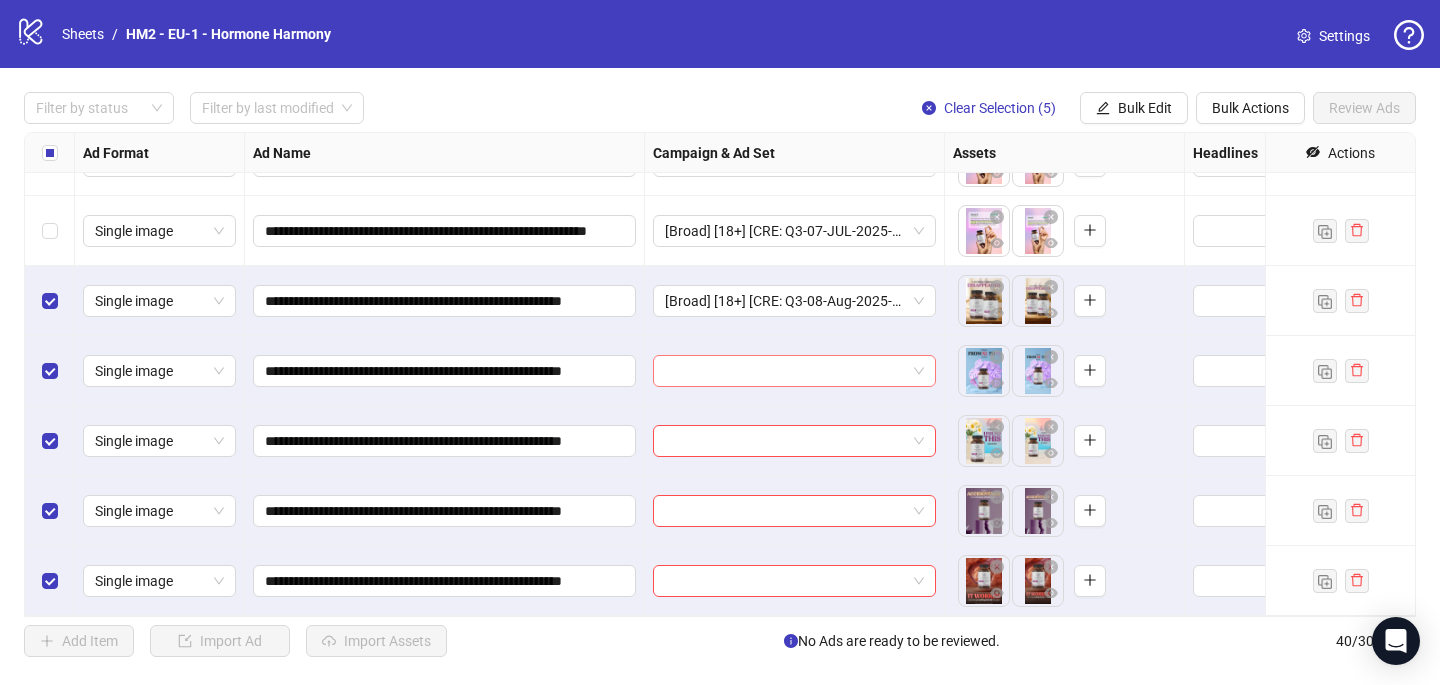 click at bounding box center (785, 371) 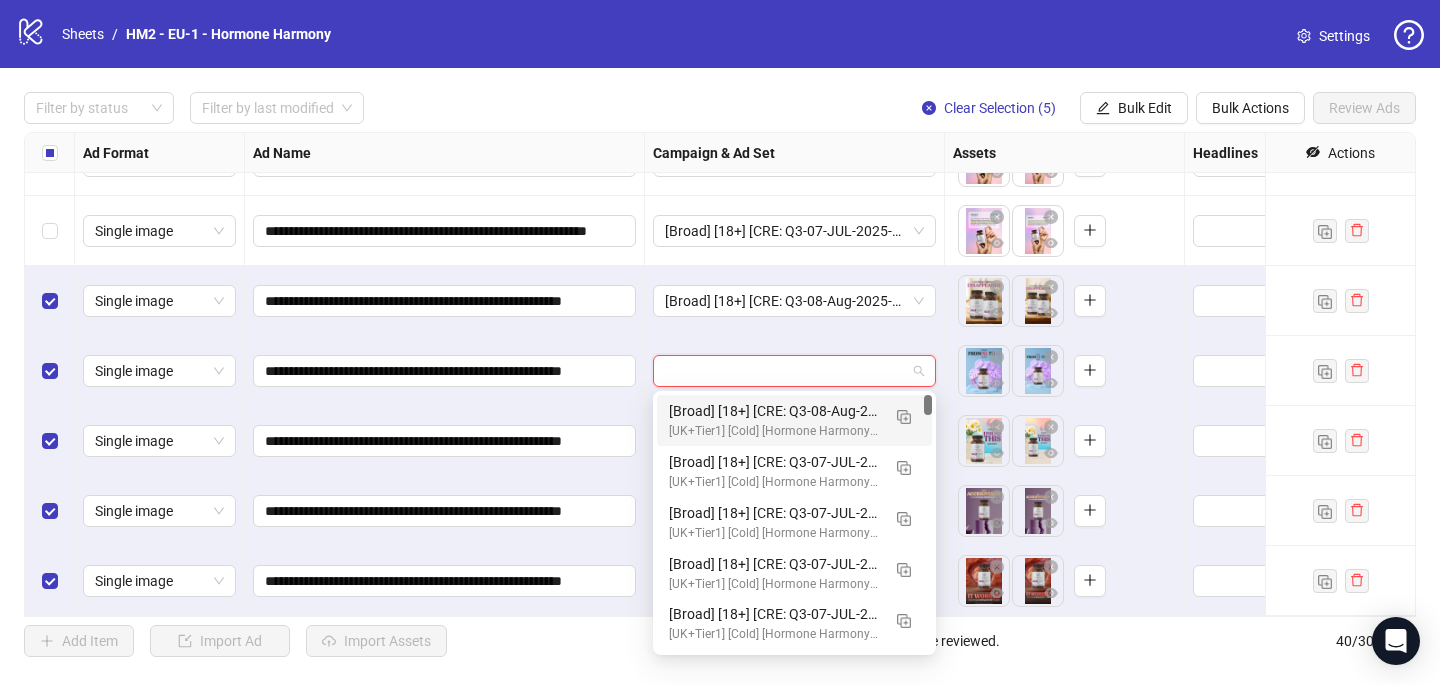 click on "[UK+Tier1] [Cold] [Hormone Harmony Plus] [CBO] [Creative Testing 2025] [7 Aug 2025]" at bounding box center (774, 431) 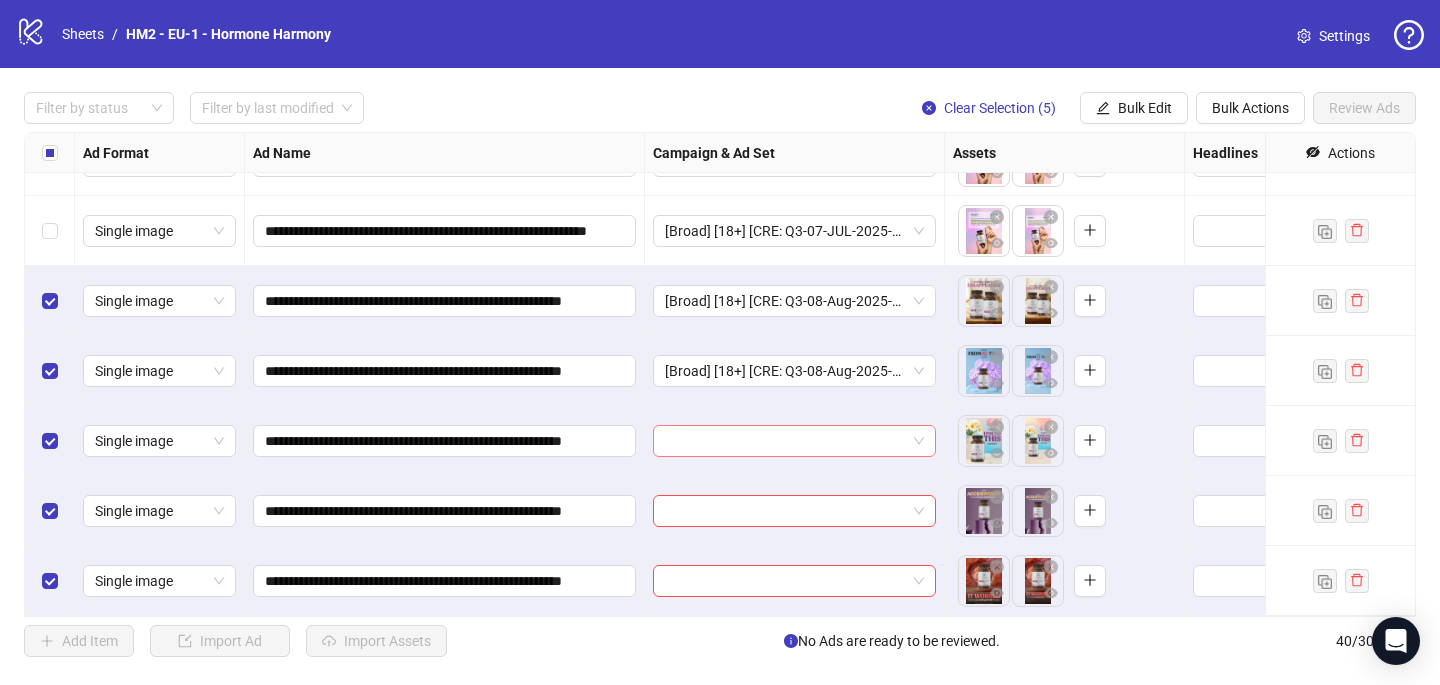 click at bounding box center (785, 441) 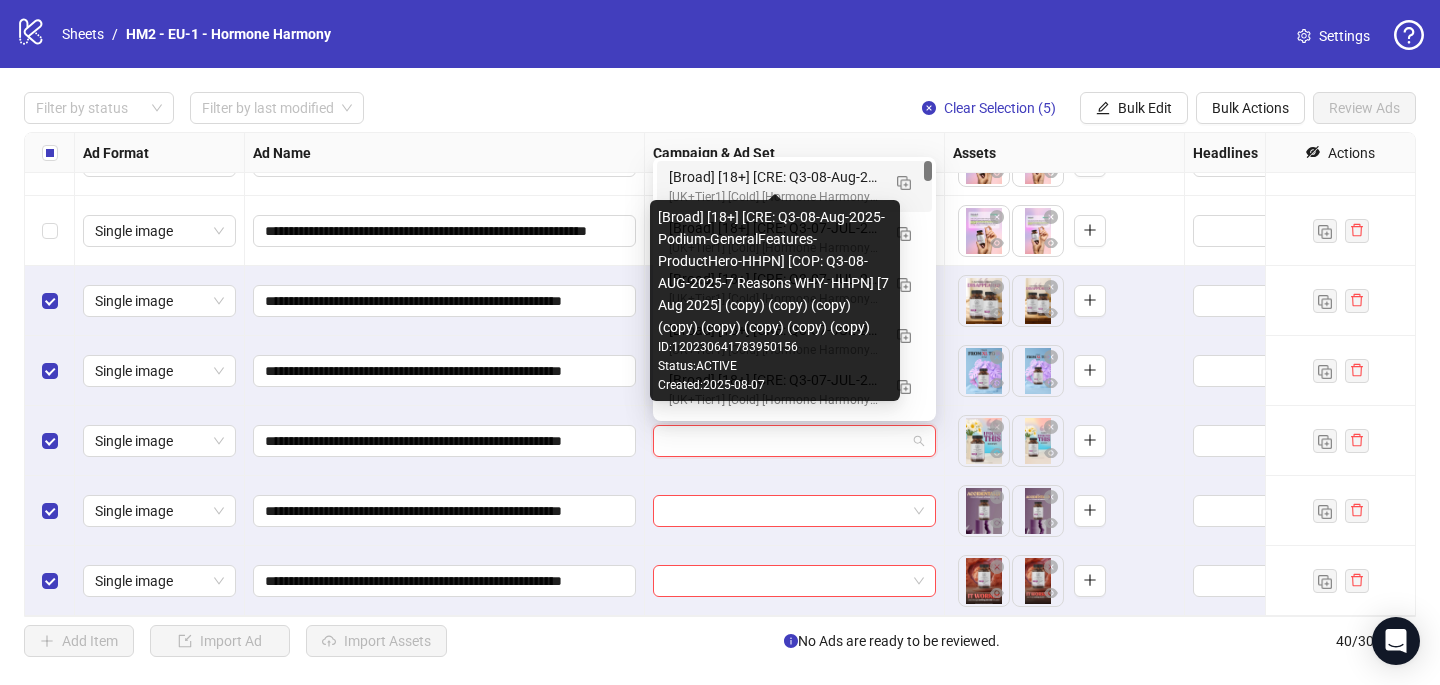 click on "[Broad] [18+] [CRE: Q3-08-Aug-2025-Podium-GeneralFeatures-ProductHero-HHPN] [COP: Q3-08-AUG-2025-7 Reasons WHY- HHPN] [7 Aug 2025] (copy) (copy) (copy) (copy) (copy) (copy) (copy) (copy)" at bounding box center (774, 177) 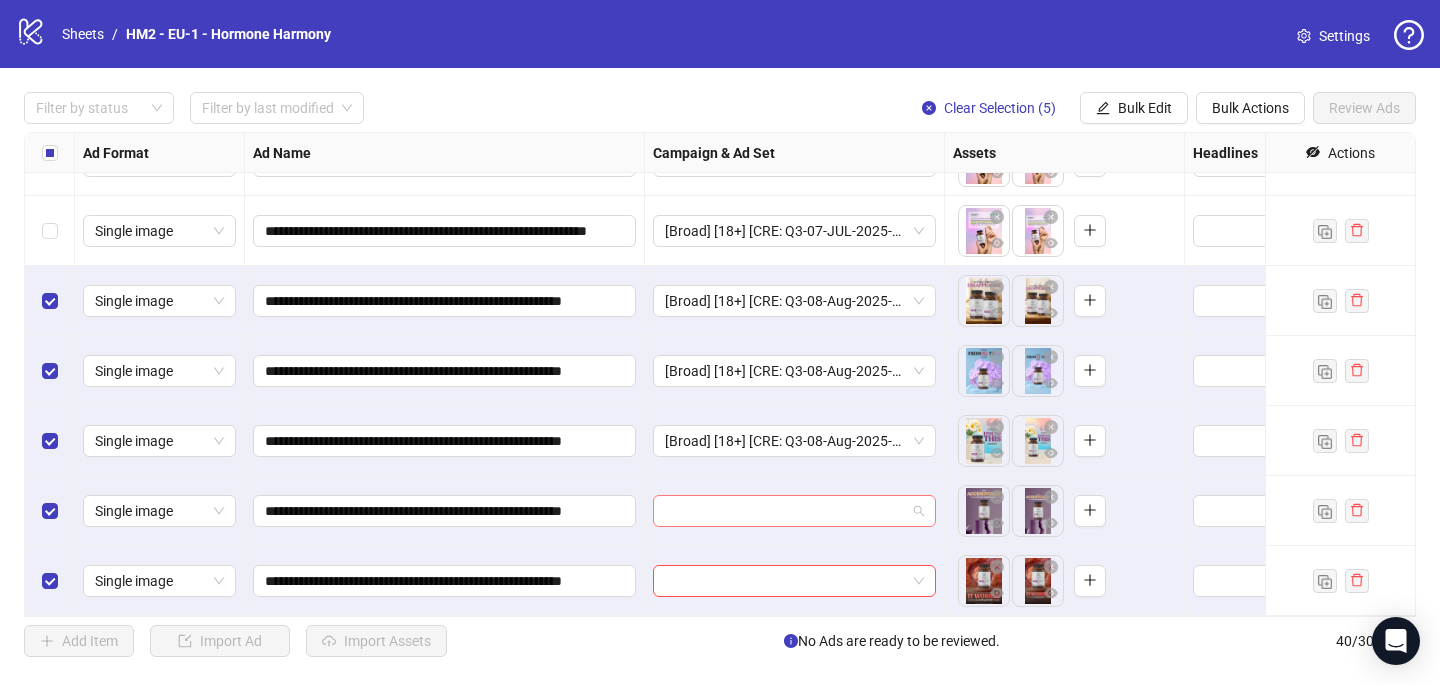 click at bounding box center [785, 511] 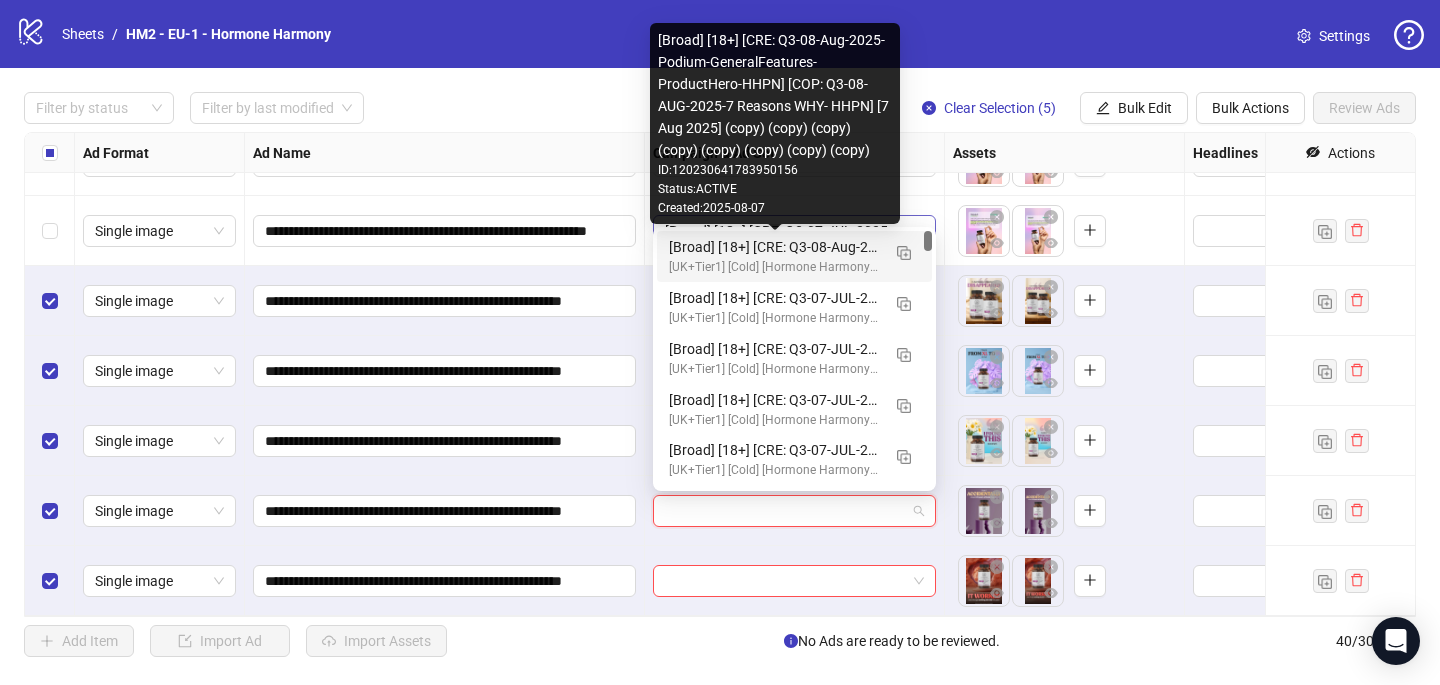 click on "[Broad] [18+] [CRE: Q3-08-Aug-2025-Podium-GeneralFeatures-ProductHero-HHPN] [COP: Q3-08-AUG-2025-7 Reasons WHY- HHPN] [7 Aug 2025] (copy) (copy) (copy) (copy) (copy) (copy) (copy) (copy)" at bounding box center [774, 247] 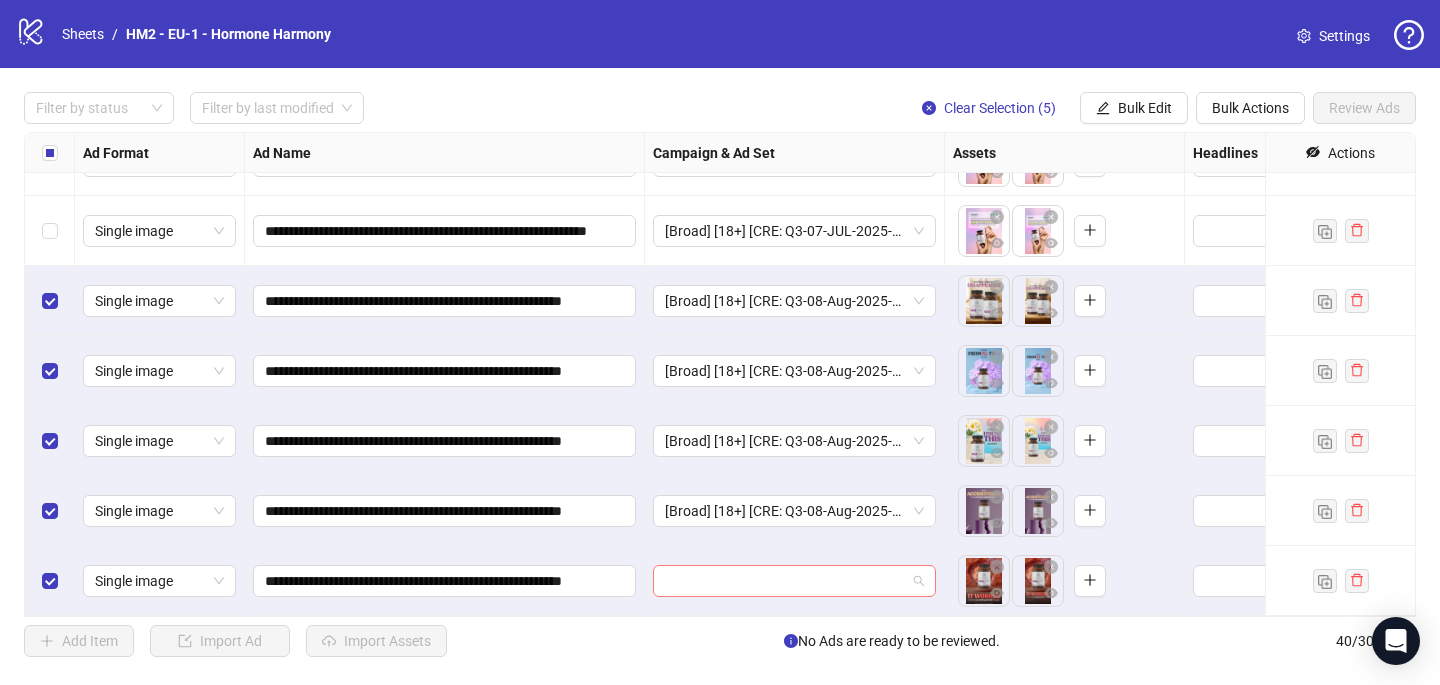 click at bounding box center (785, 581) 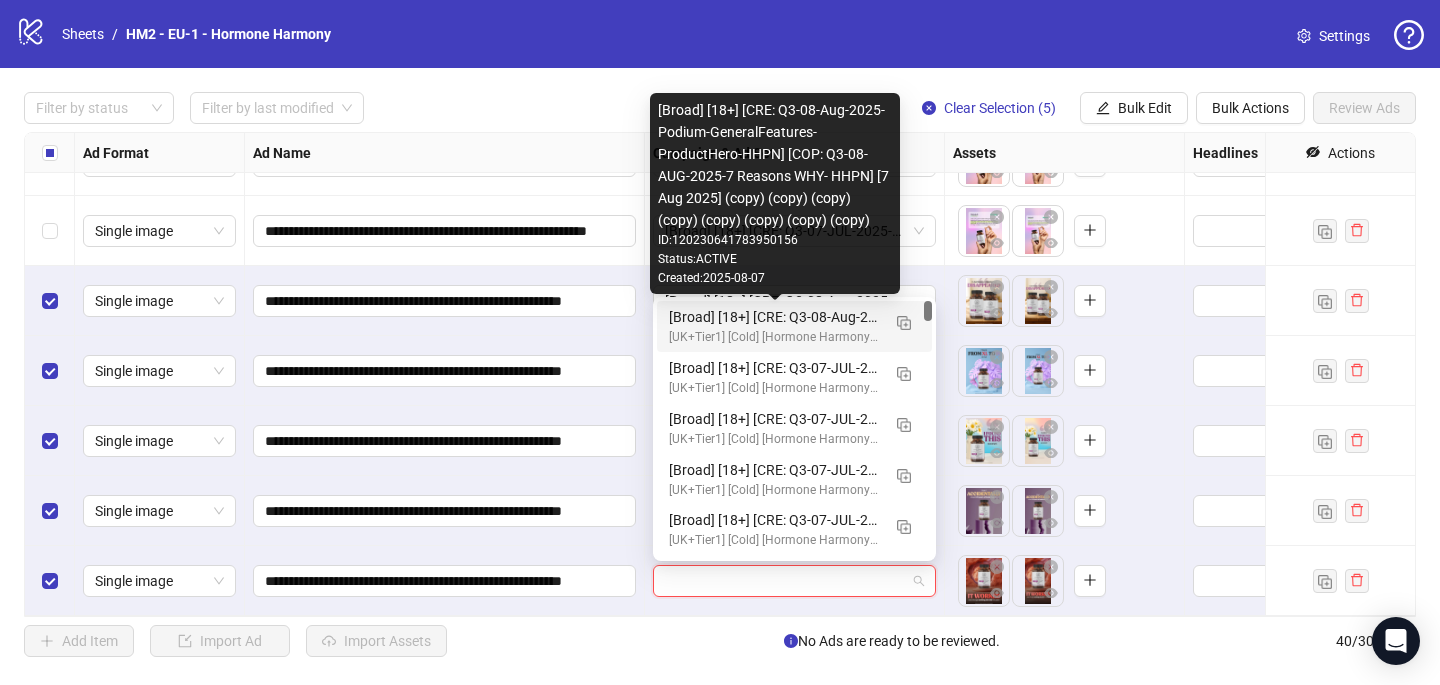 click on "[Broad] [18+] [CRE: Q3-08-Aug-2025-Podium-GeneralFeatures-ProductHero-HHPN] [COP: Q3-08-AUG-2025-7 Reasons WHY- HHPN] [7 Aug 2025] (copy) (copy) (copy) (copy) (copy) (copy) (copy) (copy)" at bounding box center [774, 317] 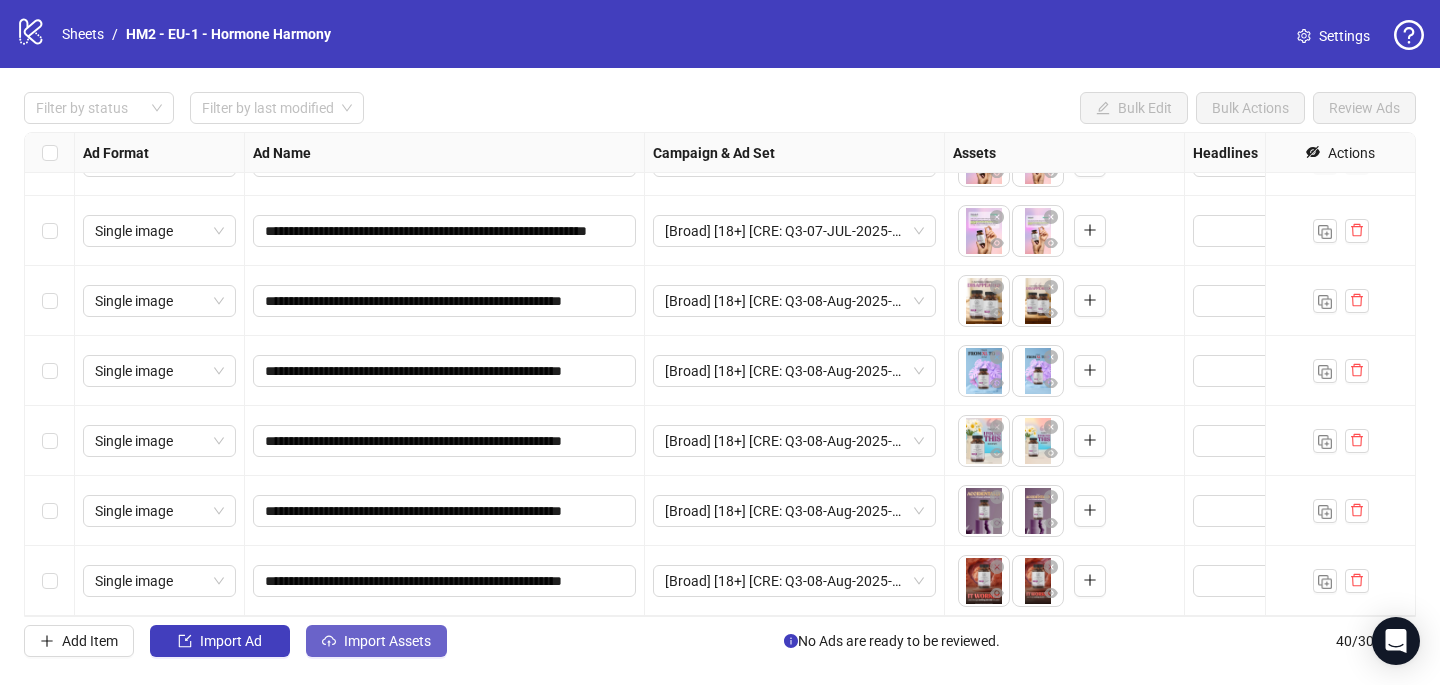 click on "Import Assets" at bounding box center [387, 641] 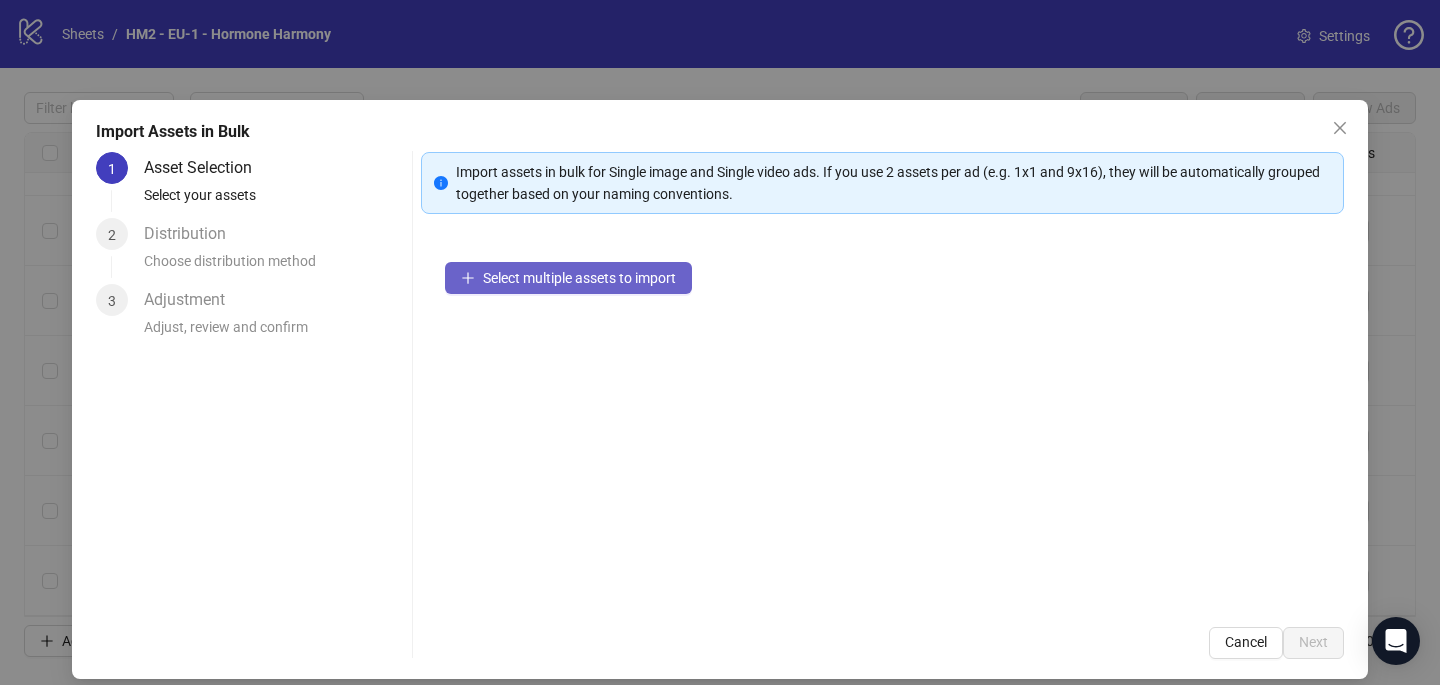 click on "Select multiple assets to import" at bounding box center (579, 278) 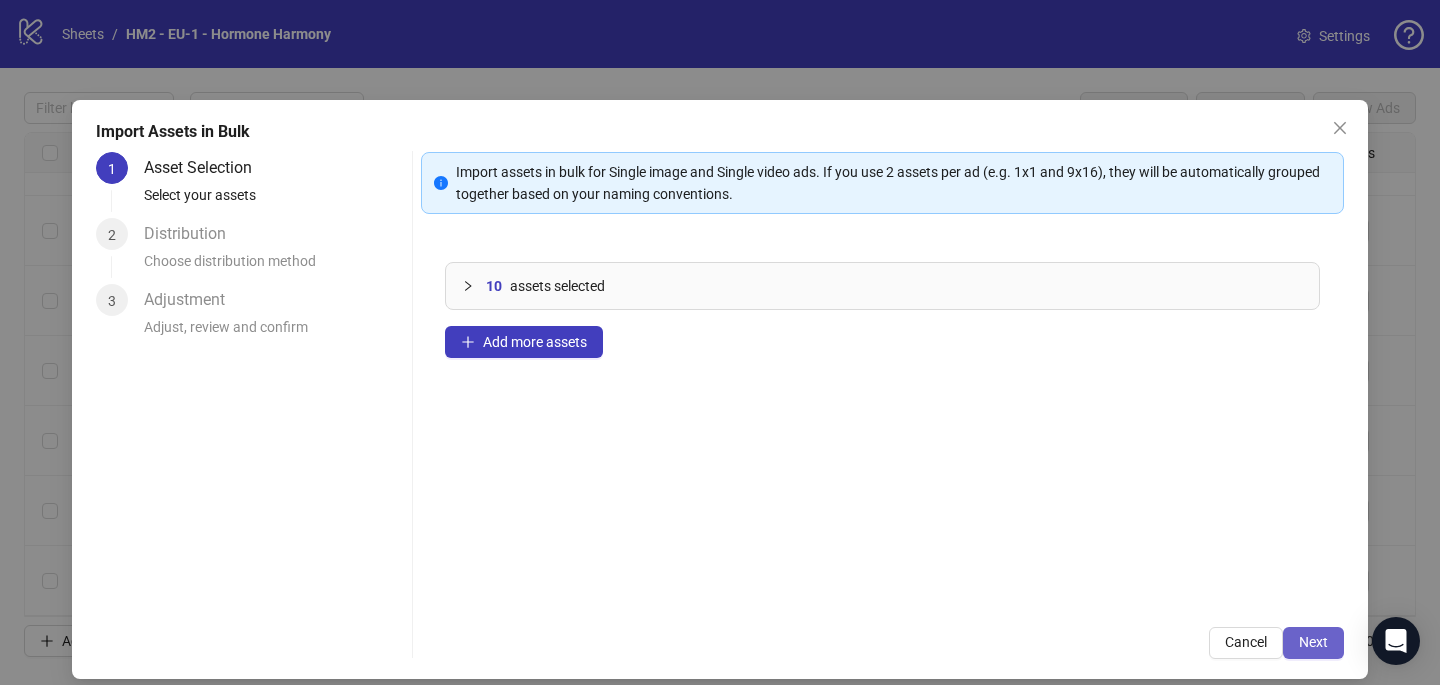 click on "Next" at bounding box center (1313, 642) 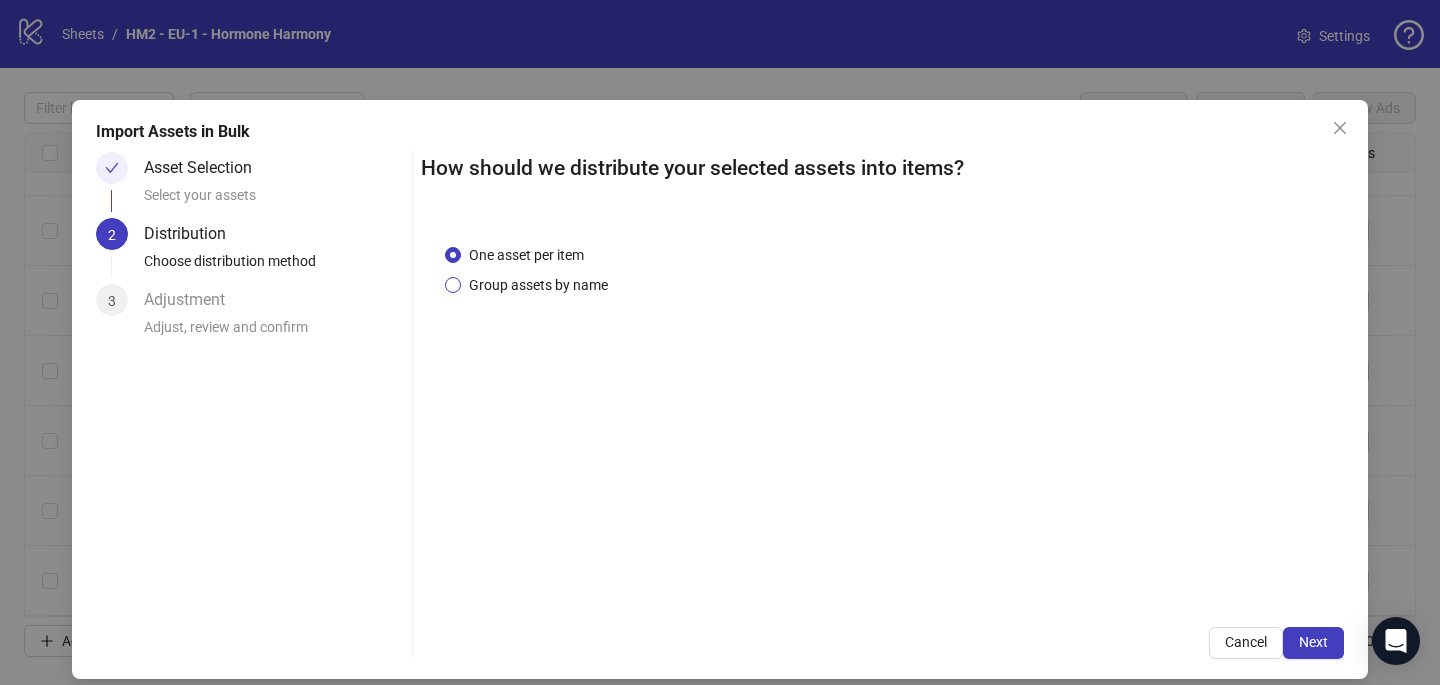 click on "Group assets by name" at bounding box center [538, 285] 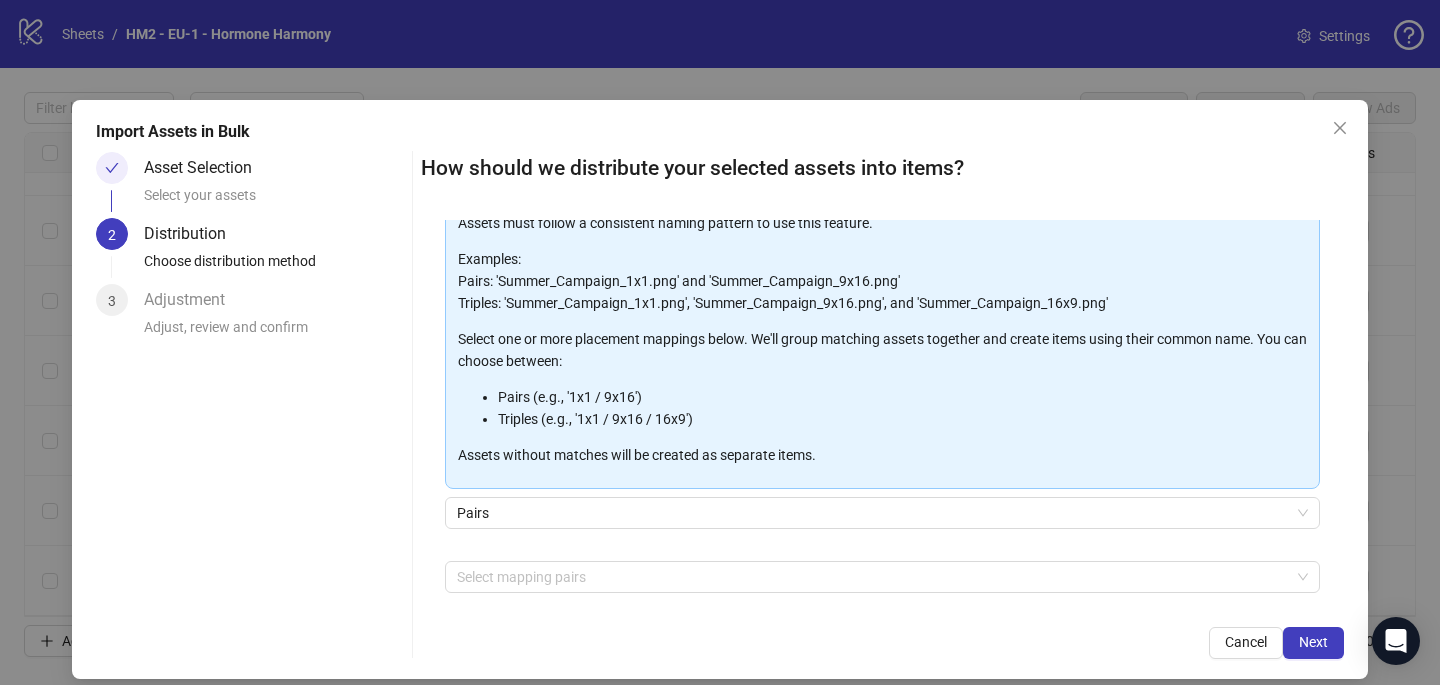 scroll, scrollTop: 137, scrollLeft: 0, axis: vertical 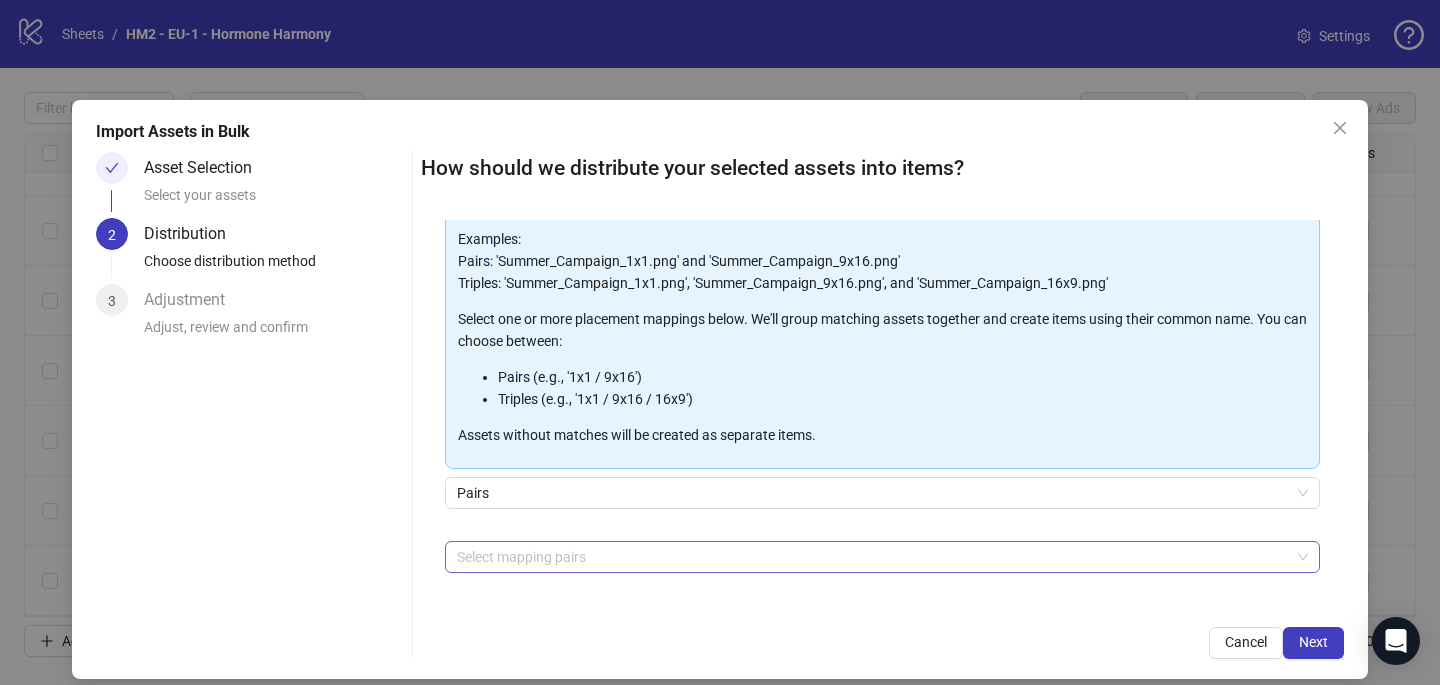click at bounding box center (872, 557) 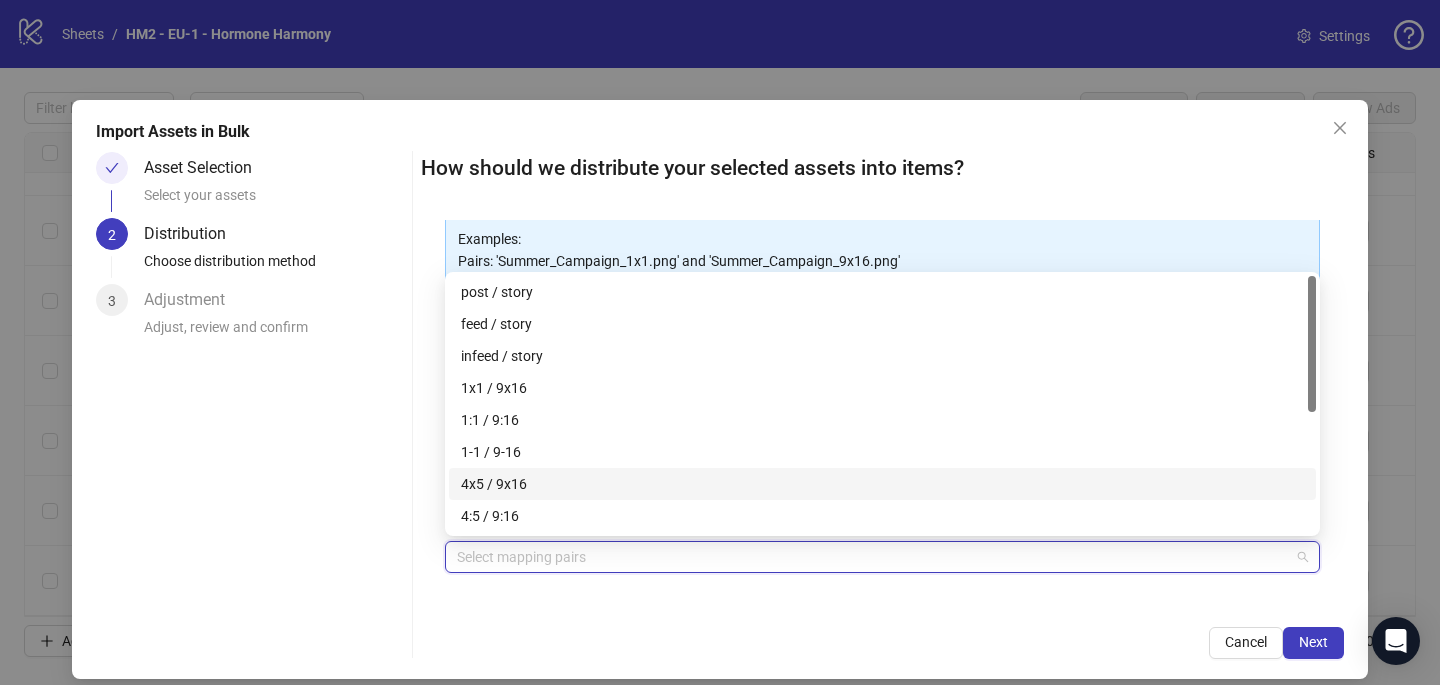 click on "4x5 / 9x16" at bounding box center [882, 484] 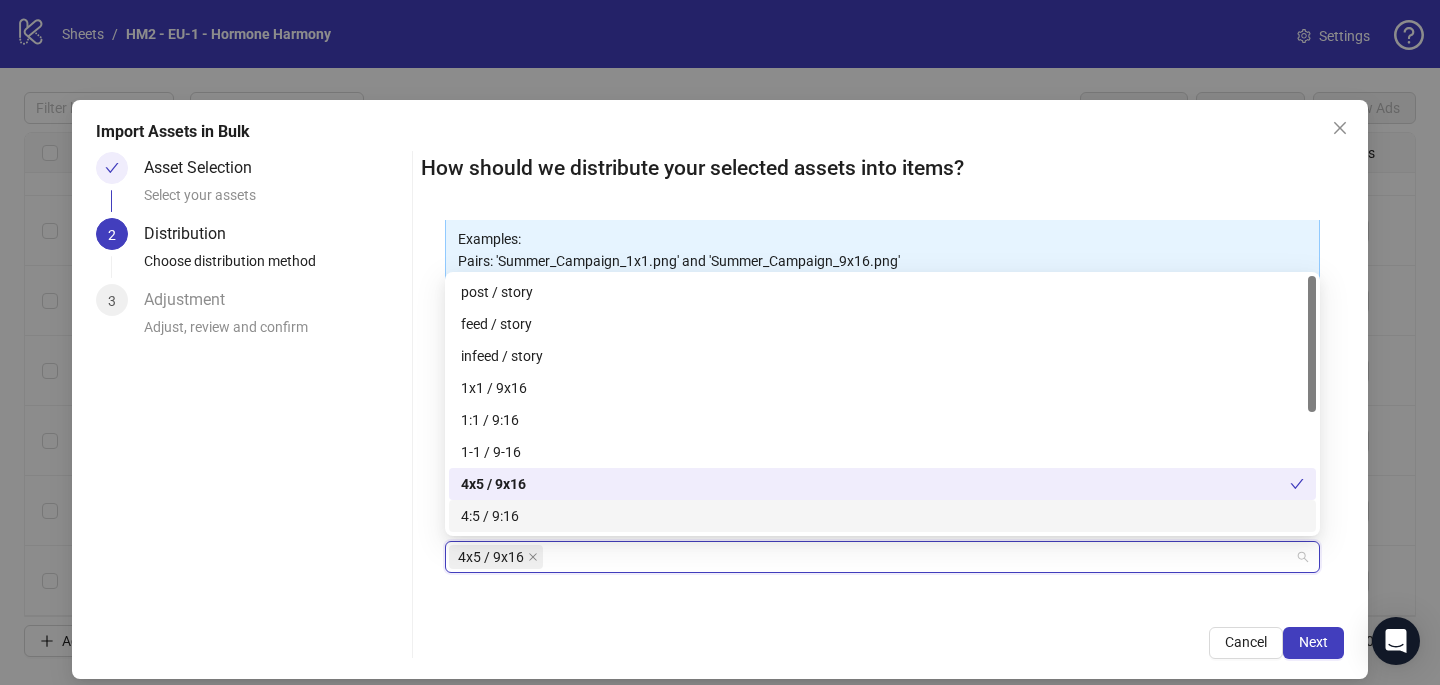click on "Cancel Next" at bounding box center (882, 643) 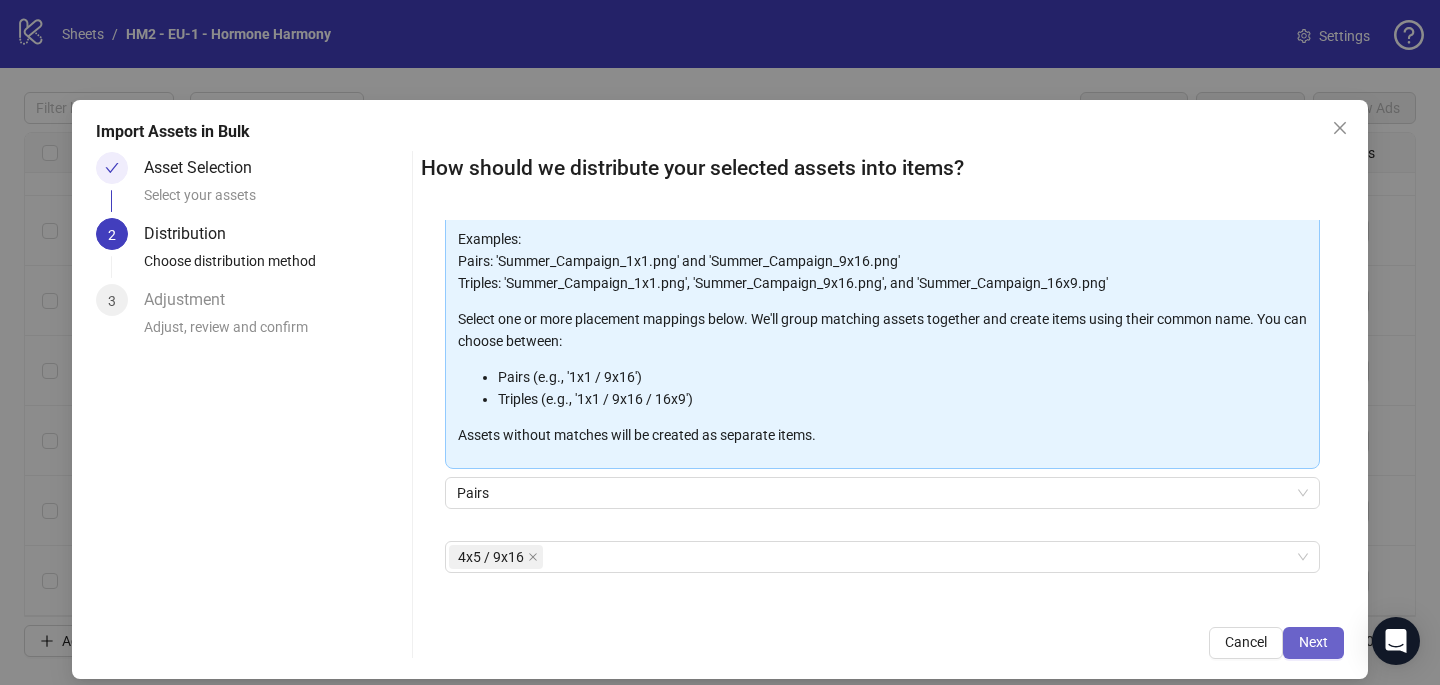 click on "Next" at bounding box center (1313, 642) 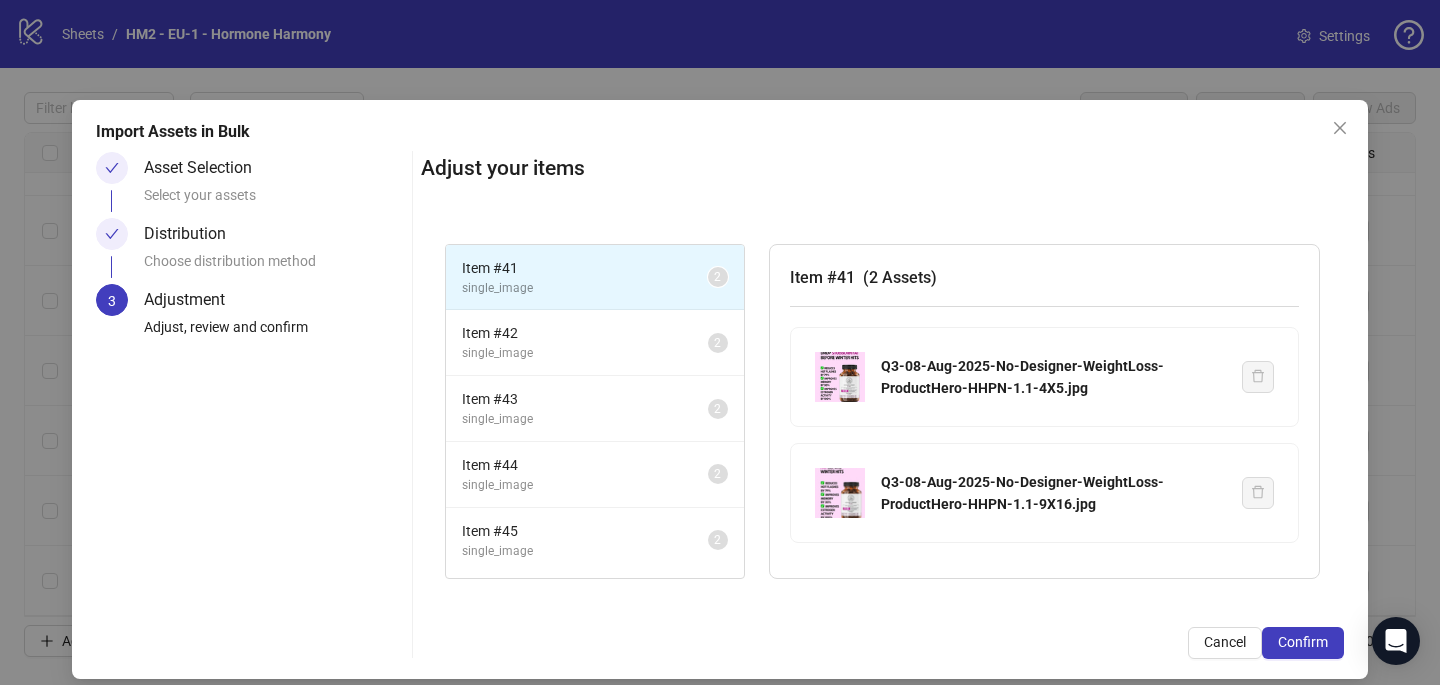 click on "Confirm" at bounding box center [1303, 642] 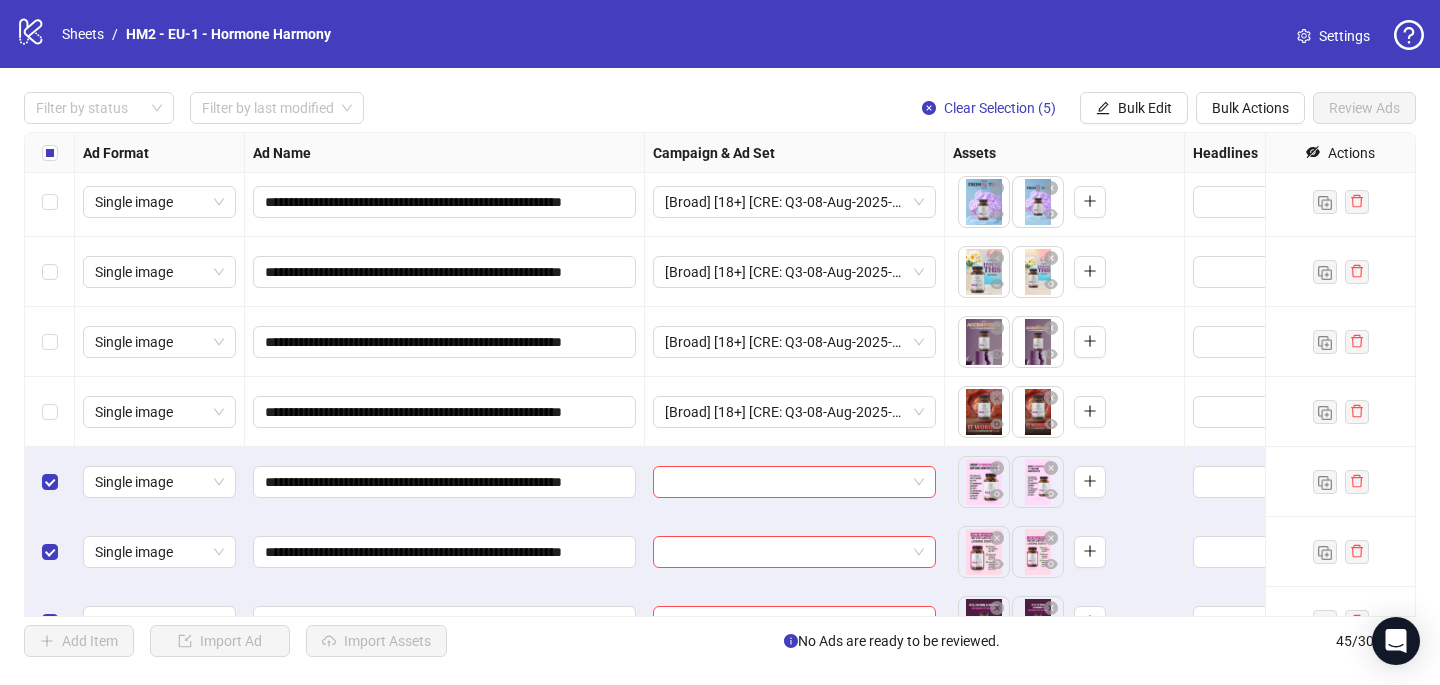 scroll, scrollTop: 2707, scrollLeft: 0, axis: vertical 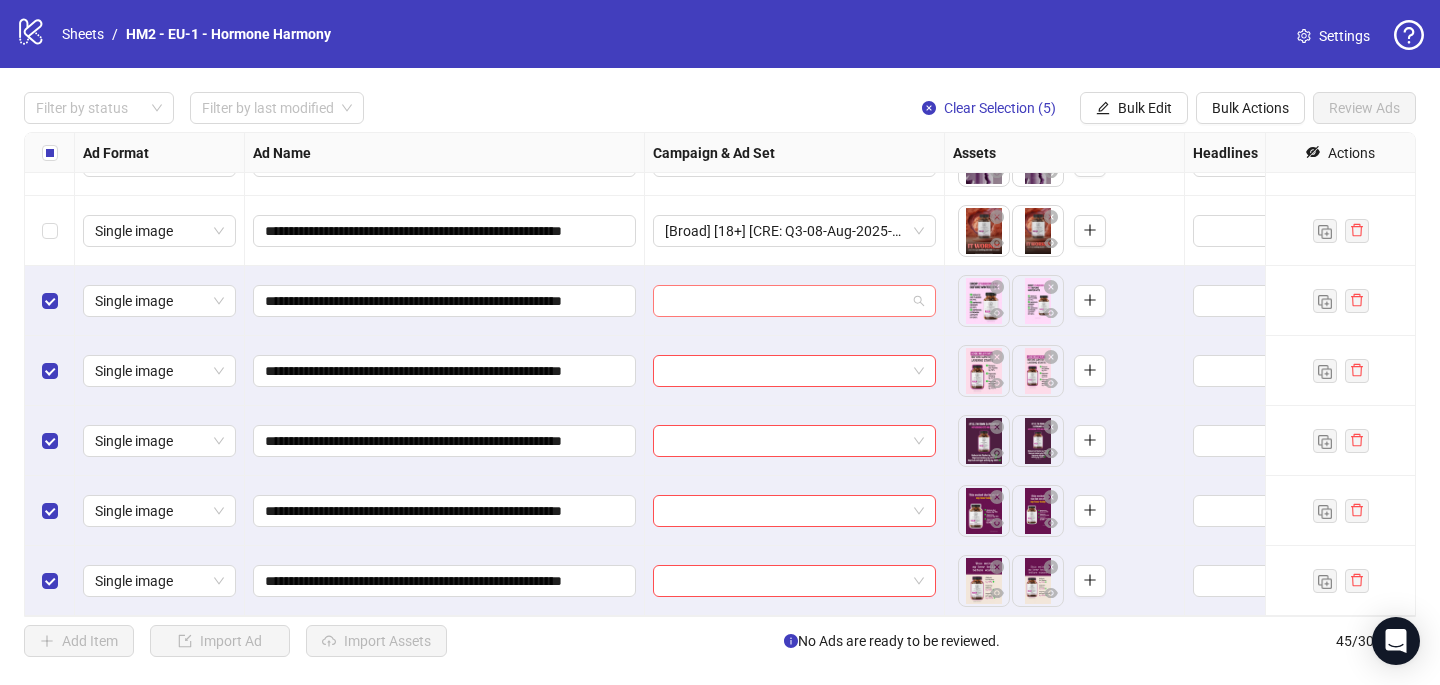 click at bounding box center (785, 301) 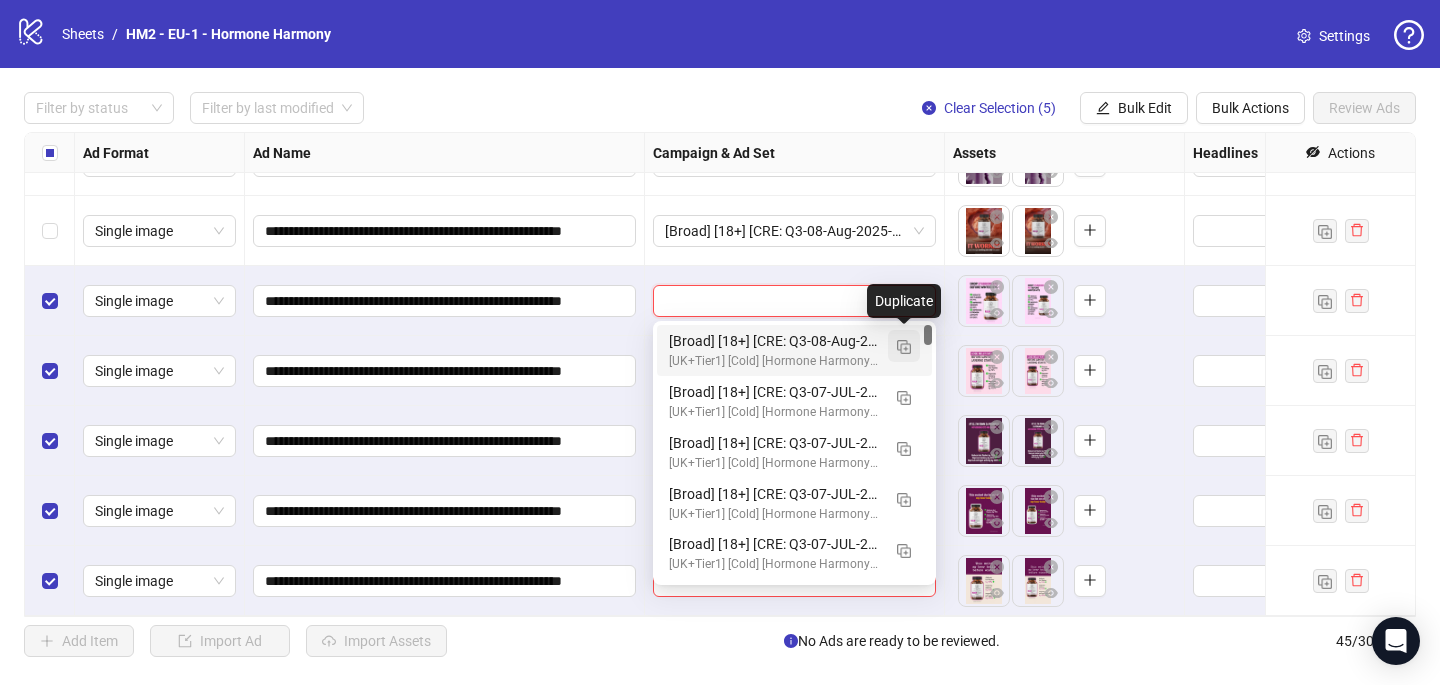 click at bounding box center [904, 346] 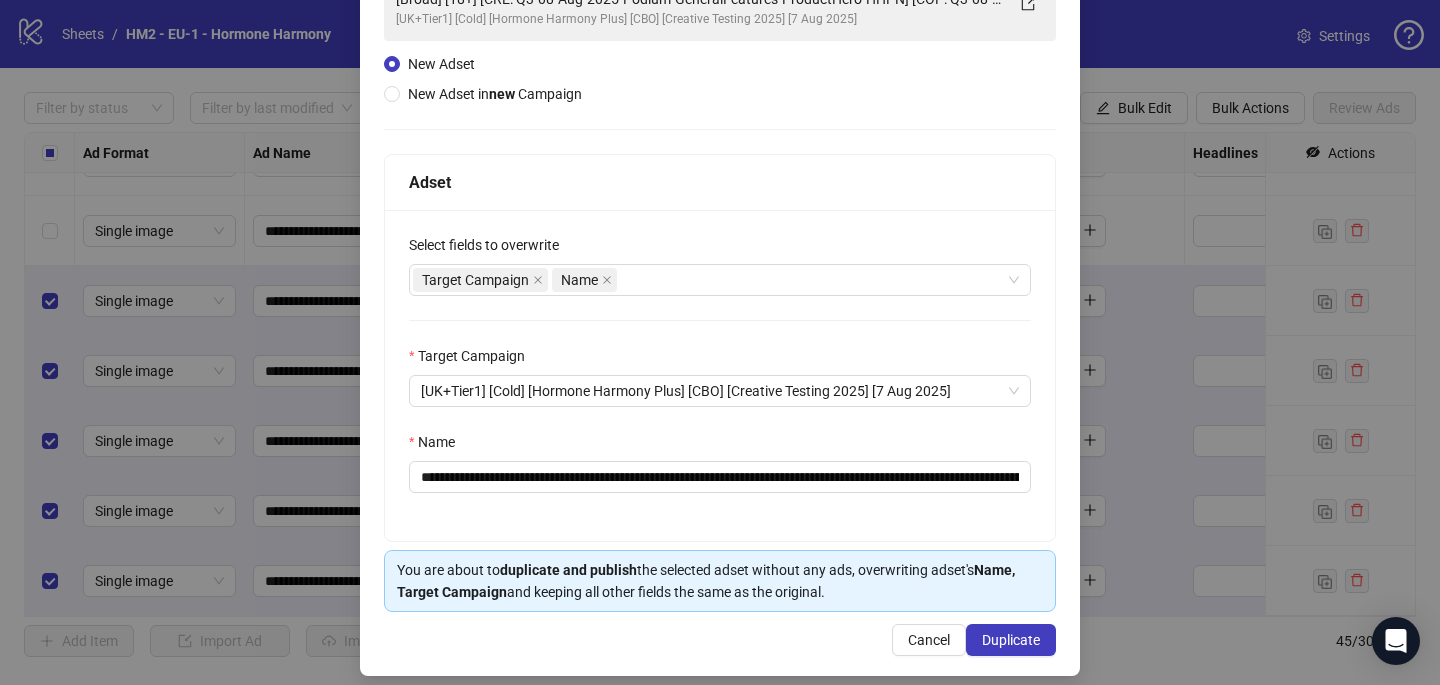 scroll, scrollTop: 180, scrollLeft: 0, axis: vertical 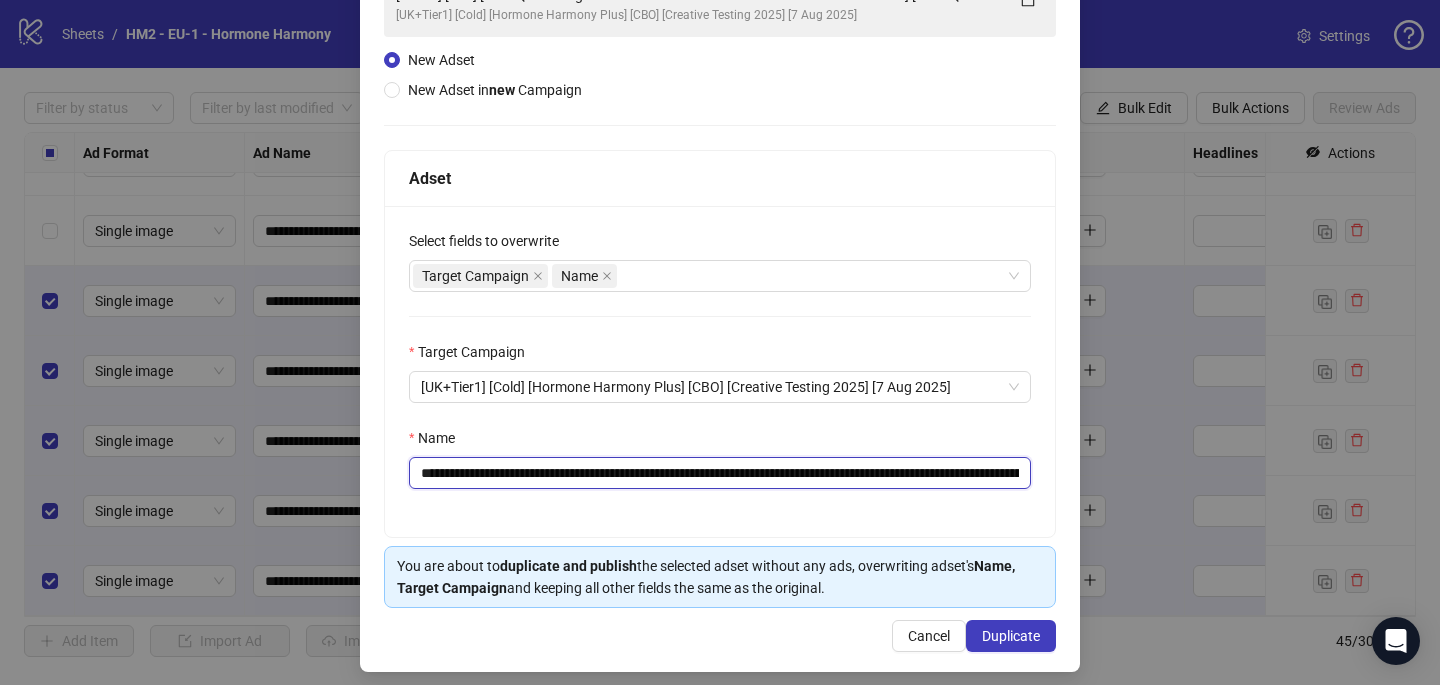 click on "**********" at bounding box center [720, 473] 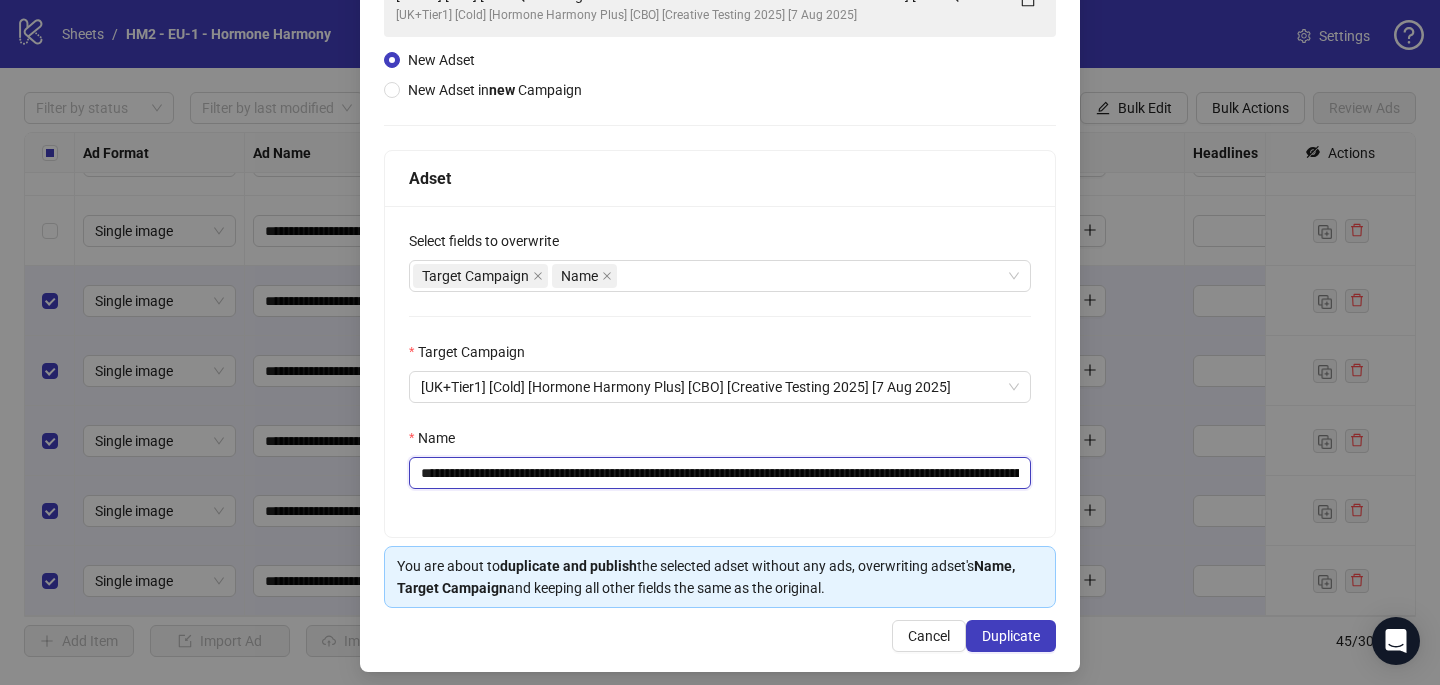 drag, startPoint x: 924, startPoint y: 474, endPoint x: 543, endPoint y: 468, distance: 381.04724 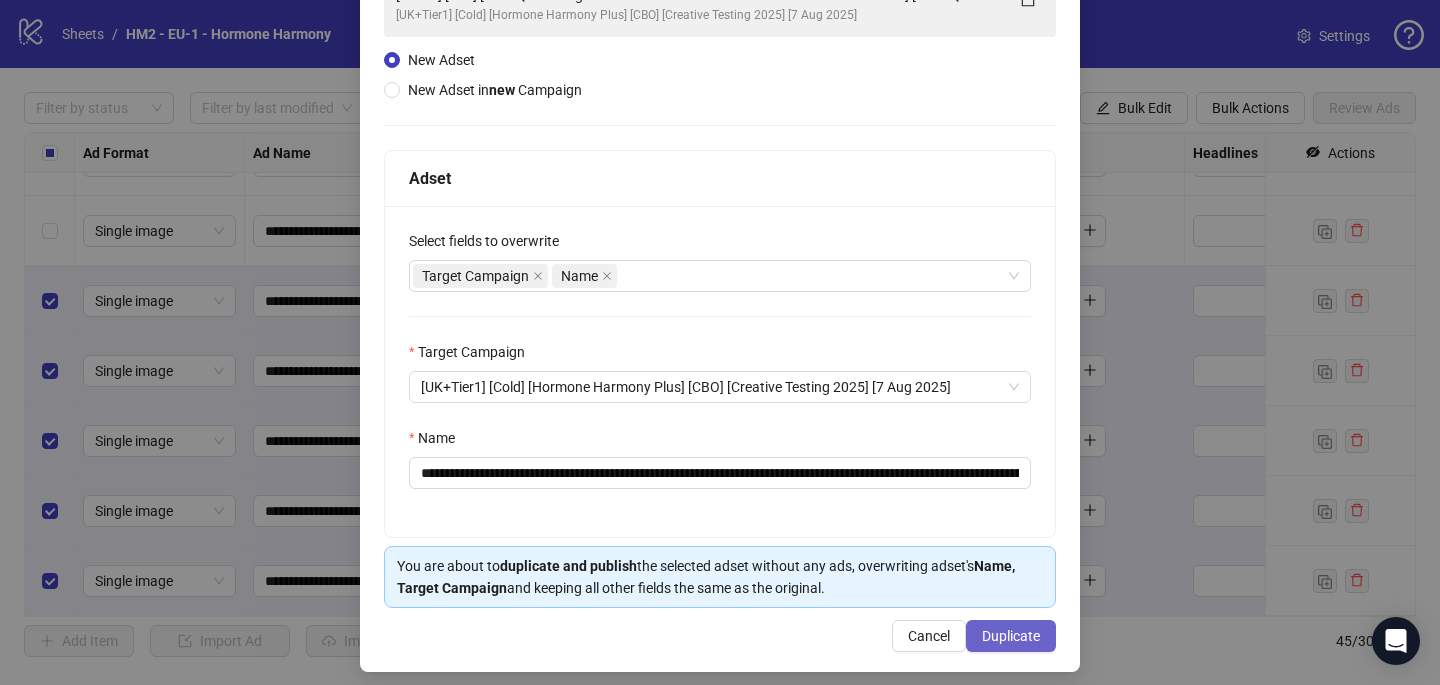 click on "Duplicate" at bounding box center [1011, 636] 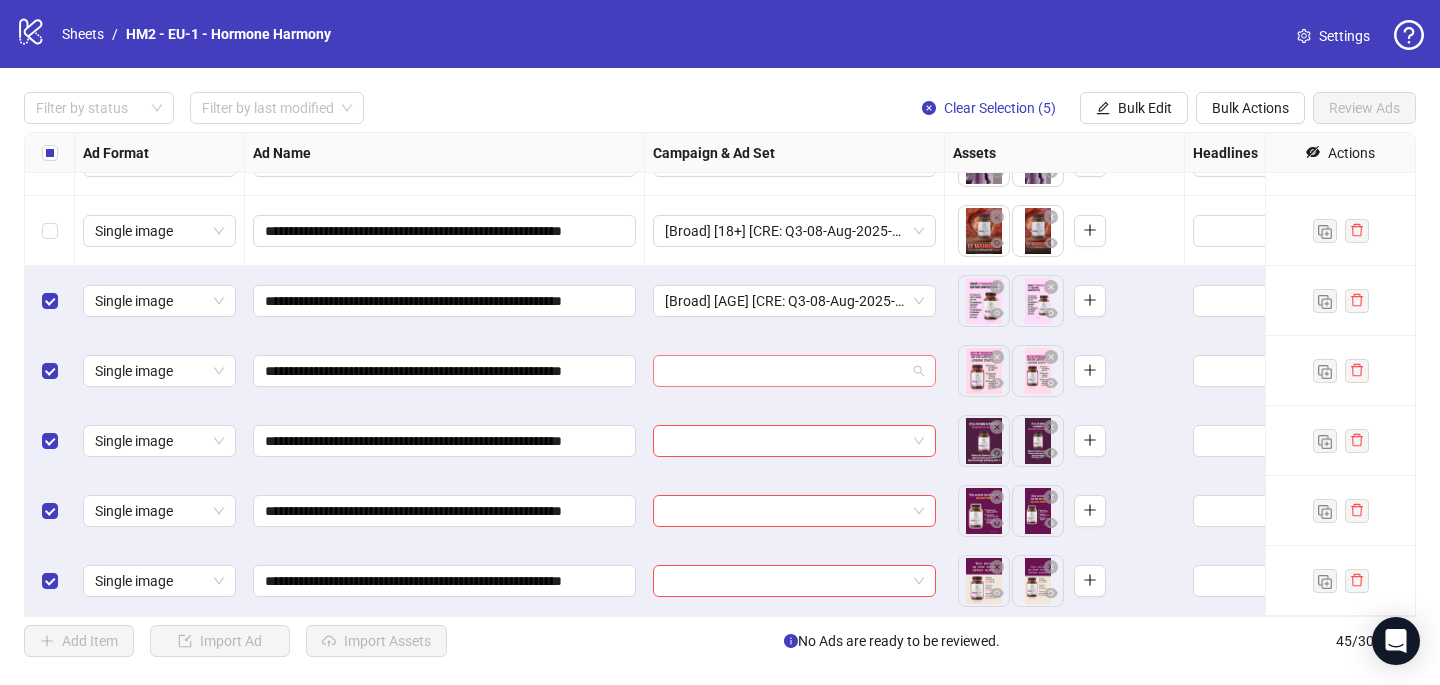 click at bounding box center [785, 371] 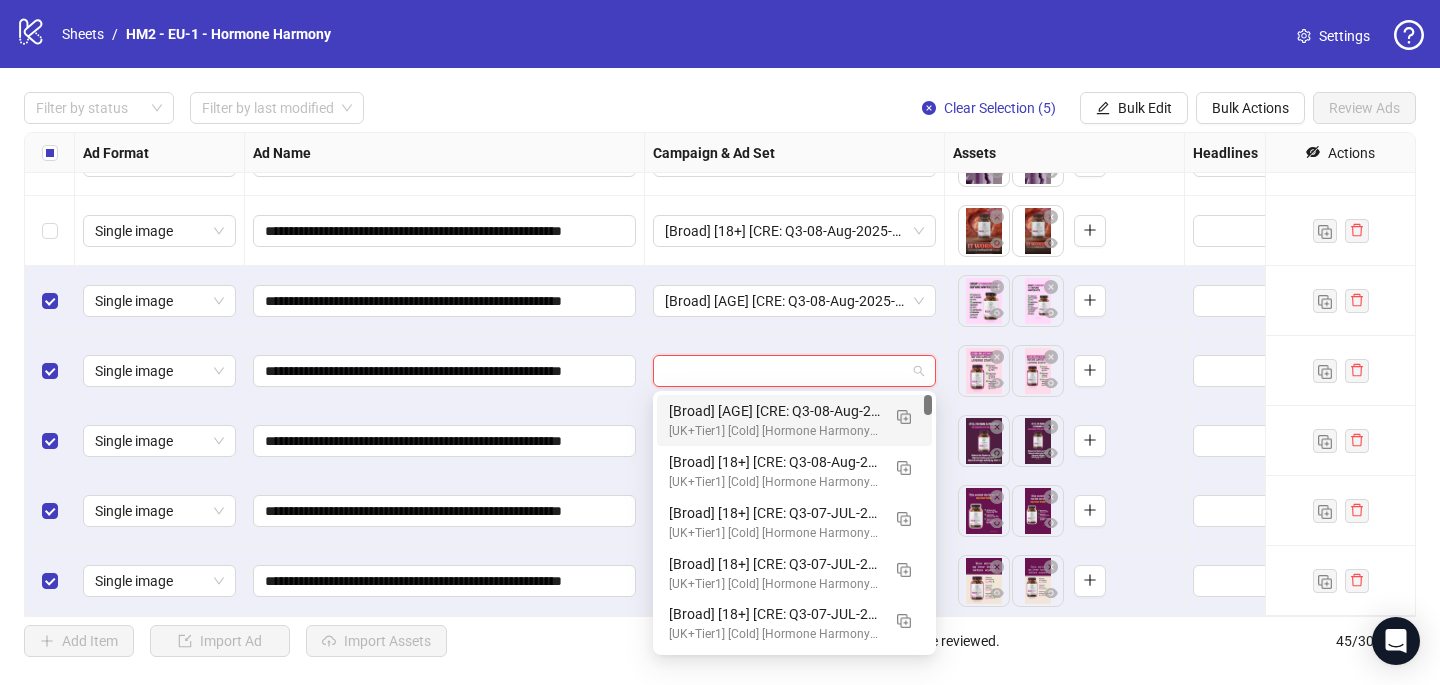 click on "[UK+Tier1] [Cold] [Hormone Harmony Plus] [CBO] [Creative Testing 2025] [7 Aug 2025]" at bounding box center (774, 431) 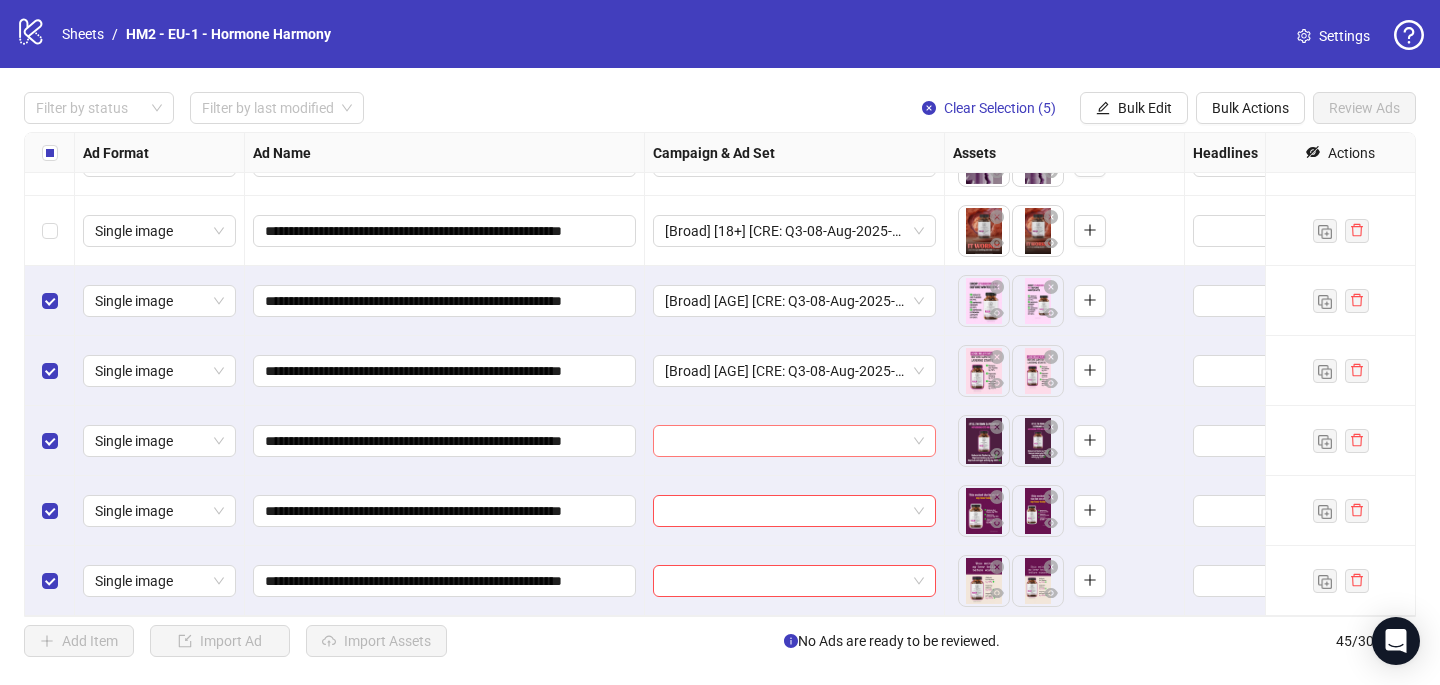 click at bounding box center (785, 441) 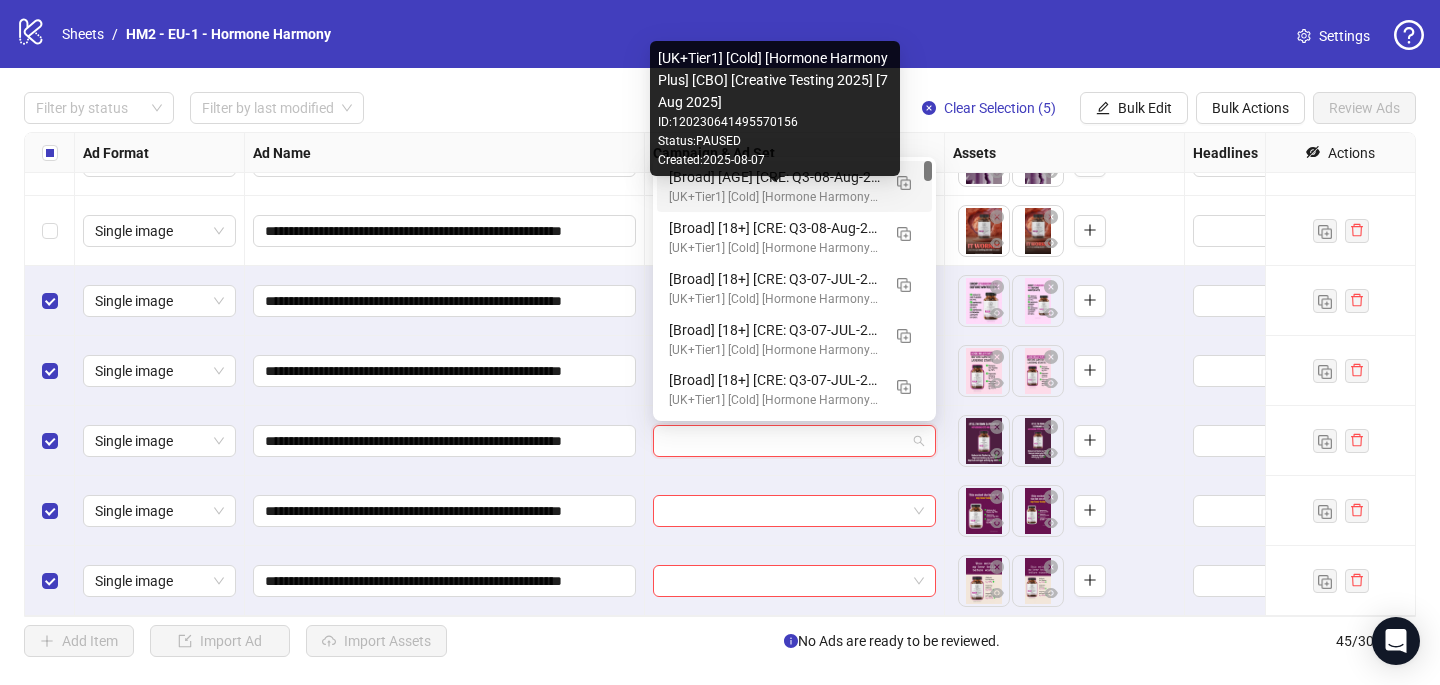 click on "[UK+Tier1] [Cold] [Hormone Harmony Plus] [CBO] [Creative Testing 2025] [7 Aug 2025]" at bounding box center (774, 197) 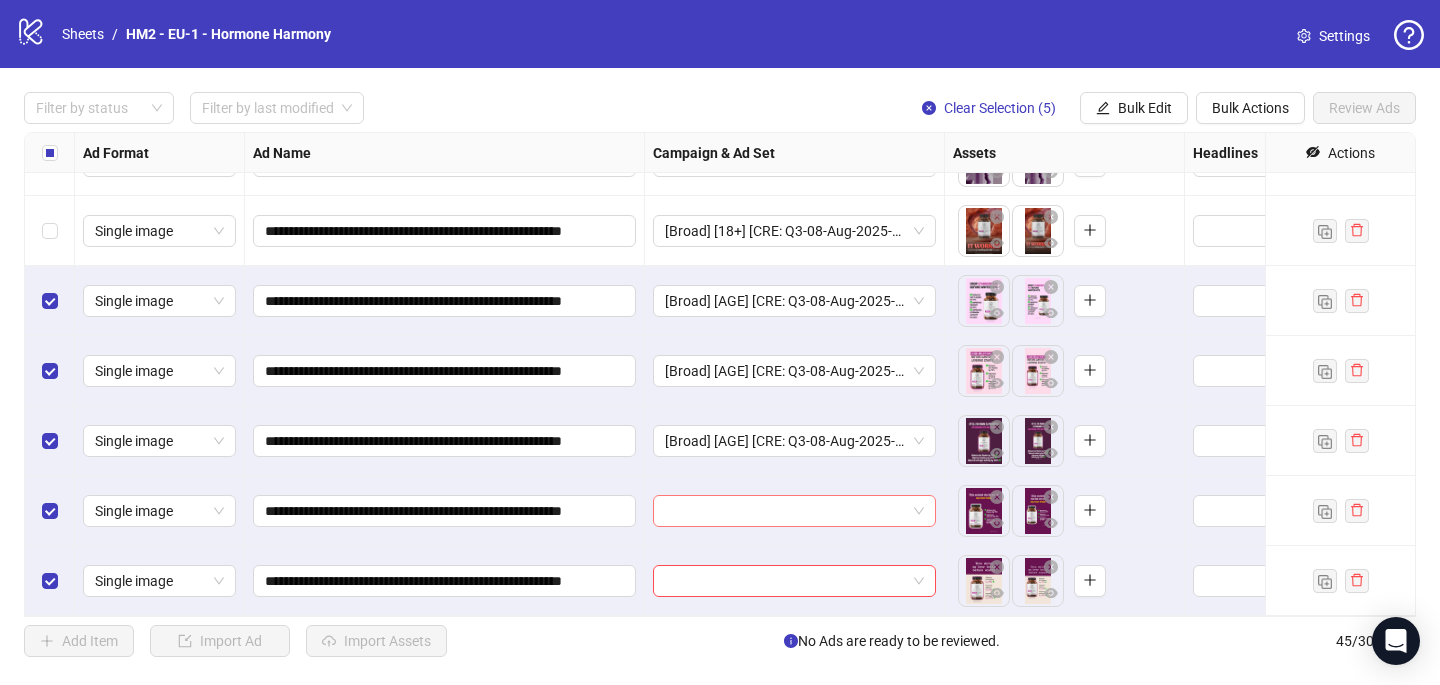drag, startPoint x: 718, startPoint y: 521, endPoint x: 718, endPoint y: 494, distance: 27 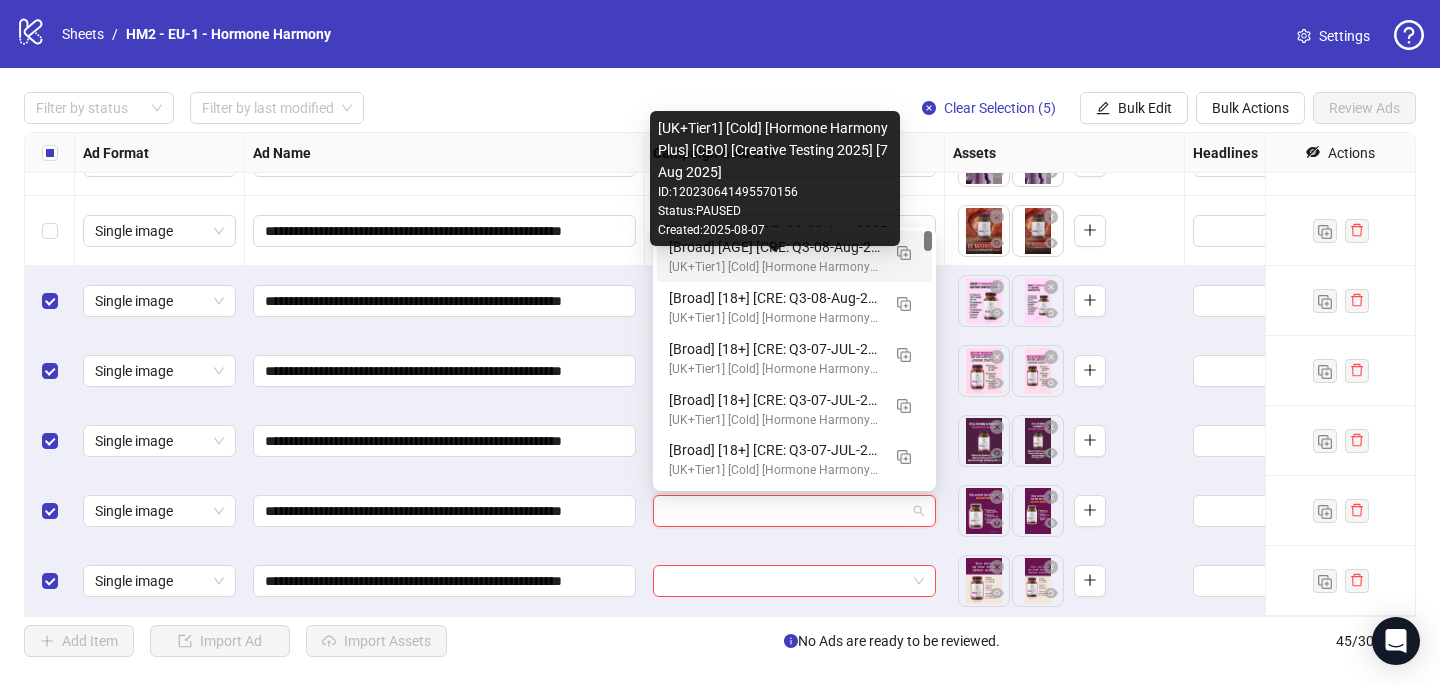 click on "[UK+Tier1] [Cold] [Hormone Harmony Plus] [CBO] [Creative Testing 2025] [7 Aug 2025]" at bounding box center [774, 267] 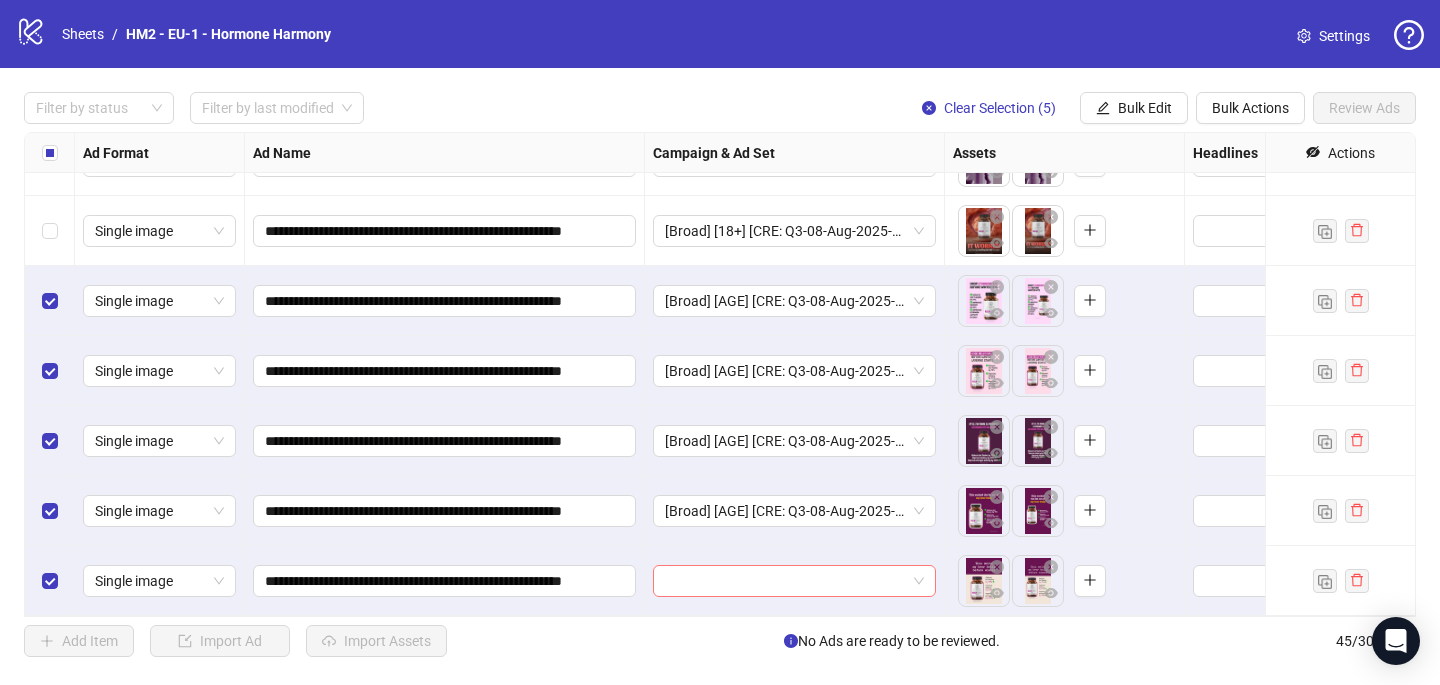click at bounding box center [785, 581] 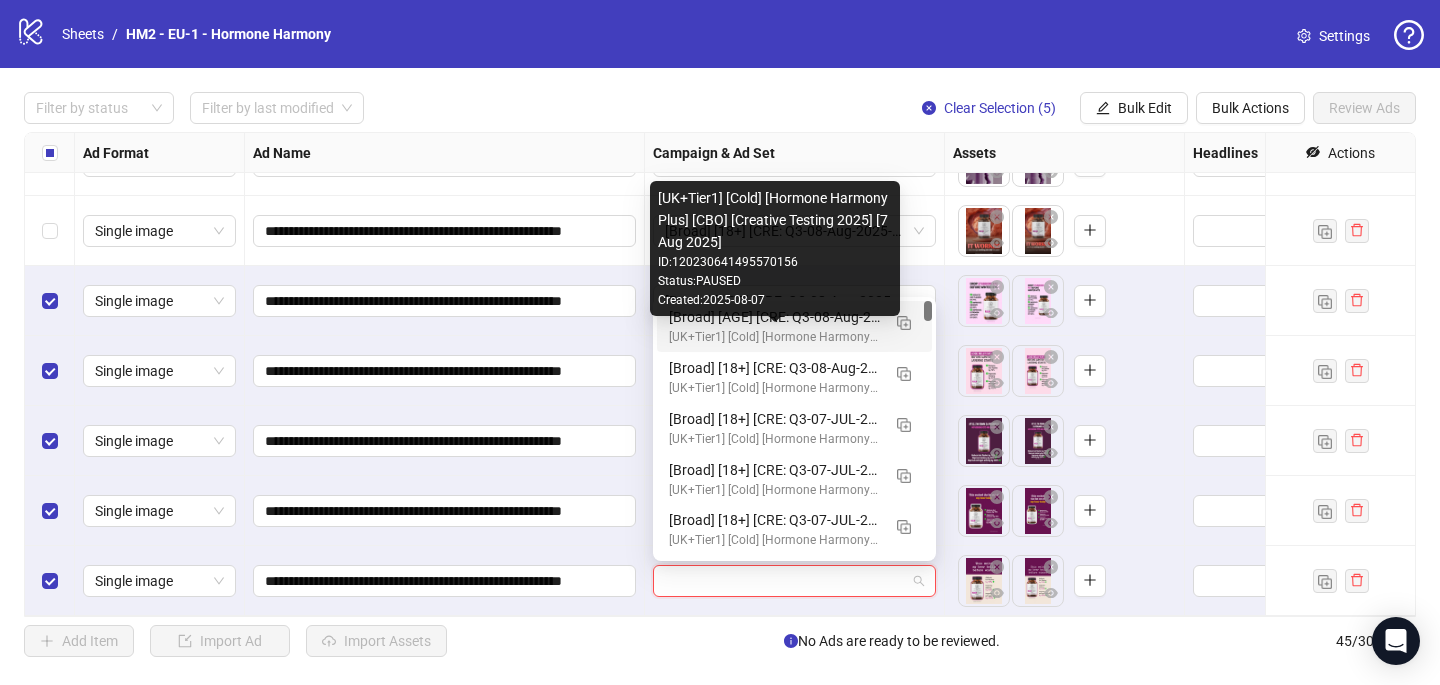 click on "[UK+Tier1] [Cold] [Hormone Harmony Plus] [CBO] [Creative Testing 2025] [7 Aug 2025]" at bounding box center (774, 337) 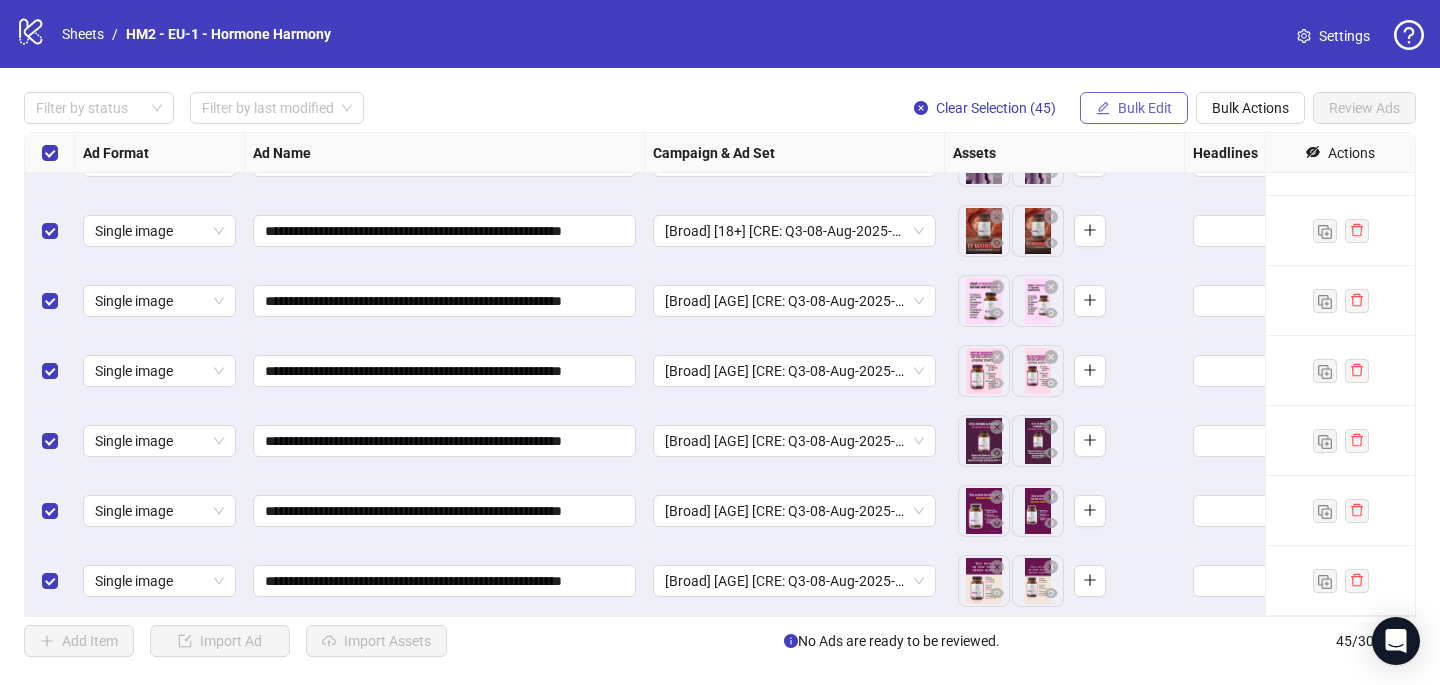click on "Bulk Edit" at bounding box center [1134, 108] 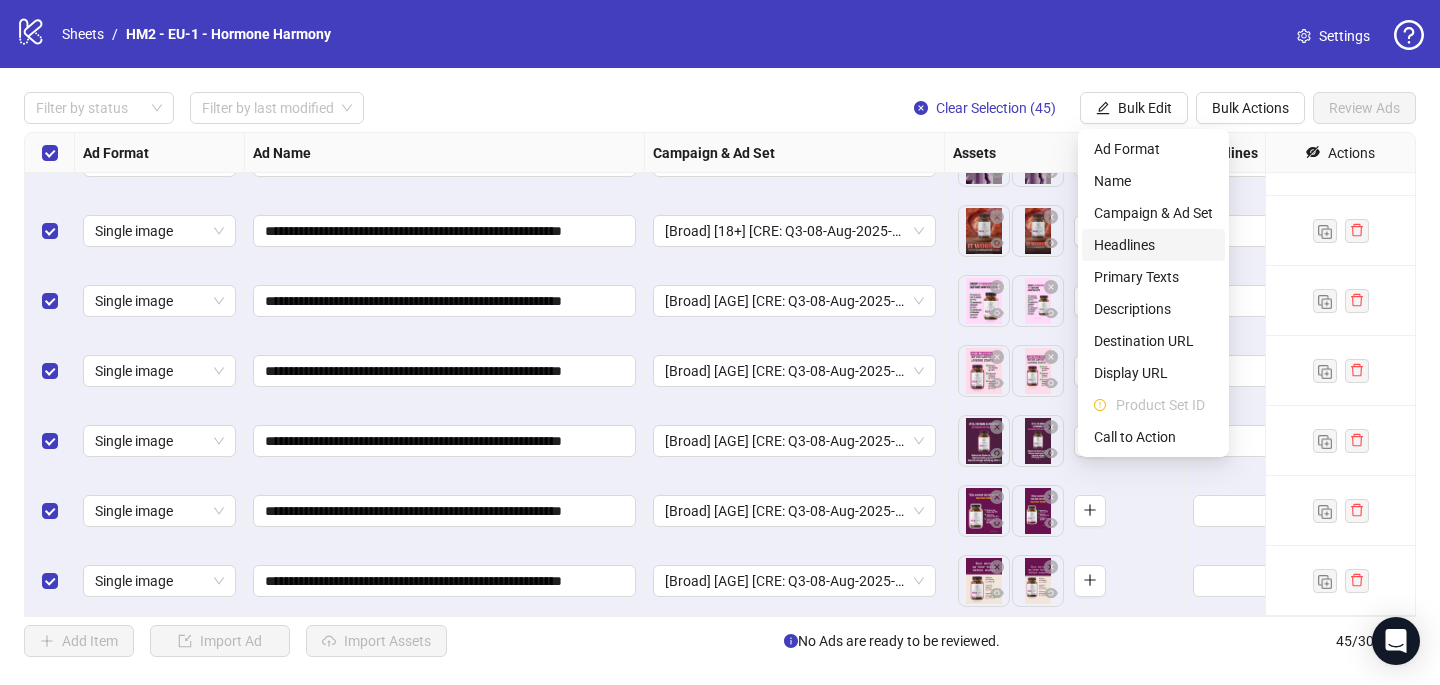 click on "Headlines" at bounding box center (1153, 245) 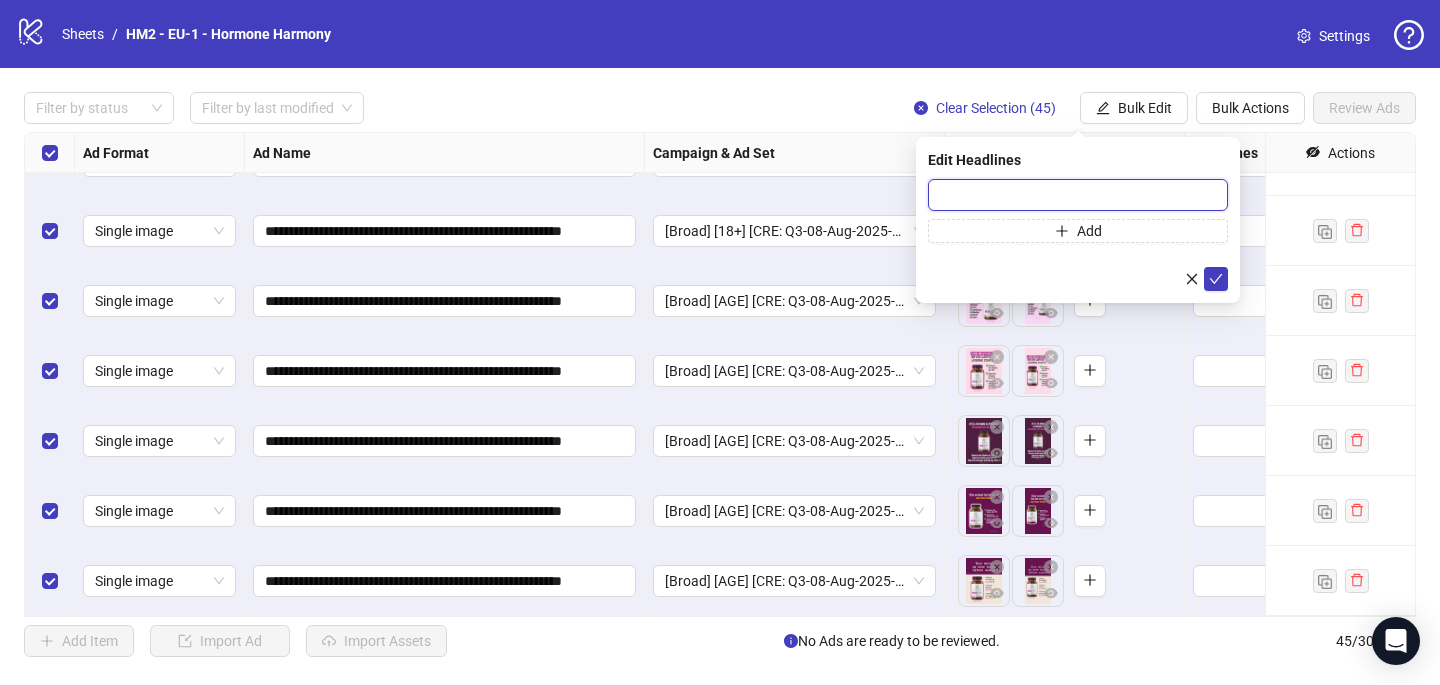 click at bounding box center (1078, 195) 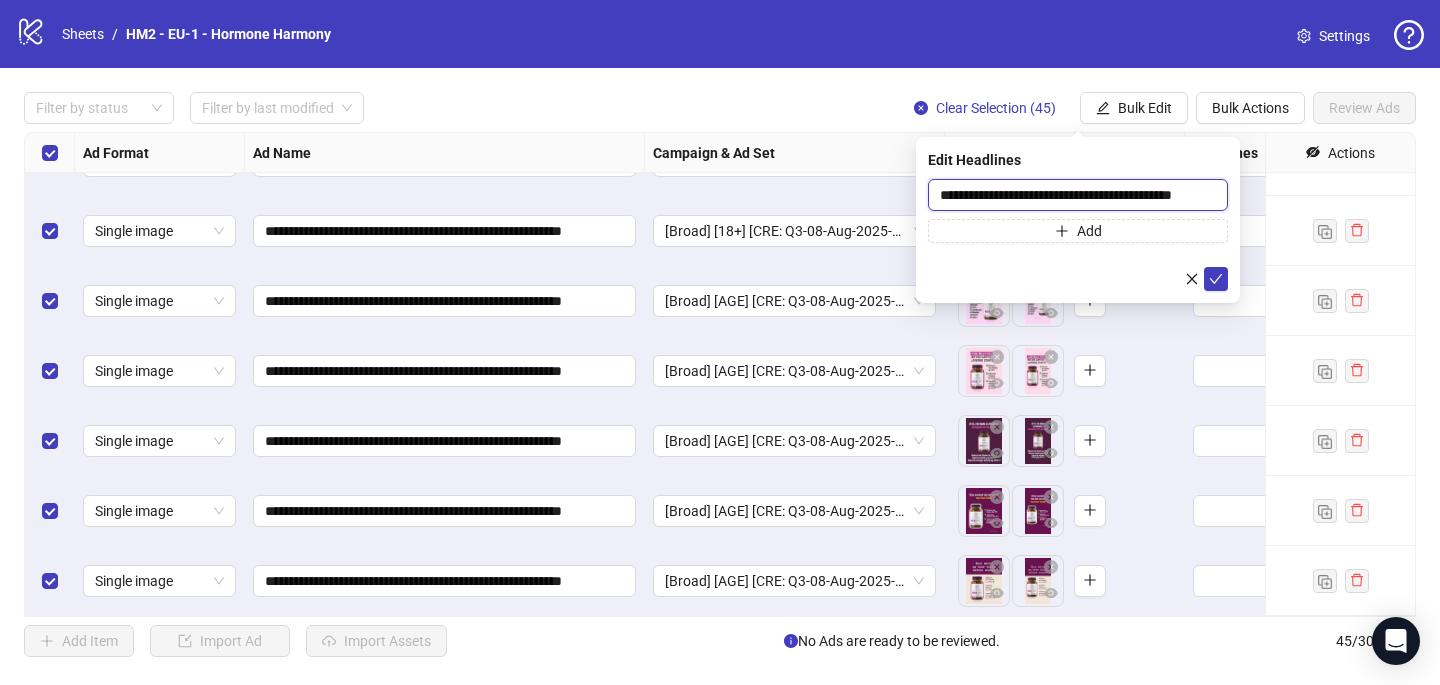scroll, scrollTop: 0, scrollLeft: 42, axis: horizontal 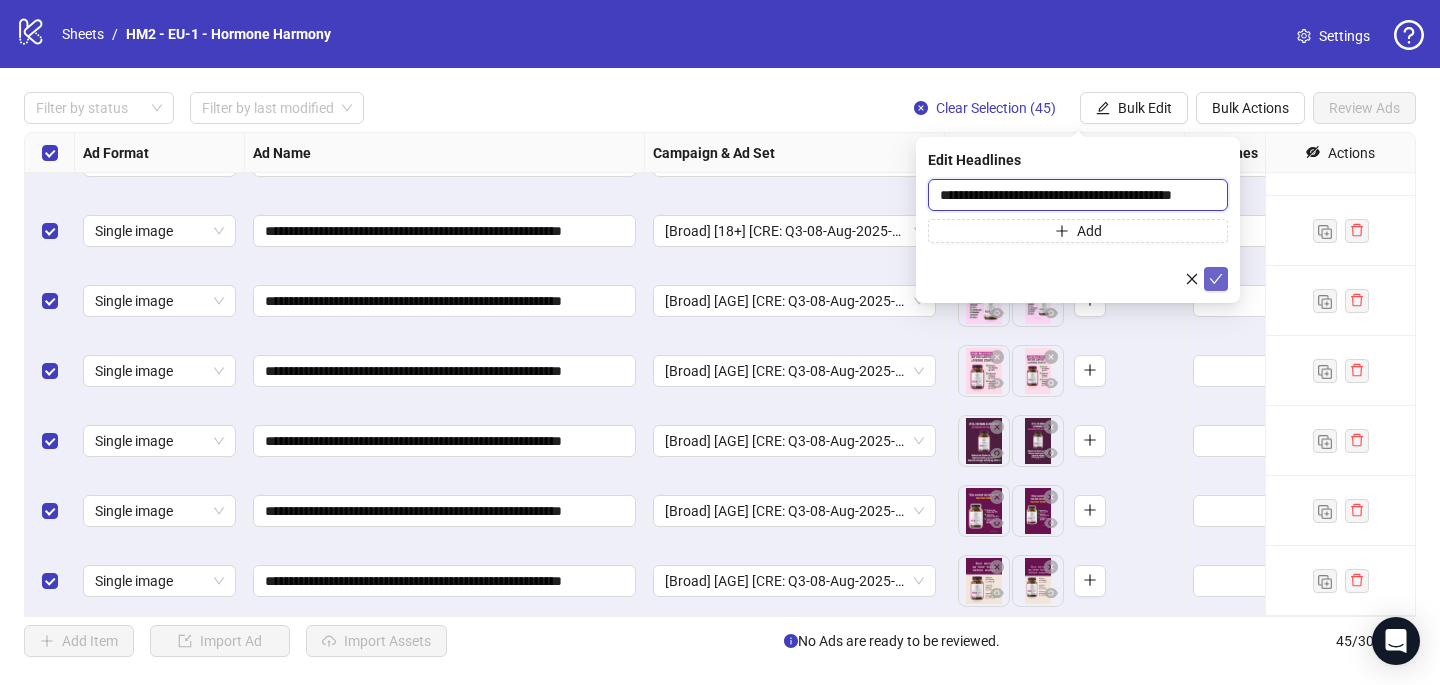 type on "**********" 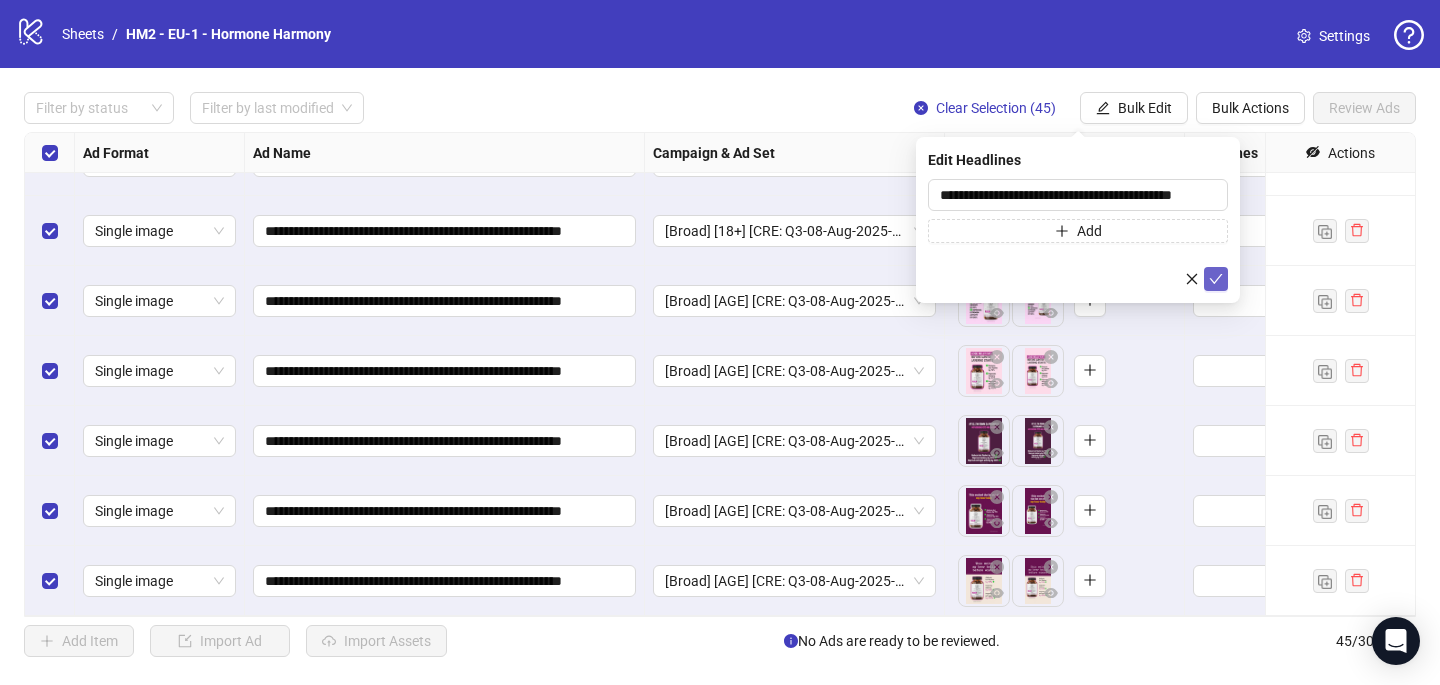 click 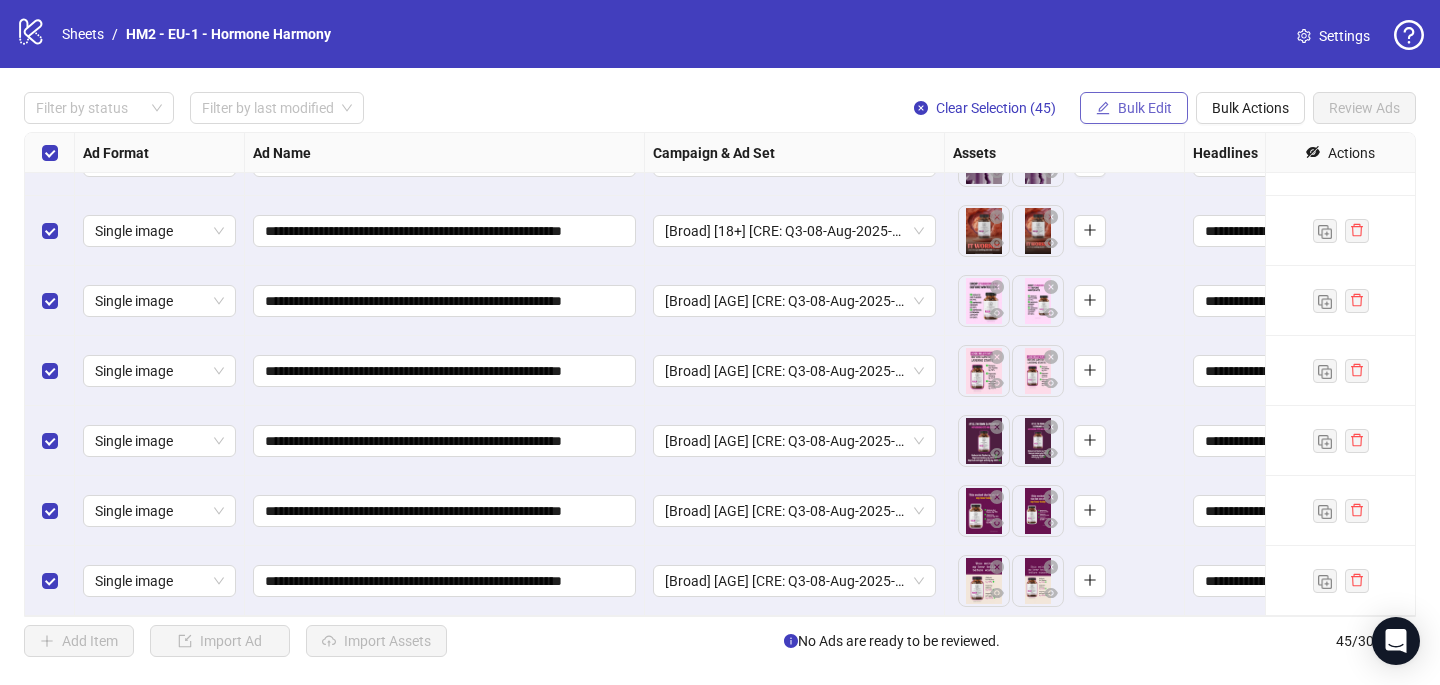 click on "Bulk Edit" at bounding box center (1145, 108) 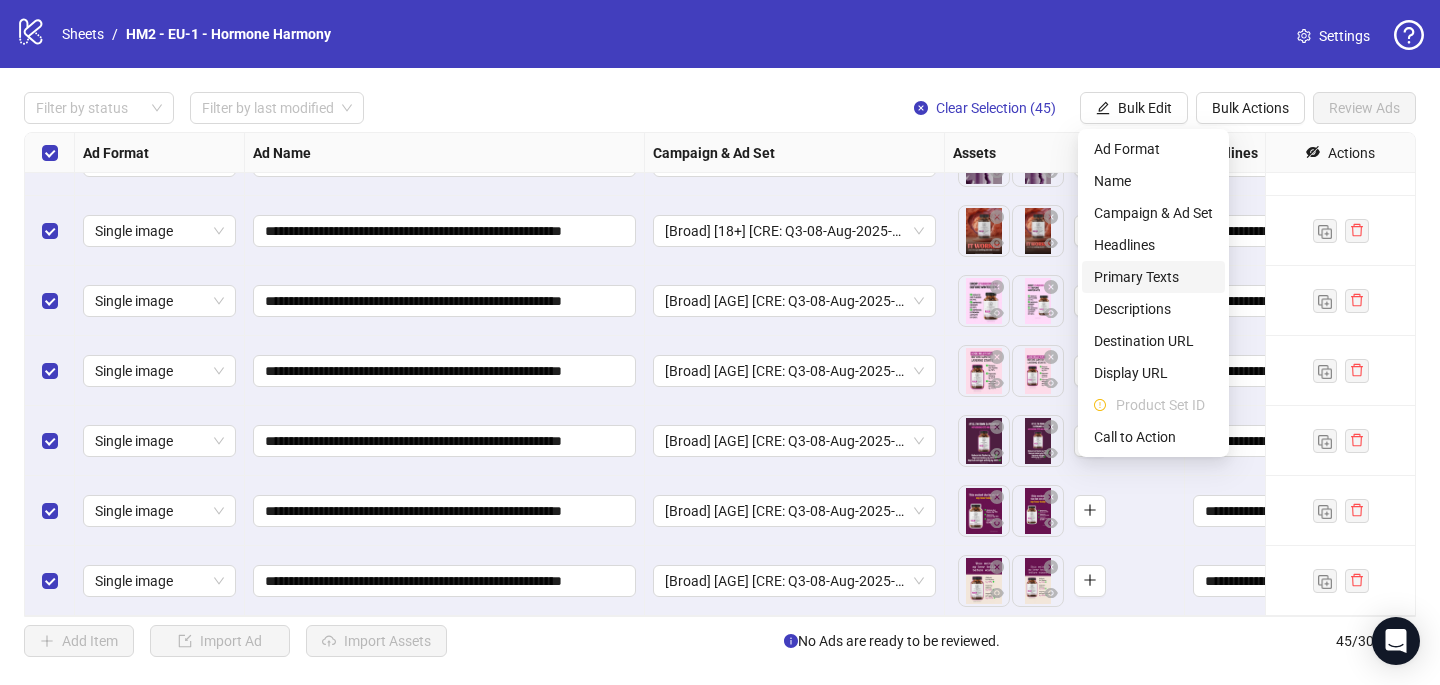 click on "Primary Texts" at bounding box center (1153, 277) 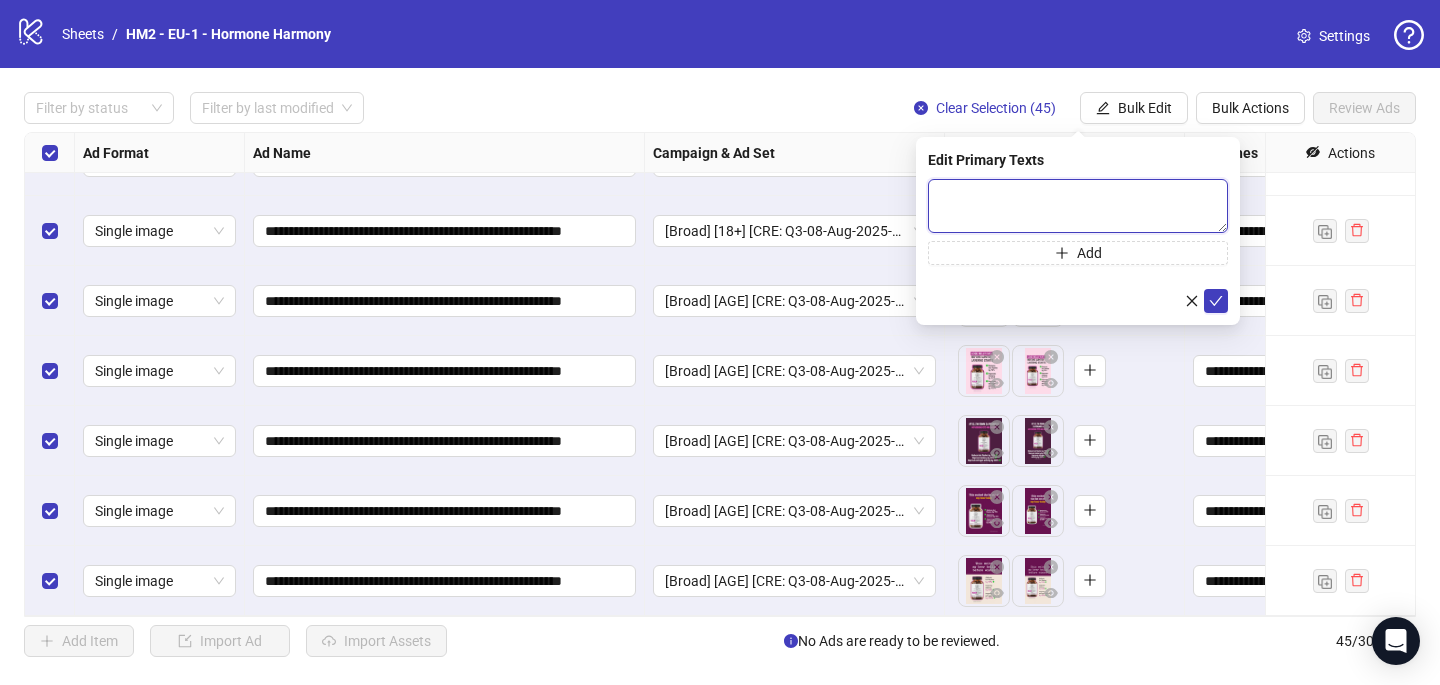 click at bounding box center (1078, 206) 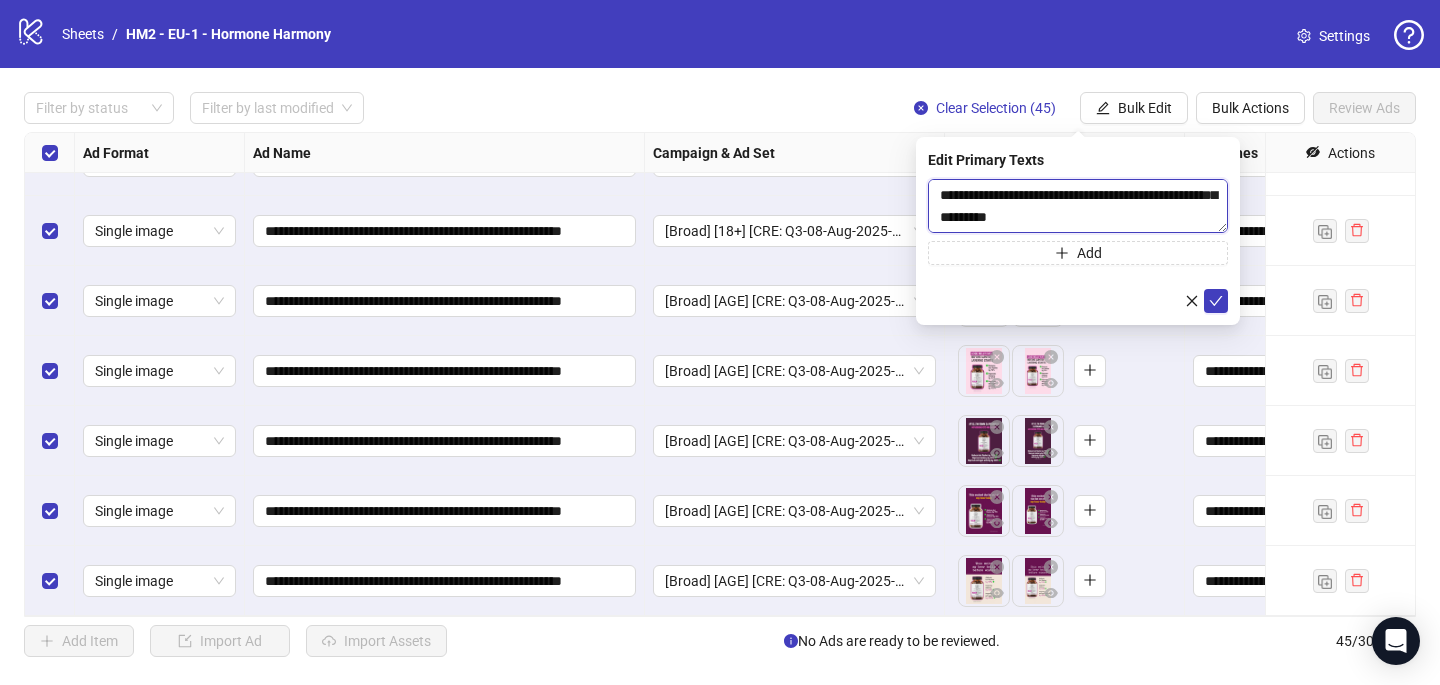 scroll, scrollTop: 59, scrollLeft: 0, axis: vertical 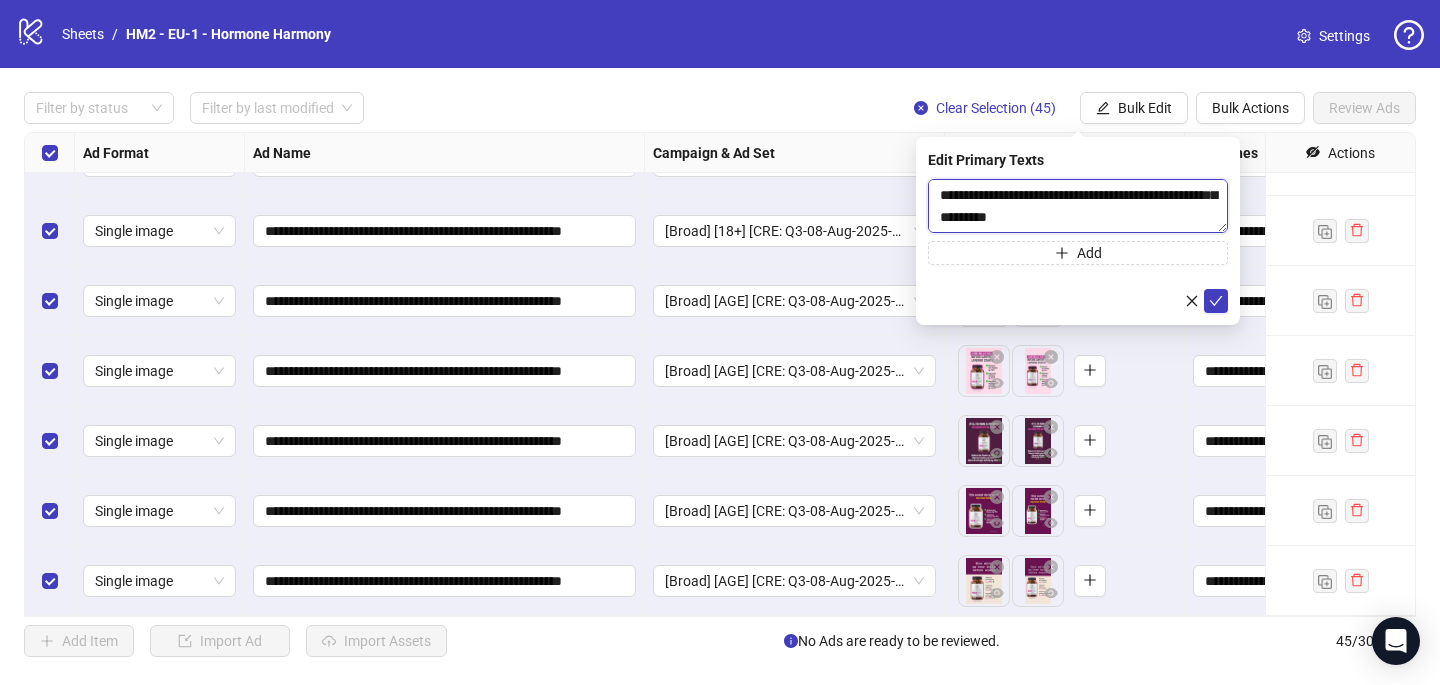 paste on "**********" 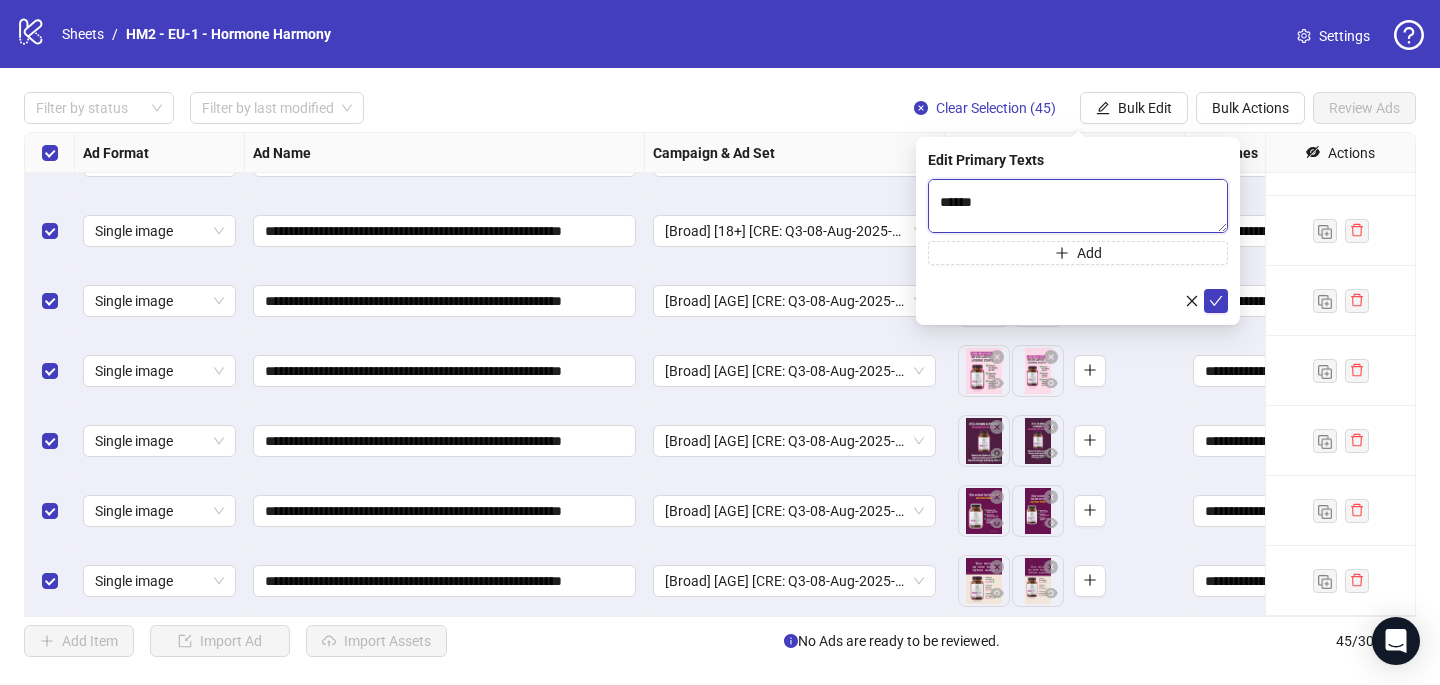 scroll, scrollTop: 495, scrollLeft: 0, axis: vertical 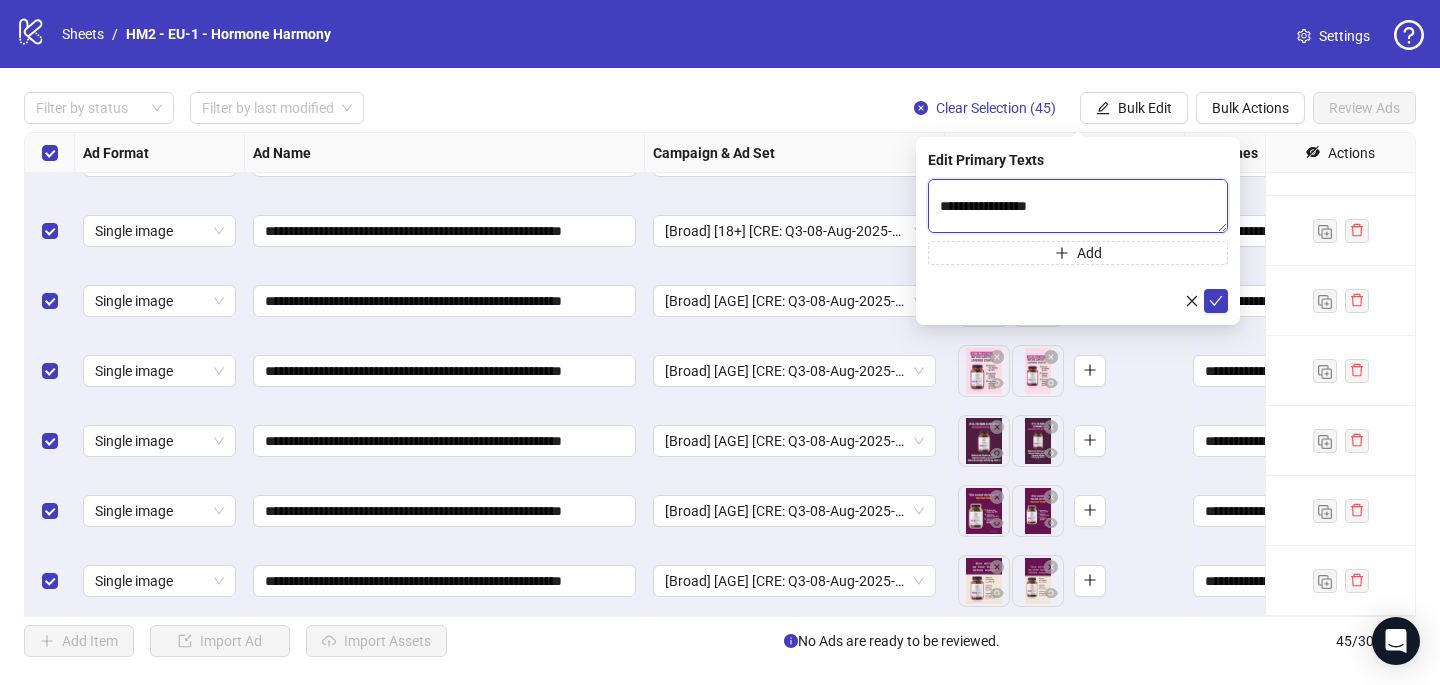 drag, startPoint x: 977, startPoint y: 206, endPoint x: 937, endPoint y: 205, distance: 40.012497 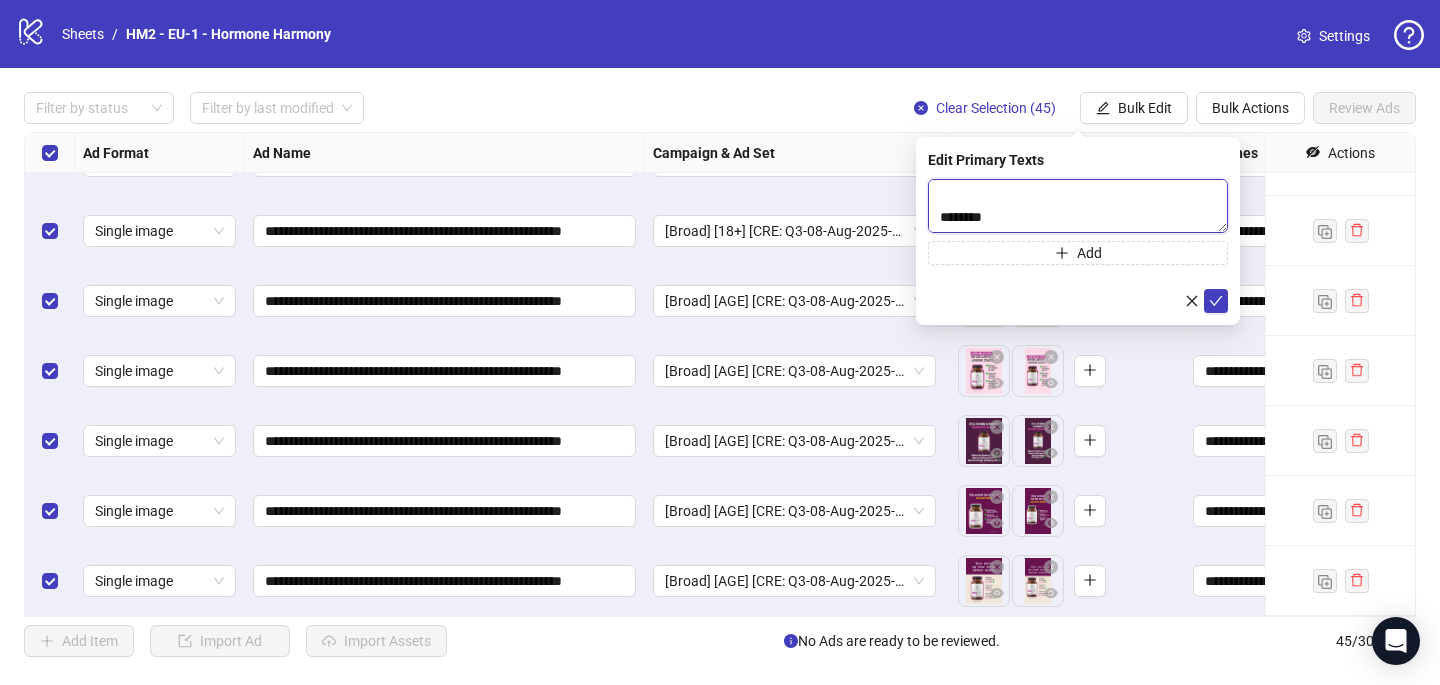 scroll, scrollTop: 1467, scrollLeft: 0, axis: vertical 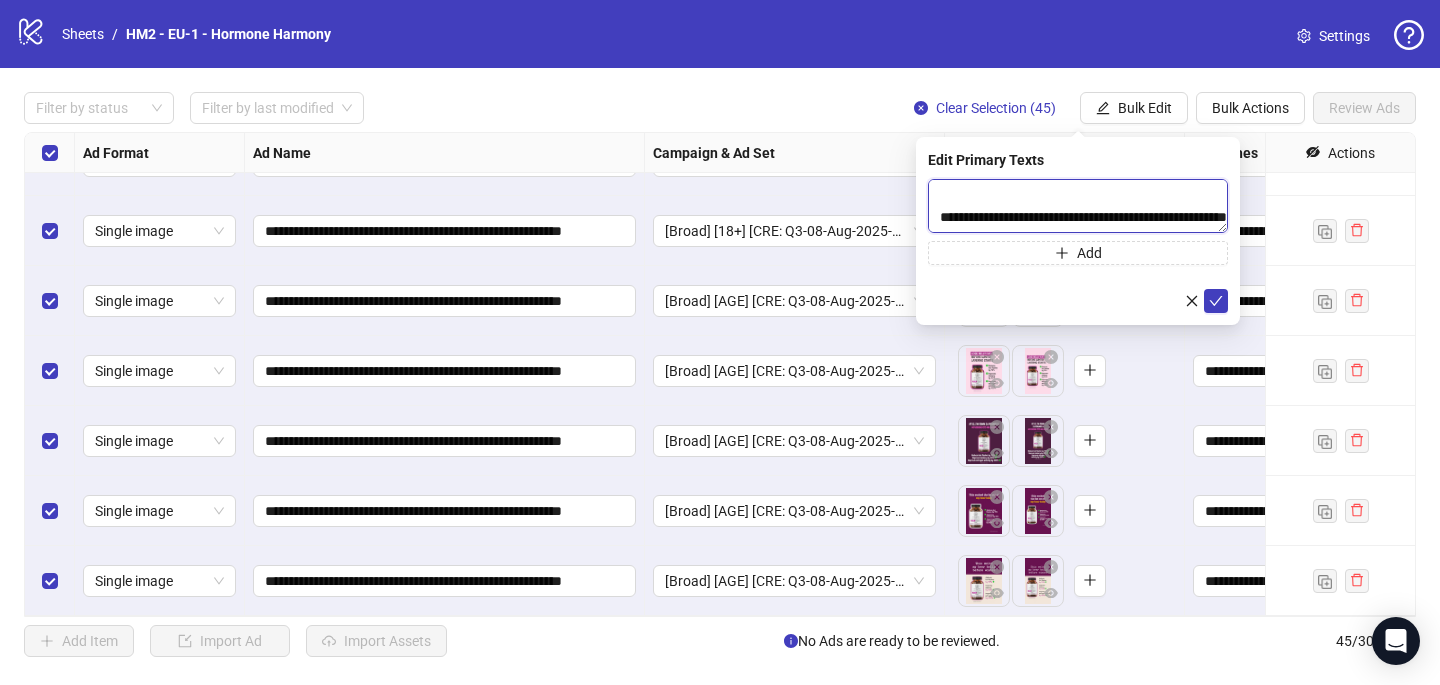 paste on "**********" 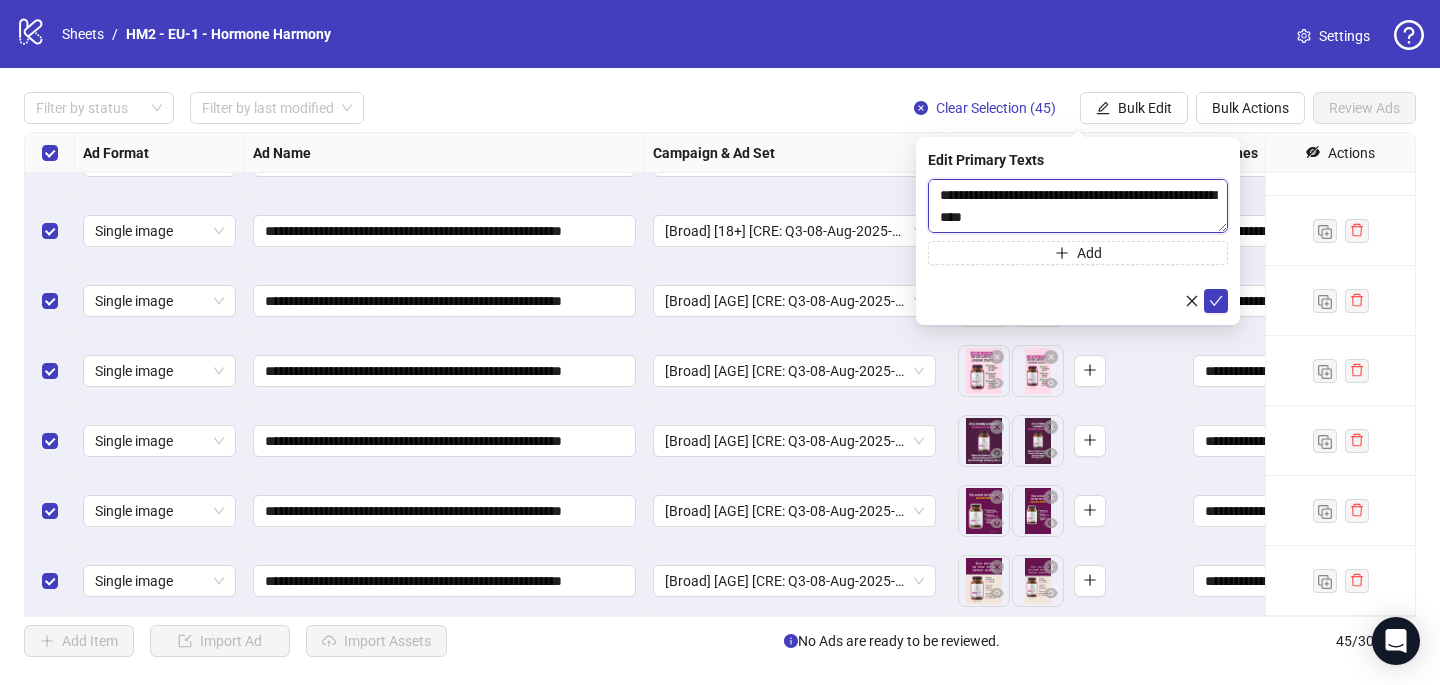 scroll, scrollTop: 1496, scrollLeft: 0, axis: vertical 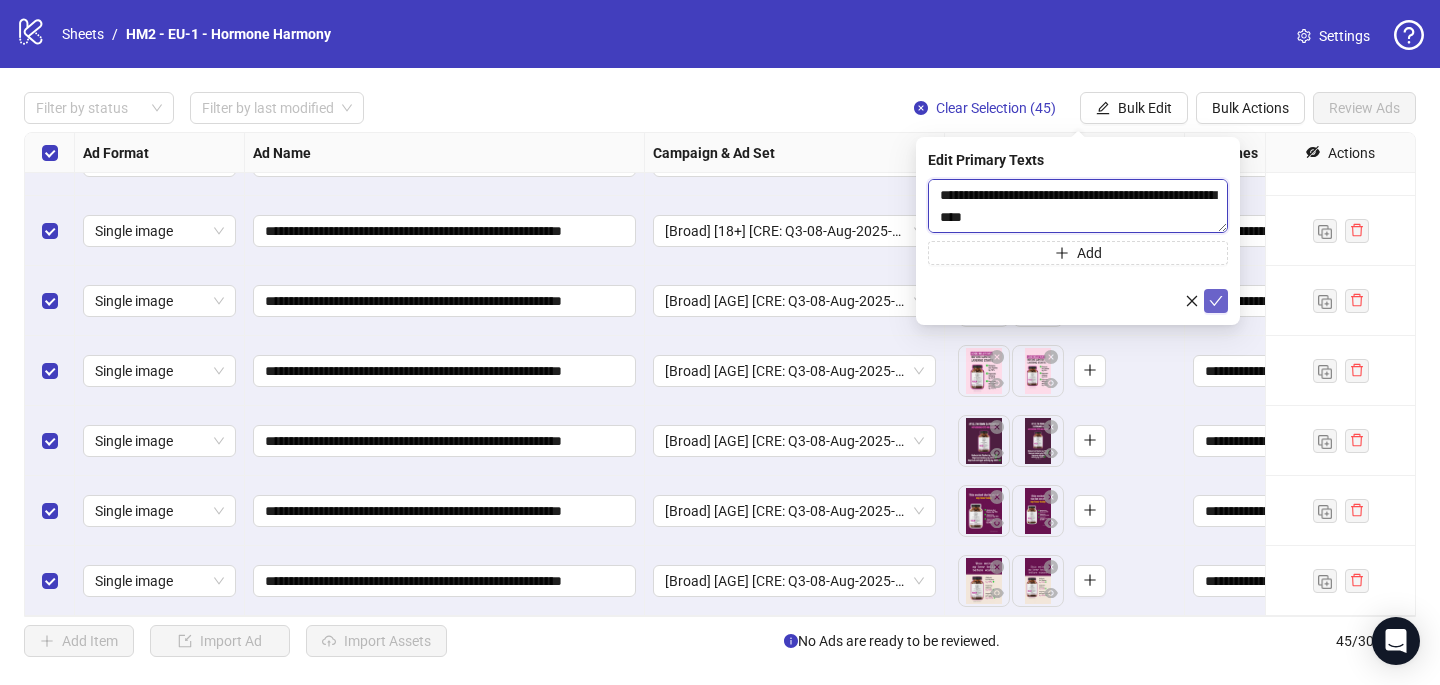 type on "**********" 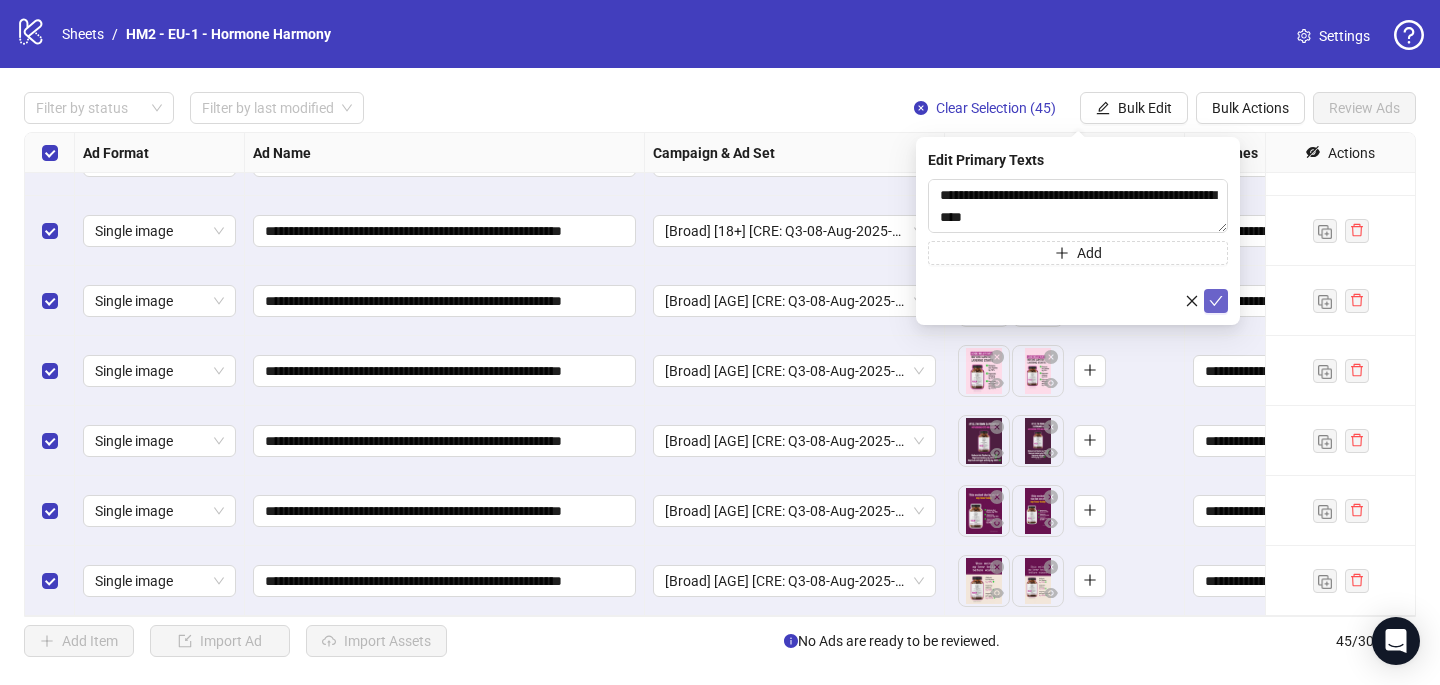 click at bounding box center (1216, 301) 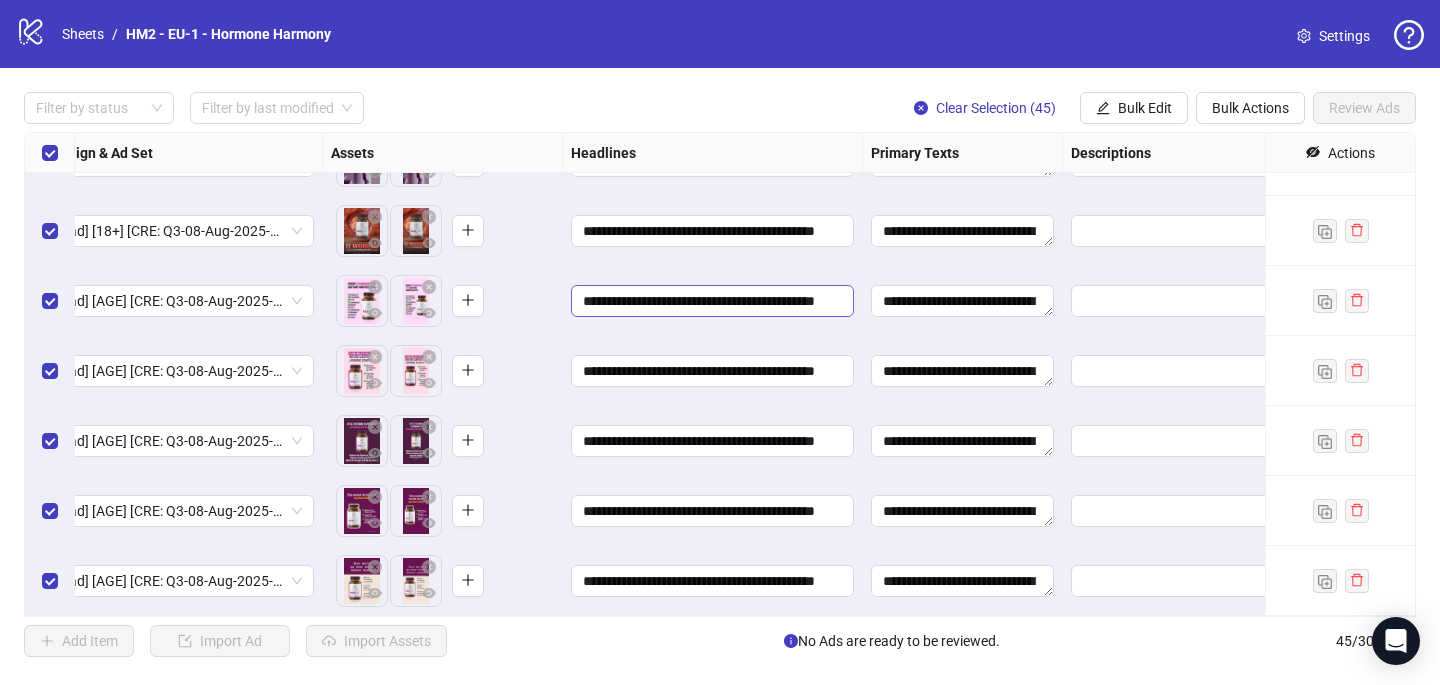scroll, scrollTop: 2707, scrollLeft: 898, axis: both 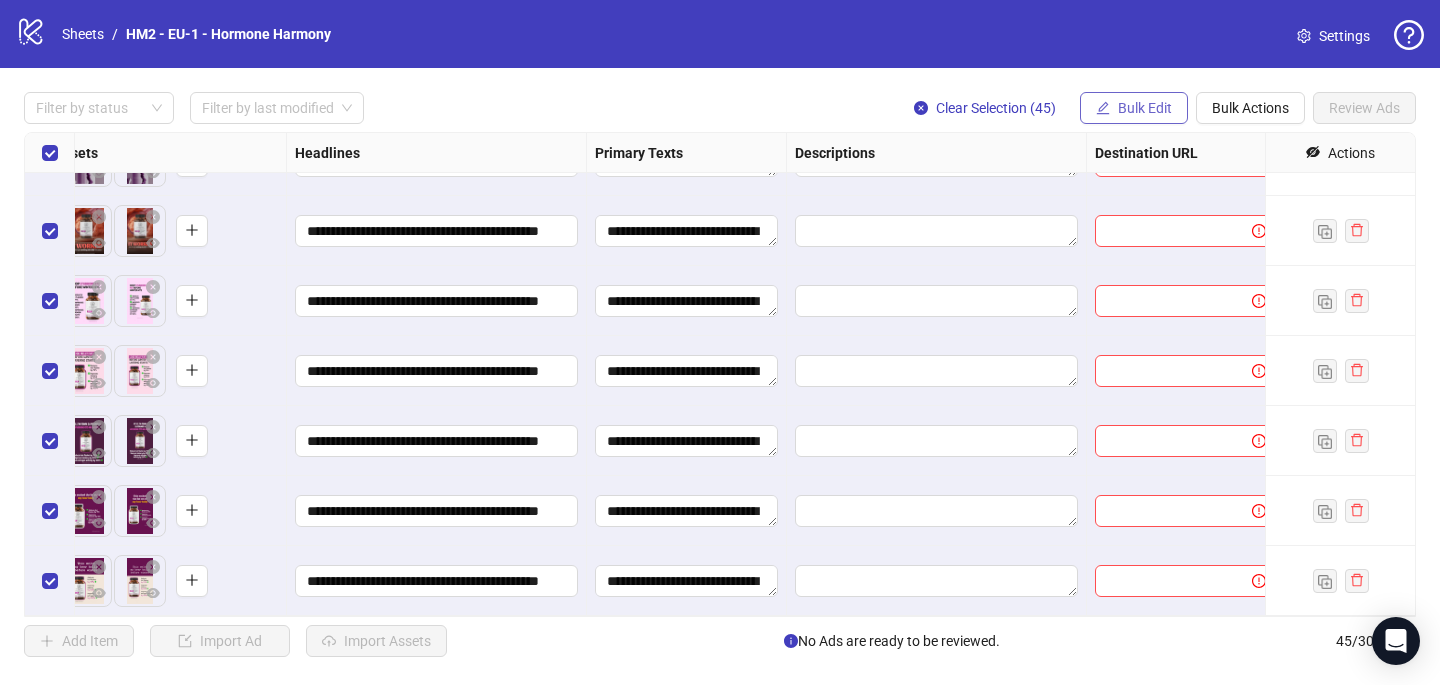 click on "Bulk Edit" at bounding box center [1134, 108] 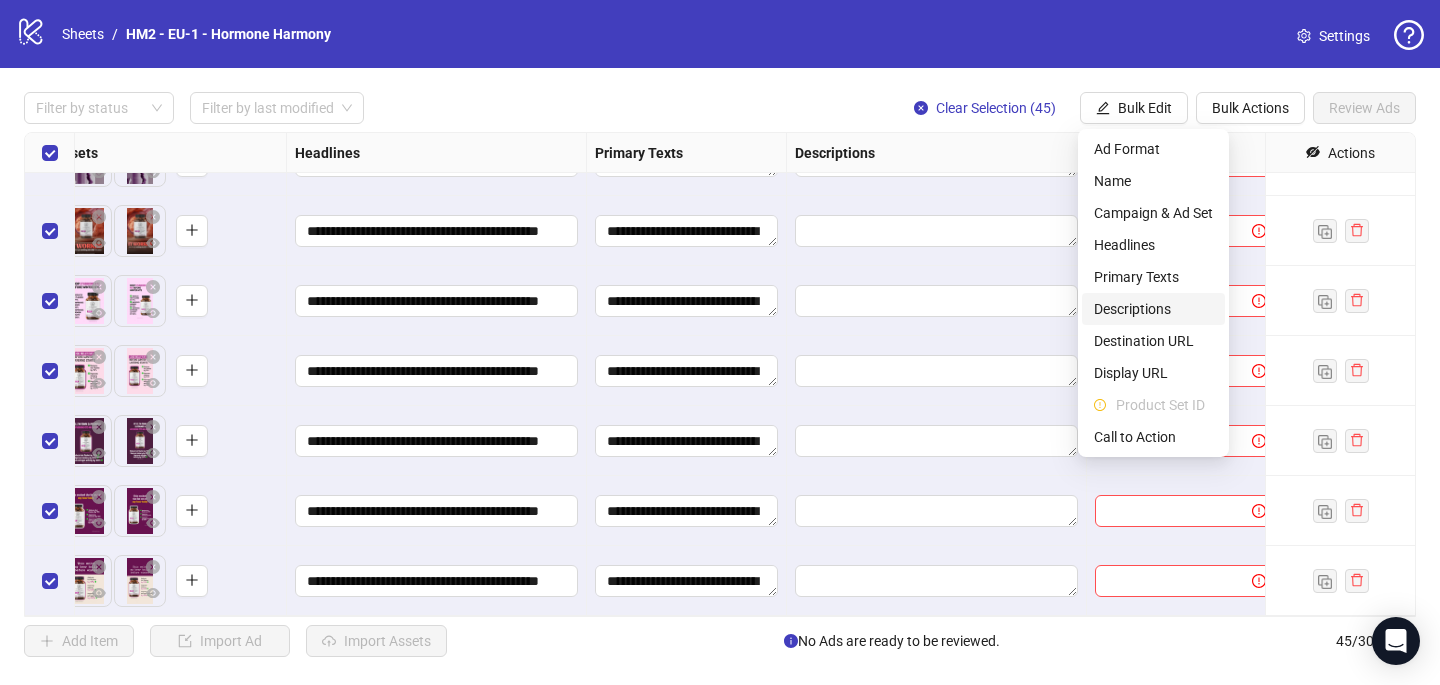 click on "Descriptions" at bounding box center (1153, 309) 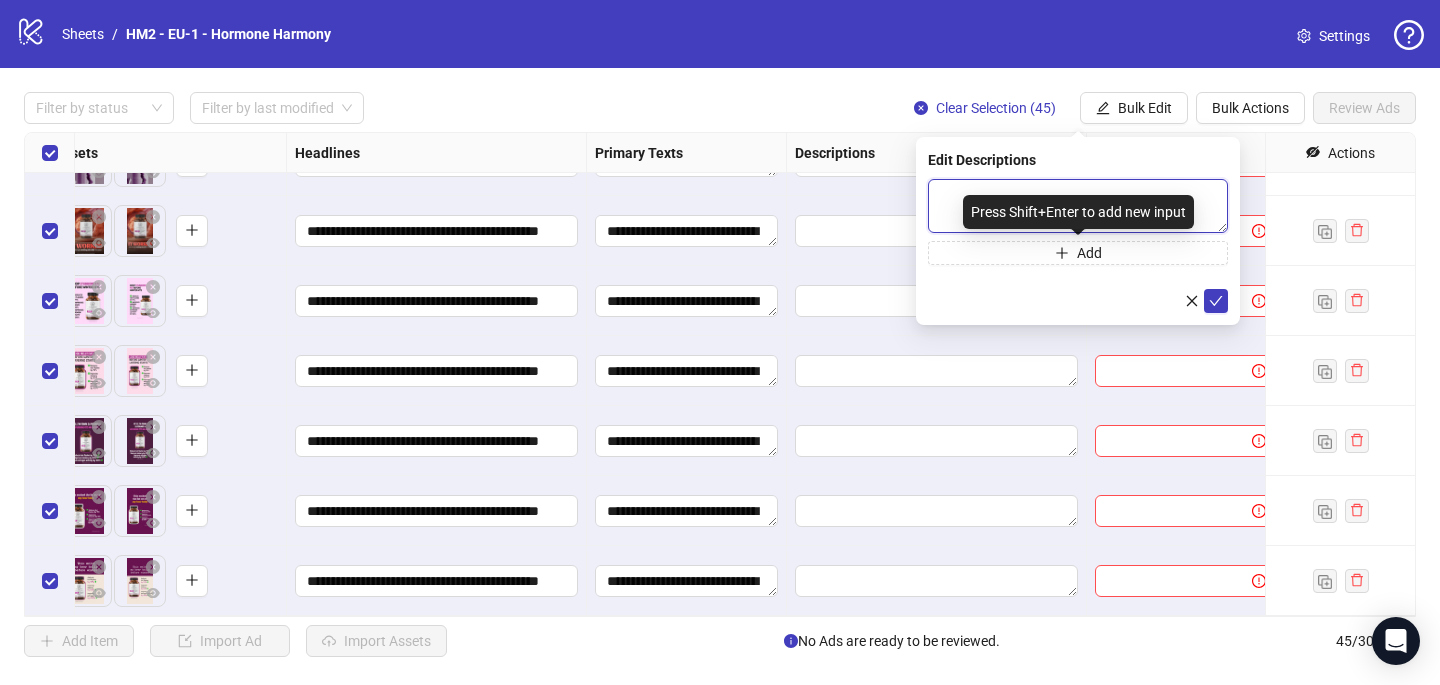 click at bounding box center (1078, 206) 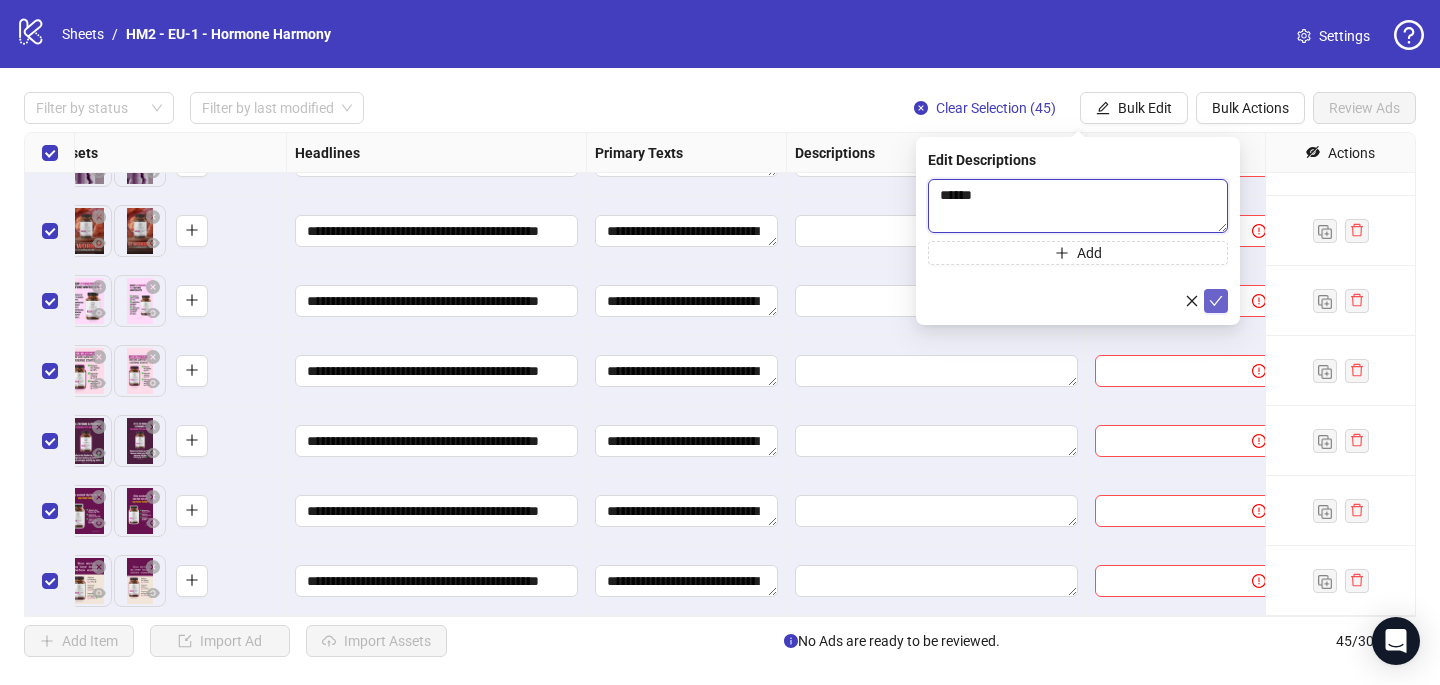 type 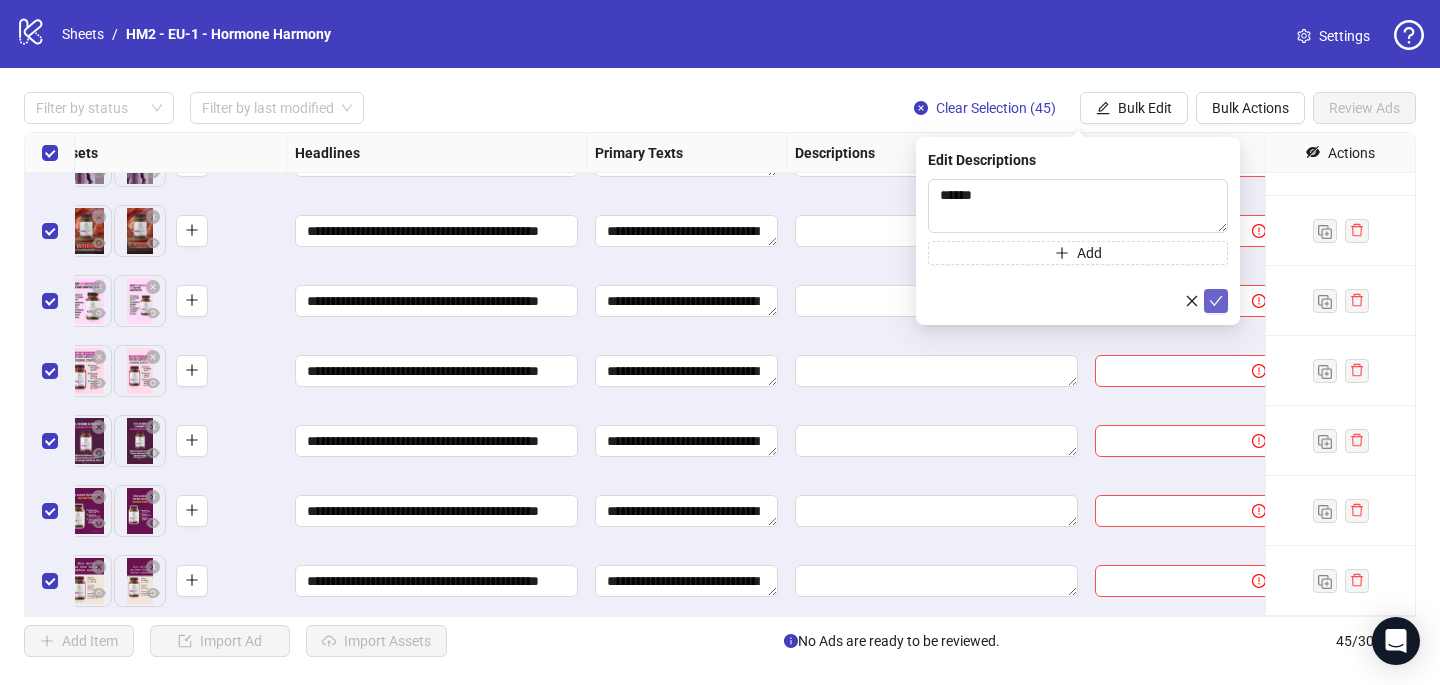 click 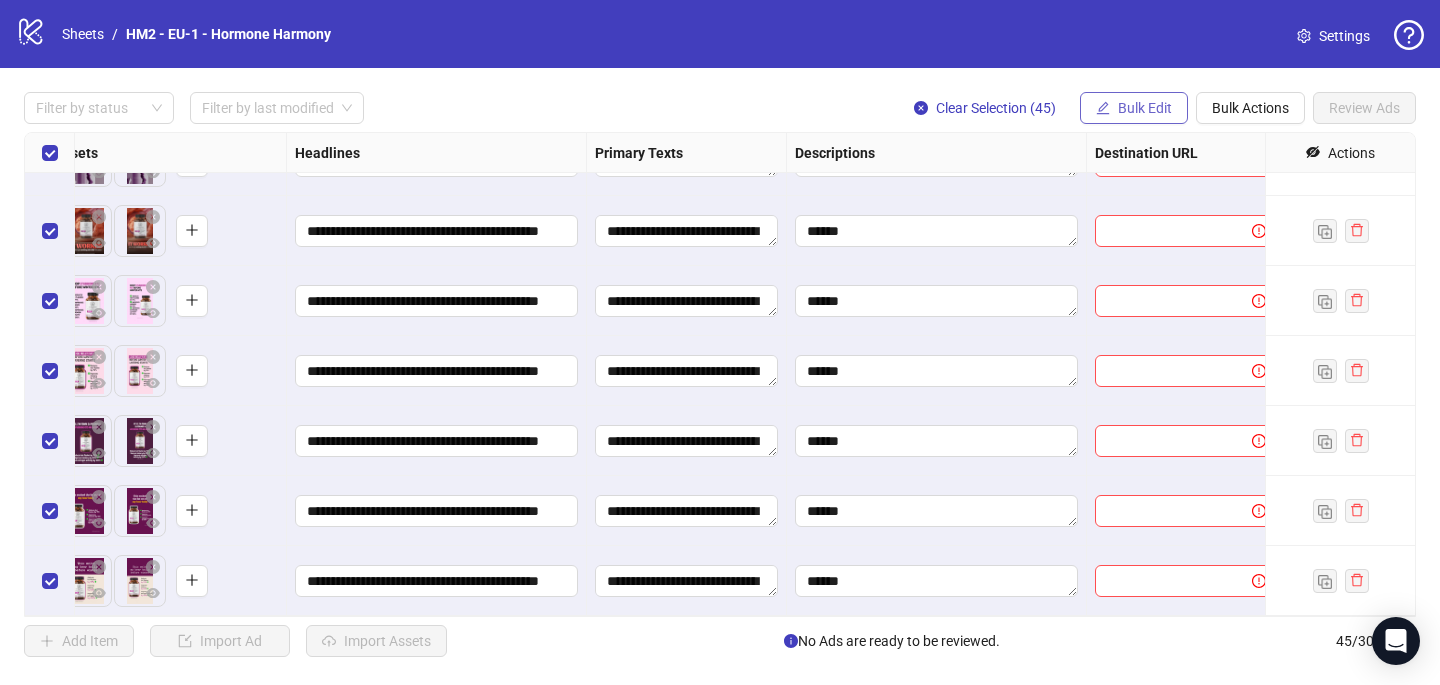 click on "Bulk Edit" at bounding box center (1145, 108) 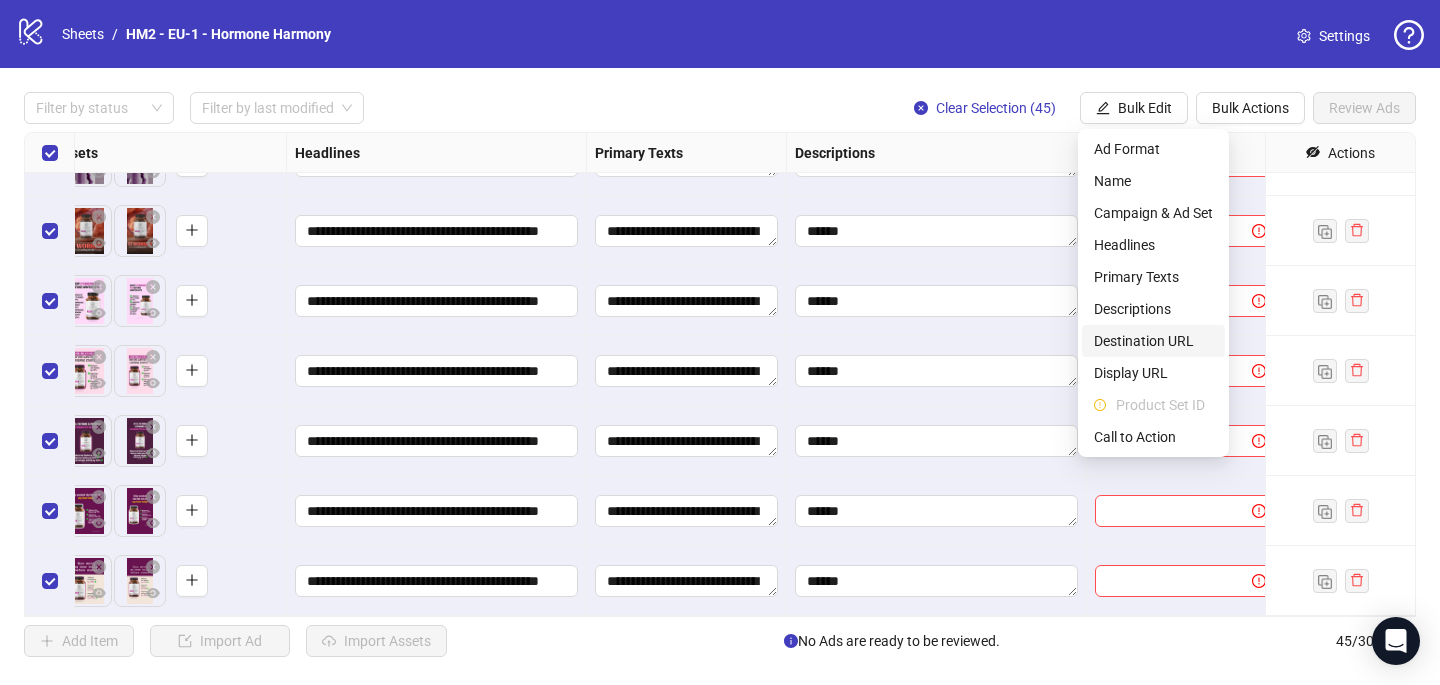 click on "Destination URL" at bounding box center [1153, 341] 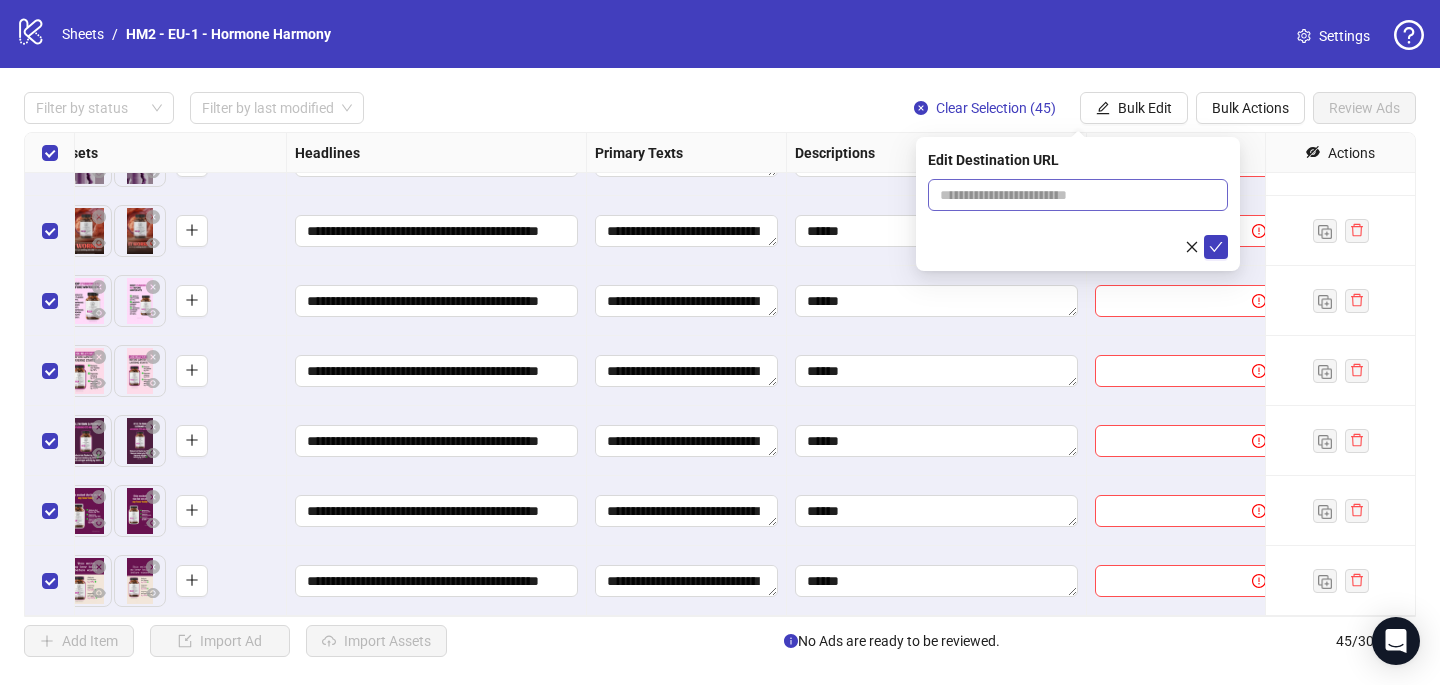 click at bounding box center (1078, 195) 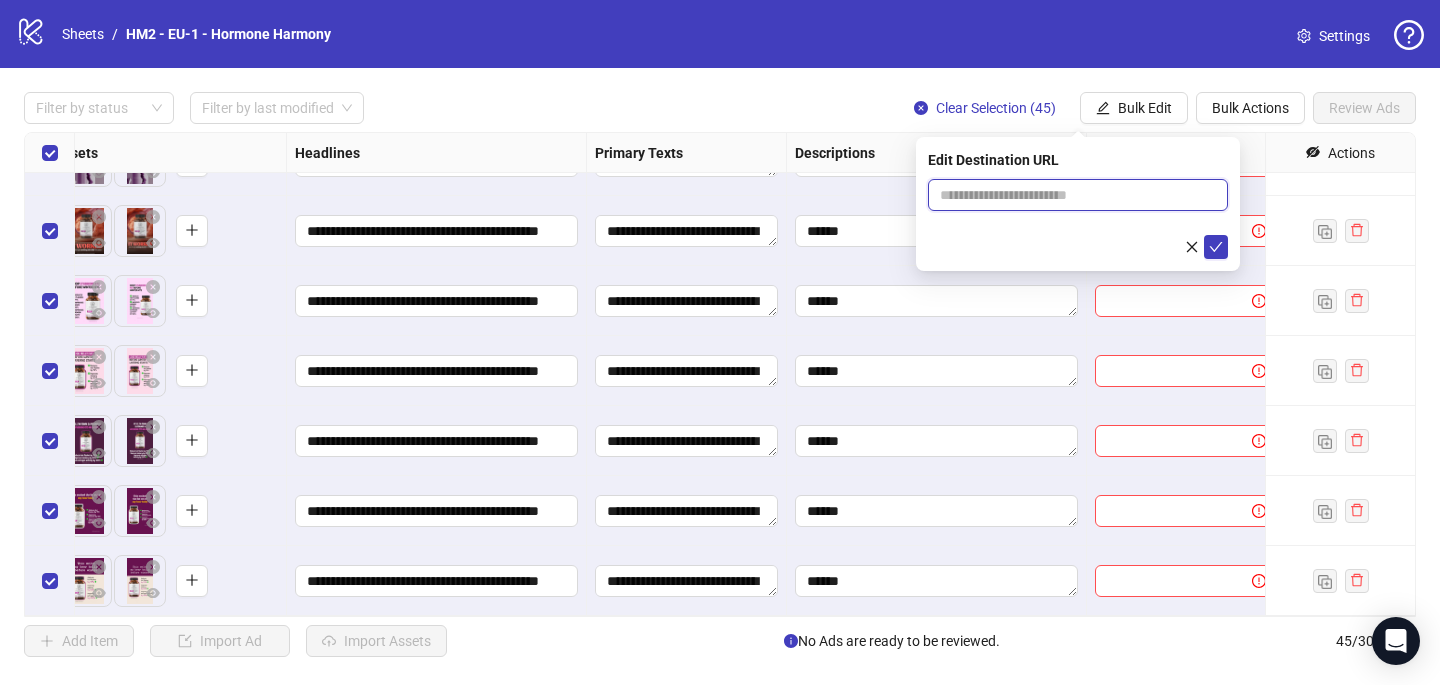 click at bounding box center [1070, 195] 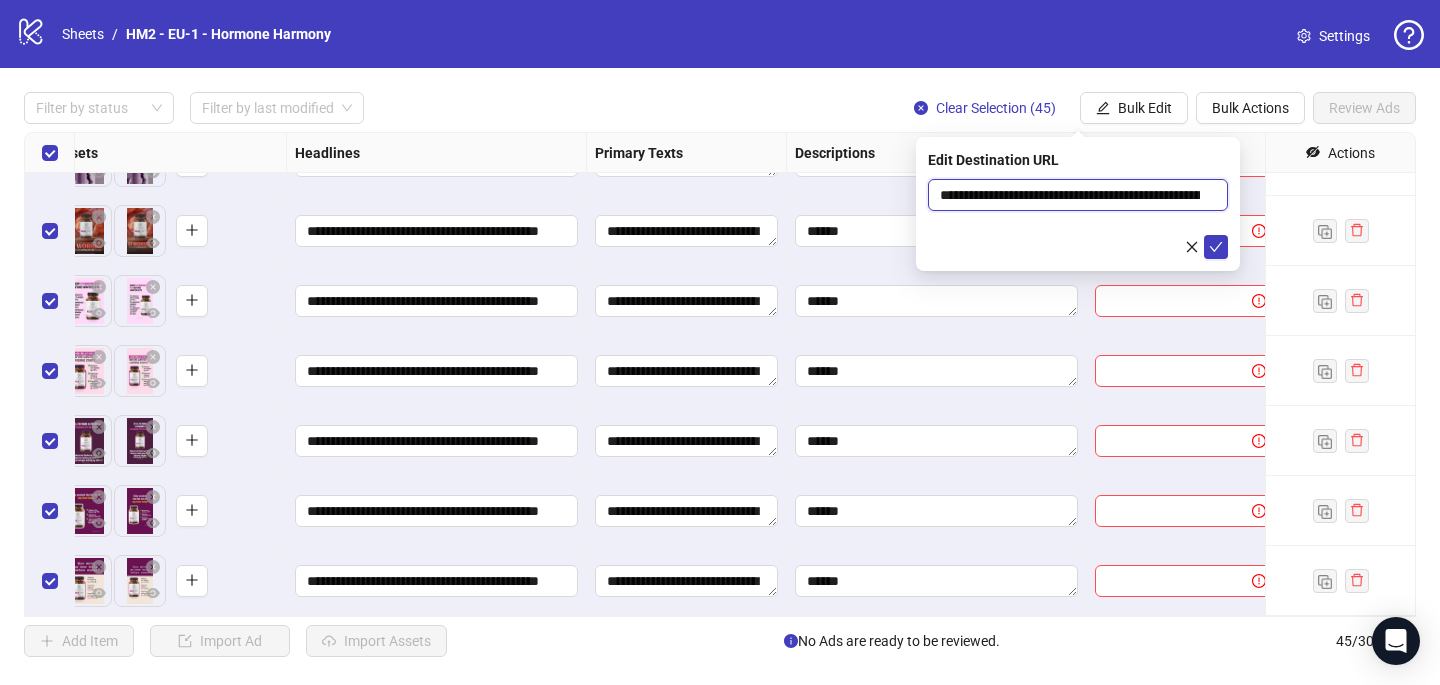 scroll, scrollTop: 0, scrollLeft: 166, axis: horizontal 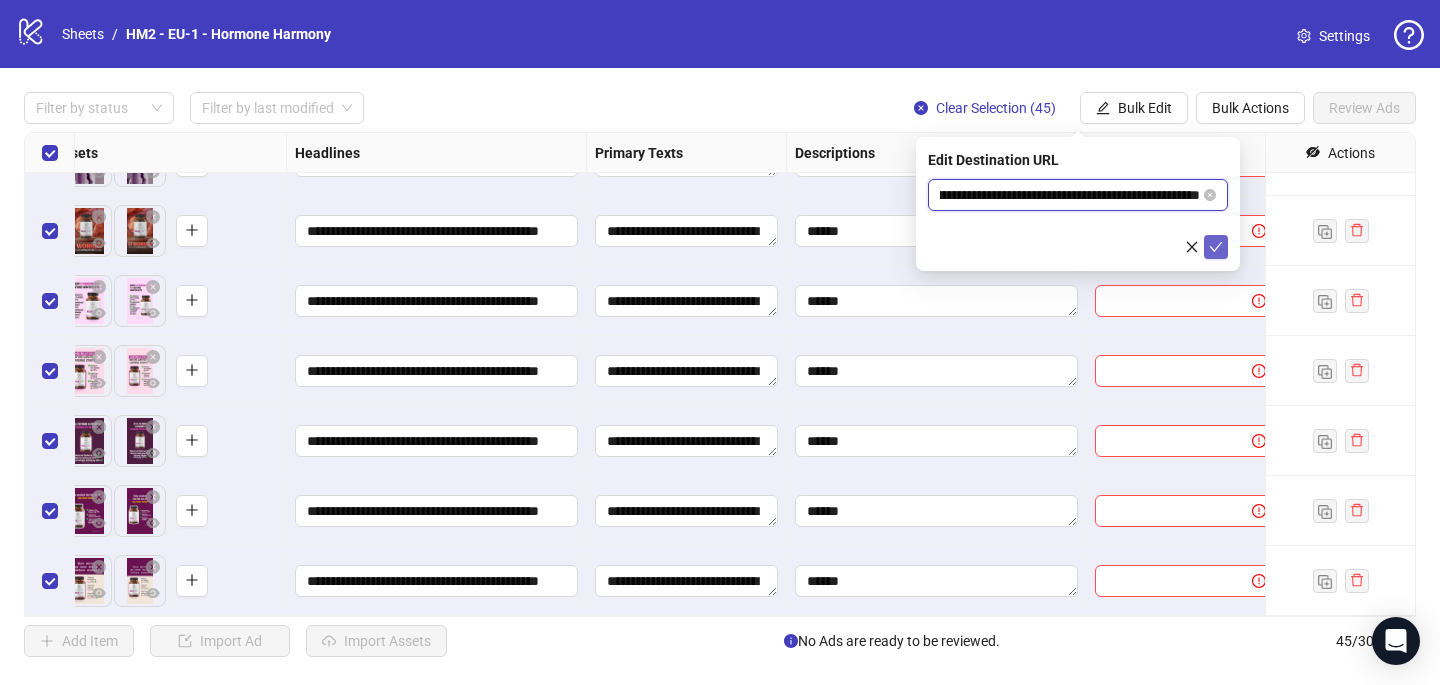 type on "**********" 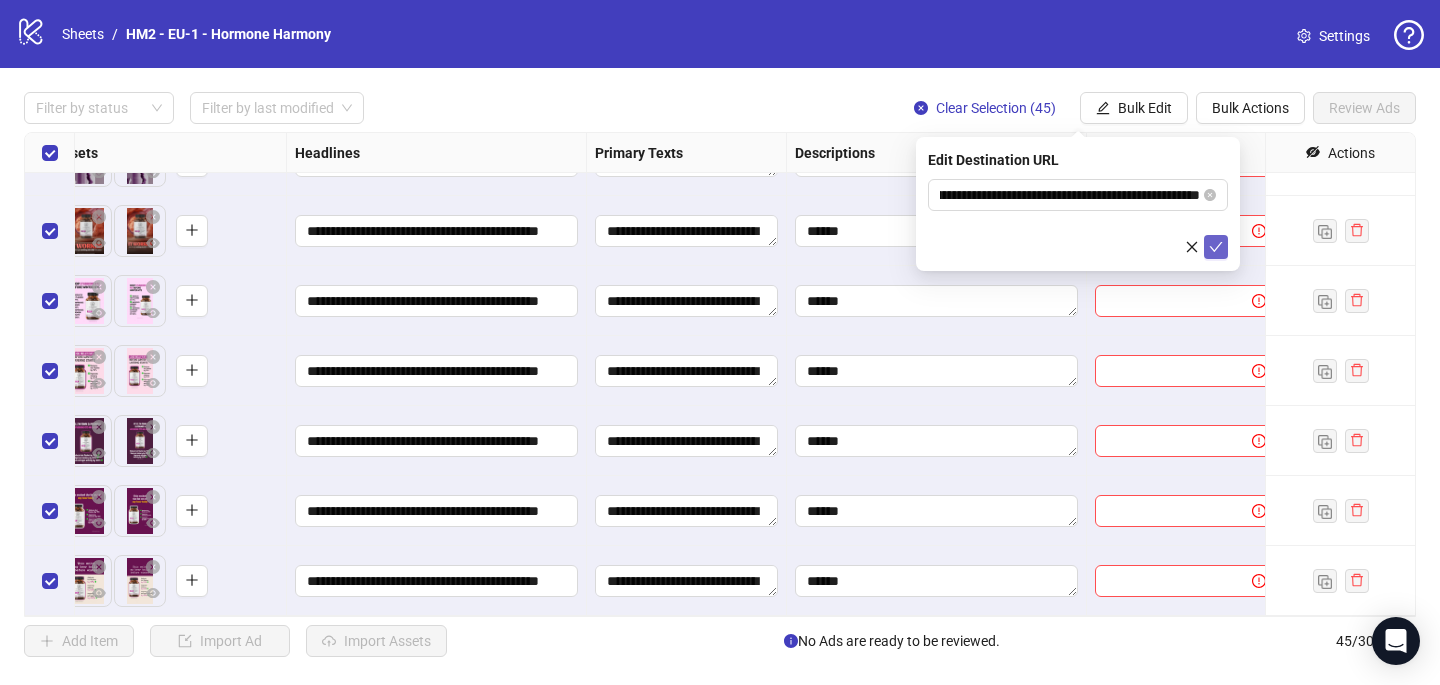 click 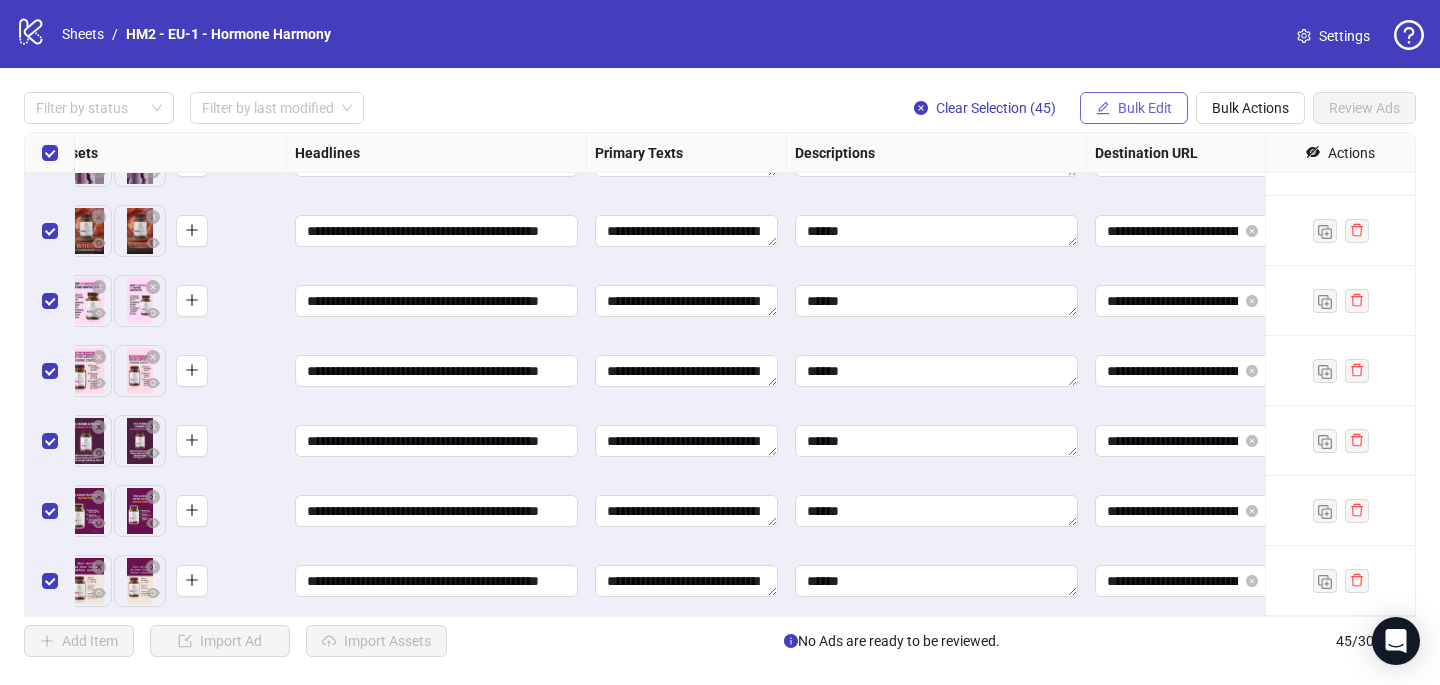 click on "Bulk Edit" at bounding box center (1134, 108) 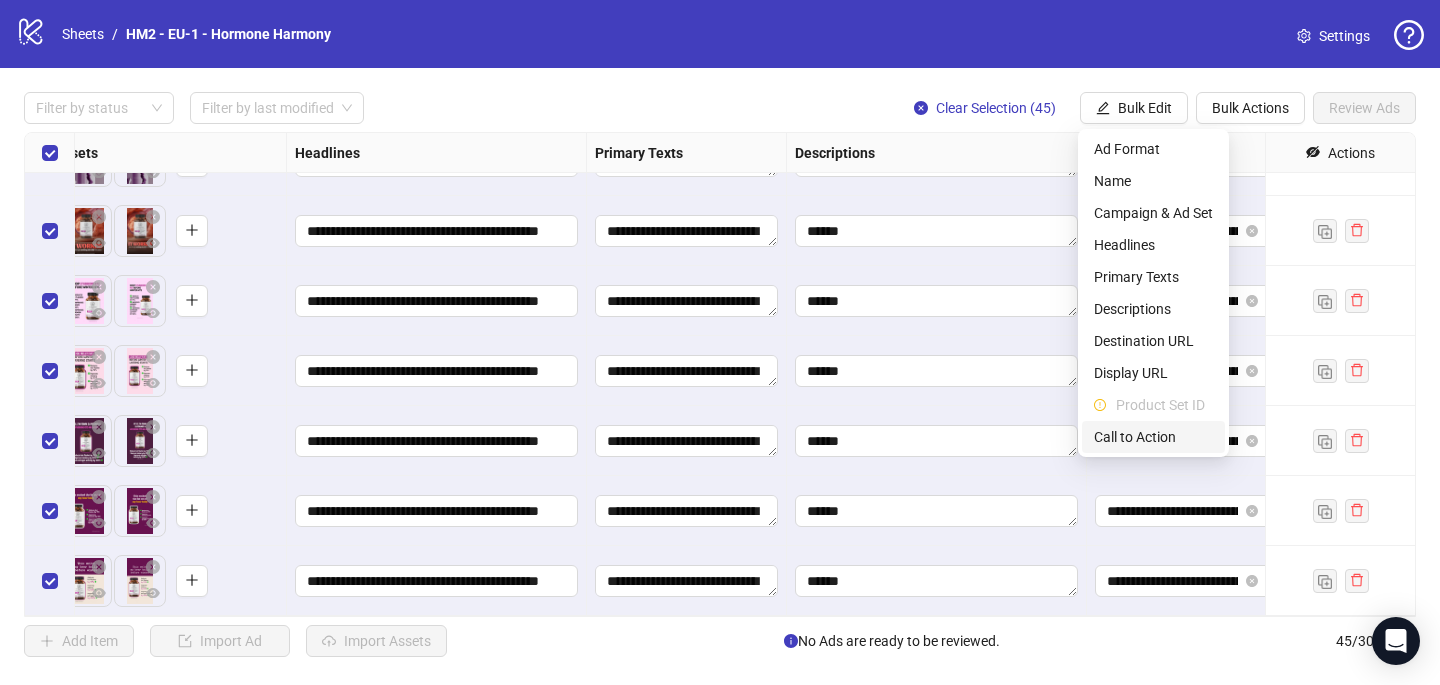 click on "Call to Action" at bounding box center (1153, 437) 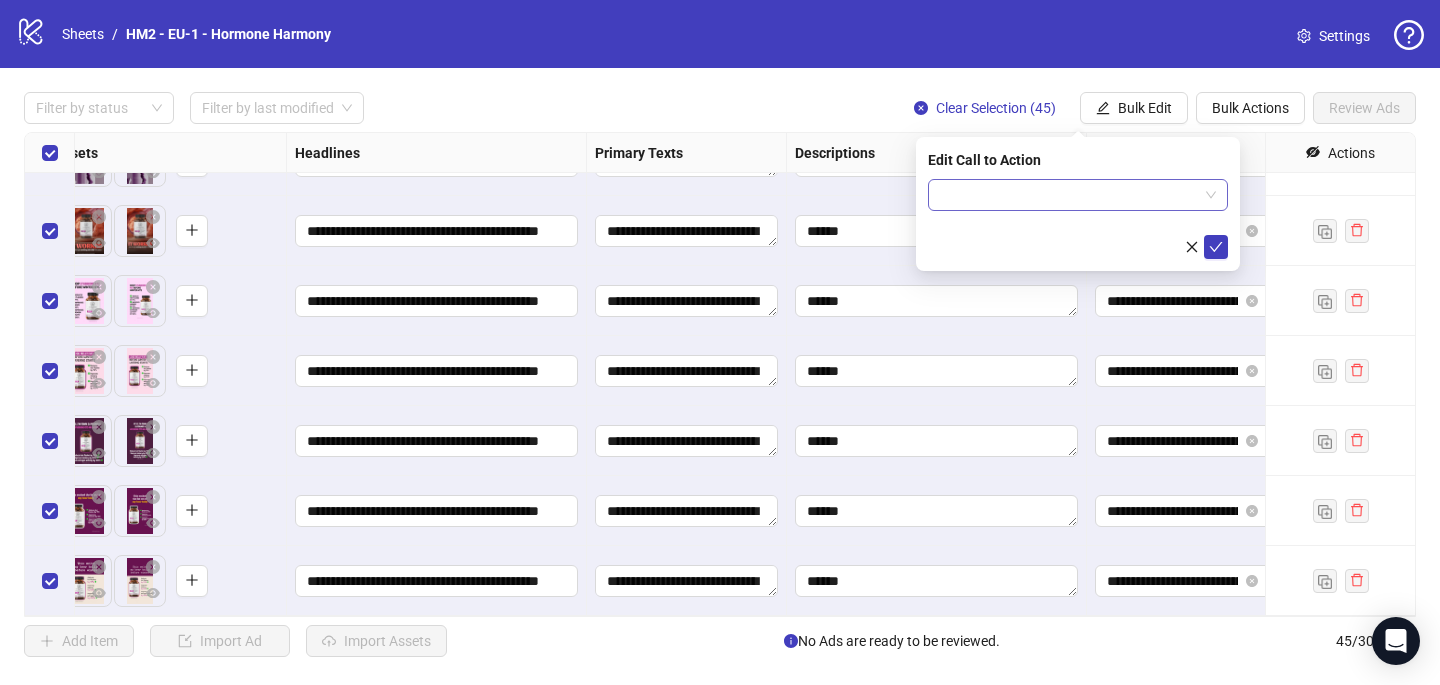 click at bounding box center [1069, 195] 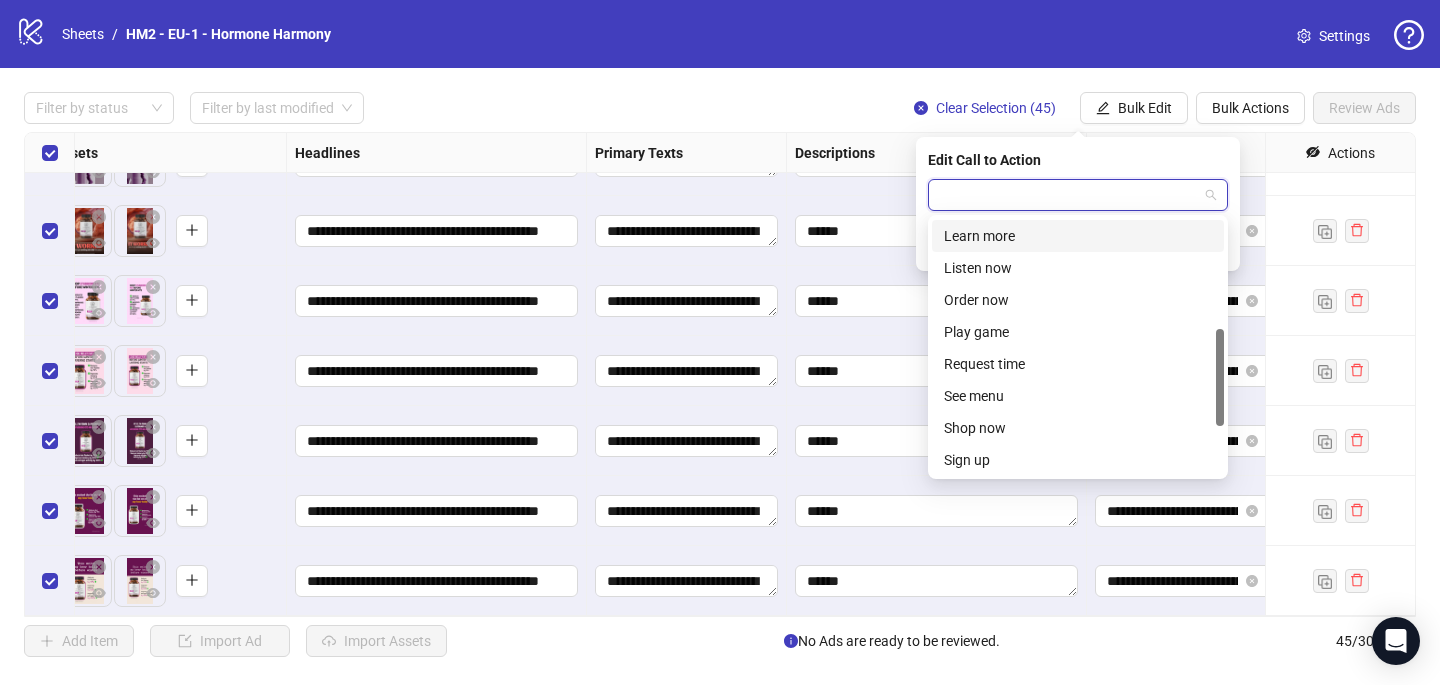 scroll, scrollTop: 286, scrollLeft: 0, axis: vertical 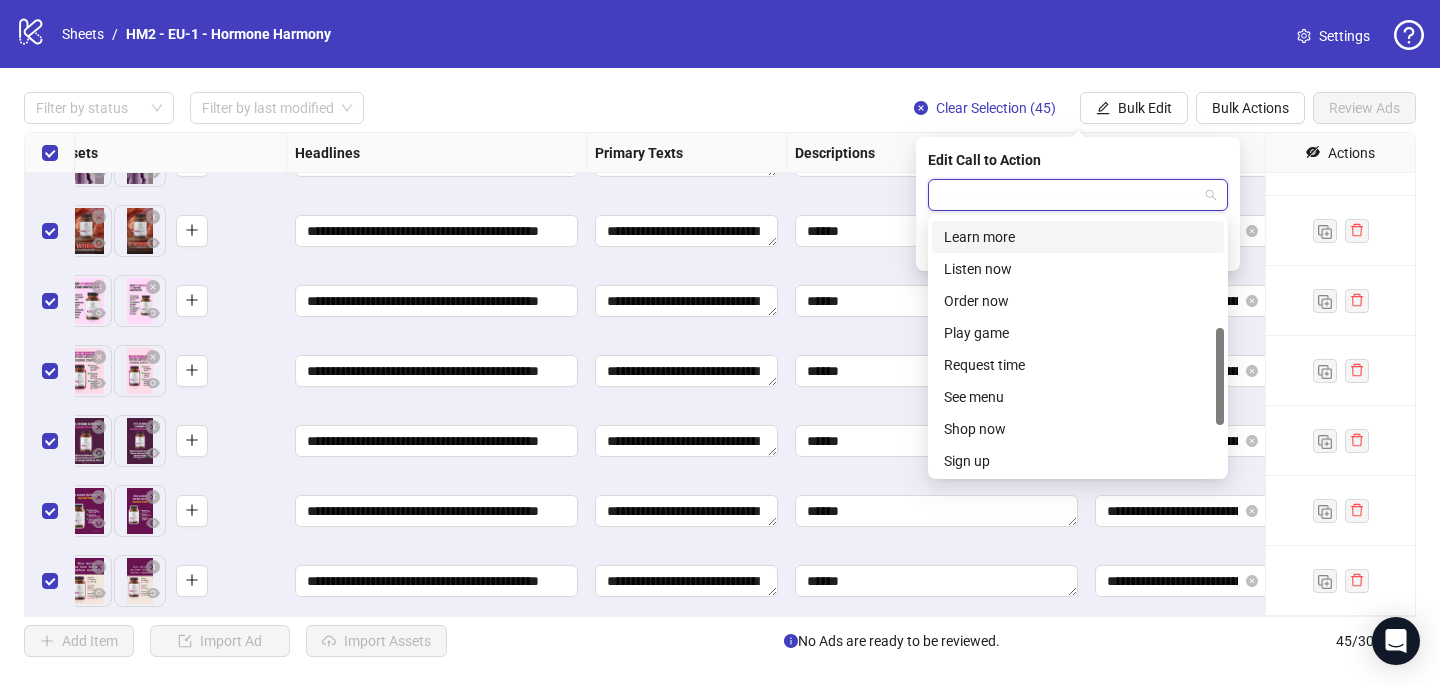 click on "Shop now" at bounding box center [1078, 429] 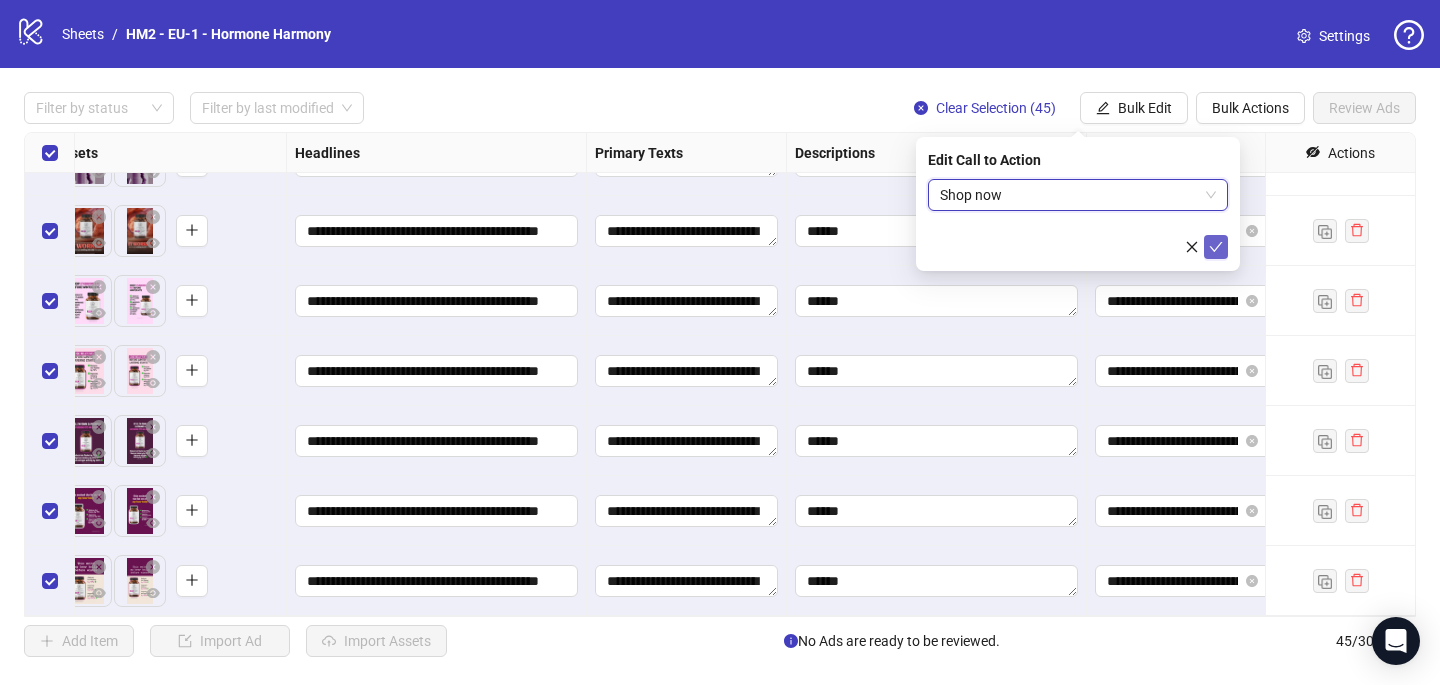 click 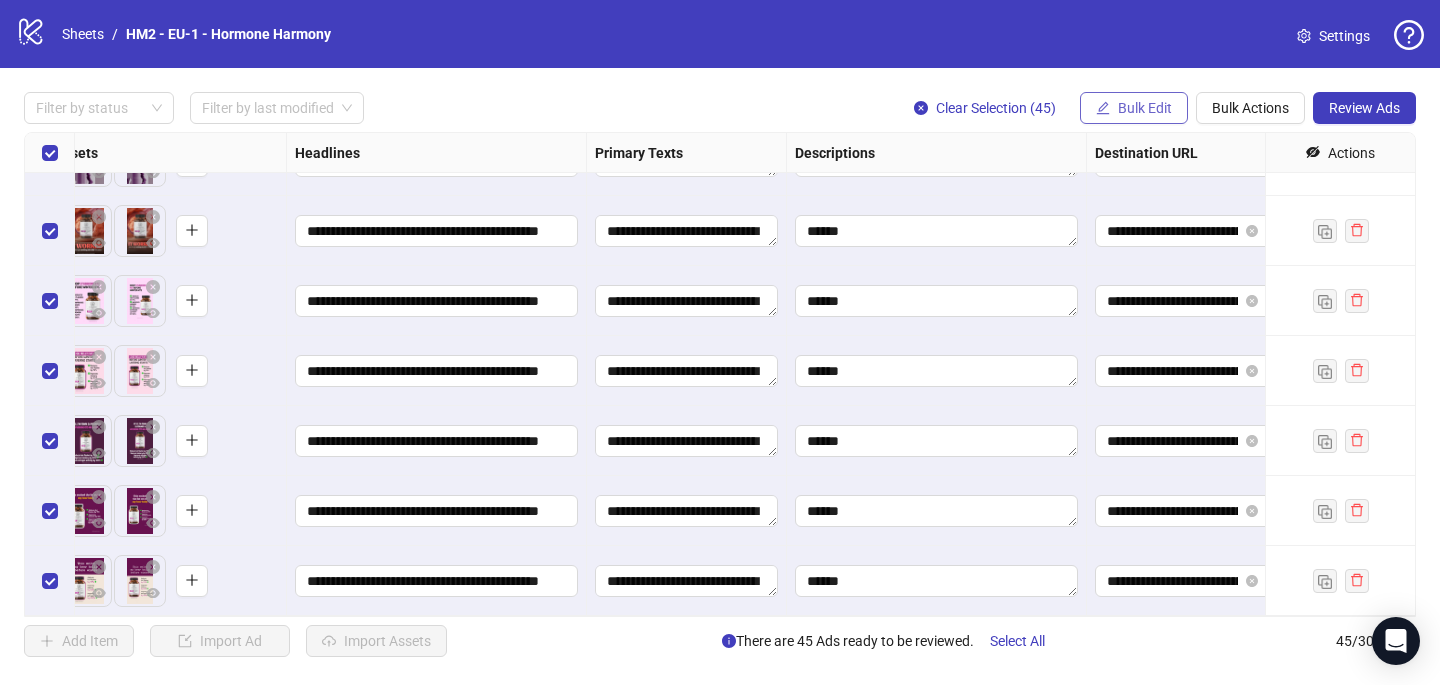 click on "Bulk Edit" at bounding box center [1145, 108] 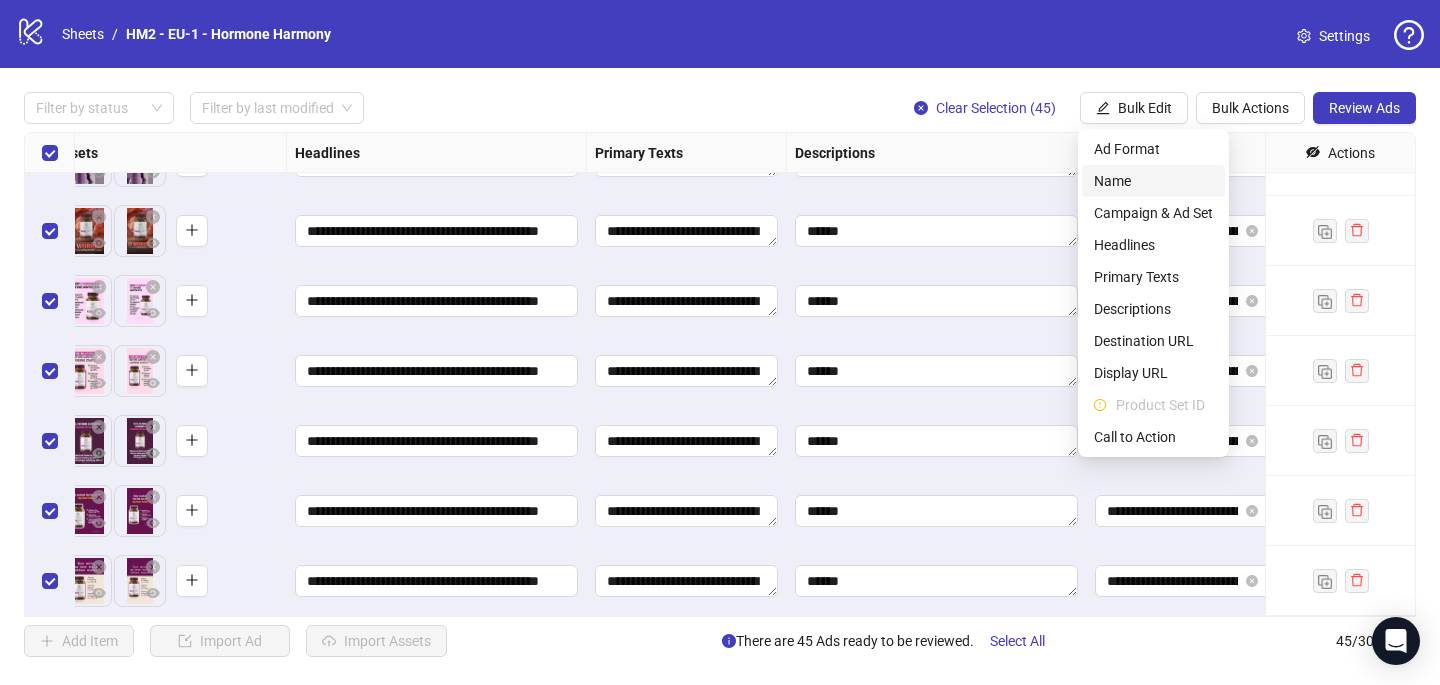 click on "Name" at bounding box center [1153, 181] 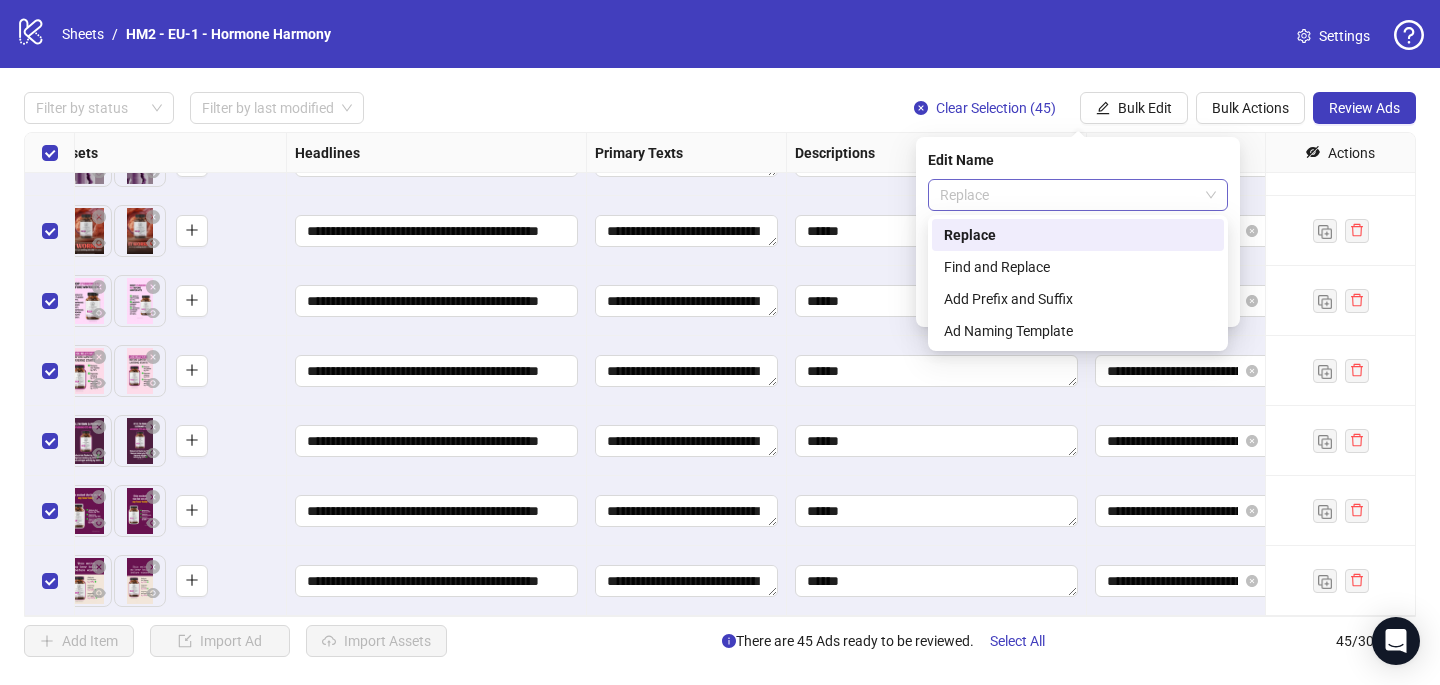 click on "Replace" at bounding box center [1078, 195] 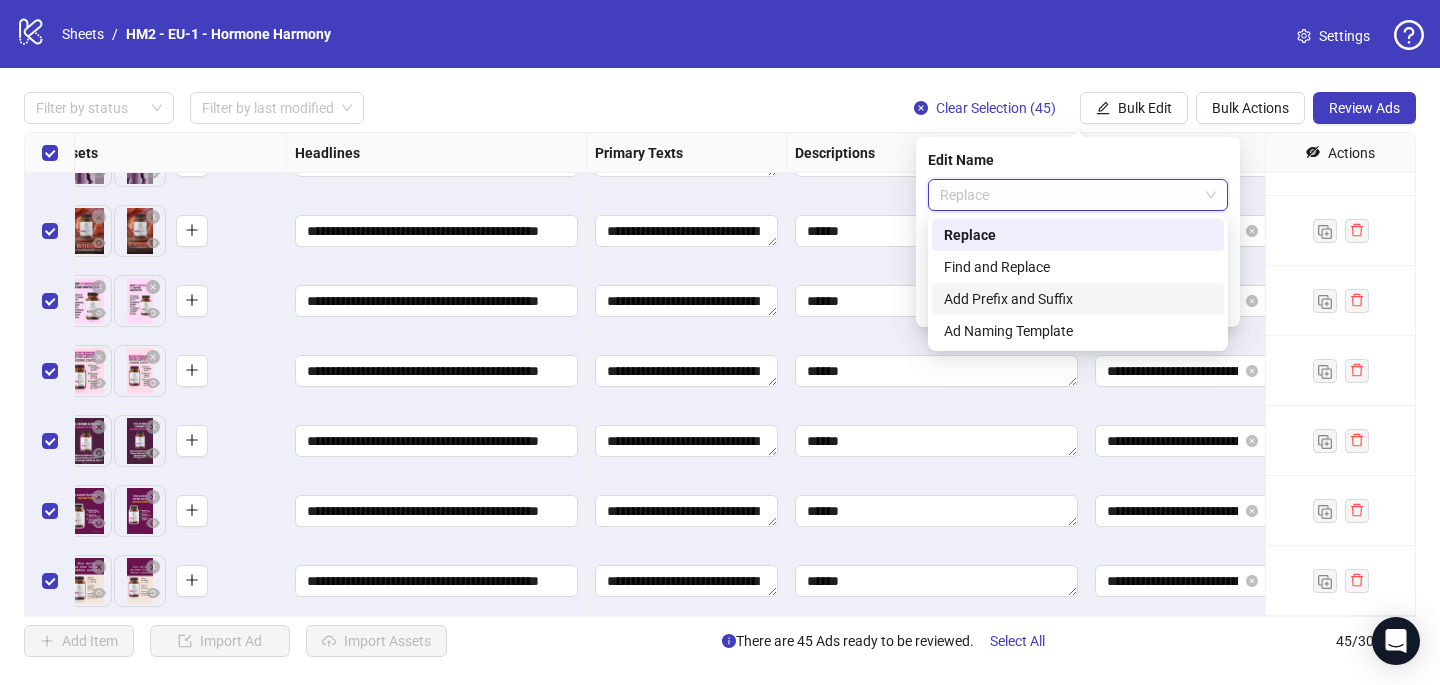 click on "Add Prefix and Suffix" at bounding box center [1078, 299] 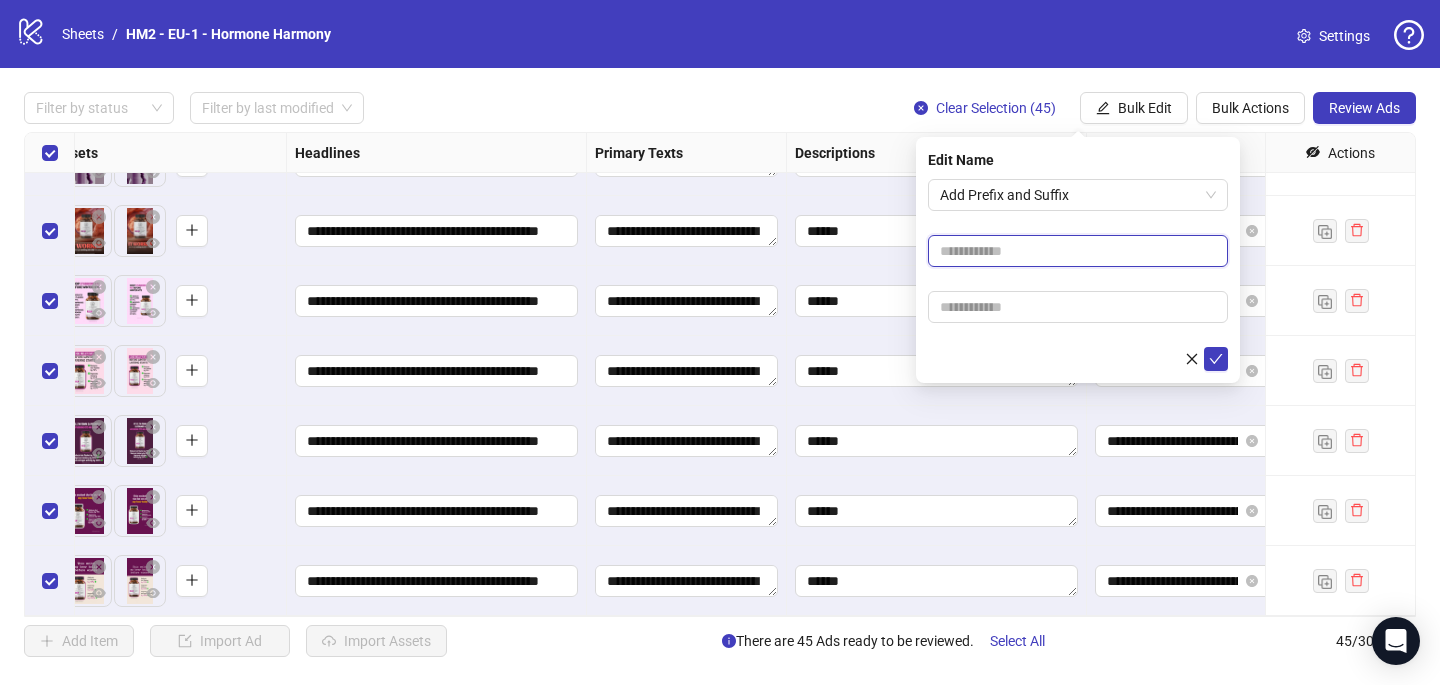 click at bounding box center [1078, 251] 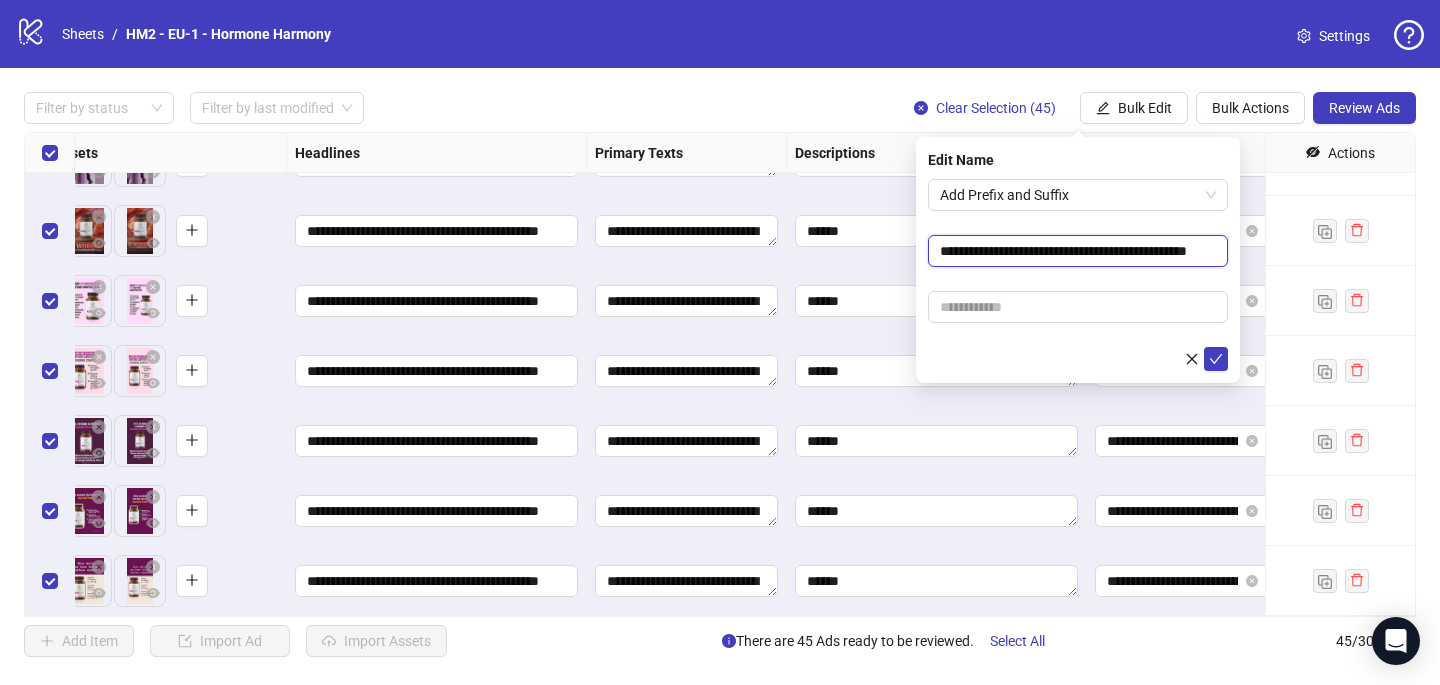 scroll, scrollTop: 0, scrollLeft: 52, axis: horizontal 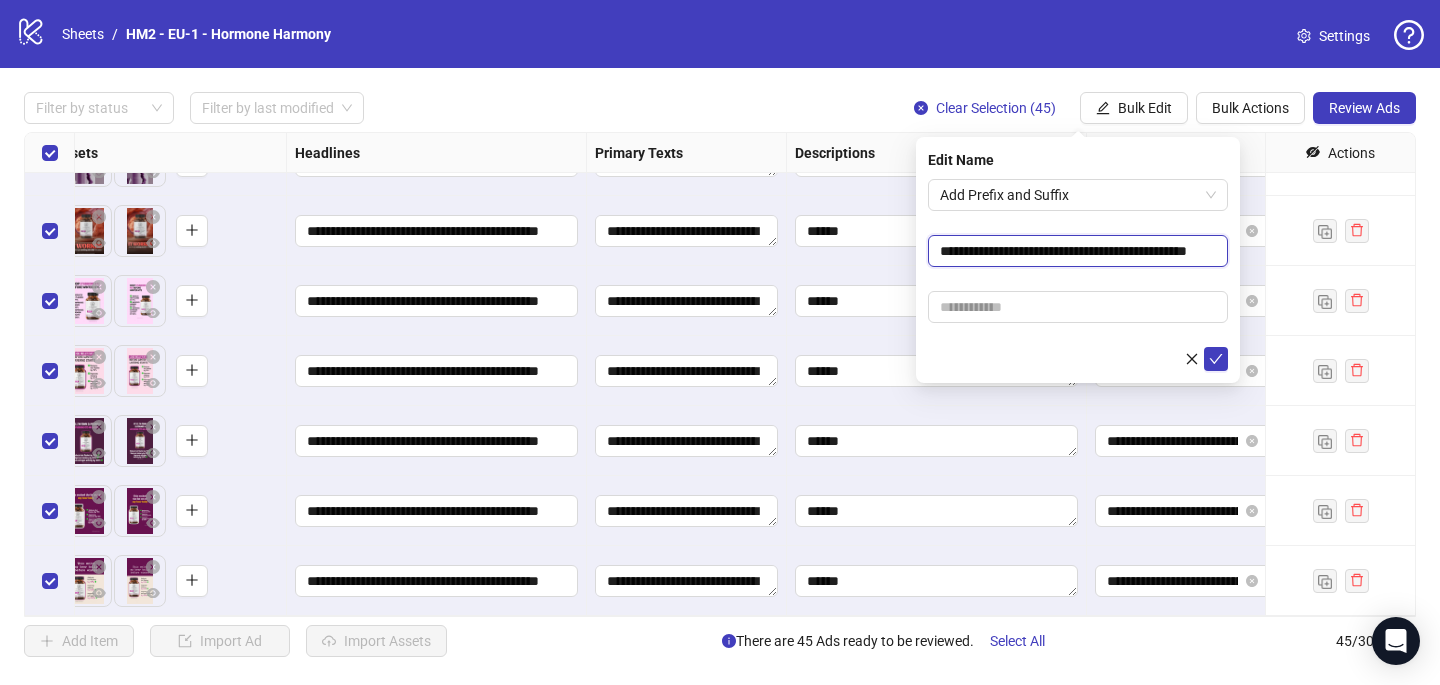 click on "**********" at bounding box center (1078, 251) 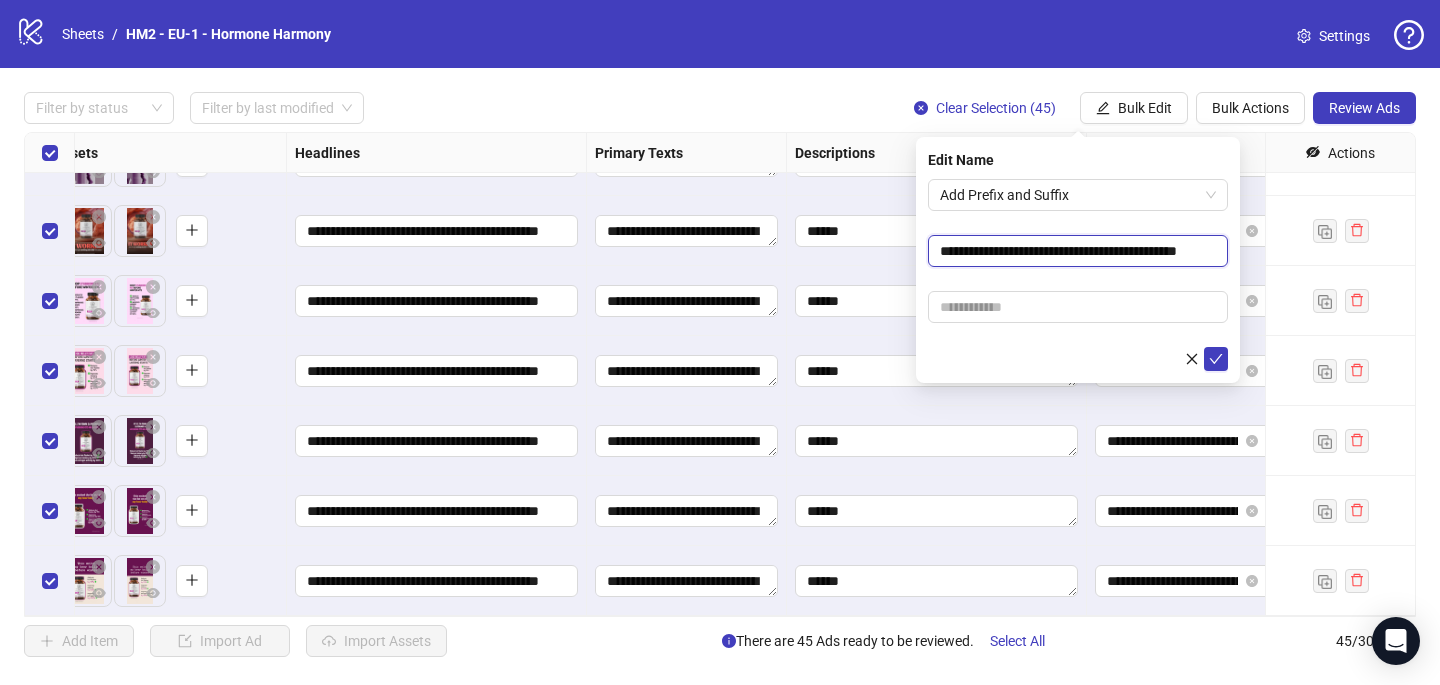 scroll, scrollTop: 0, scrollLeft: 39, axis: horizontal 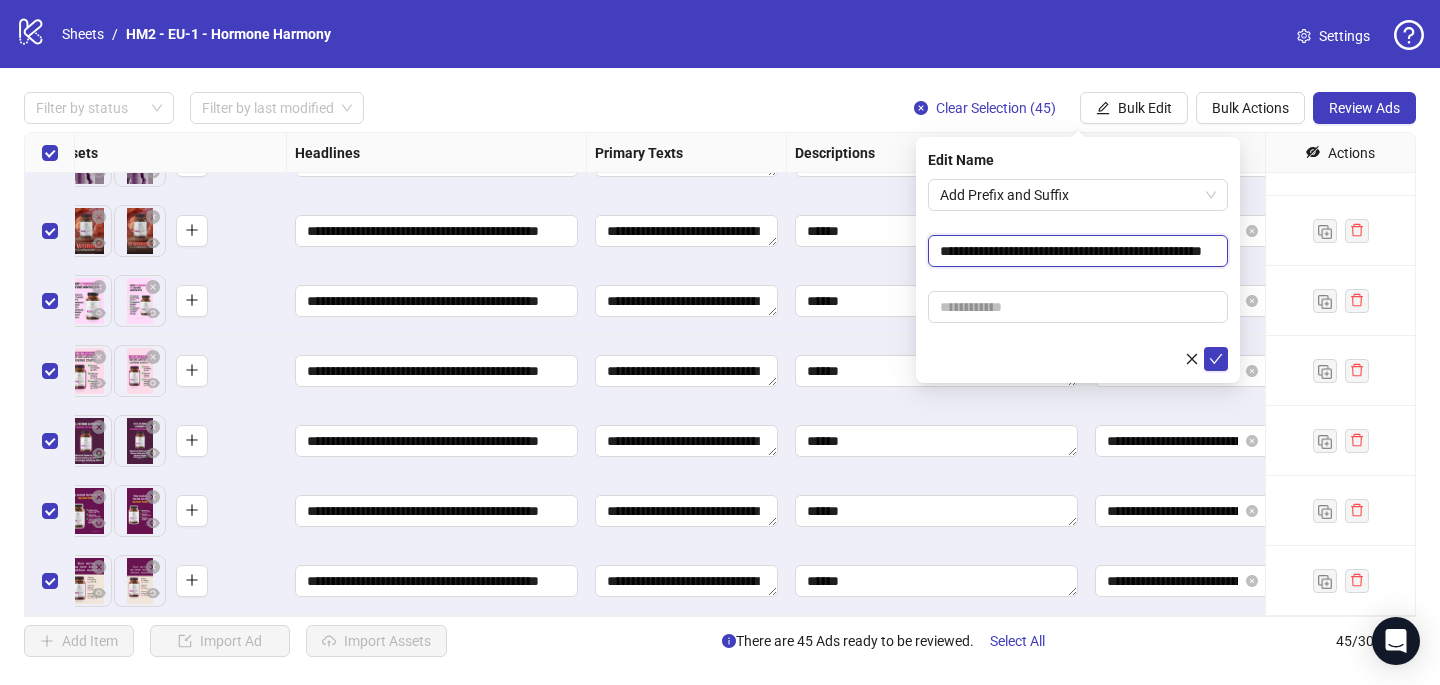 type on "**********" 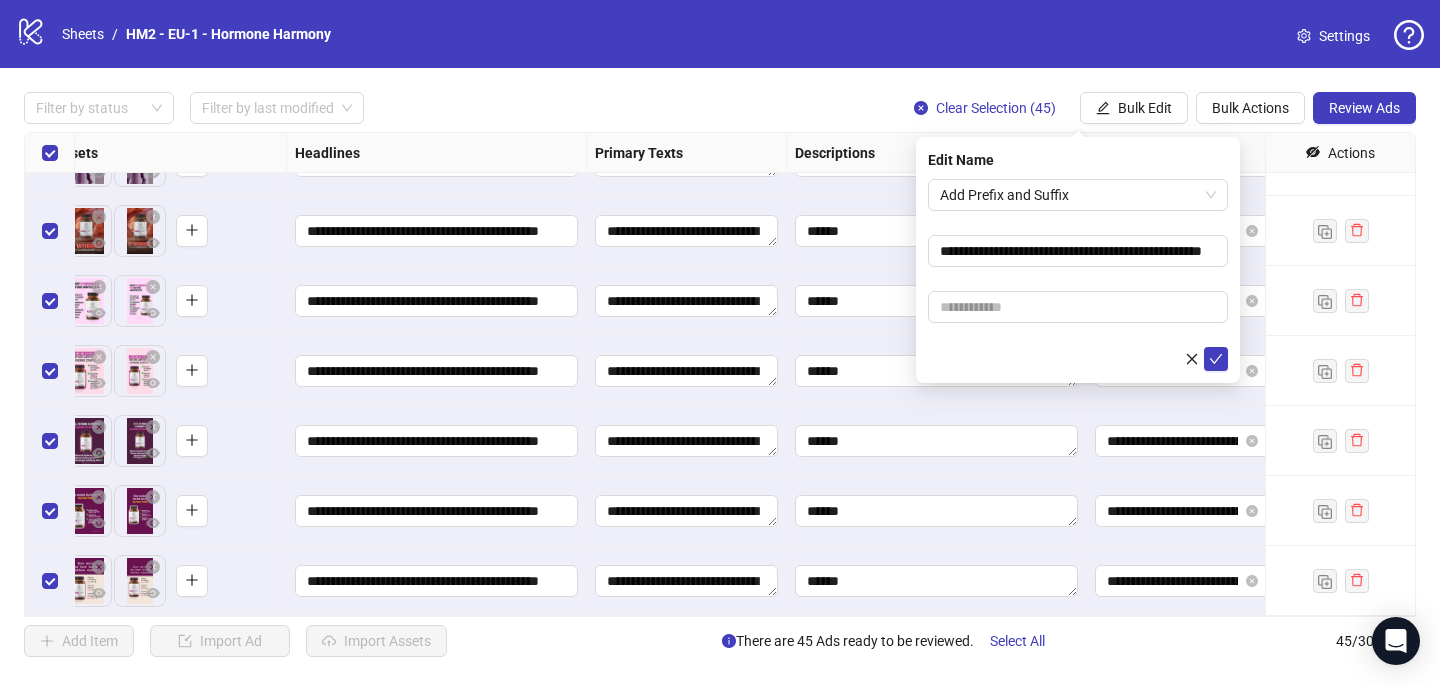 click on "**********" at bounding box center [1078, 275] 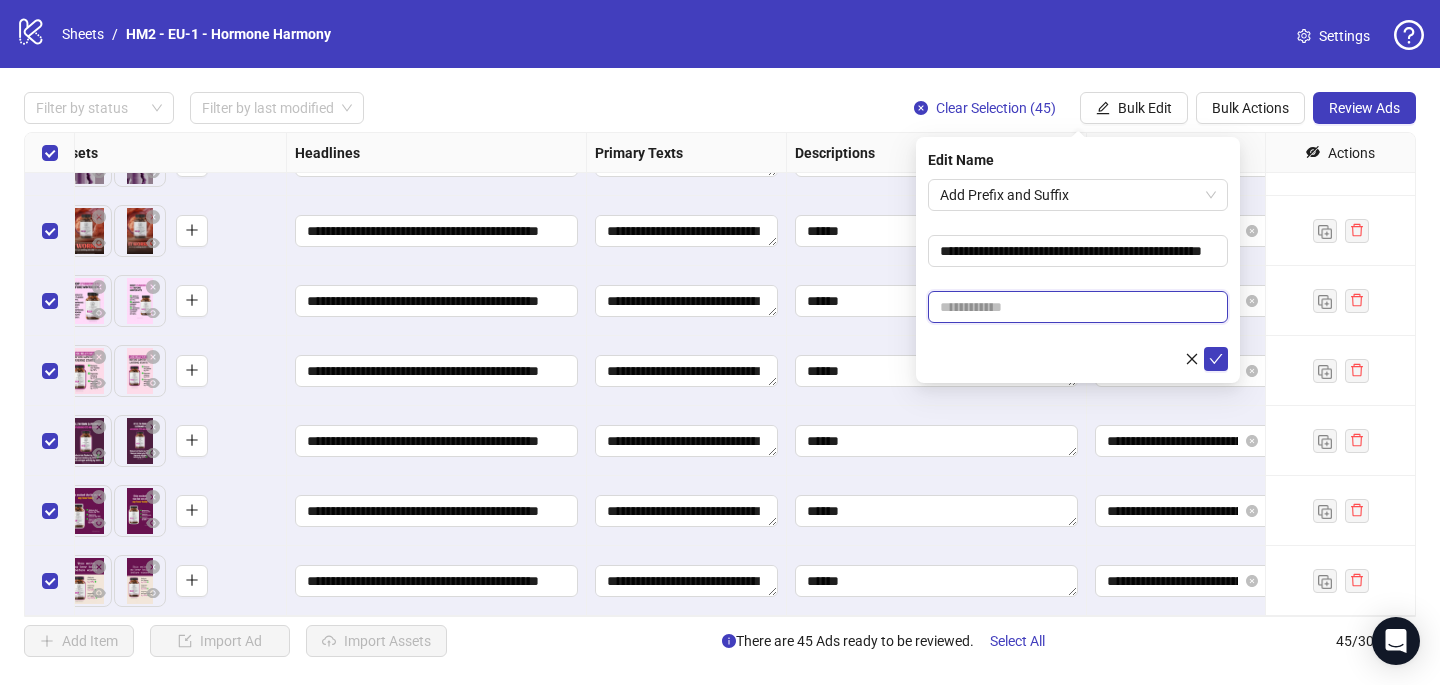 click at bounding box center (1078, 307) 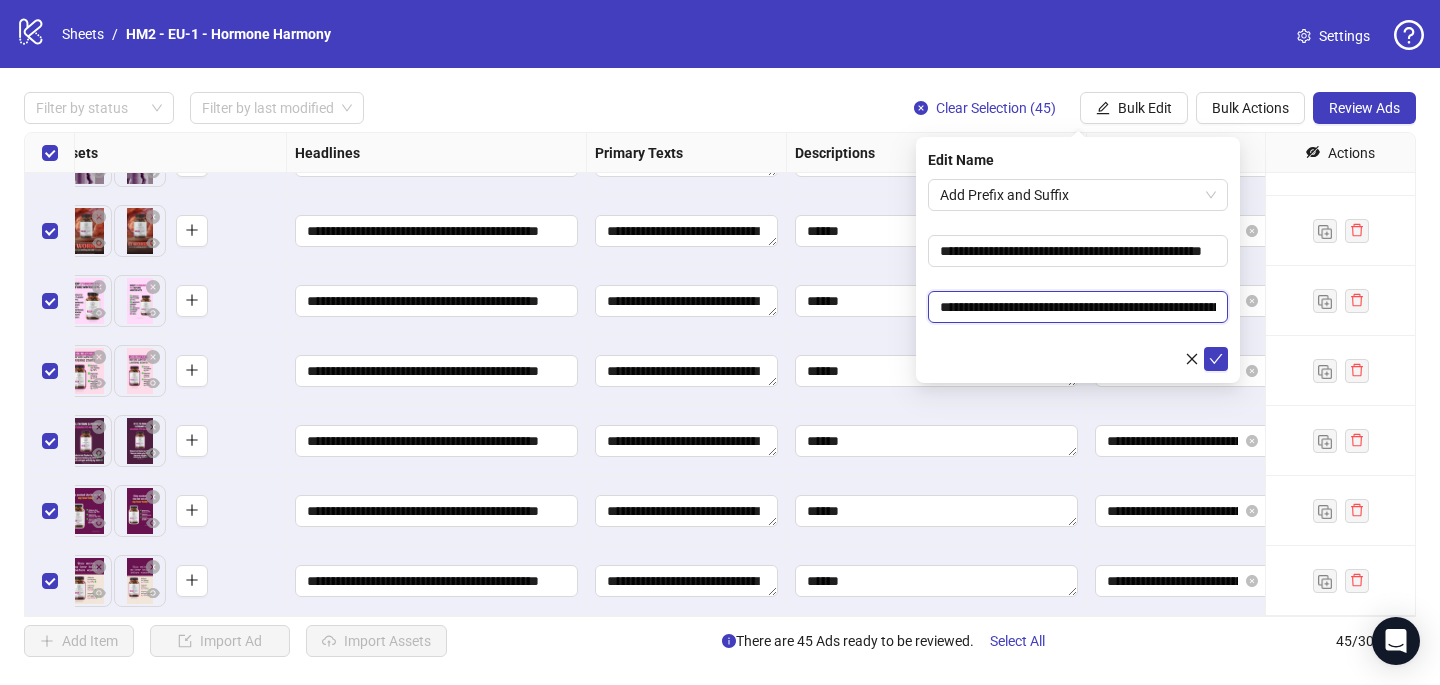 scroll, scrollTop: 0, scrollLeft: 280, axis: horizontal 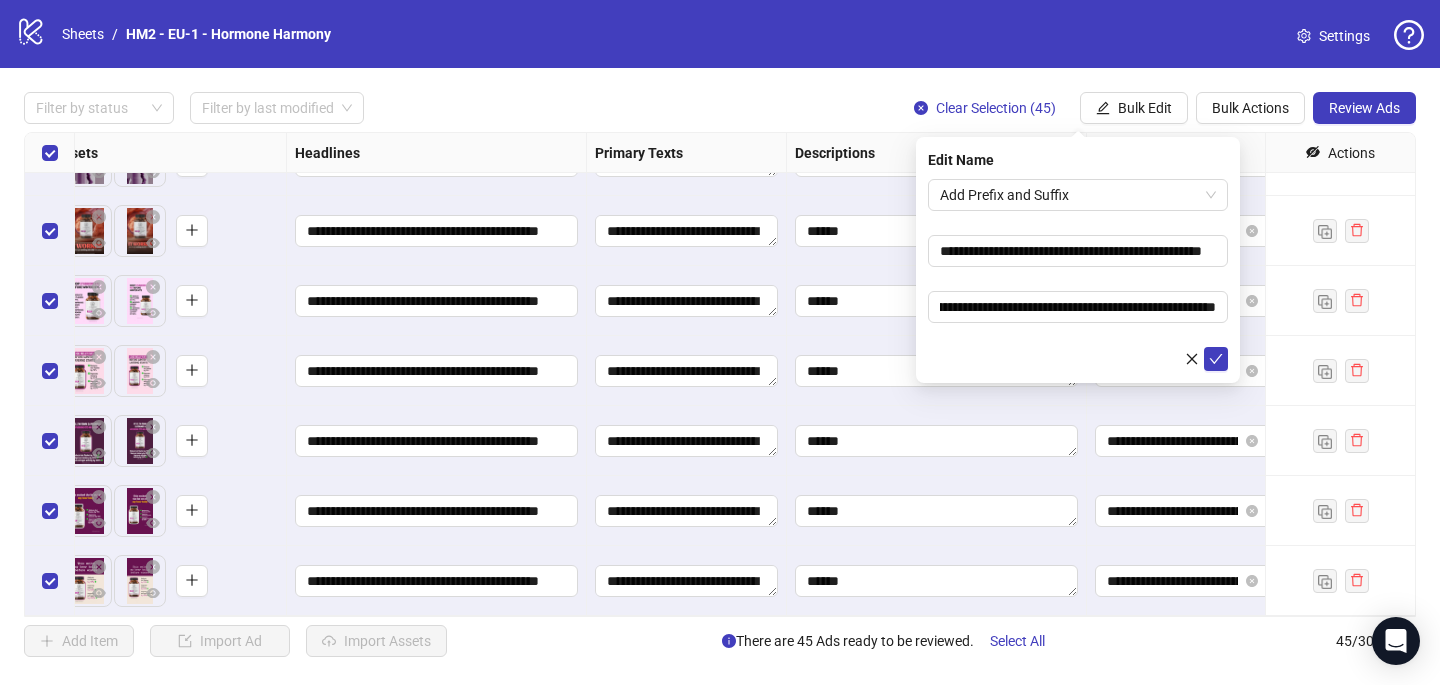 click on "**********" at bounding box center (1078, 275) 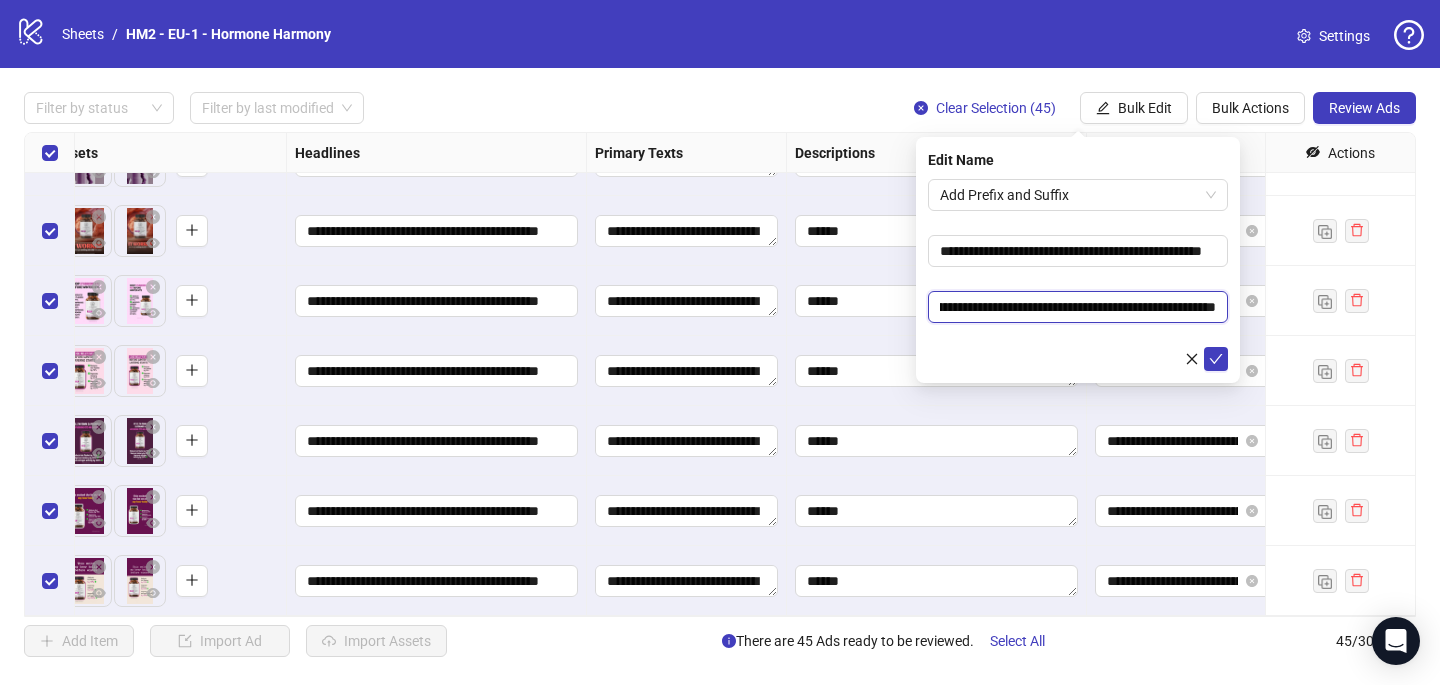 scroll, scrollTop: 0, scrollLeft: 224, axis: horizontal 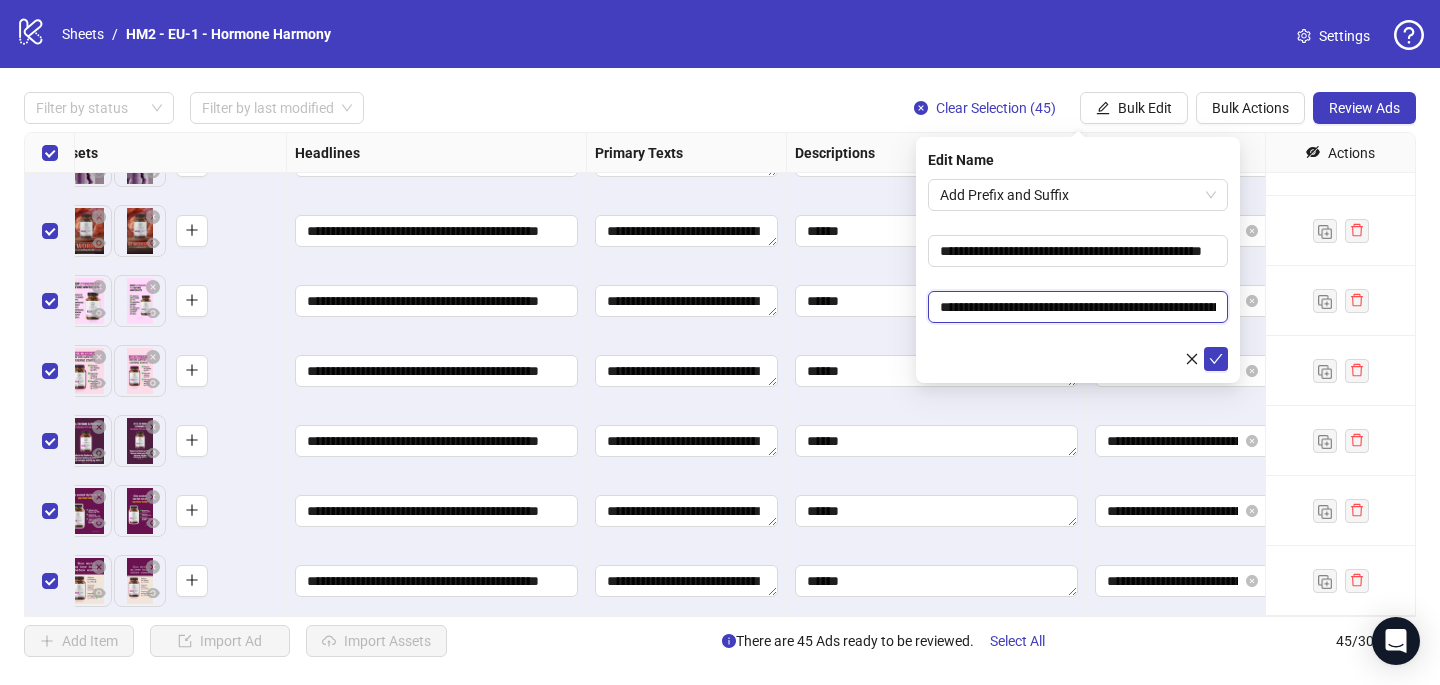 click on "**********" at bounding box center [1078, 307] 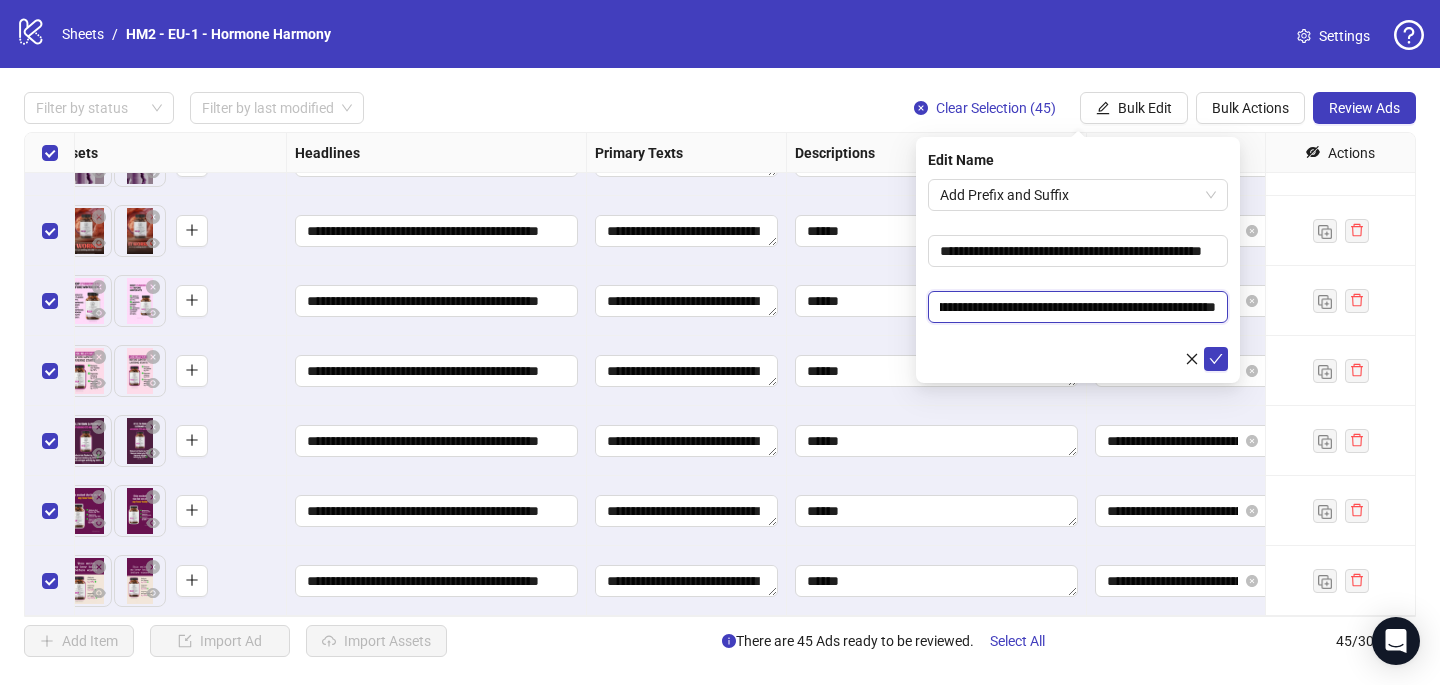 scroll, scrollTop: 0, scrollLeft: 229, axis: horizontal 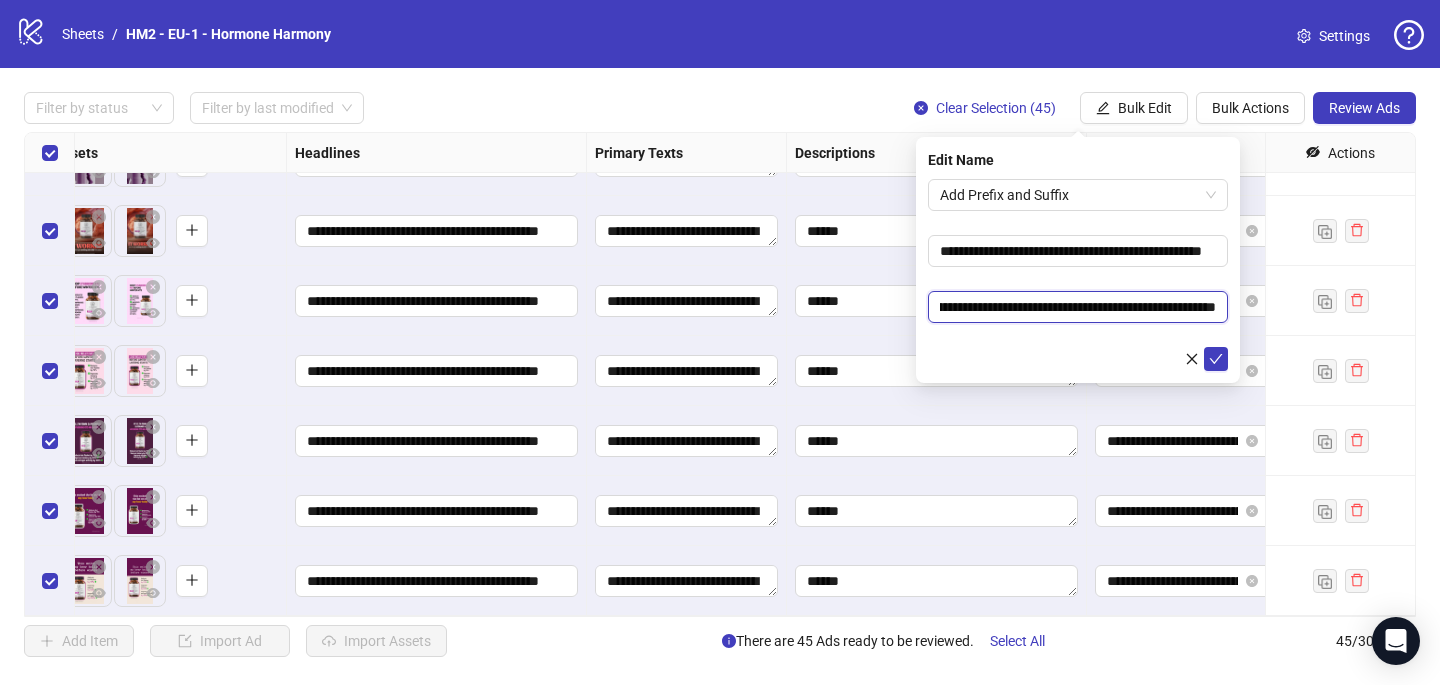 drag, startPoint x: 1135, startPoint y: 306, endPoint x: 1211, endPoint y: 311, distance: 76.1643 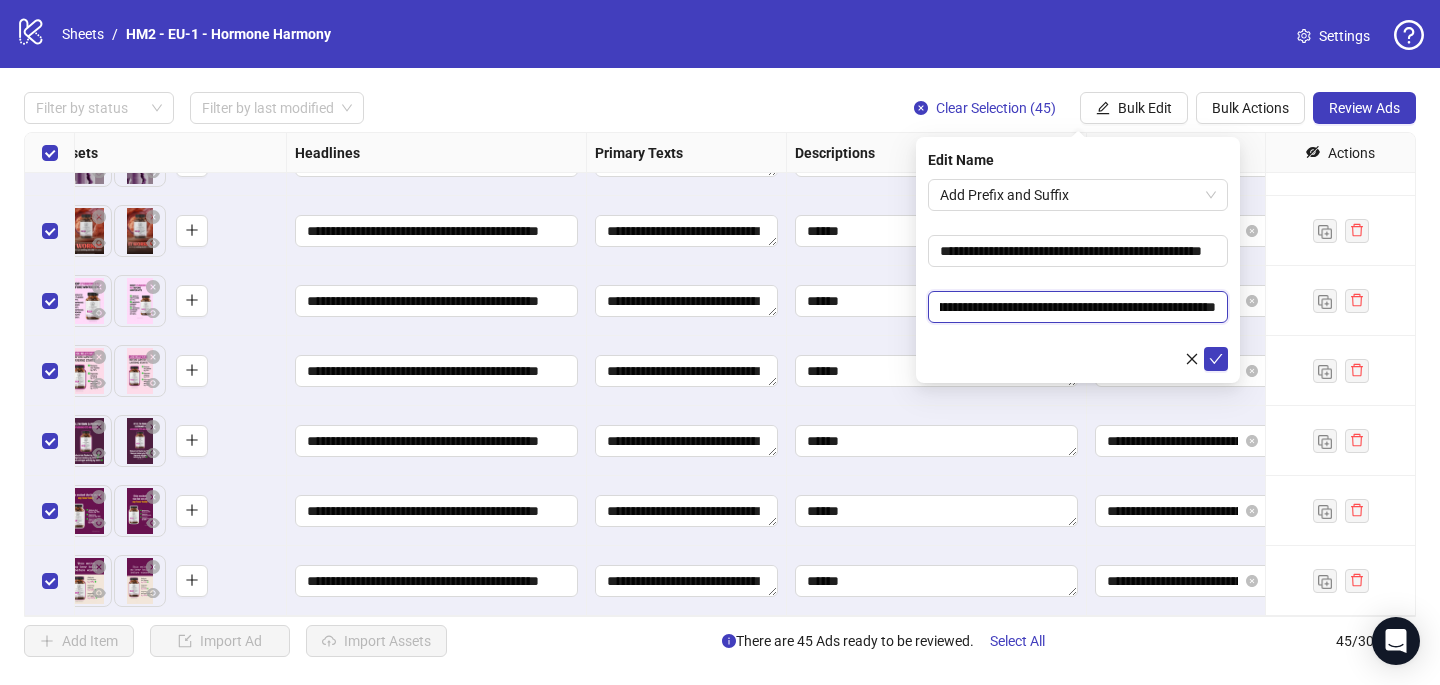 type on "**********" 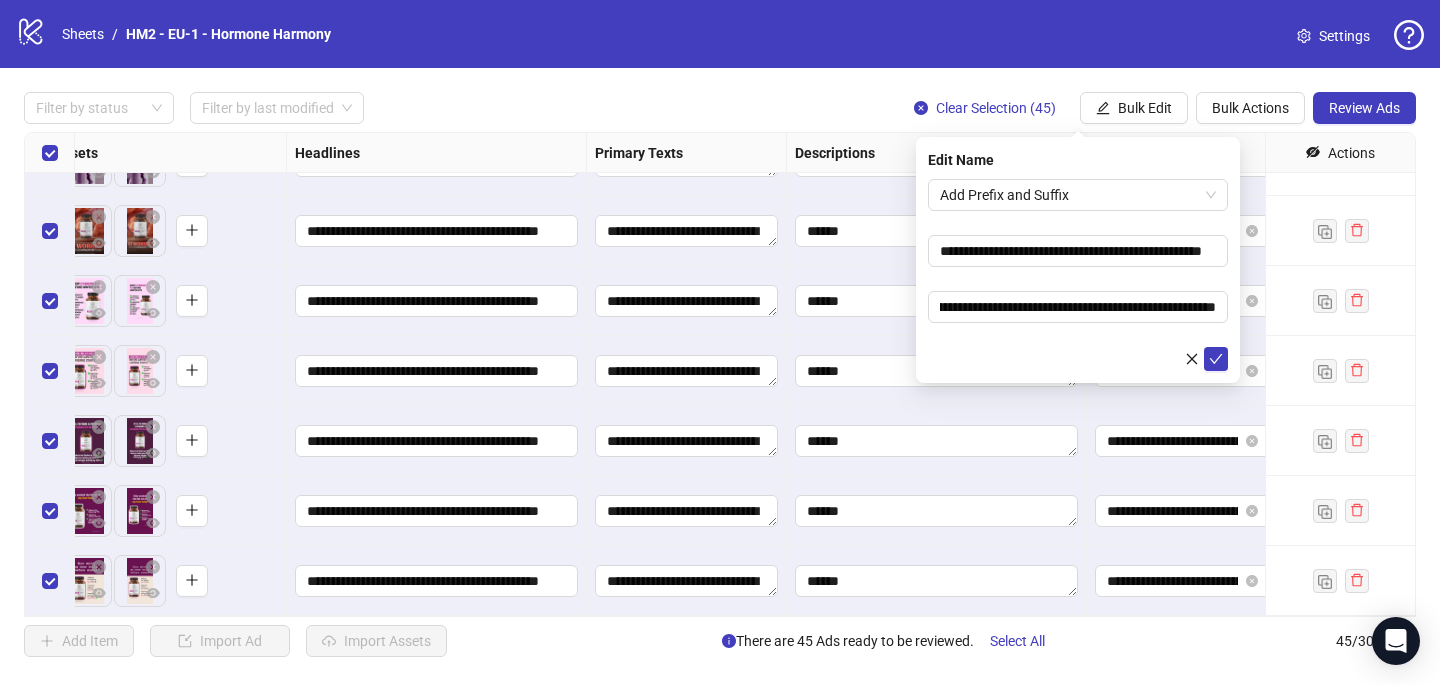 click on "**********" at bounding box center [1078, 275] 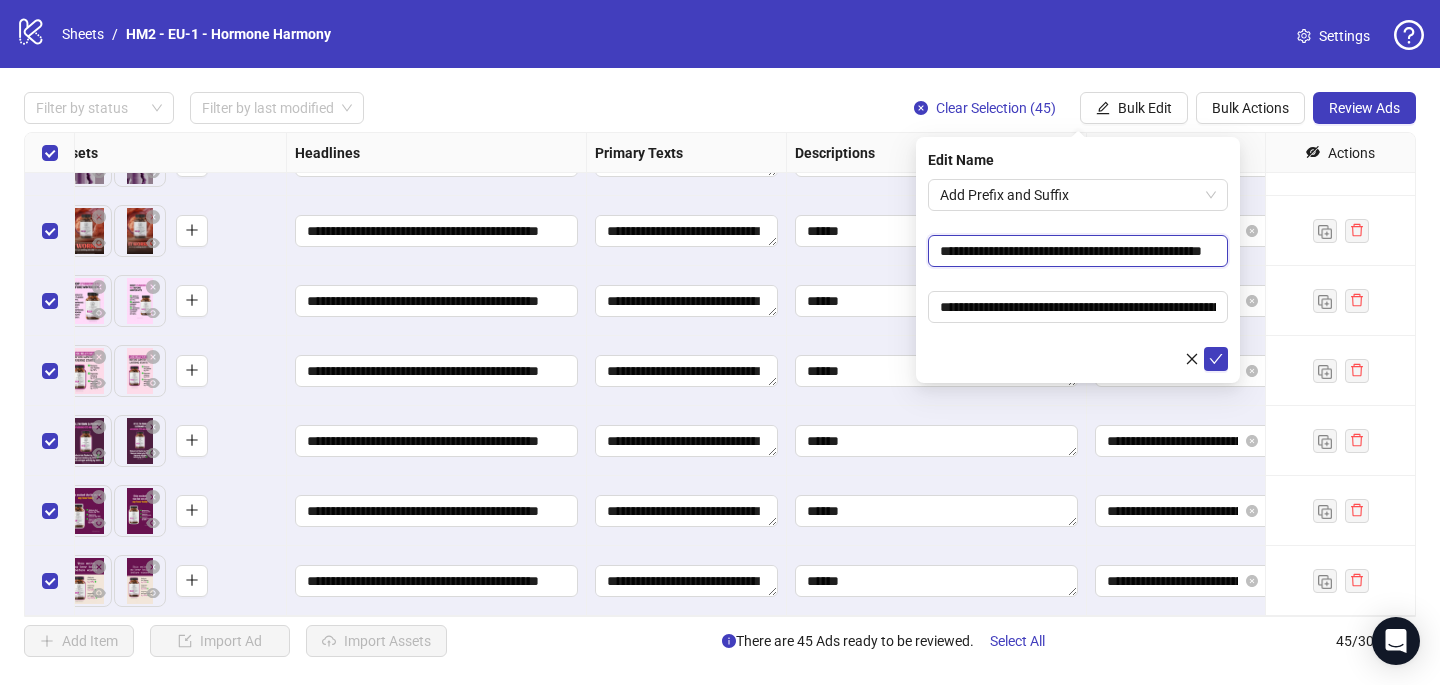 click on "**********" at bounding box center [1078, 251] 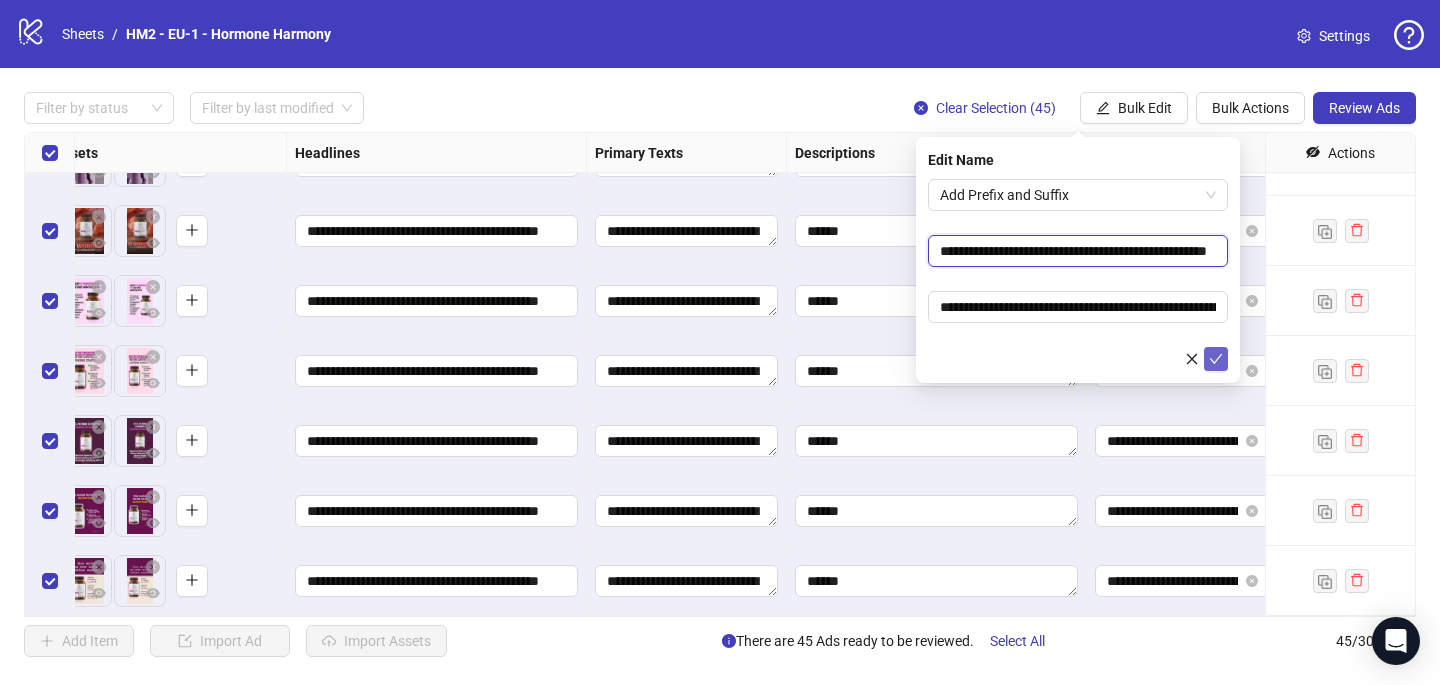 type on "**********" 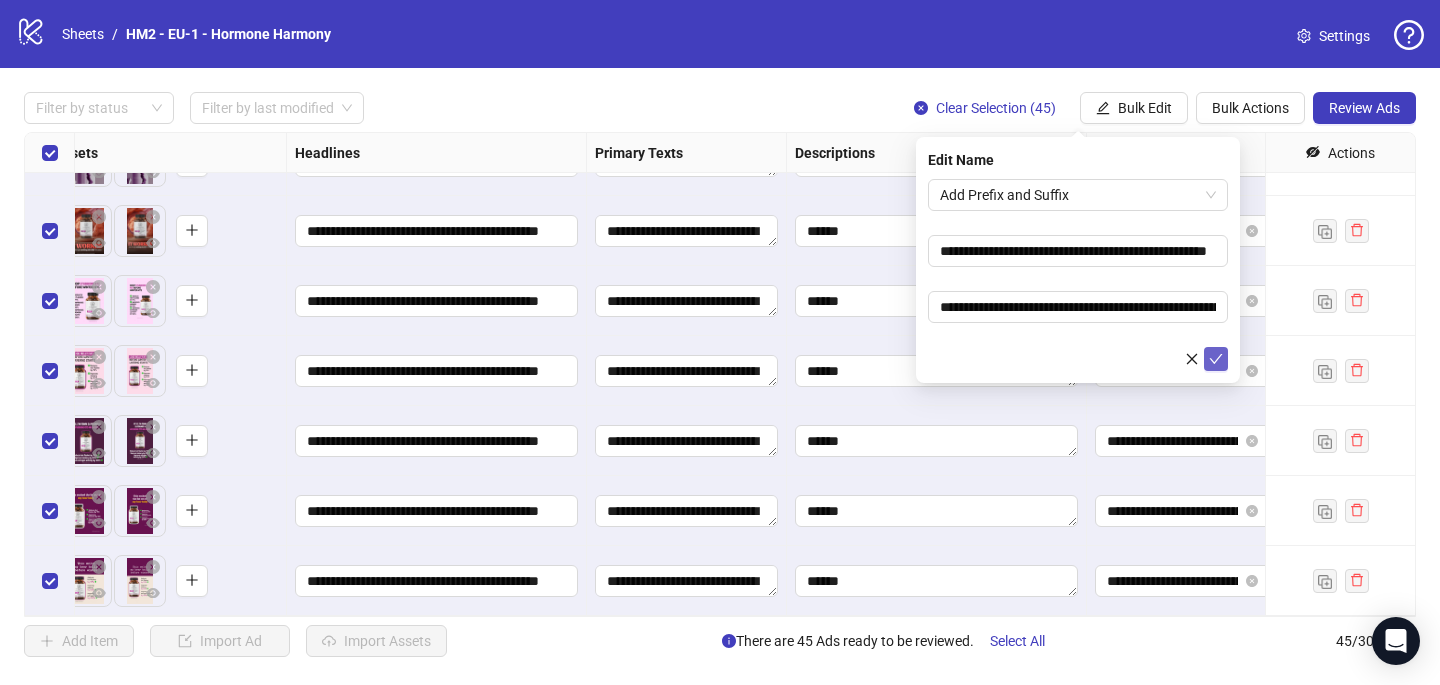 click 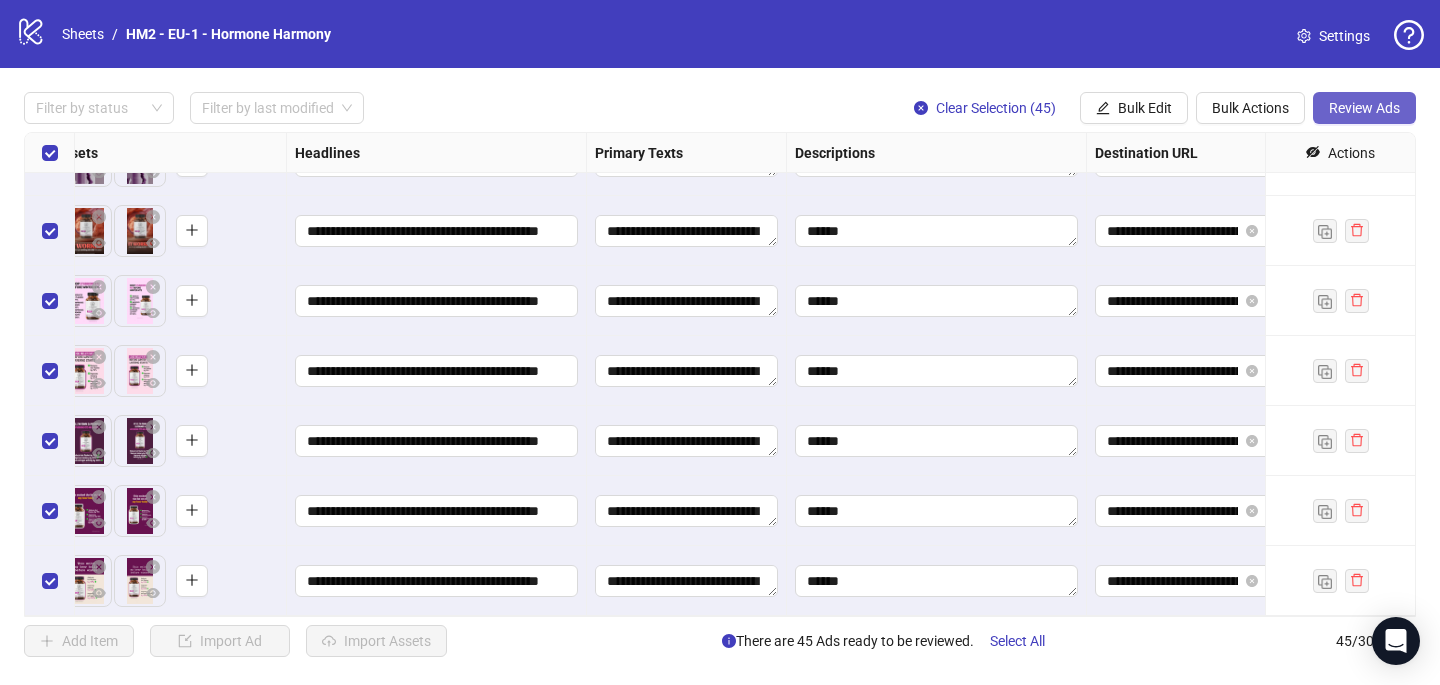click on "Review Ads" at bounding box center [1364, 108] 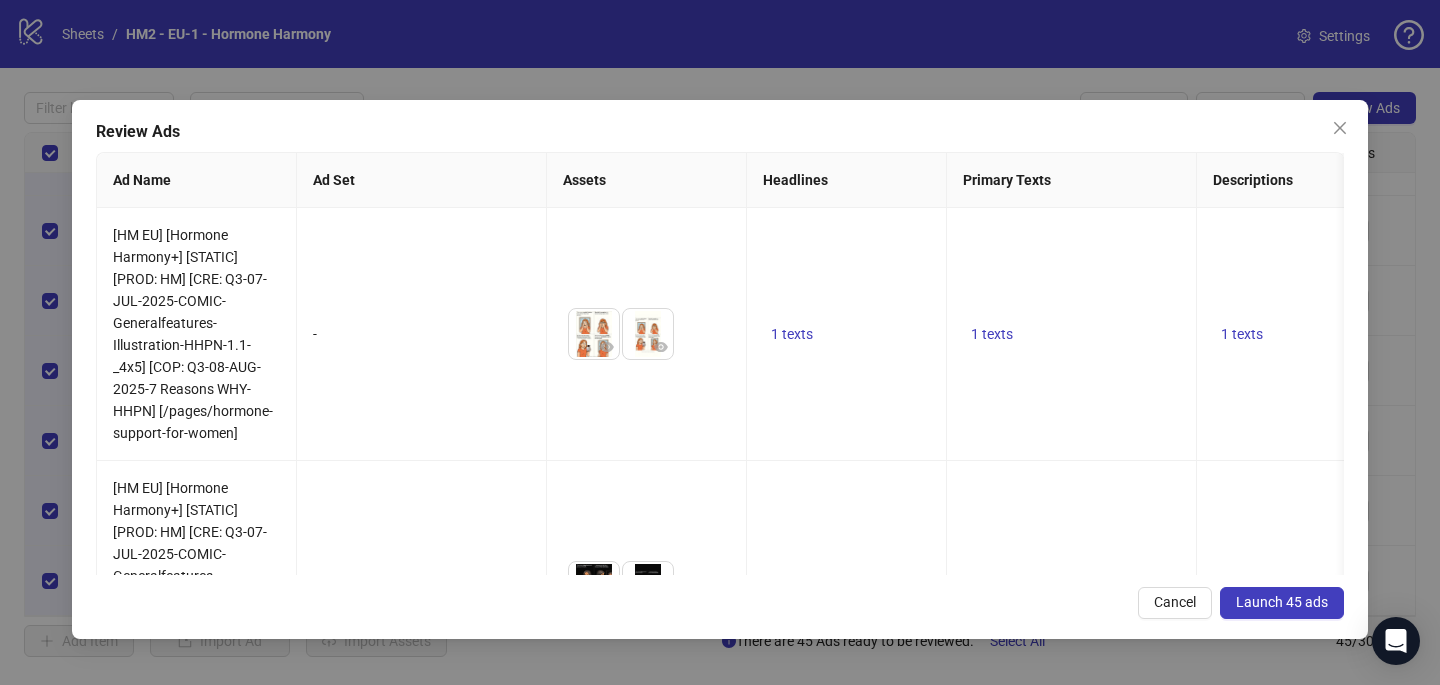 click on "Launch 45 ads" at bounding box center (1282, 602) 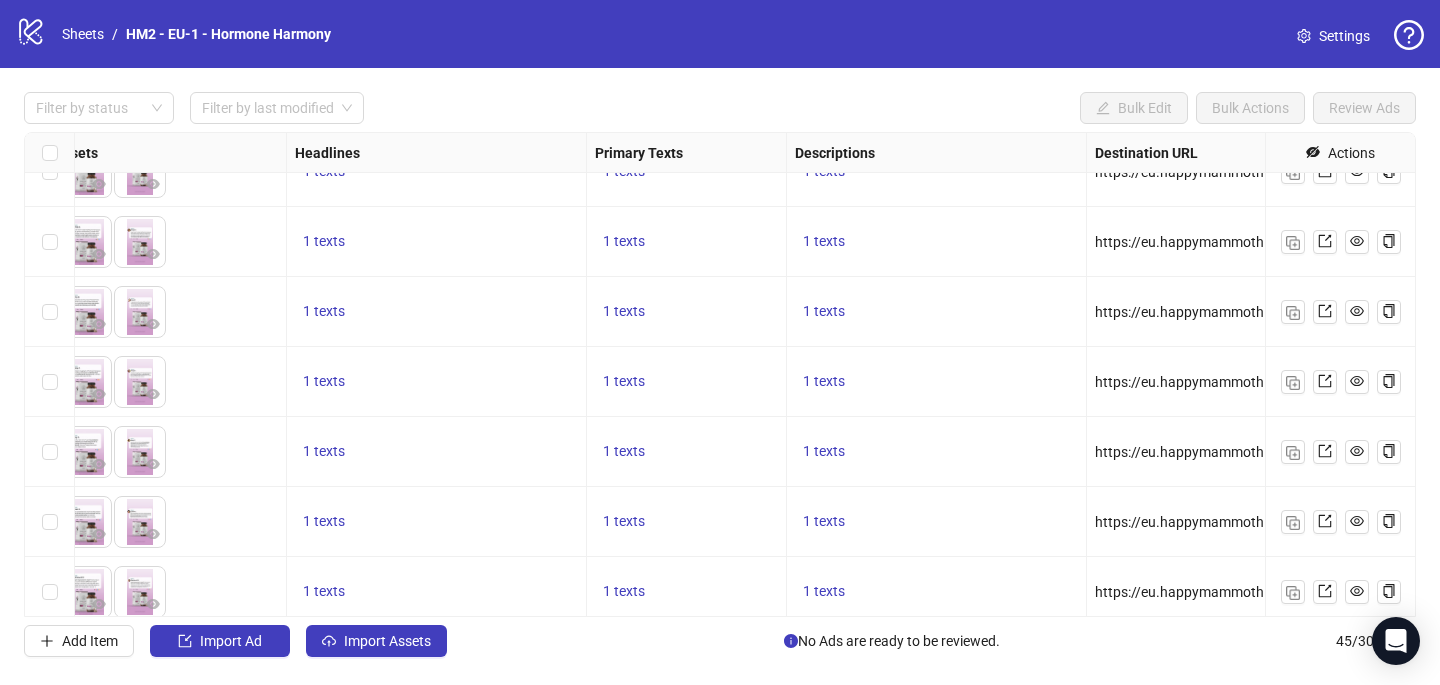 scroll, scrollTop: 1363, scrollLeft: 898, axis: both 